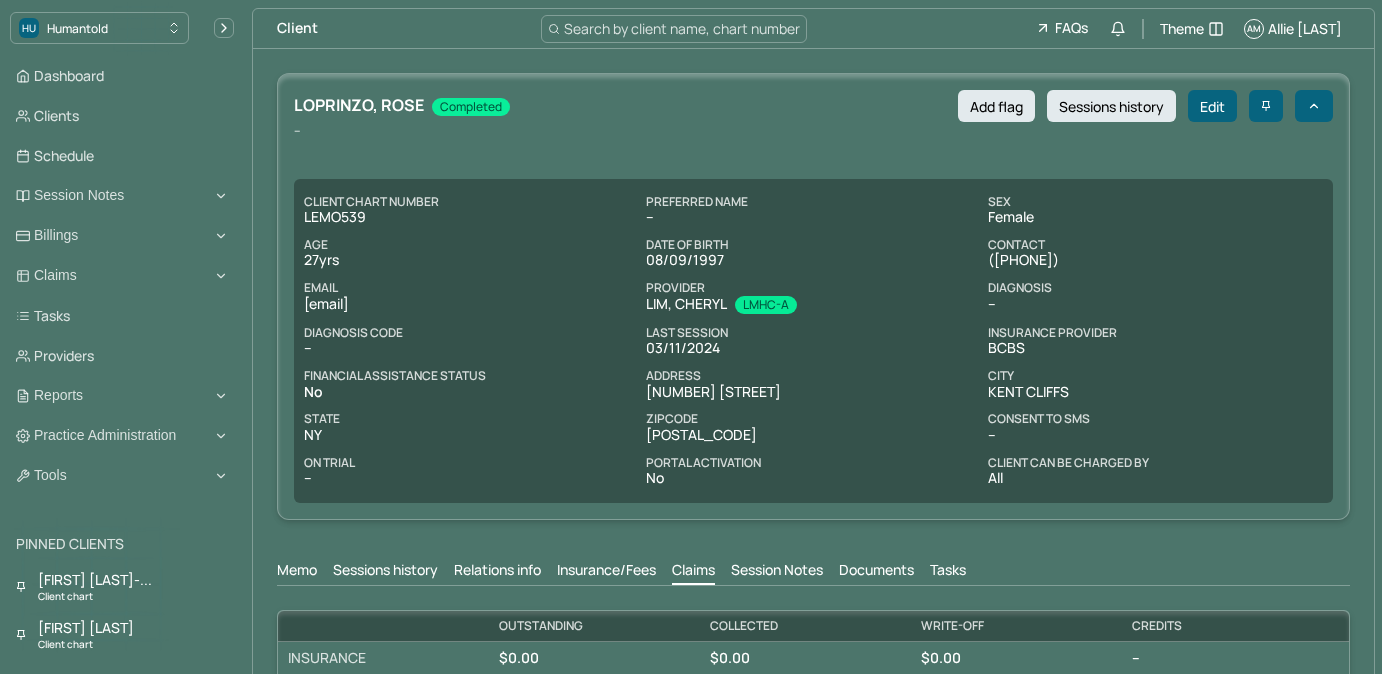 scroll, scrollTop: 5, scrollLeft: 0, axis: vertical 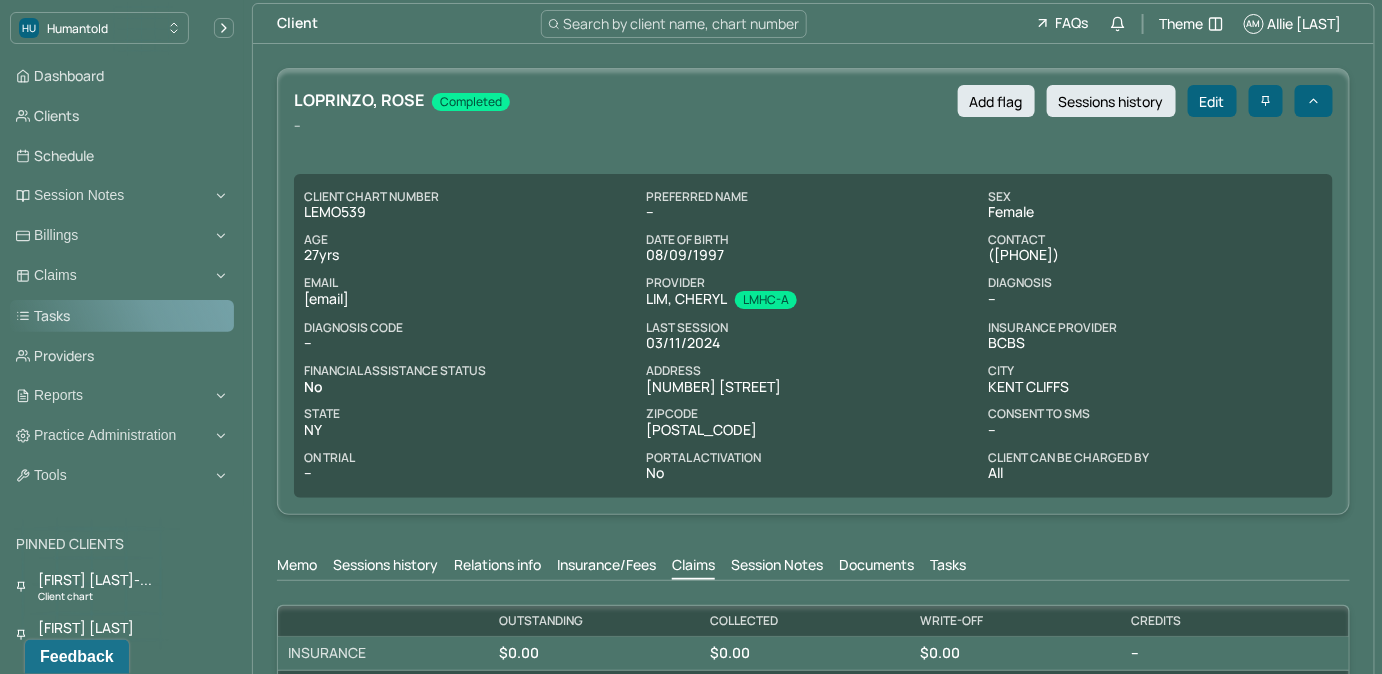 click on "Tasks" at bounding box center [122, 316] 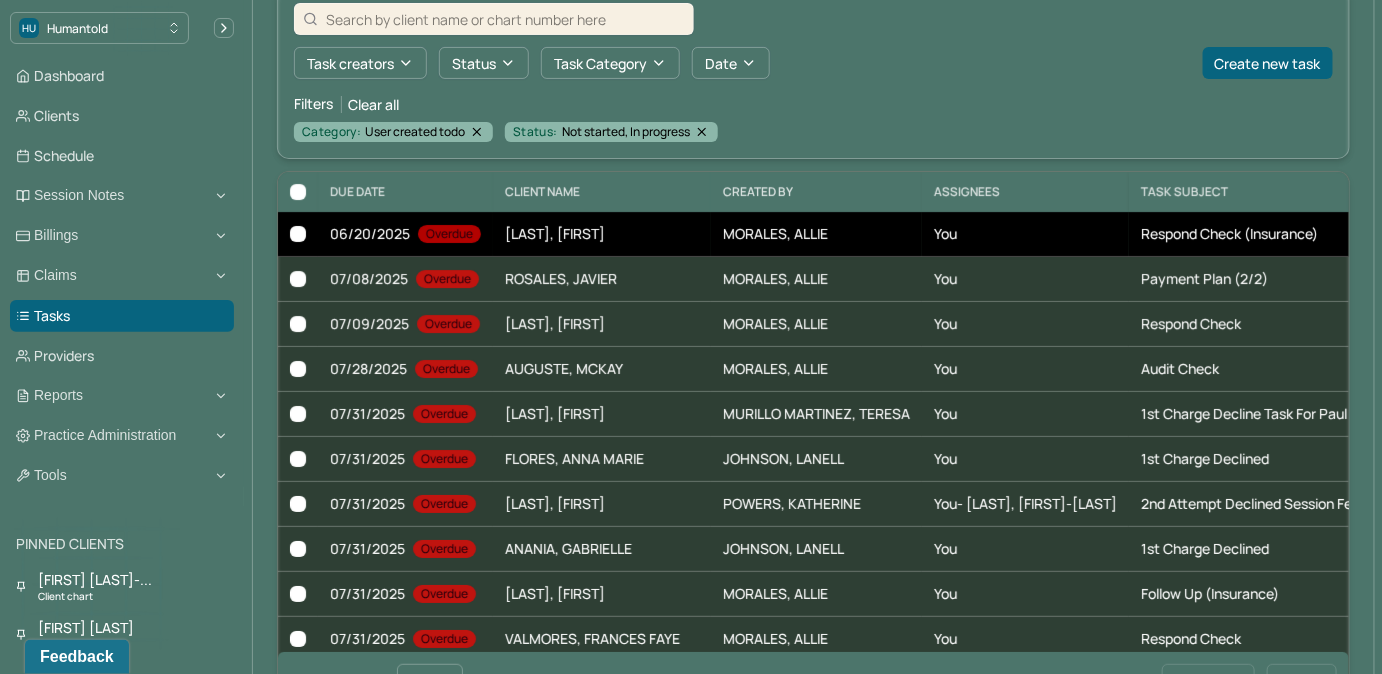 scroll, scrollTop: 205, scrollLeft: 0, axis: vertical 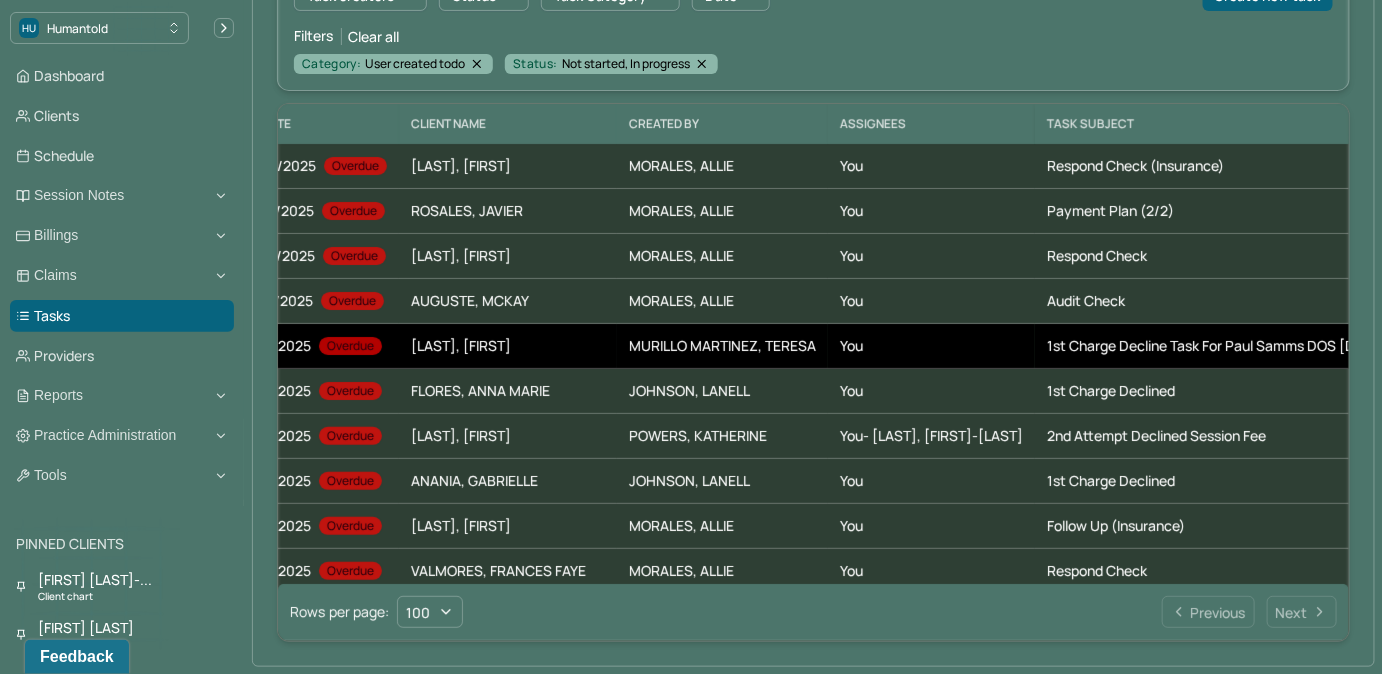 click on "You" at bounding box center (931, 346) 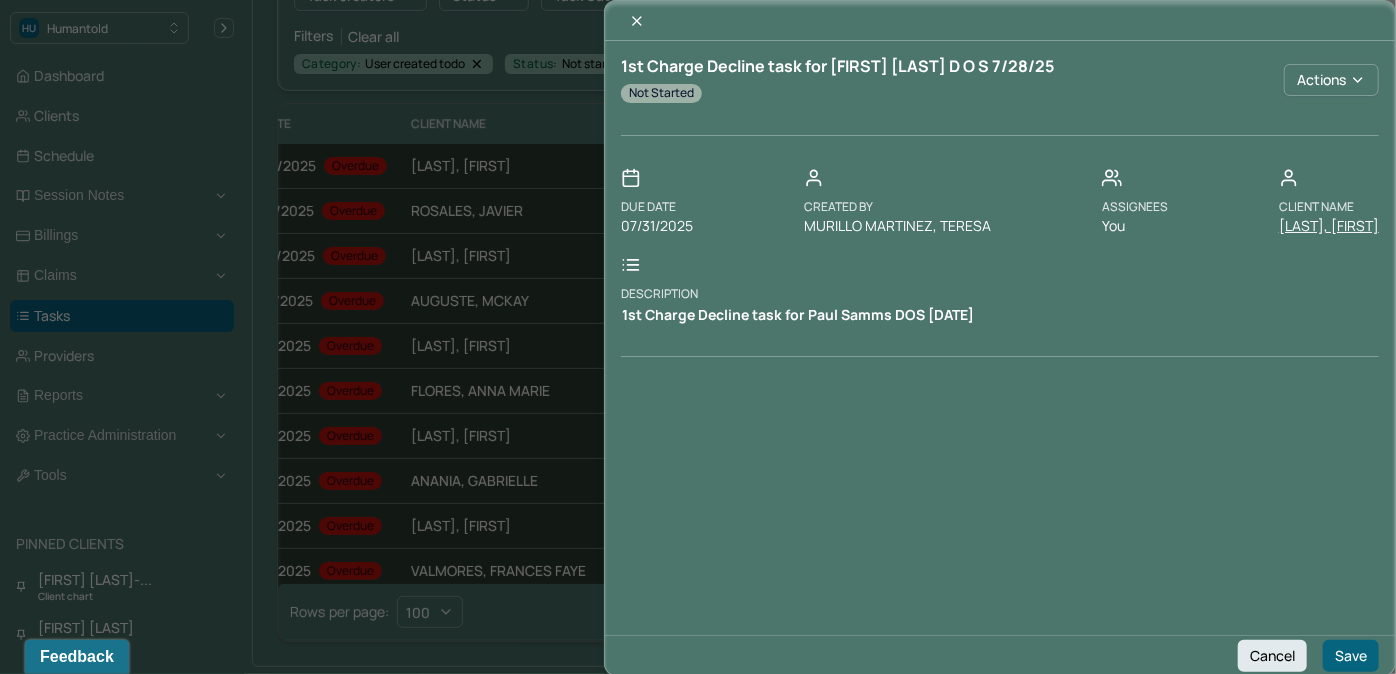 click on "[LAST], [FIRST]" at bounding box center (1329, 226) 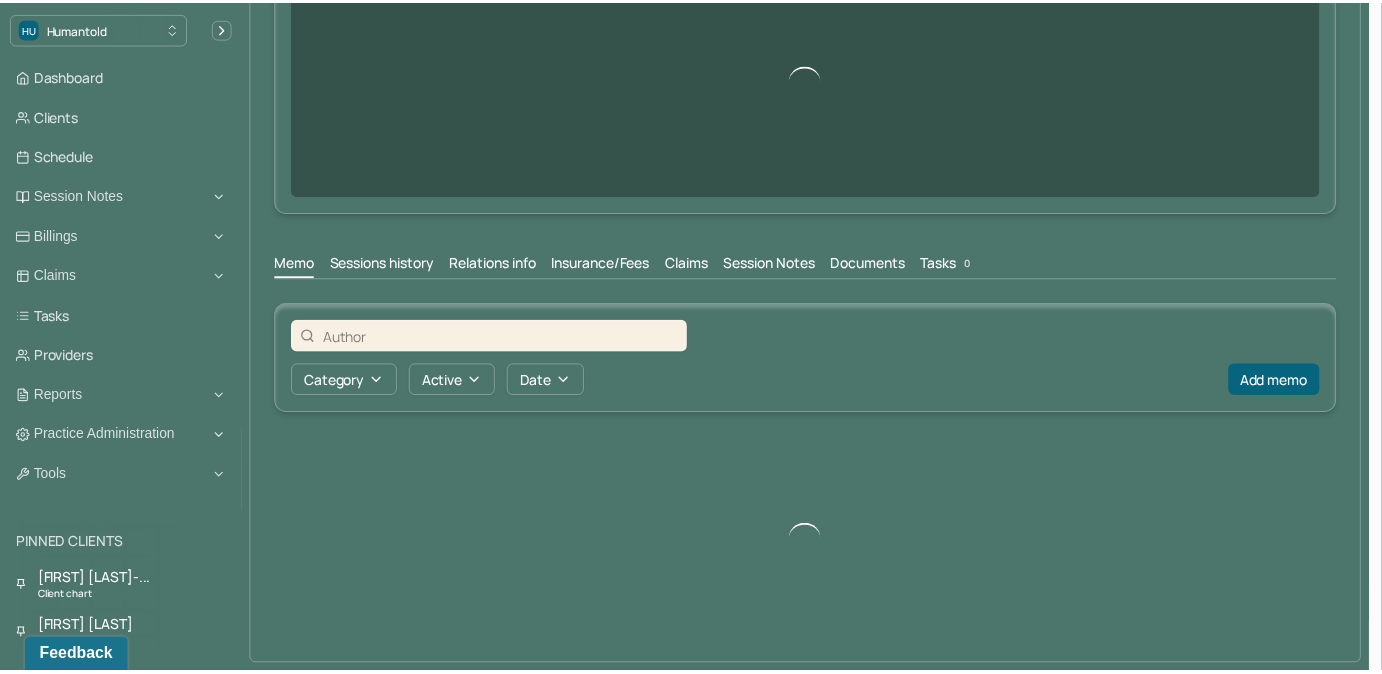 scroll, scrollTop: 0, scrollLeft: 0, axis: both 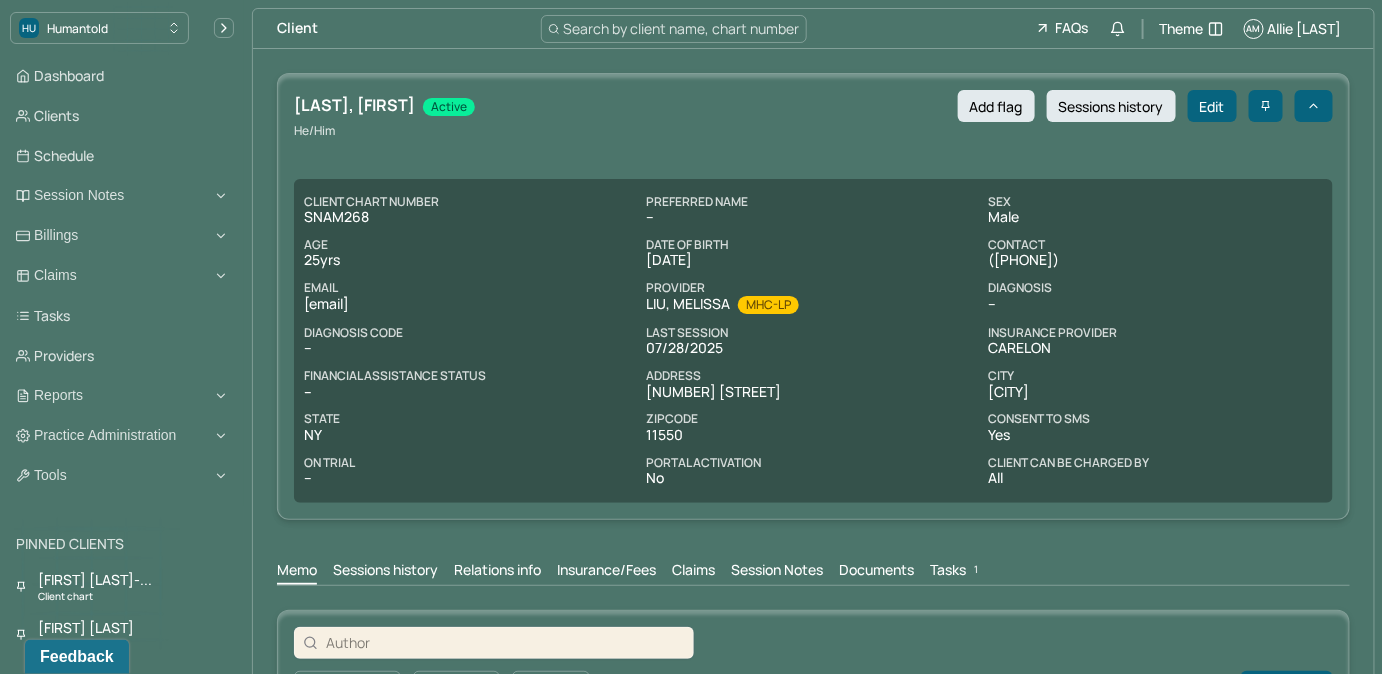 click on "Tasks 1" at bounding box center (956, 572) 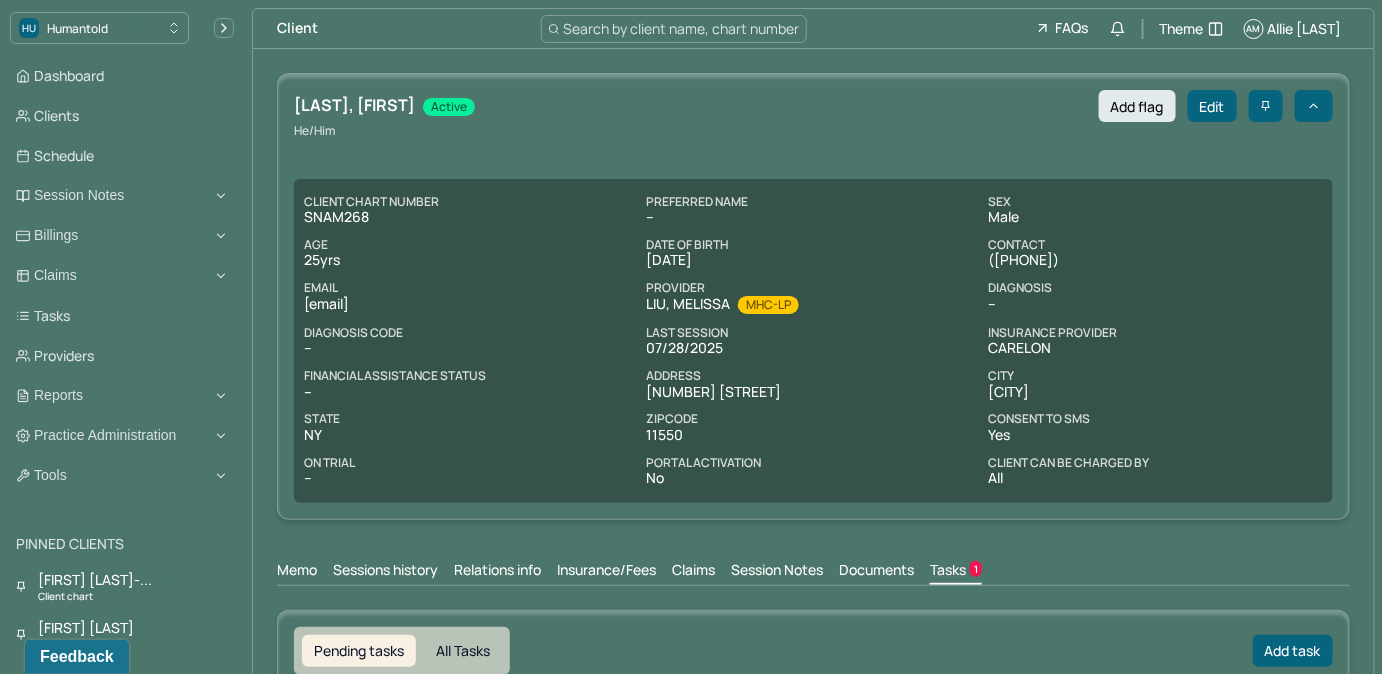 scroll, scrollTop: 0, scrollLeft: 0, axis: both 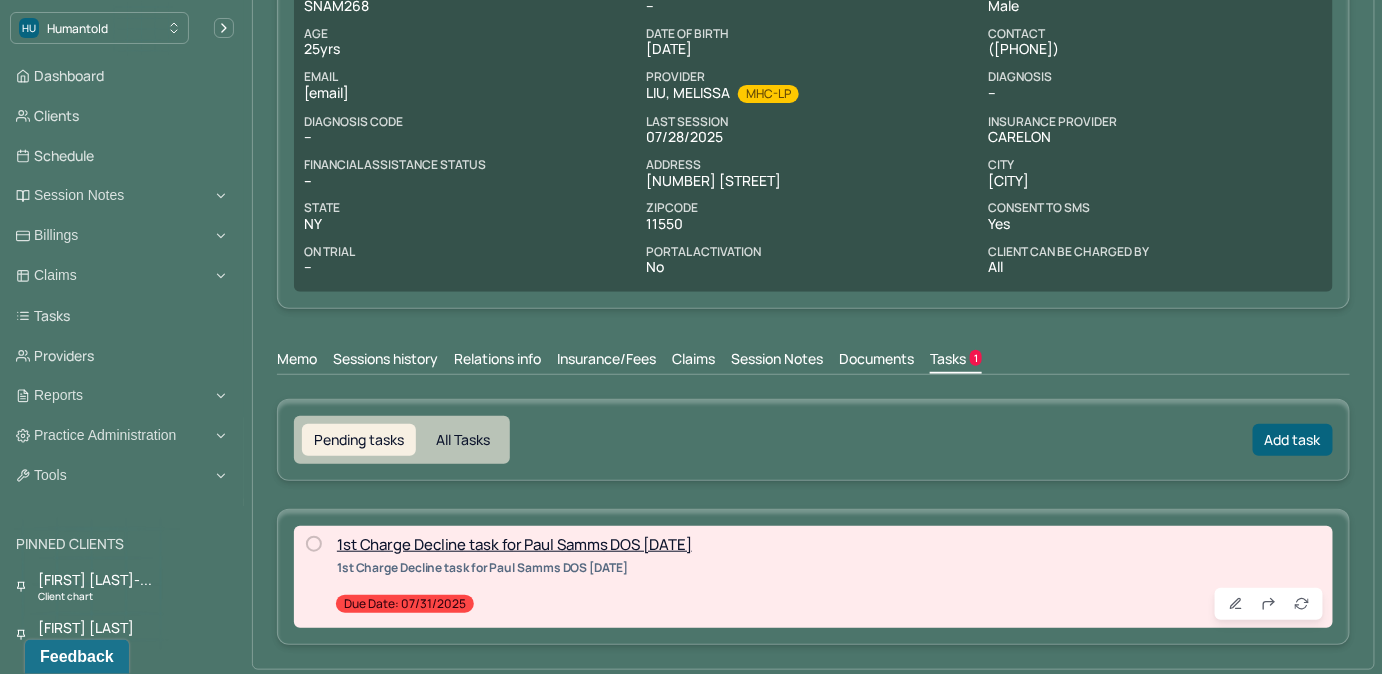 click at bounding box center (314, 544) 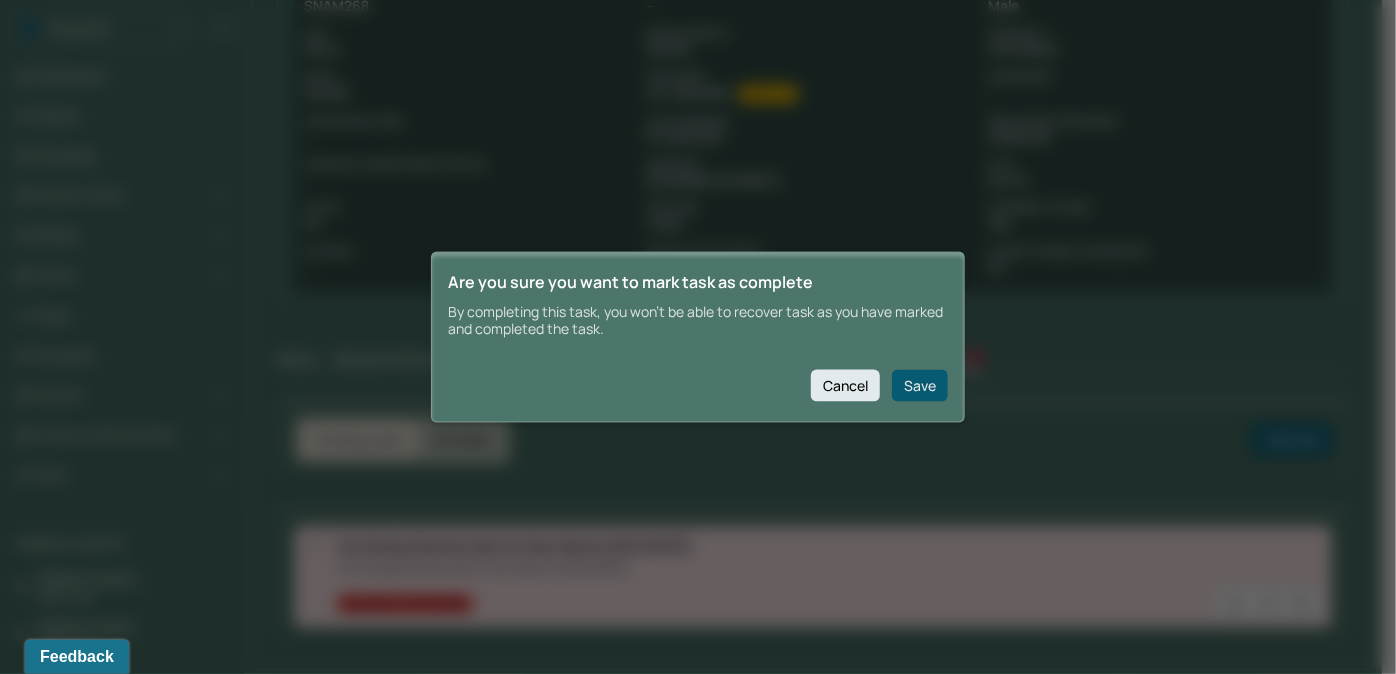click on "Save" at bounding box center (920, 385) 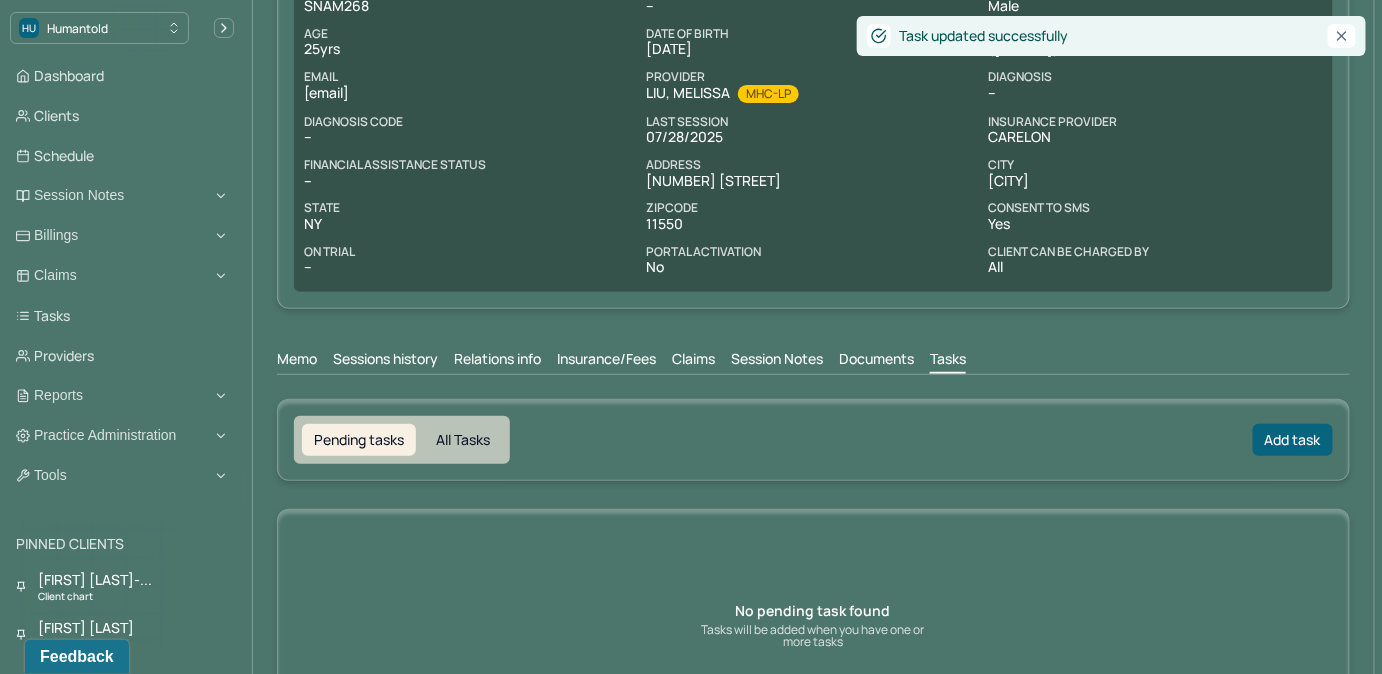 click on "Claims" at bounding box center (693, 361) 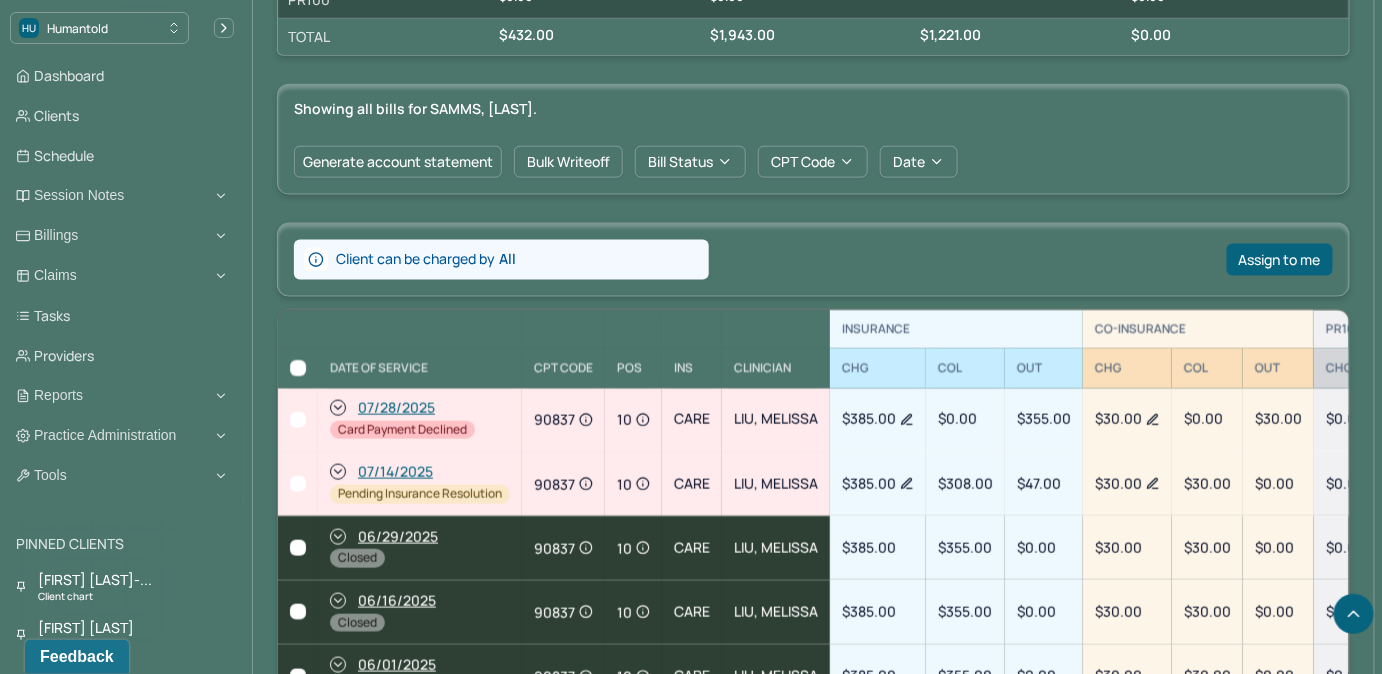 scroll, scrollTop: 757, scrollLeft: 0, axis: vertical 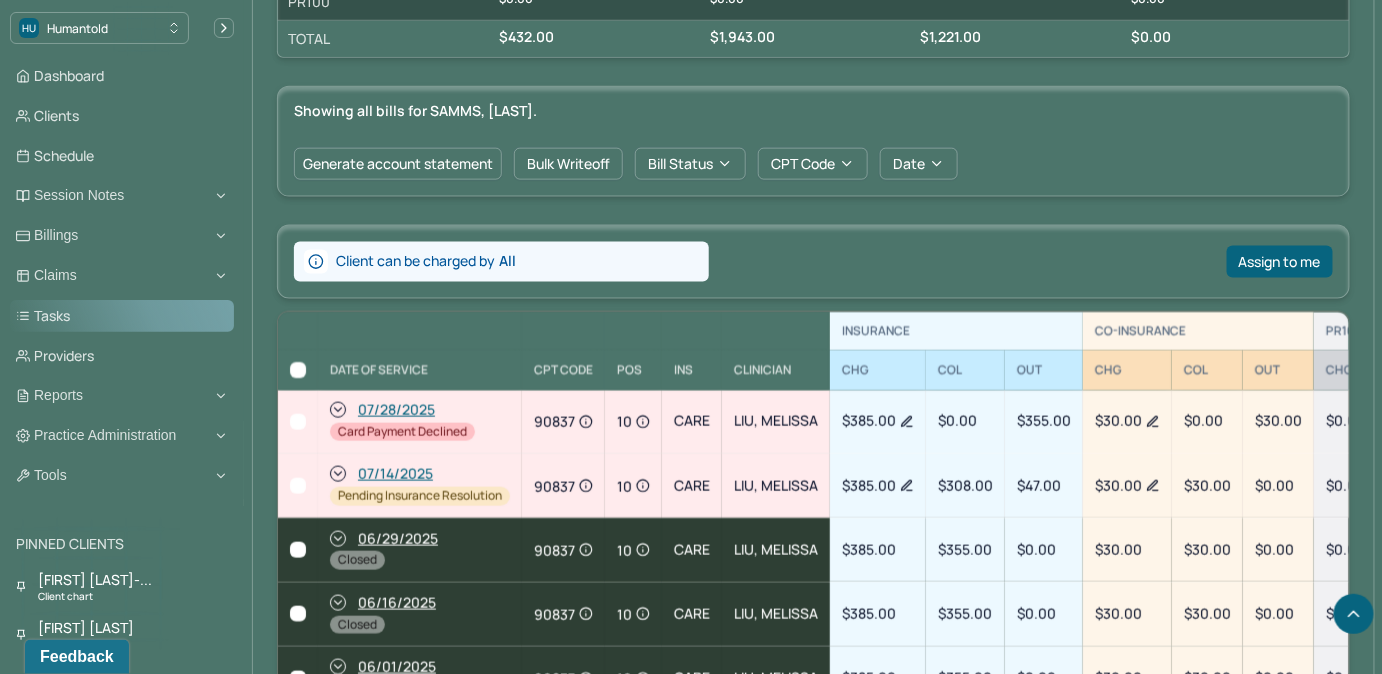 click on "Tasks" at bounding box center (122, 316) 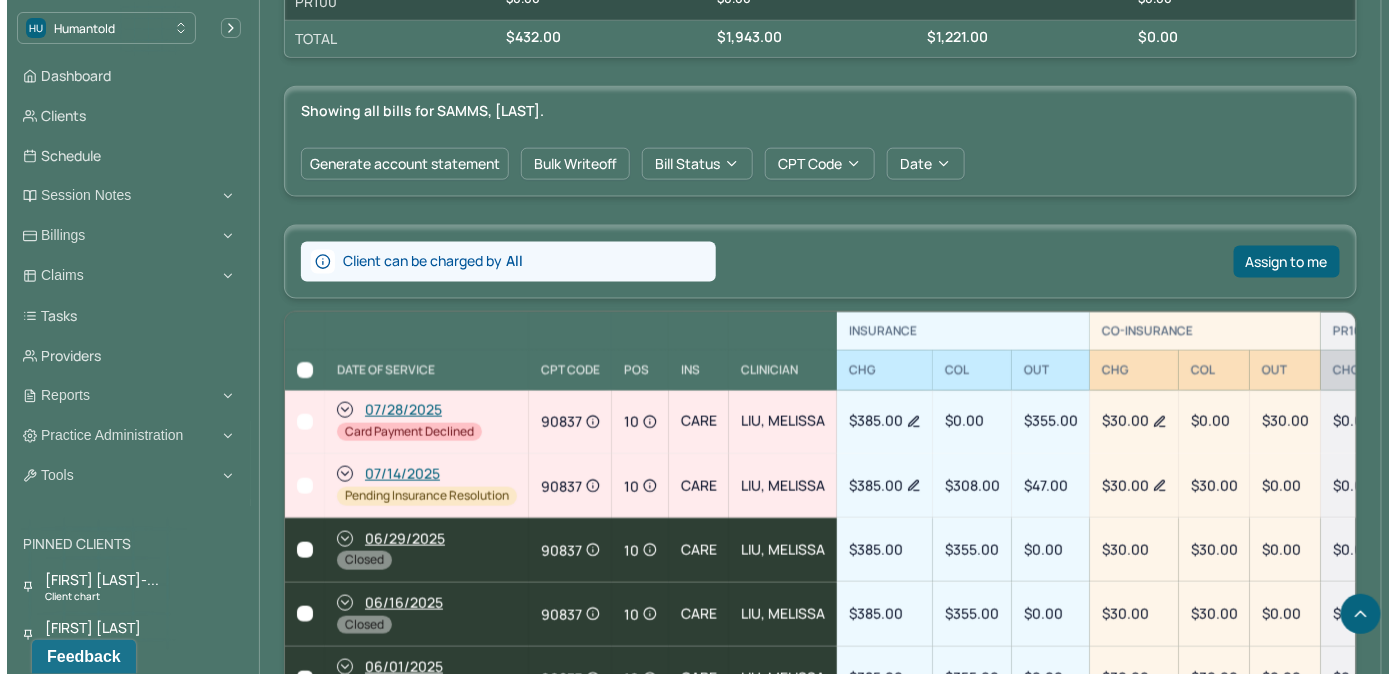 scroll, scrollTop: 205, scrollLeft: 0, axis: vertical 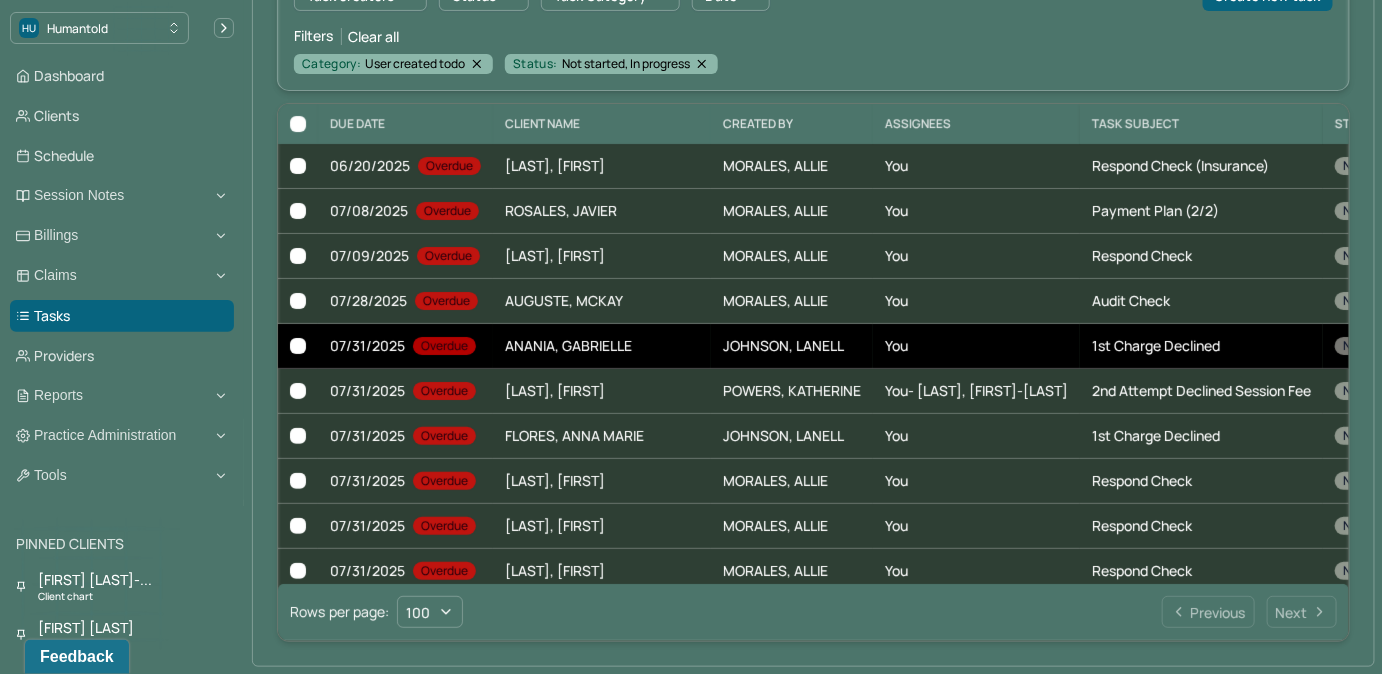 click on "You" at bounding box center [976, 346] 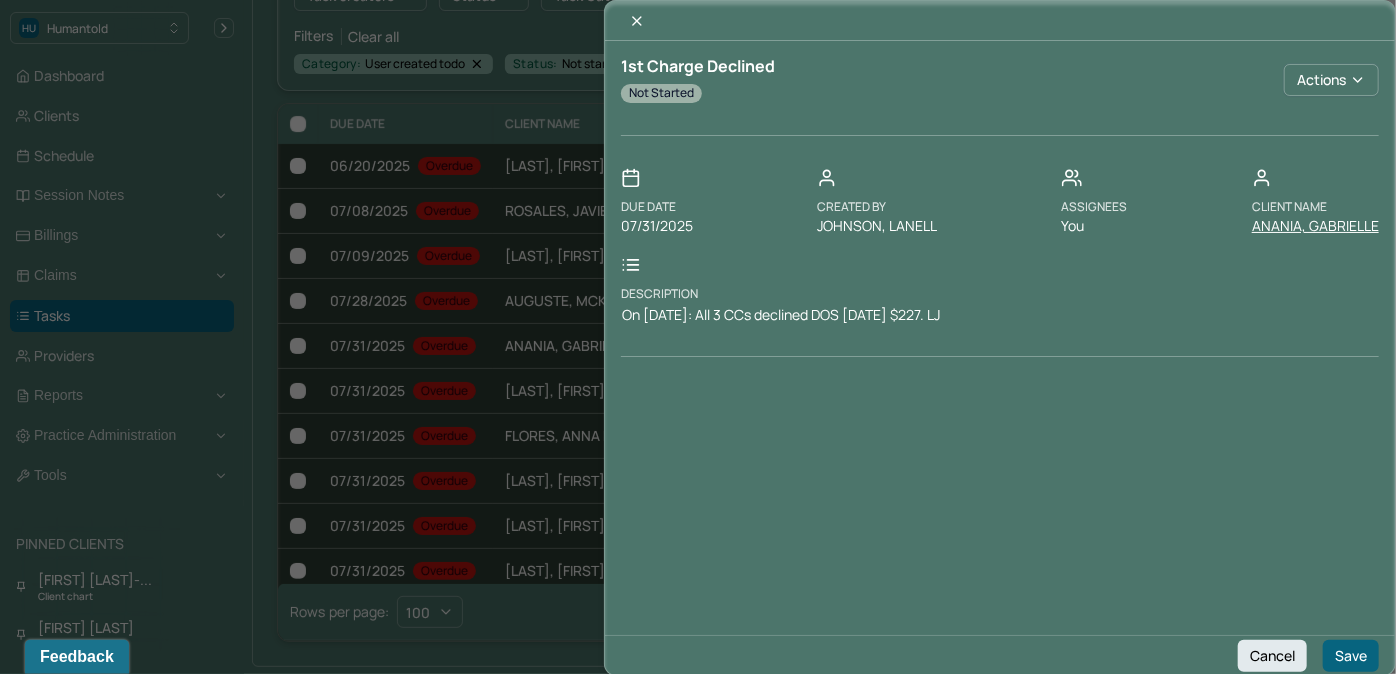 click on "ANANIA, GABRIELLE" at bounding box center [1315, 226] 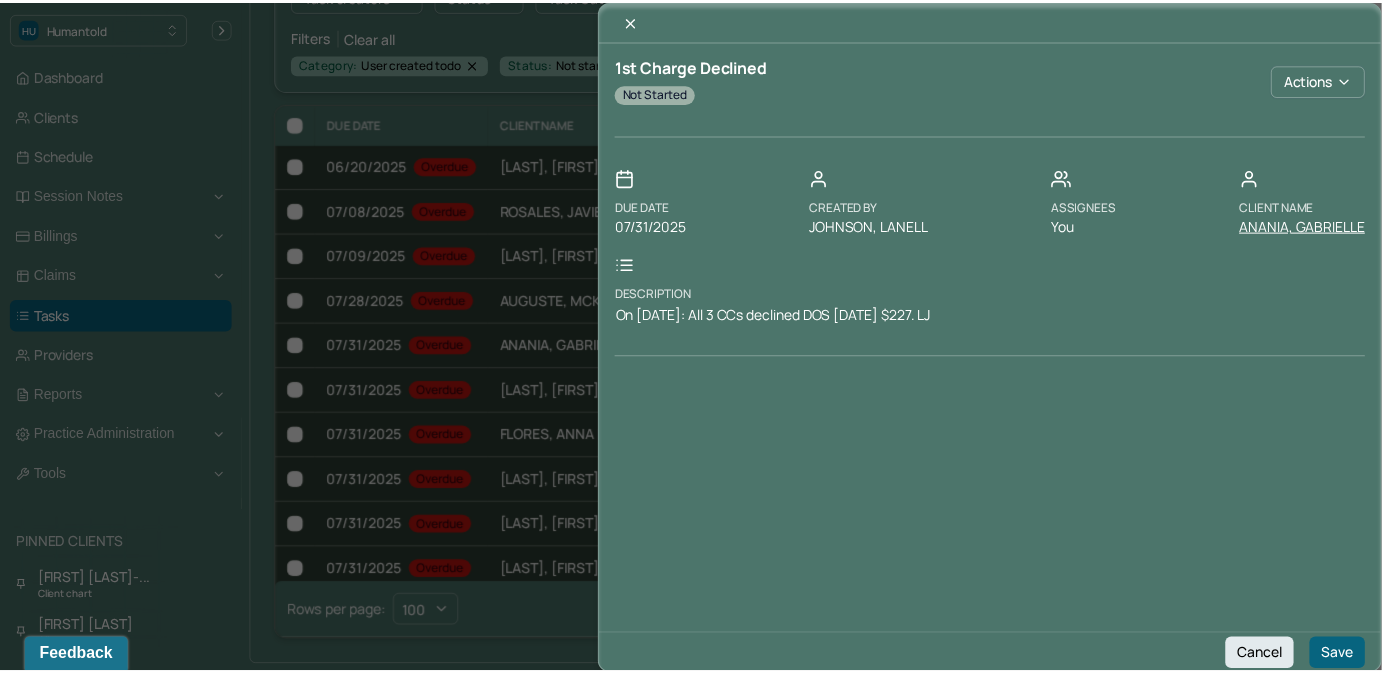 scroll, scrollTop: 0, scrollLeft: 0, axis: both 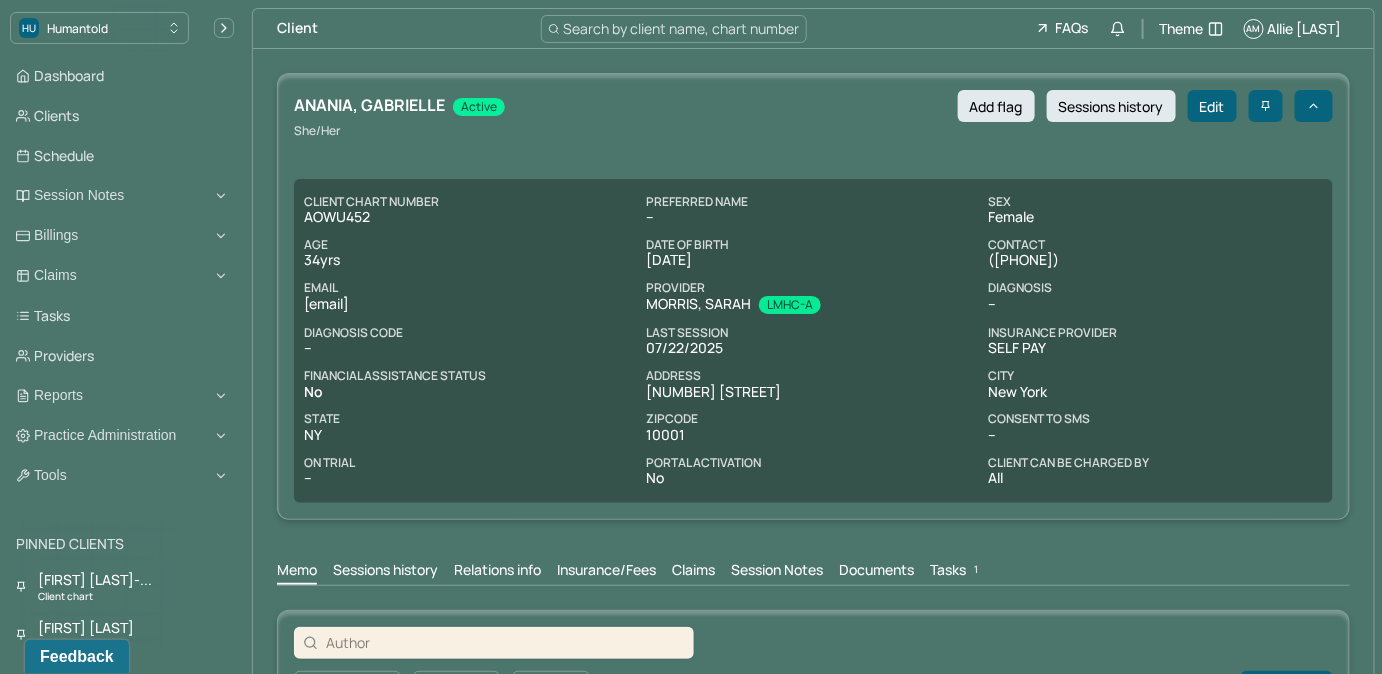 click on "Tasks 1" at bounding box center [956, 572] 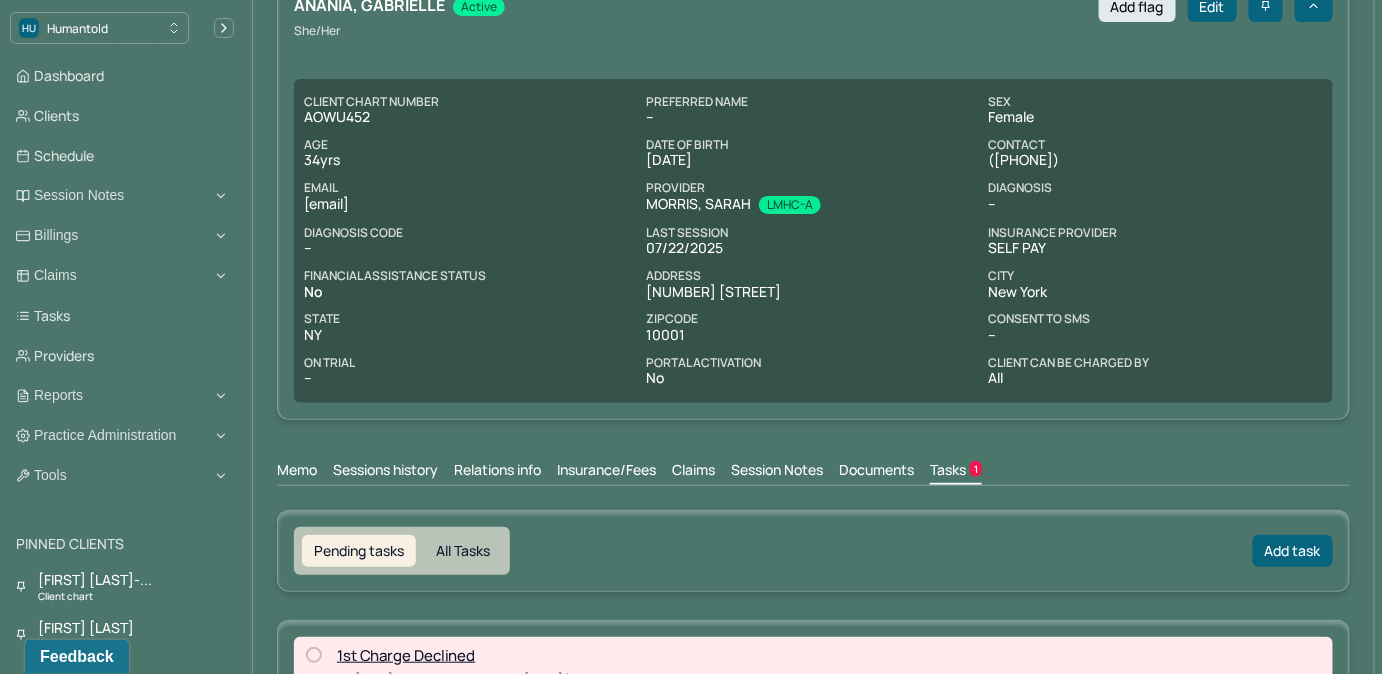 scroll, scrollTop: 211, scrollLeft: 0, axis: vertical 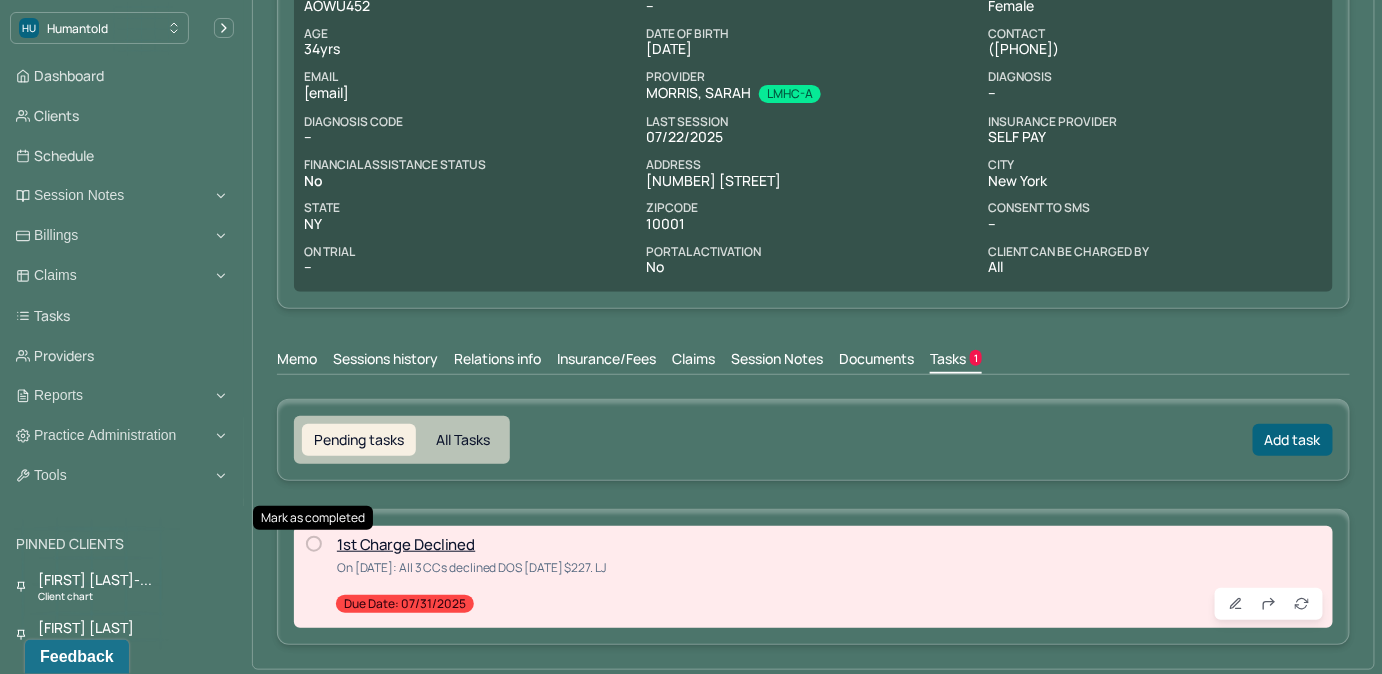 click at bounding box center (314, 544) 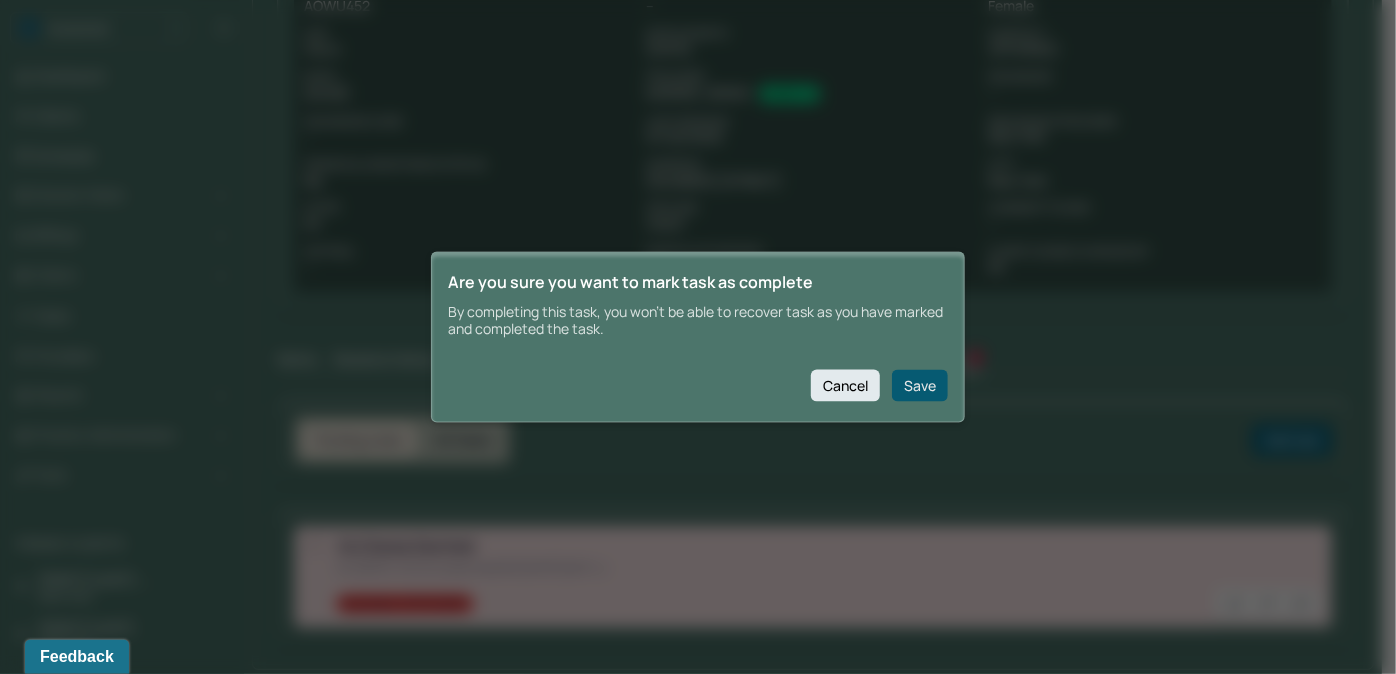 click on "Save" at bounding box center [920, 385] 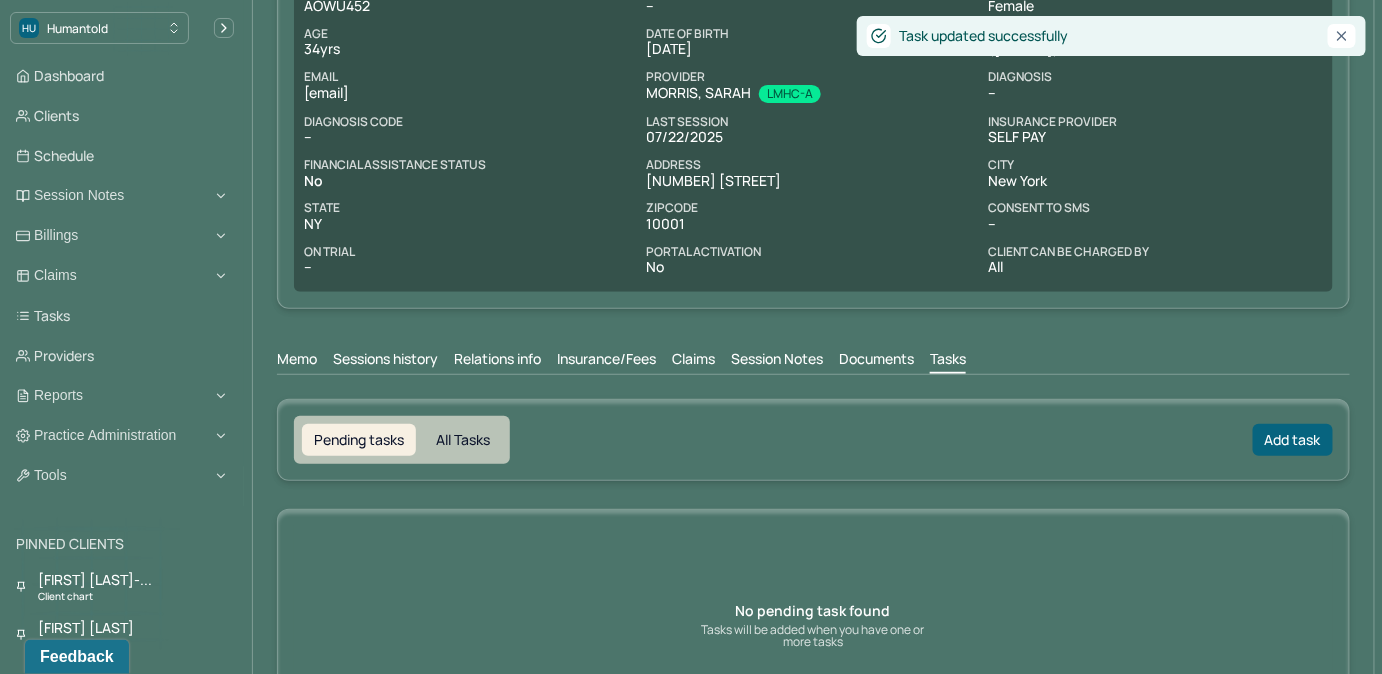 click on "Claims" at bounding box center [693, 361] 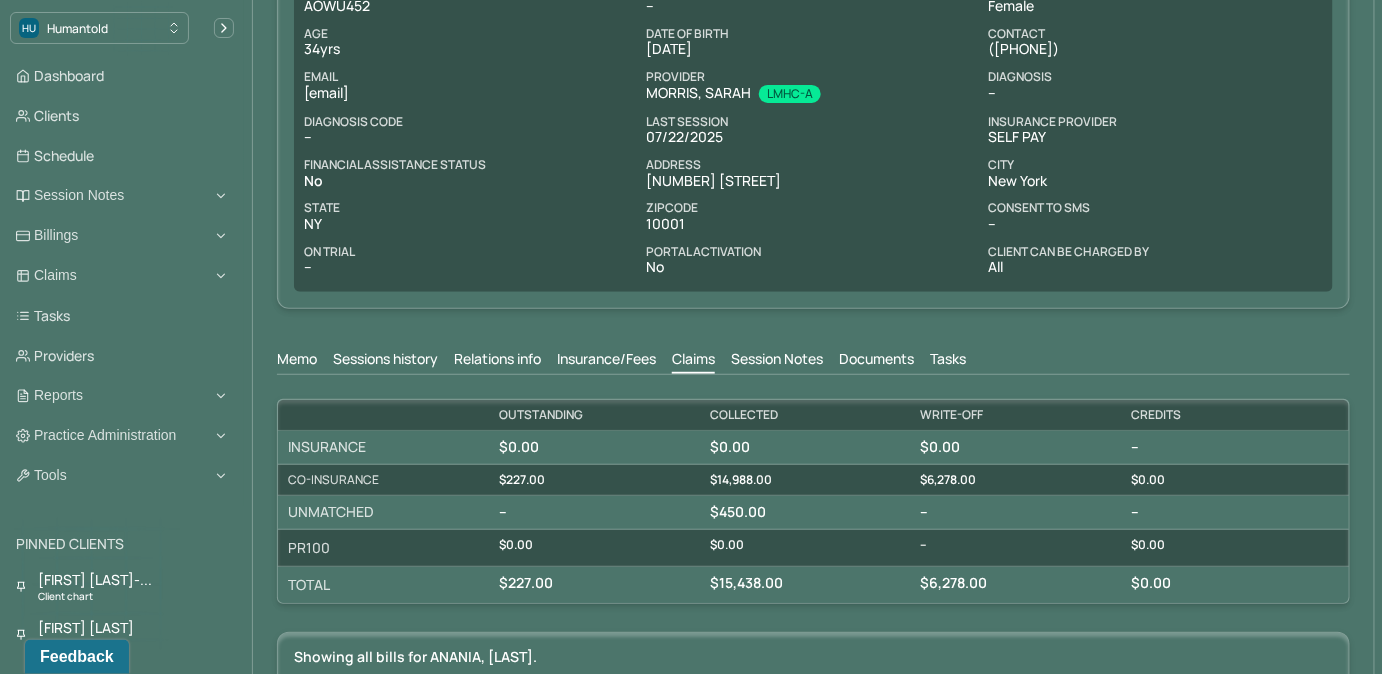 scroll, scrollTop: 0, scrollLeft: 0, axis: both 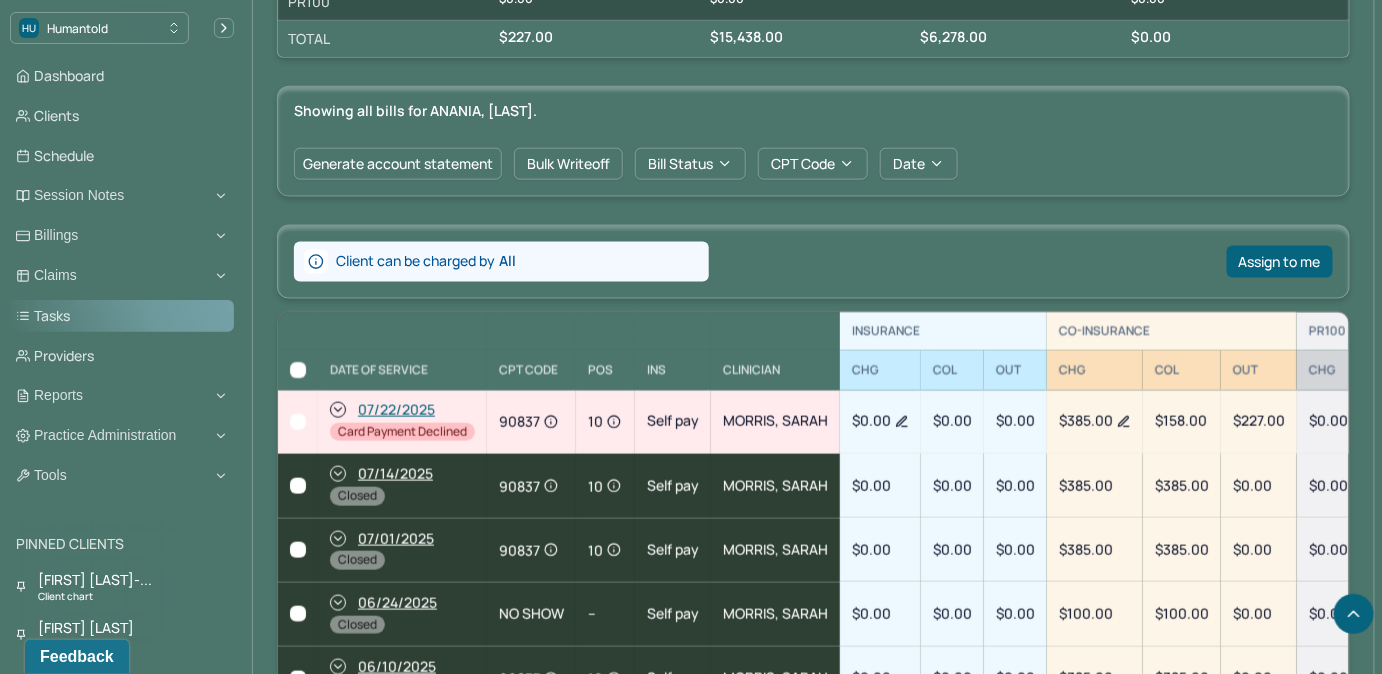 click on "Tasks" at bounding box center [122, 316] 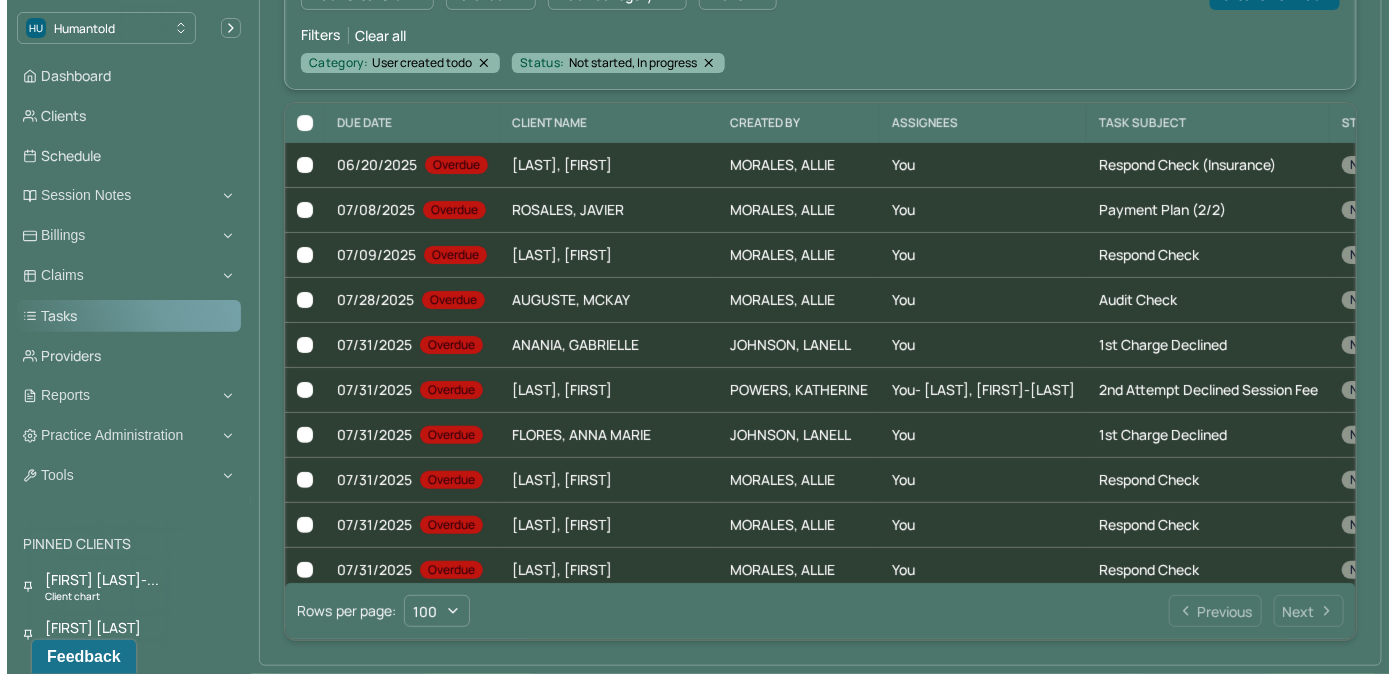 scroll, scrollTop: 205, scrollLeft: 0, axis: vertical 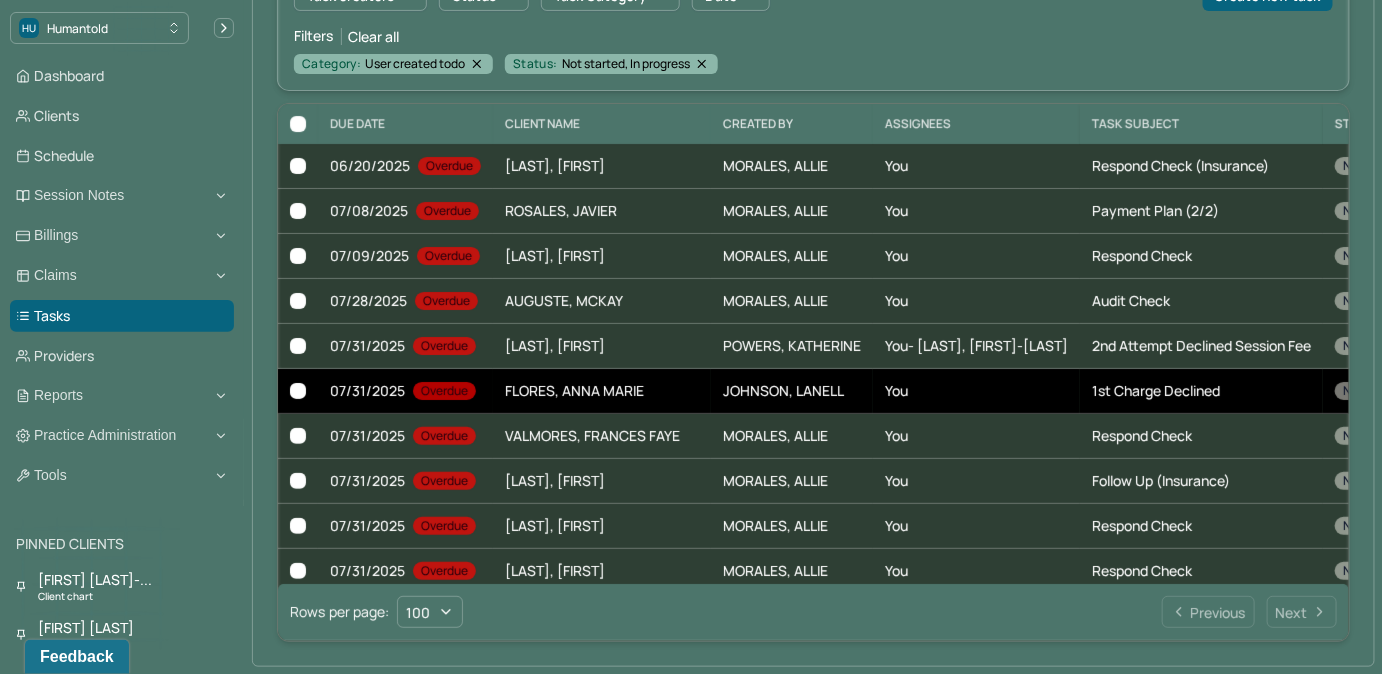 click on "You" at bounding box center (976, 391) 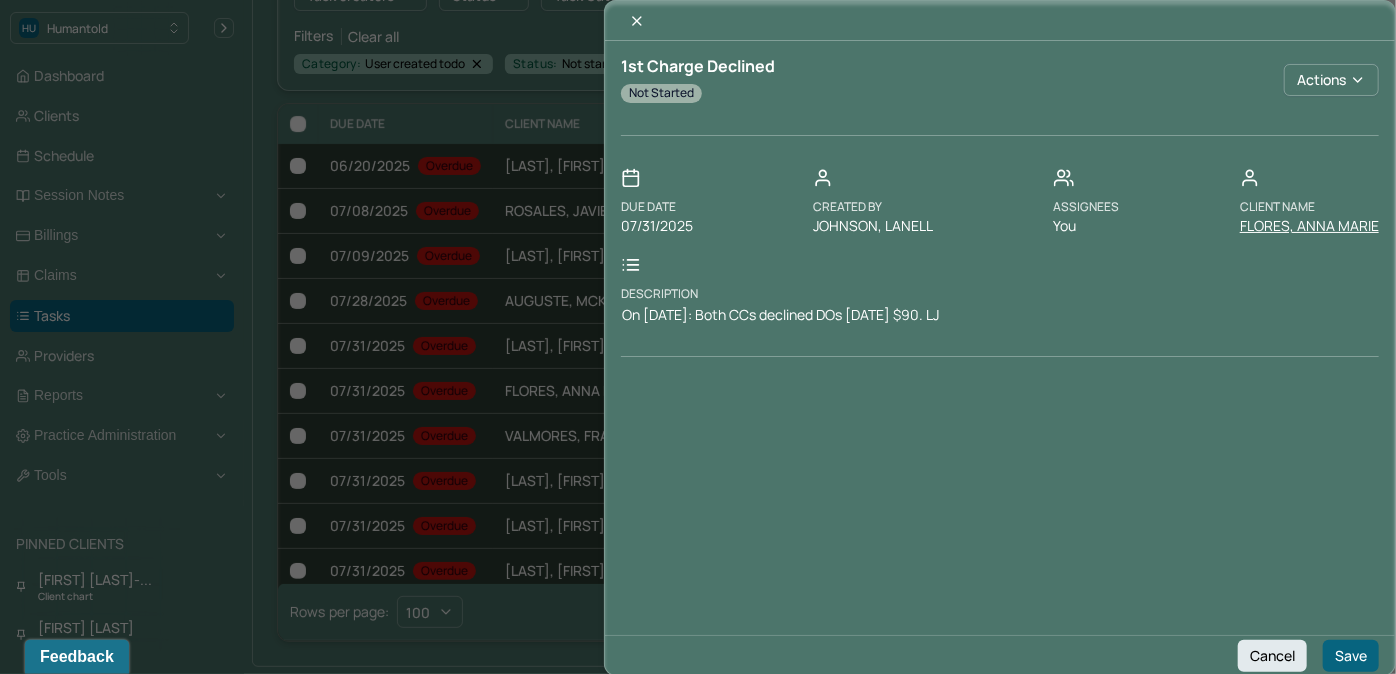 click on "FLORES, ANNA MARIE" at bounding box center (1309, 226) 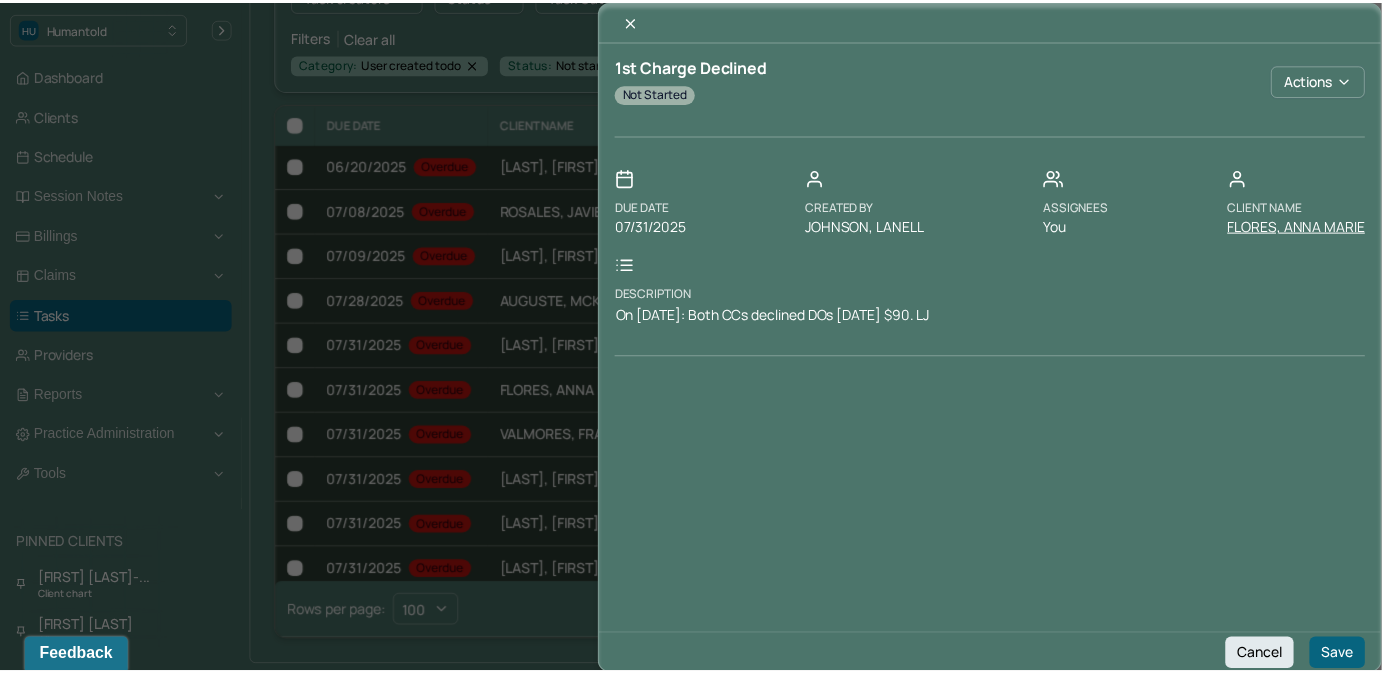 scroll, scrollTop: 0, scrollLeft: 0, axis: both 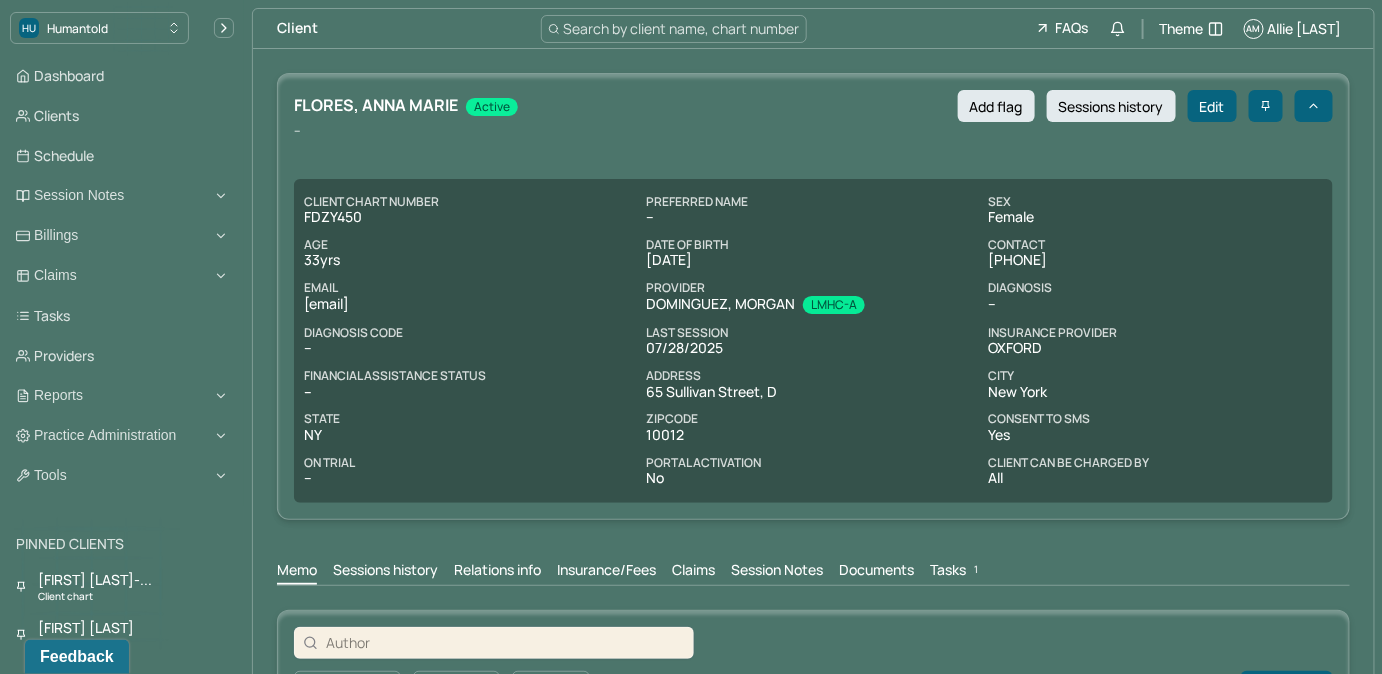 click on "Tasks 1" at bounding box center [956, 572] 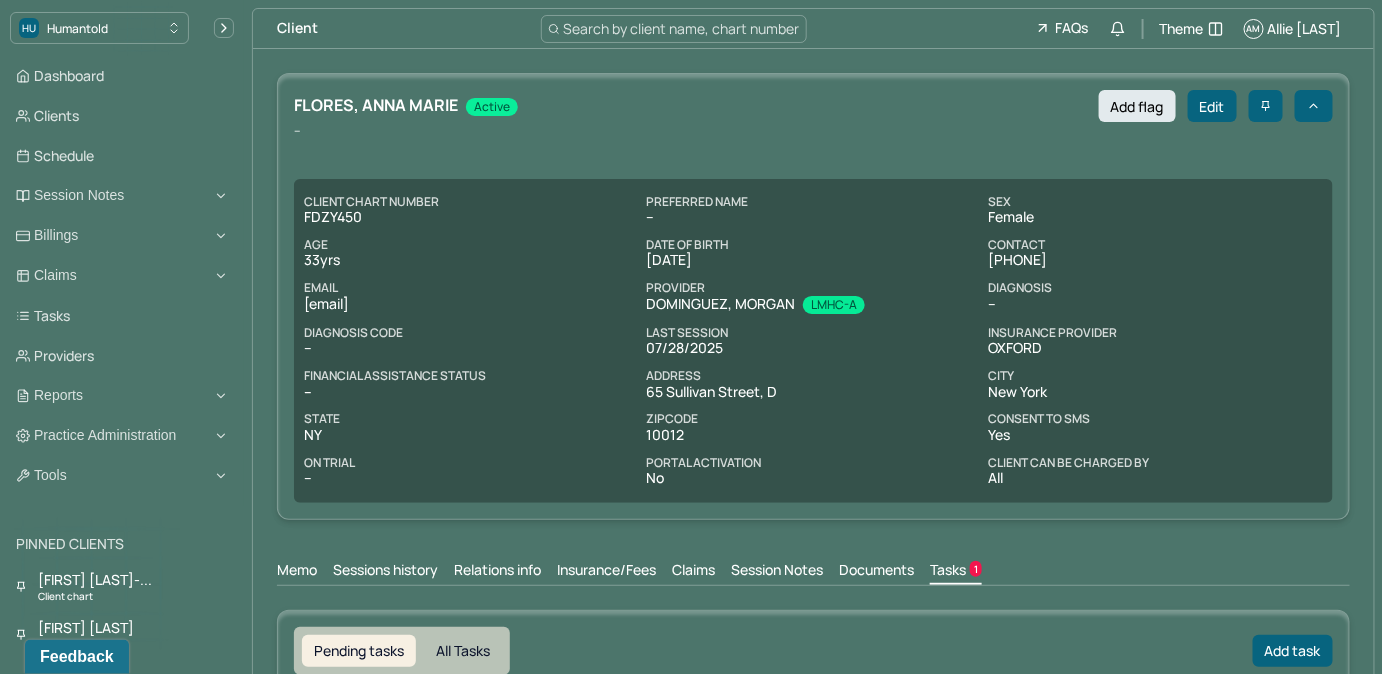 scroll, scrollTop: 0, scrollLeft: 0, axis: both 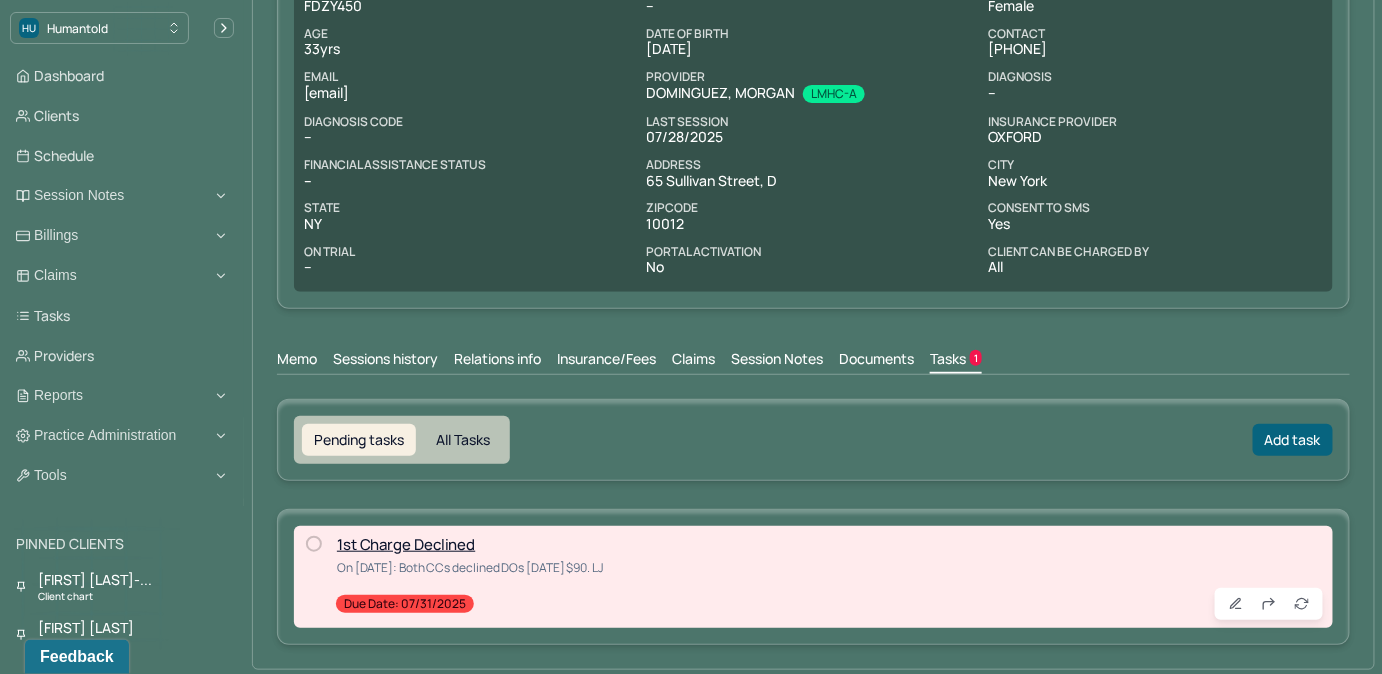 click at bounding box center [314, 544] 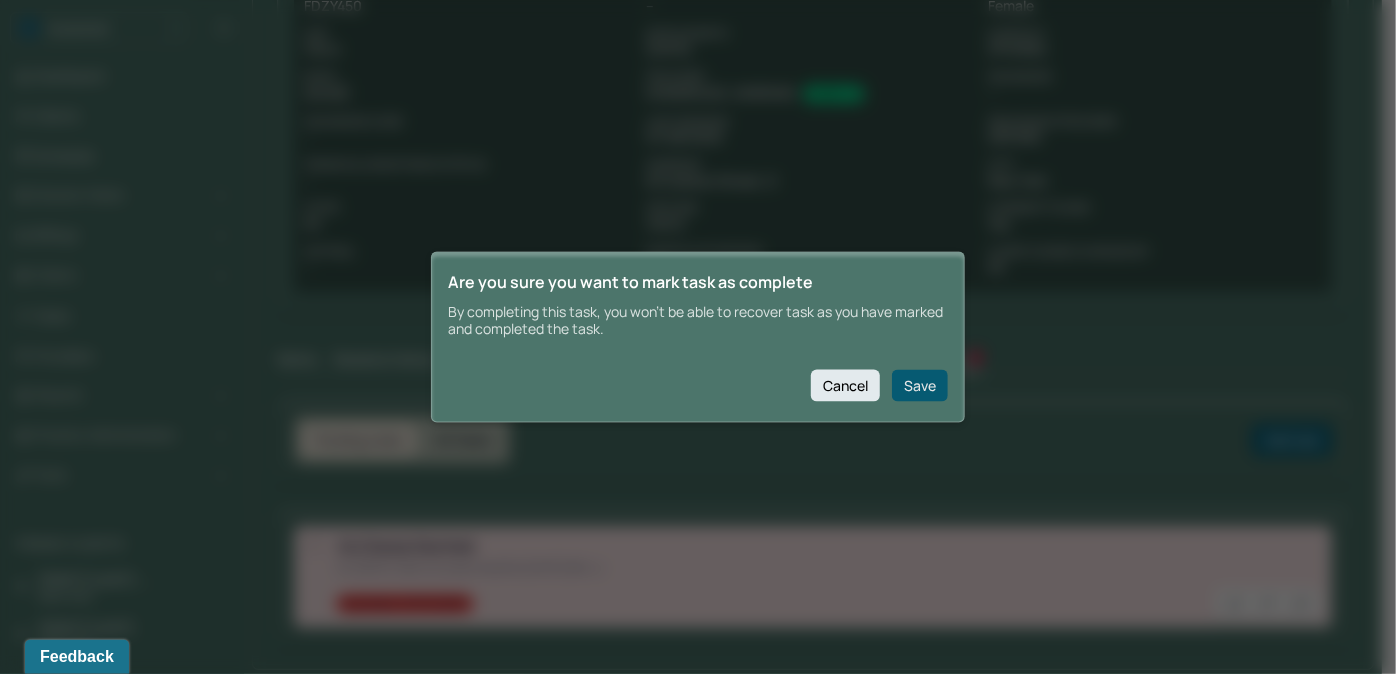click on "Save" at bounding box center [920, 385] 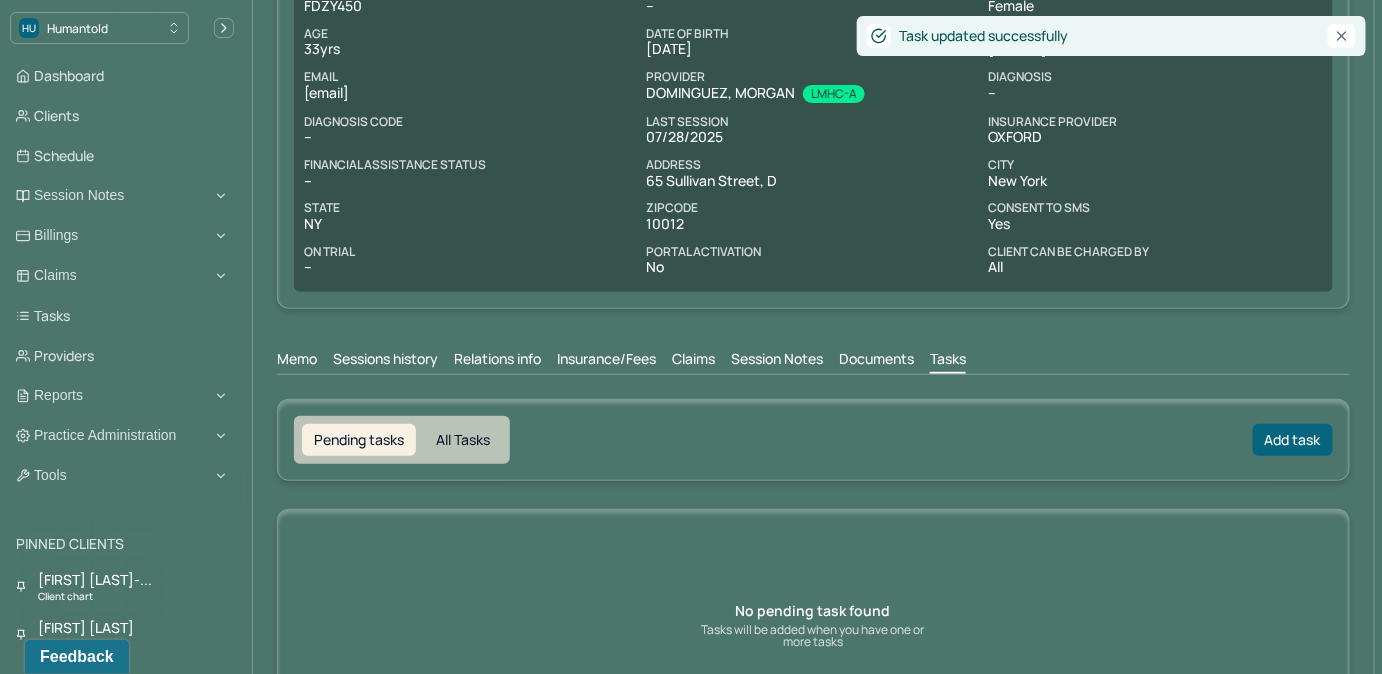 click on "Claims" at bounding box center [693, 361] 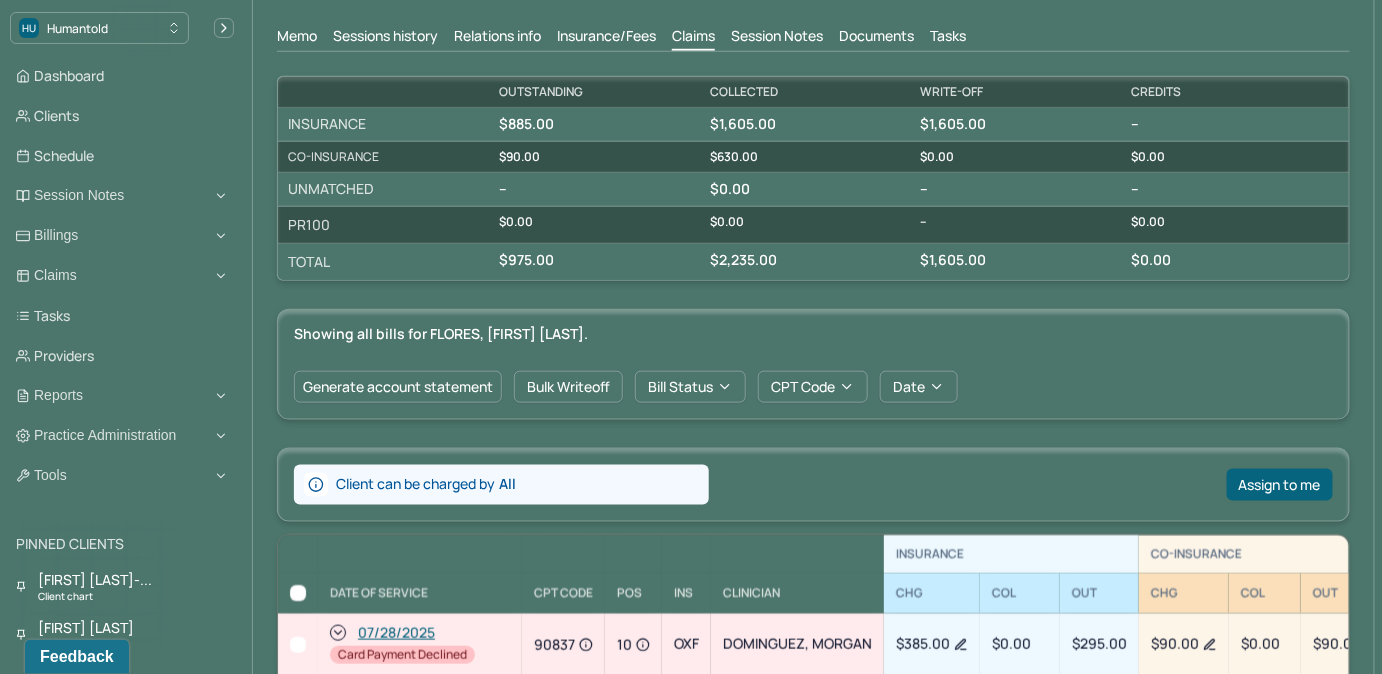 scroll, scrollTop: 666, scrollLeft: 0, axis: vertical 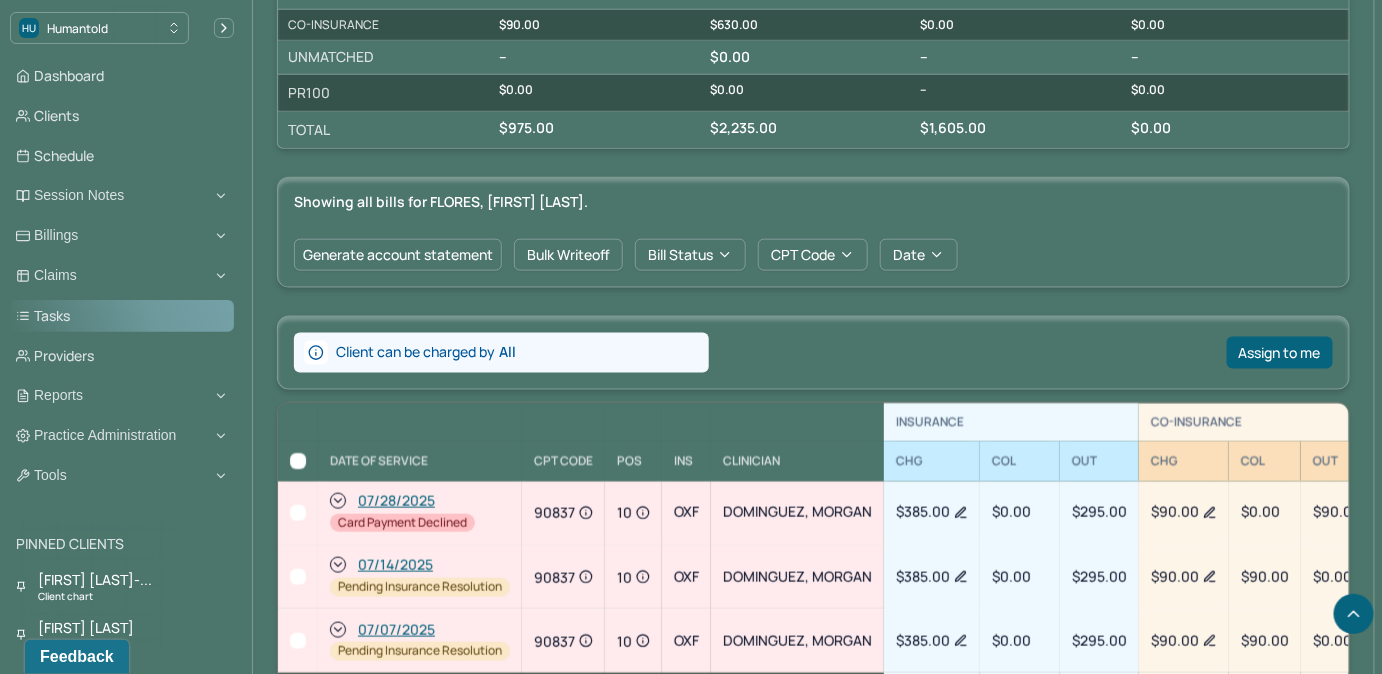 click on "Tasks" at bounding box center (122, 316) 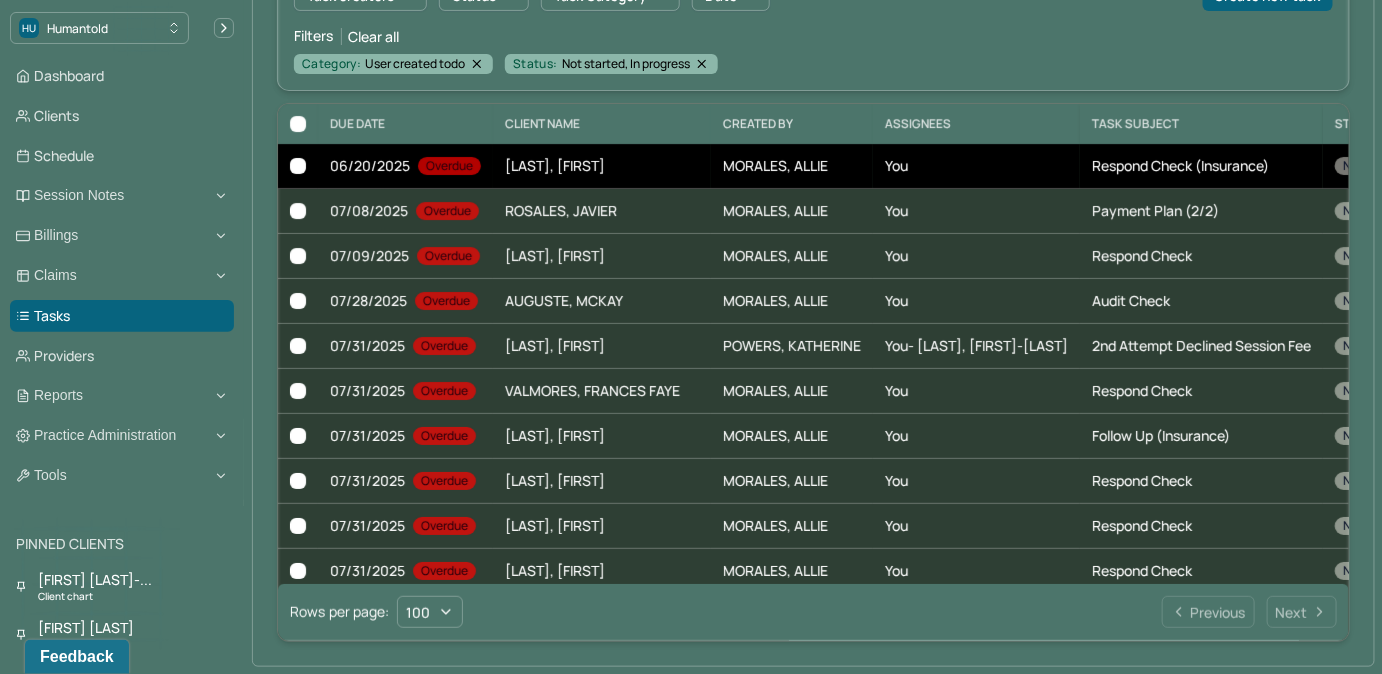 scroll, scrollTop: 205, scrollLeft: 0, axis: vertical 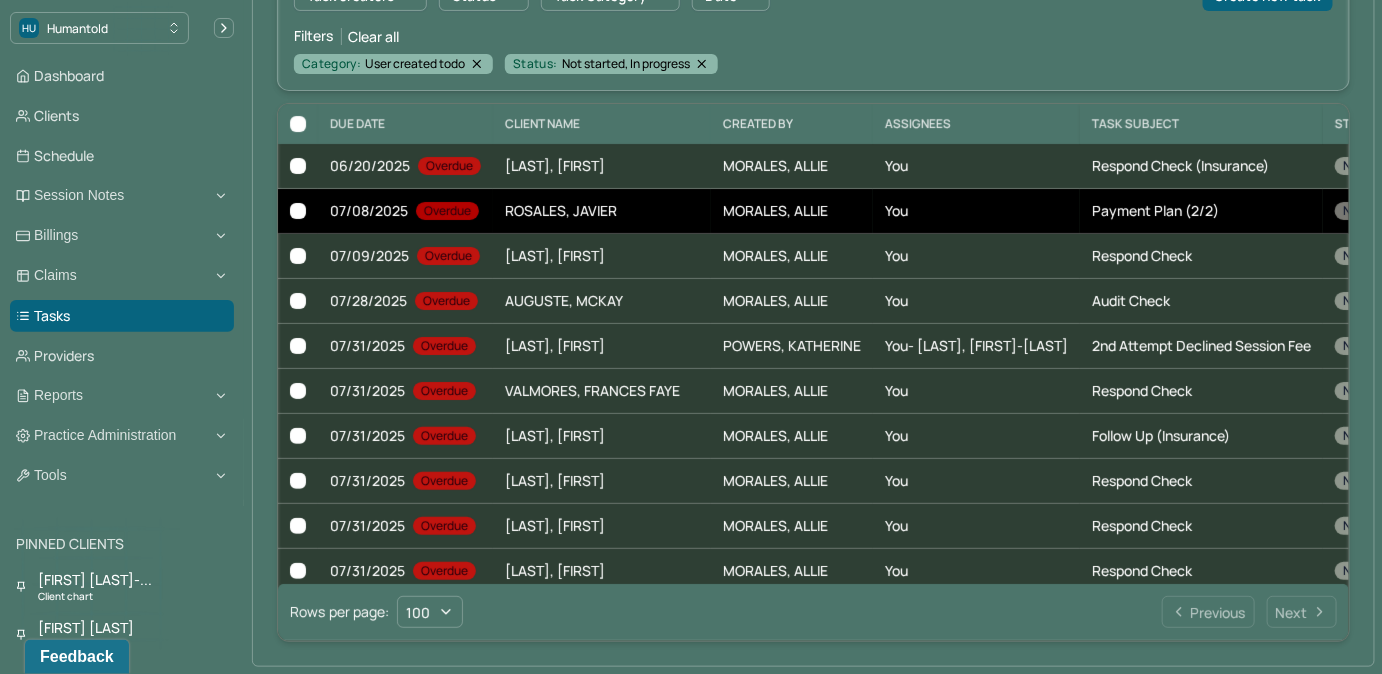 click on "You" at bounding box center [976, 211] 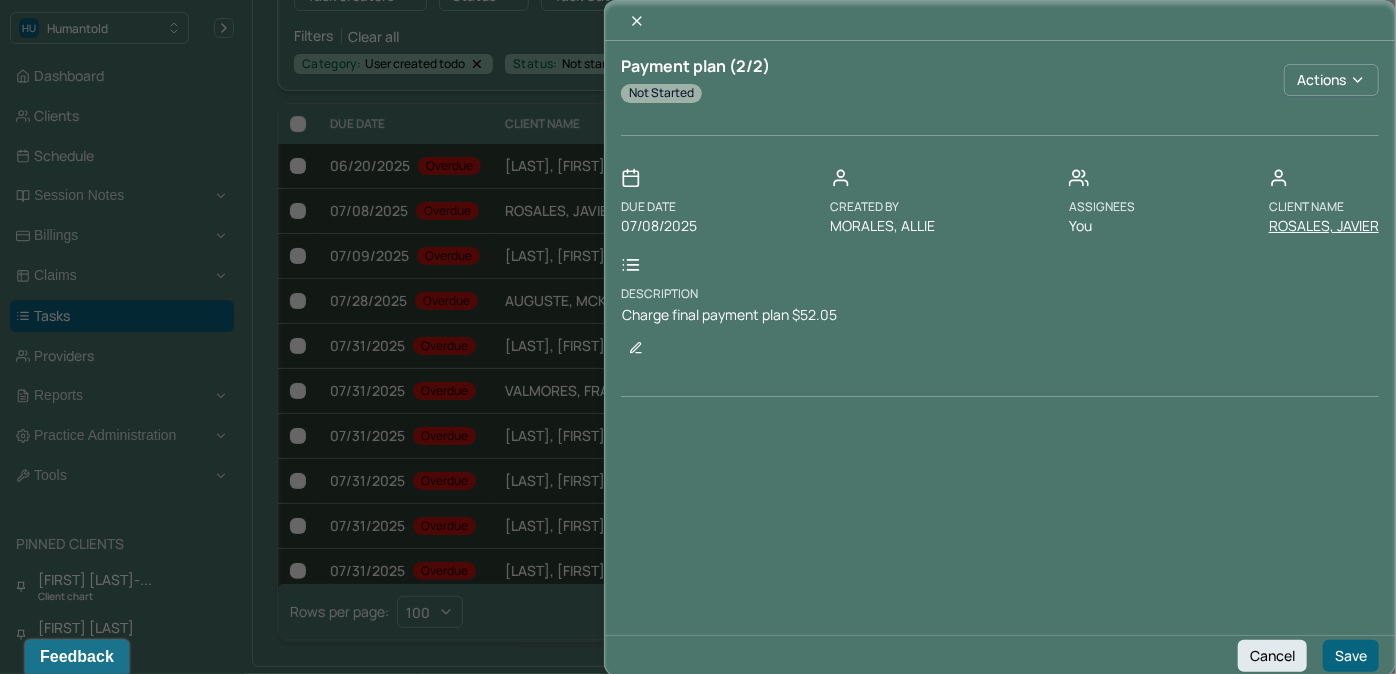 click on "ROSALES, JAVIER" at bounding box center (1324, 226) 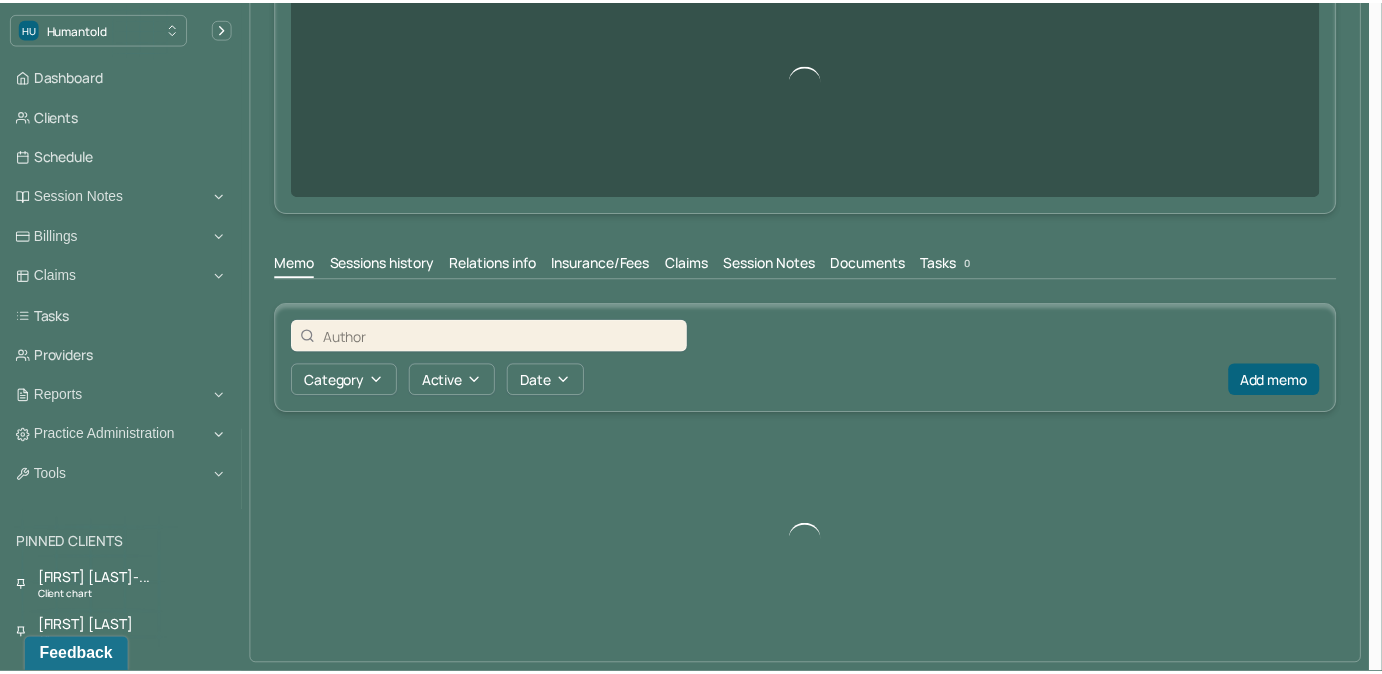 scroll, scrollTop: 0, scrollLeft: 0, axis: both 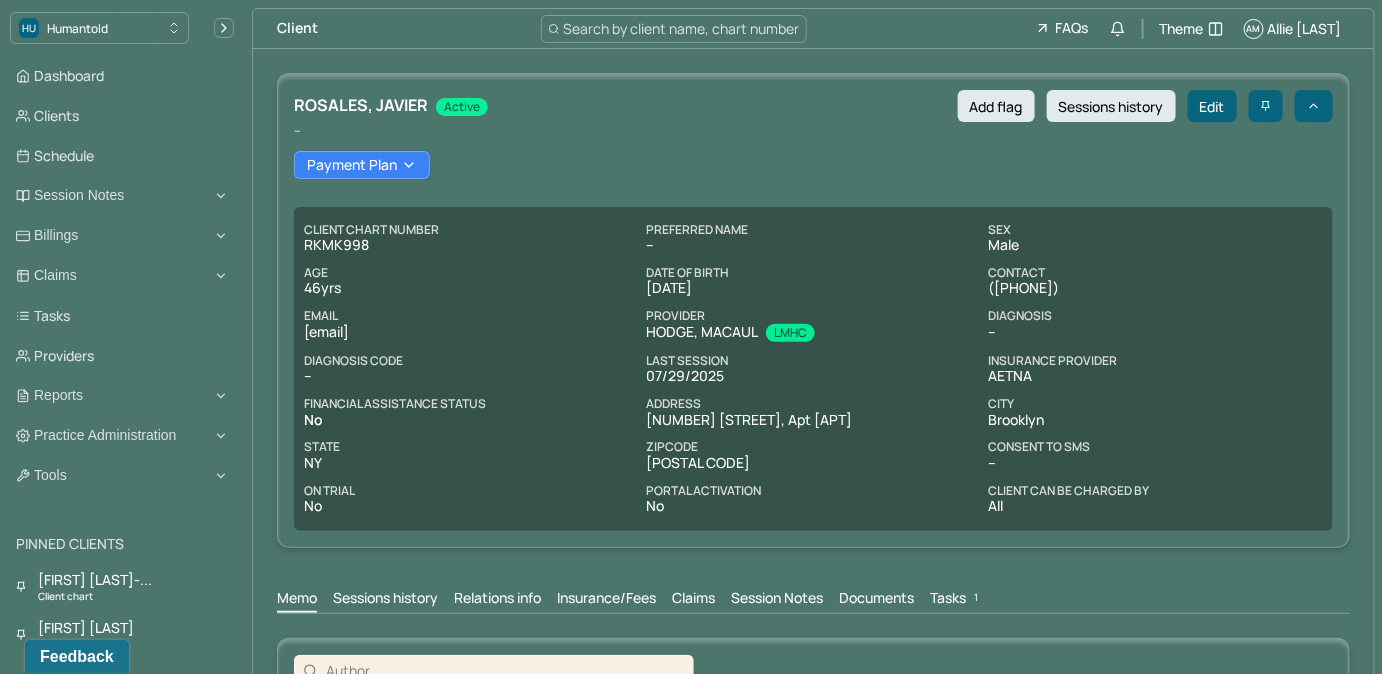 drag, startPoint x: 304, startPoint y: 329, endPoint x: 458, endPoint y: 335, distance: 154.11684 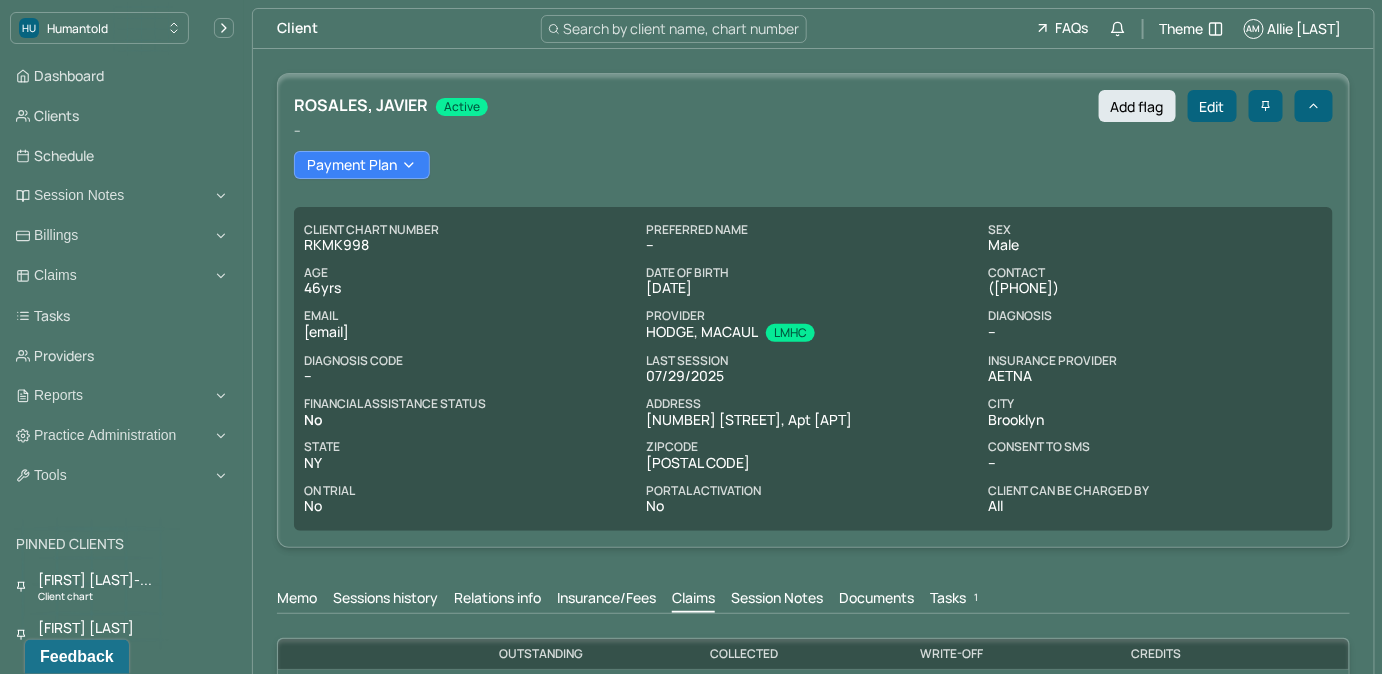 click on "Tasks 1" at bounding box center [956, 600] 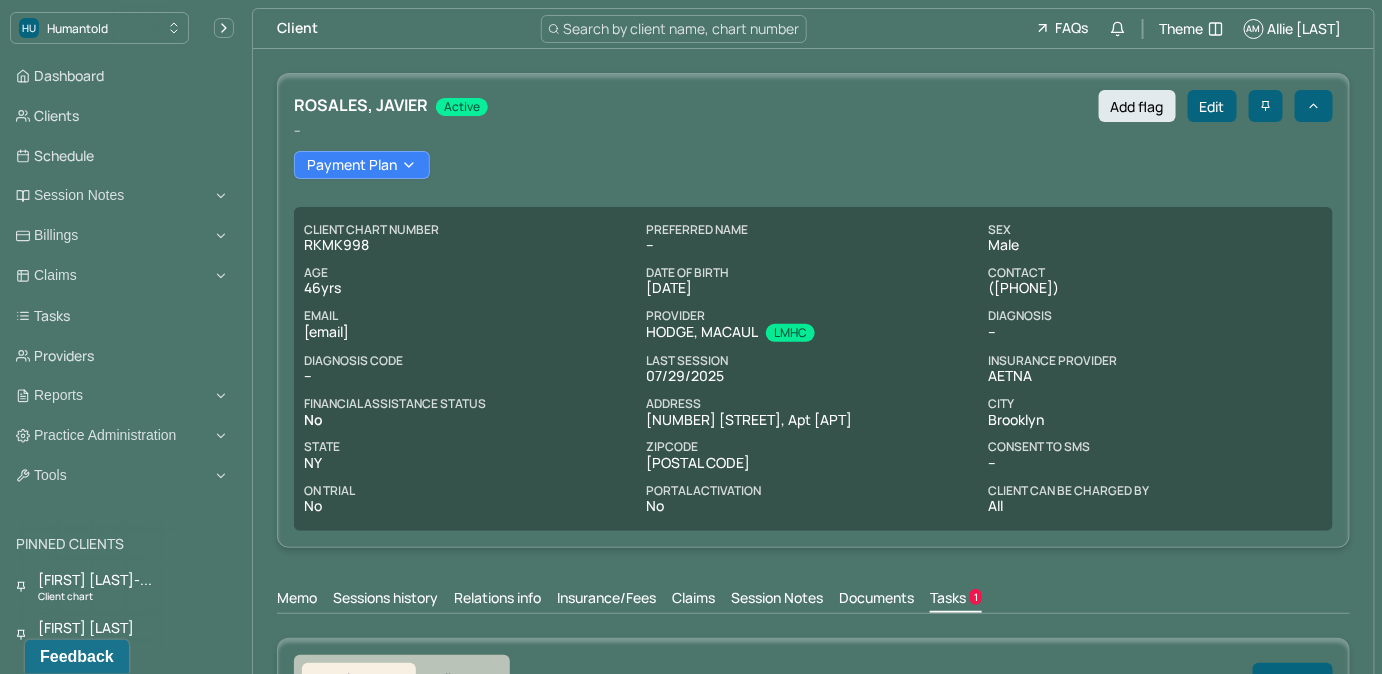 scroll, scrollTop: 1, scrollLeft: 0, axis: vertical 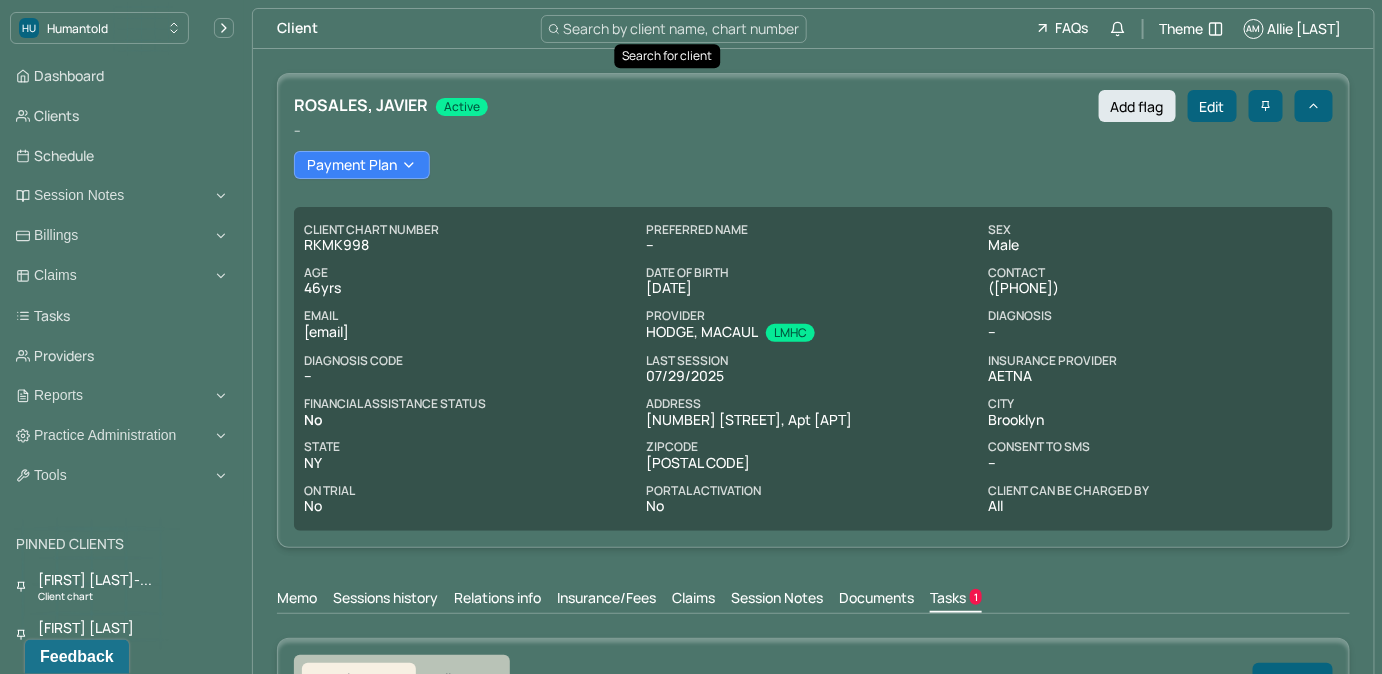 click on "Search by client name, chart number" at bounding box center [682, 28] 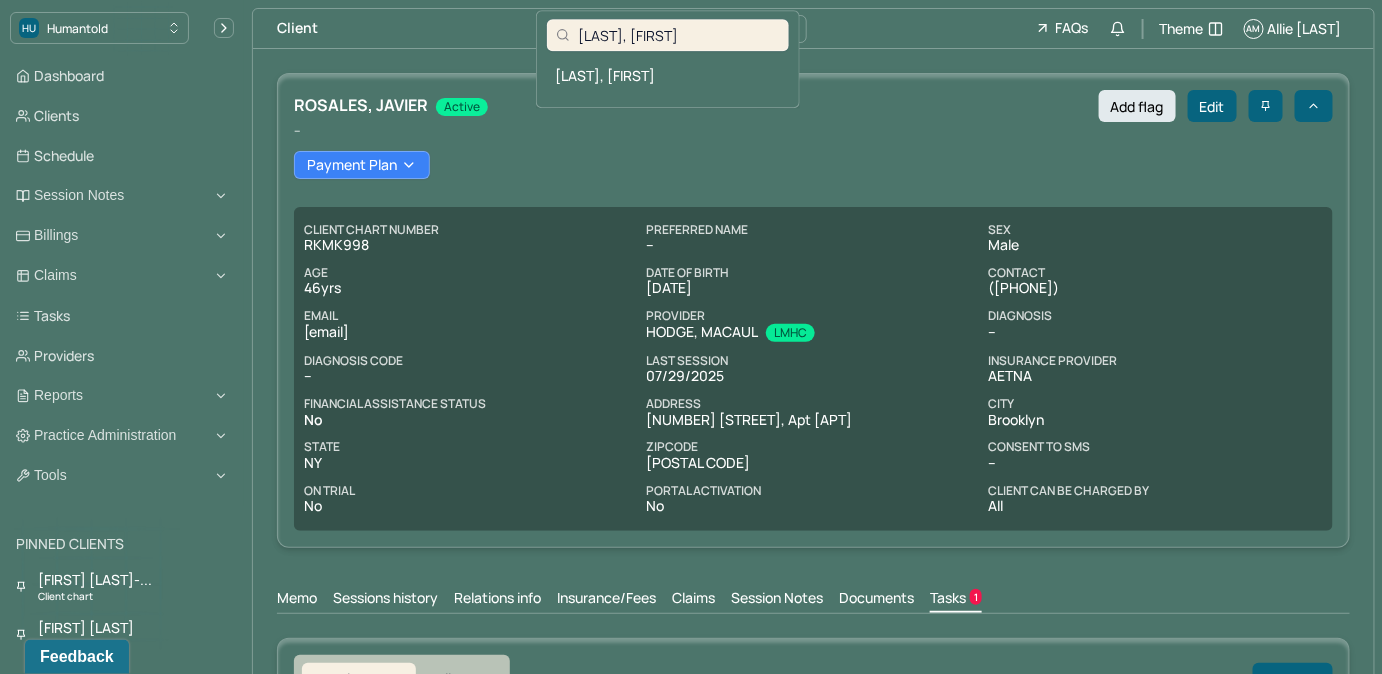 type on "Sabine Agnant" 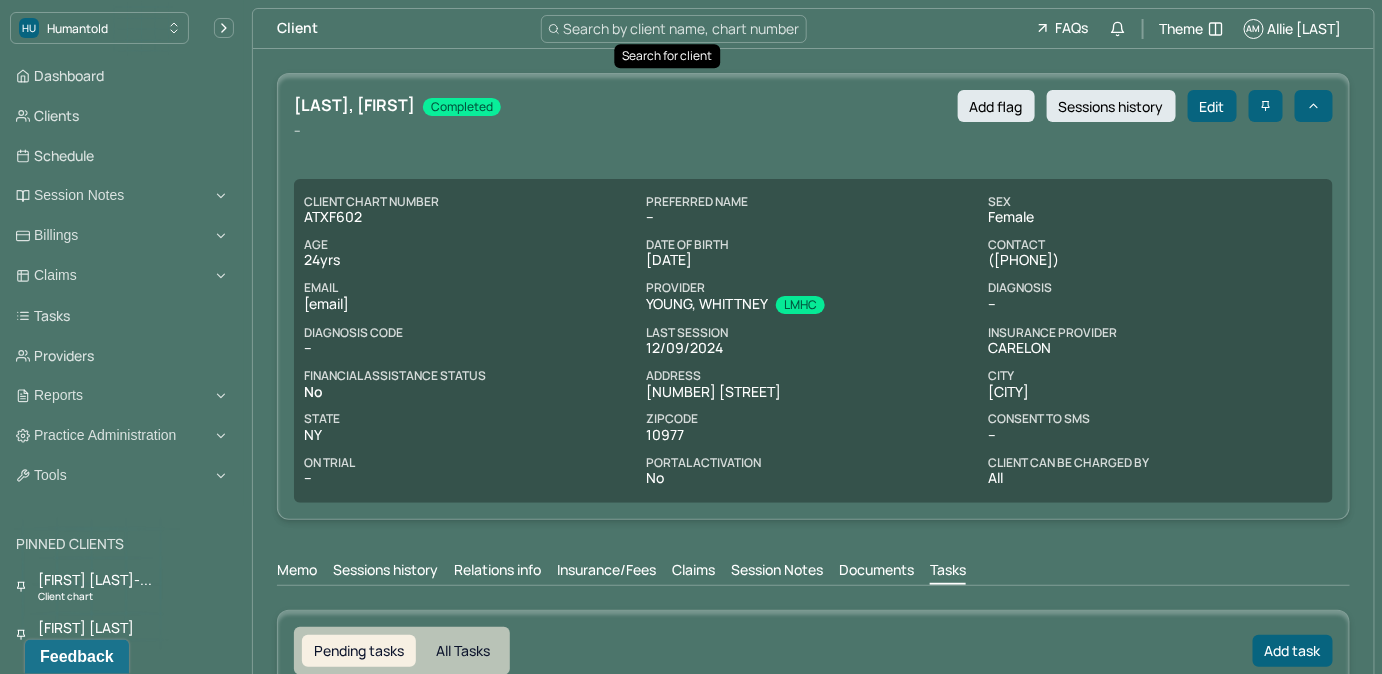 scroll, scrollTop: 0, scrollLeft: 0, axis: both 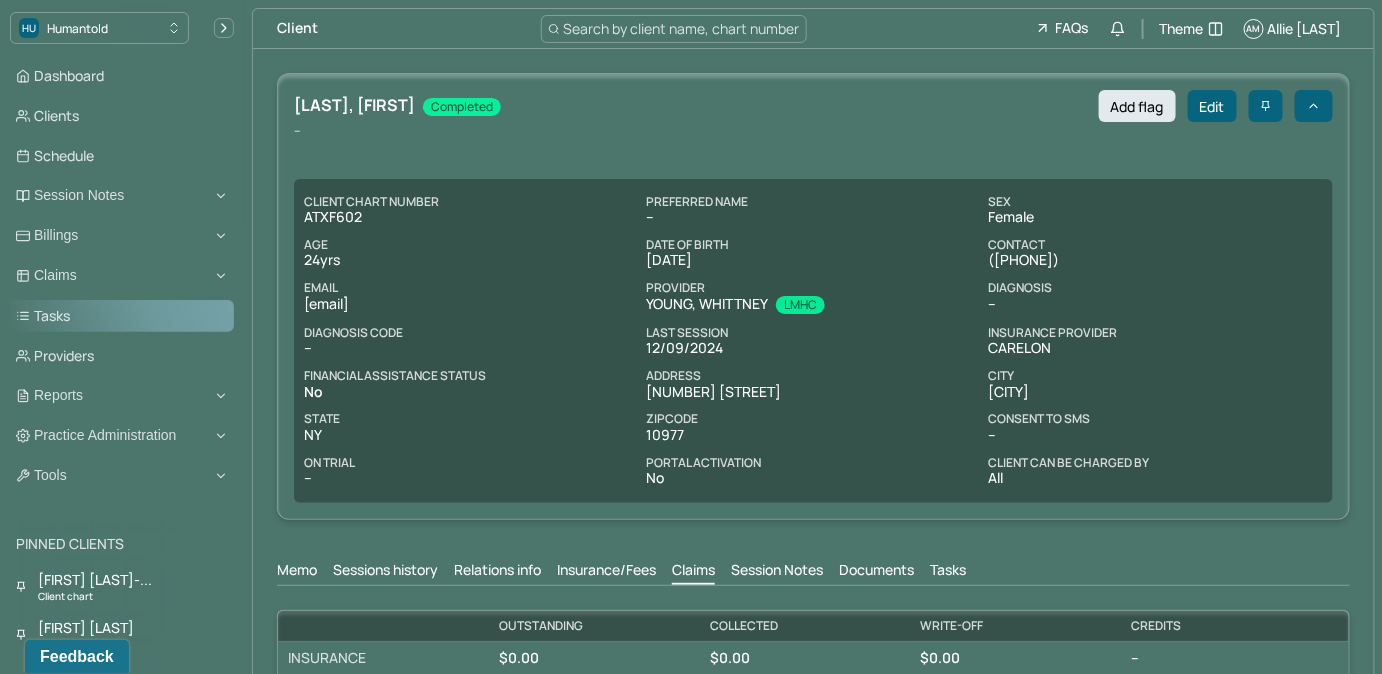 click on "Tasks" at bounding box center [122, 316] 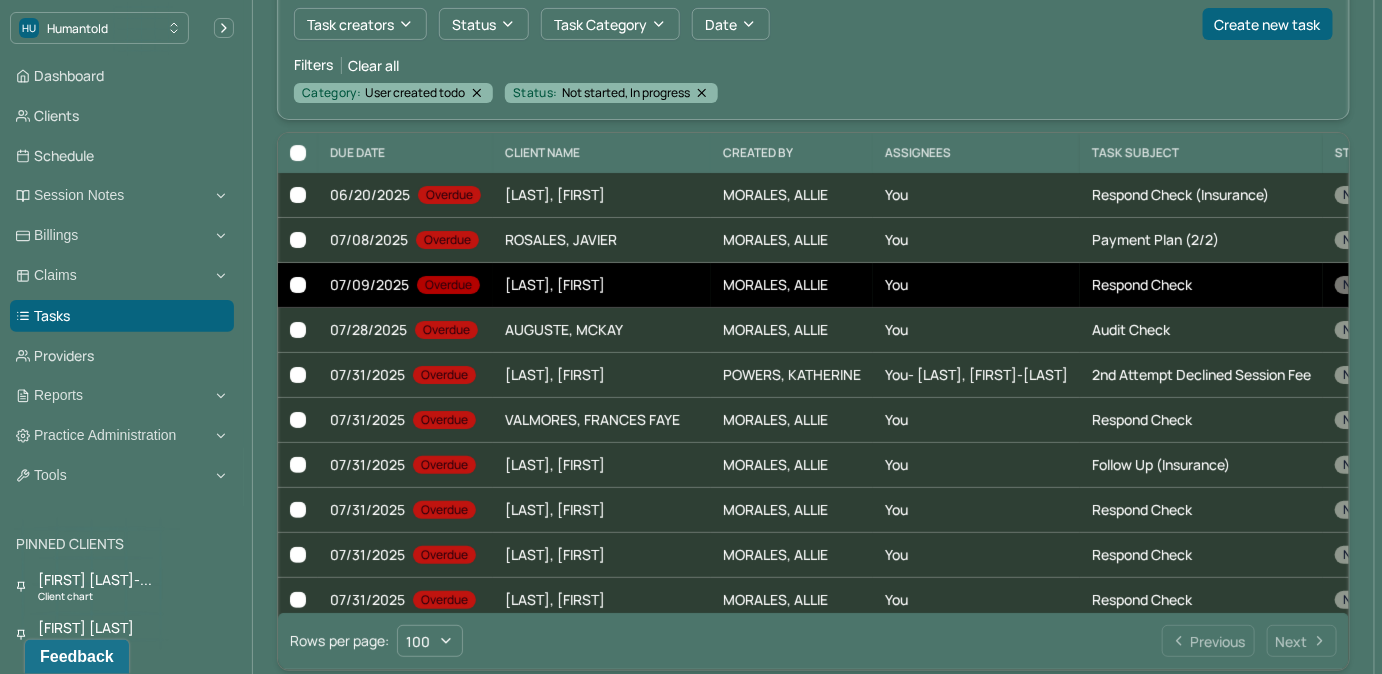 scroll, scrollTop: 181, scrollLeft: 0, axis: vertical 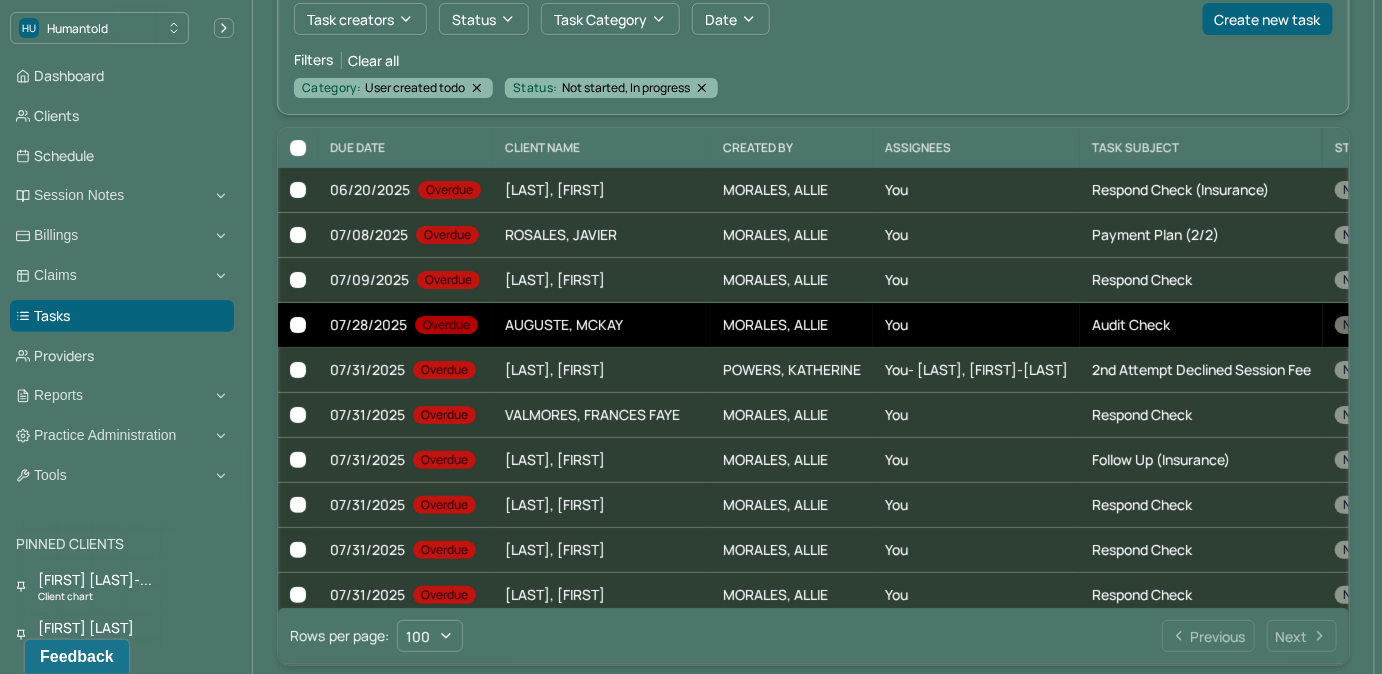 click on "You" at bounding box center [976, 325] 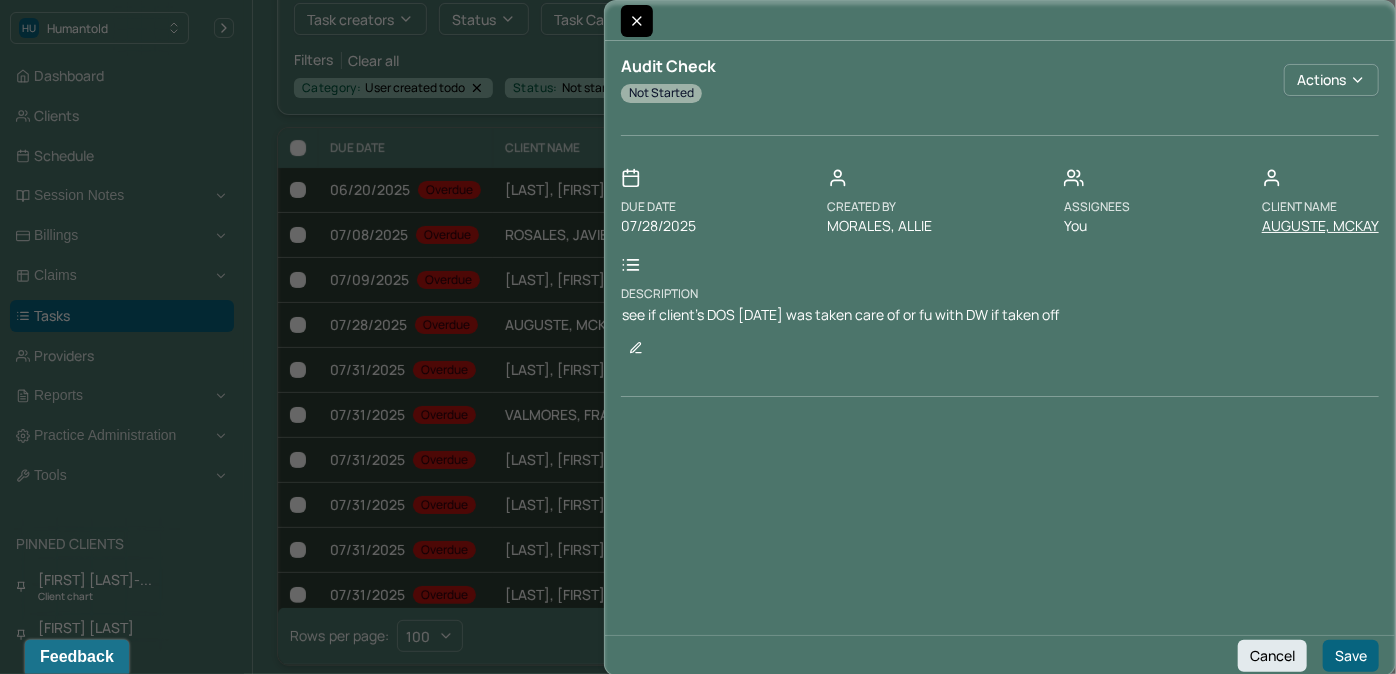 click 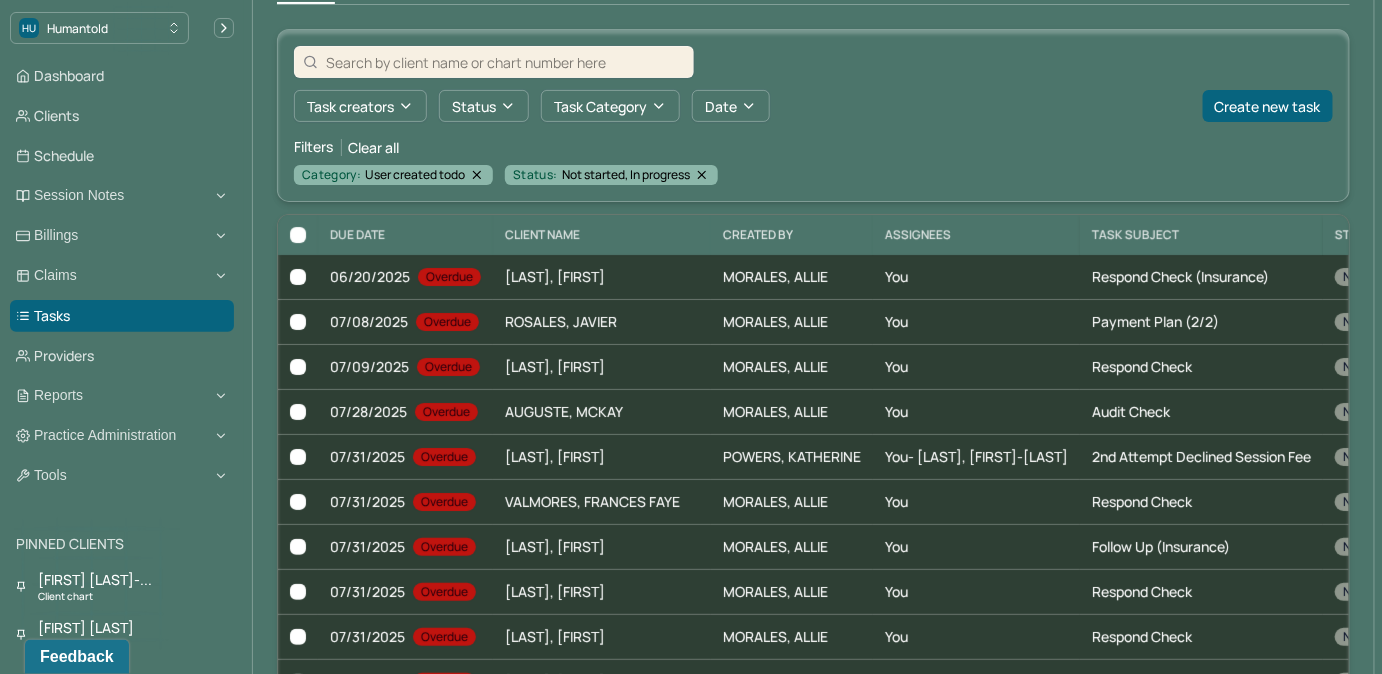scroll, scrollTop: 0, scrollLeft: 0, axis: both 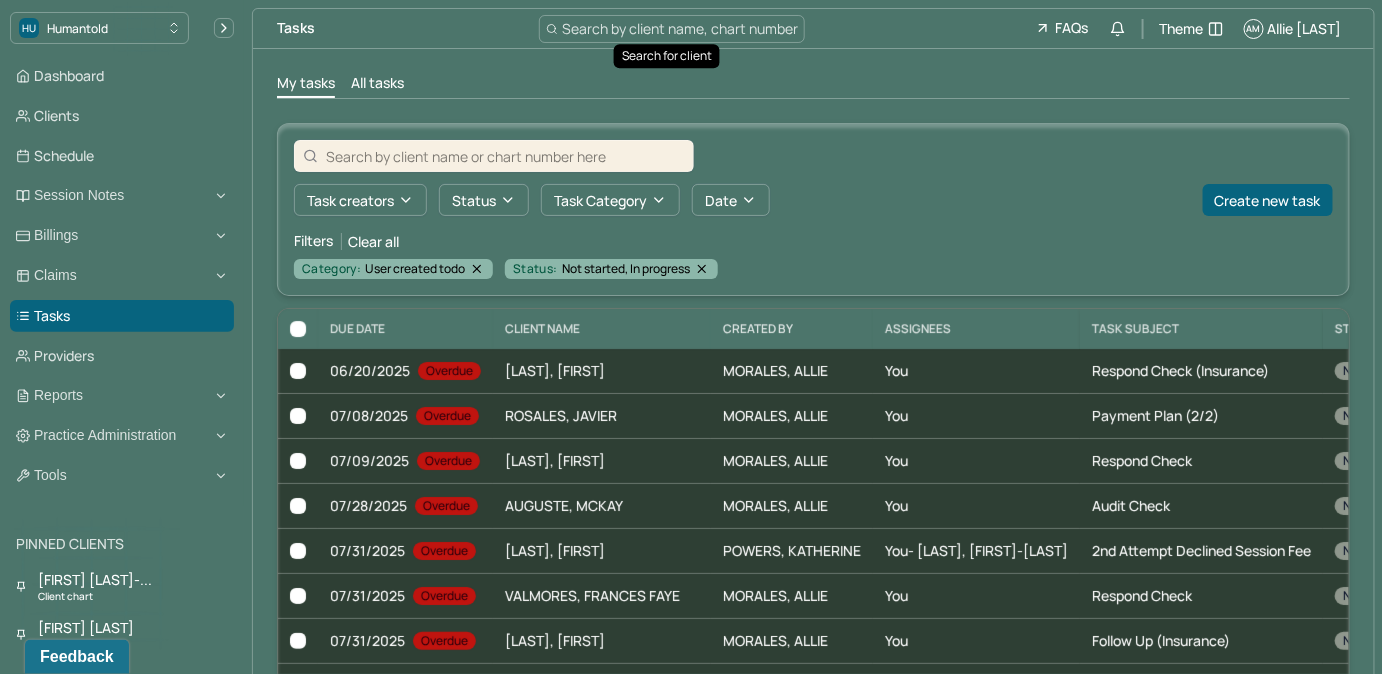 click on "Search by client name, chart number" at bounding box center [680, 28] 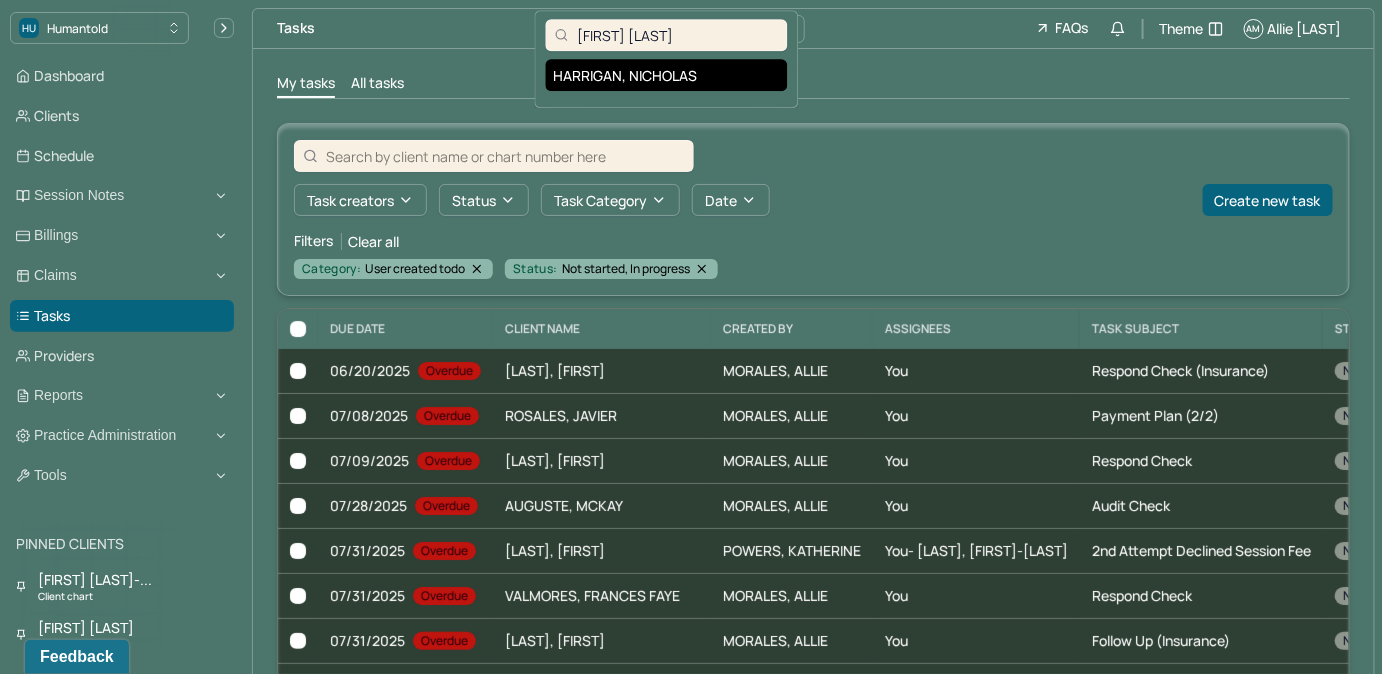 type on "Nicholas Harrigan" 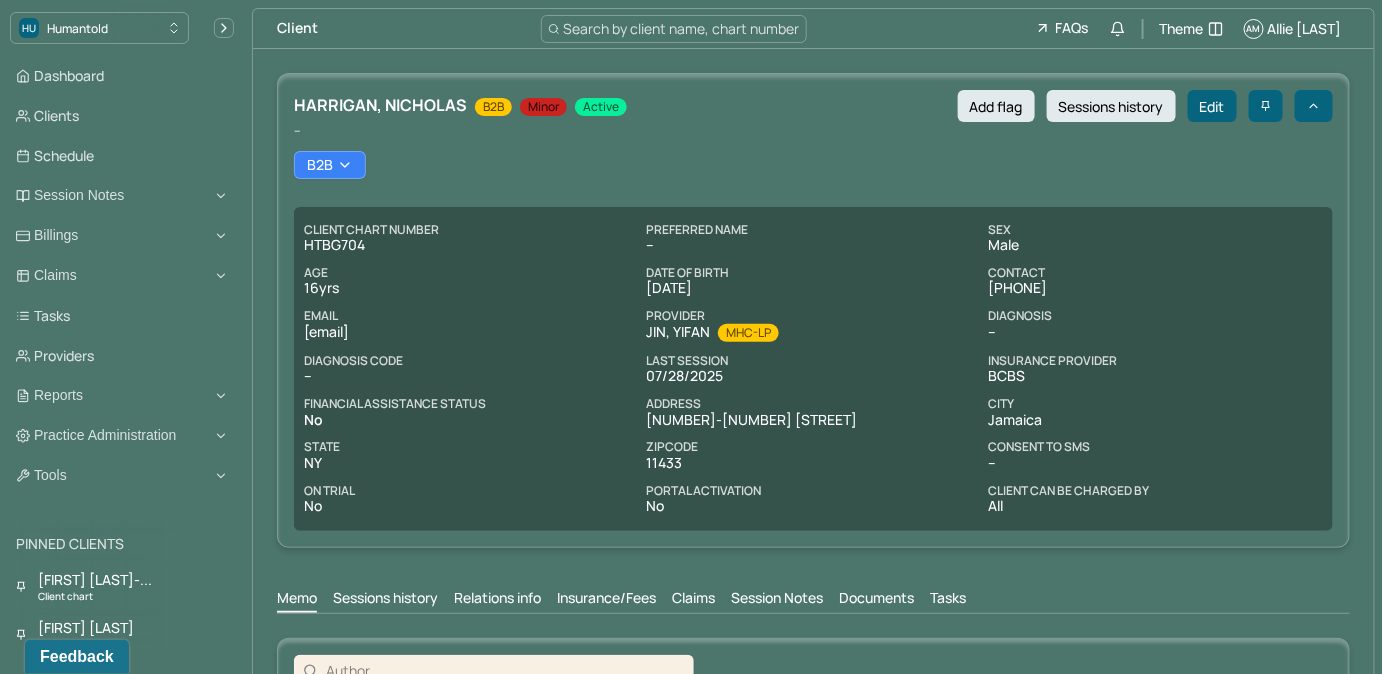 drag, startPoint x: 982, startPoint y: 287, endPoint x: 1089, endPoint y: 289, distance: 107.01869 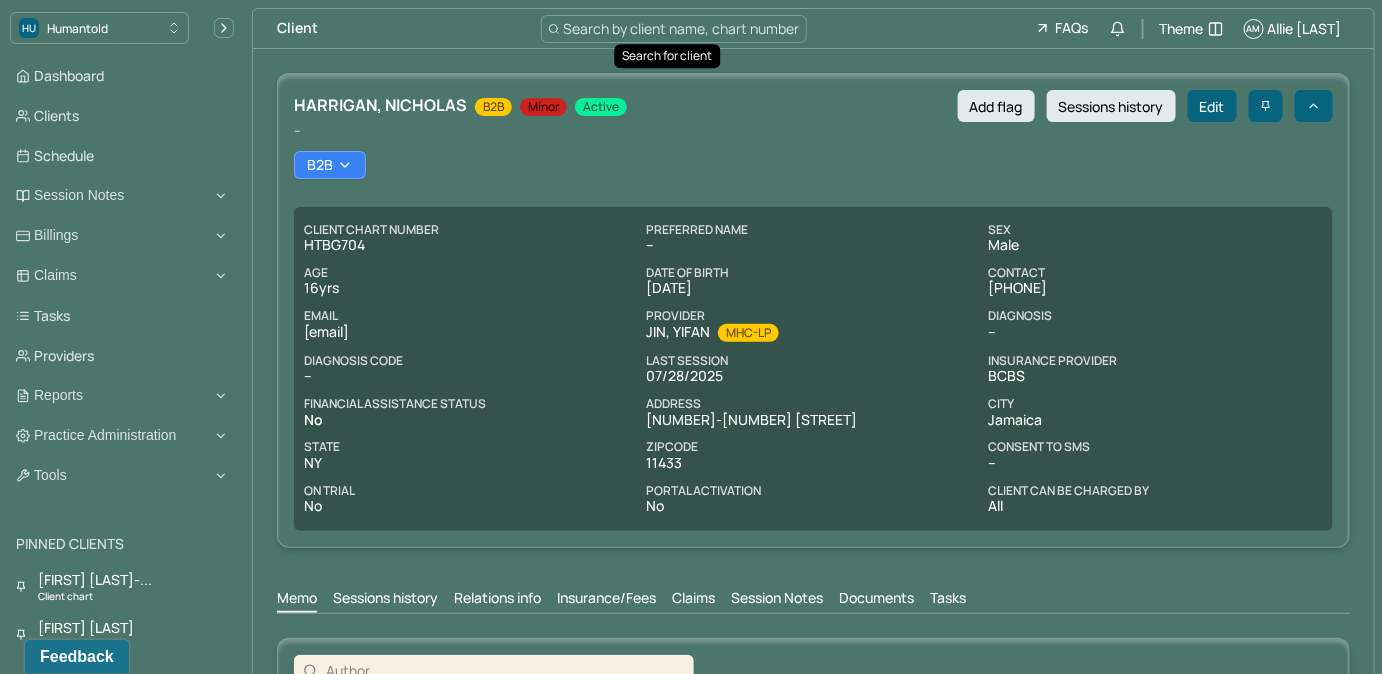 type 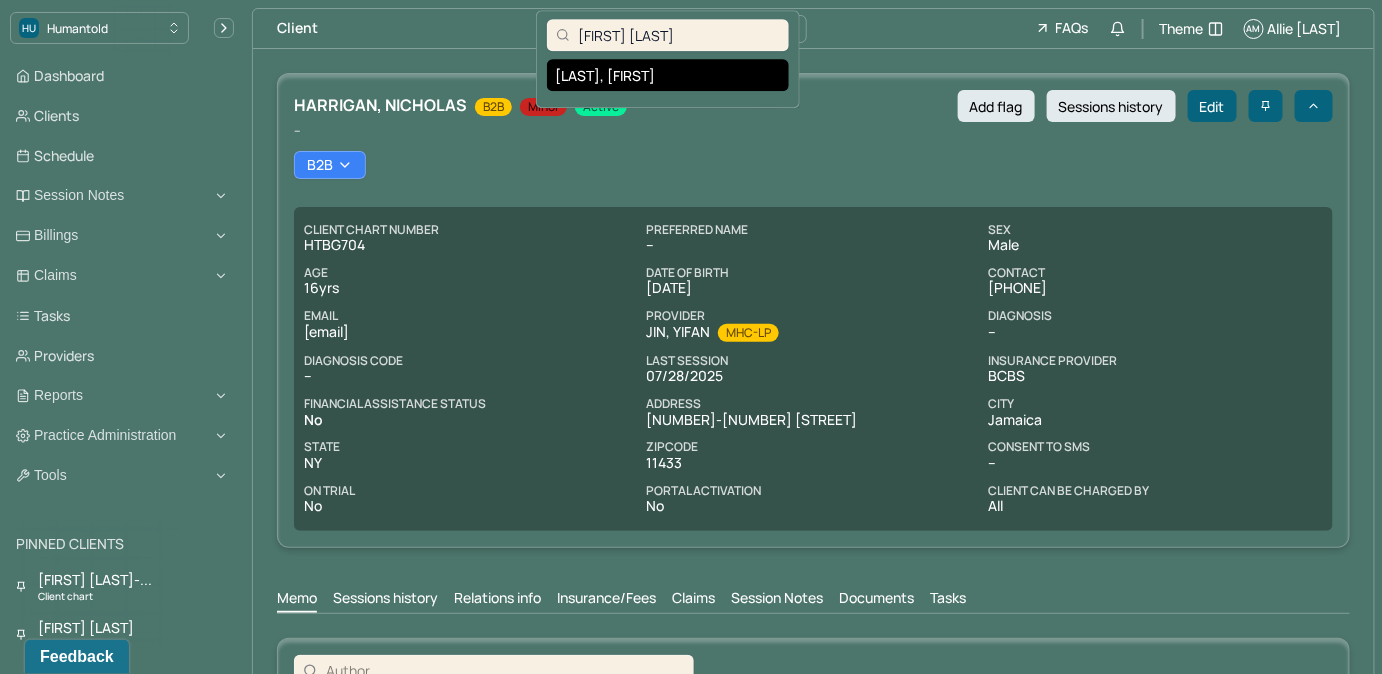 type on "Tara Sharp" 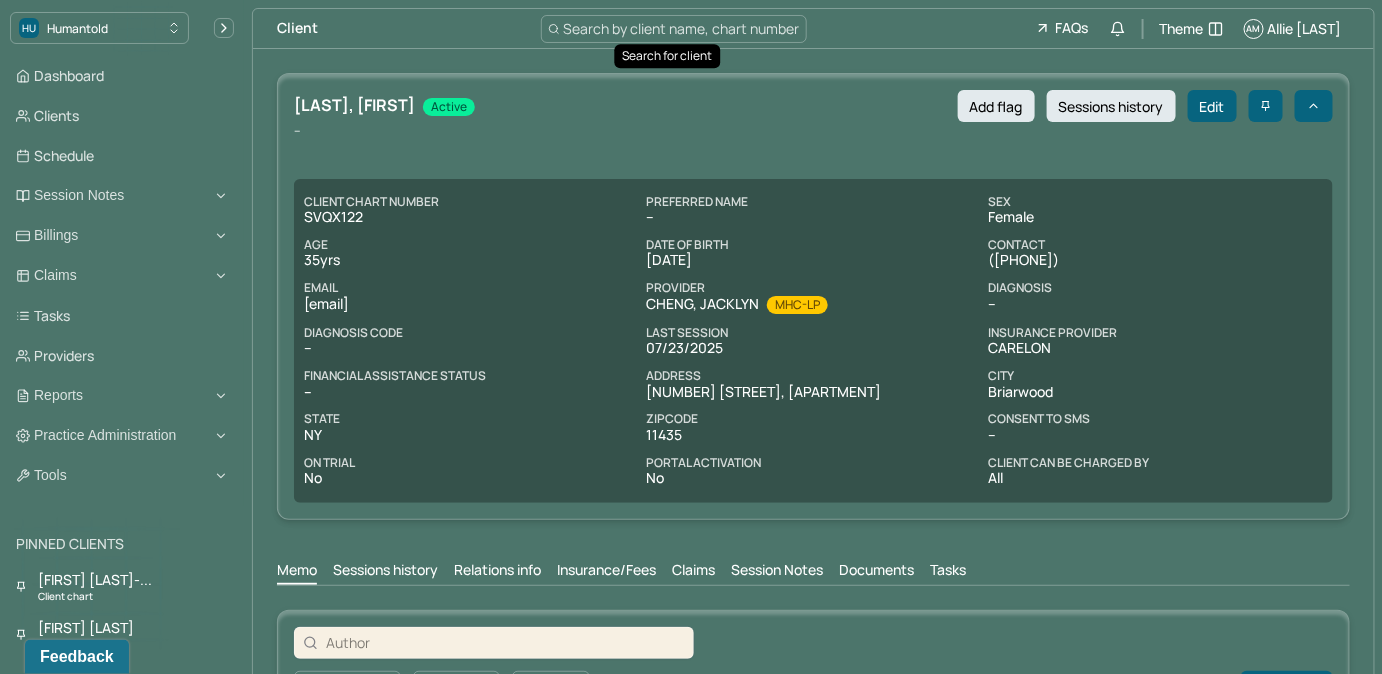 scroll, scrollTop: 0, scrollLeft: 0, axis: both 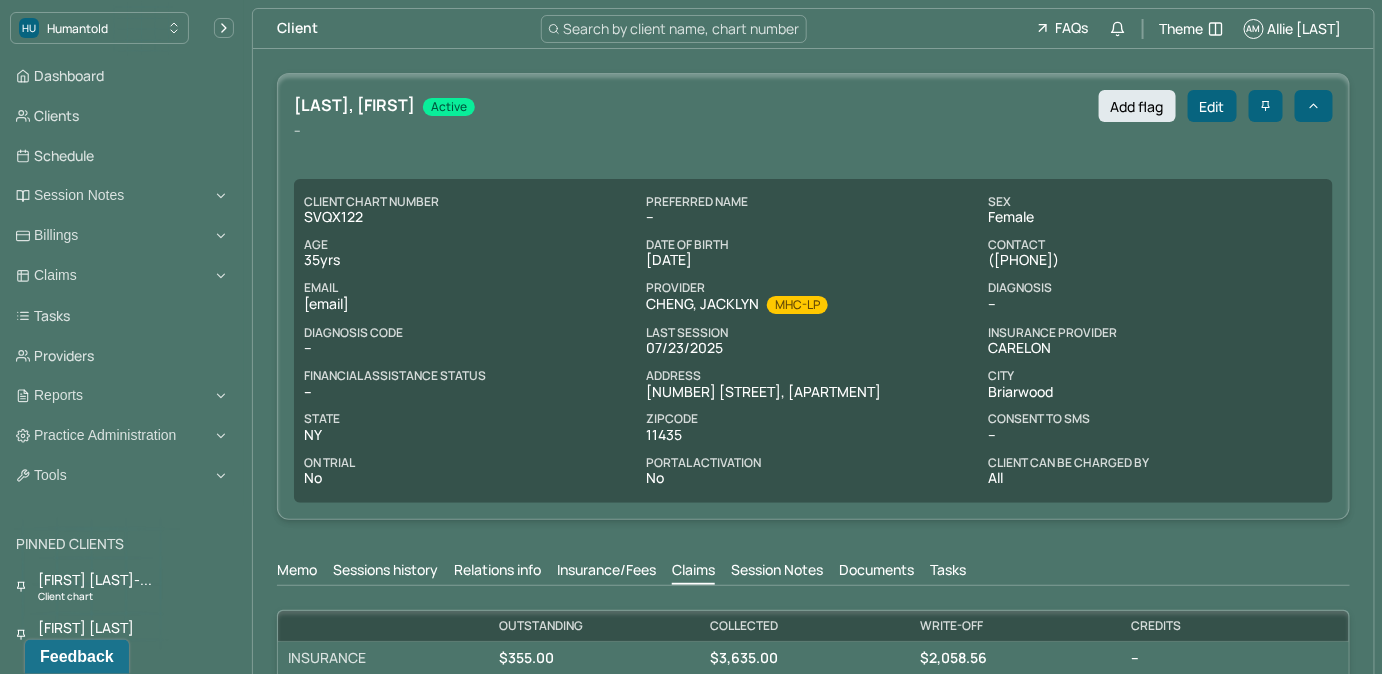 drag, startPoint x: 303, startPoint y: 304, endPoint x: 463, endPoint y: 312, distance: 160.19987 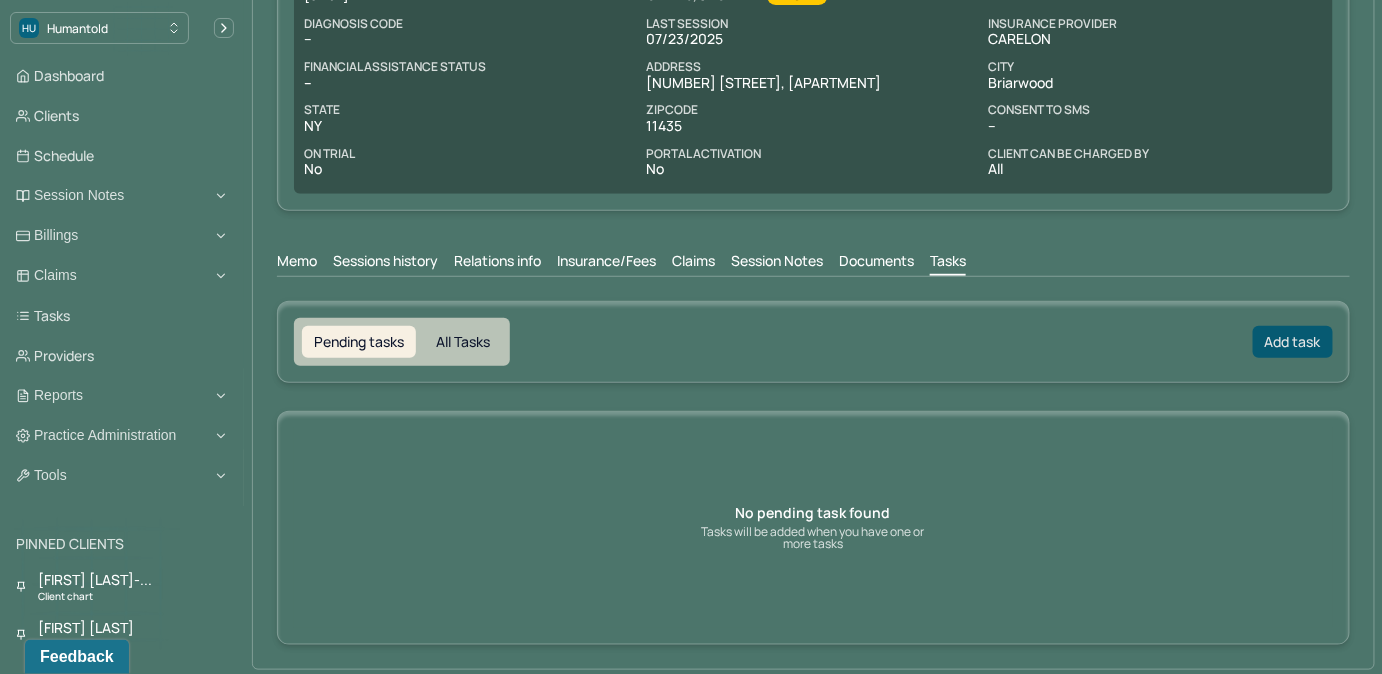 scroll, scrollTop: 310, scrollLeft: 0, axis: vertical 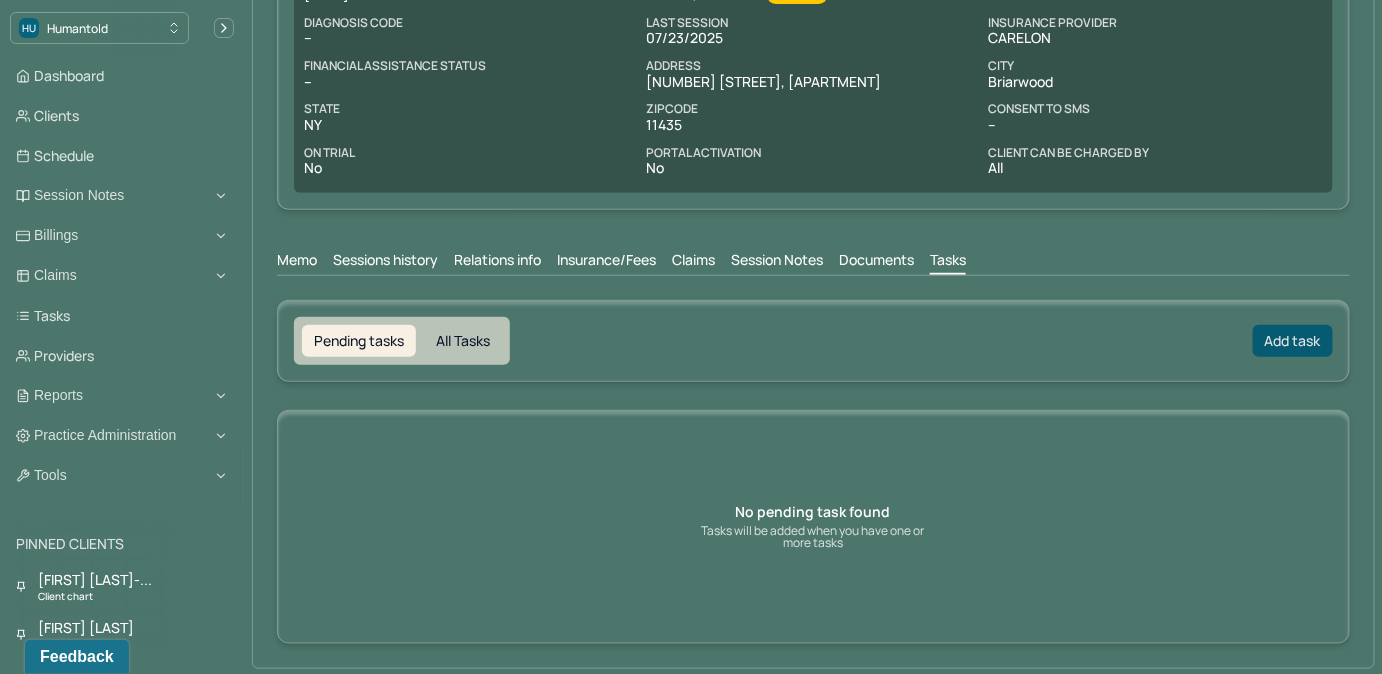 click on "Add task" at bounding box center (1293, 341) 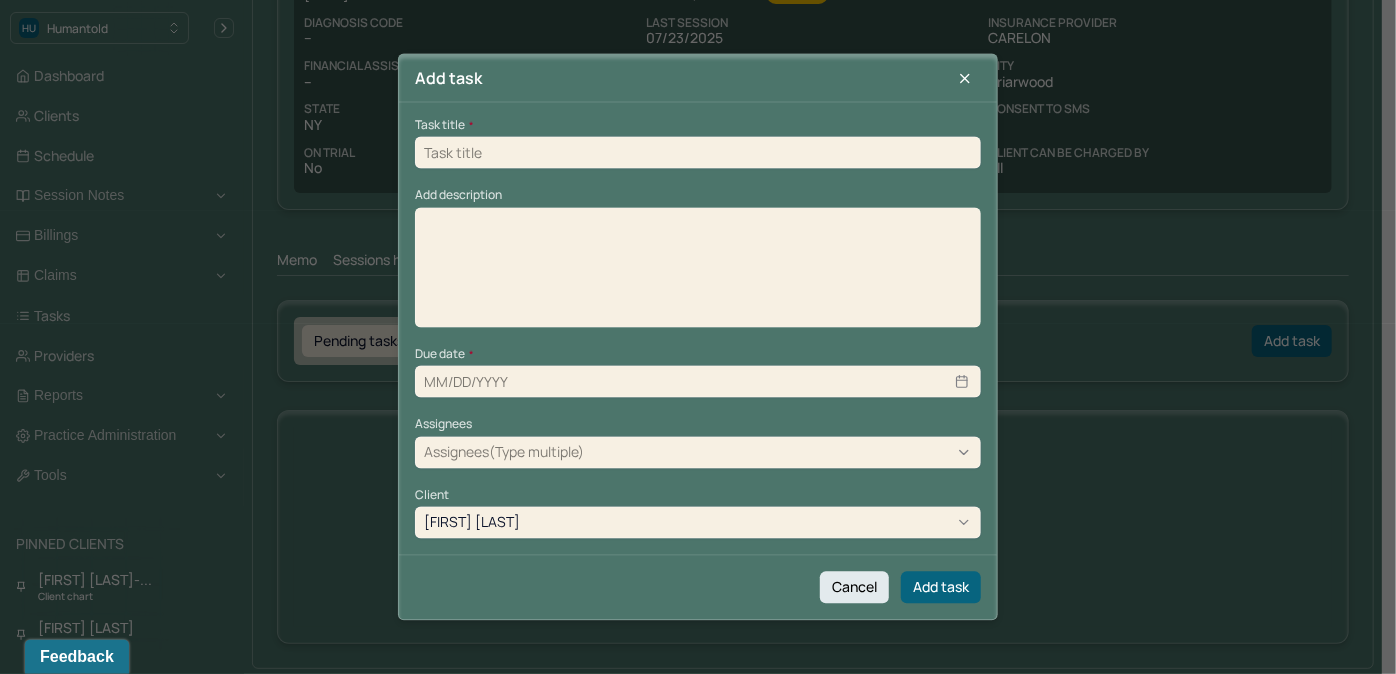 click at bounding box center (698, 153) 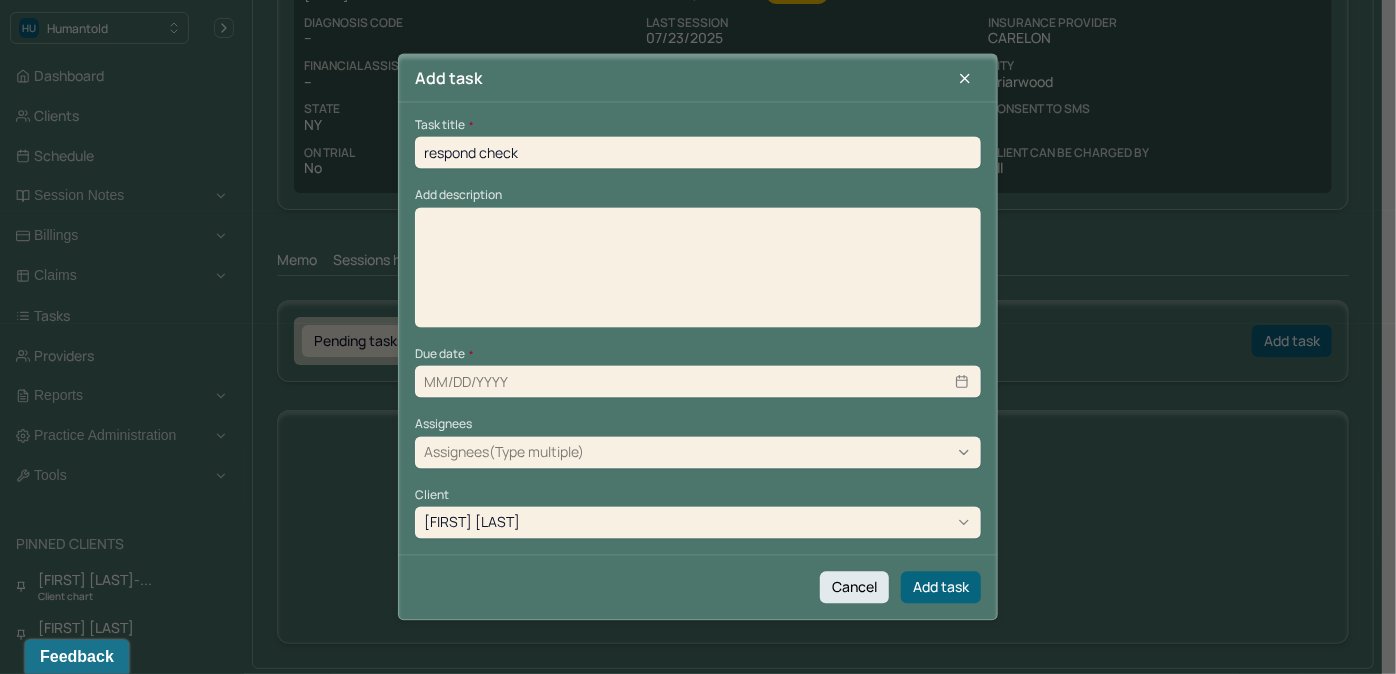 type on "08/04/2025" 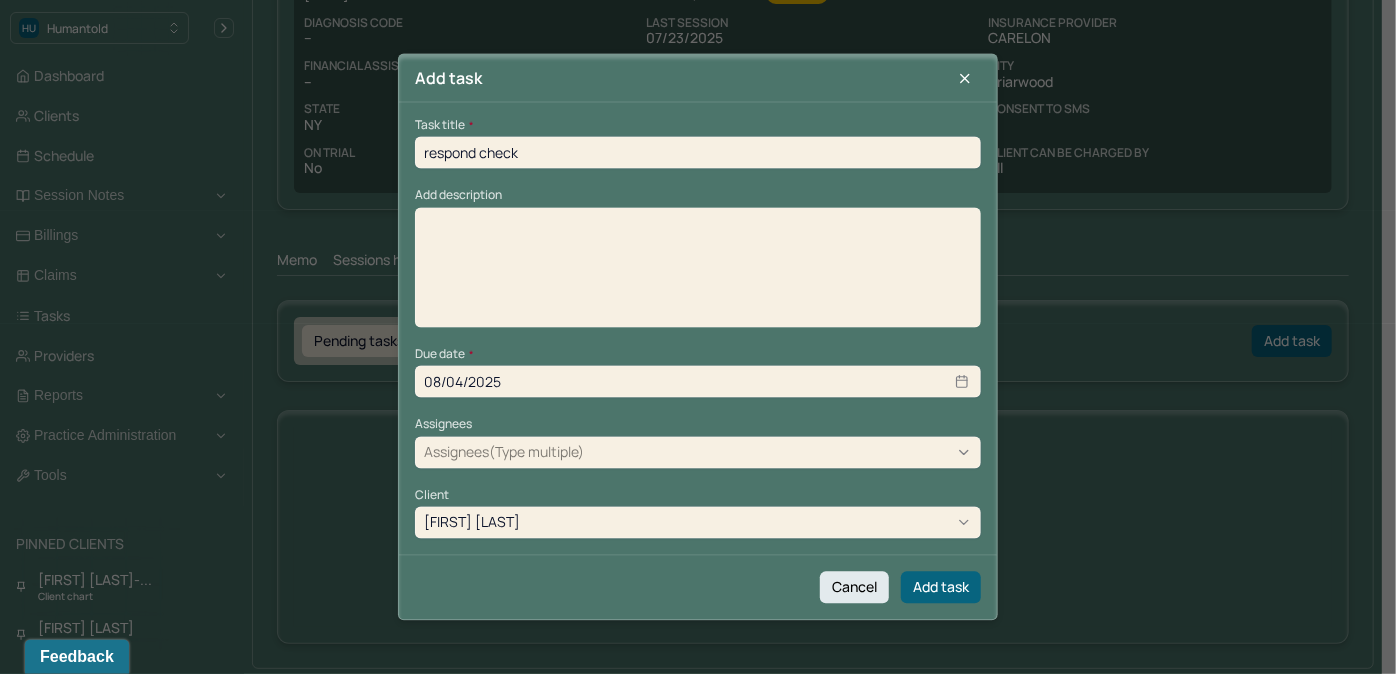 click at bounding box center (698, 274) 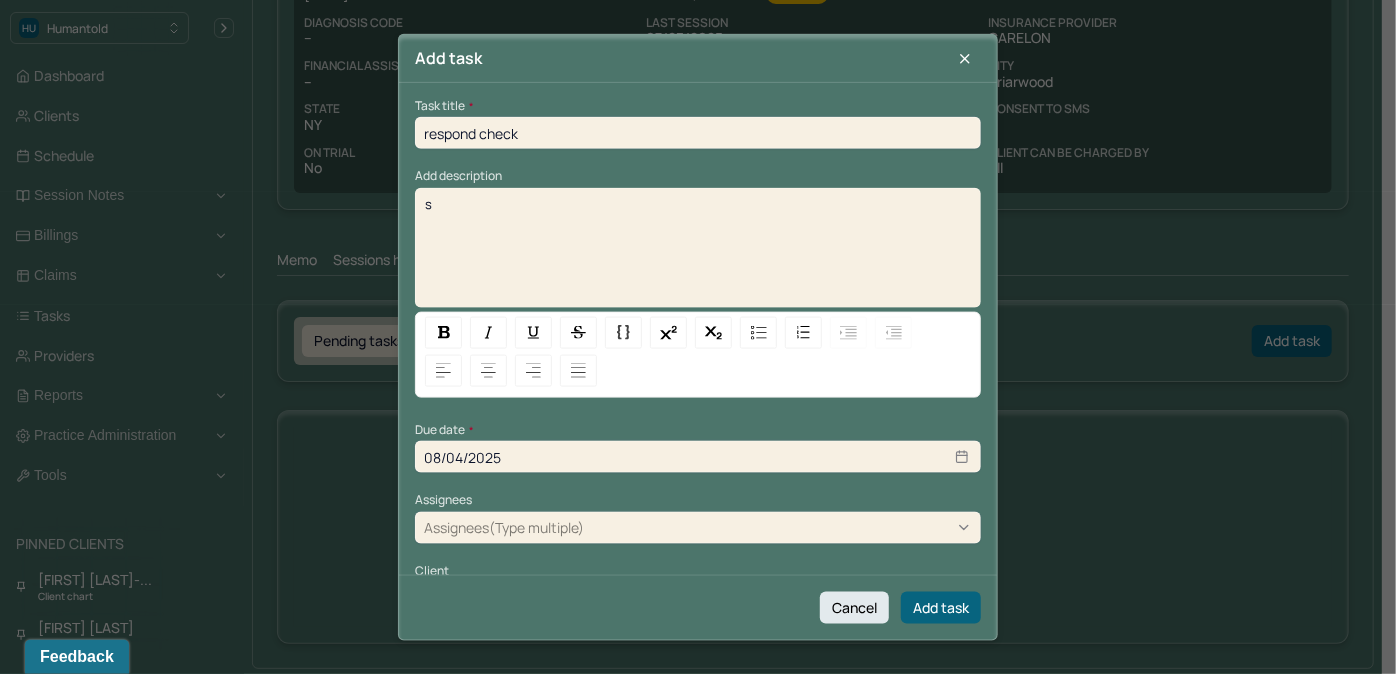 type 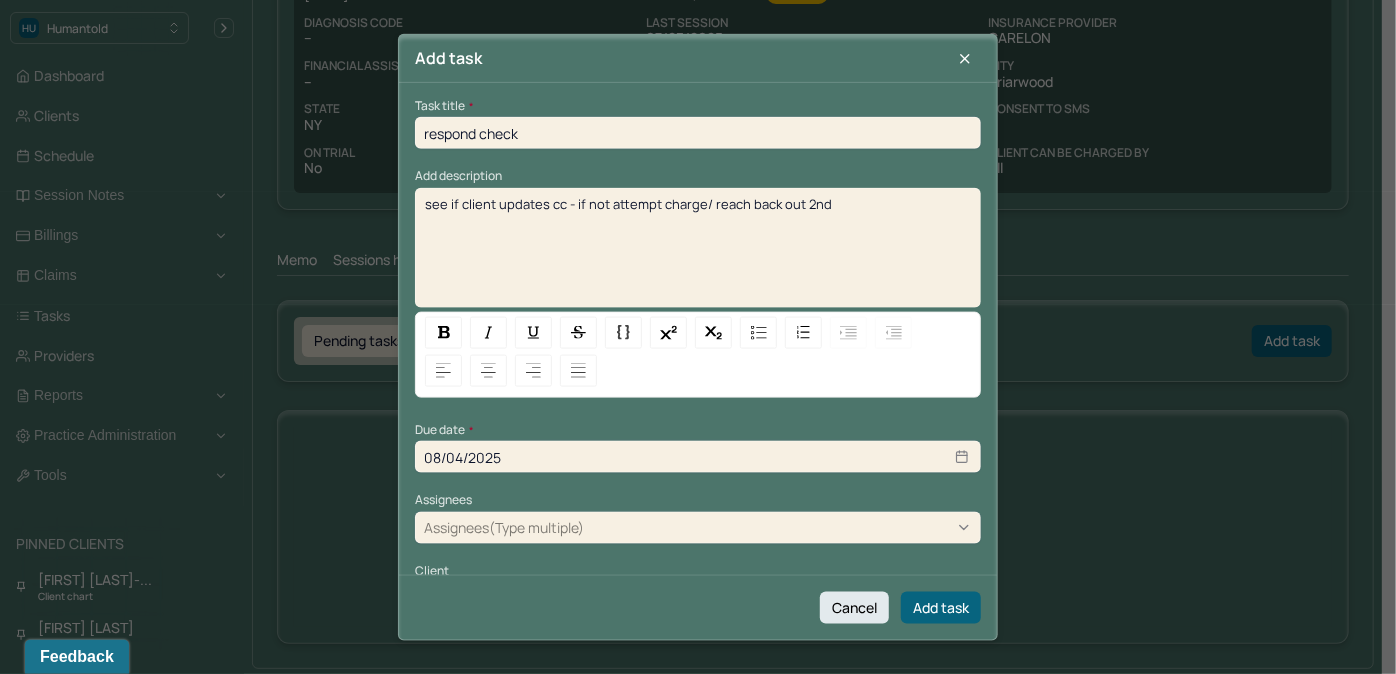 click on "08/04/2025" at bounding box center (698, 457) 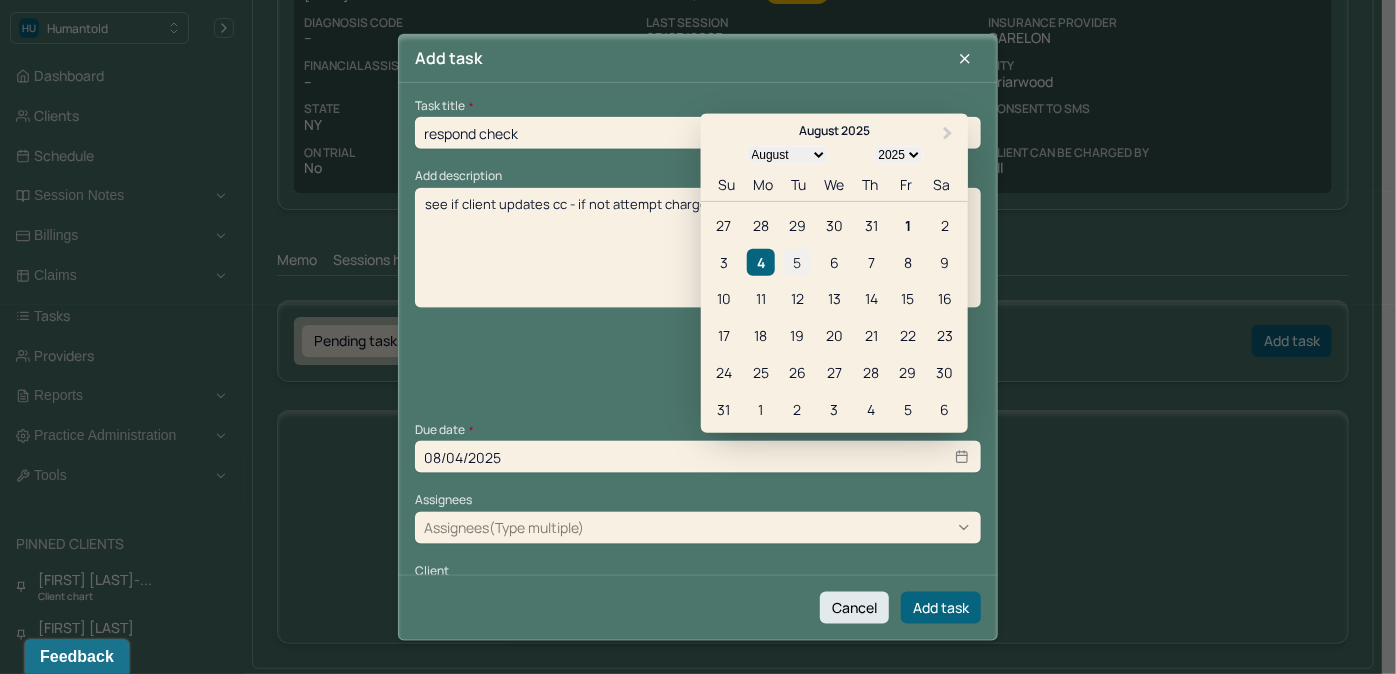 click on "5" at bounding box center (797, 261) 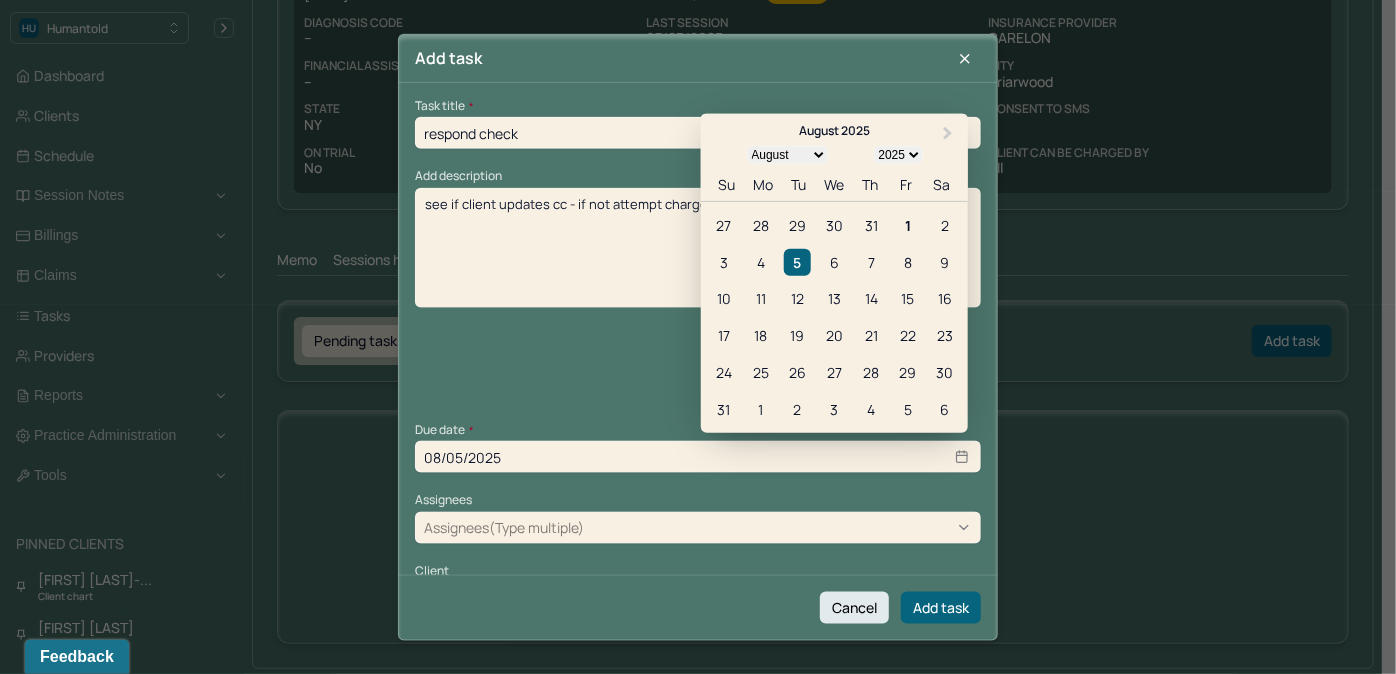 click at bounding box center [780, 527] 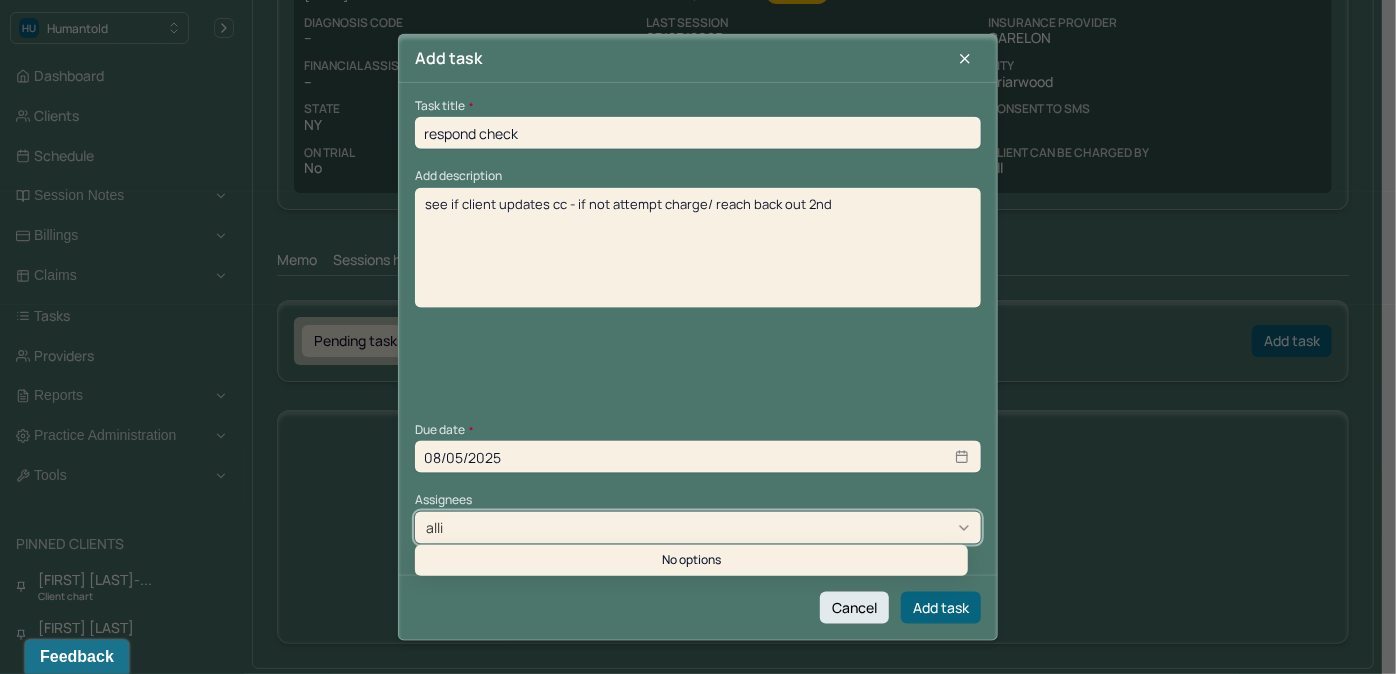 type on "allie" 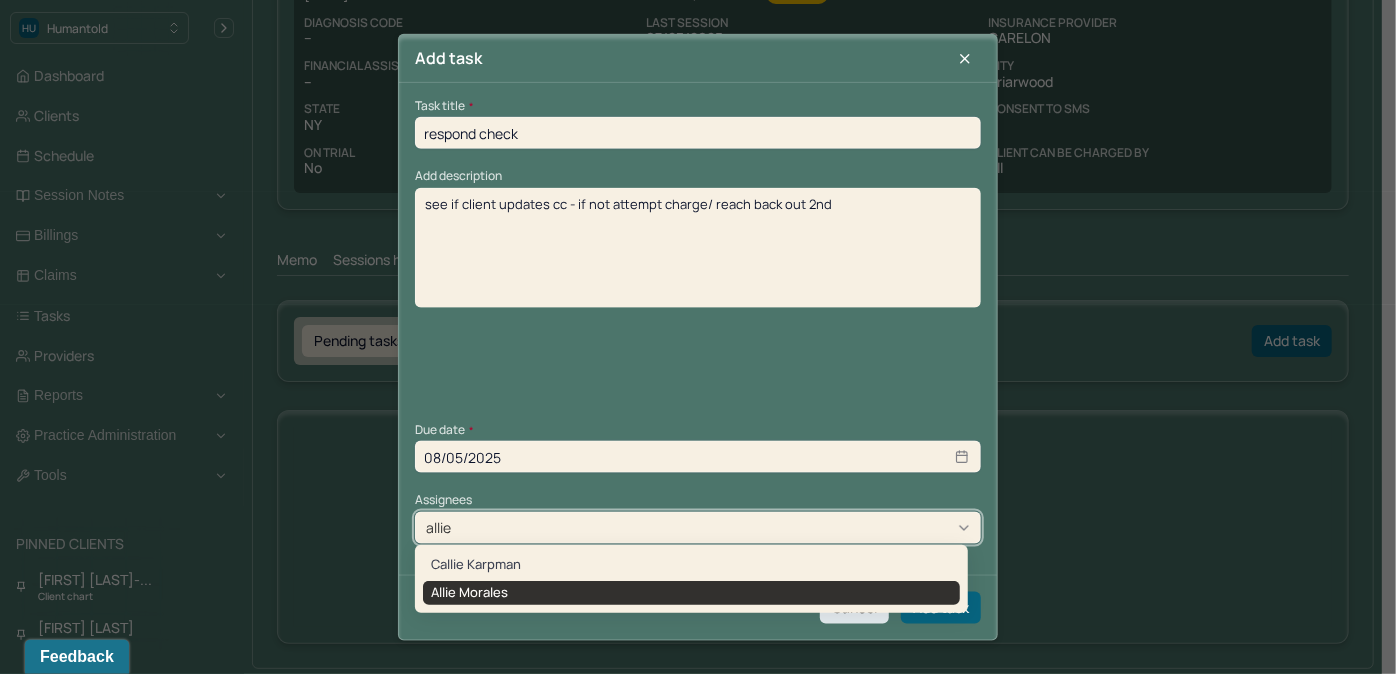 click on "Allie Morales" at bounding box center [691, 593] 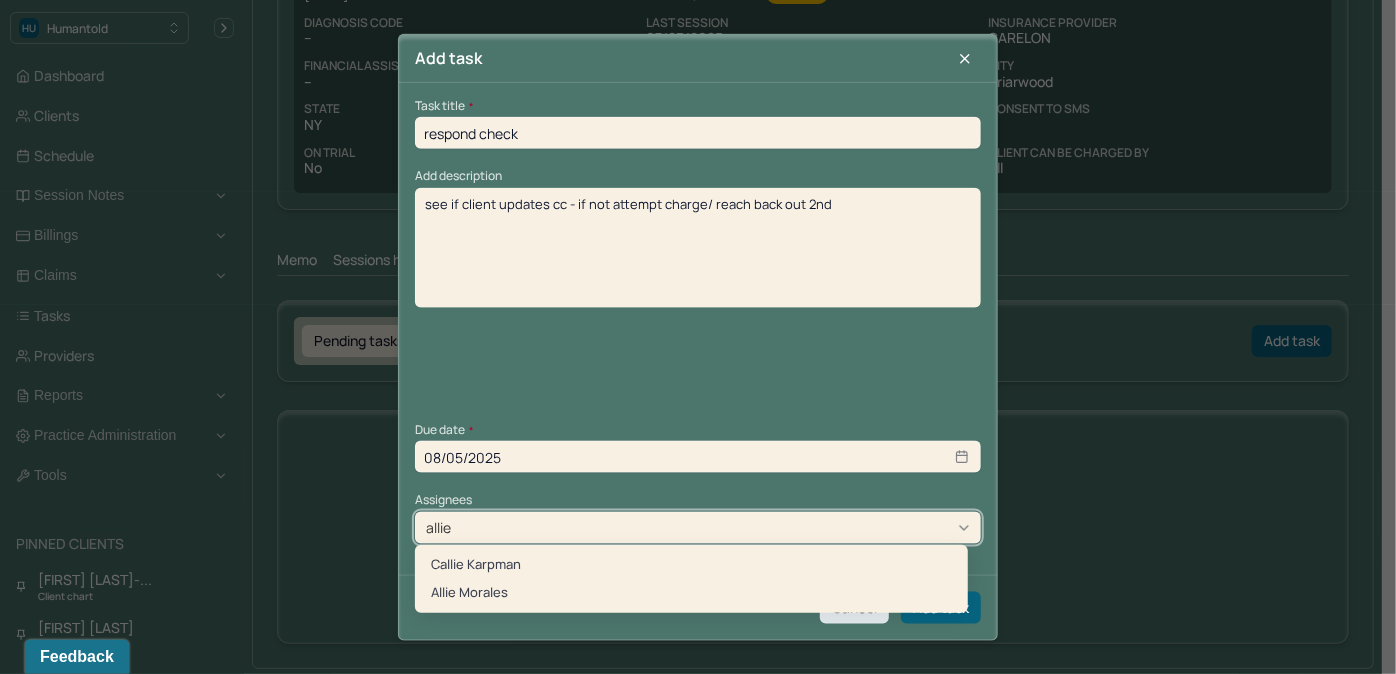 type 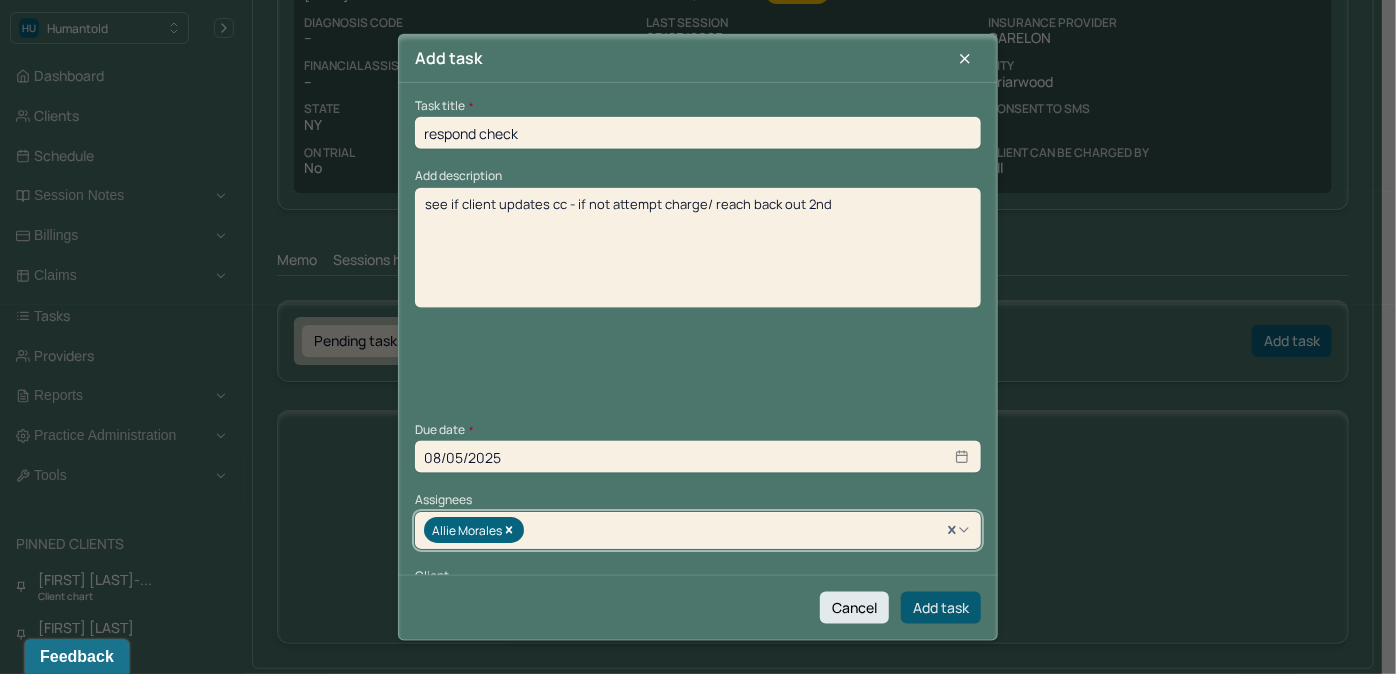 click on "Add task" at bounding box center (941, 607) 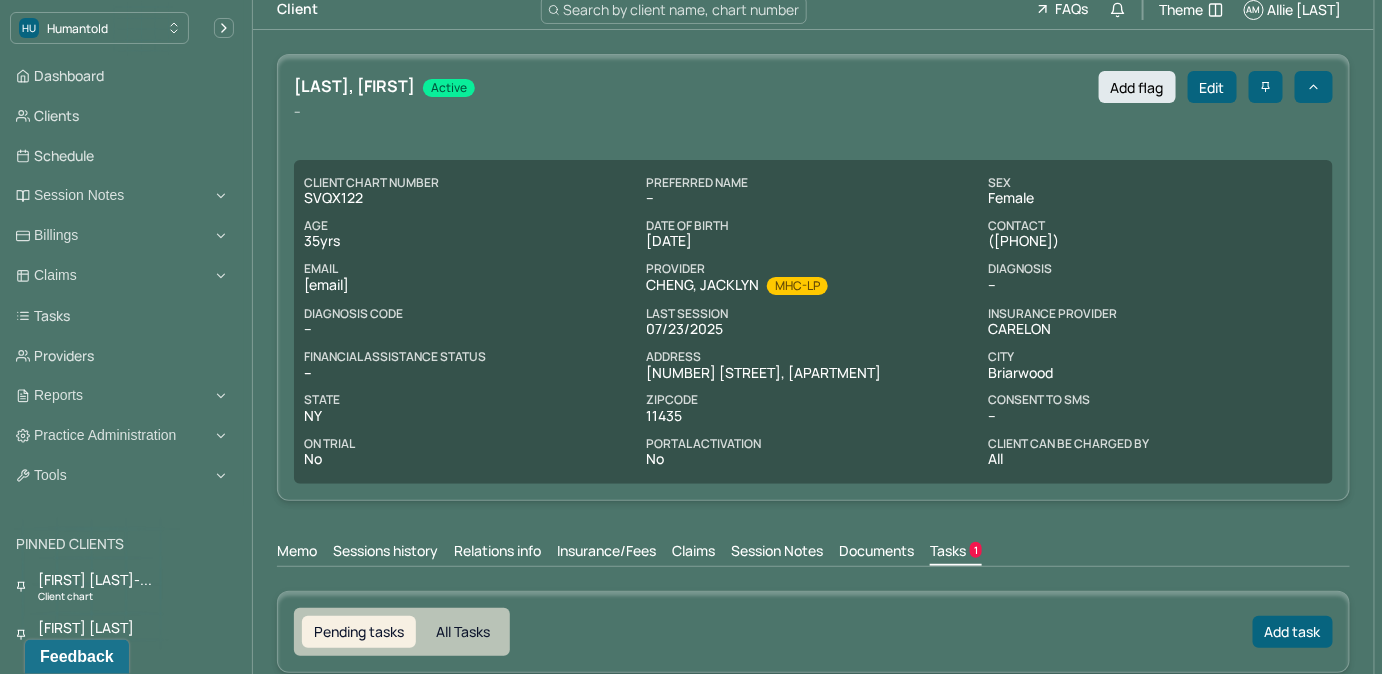 scroll, scrollTop: 0, scrollLeft: 0, axis: both 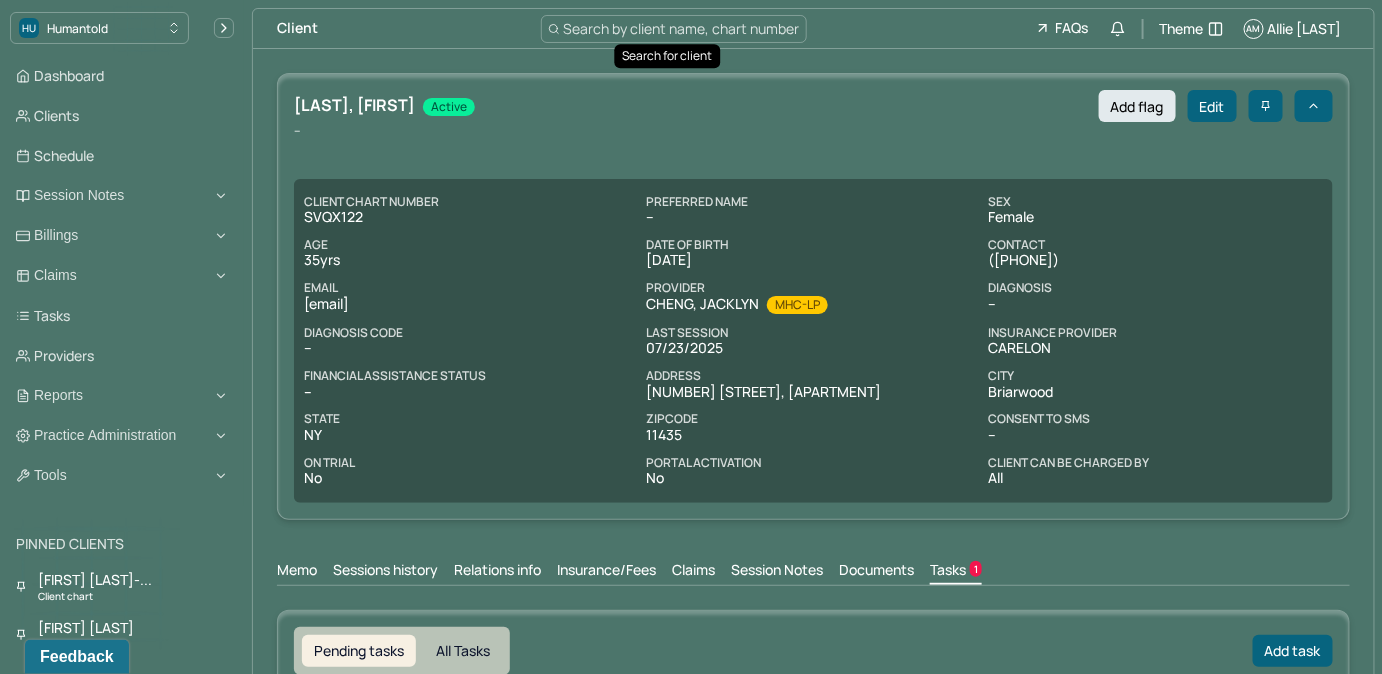 click on "Search by client name, chart number" at bounding box center [682, 28] 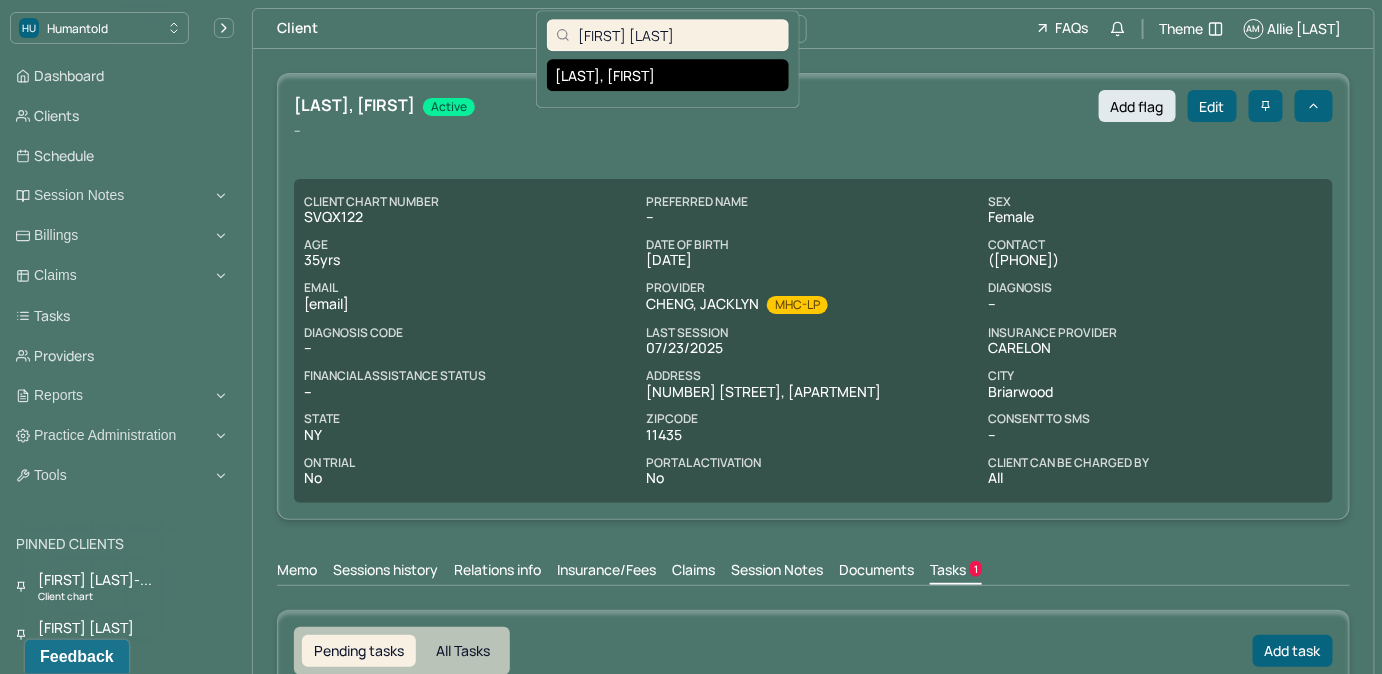 type on "Paul Samms" 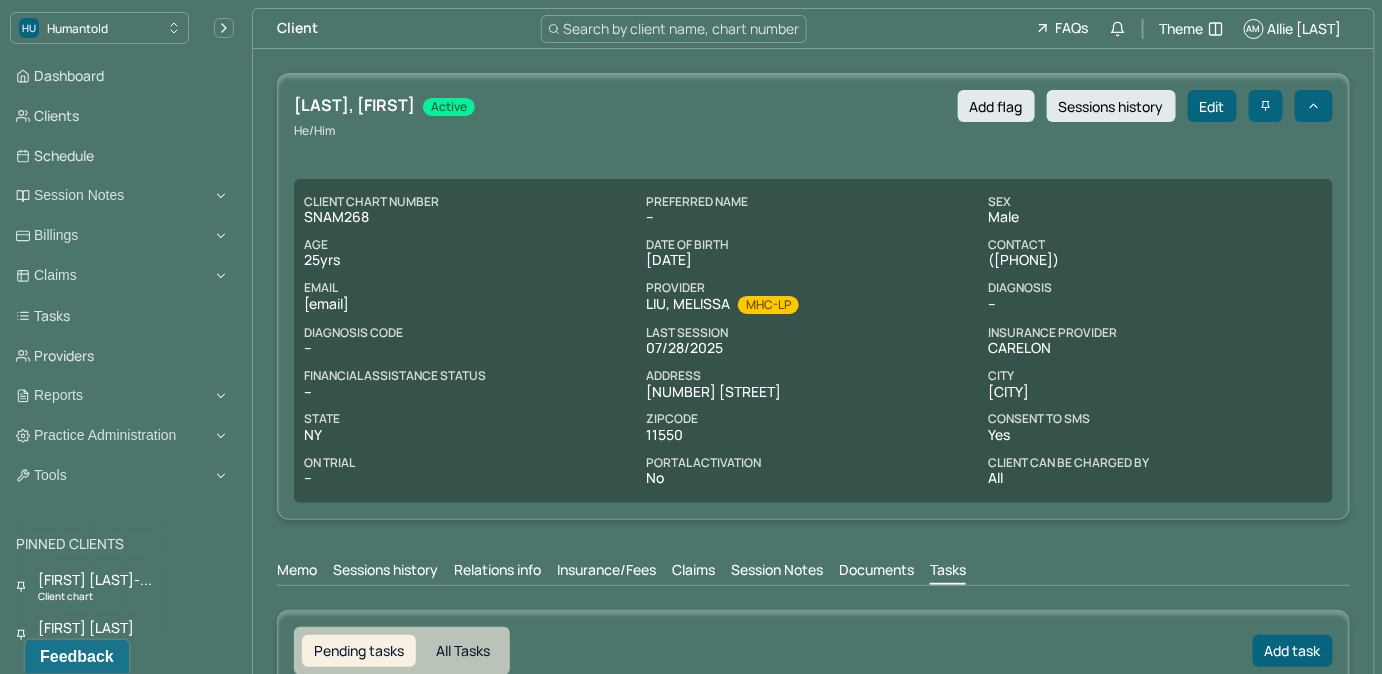 drag, startPoint x: 705, startPoint y: 576, endPoint x: 706, endPoint y: 560, distance: 16.03122 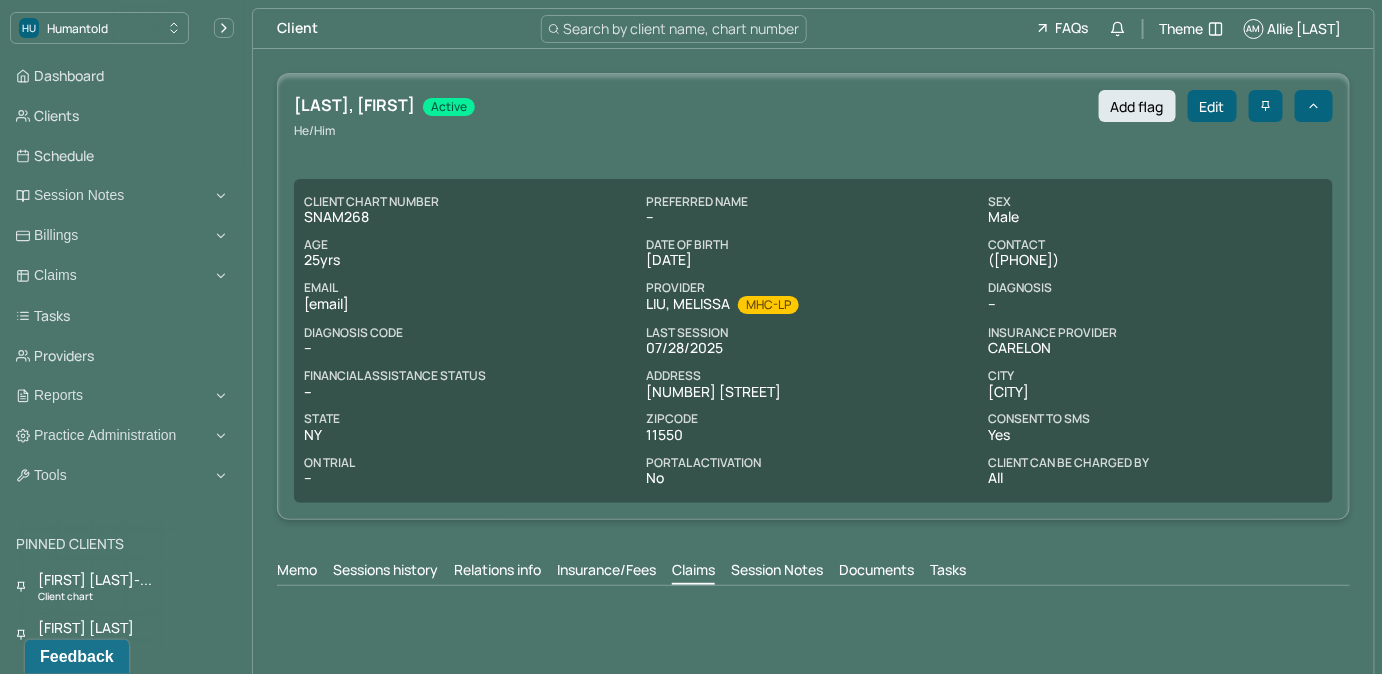 scroll, scrollTop: 0, scrollLeft: 0, axis: both 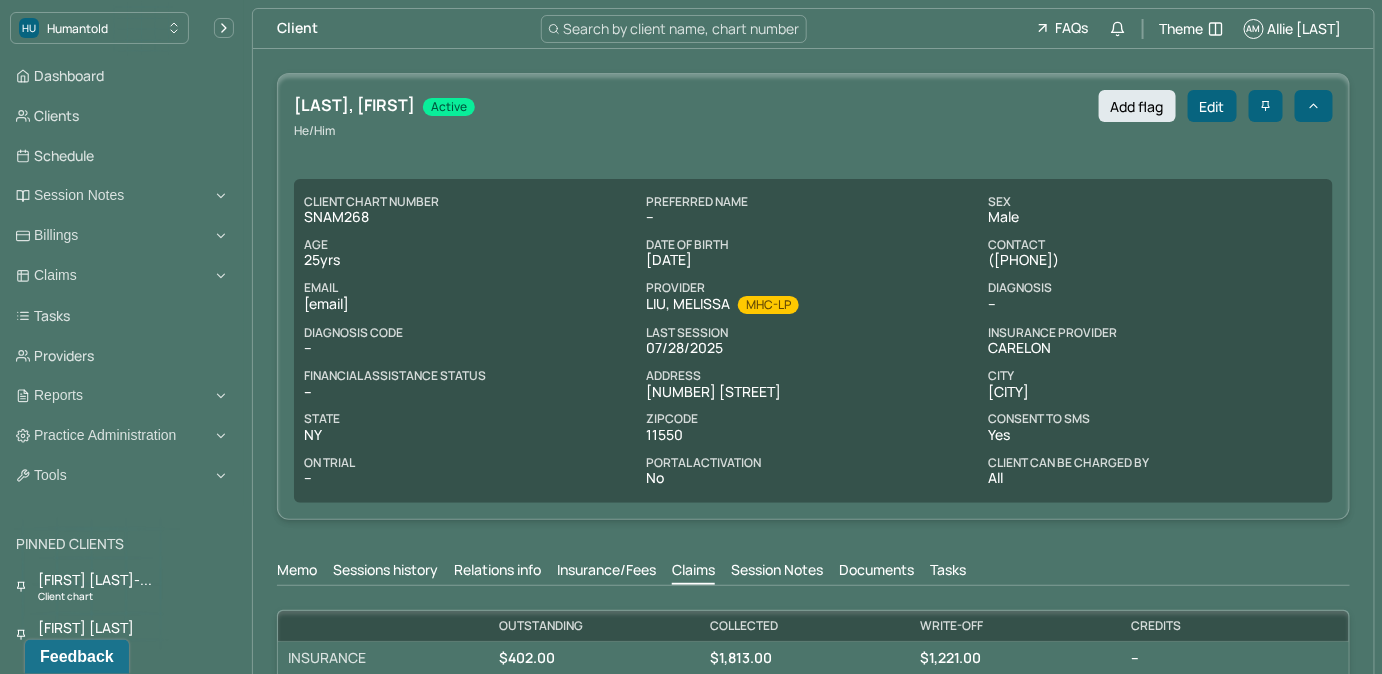 drag, startPoint x: 977, startPoint y: 259, endPoint x: 1090, endPoint y: 264, distance: 113.110565 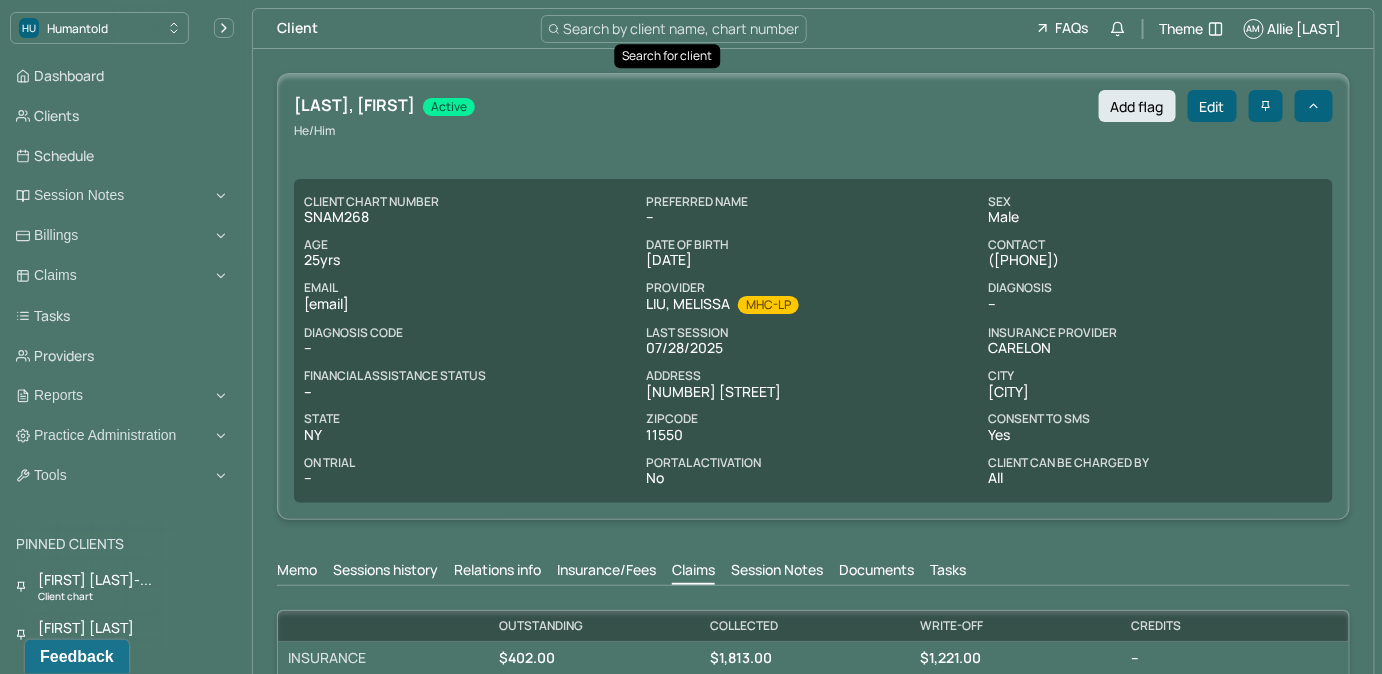 click on "Search by client name, chart number" at bounding box center [682, 28] 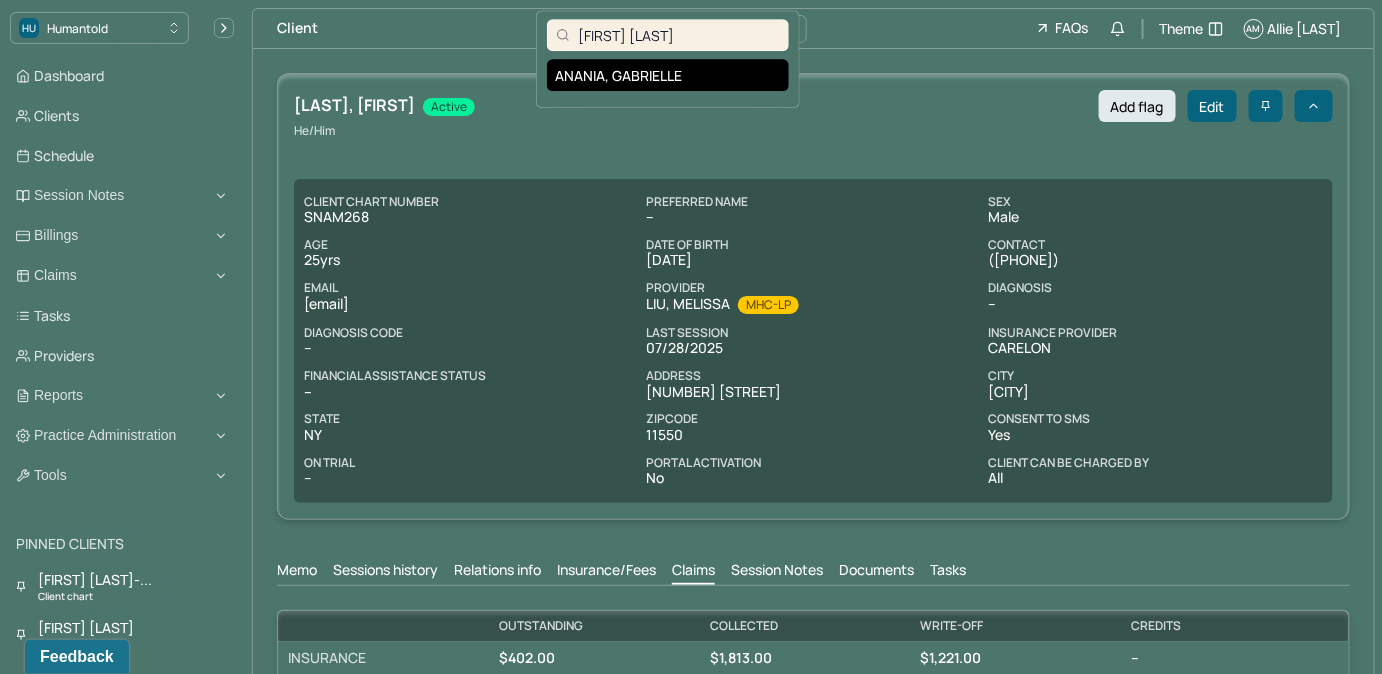 type on "Gabrielle Anania" 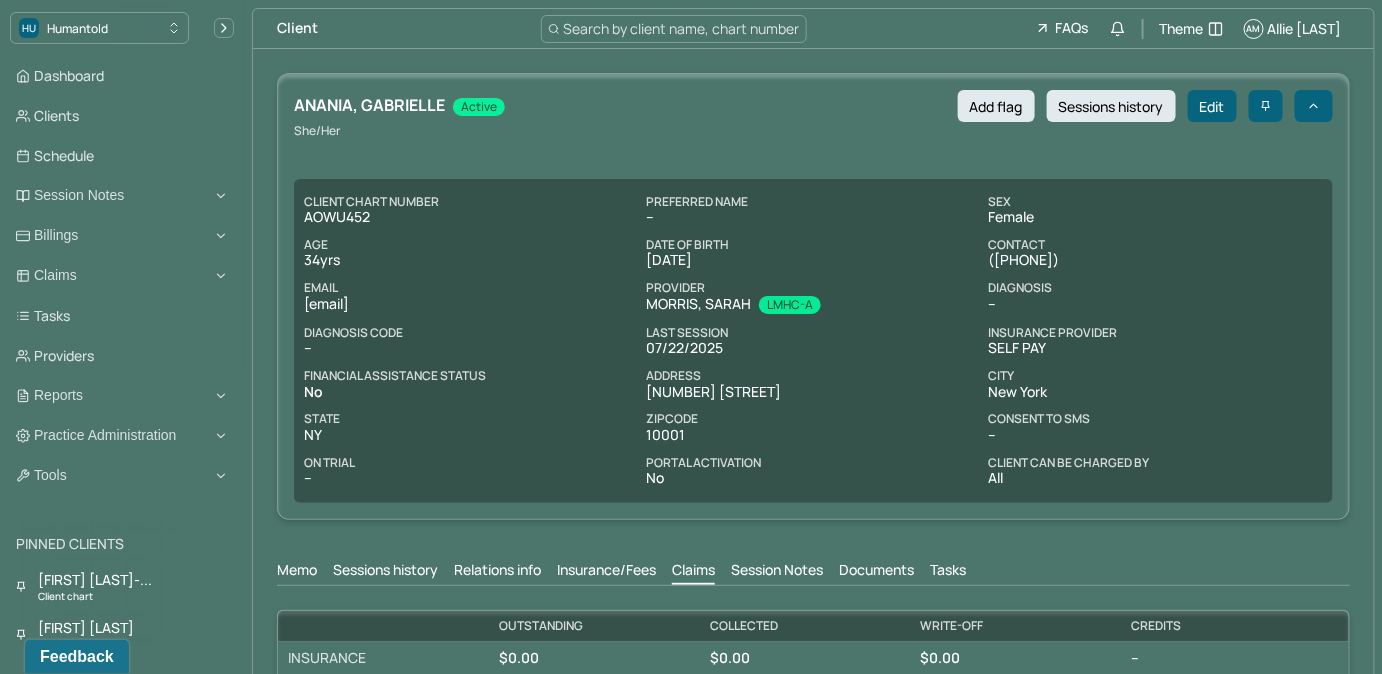 drag, startPoint x: 980, startPoint y: 260, endPoint x: 1078, endPoint y: 259, distance: 98.005104 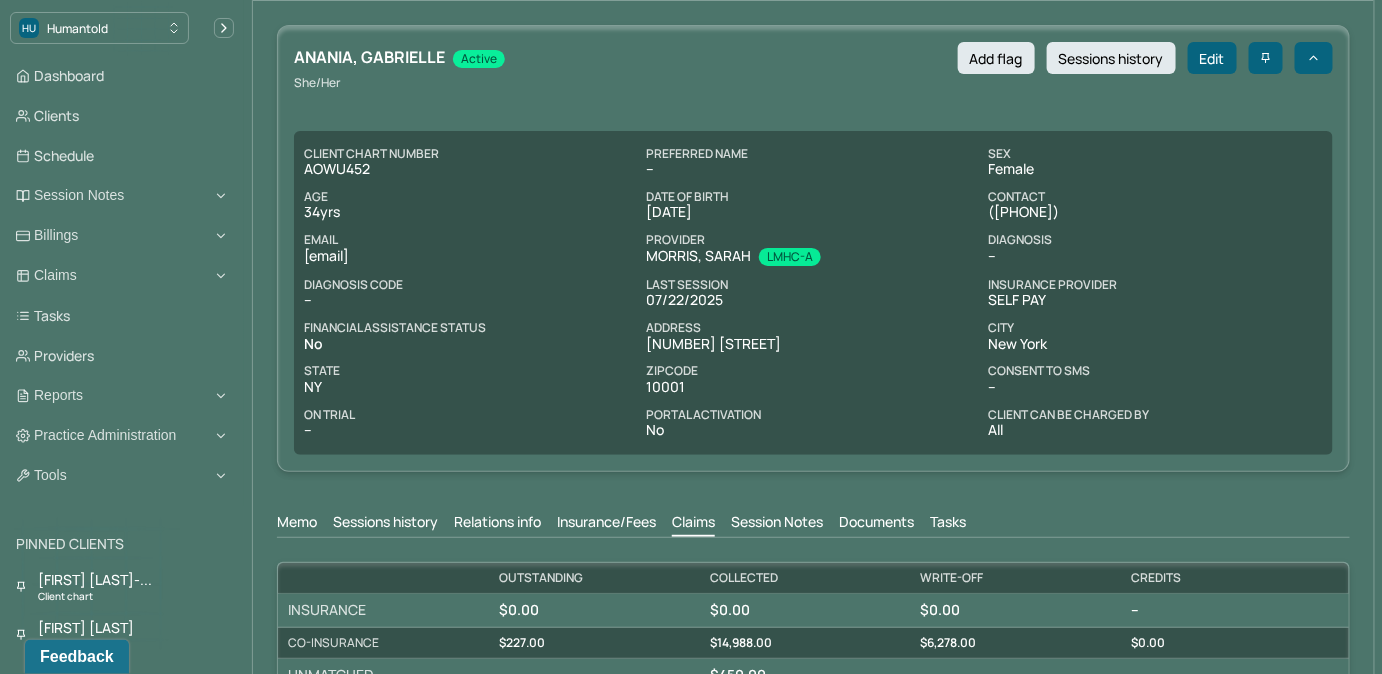 scroll, scrollTop: 0, scrollLeft: 0, axis: both 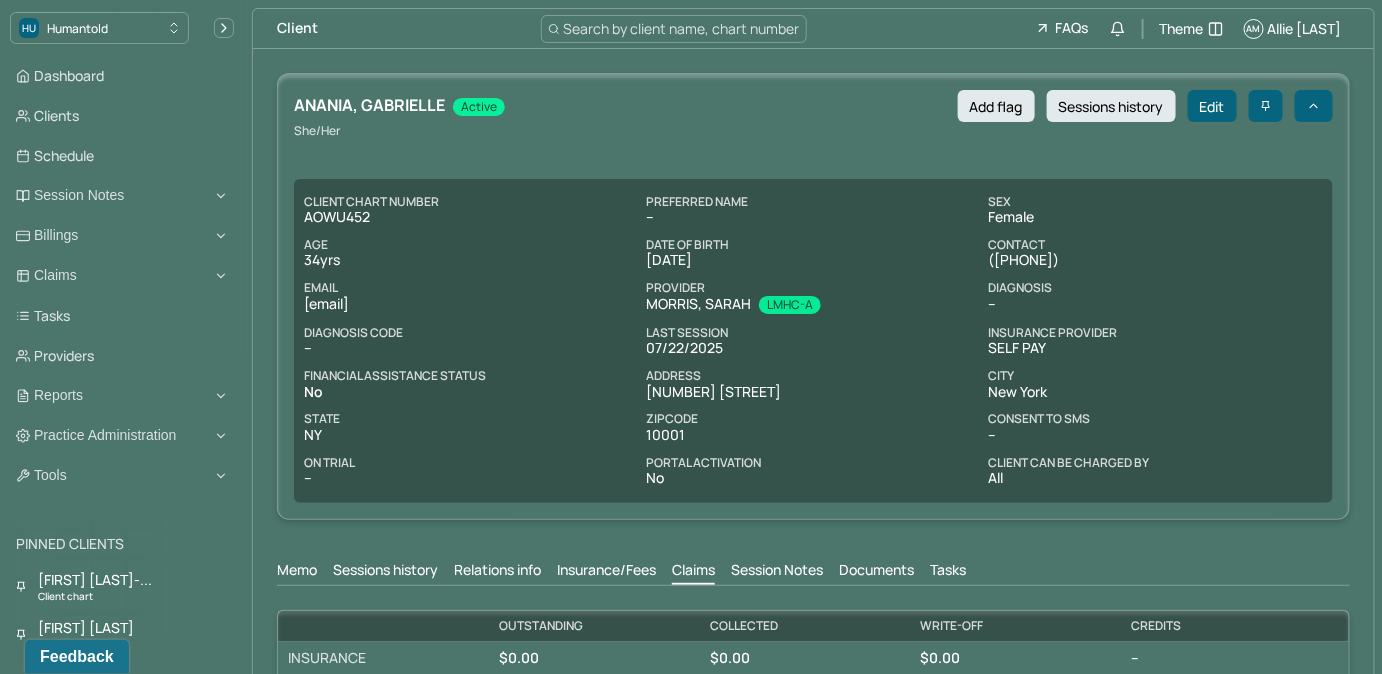 click on "PROVIDER" at bounding box center [813, 288] 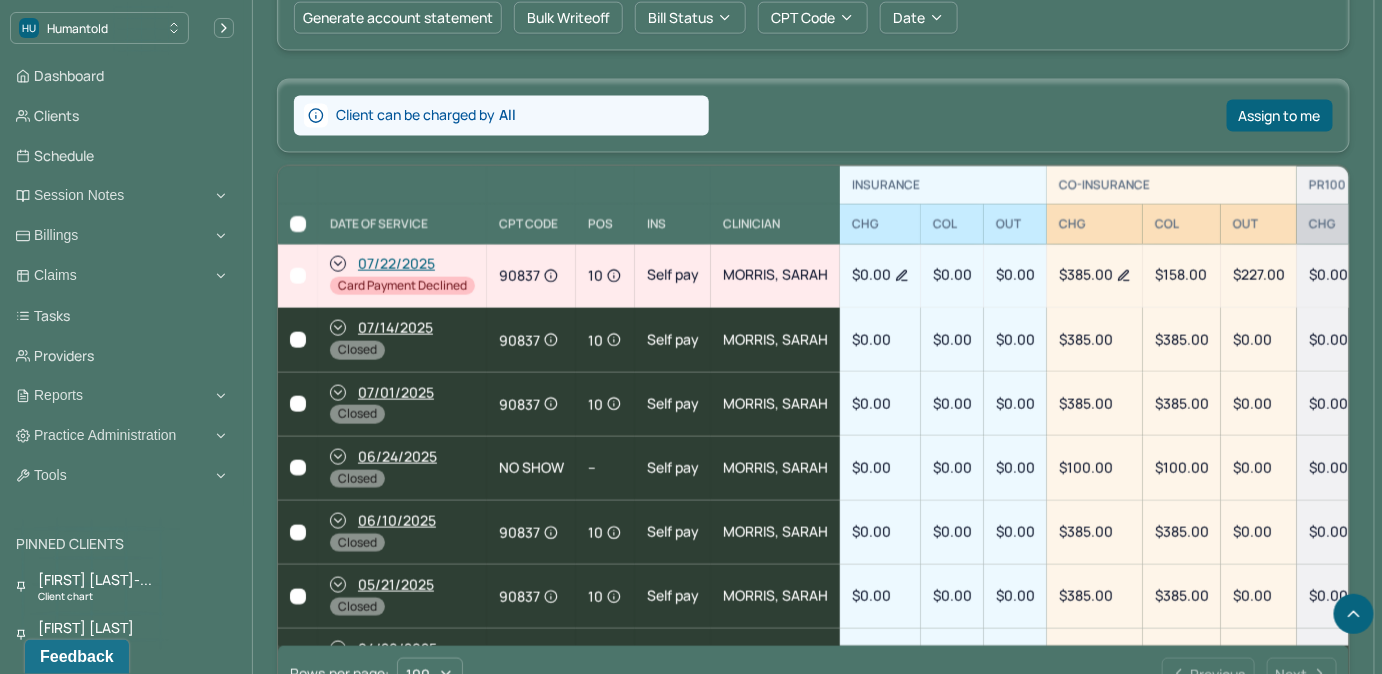scroll, scrollTop: 909, scrollLeft: 0, axis: vertical 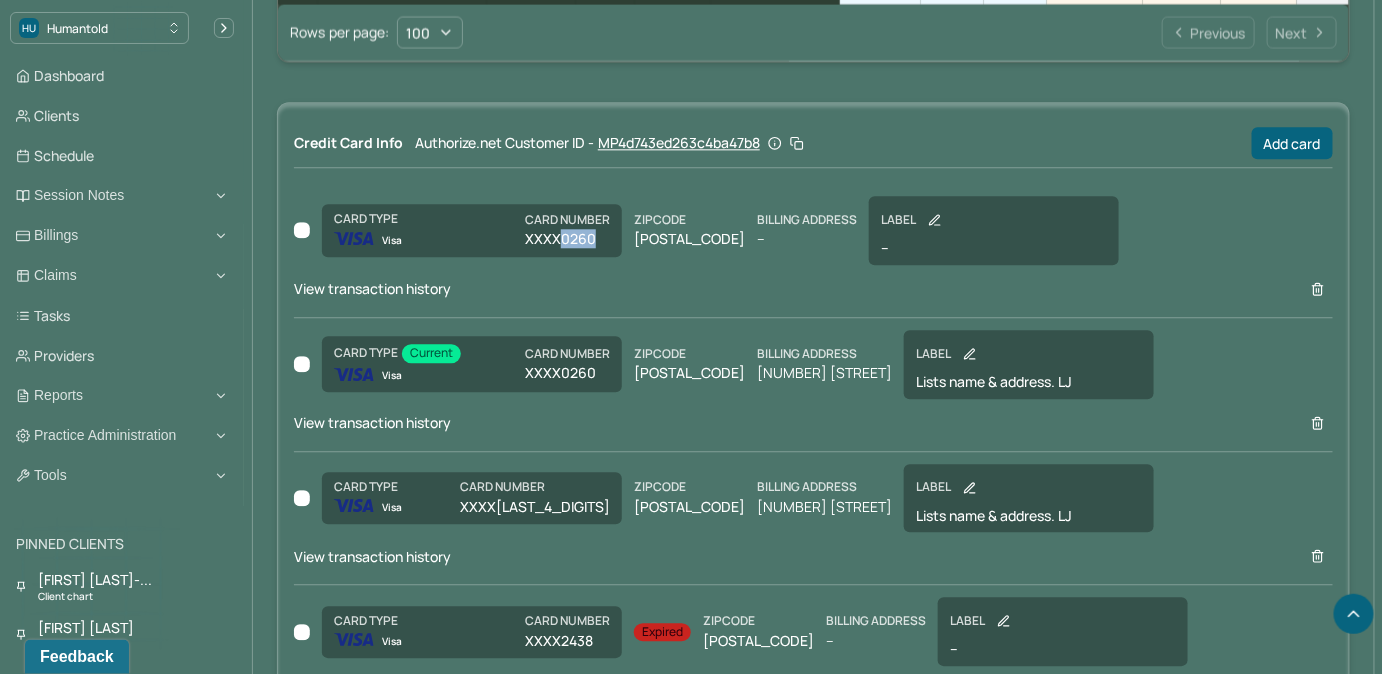 drag, startPoint x: 562, startPoint y: 236, endPoint x: 596, endPoint y: 234, distance: 34.058773 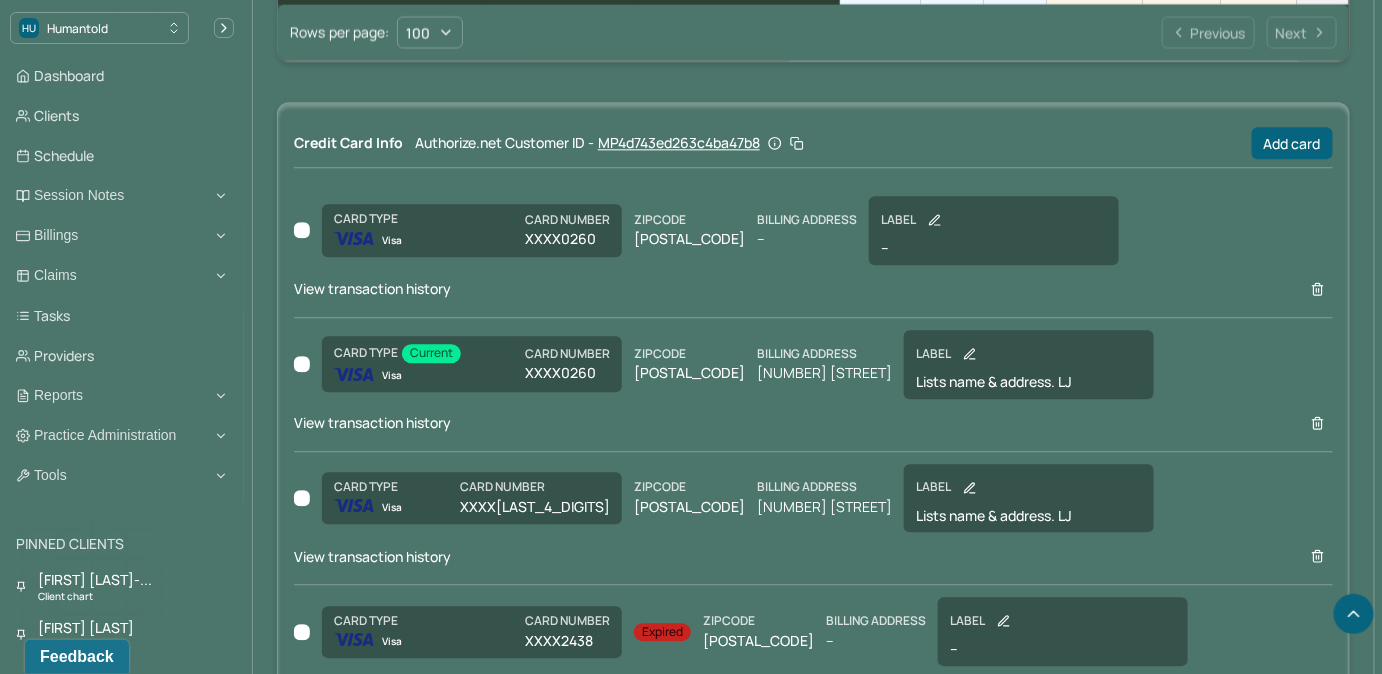 drag, startPoint x: 596, startPoint y: 234, endPoint x: 649, endPoint y: 274, distance: 66.4003 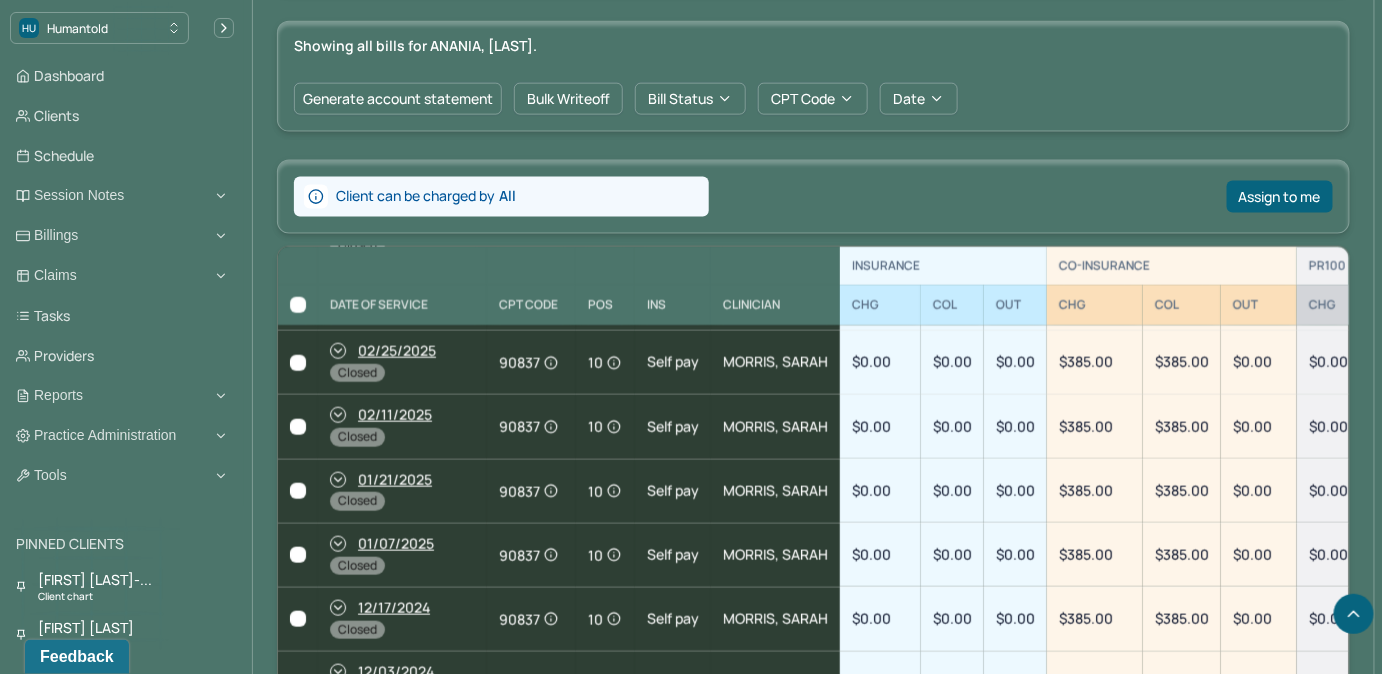 scroll, scrollTop: 818, scrollLeft: 0, axis: vertical 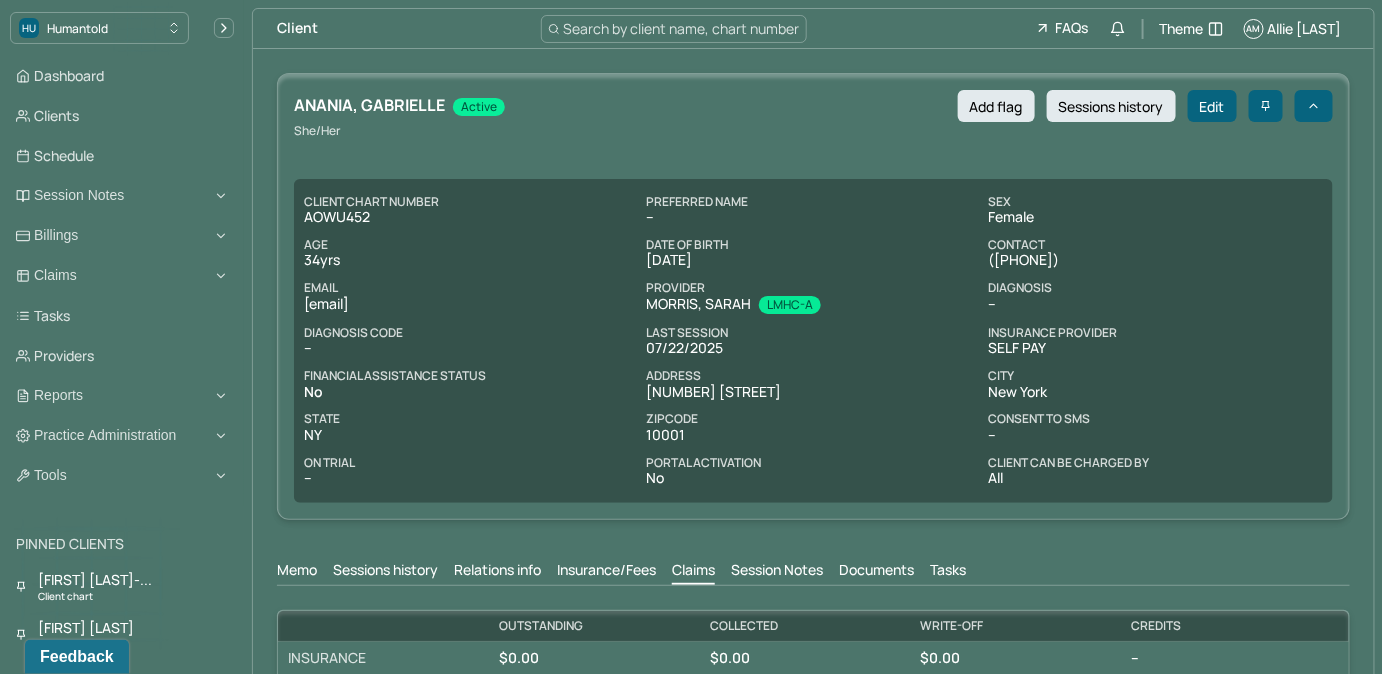drag, startPoint x: 978, startPoint y: 256, endPoint x: 1128, endPoint y: 260, distance: 150.05333 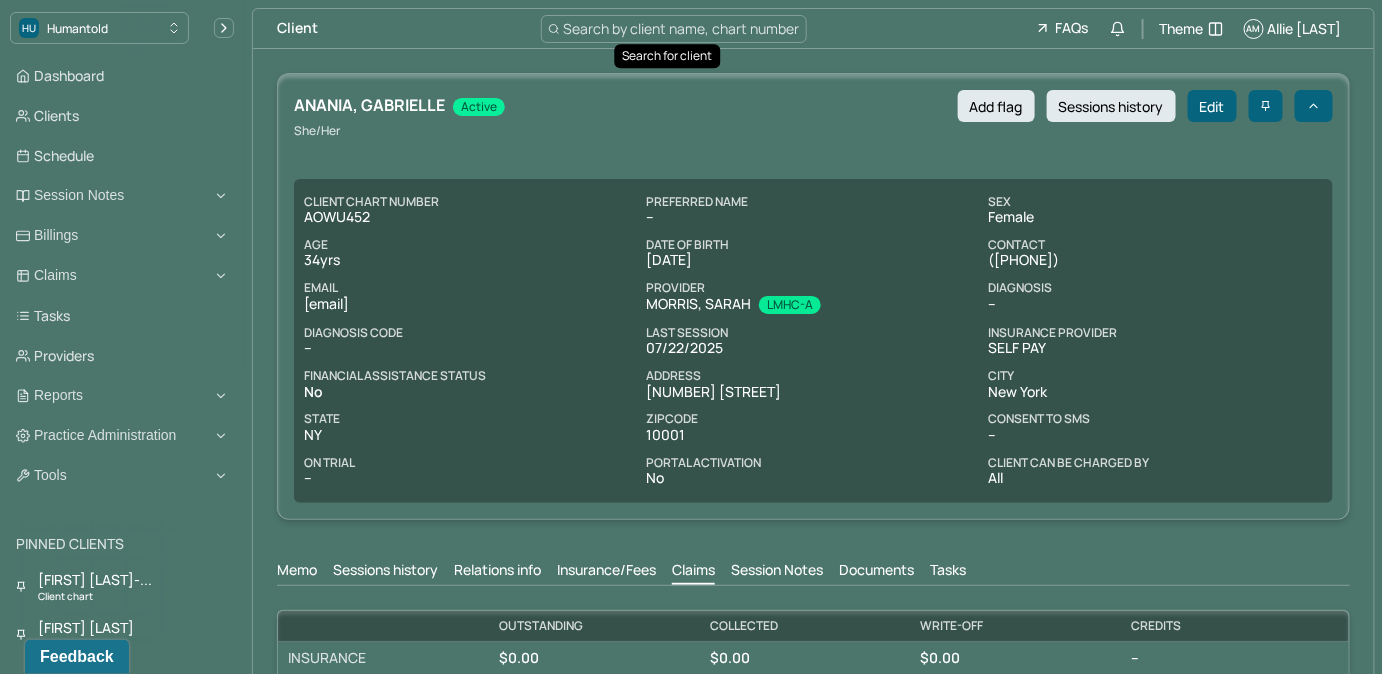 click on "Search by client name, chart number" at bounding box center [682, 28] 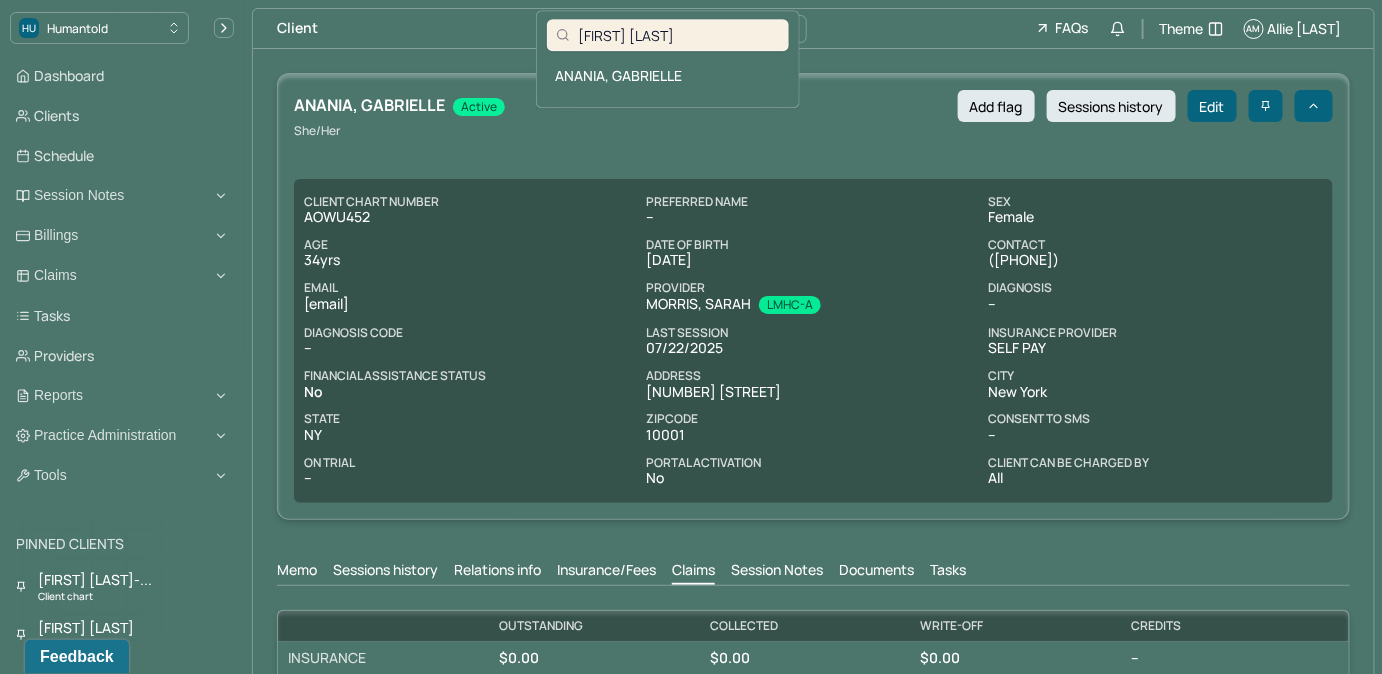 drag, startPoint x: 971, startPoint y: 569, endPoint x: 993, endPoint y: 555, distance: 26.076809 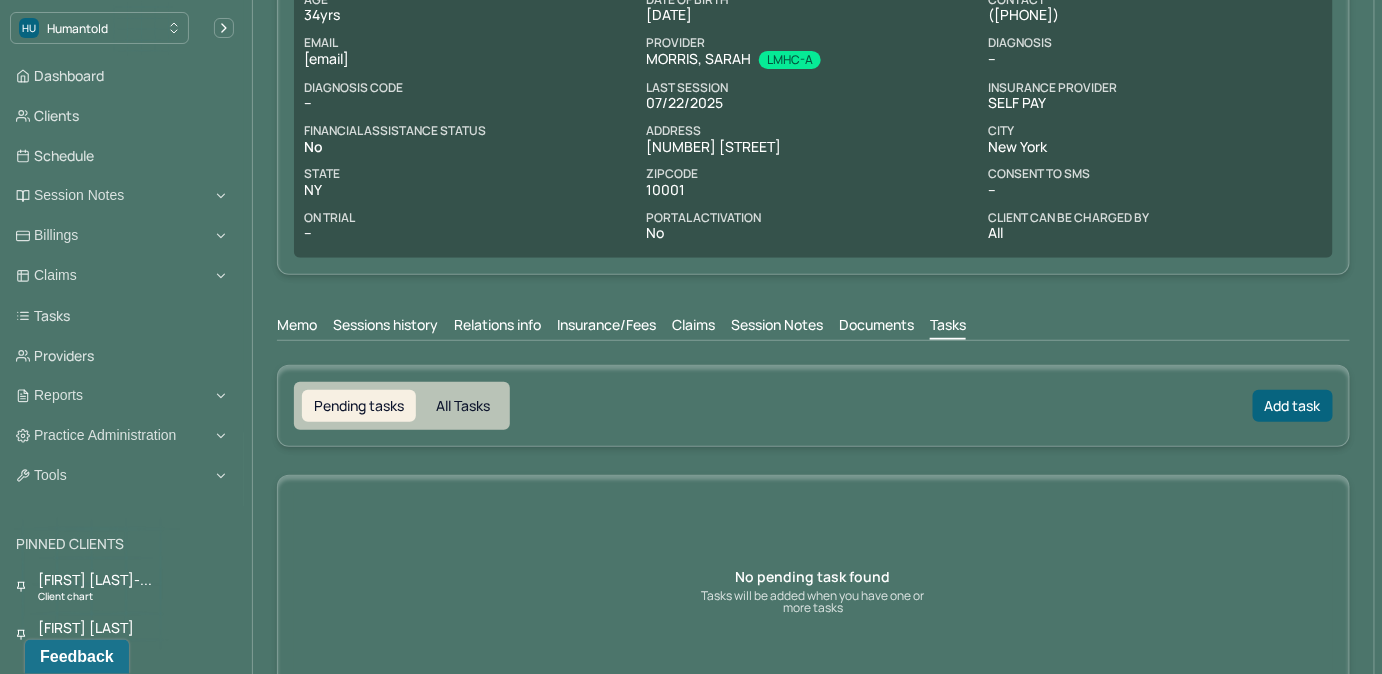 scroll, scrollTop: 272, scrollLeft: 0, axis: vertical 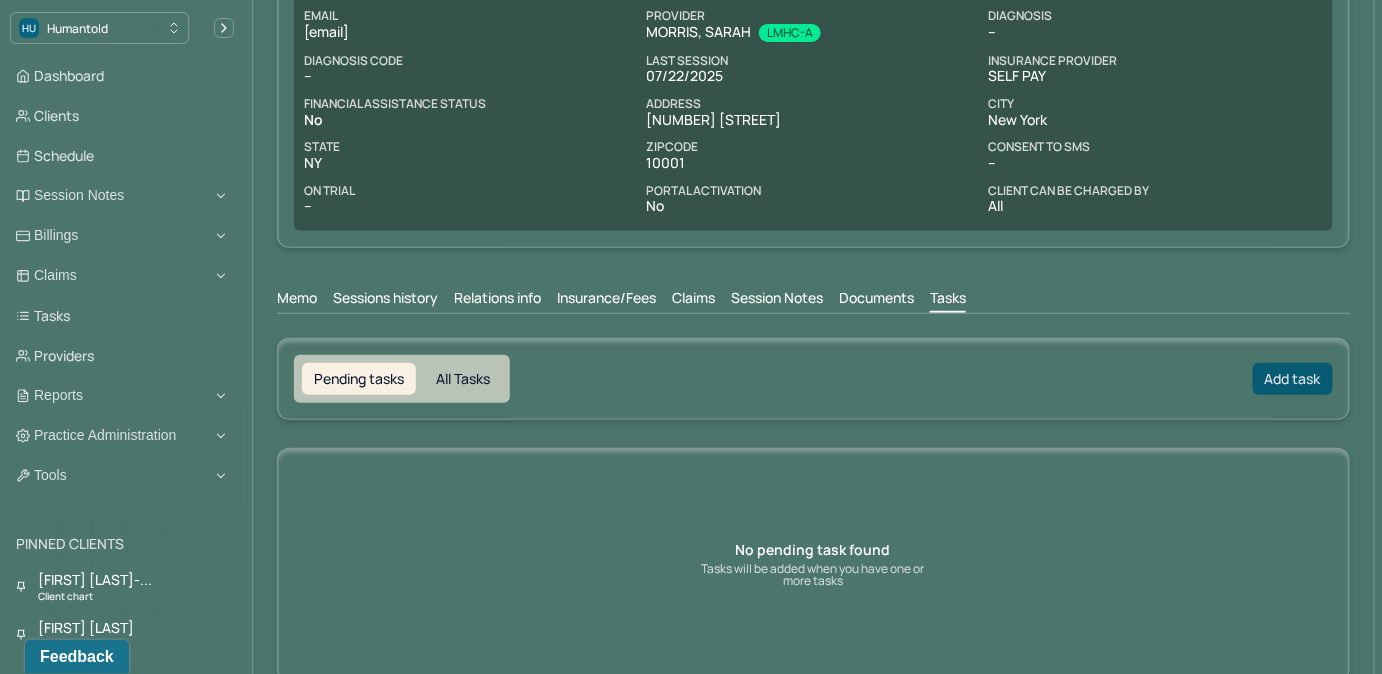 click on "Add task" at bounding box center (1293, 379) 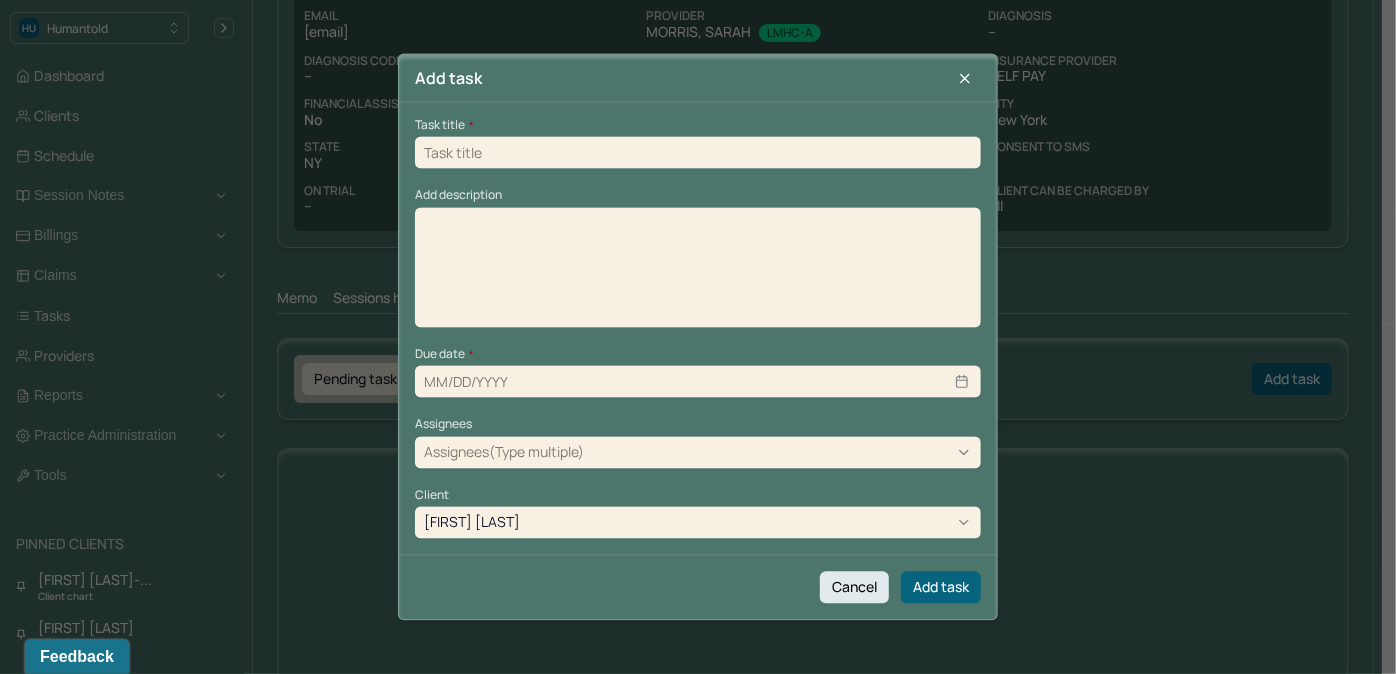 click on "Task title * Add description Due date * Assignees Assignees(Type multiple) Client Gabrielle Anania" at bounding box center [698, 329] 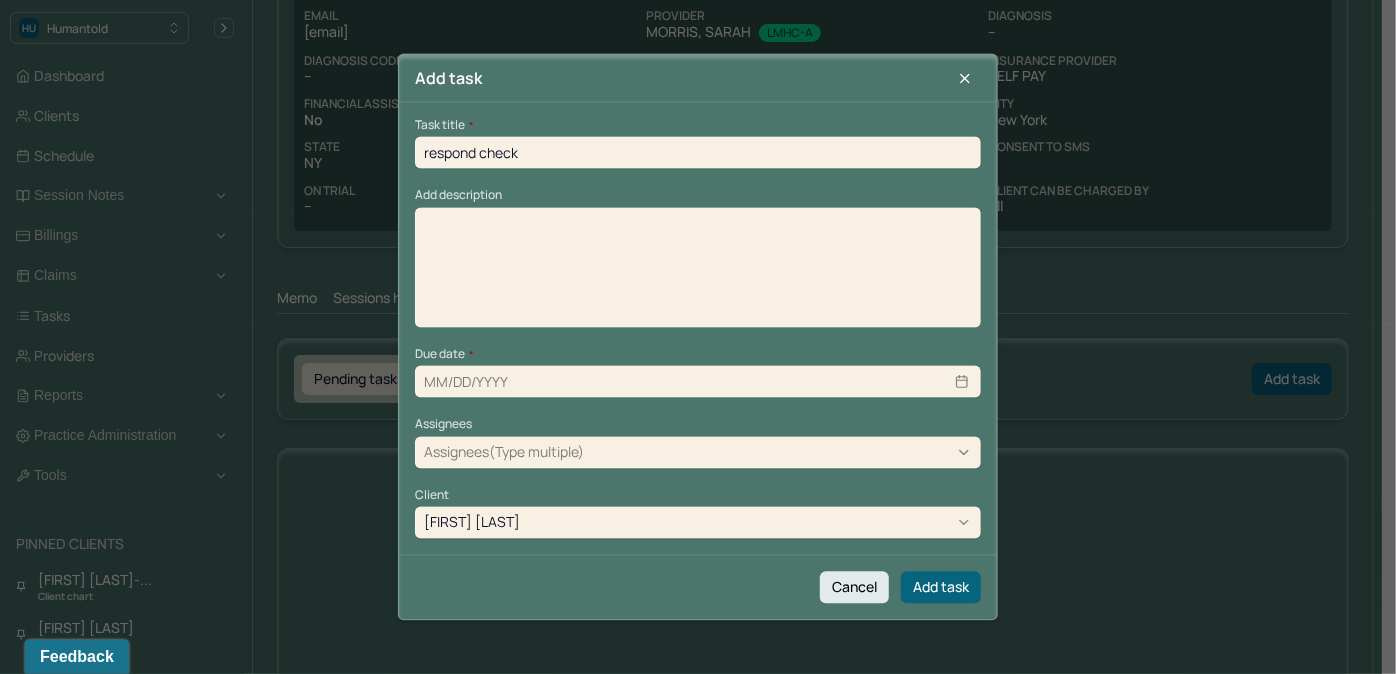 type on "08/05/2025" 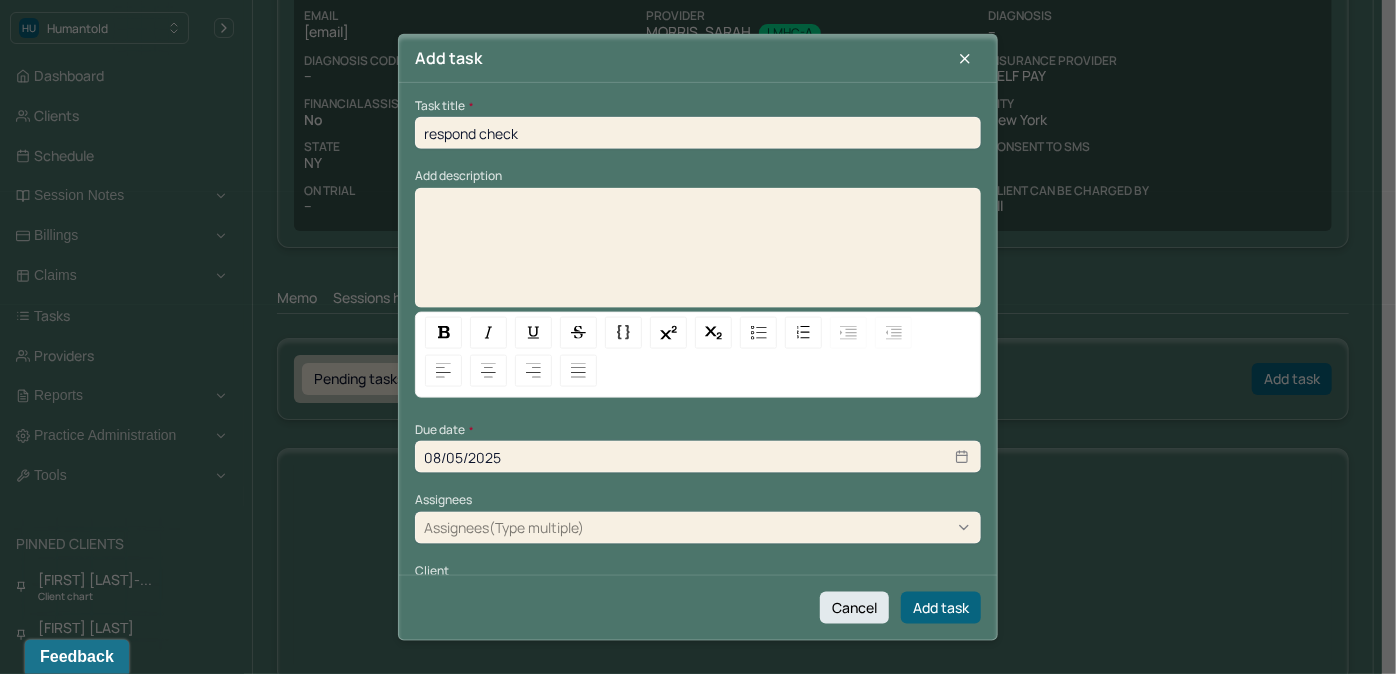 click at bounding box center [698, 254] 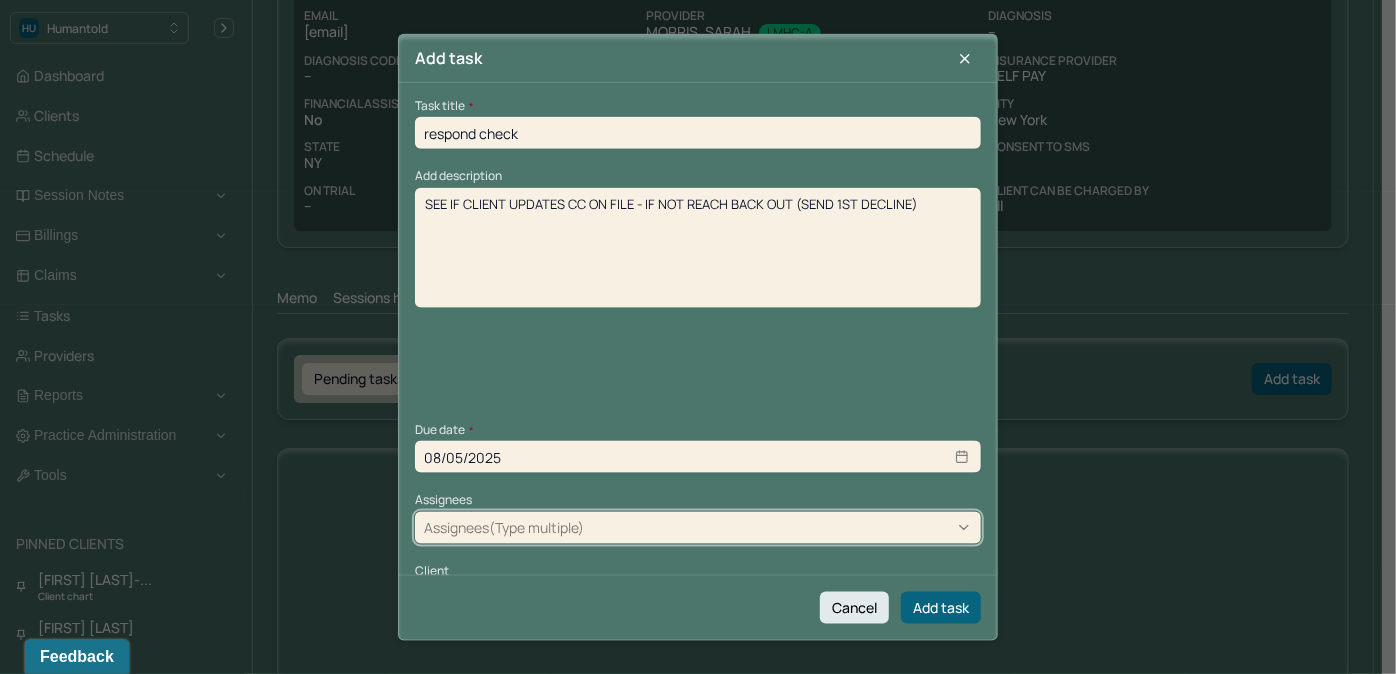 click on "Assignees(Type multiple)" at bounding box center [504, 527] 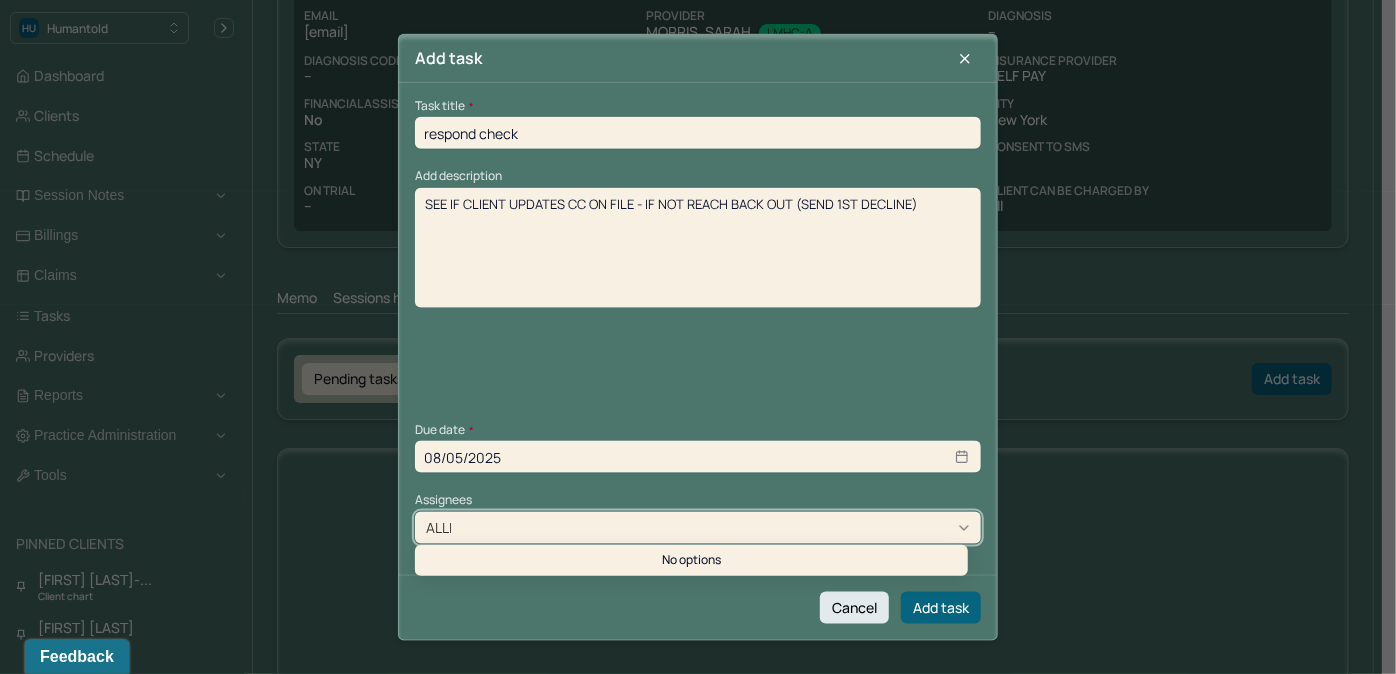 type on "ALLIE" 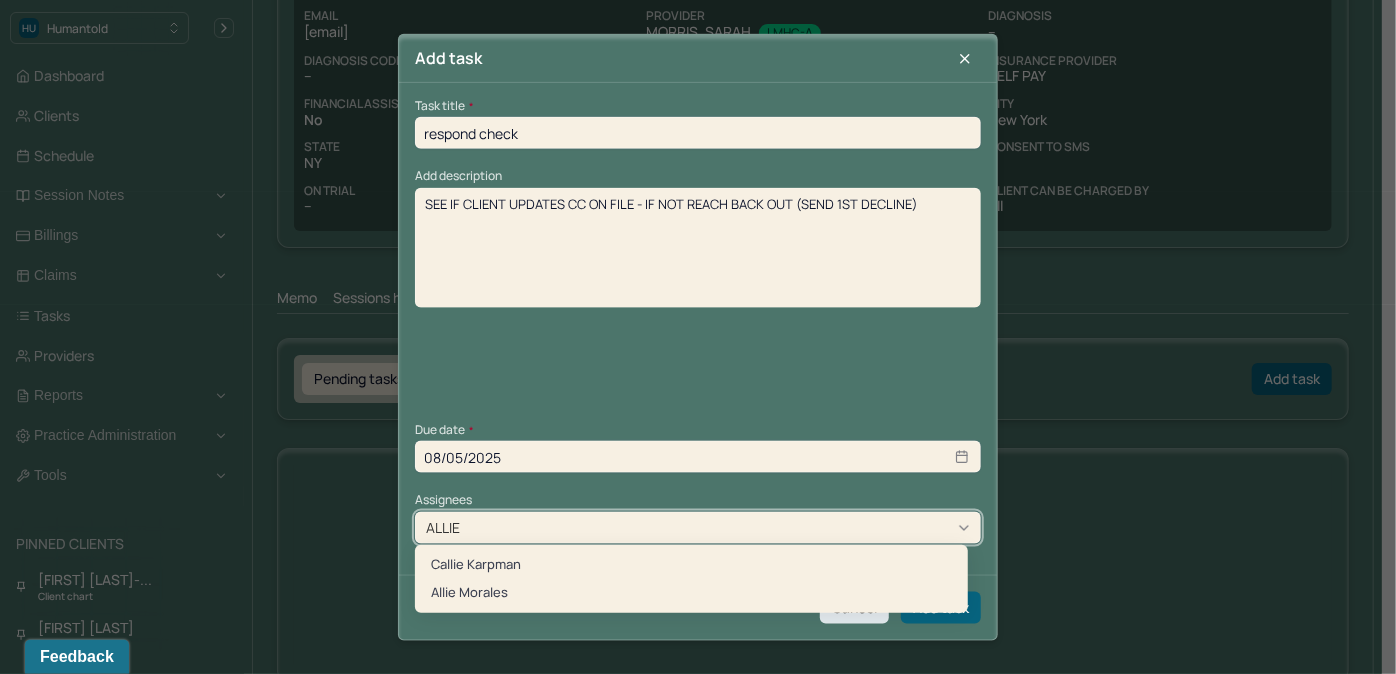 click on "Allie Morales" at bounding box center [691, 593] 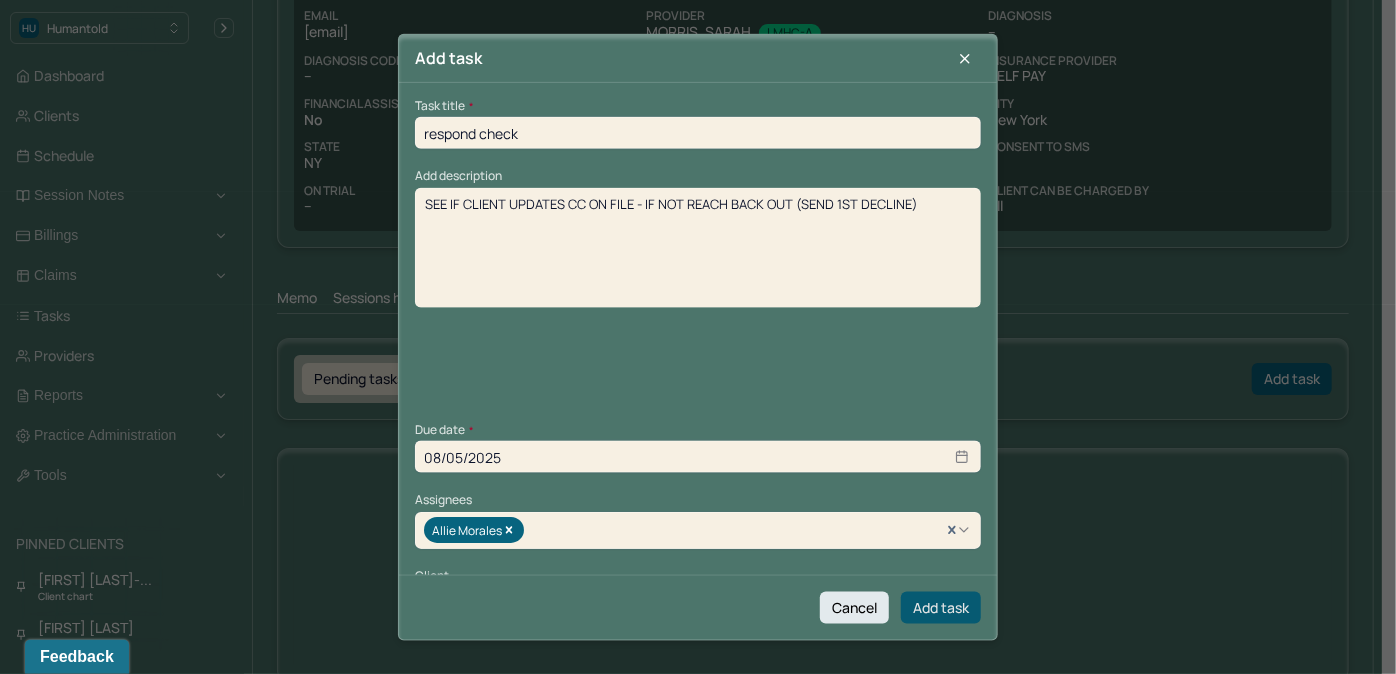 click on "Add task" at bounding box center (941, 607) 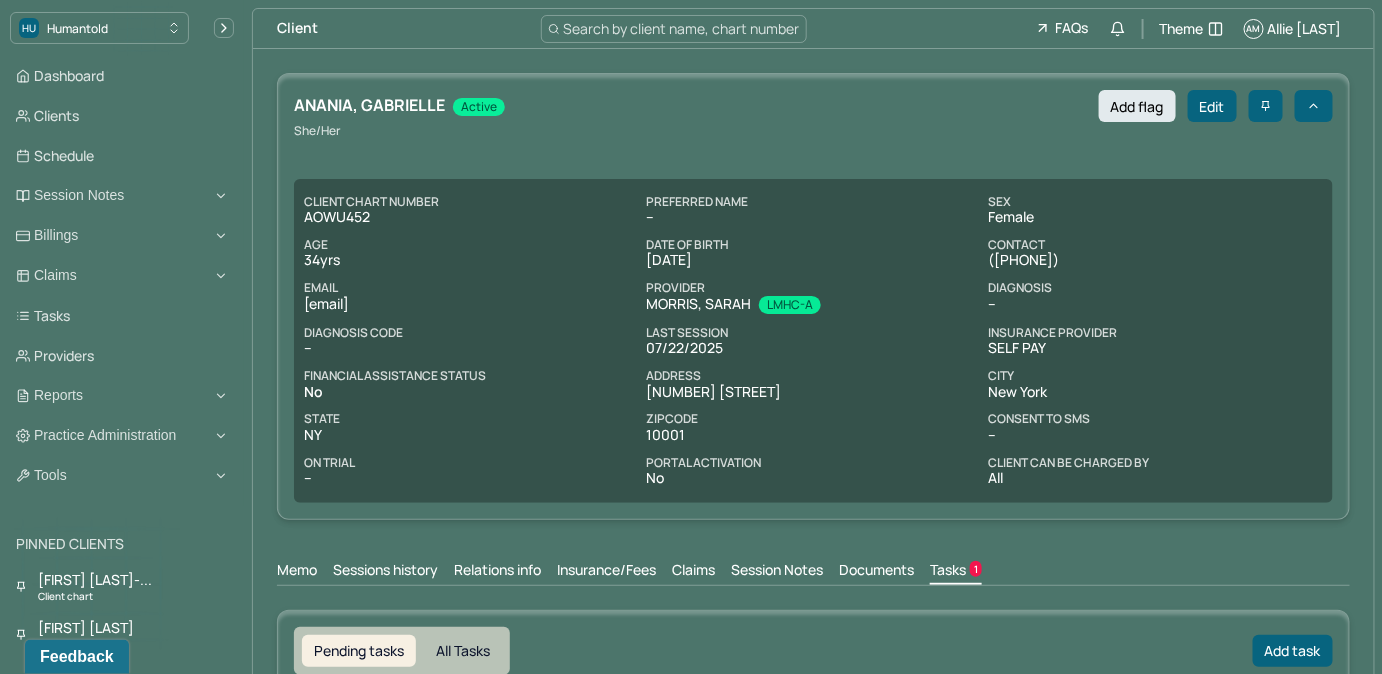 scroll, scrollTop: 0, scrollLeft: 0, axis: both 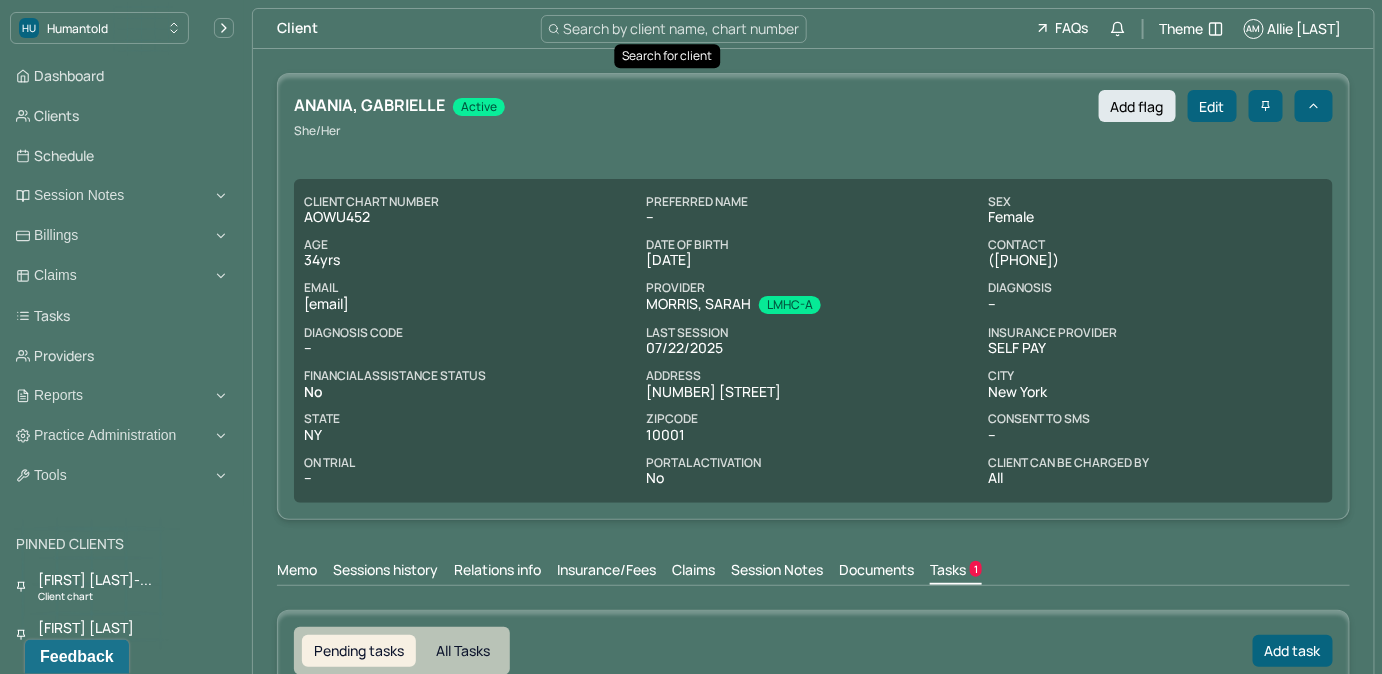 click on "Search by client name, chart number" at bounding box center (682, 28) 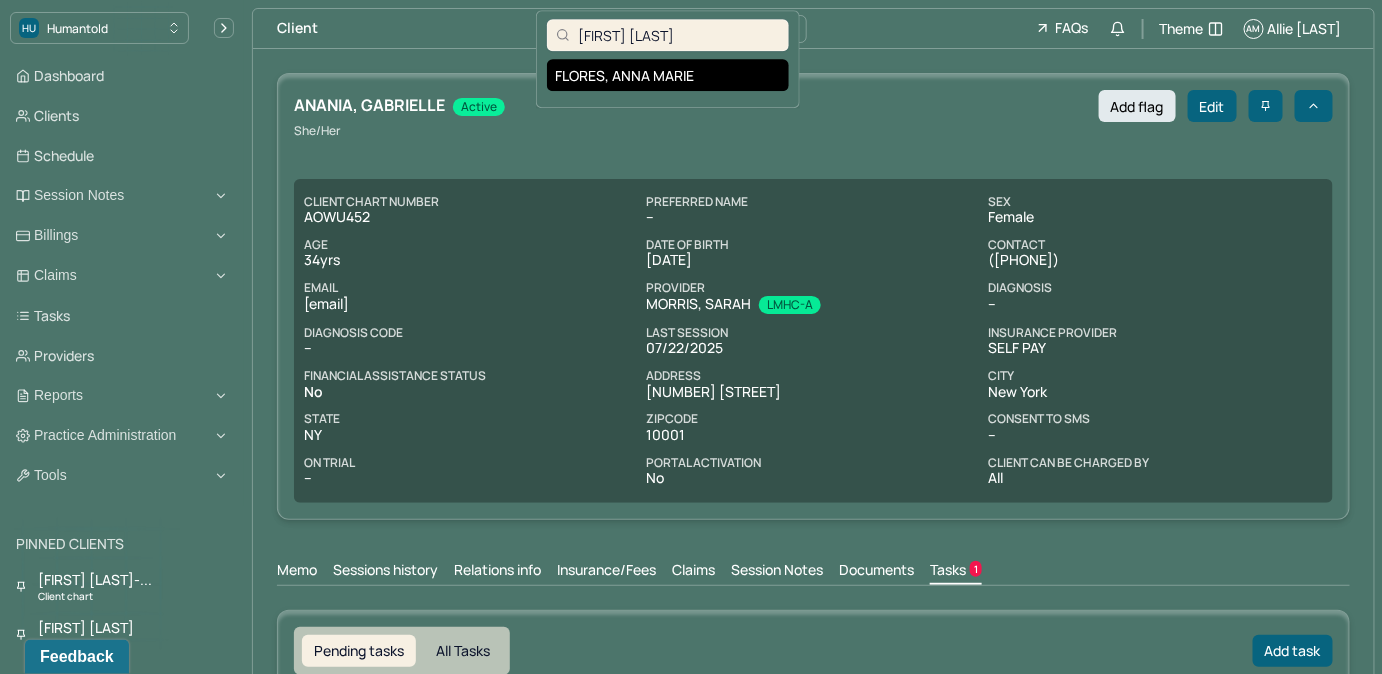 type on "ANna Marie Flores" 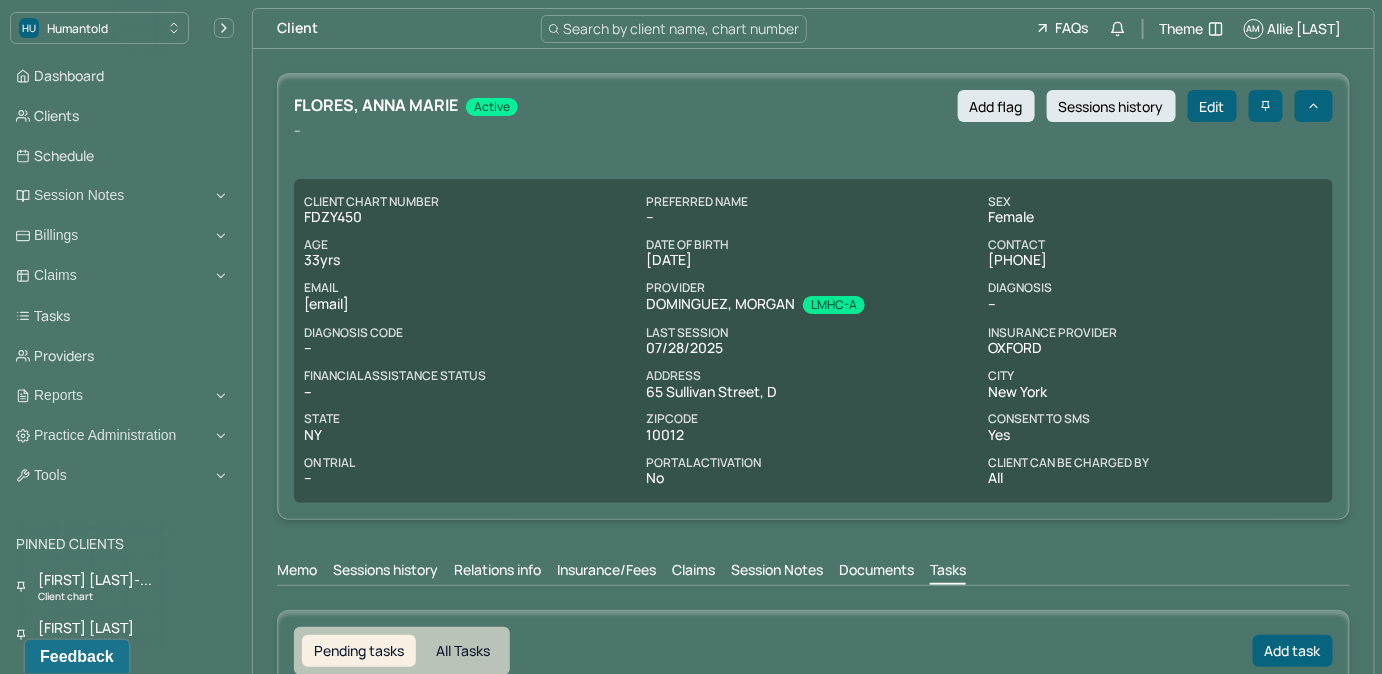 scroll, scrollTop: 0, scrollLeft: 0, axis: both 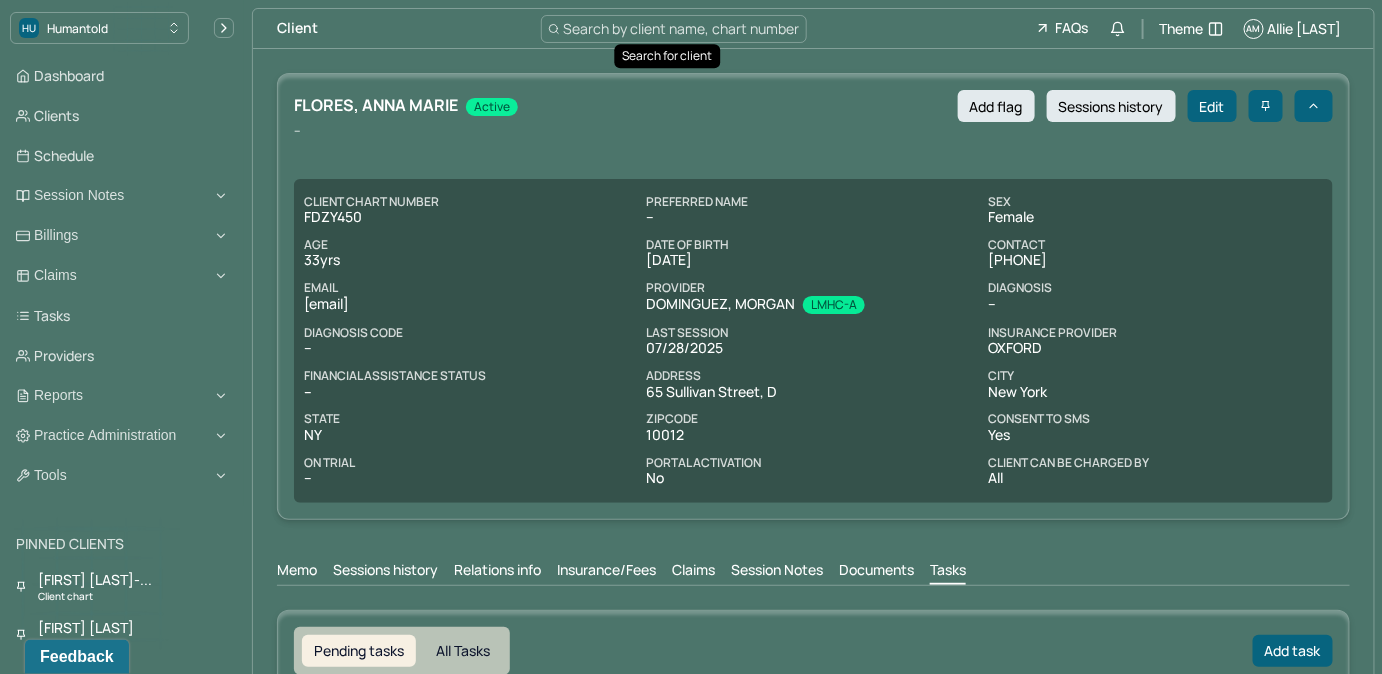 click on "Search by client name, chart number" at bounding box center (682, 28) 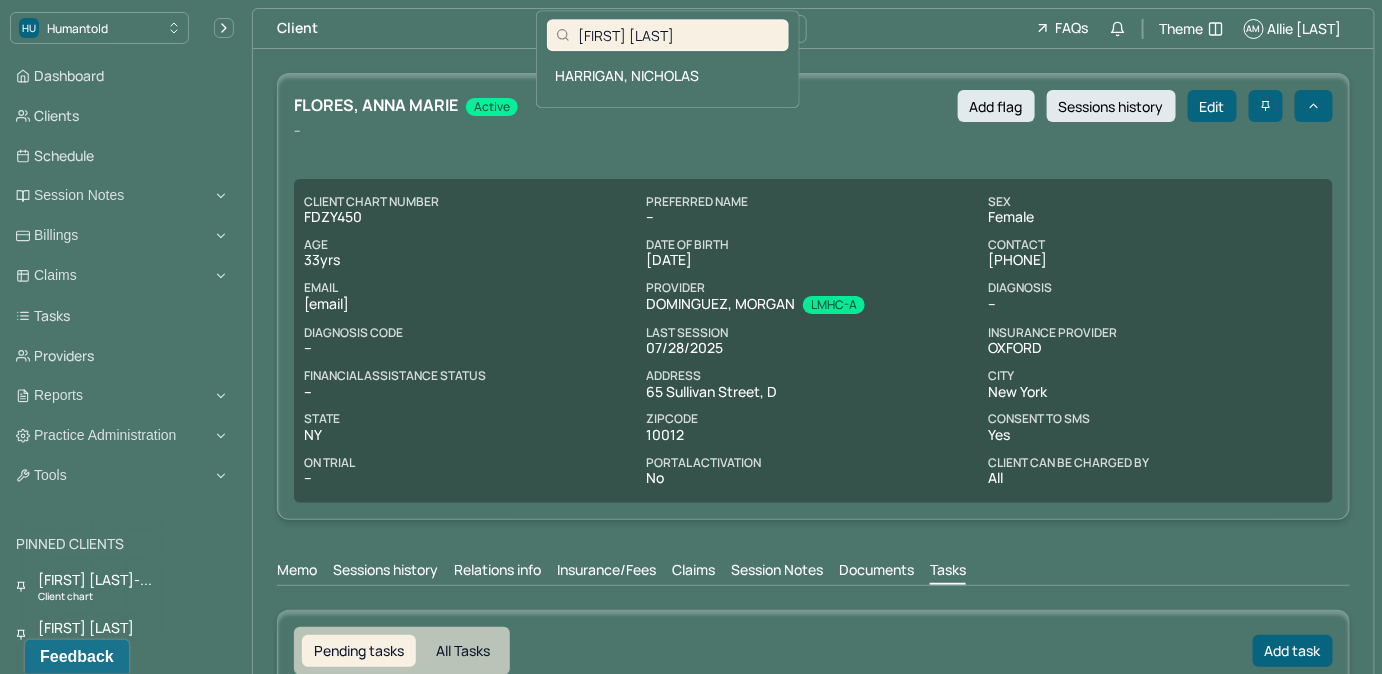 type on "Nicholas Harrigan" 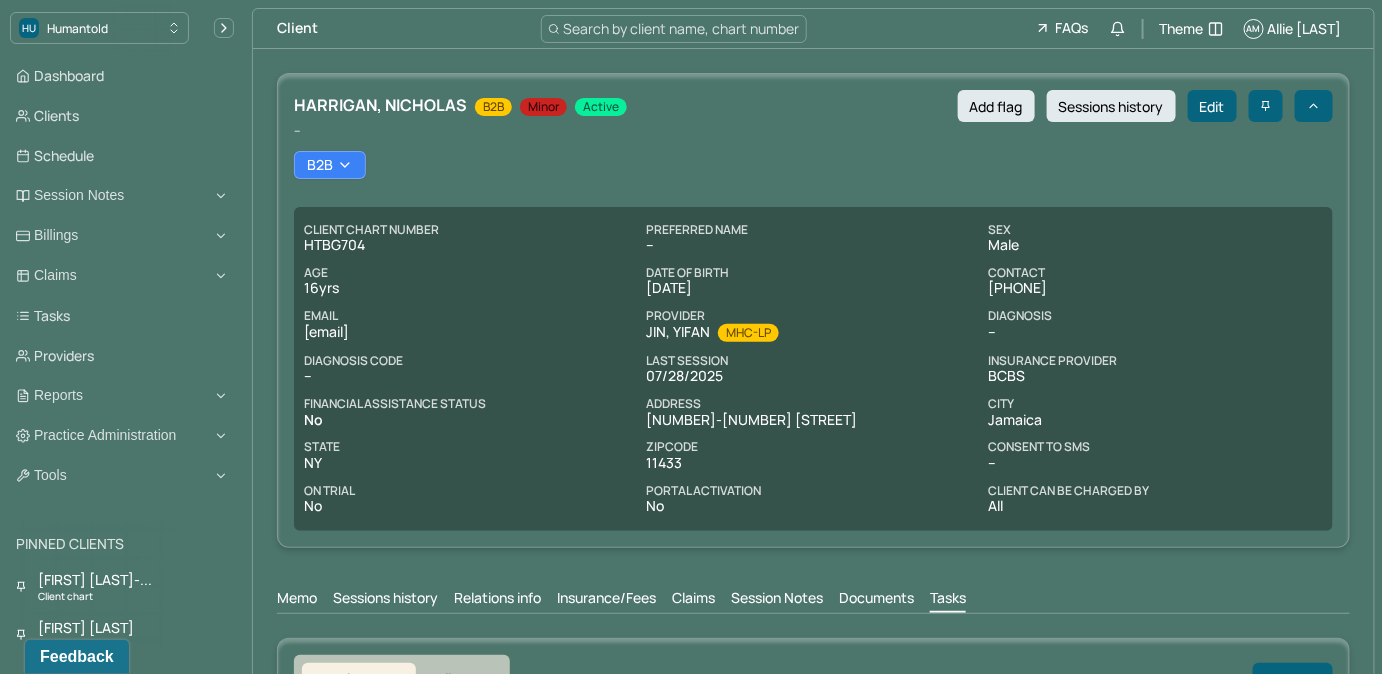 drag, startPoint x: 302, startPoint y: 329, endPoint x: 445, endPoint y: 328, distance: 143.0035 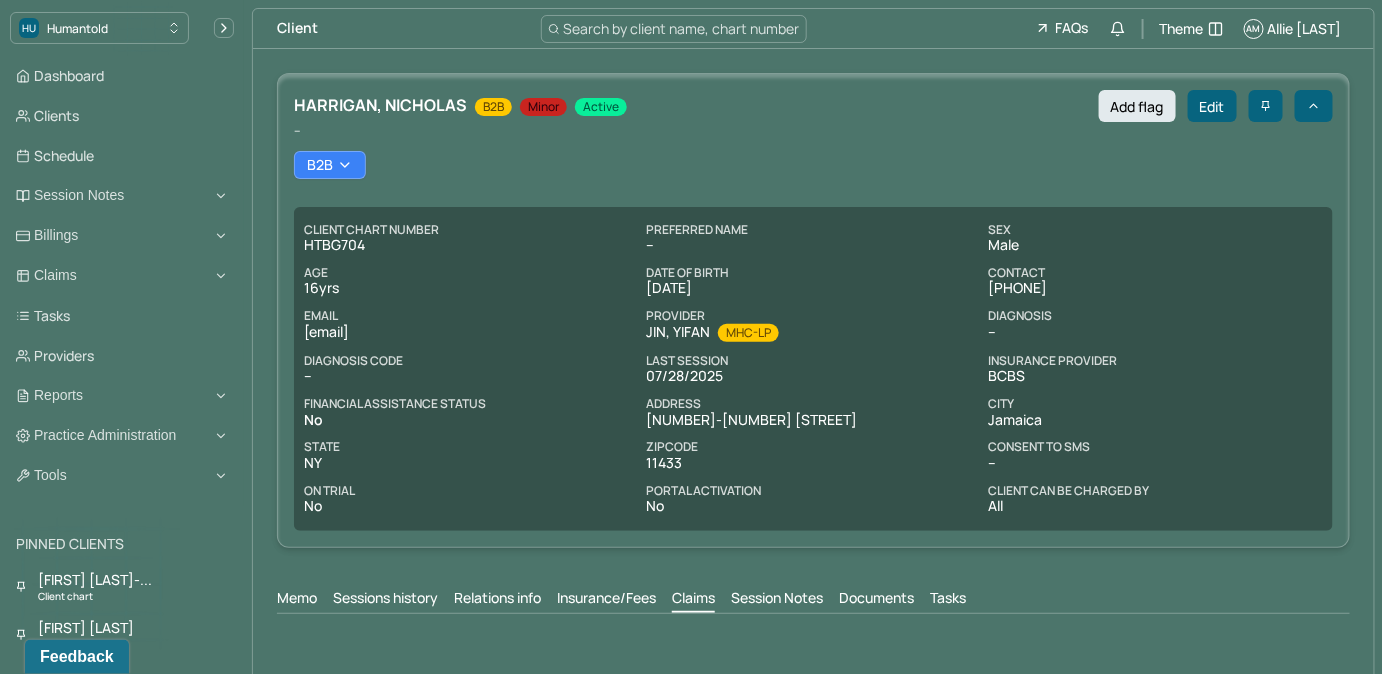 scroll, scrollTop: 1, scrollLeft: 0, axis: vertical 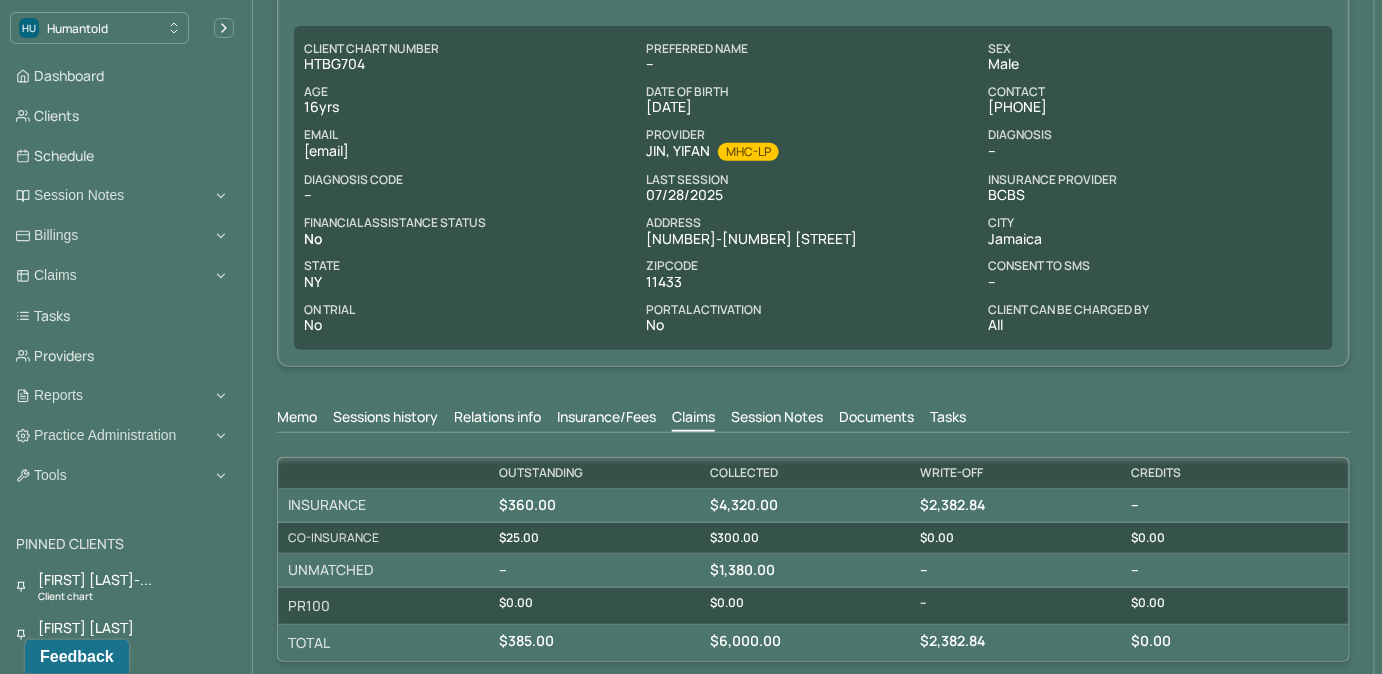 click on "Tasks" at bounding box center (948, 419) 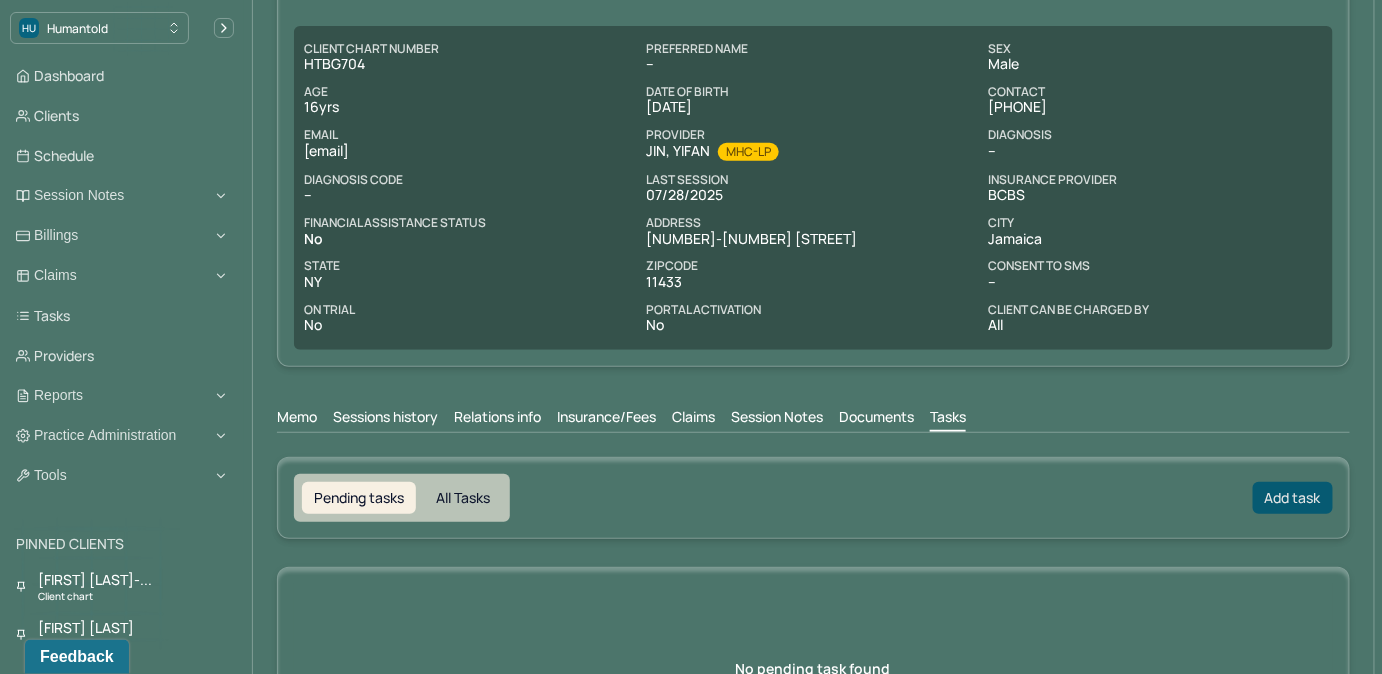 click on "Add task" at bounding box center (1293, 498) 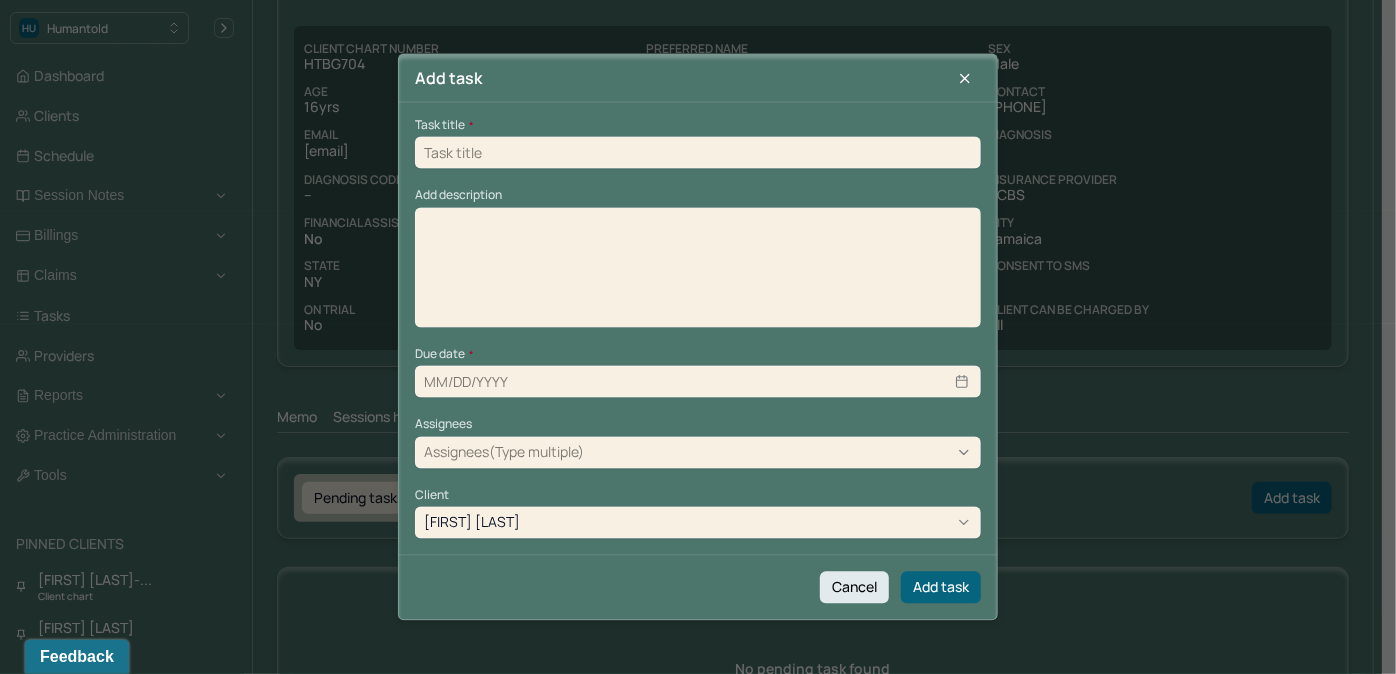 click at bounding box center [698, 153] 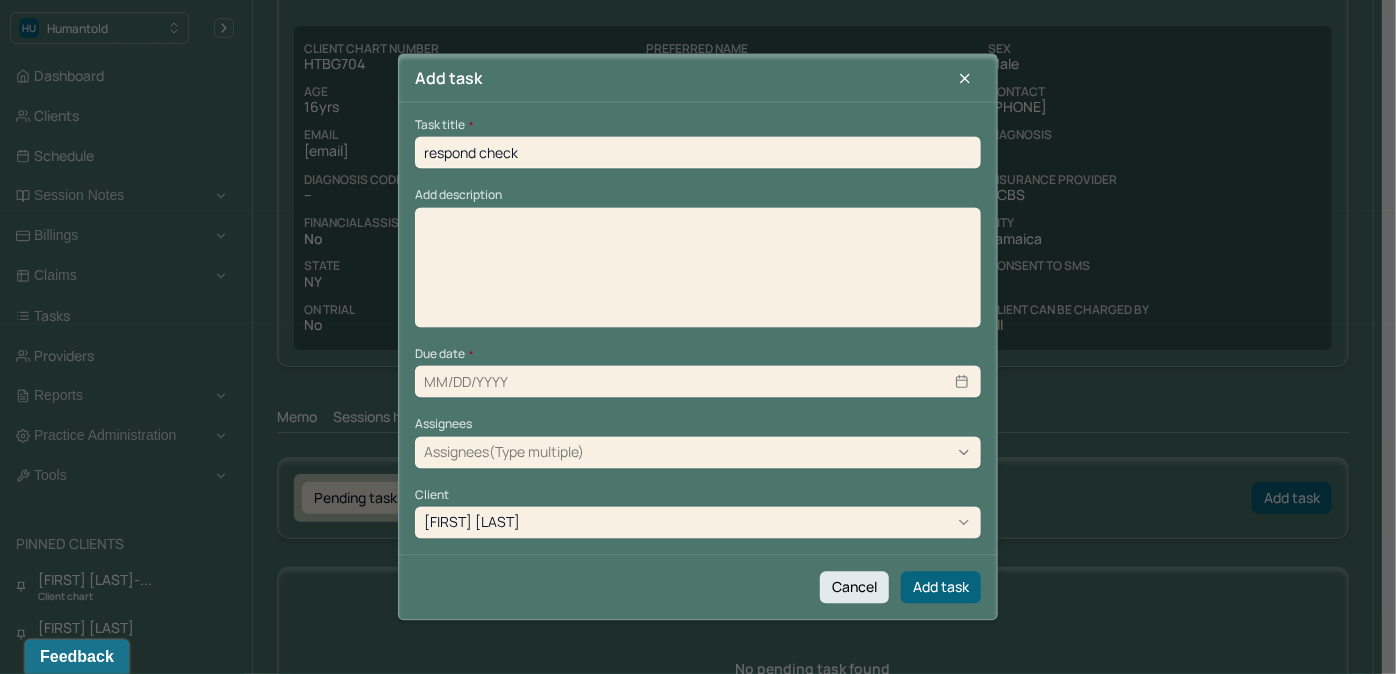 type on "08/05/2025" 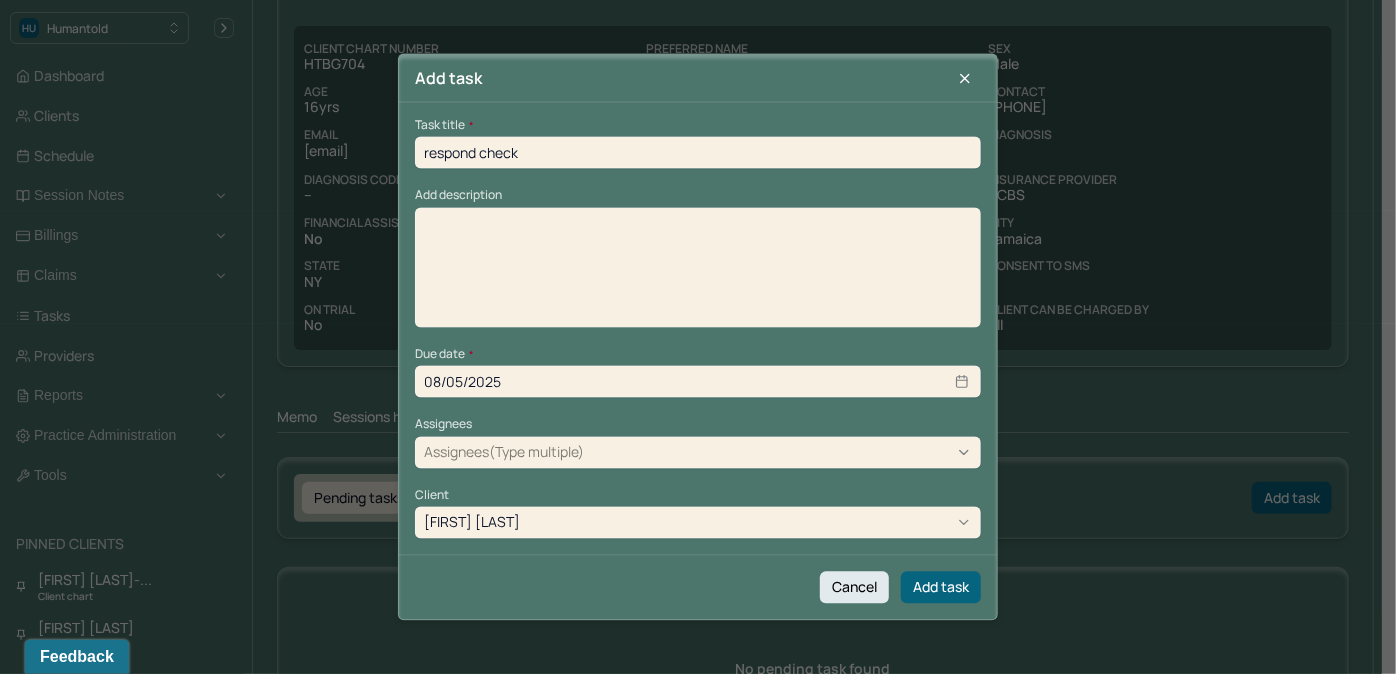 click at bounding box center (698, 274) 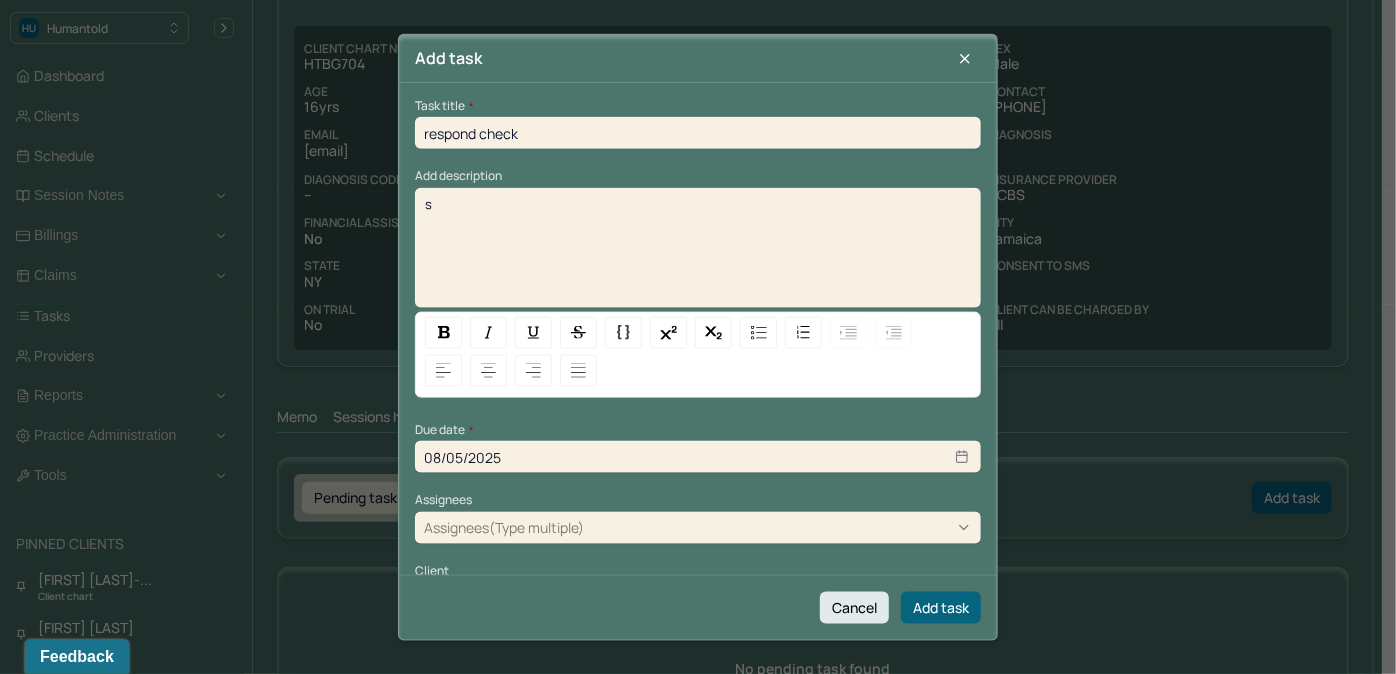 type 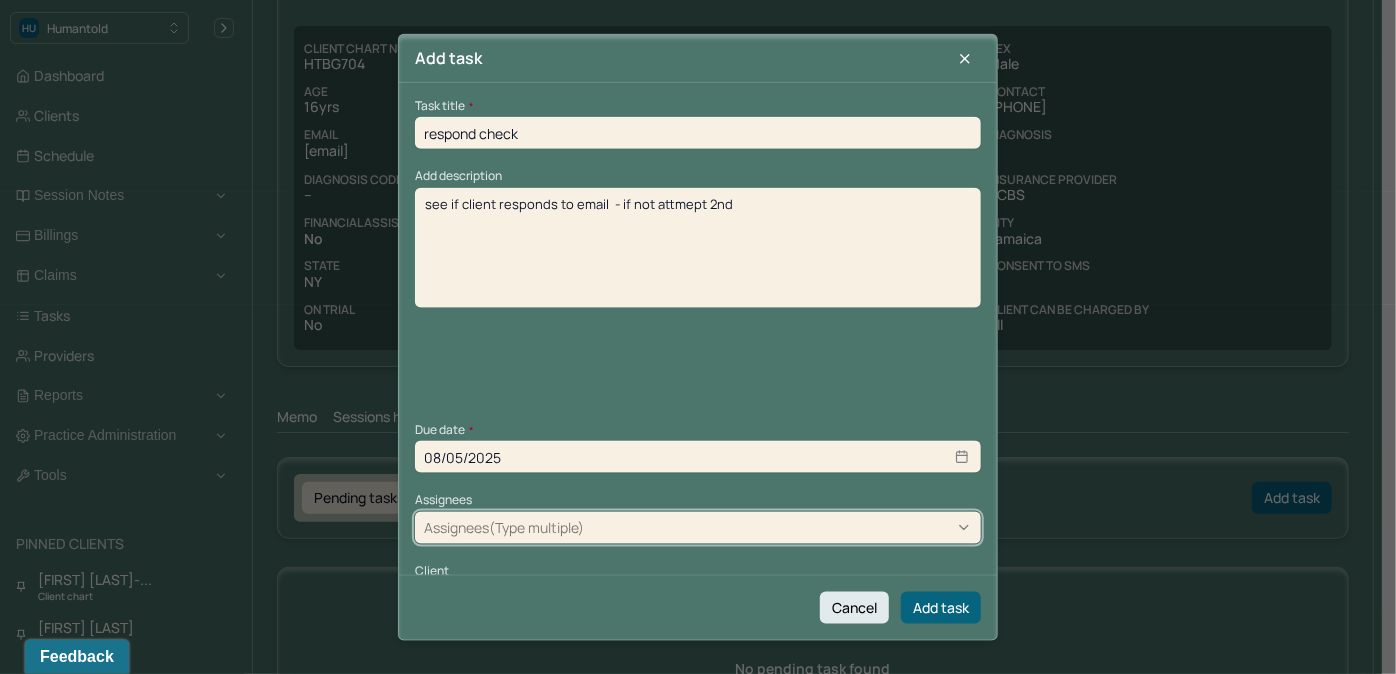 click on "Assignees(Type multiple)" at bounding box center [504, 527] 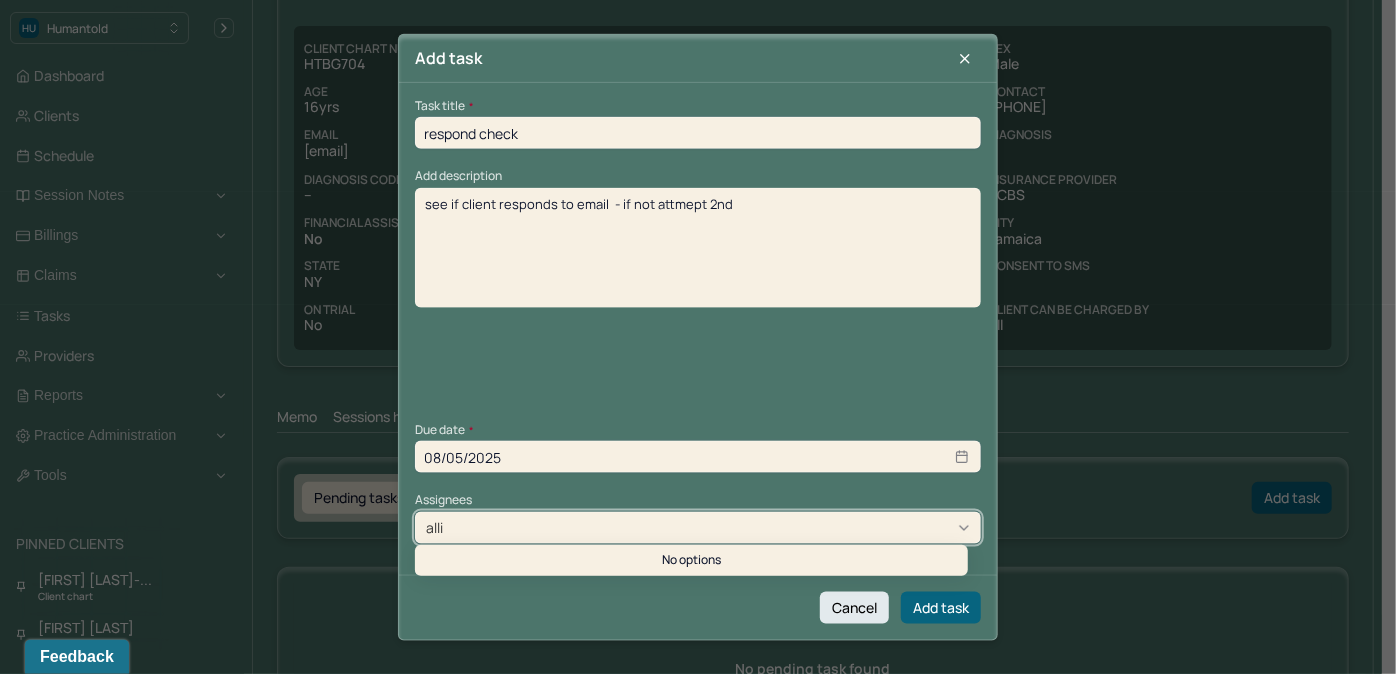 type on "allie" 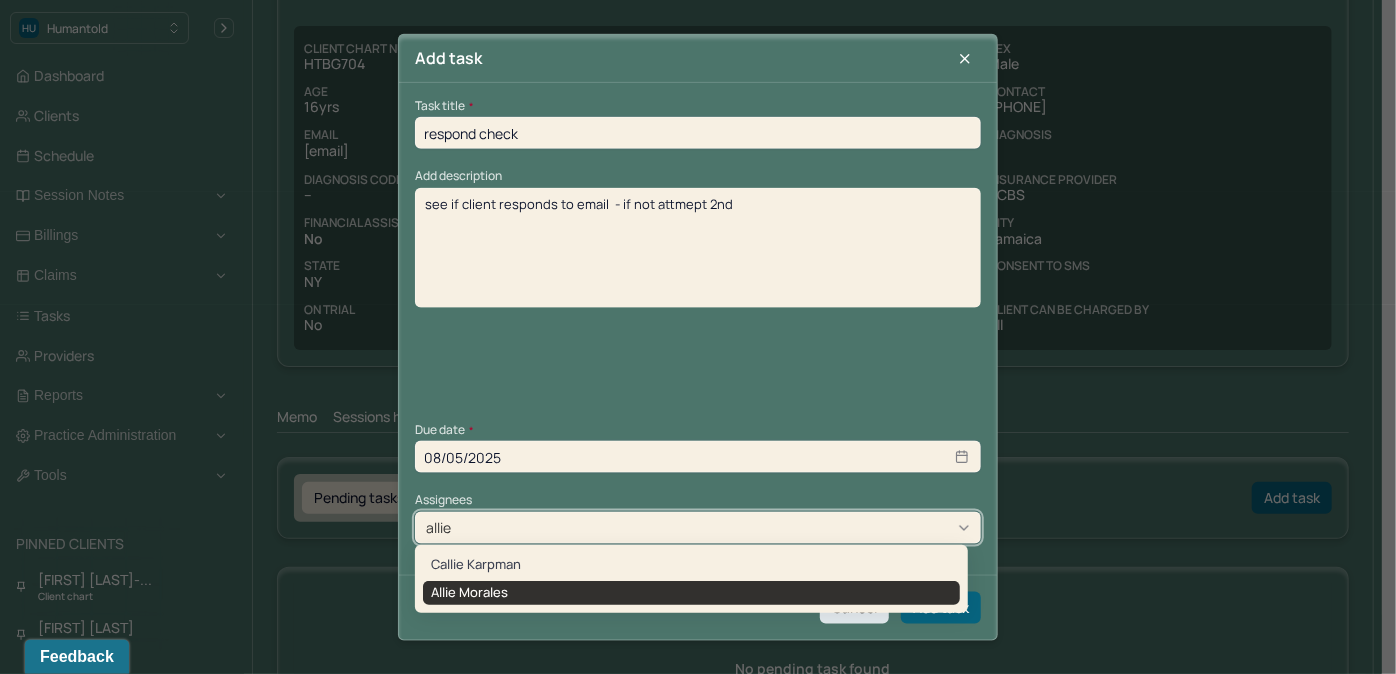 click on "Allie Morales" at bounding box center (691, 593) 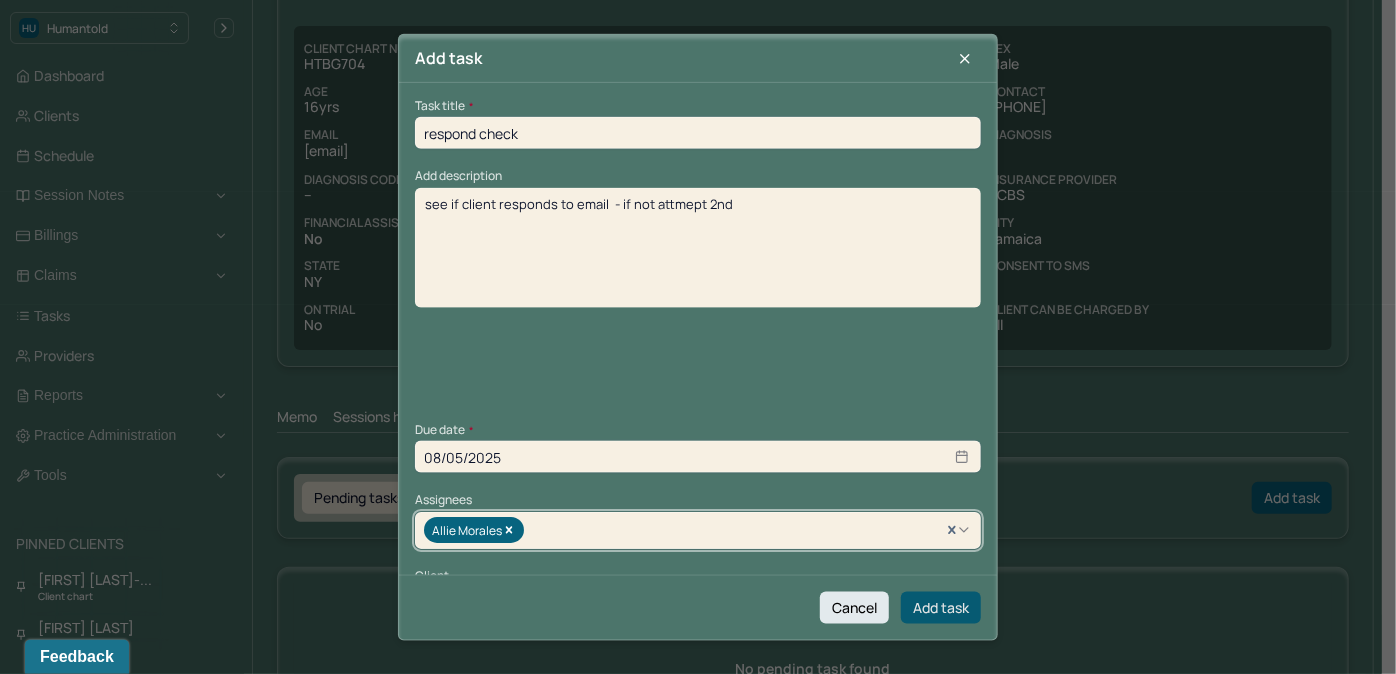 click on "Add task" at bounding box center (941, 607) 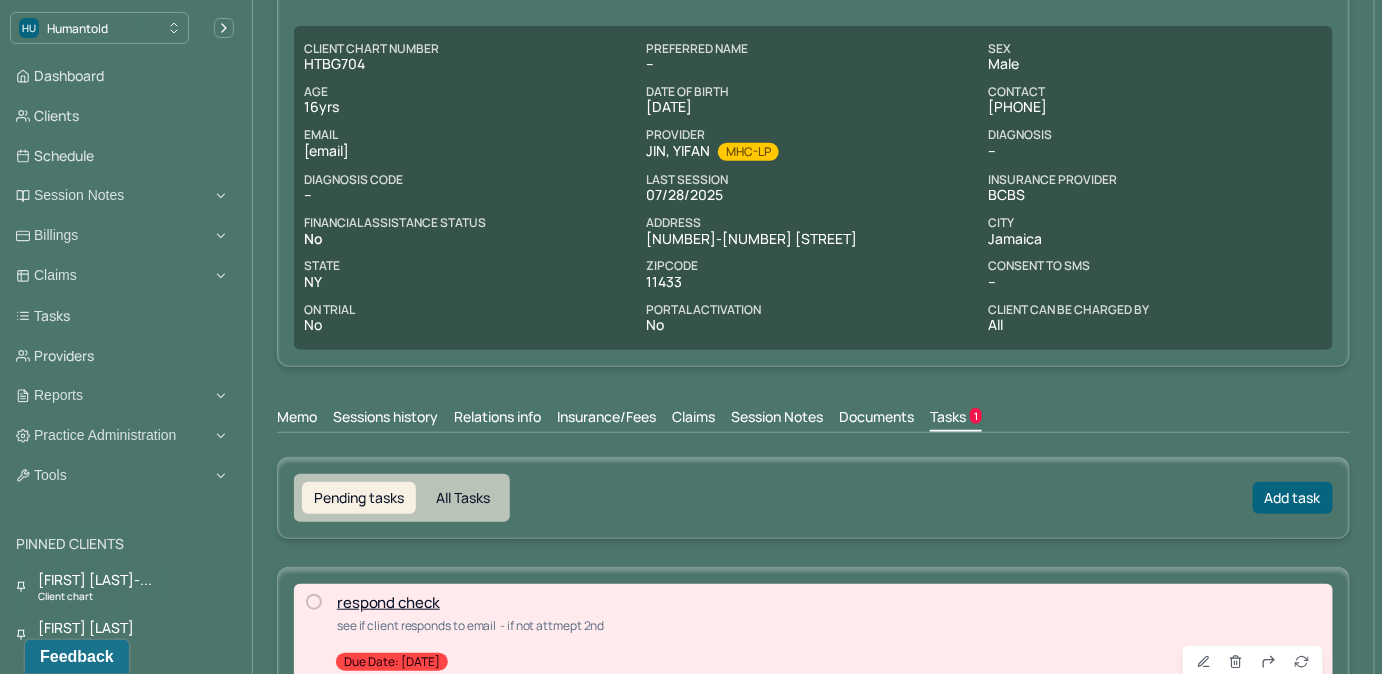 scroll, scrollTop: 0, scrollLeft: 0, axis: both 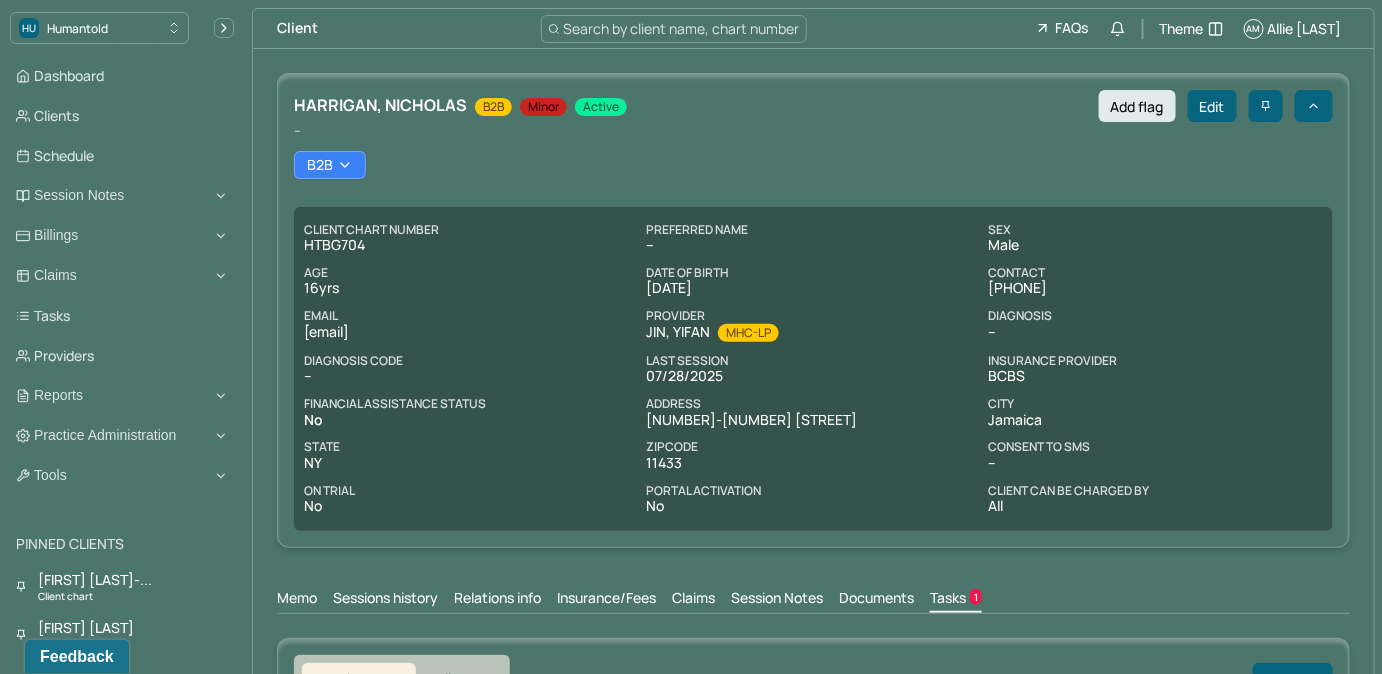 click on "Search by client name, chart number" at bounding box center (682, 28) 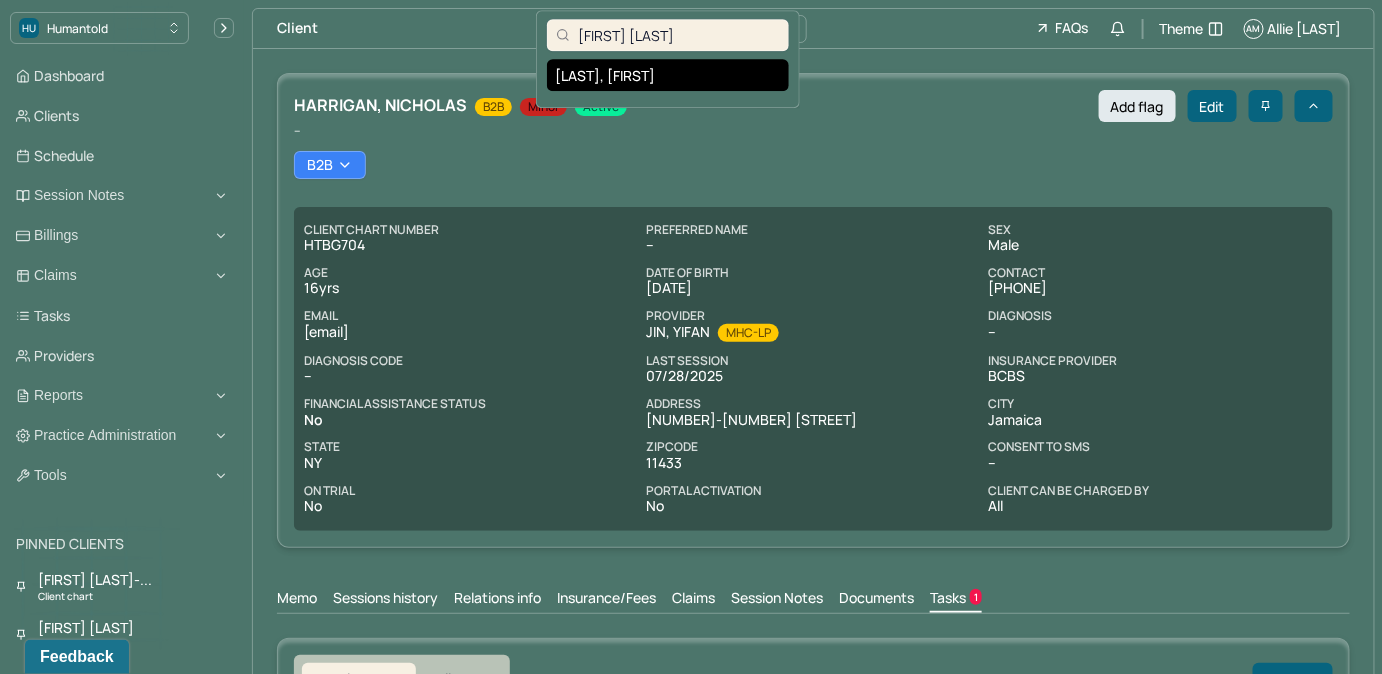 type on "Paul Samms" 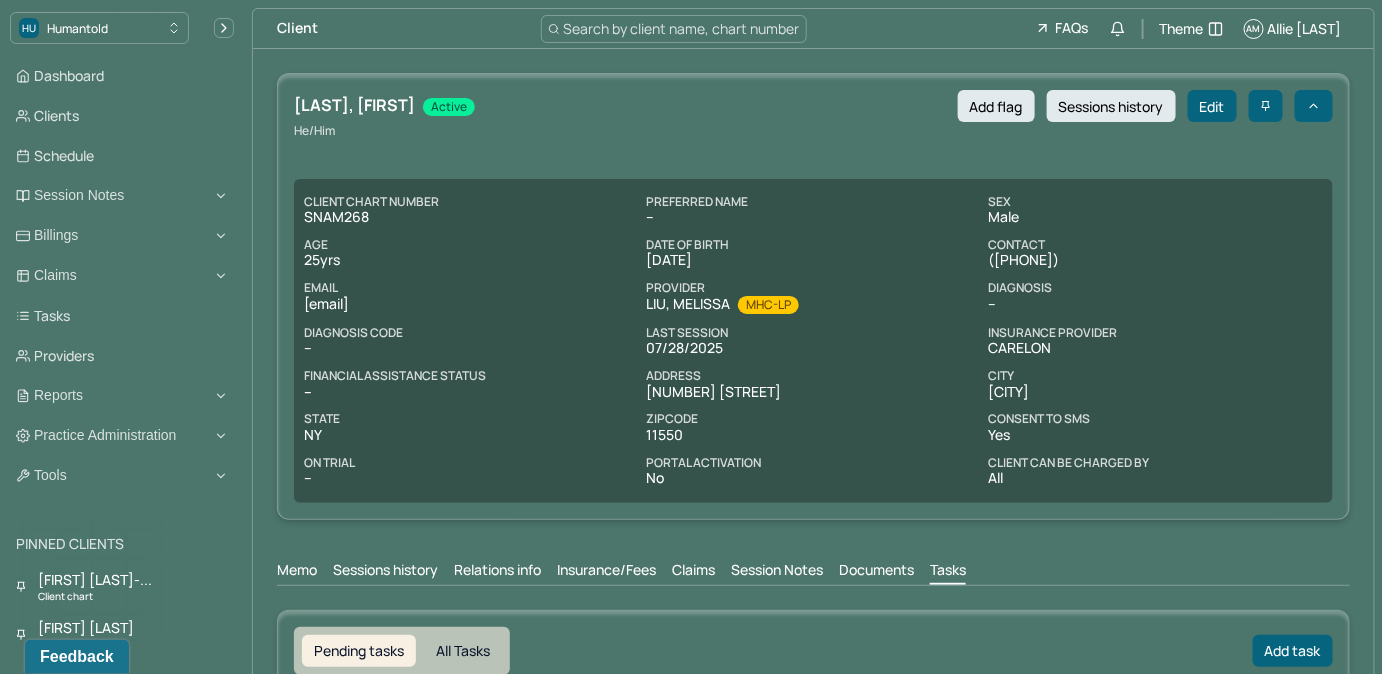 drag, startPoint x: 303, startPoint y: 309, endPoint x: 468, endPoint y: 314, distance: 165.07574 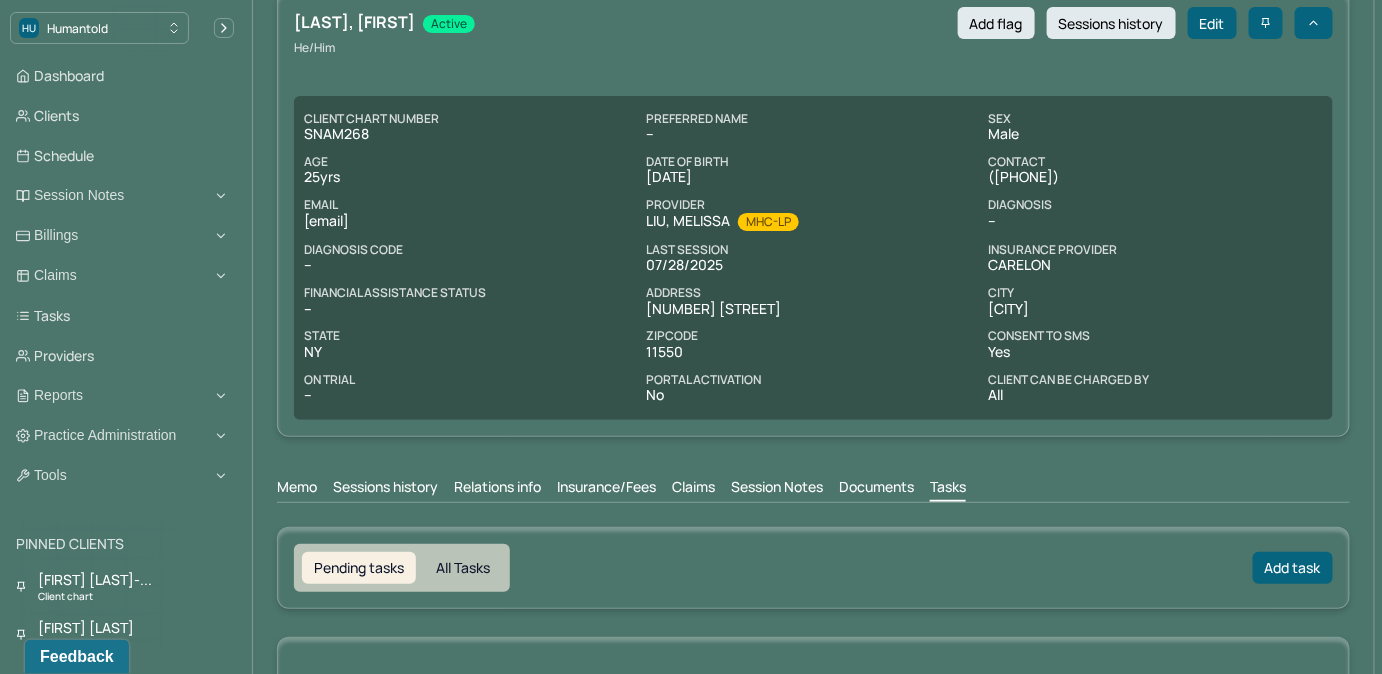 scroll, scrollTop: 90, scrollLeft: 0, axis: vertical 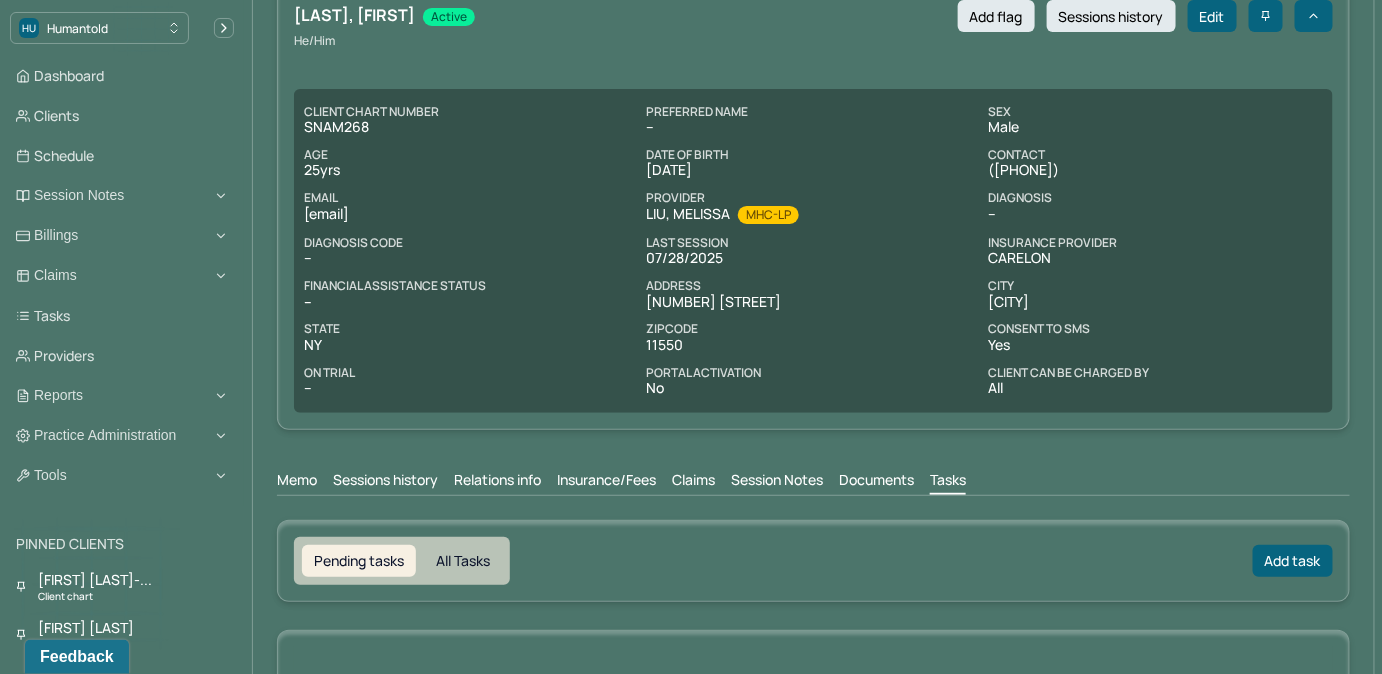drag, startPoint x: 698, startPoint y: 486, endPoint x: 716, endPoint y: 451, distance: 39.357338 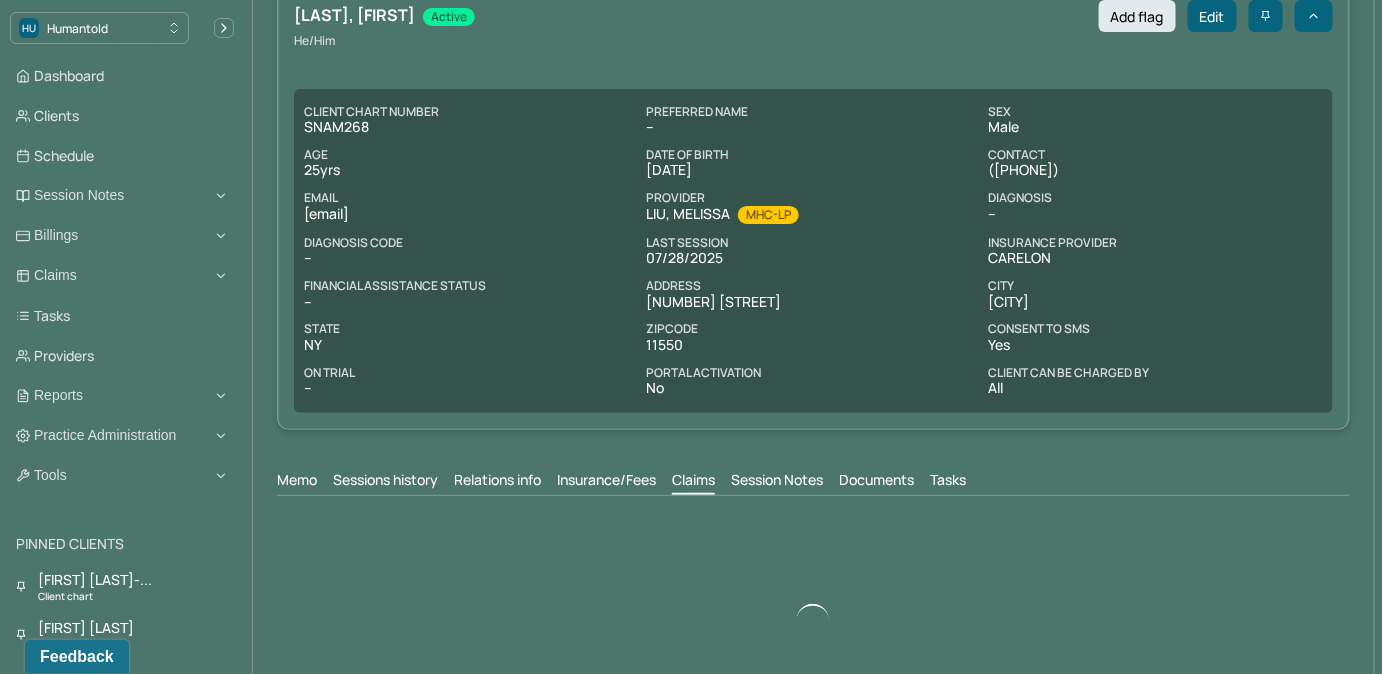 scroll, scrollTop: 0, scrollLeft: 0, axis: both 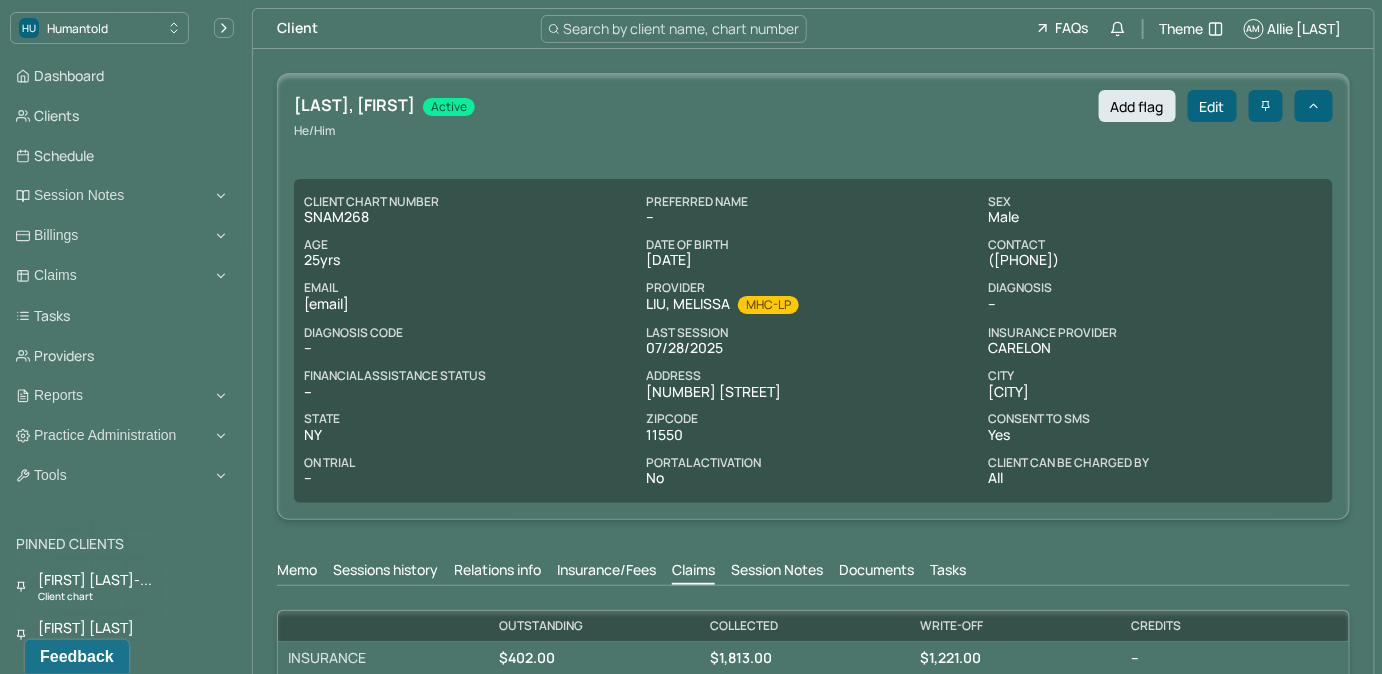 click on "Tasks" at bounding box center (948, 572) 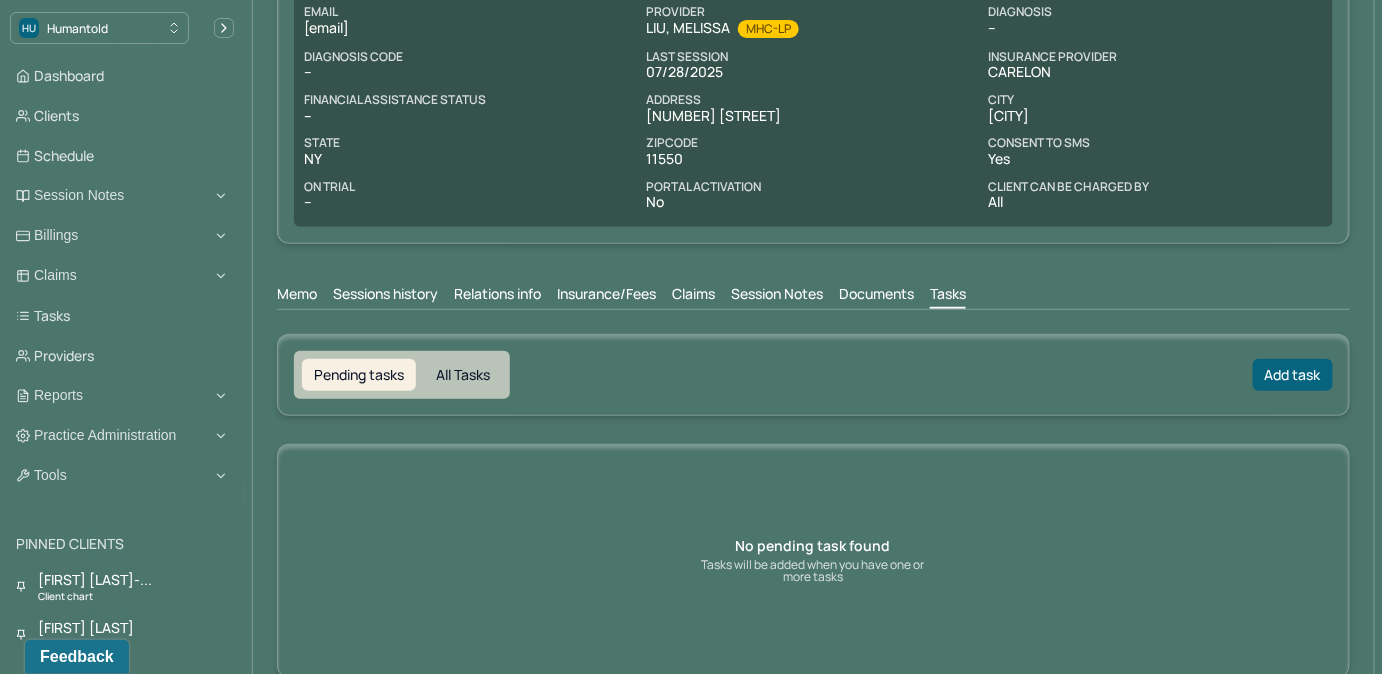 scroll, scrollTop: 310, scrollLeft: 0, axis: vertical 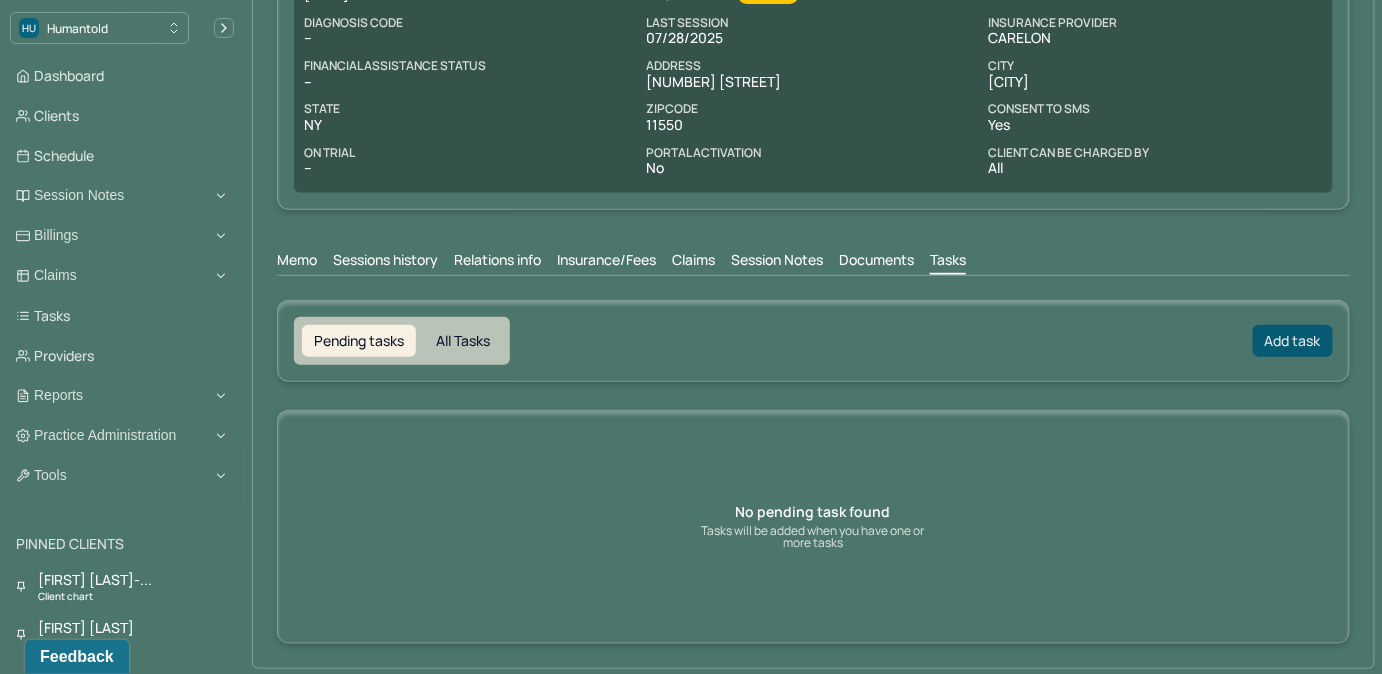 click on "Add task" at bounding box center [1293, 341] 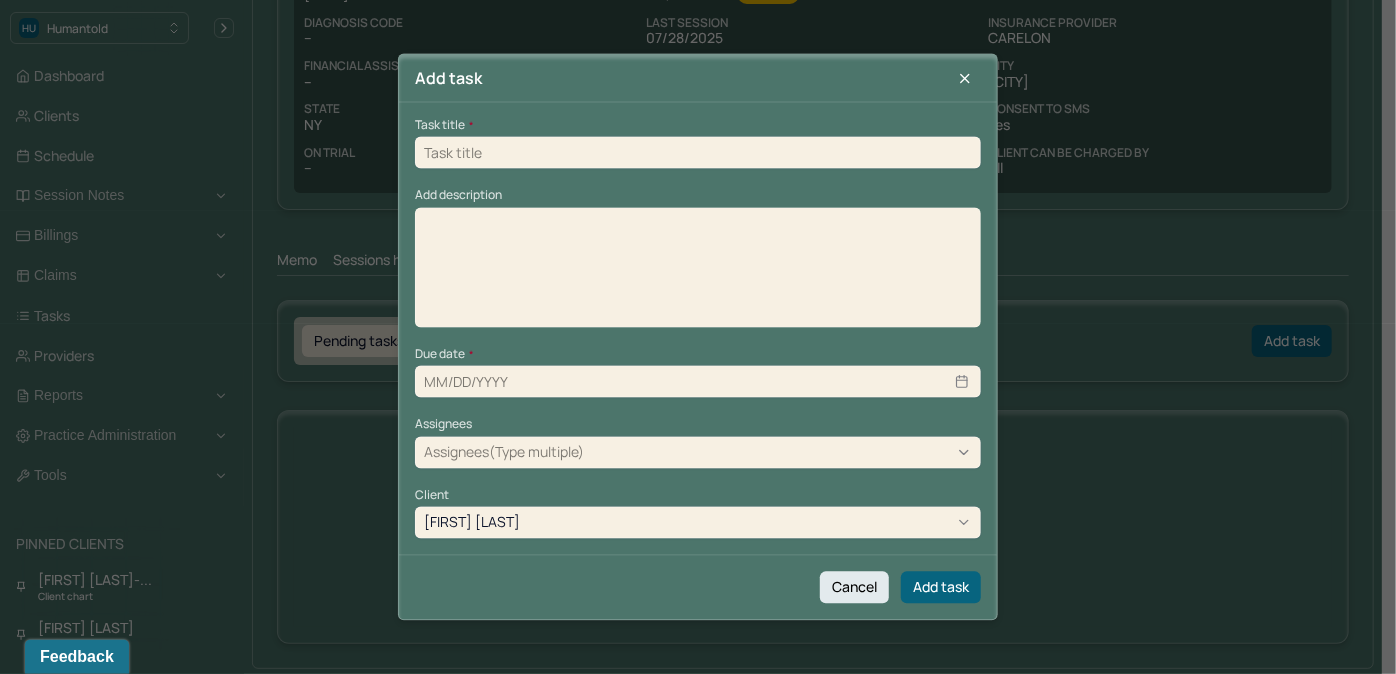 click at bounding box center (698, 153) 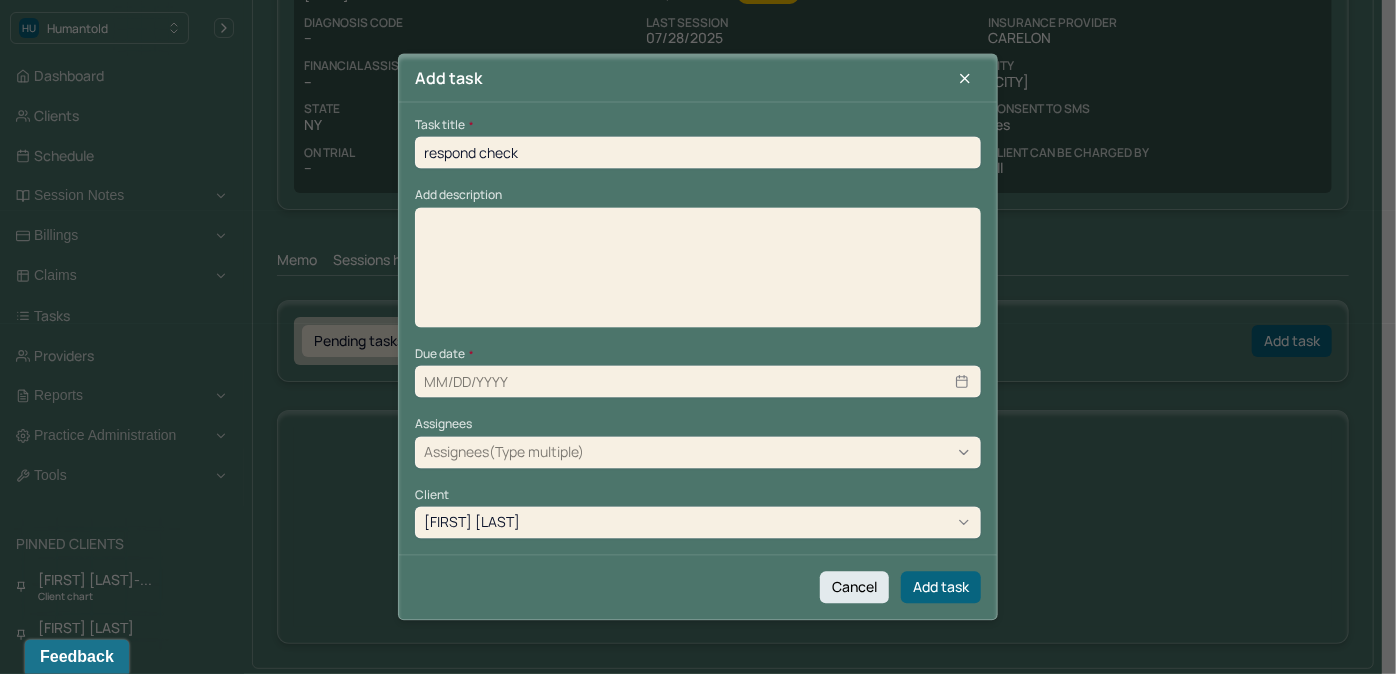 type on "08/05/2025" 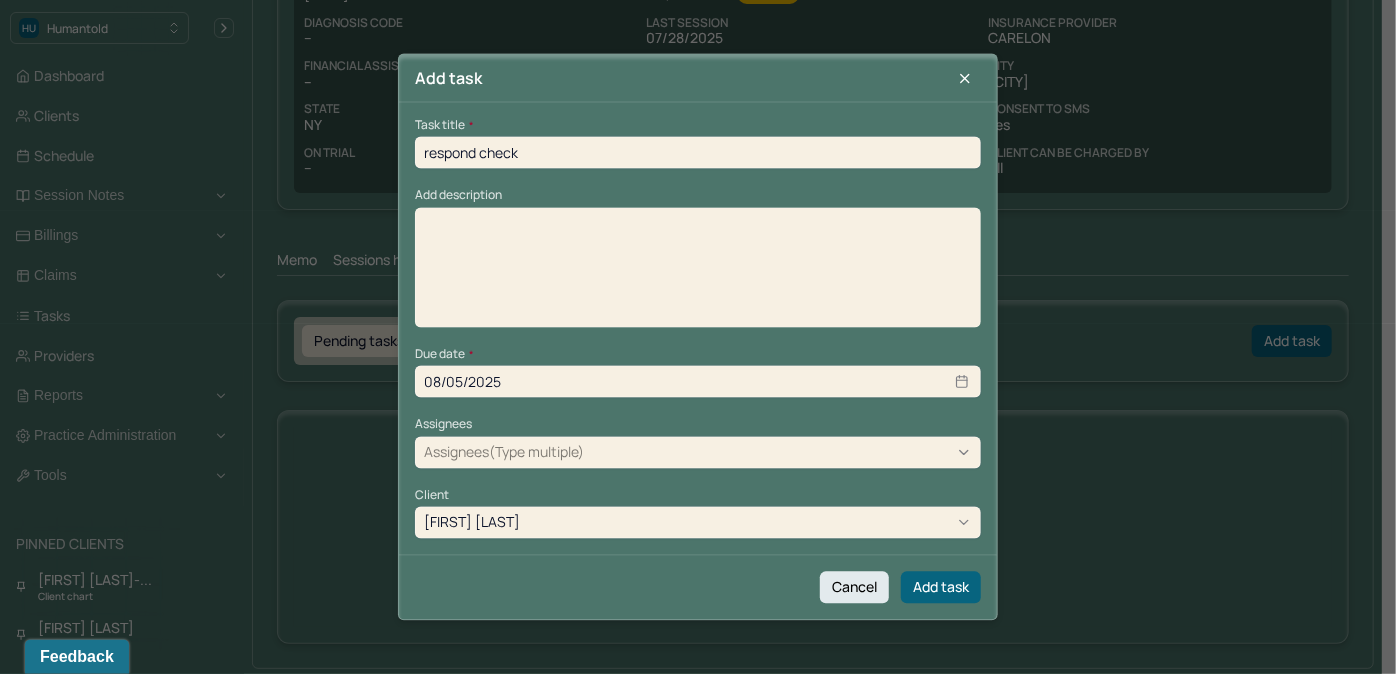 click at bounding box center (698, 274) 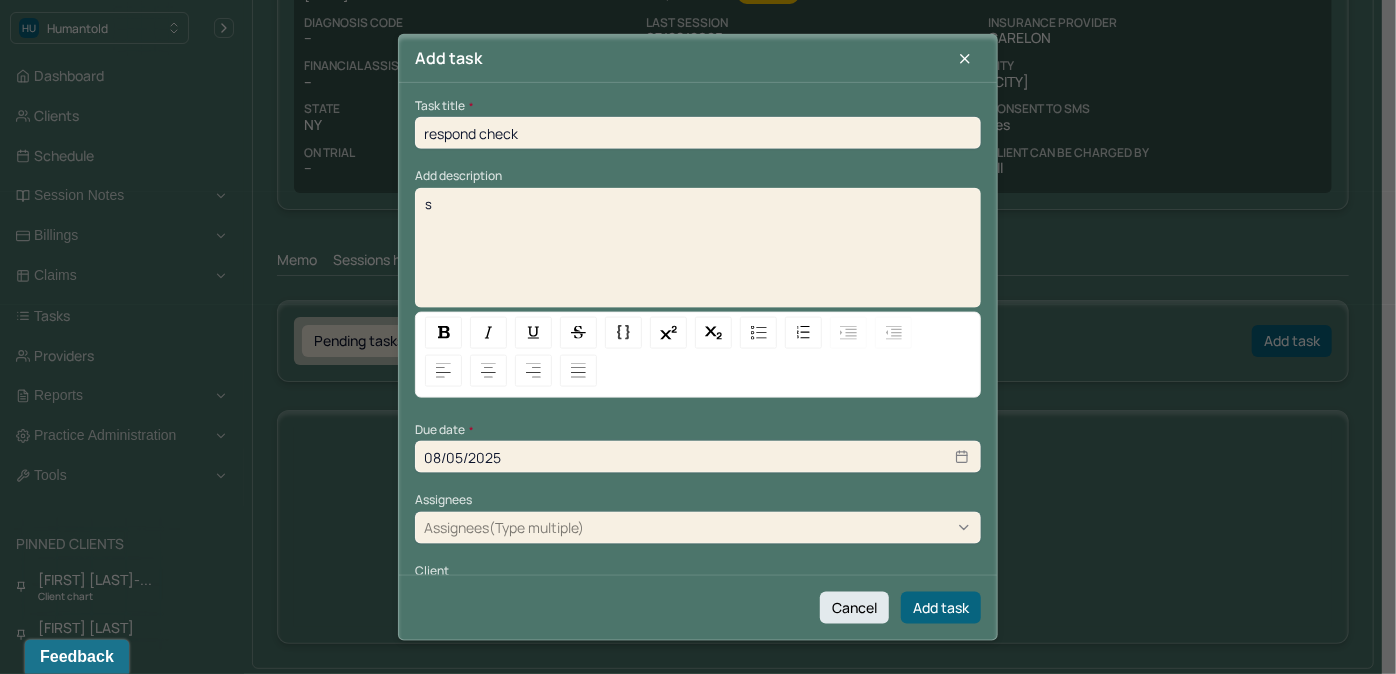 type 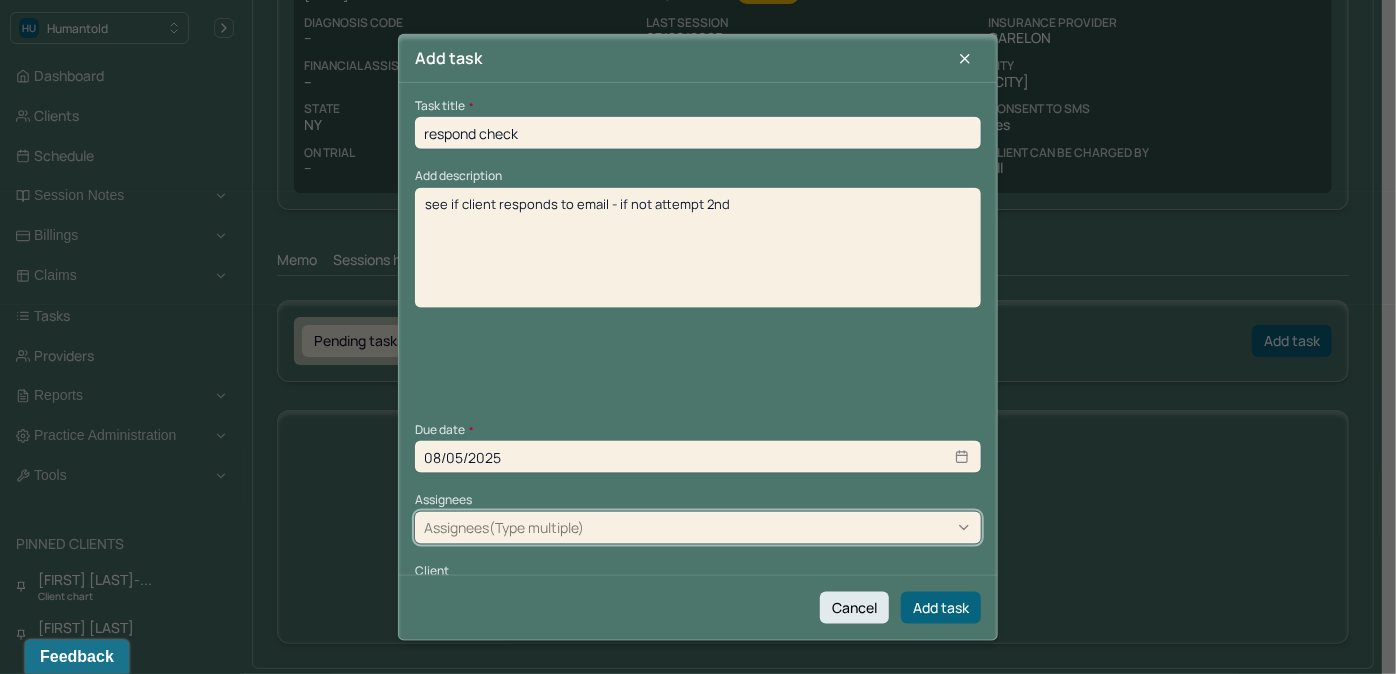 click at bounding box center [780, 527] 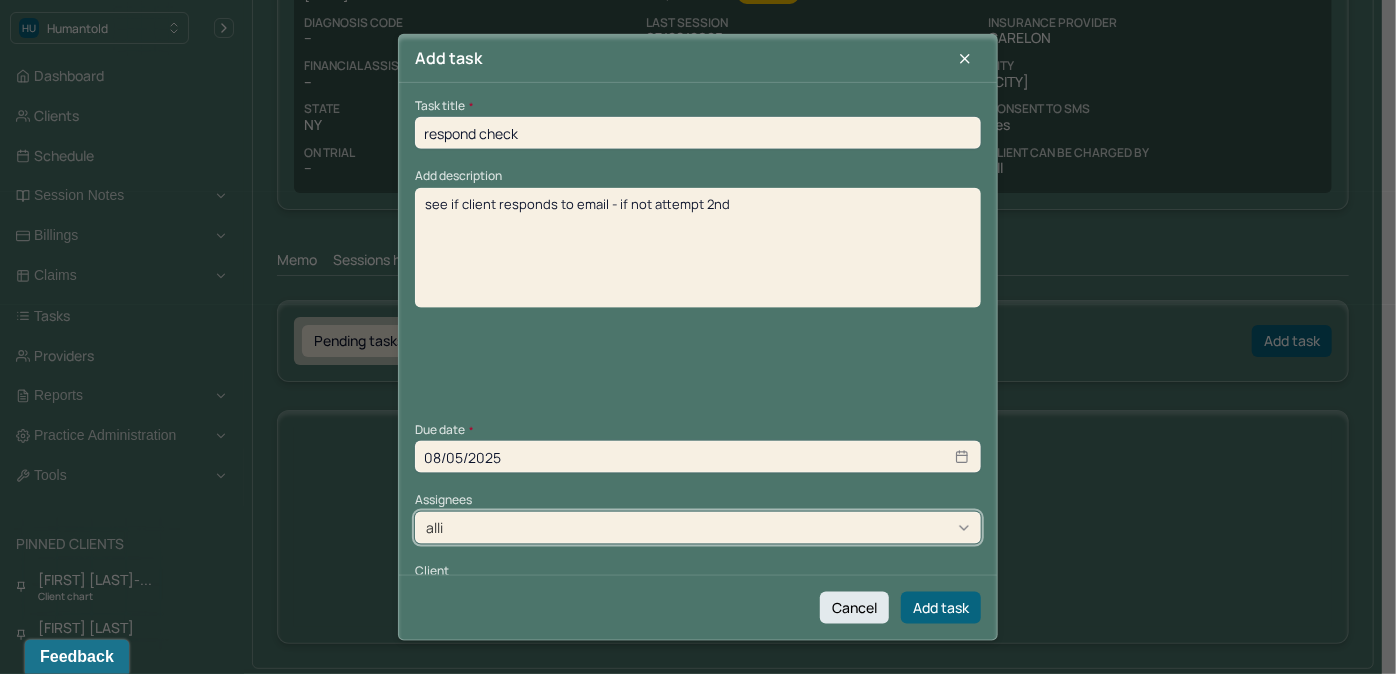 type on "allie" 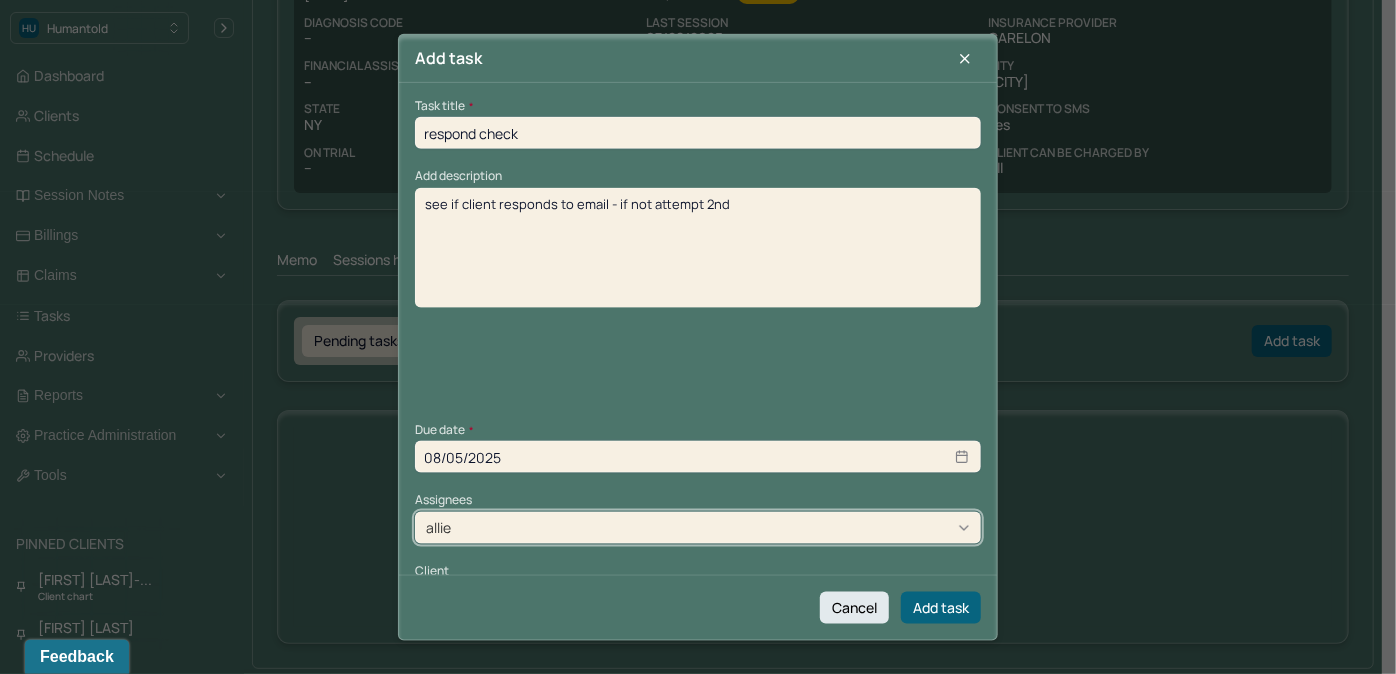 click on "Allie Morales" at bounding box center (691, 728) 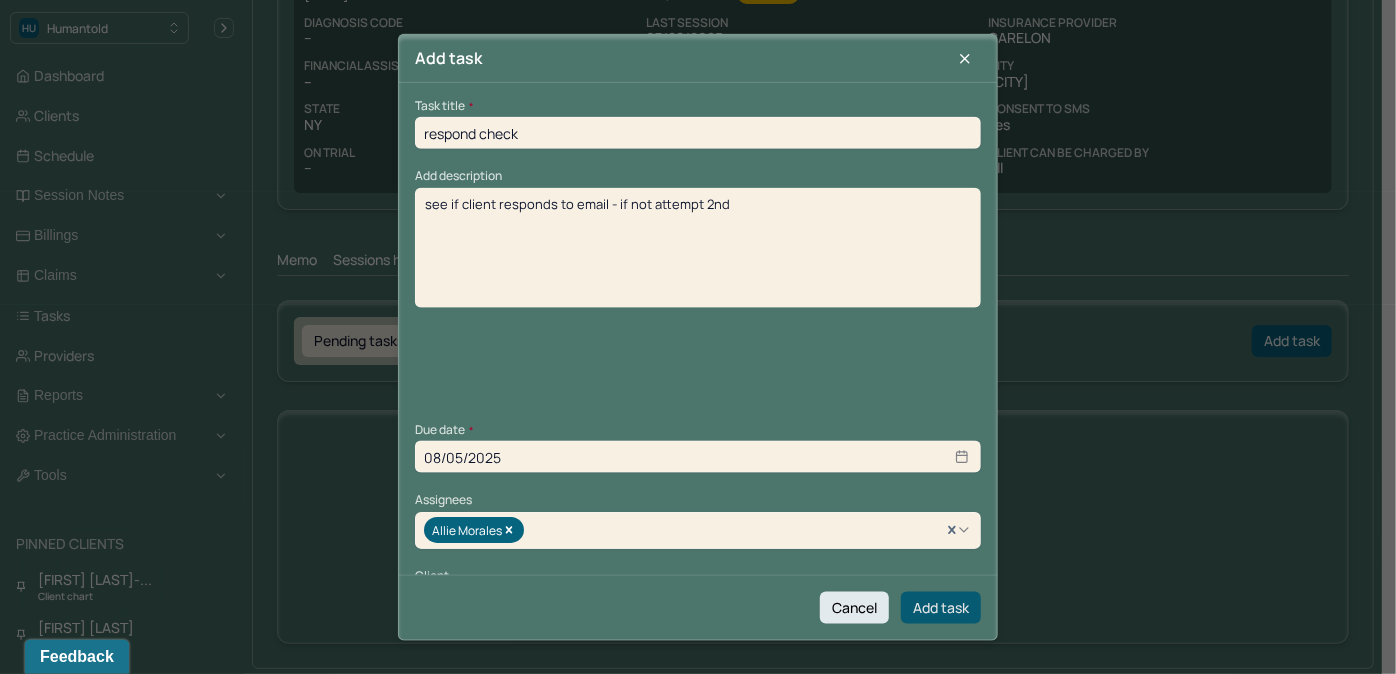click on "Add task" at bounding box center (941, 607) 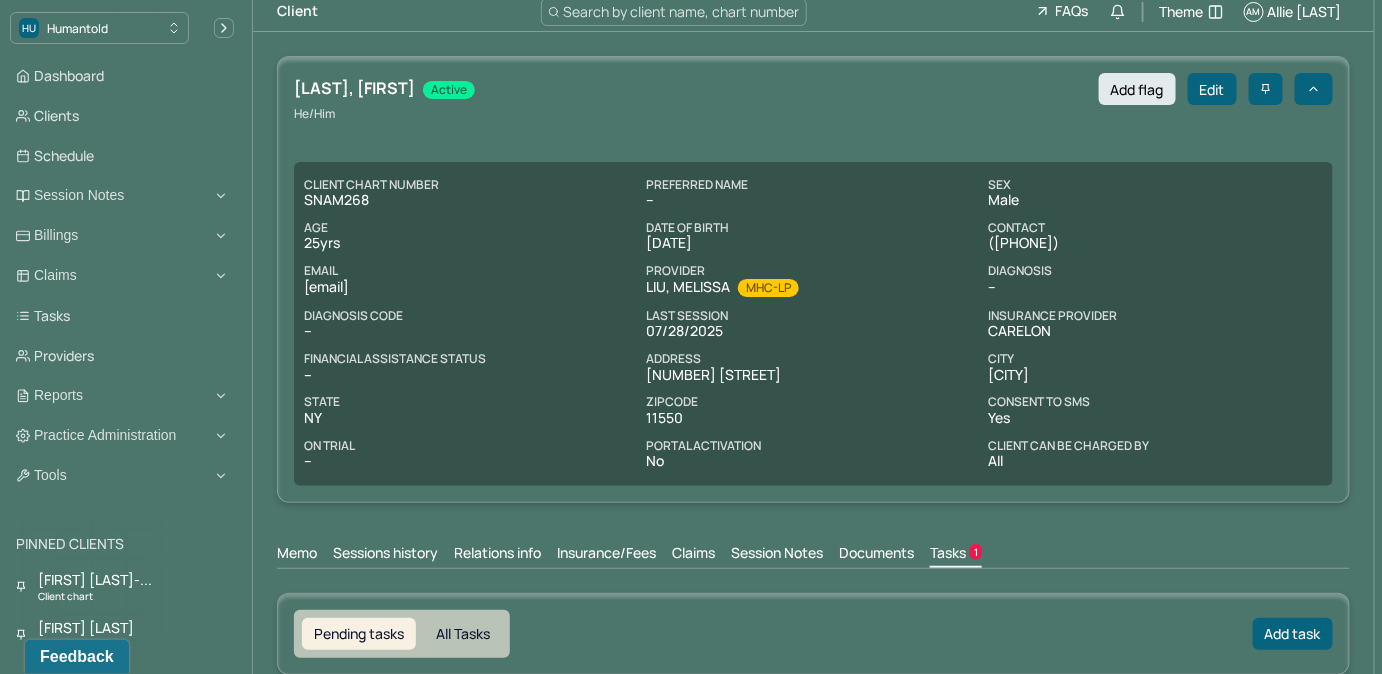 scroll, scrollTop: 0, scrollLeft: 0, axis: both 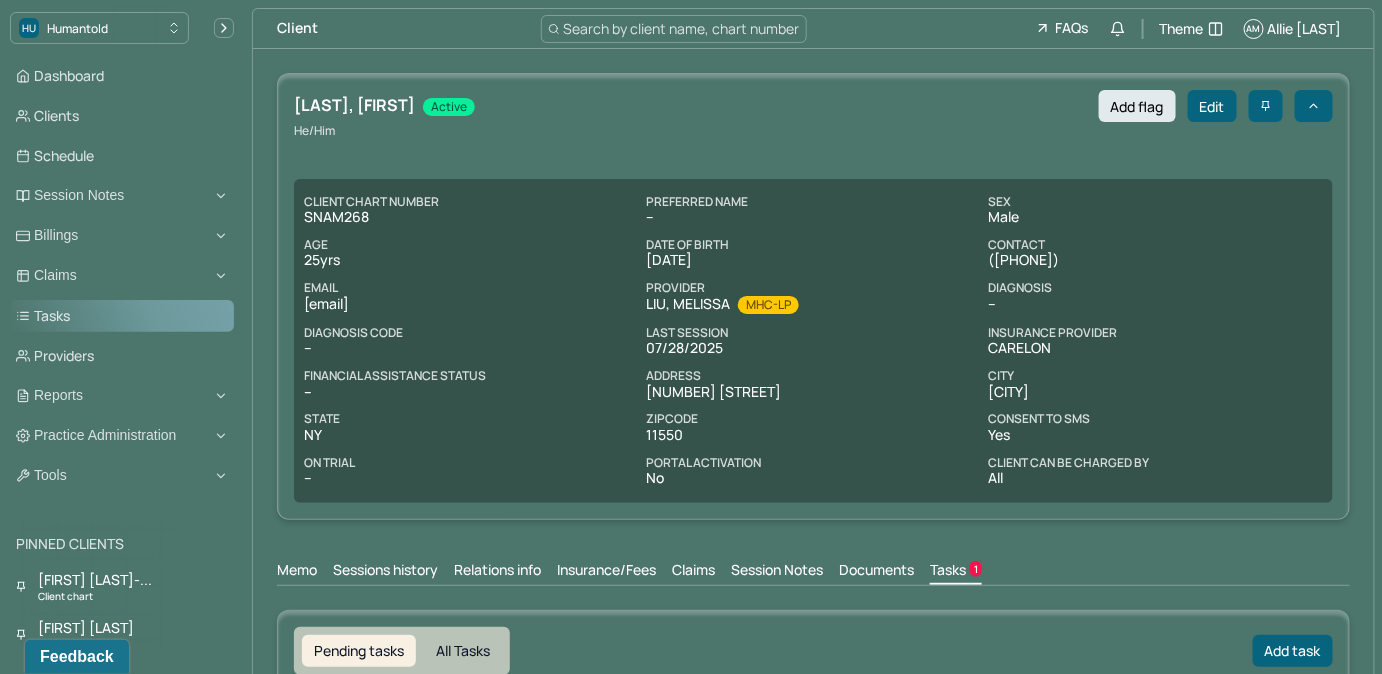 drag, startPoint x: 125, startPoint y: 316, endPoint x: 210, endPoint y: 318, distance: 85.02353 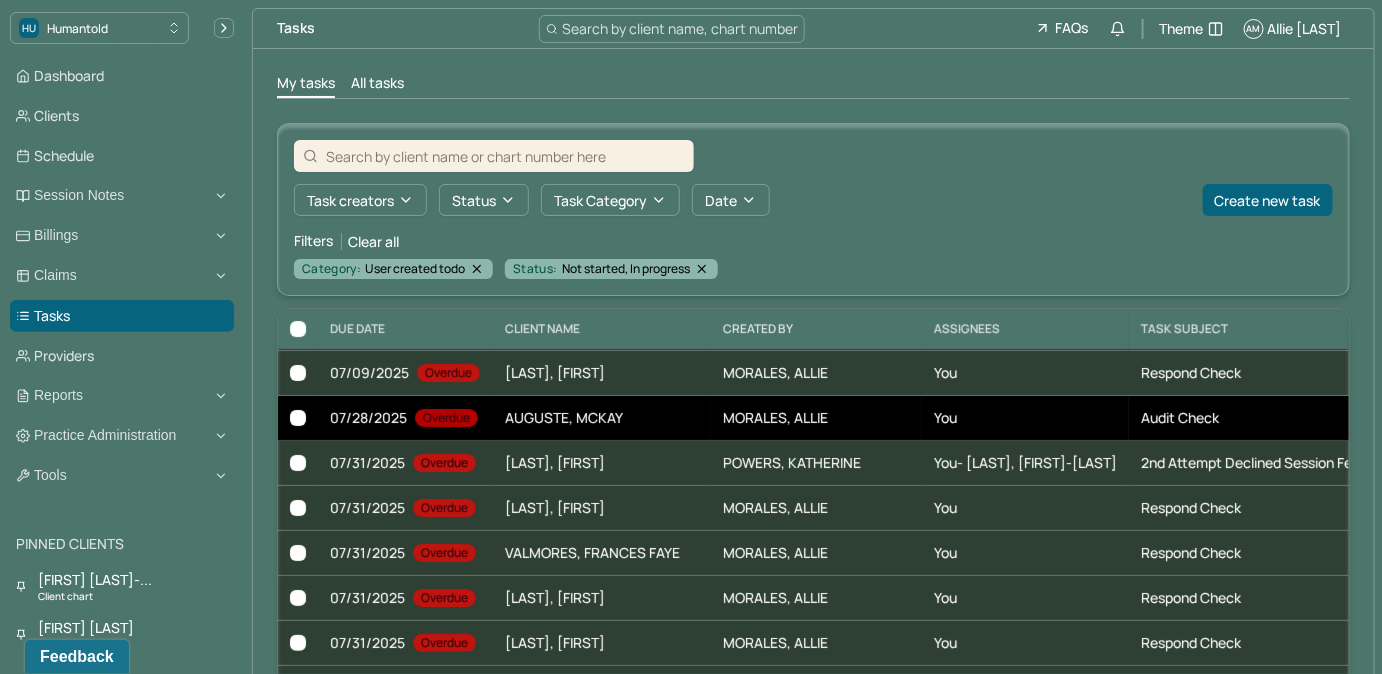 scroll, scrollTop: 90, scrollLeft: 0, axis: vertical 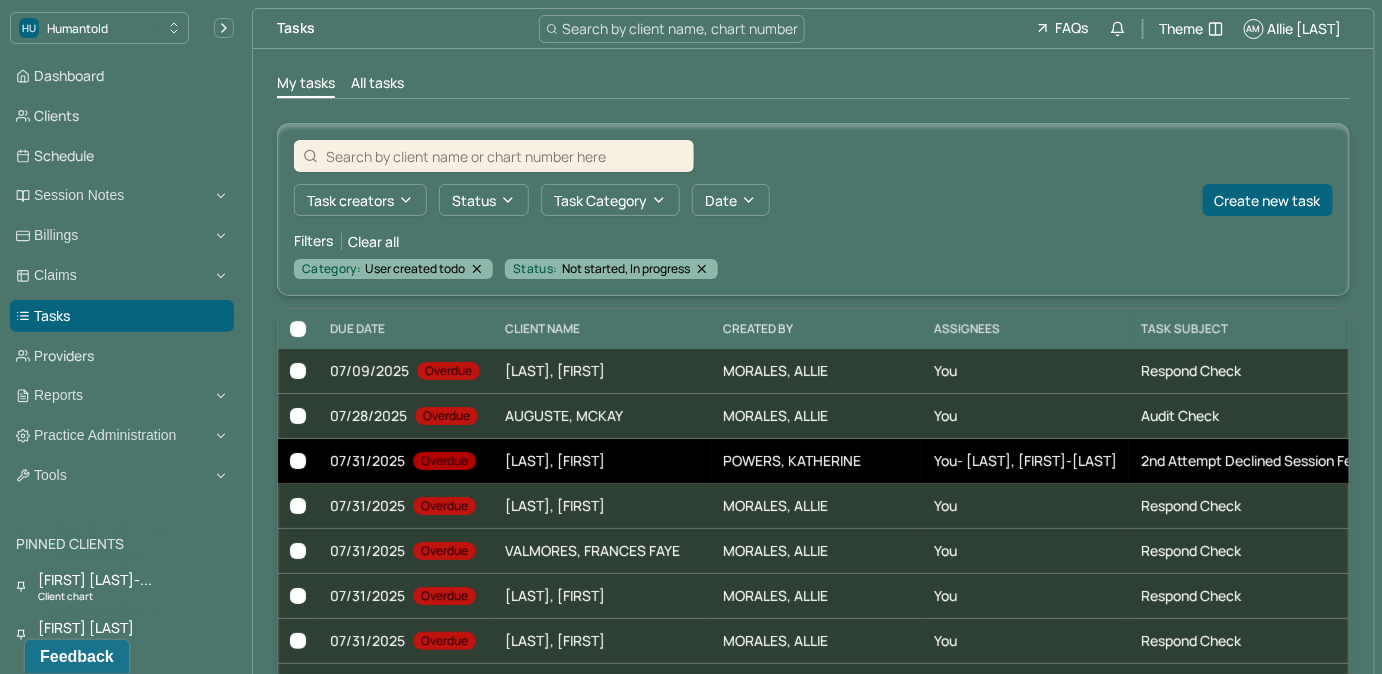 click on "You- POWERS, KATHERINE- WILLIAMS, DANIELLE" at bounding box center (1025, 461) 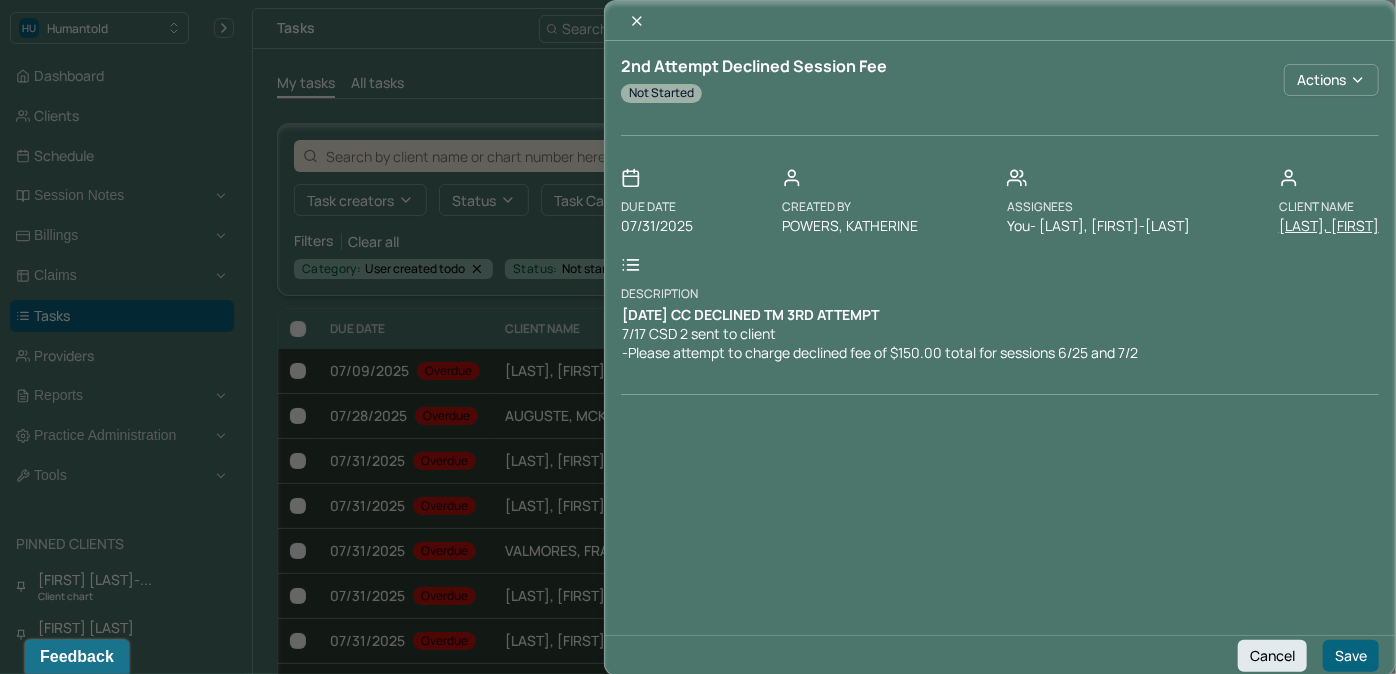 click on "SANTIAGO, AMANDA" at bounding box center [1329, 226] 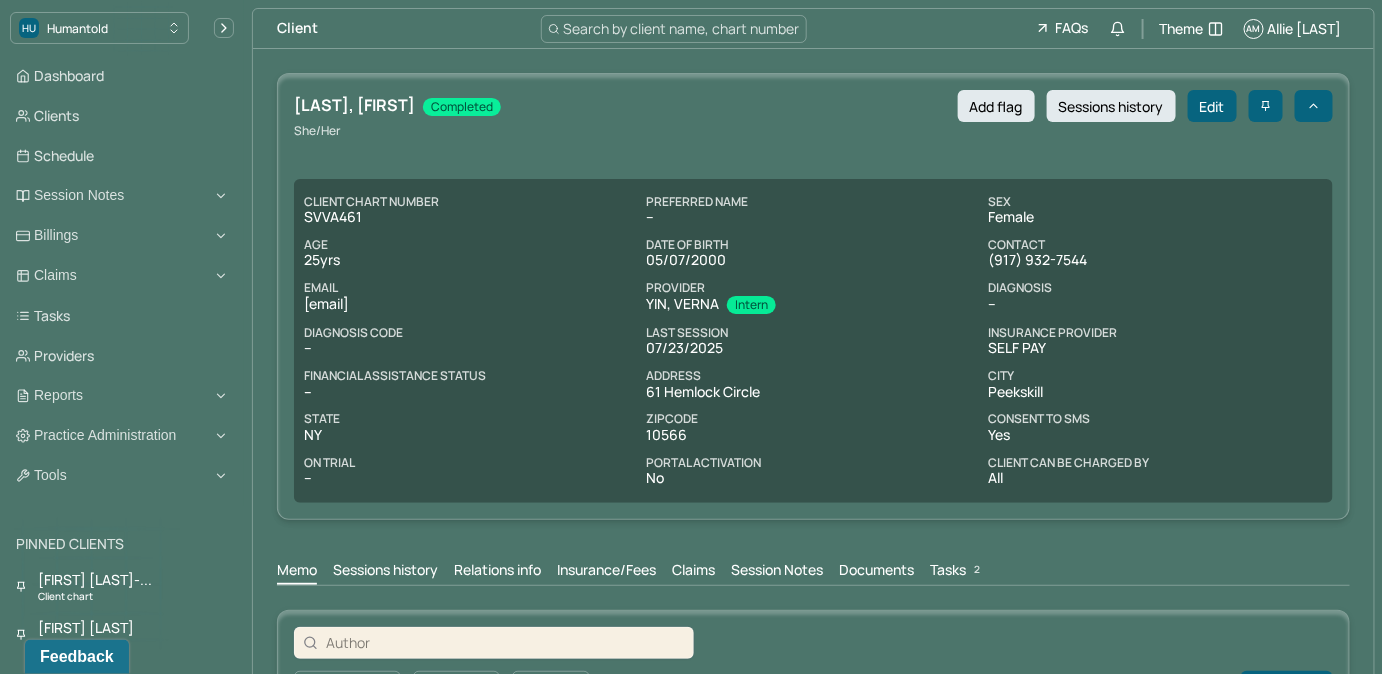 click on "Tasks 2" at bounding box center [957, 572] 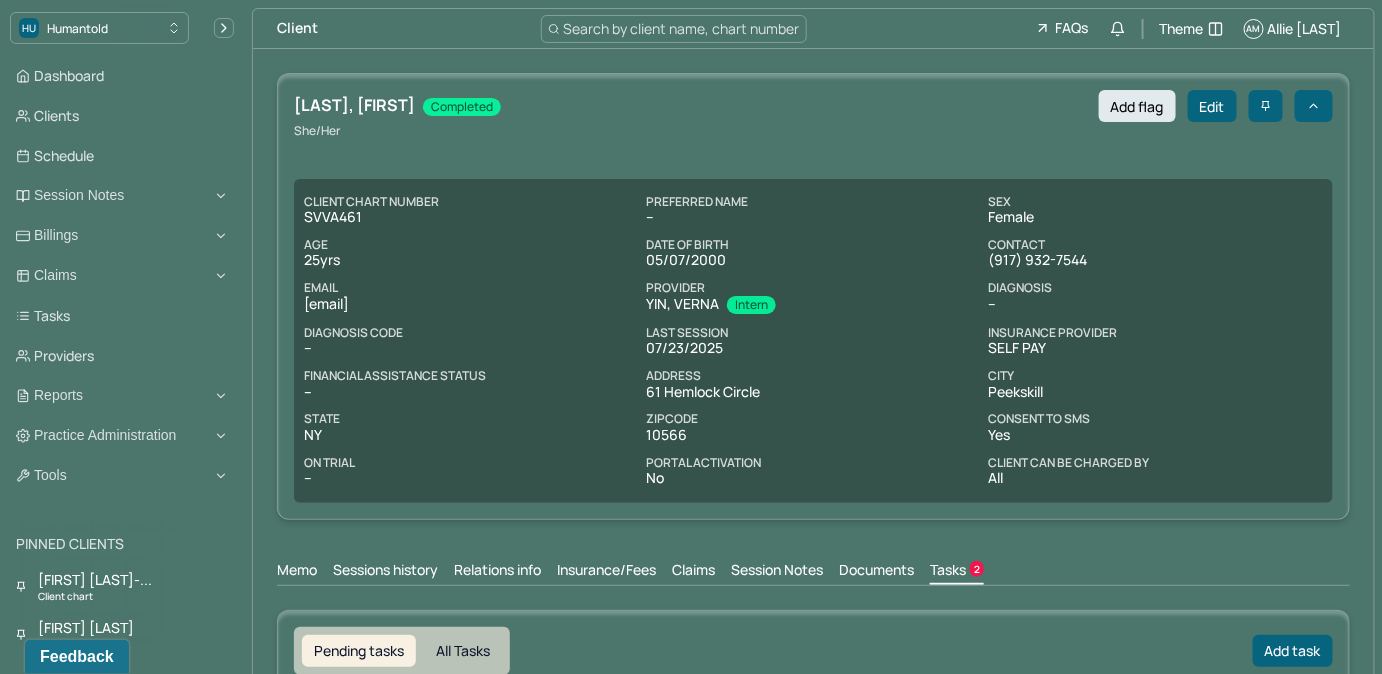 scroll, scrollTop: 0, scrollLeft: 0, axis: both 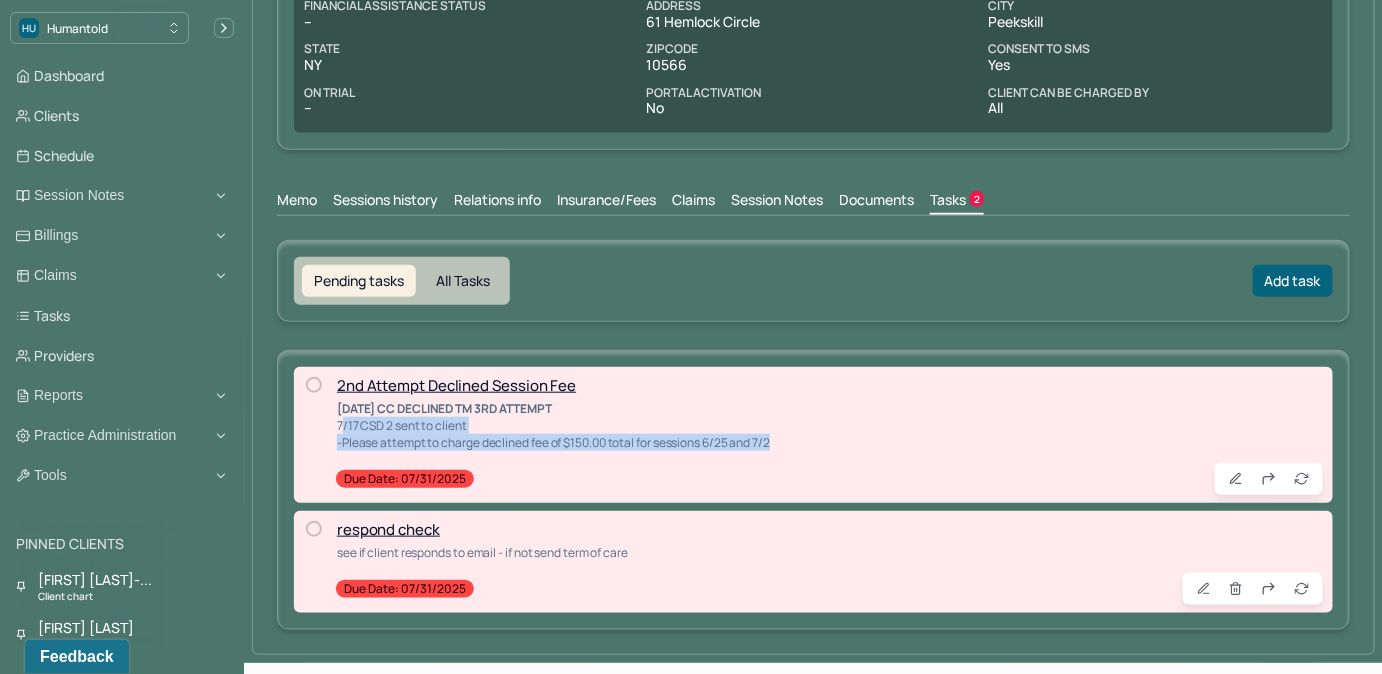 drag, startPoint x: 337, startPoint y: 438, endPoint x: 783, endPoint y: 467, distance: 446.94183 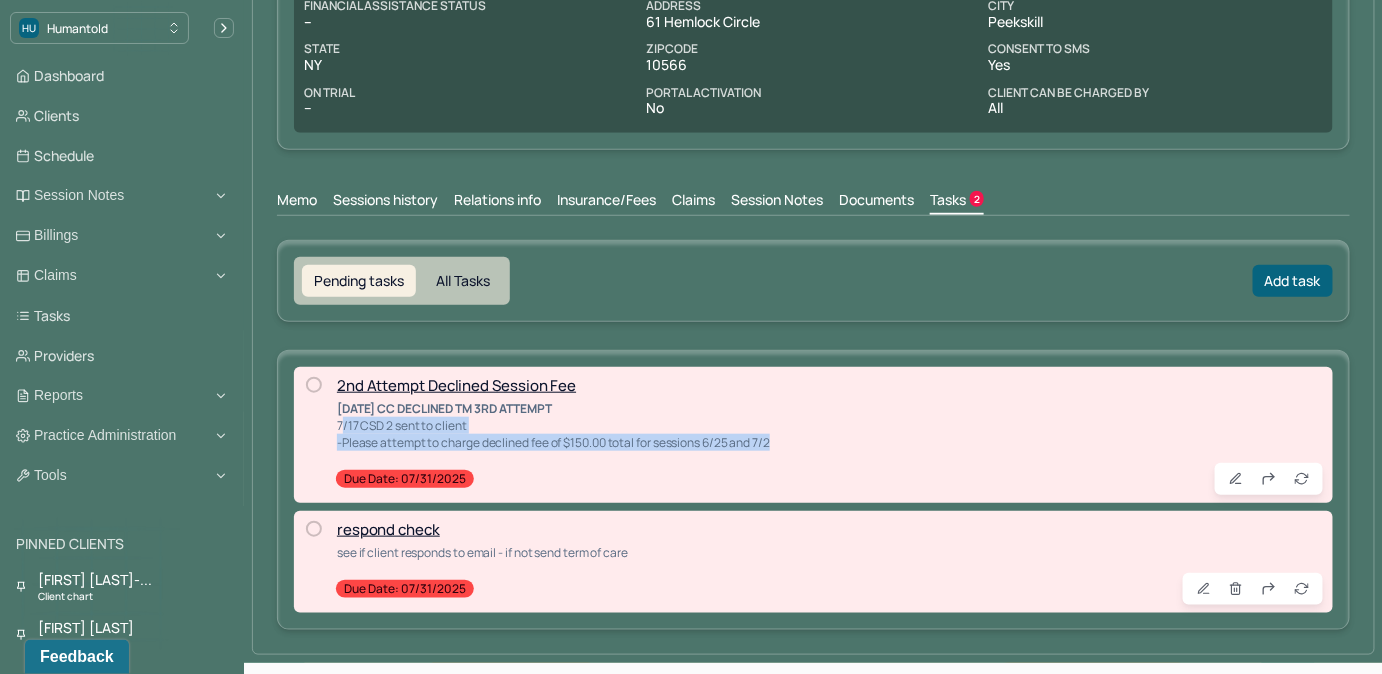 click on "2nd Attempt Declined Session Fee 7/31/25 CC DECLINED TM 3RD ATTEMPT
7/17 CSD 2 sent to client -Please attempt to charge declined fee of $150.00 total for sessions 6/25 and 7/2 Due date: 07/31/2025" at bounding box center [813, 435] 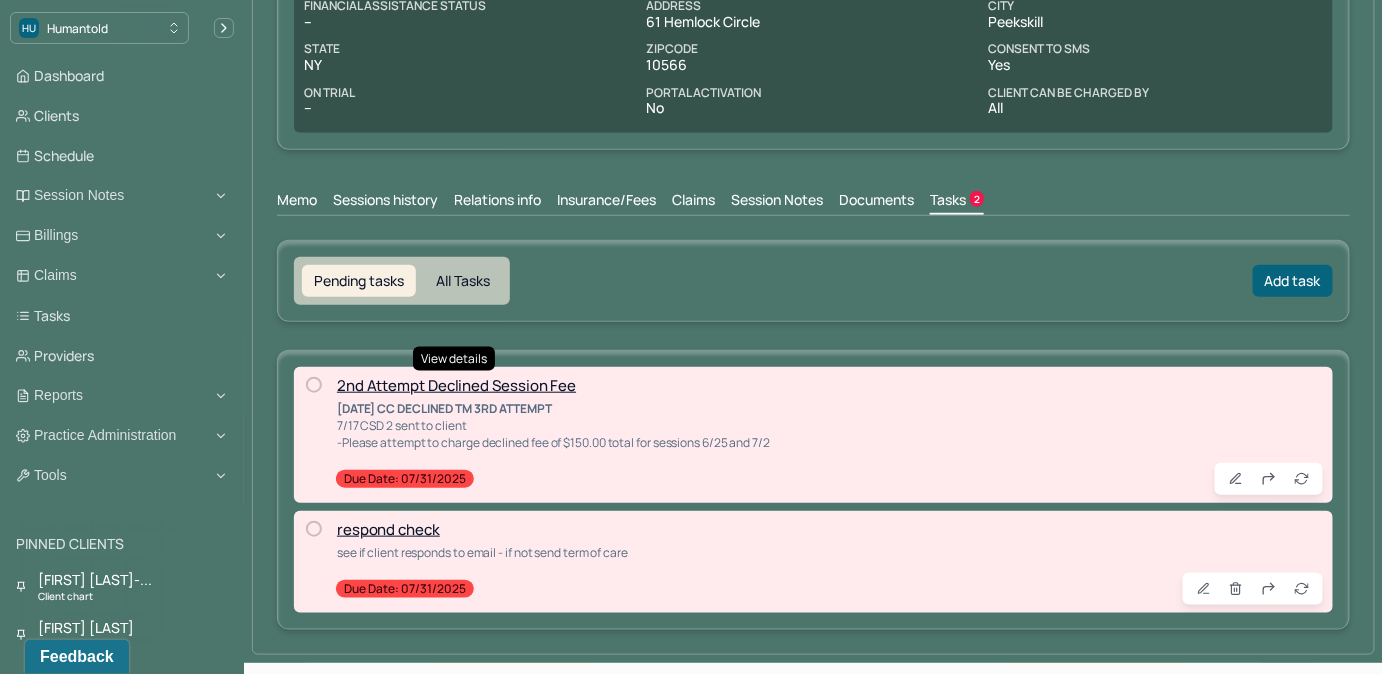 click on "2nd Attempt Declined Session Fee" at bounding box center [456, 385] 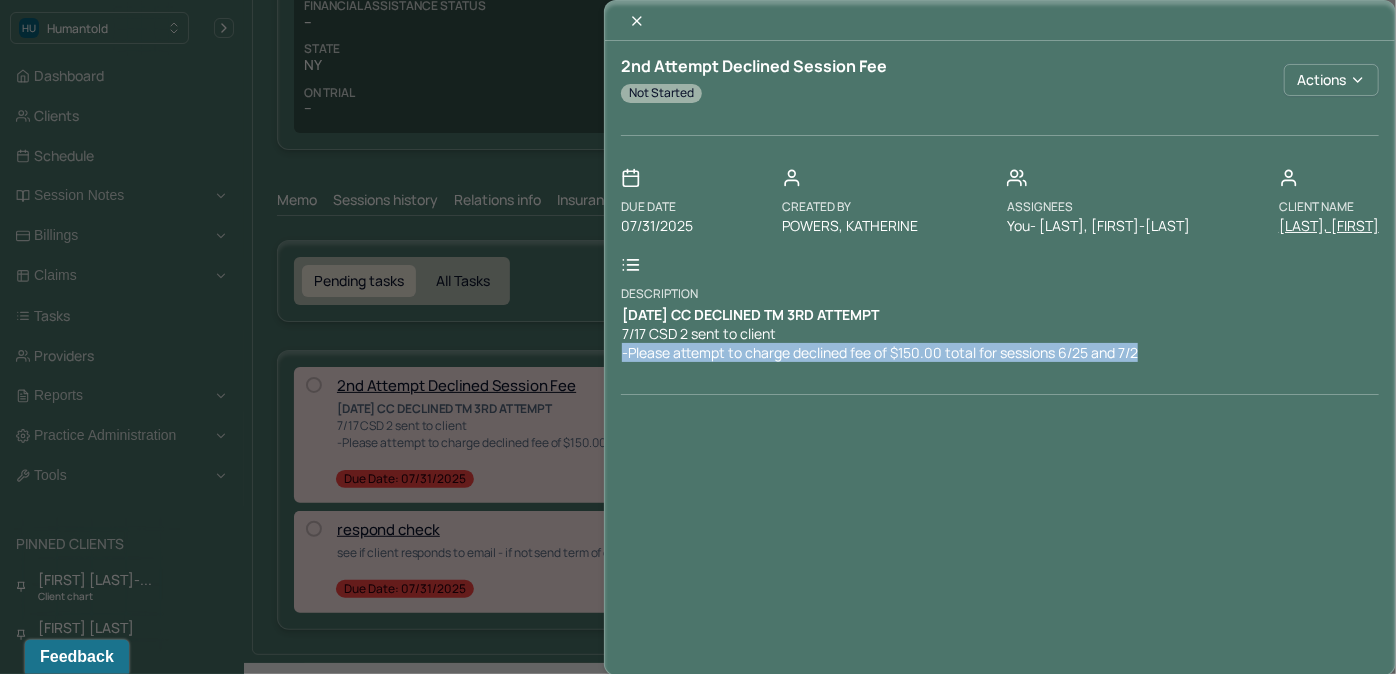 drag, startPoint x: 618, startPoint y: 368, endPoint x: 1157, endPoint y: 374, distance: 539.0334 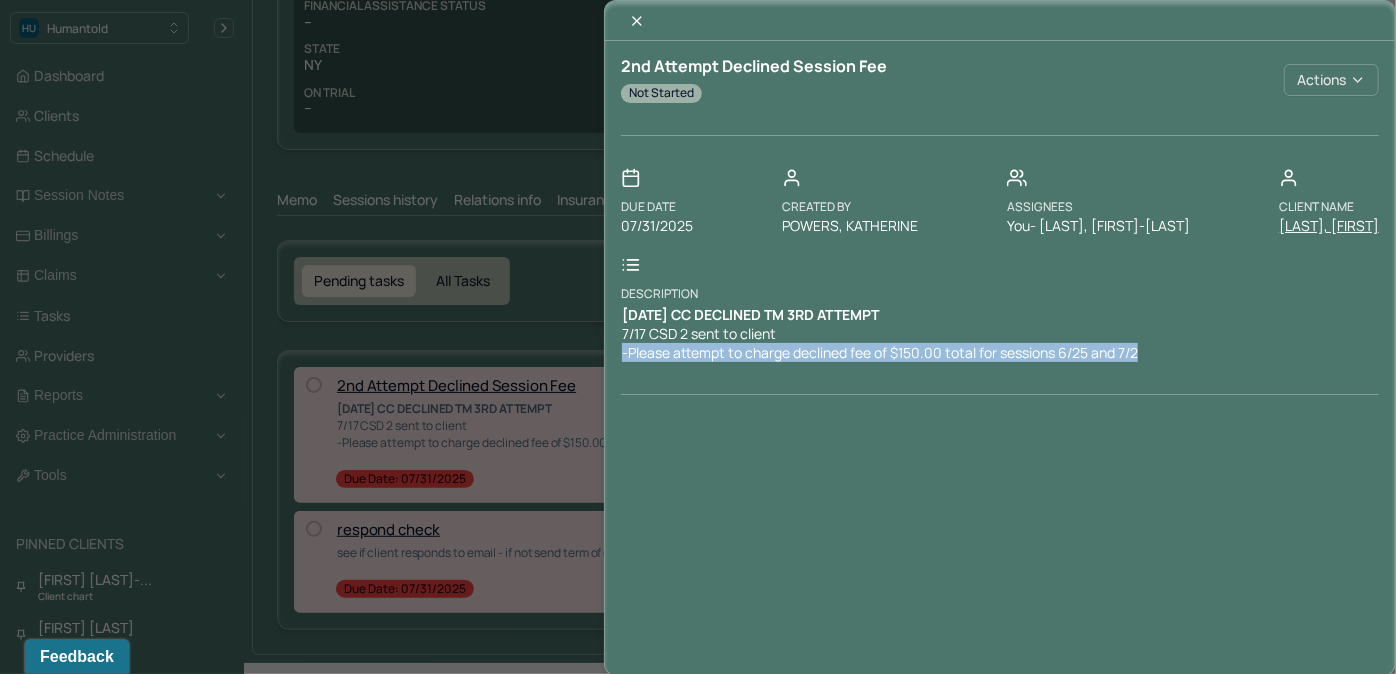 click on "Actions" at bounding box center [1331, 80] 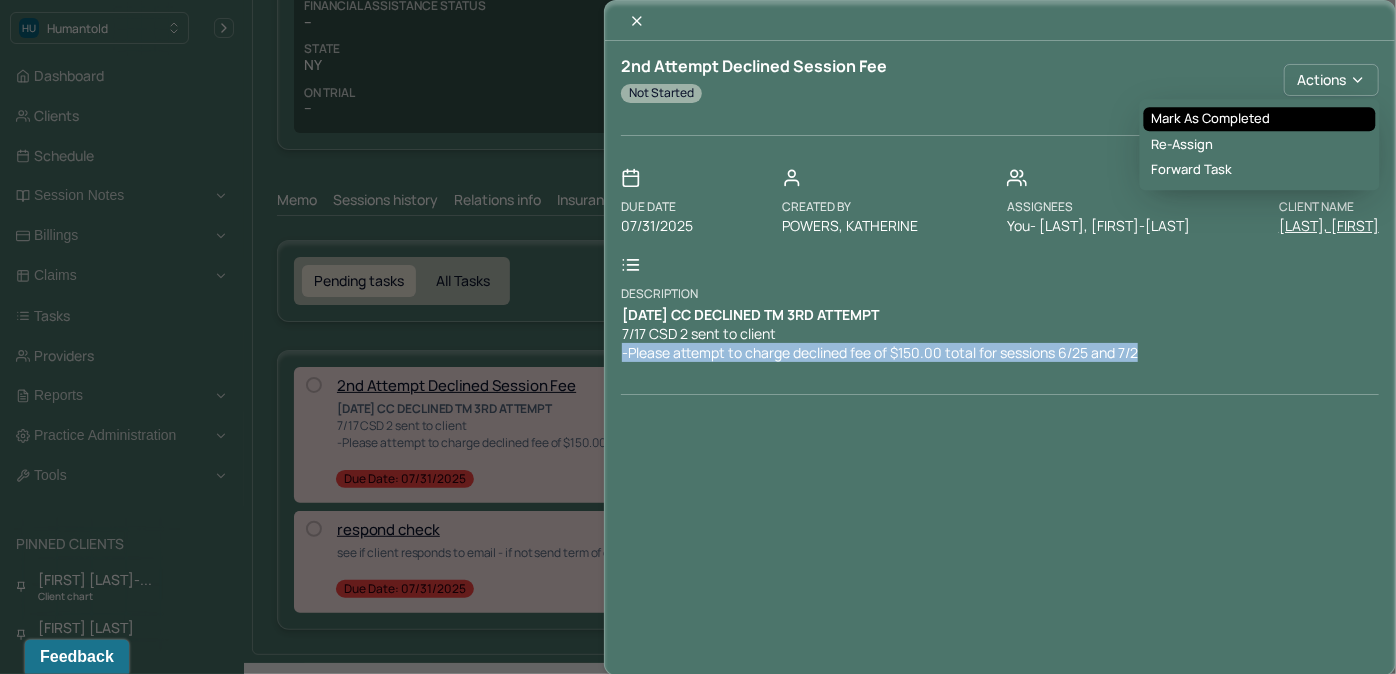 click on "Mark as Completed" at bounding box center (1260, 119) 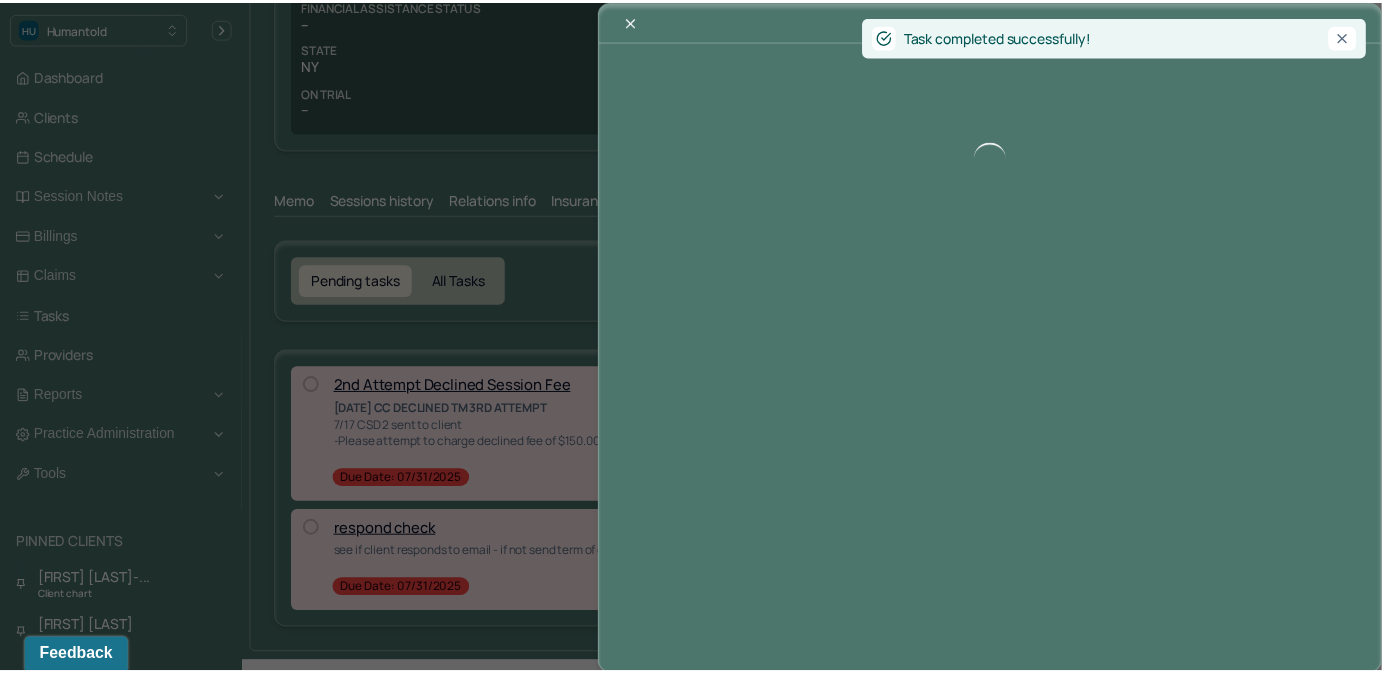 scroll, scrollTop: 211, scrollLeft: 0, axis: vertical 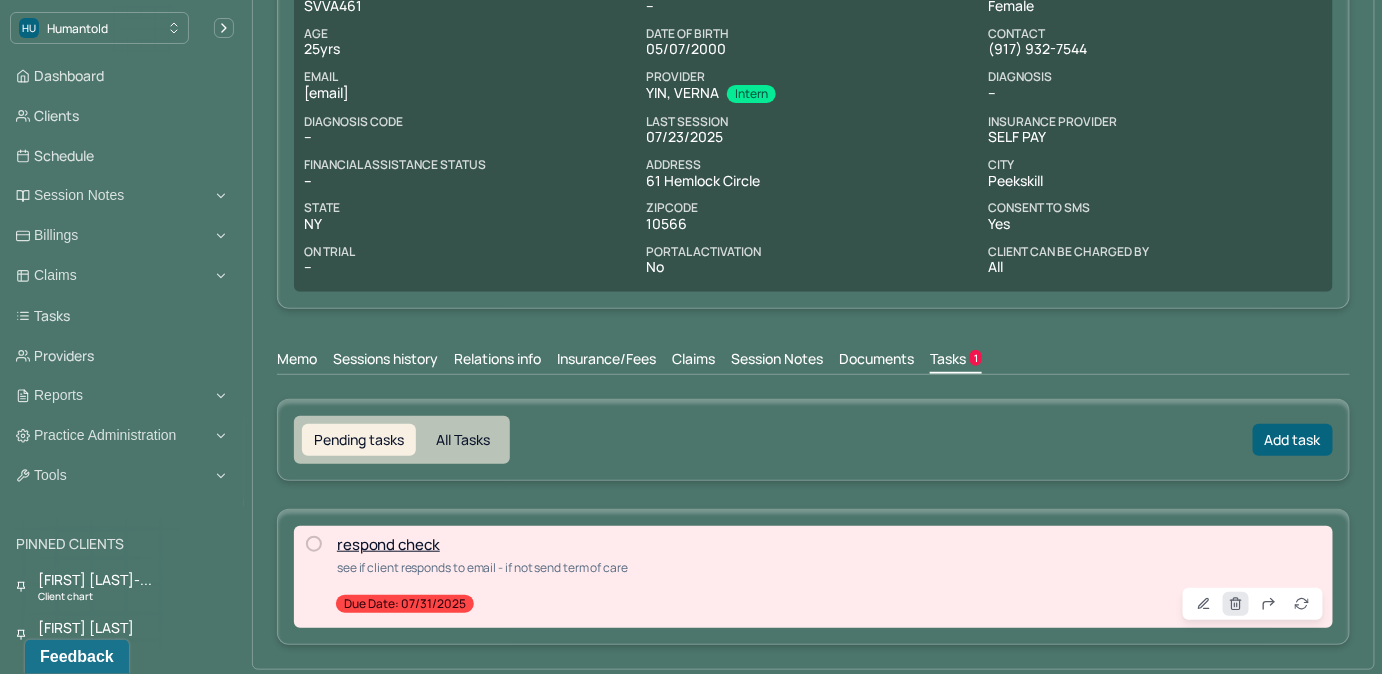 click 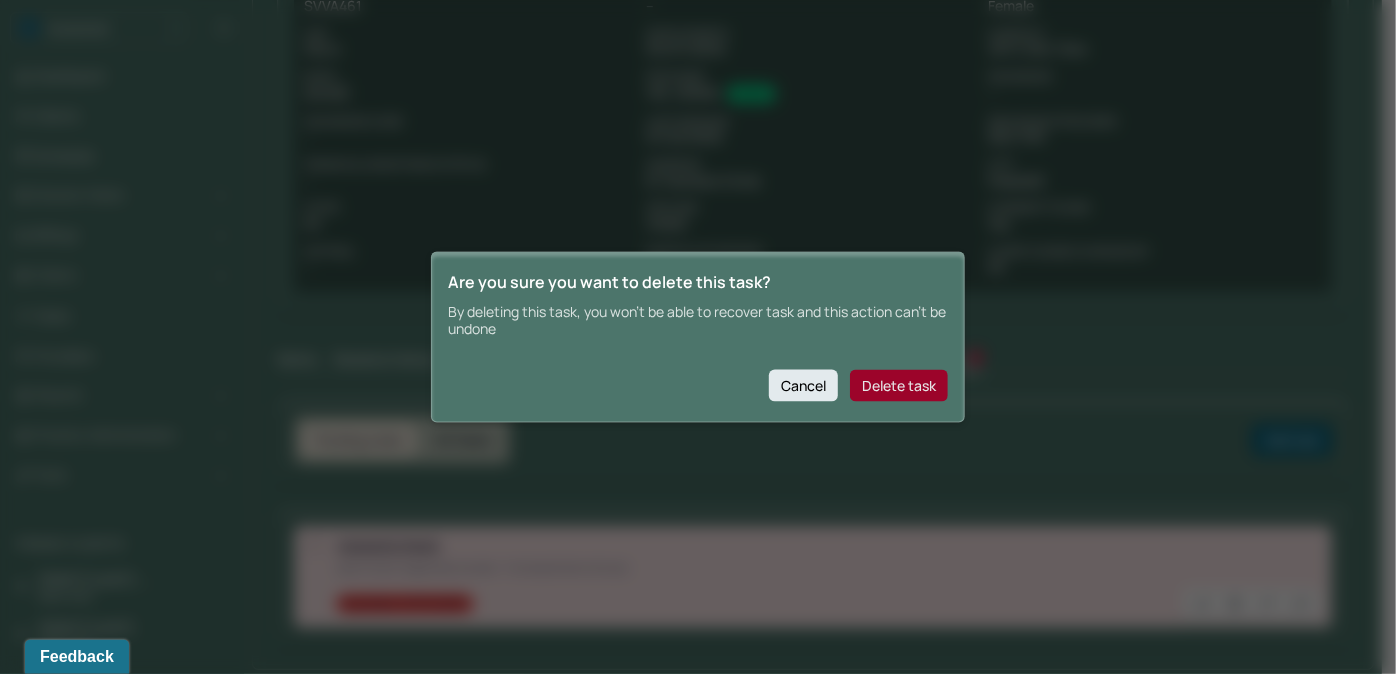 click on "Delete task" at bounding box center (899, 385) 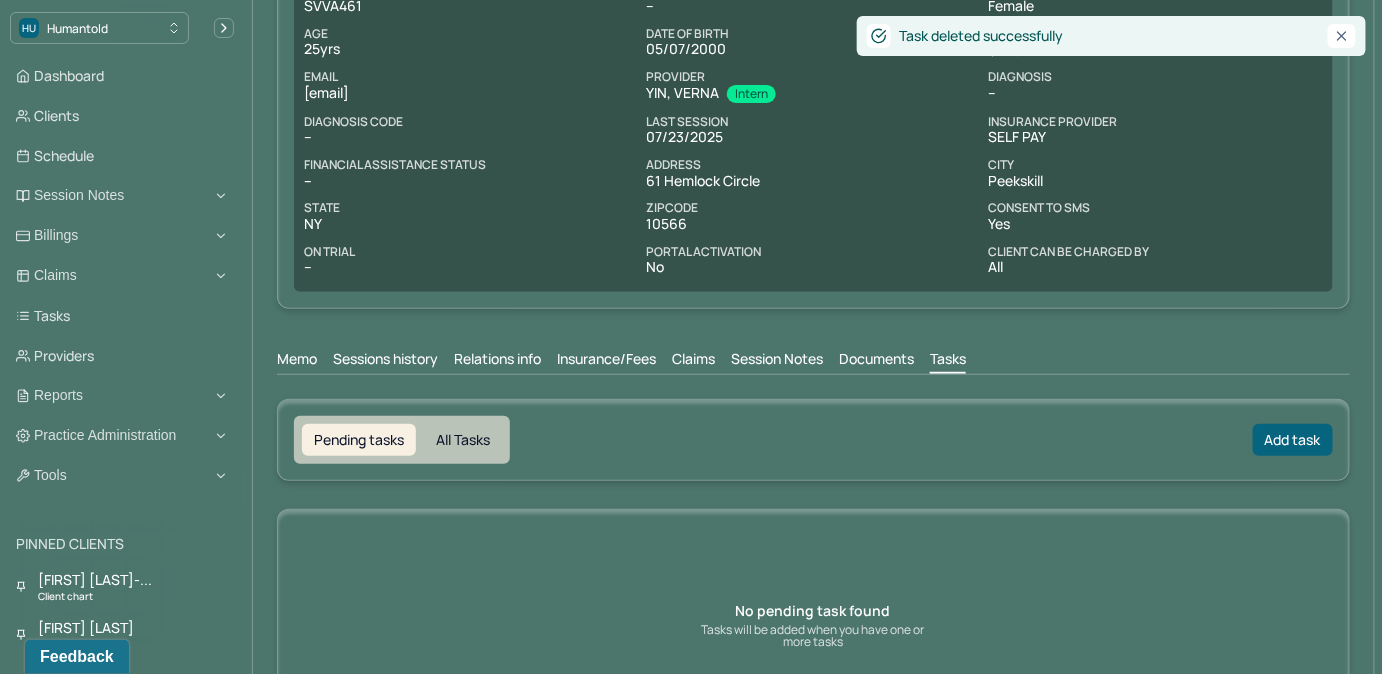 click on "Claims" at bounding box center (693, 361) 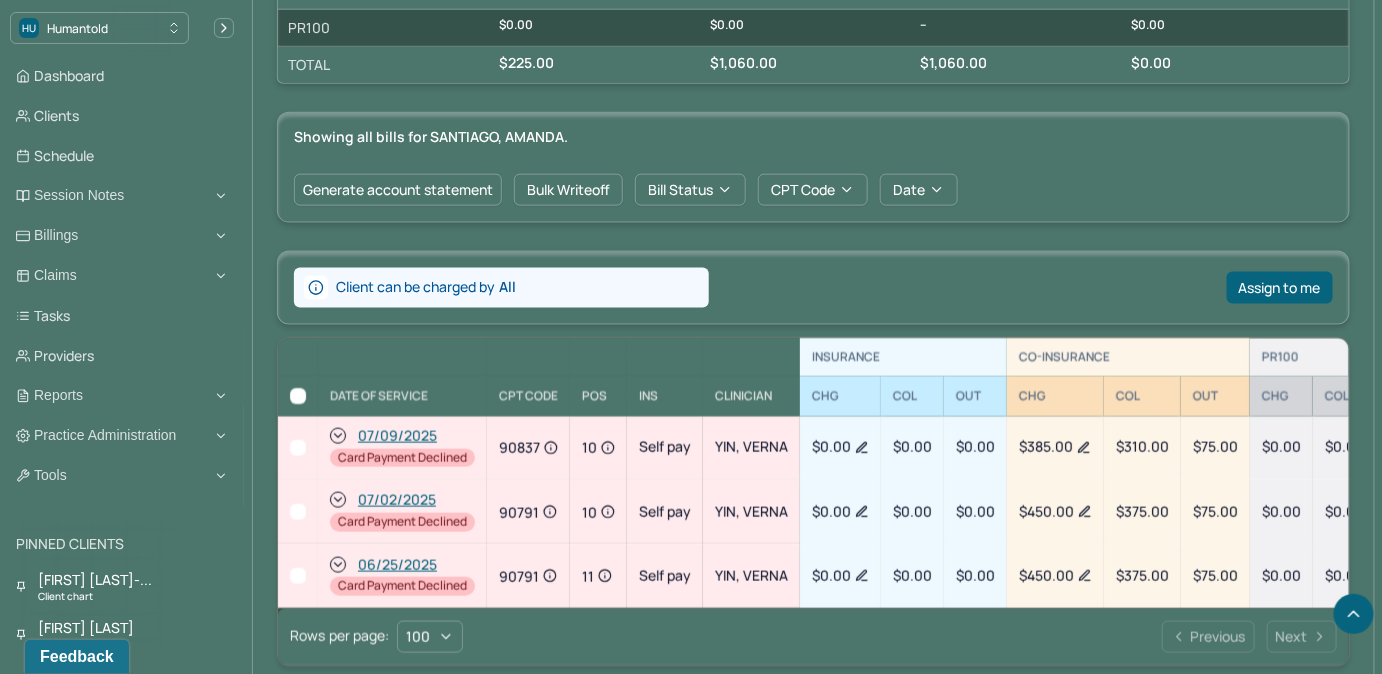 scroll, scrollTop: 757, scrollLeft: 0, axis: vertical 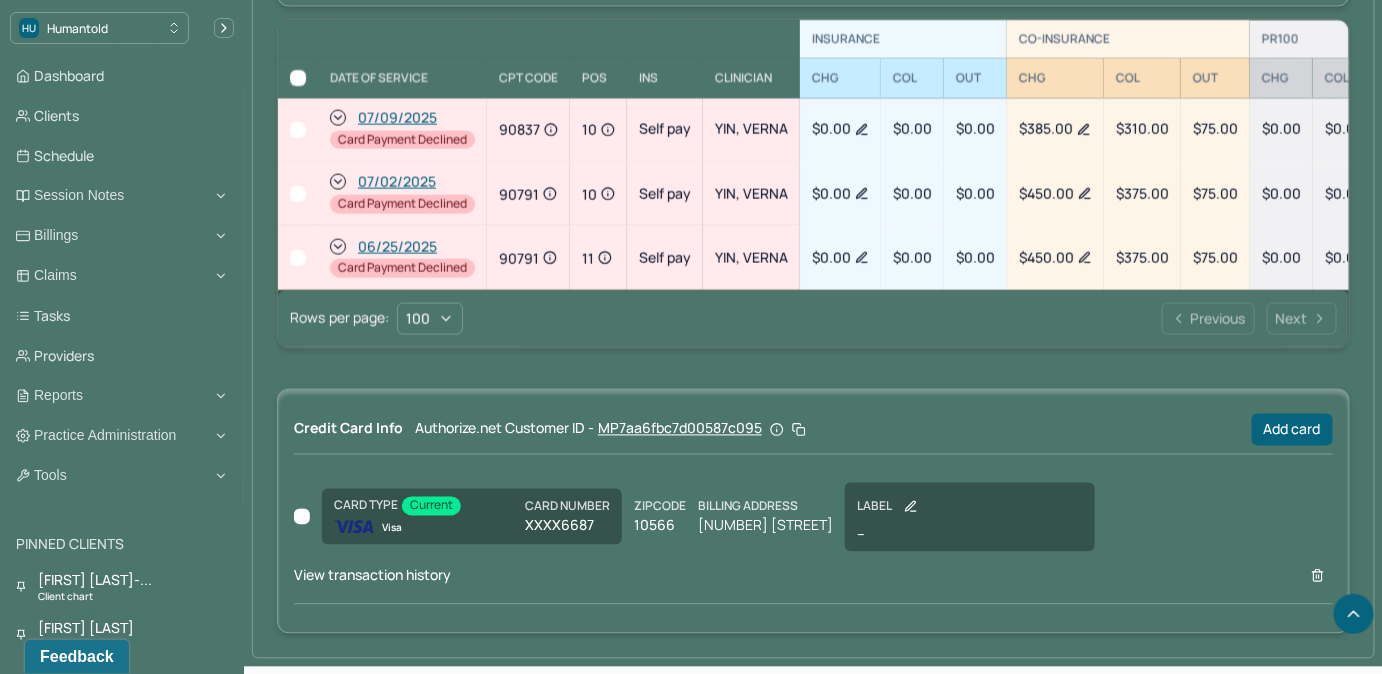click at bounding box center (298, 258) 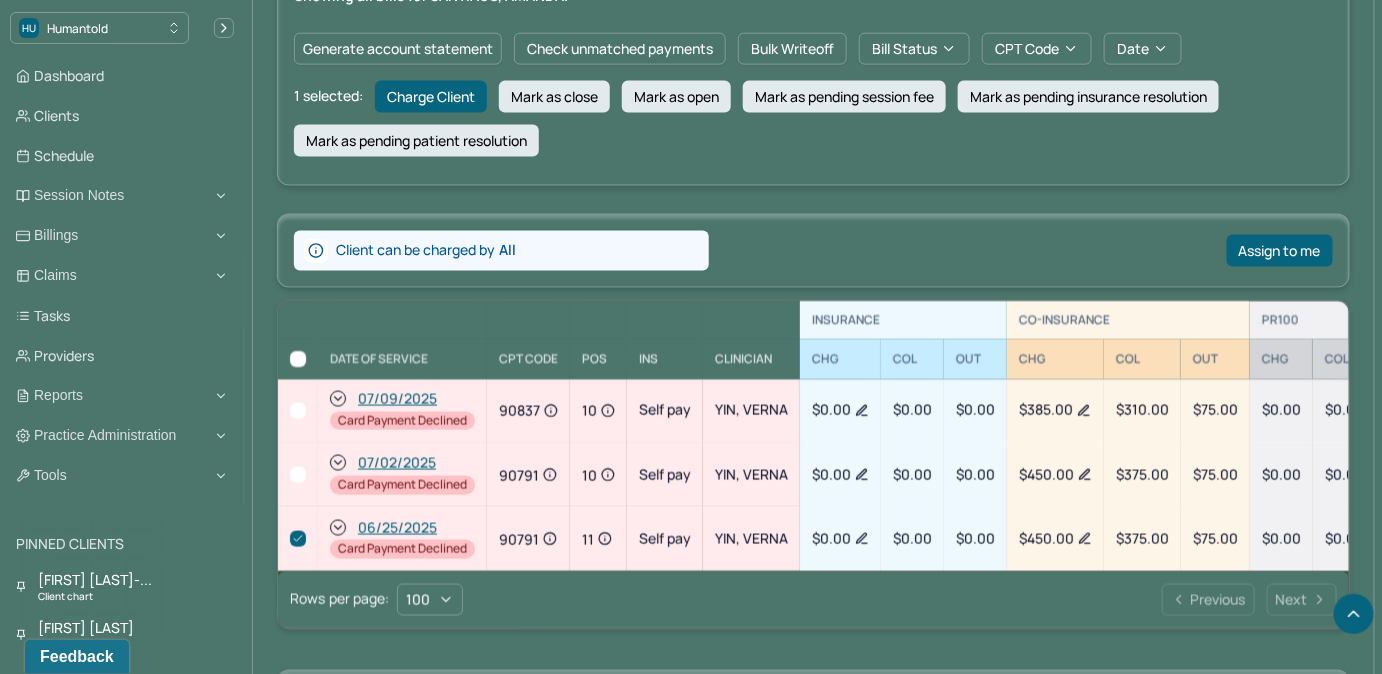 scroll, scrollTop: 789, scrollLeft: 0, axis: vertical 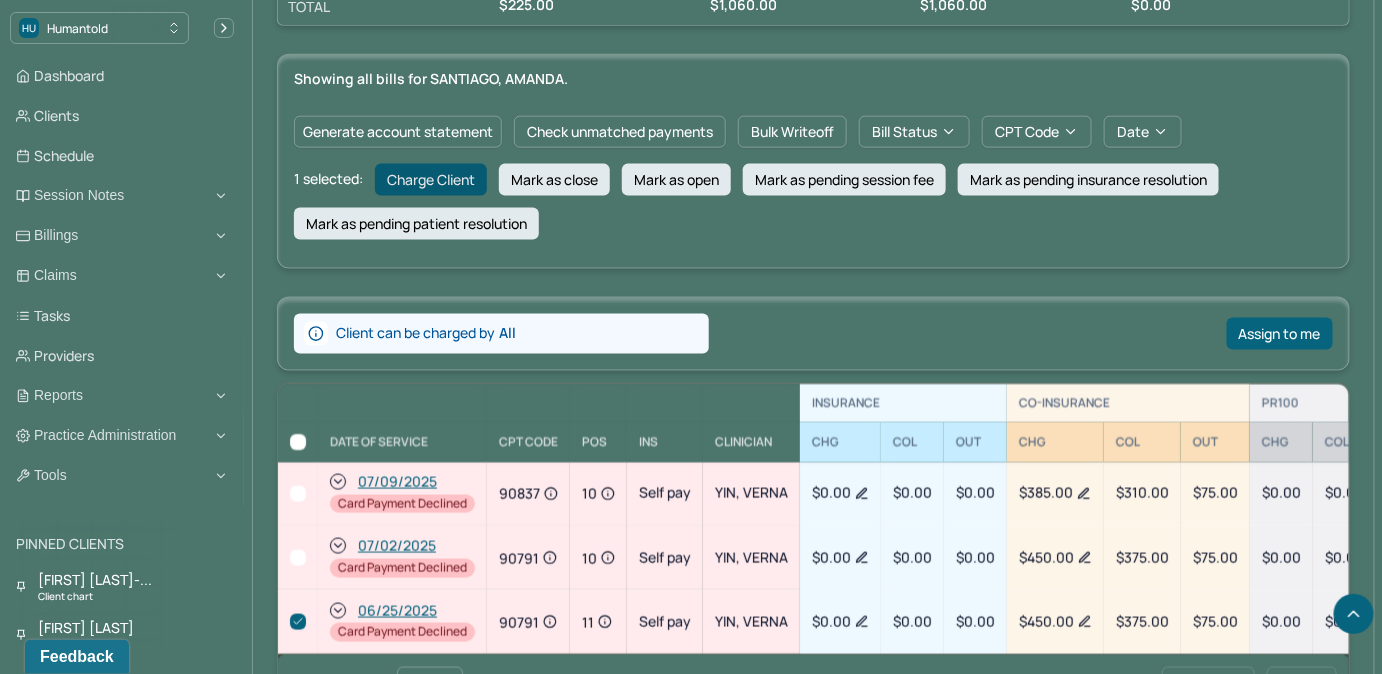 click on "Charge Client" at bounding box center (431, 180) 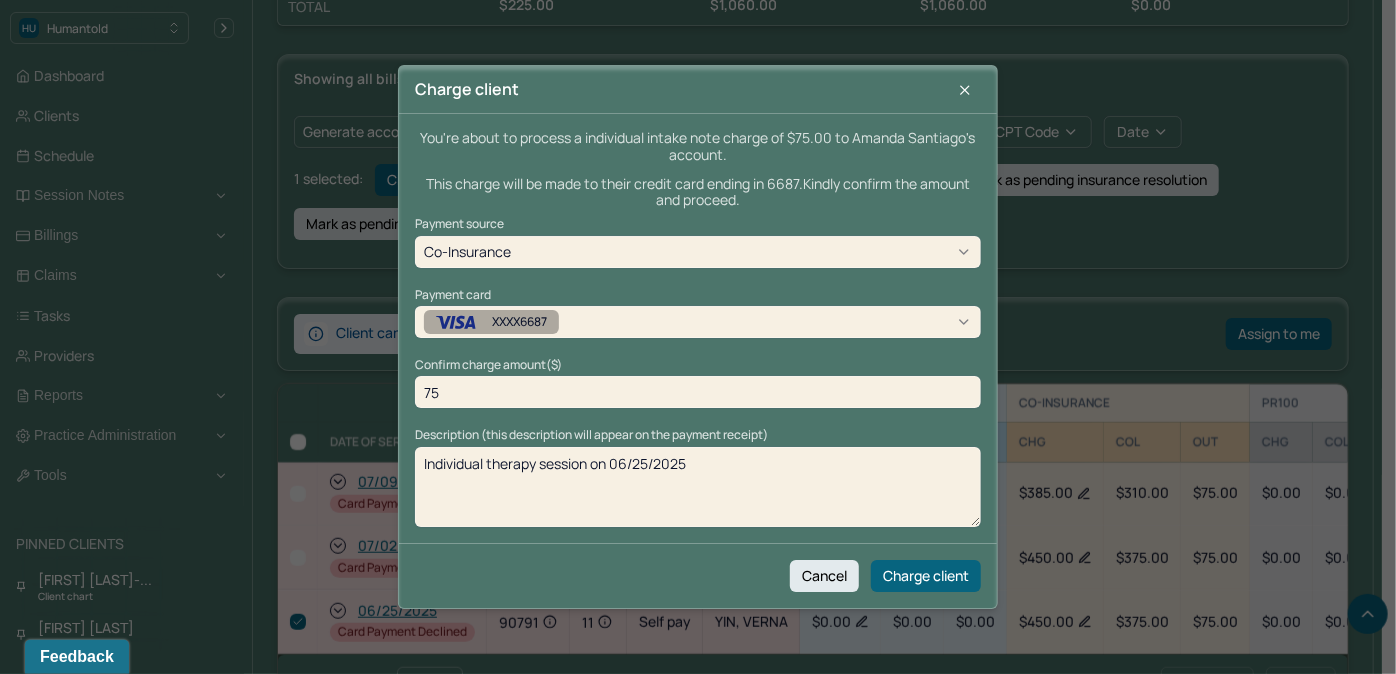click on "XXXX6687" at bounding box center (519, 322) 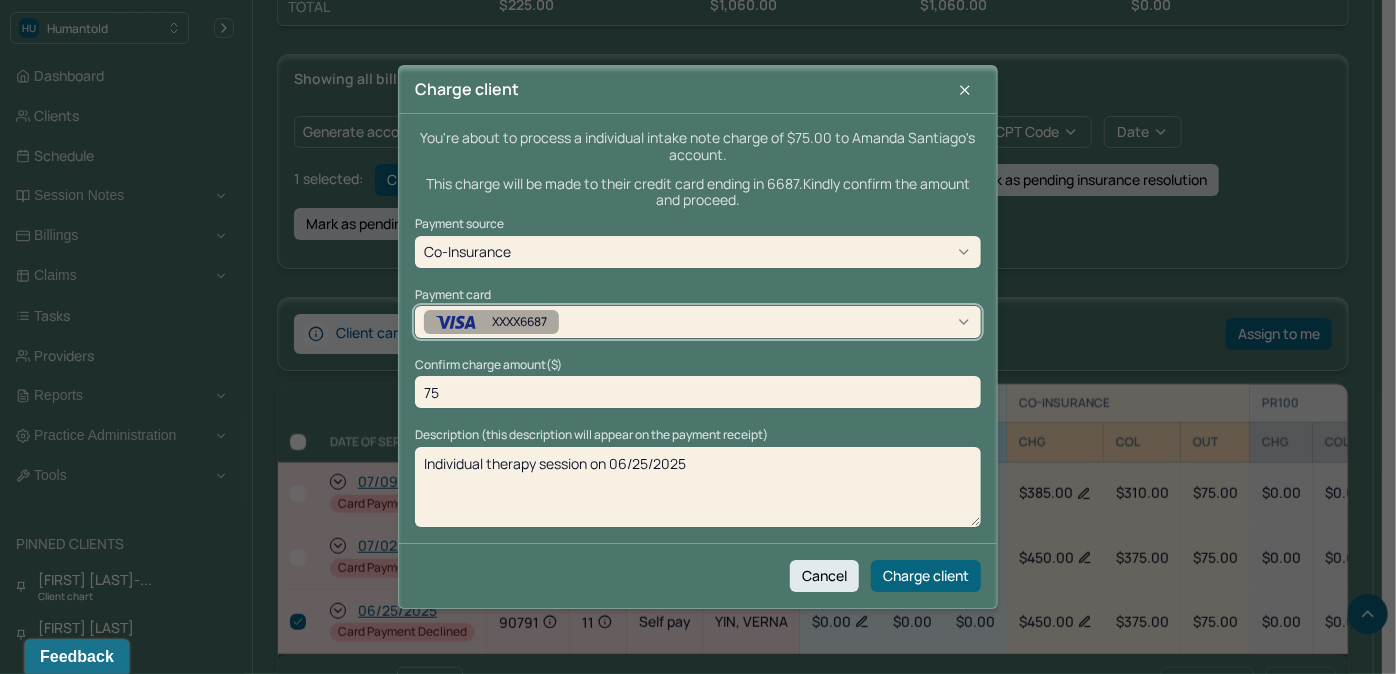 click on "XXXX6687" at bounding box center (519, 322) 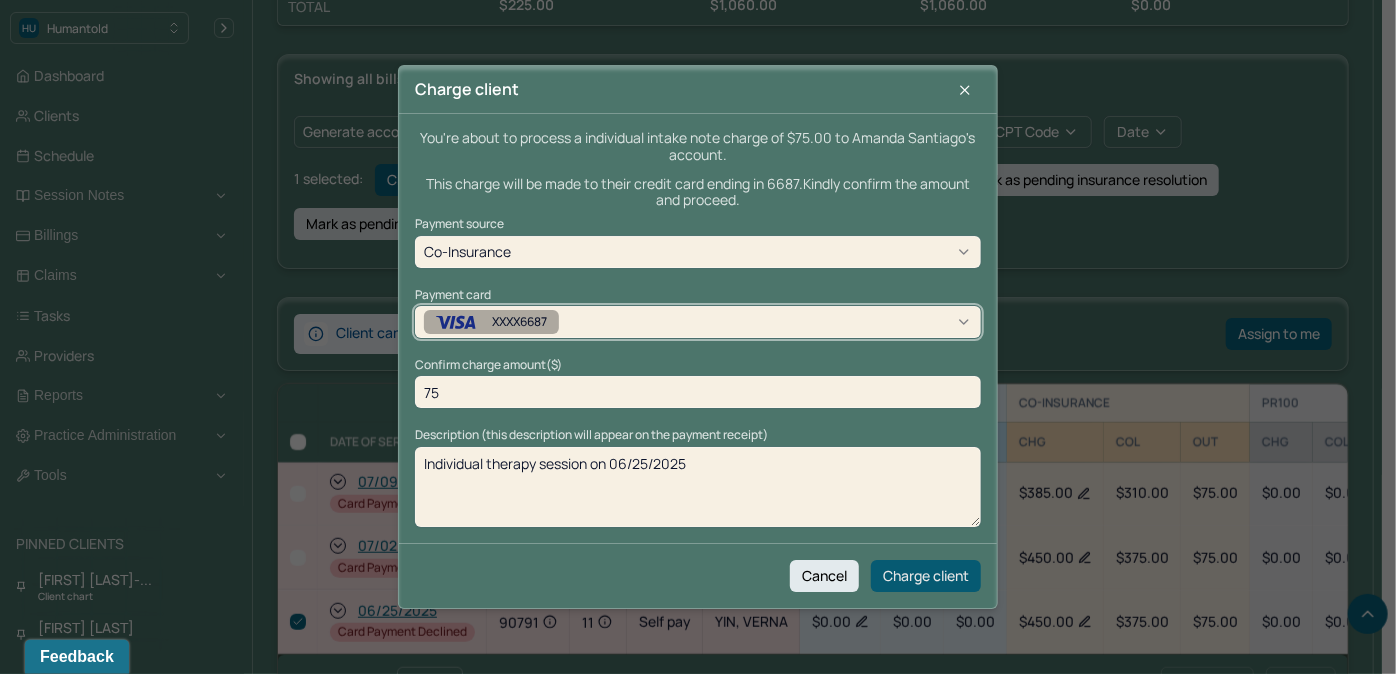 click on "Charge client" at bounding box center [926, 576] 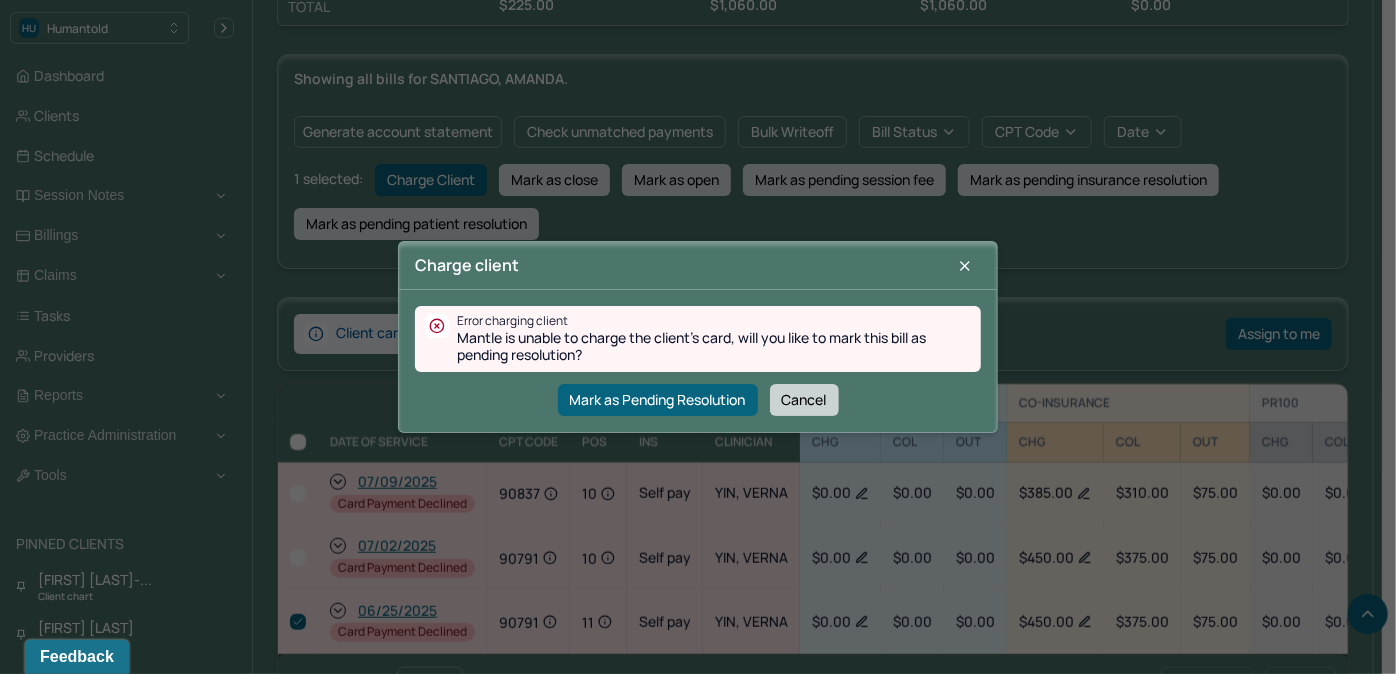 click on "Cancel" at bounding box center [804, 400] 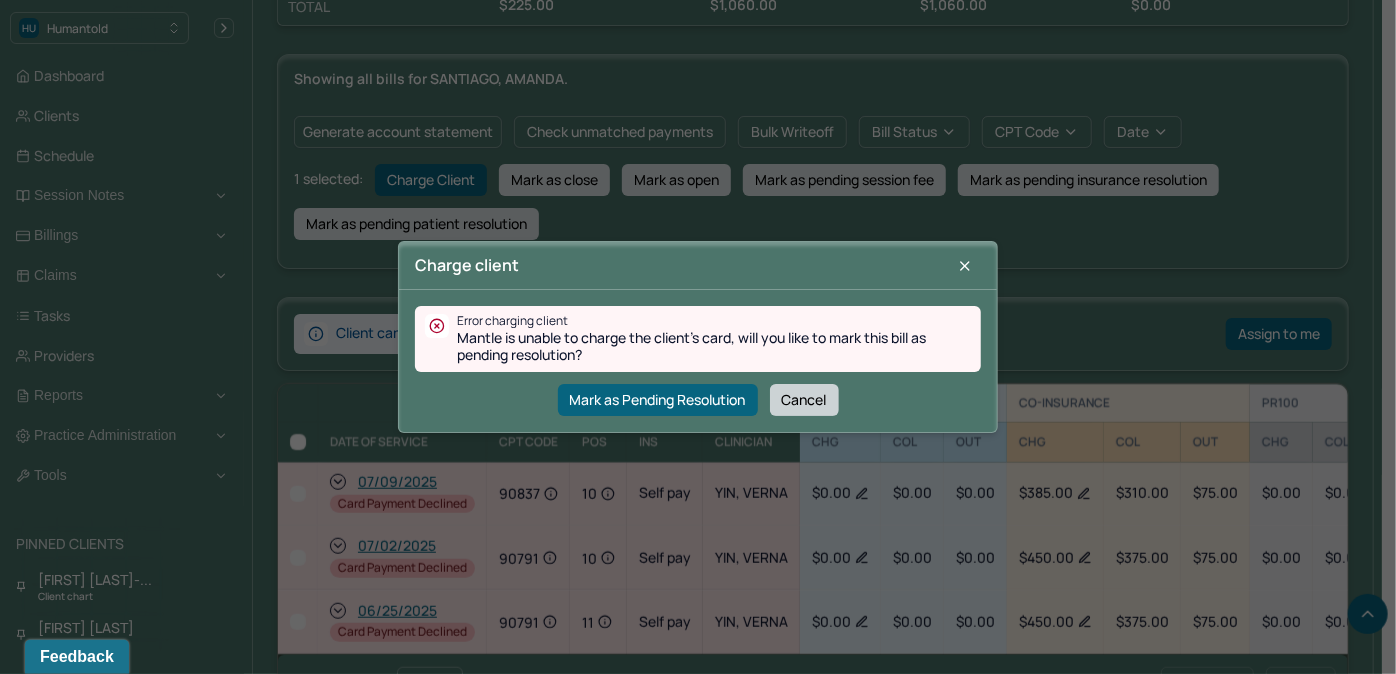 checkbox on "false" 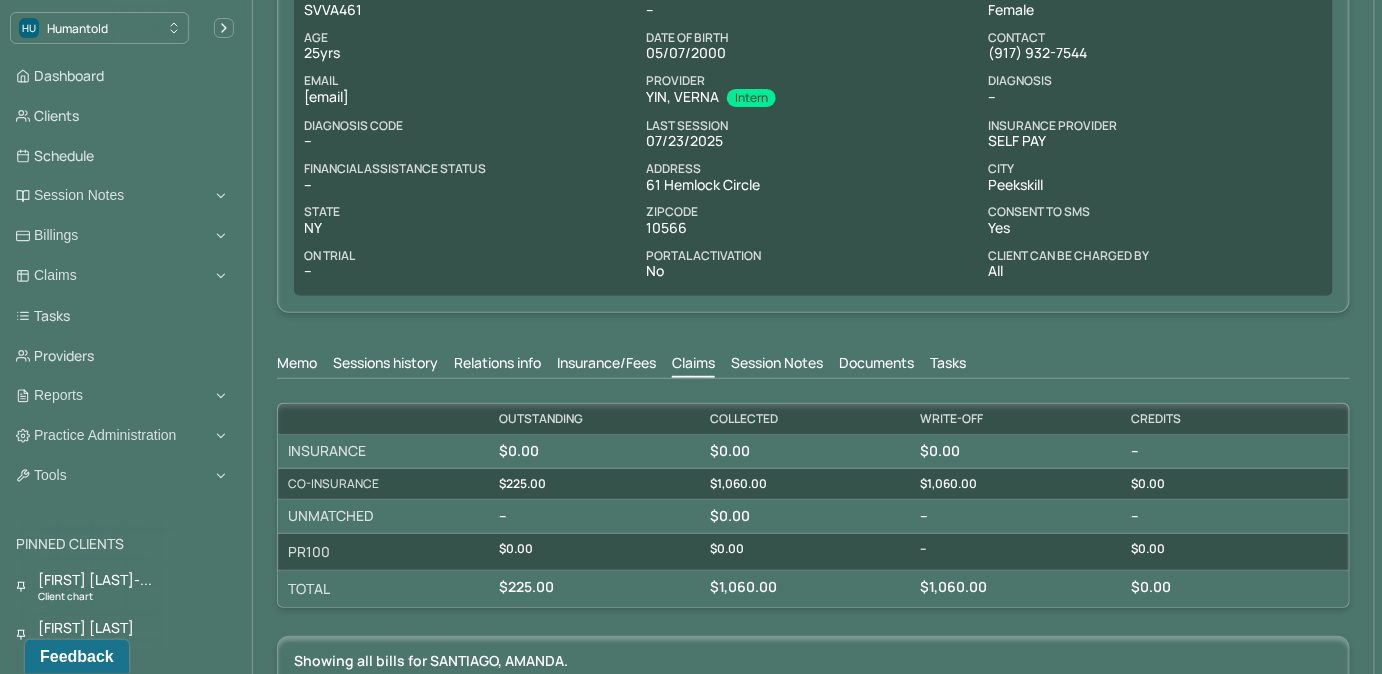 scroll, scrollTop: 0, scrollLeft: 0, axis: both 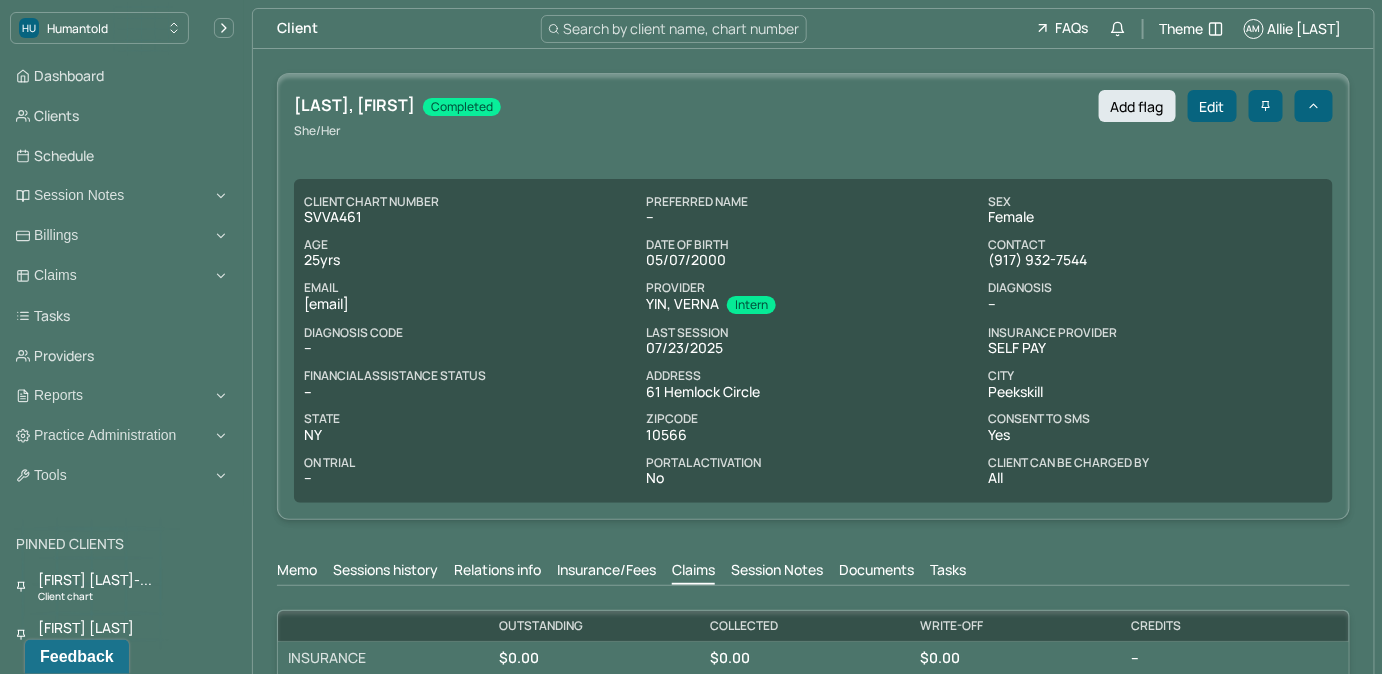drag, startPoint x: 306, startPoint y: 304, endPoint x: 525, endPoint y: 305, distance: 219.00229 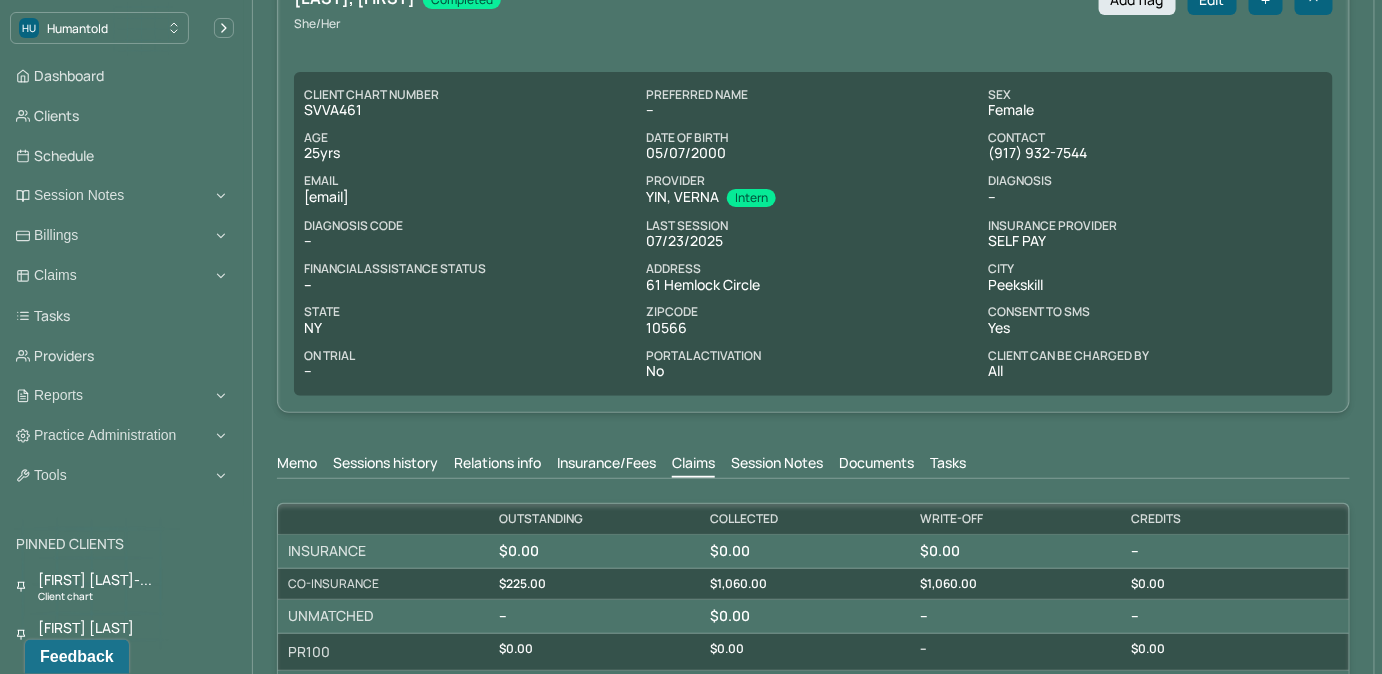 scroll, scrollTop: 0, scrollLeft: 0, axis: both 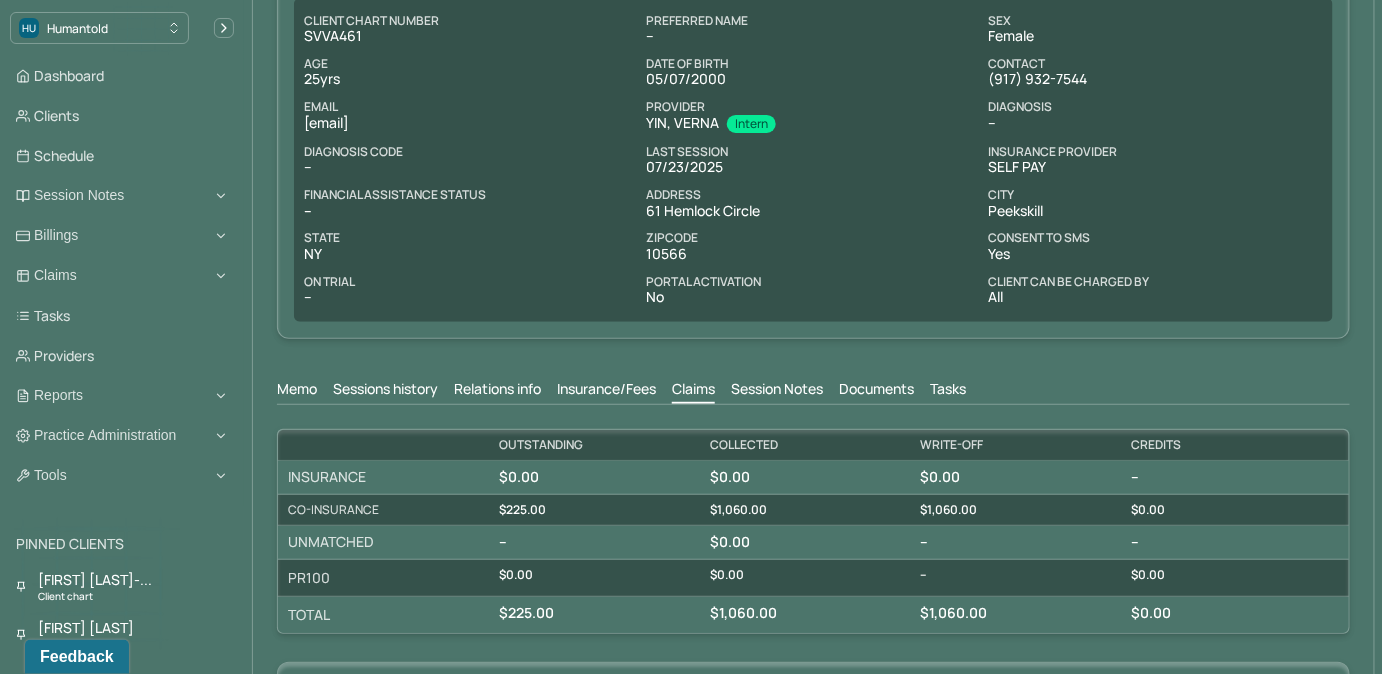 click on "Tasks" at bounding box center (948, 391) 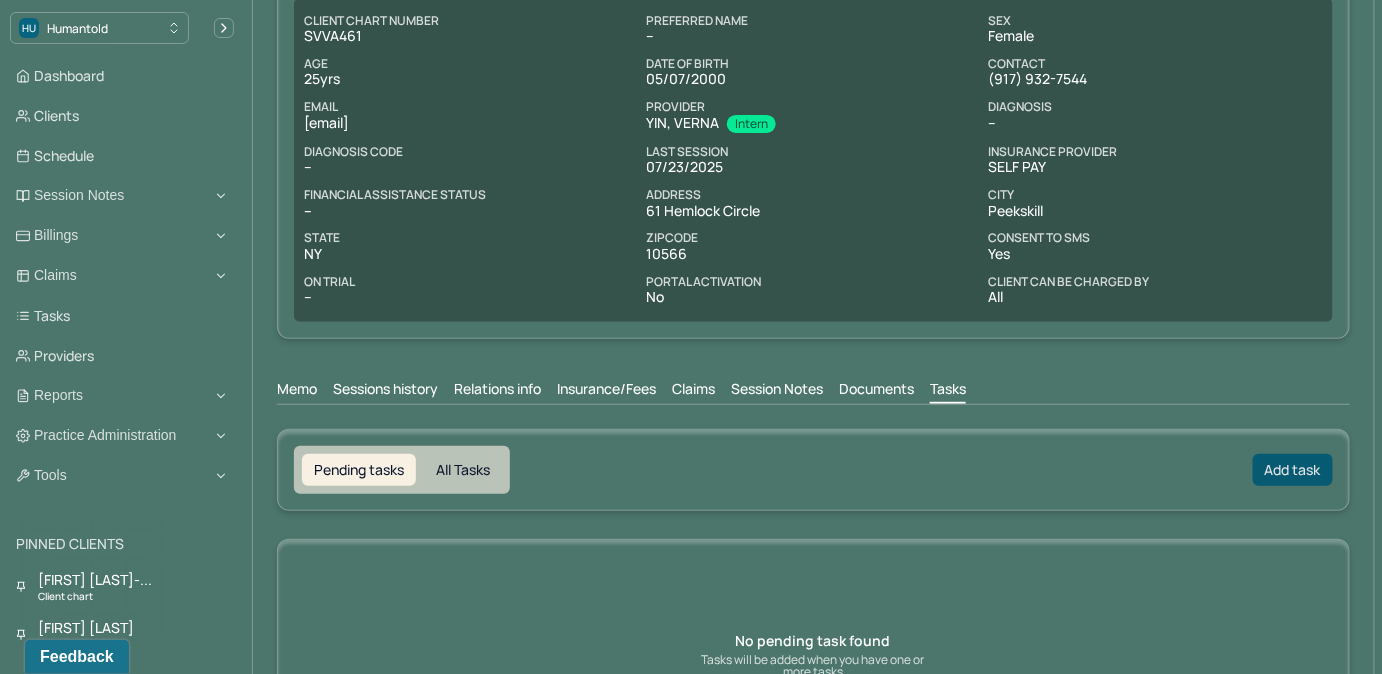 click on "Add task" at bounding box center (1293, 470) 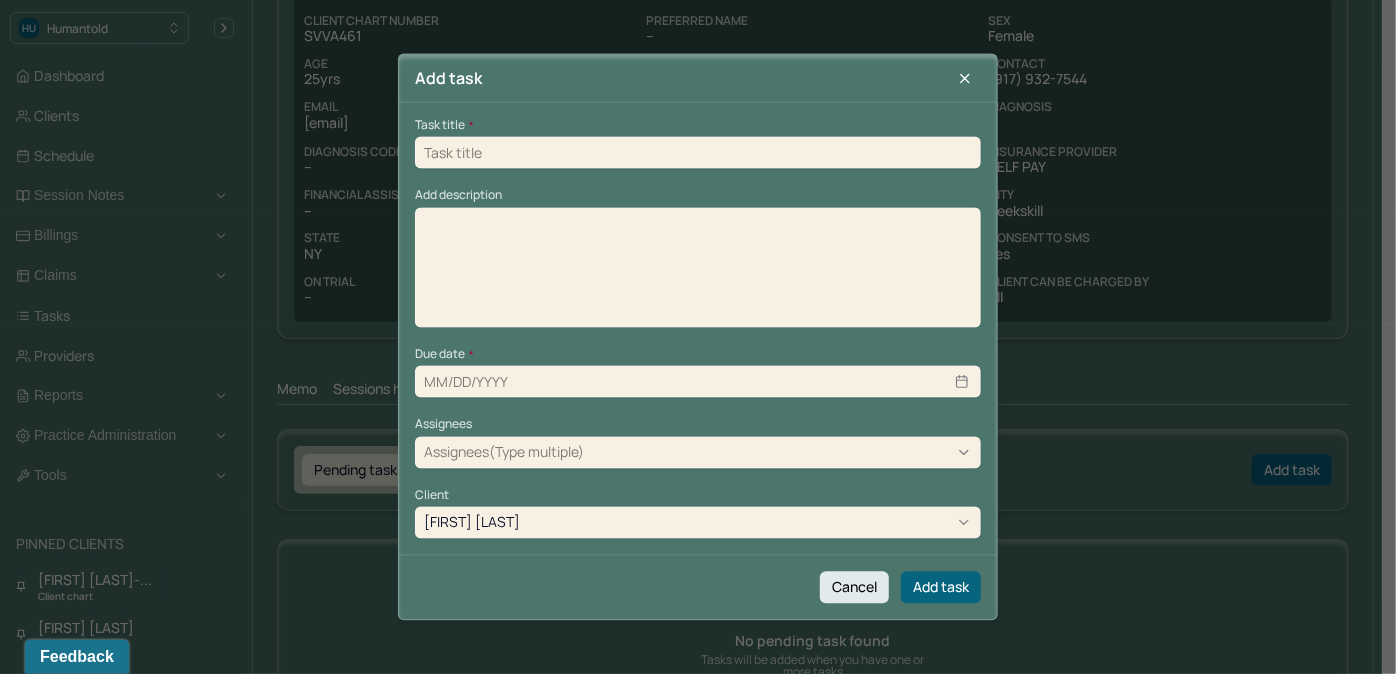 click at bounding box center (698, 153) 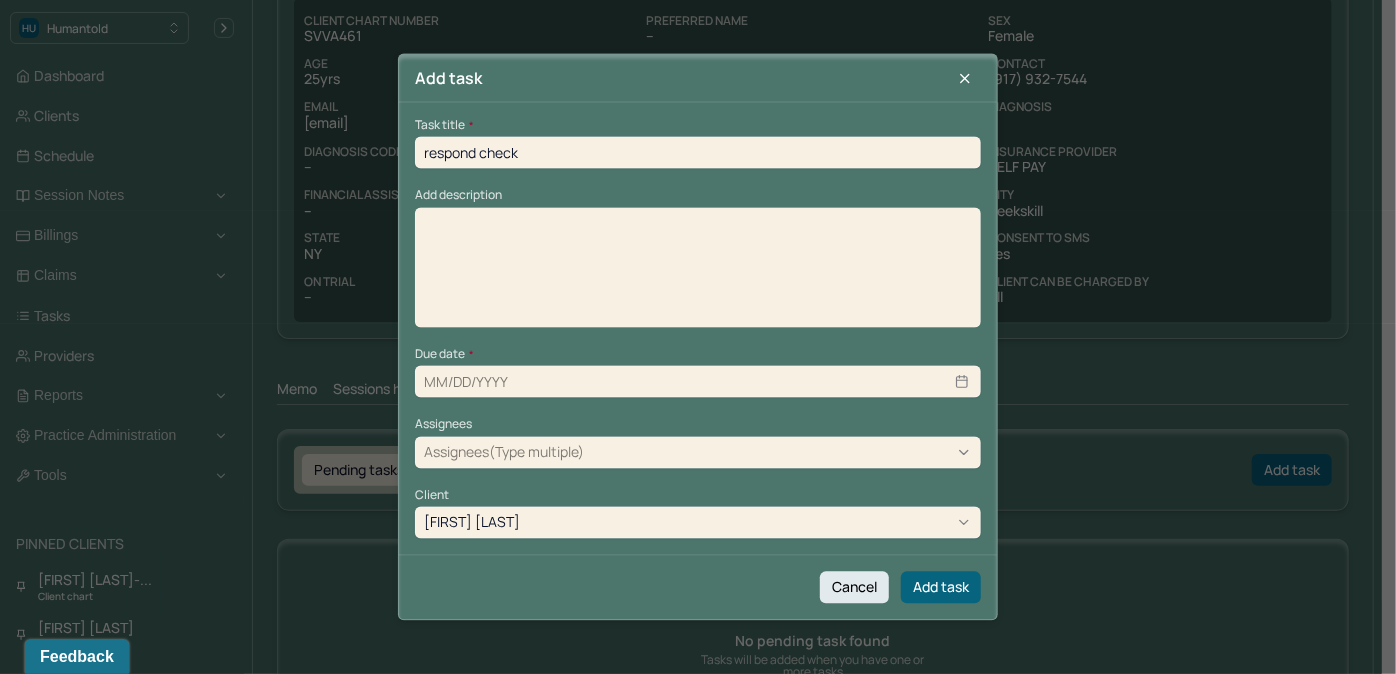 type on "08/05/2025" 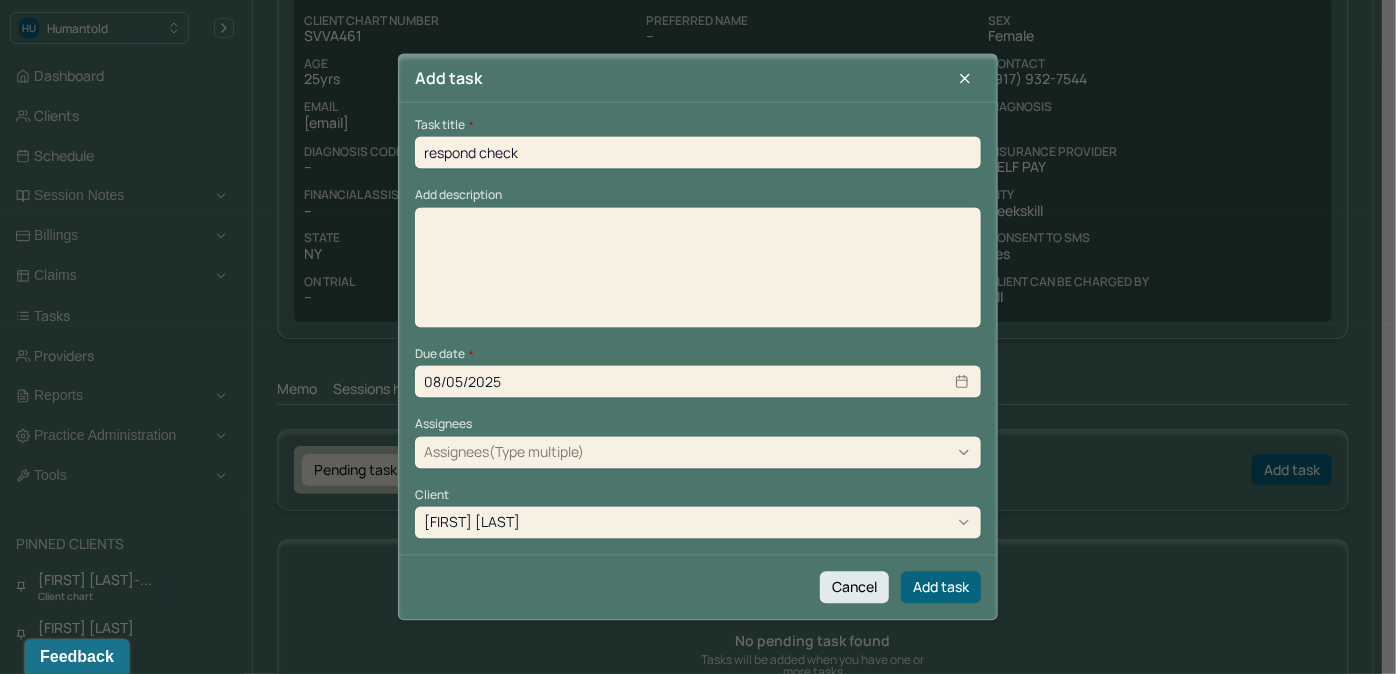 select on "7" 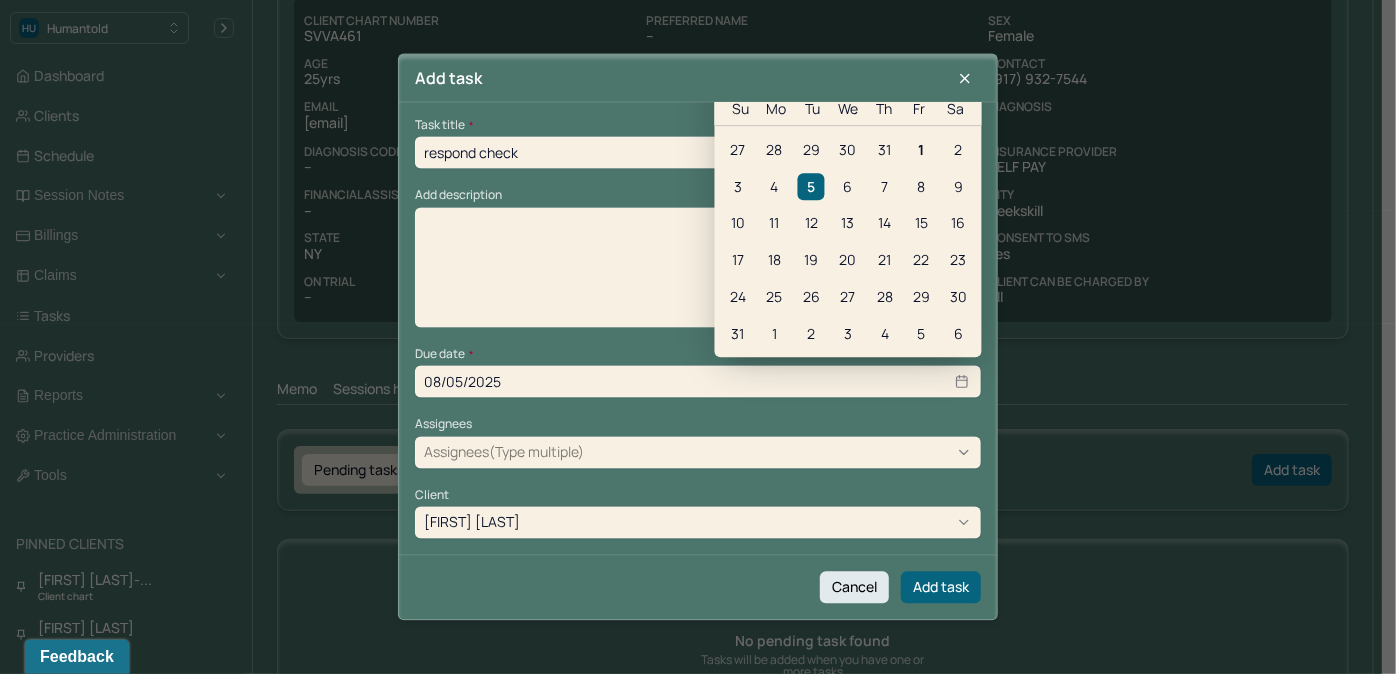 click on "08/05/2025" at bounding box center (698, 382) 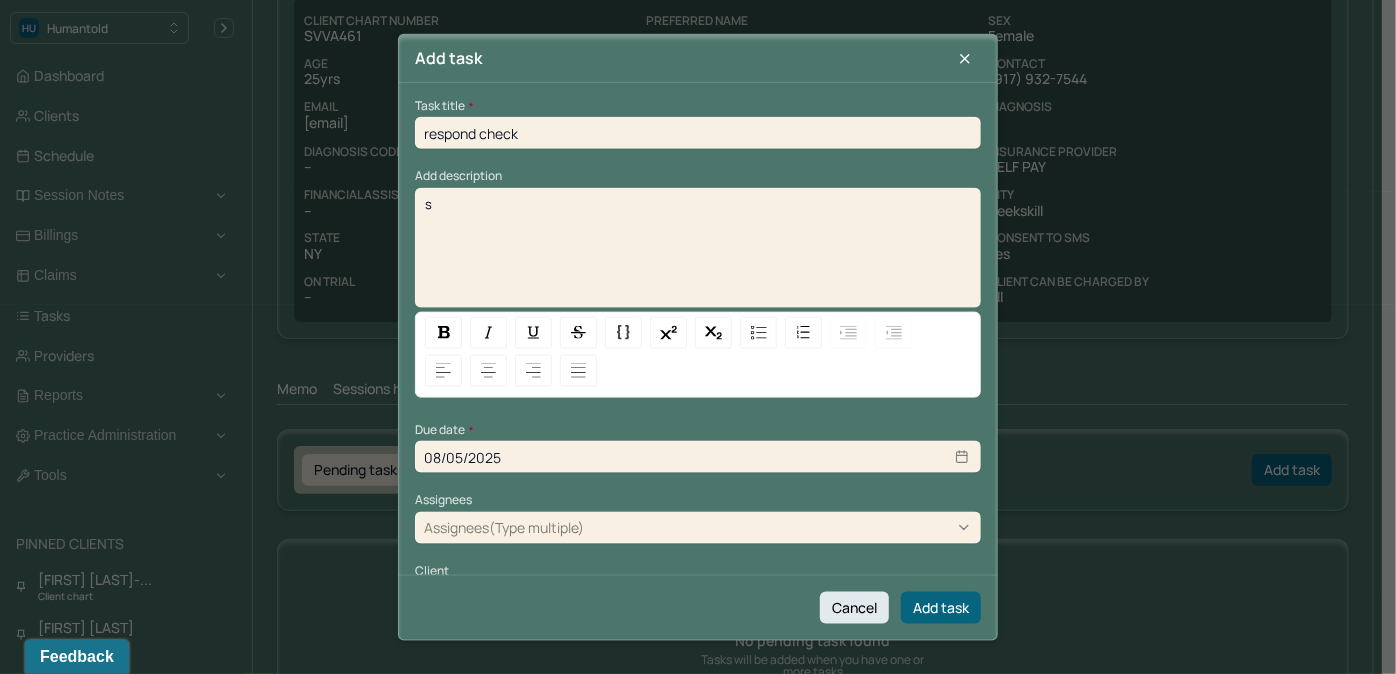 type 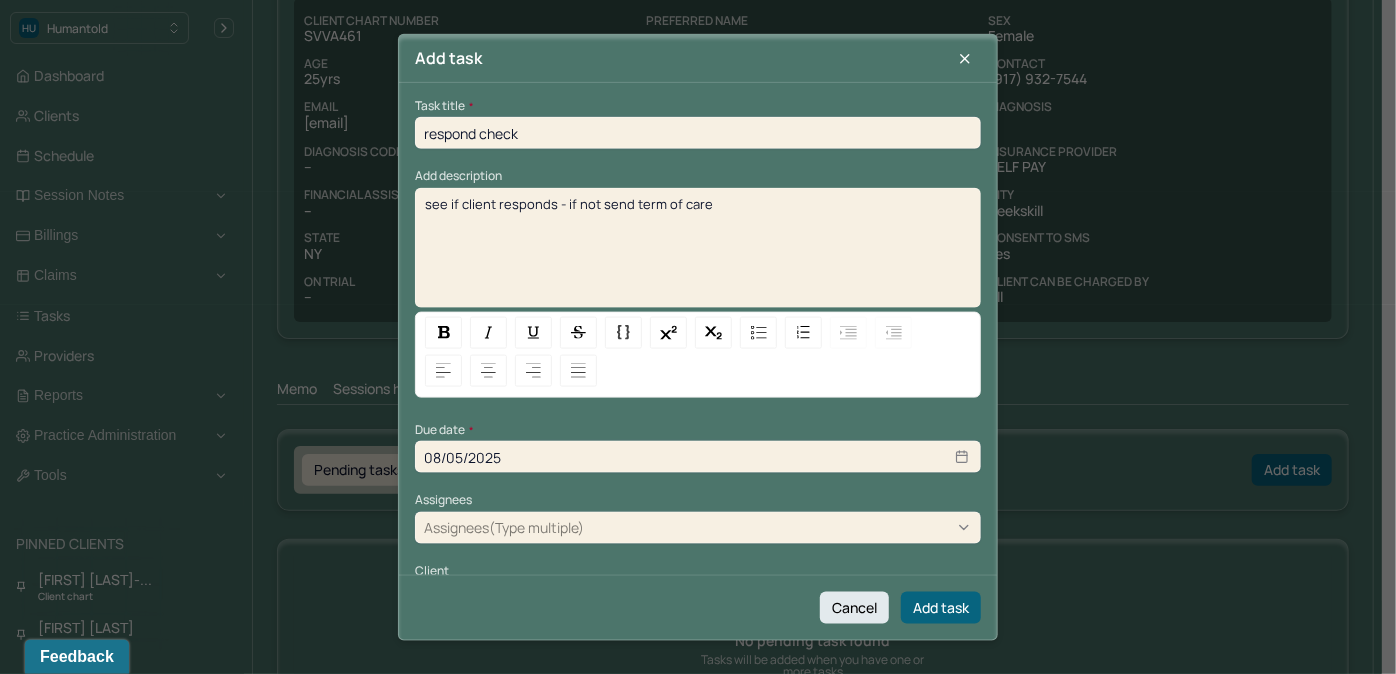 click on "08/05/2025" at bounding box center (698, 457) 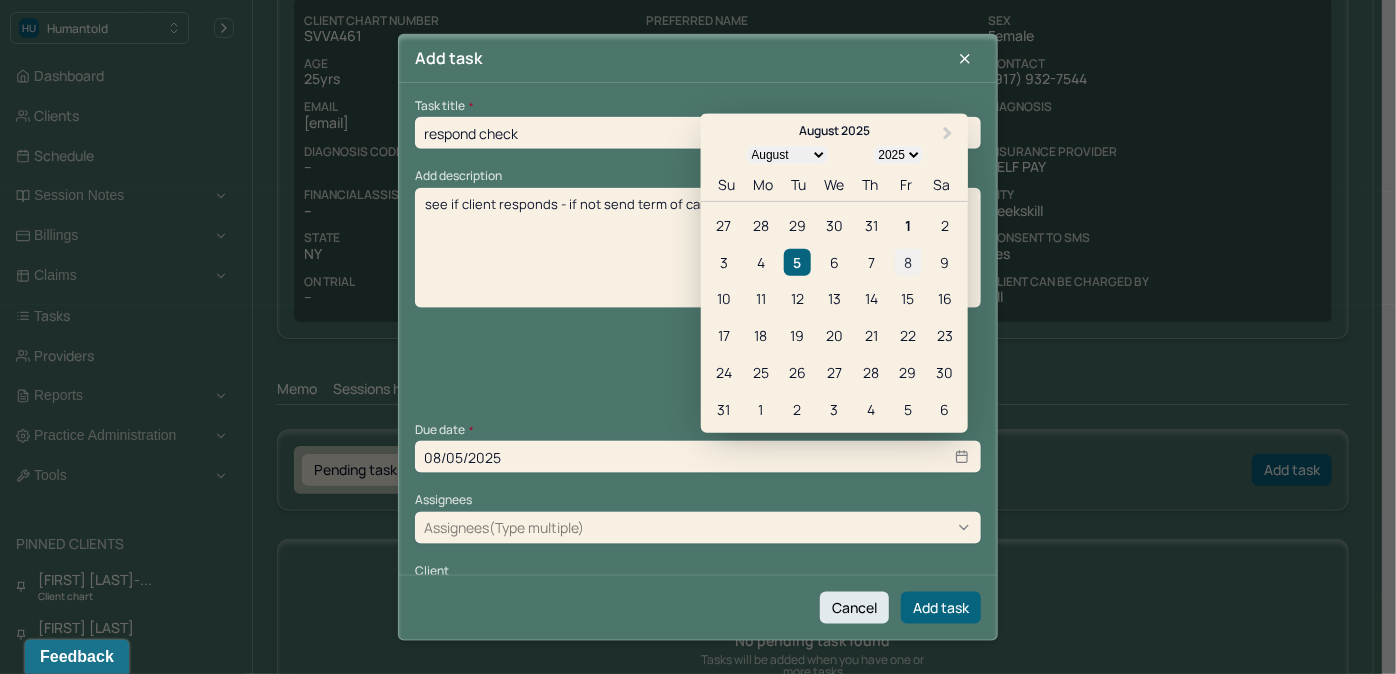 click on "8" at bounding box center [907, 261] 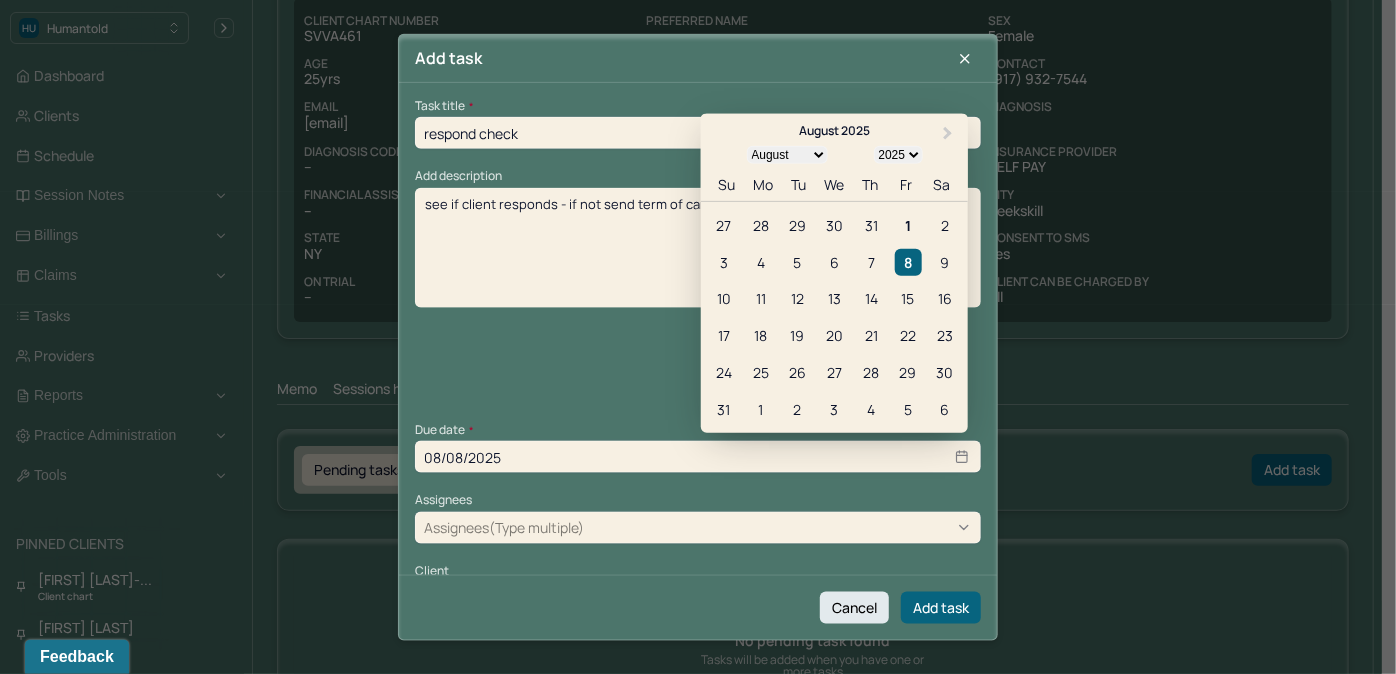 click on "Assignees(Type multiple)" at bounding box center (504, 527) 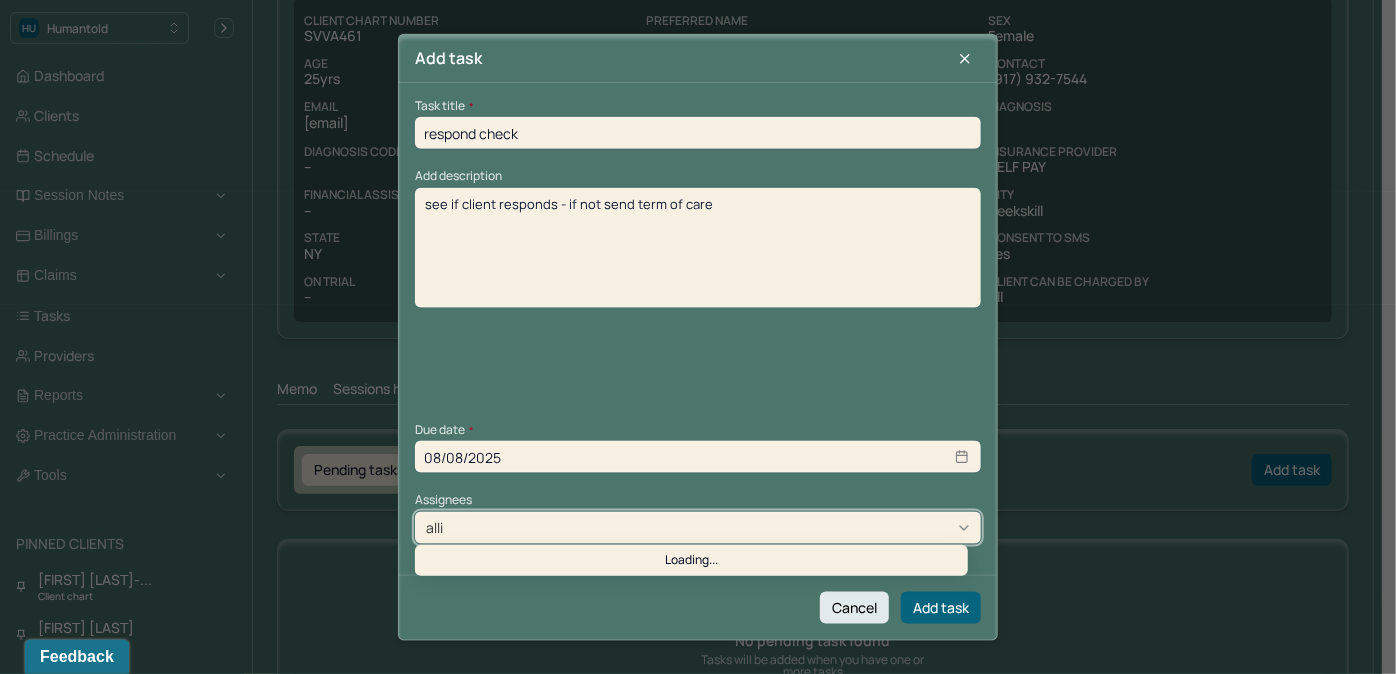 type on "allie" 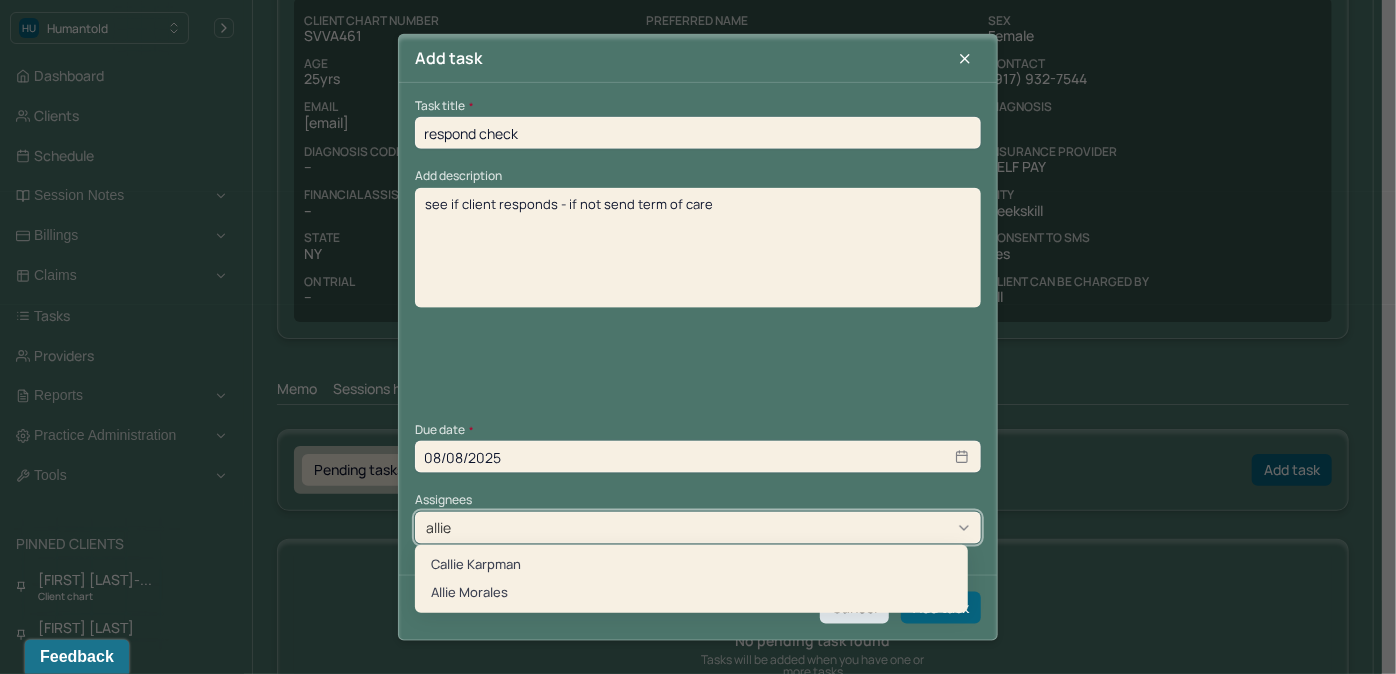 click on "Allie Morales" at bounding box center [691, 593] 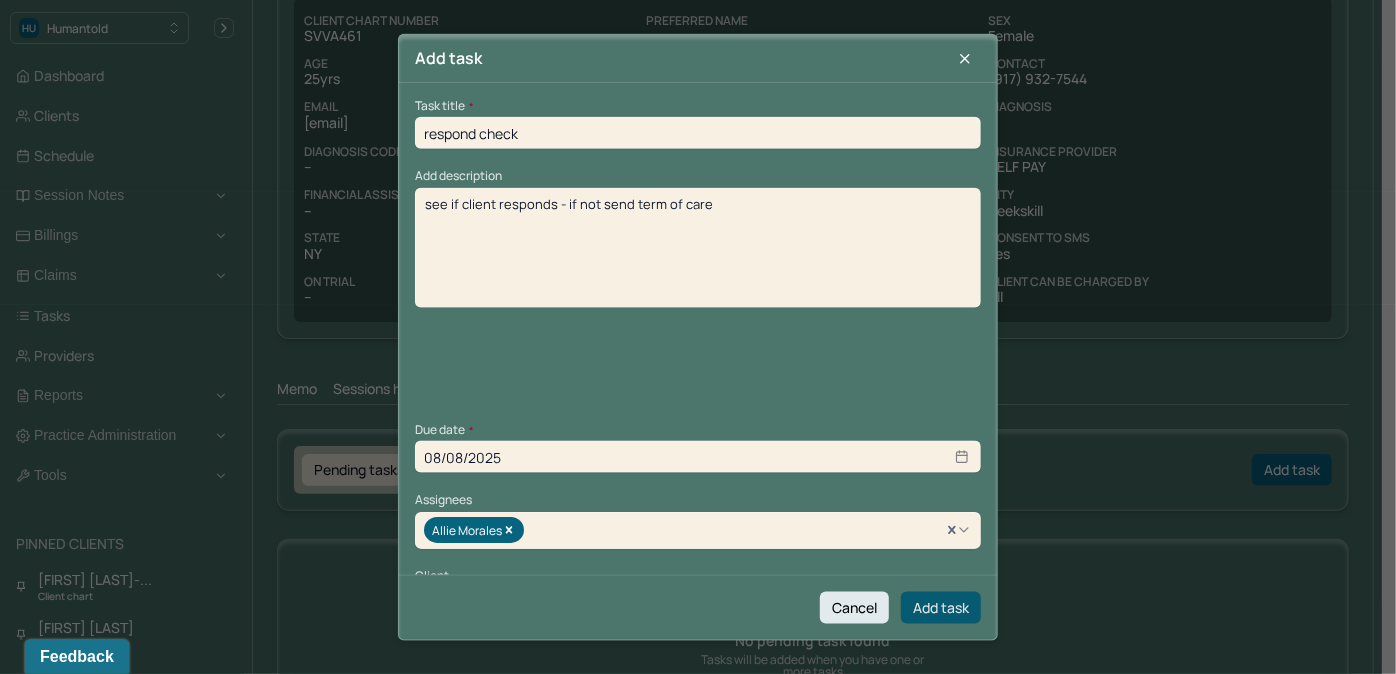 click on "Add task" at bounding box center (941, 607) 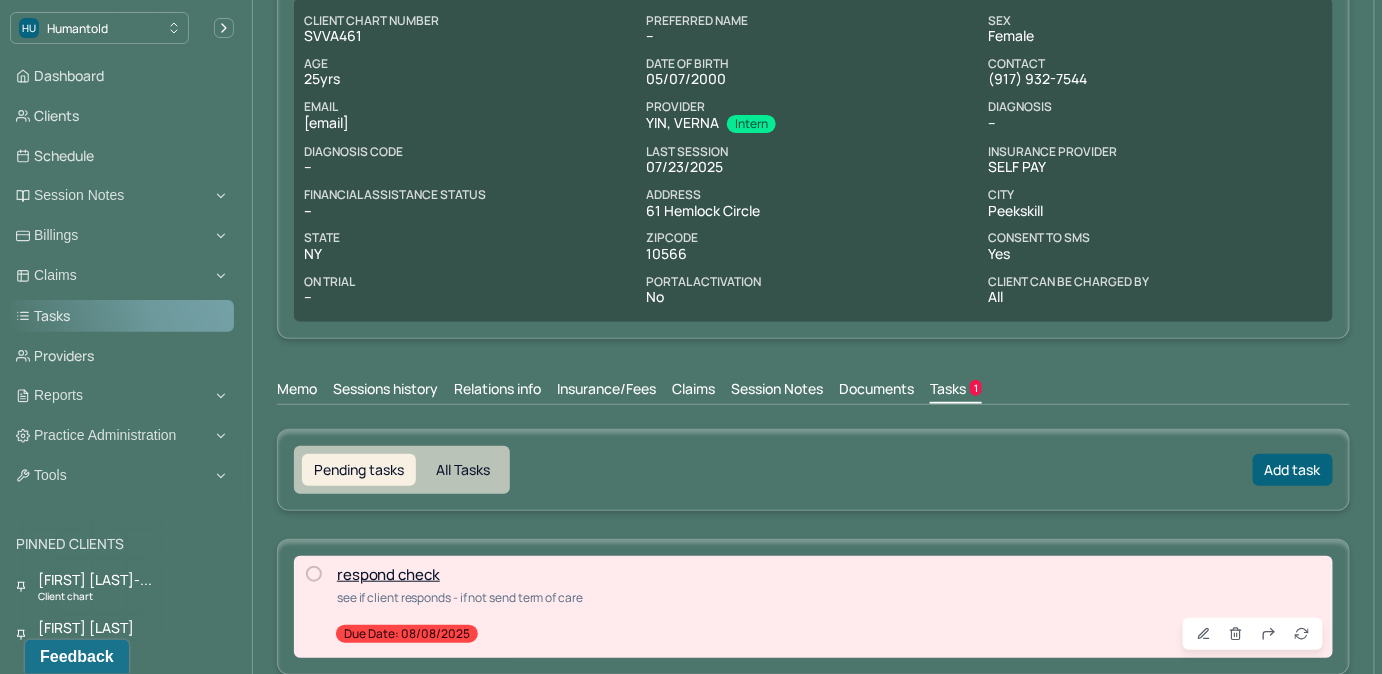 click on "Tasks" at bounding box center (122, 316) 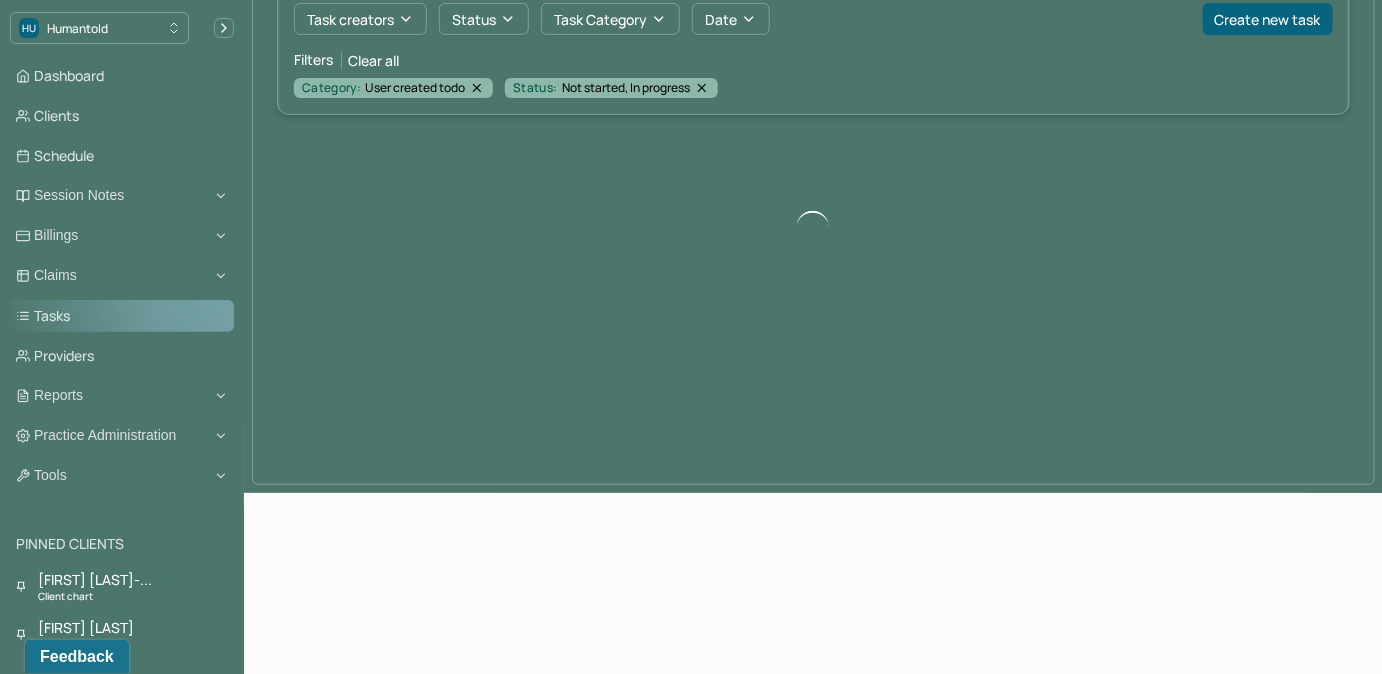 scroll, scrollTop: 0, scrollLeft: 0, axis: both 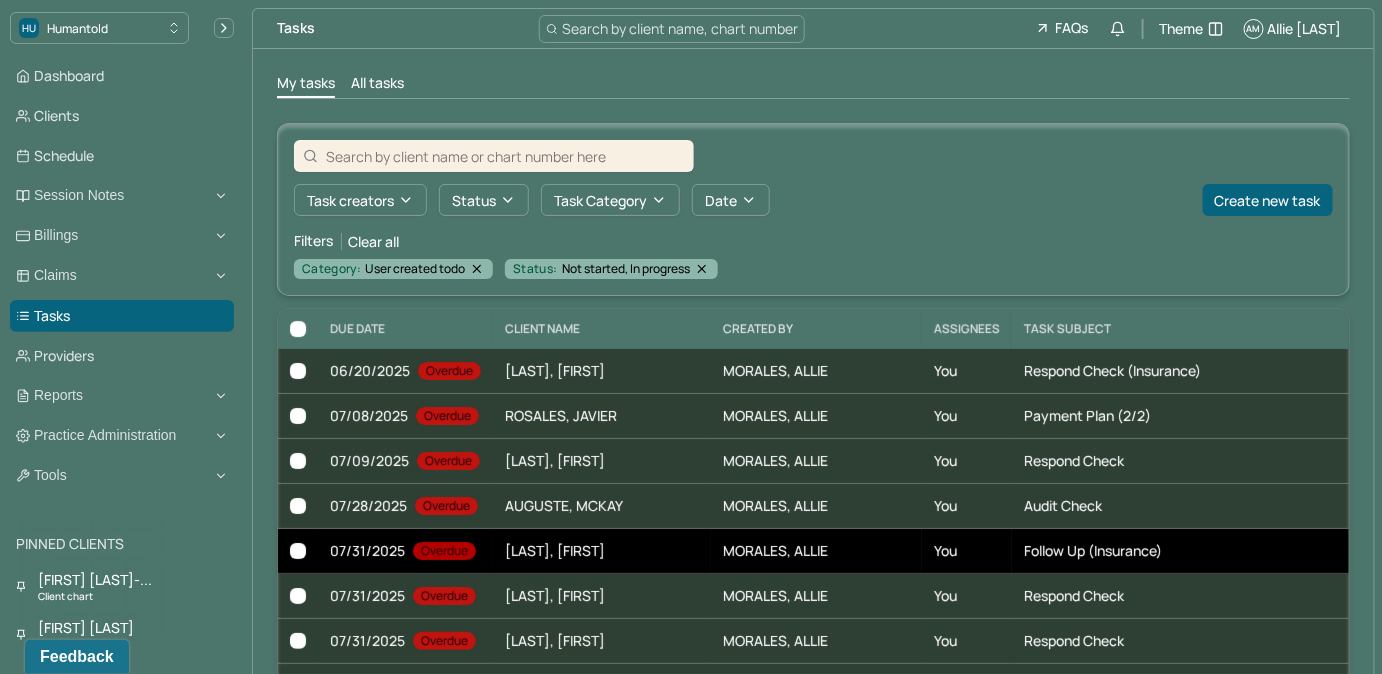 click on "Follow Up (insurance)" at bounding box center (1214, 551) 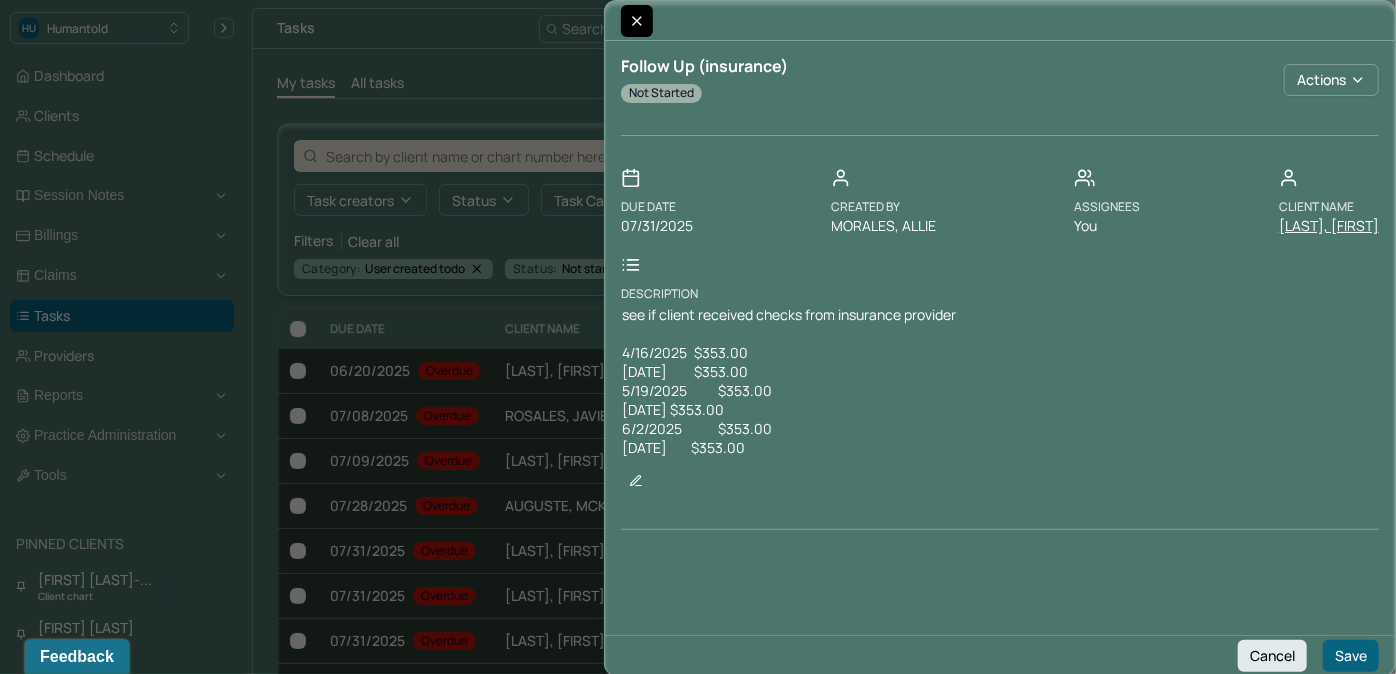 click at bounding box center (637, 21) 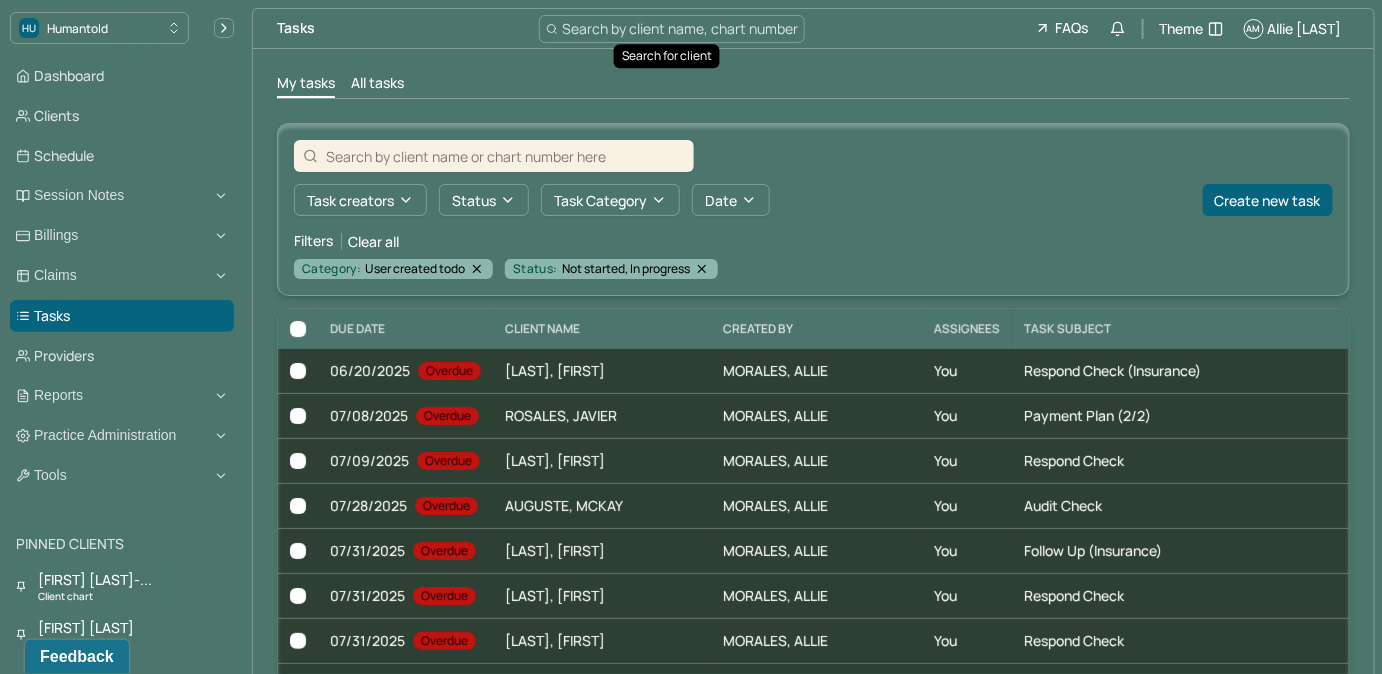click on "Search by client name, chart number" at bounding box center (680, 28) 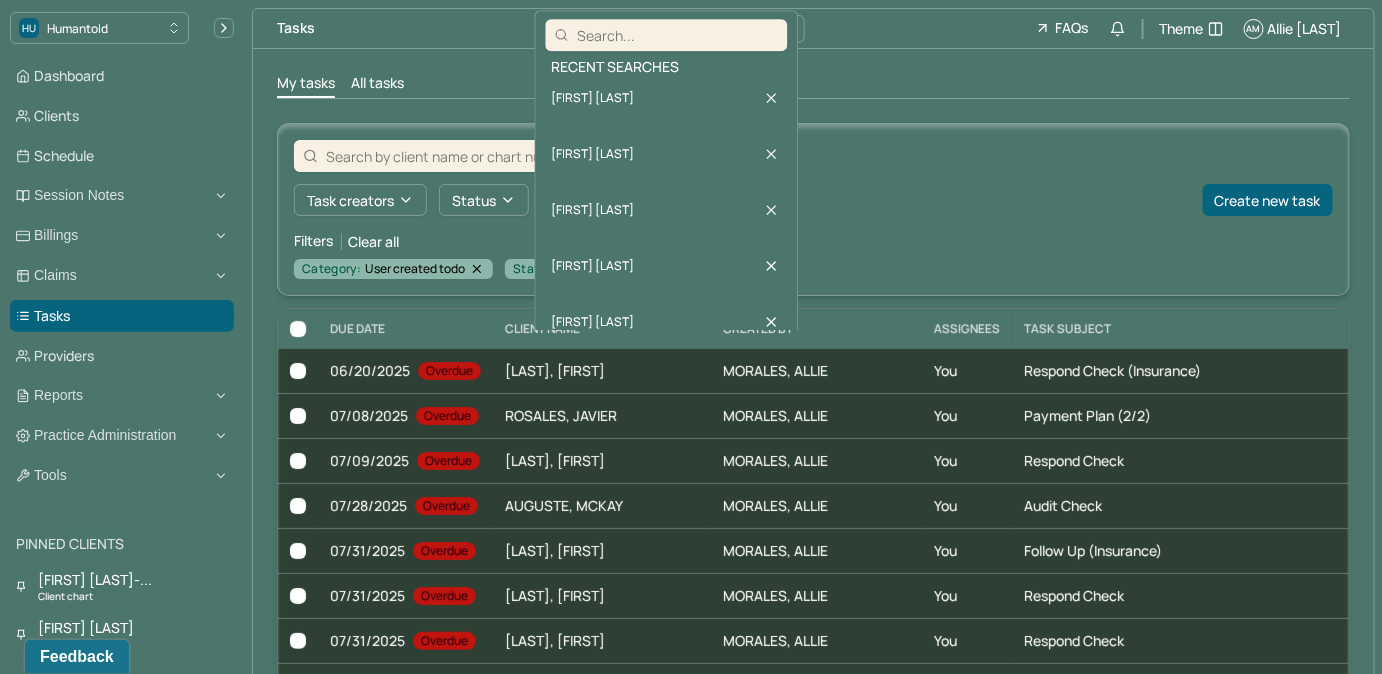 drag, startPoint x: 772, startPoint y: 35, endPoint x: 661, endPoint y: 39, distance: 111.07205 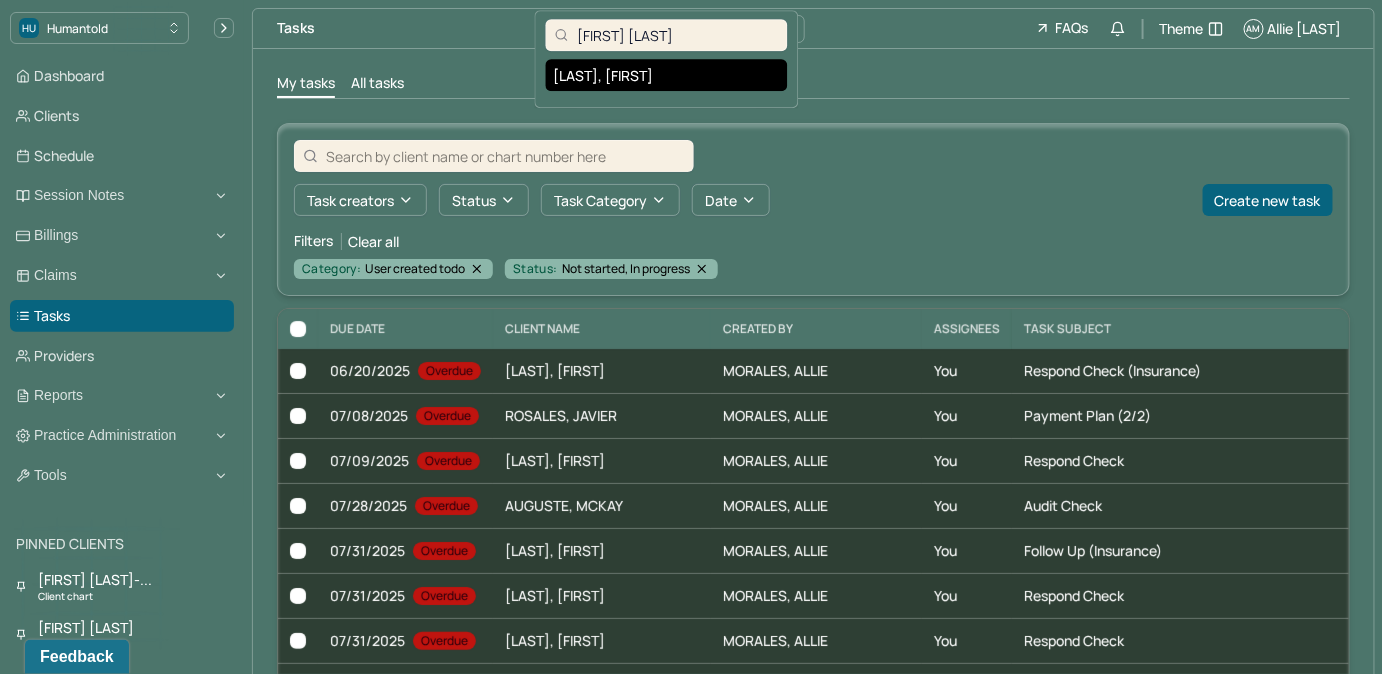 type on "Amanda Santiago" 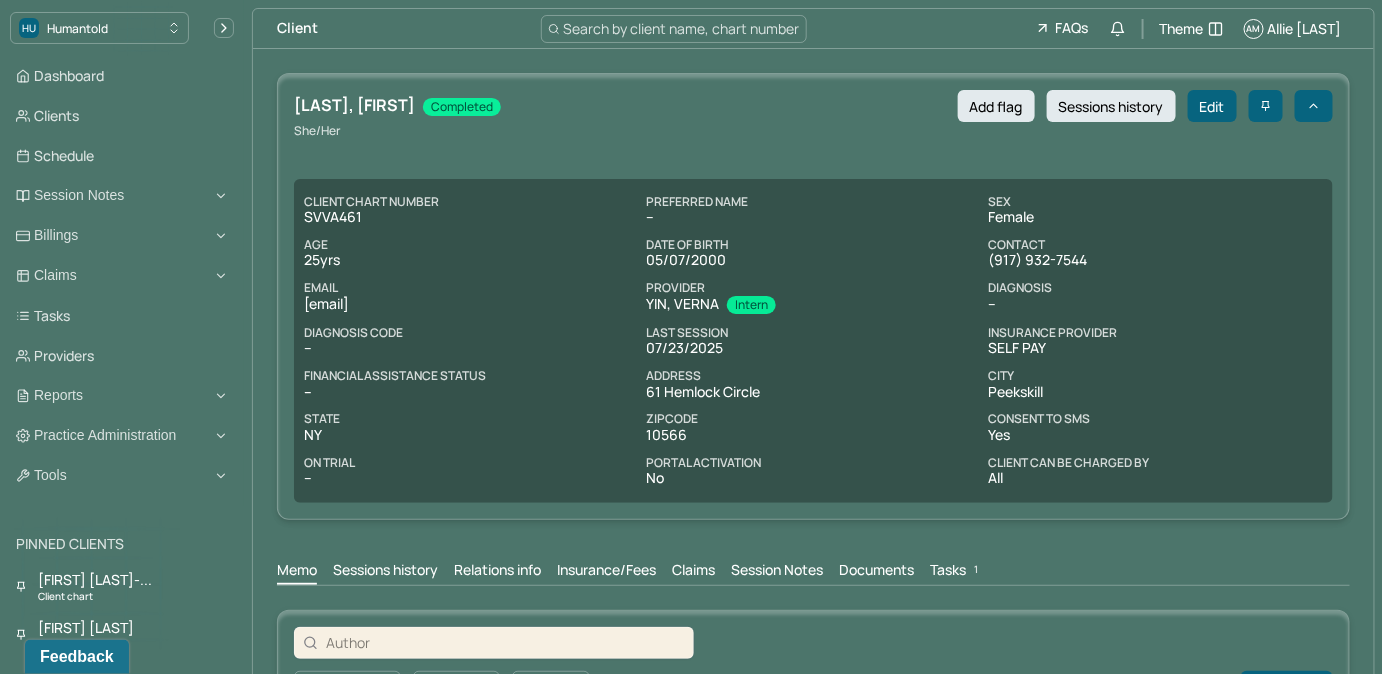 scroll, scrollTop: 0, scrollLeft: 0, axis: both 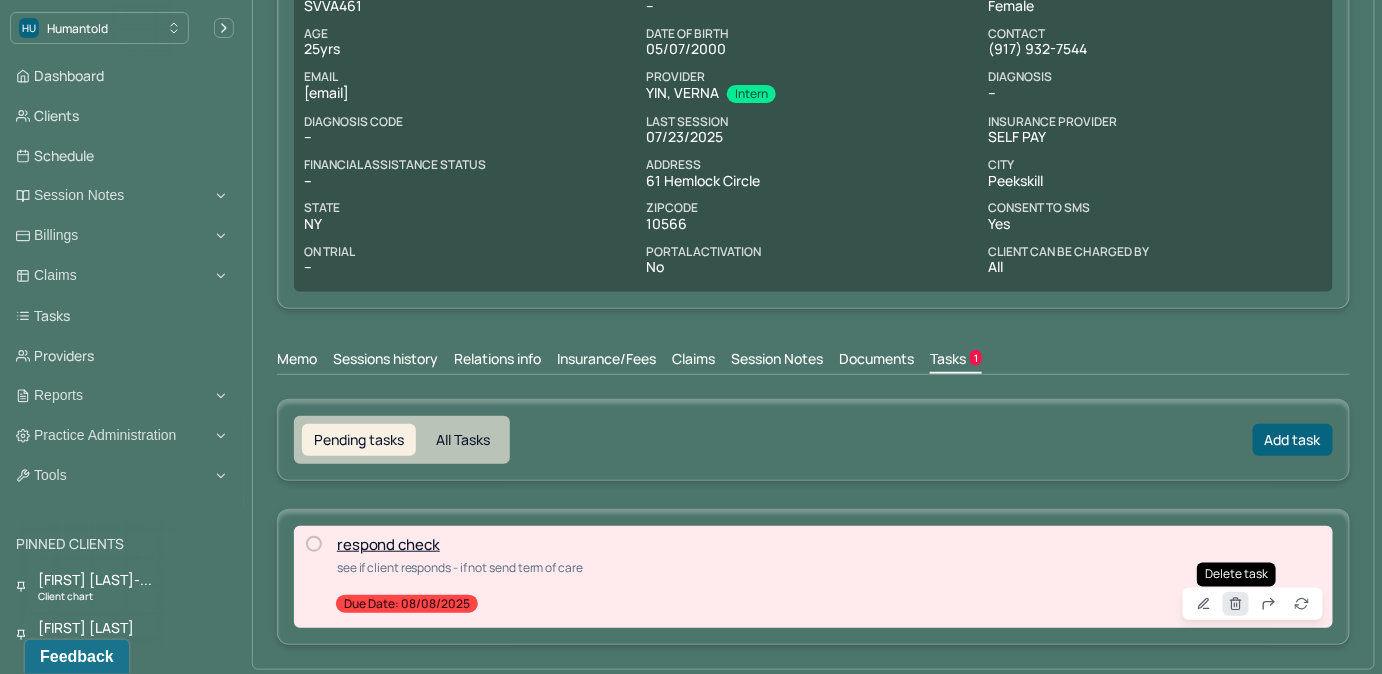 click 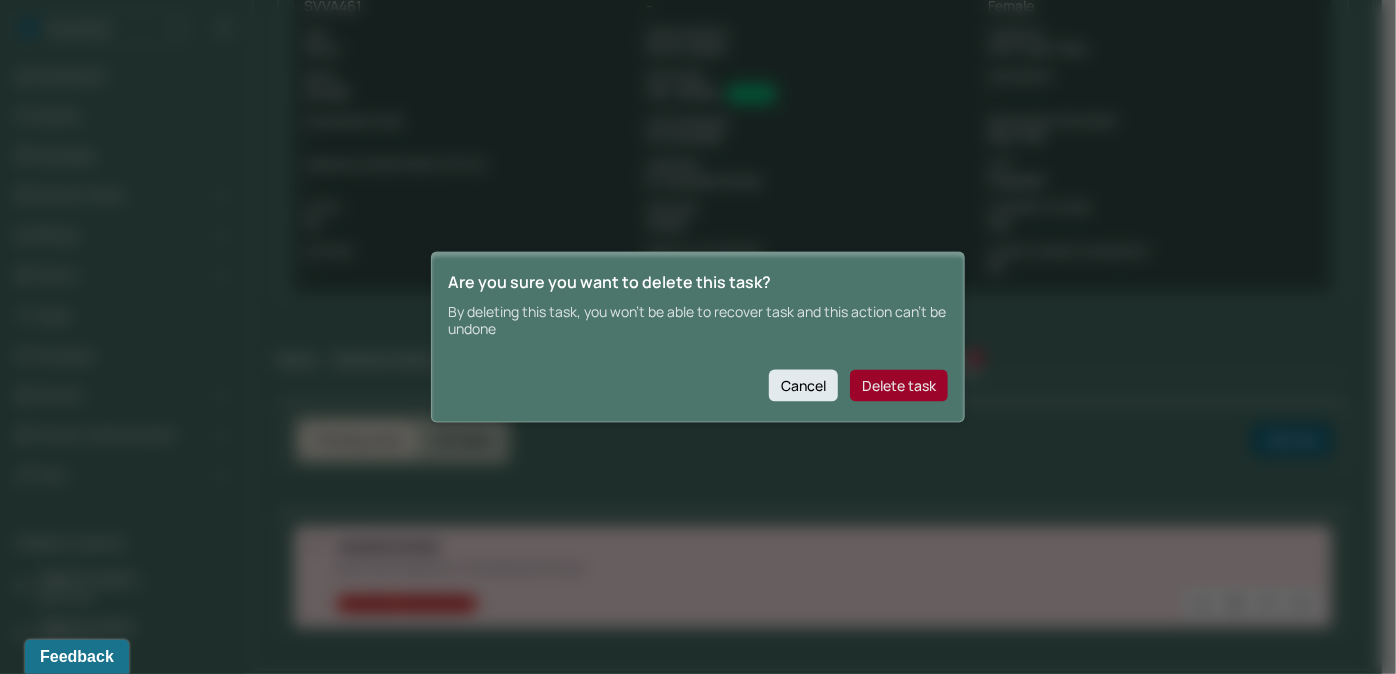 click on "Delete task" at bounding box center (899, 385) 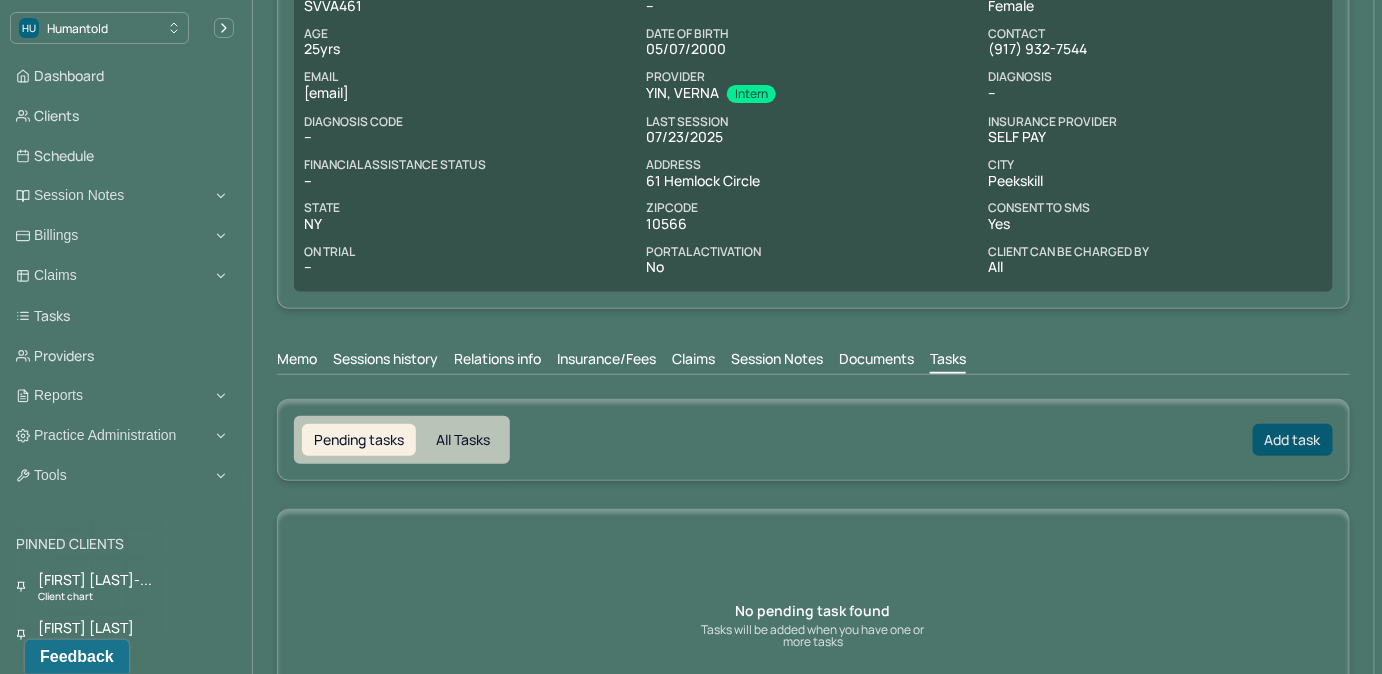 click on "Add task" at bounding box center [1293, 440] 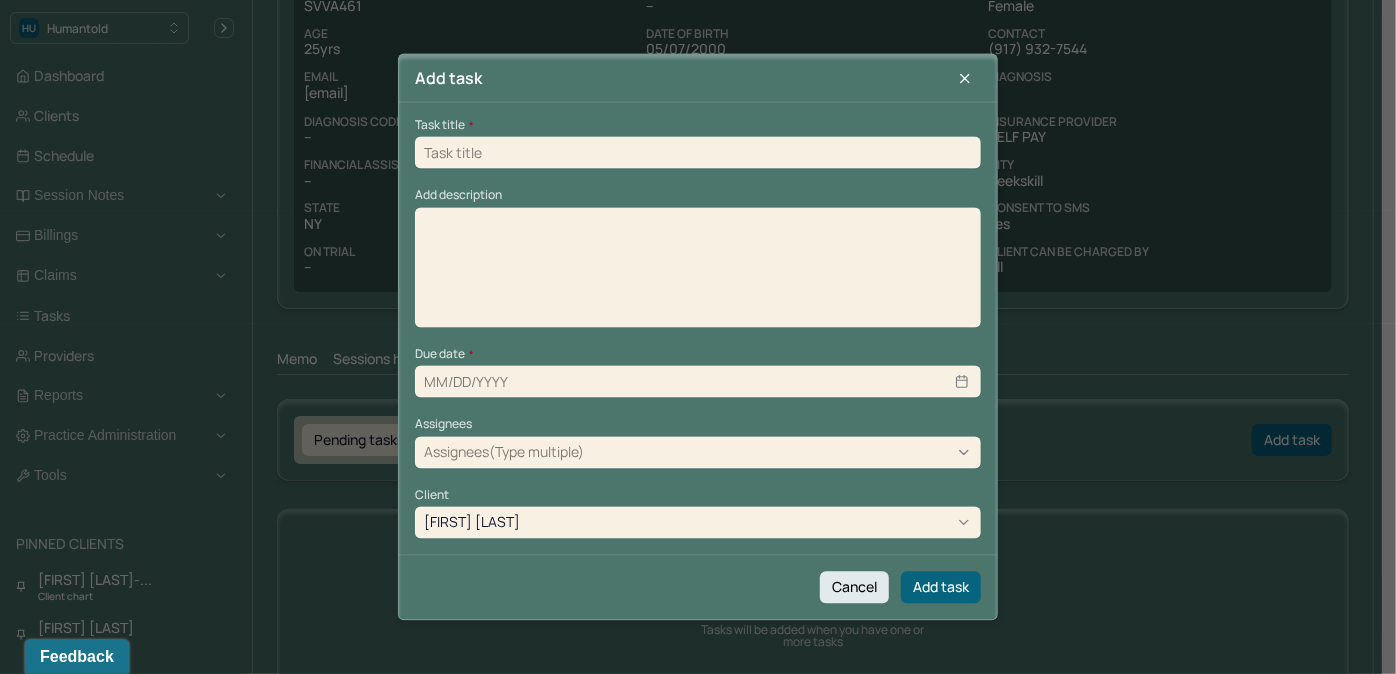 click at bounding box center [698, 153] 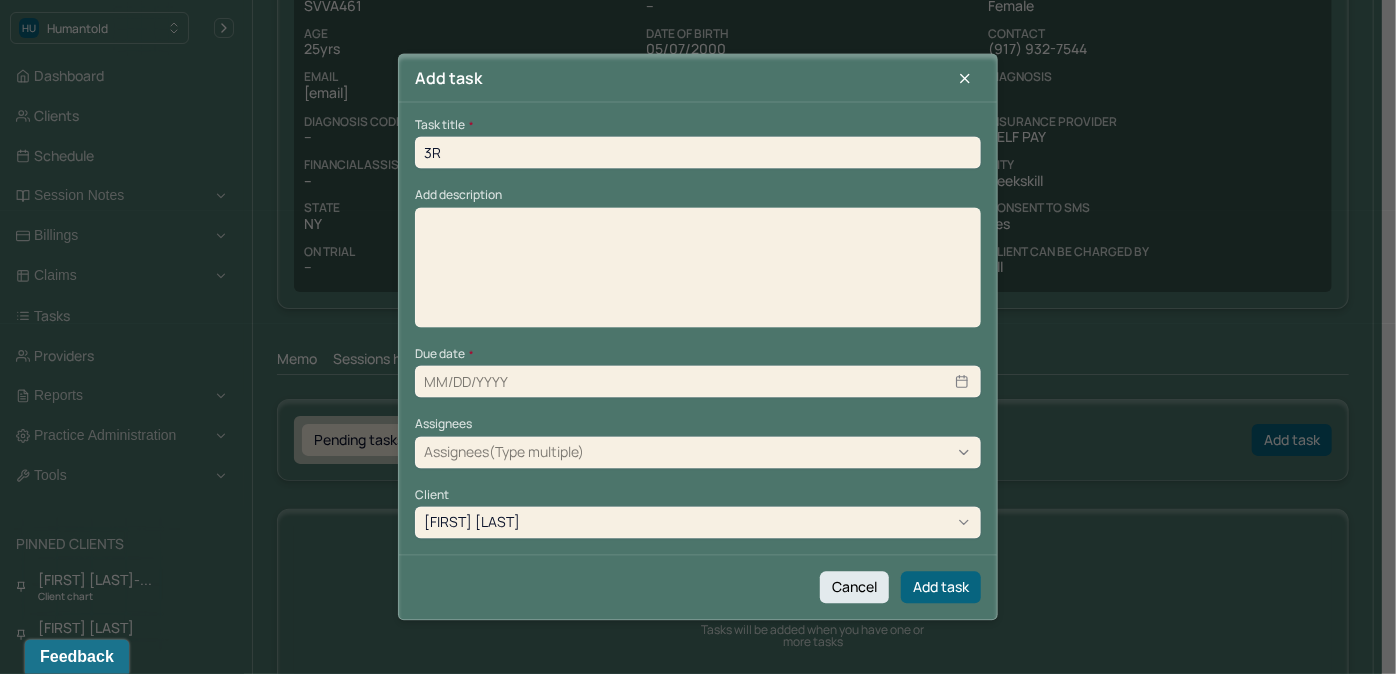 type on "3" 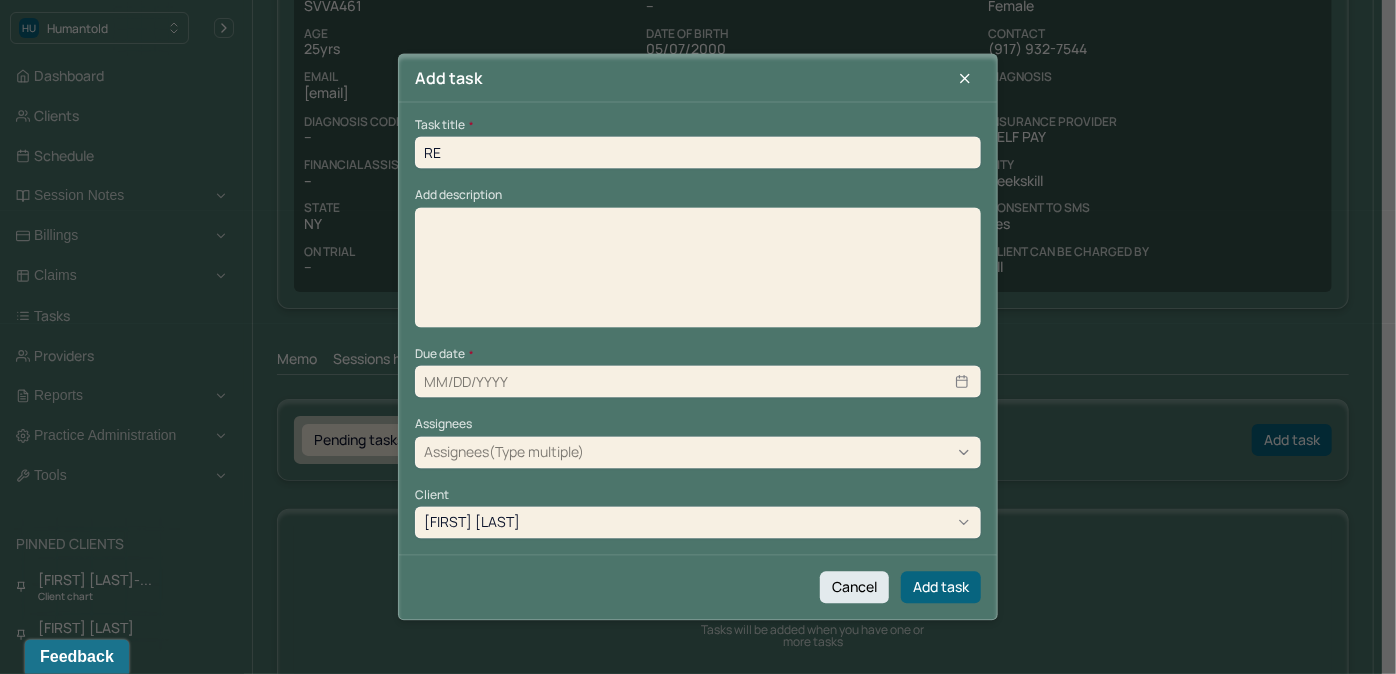 type on "respond check" 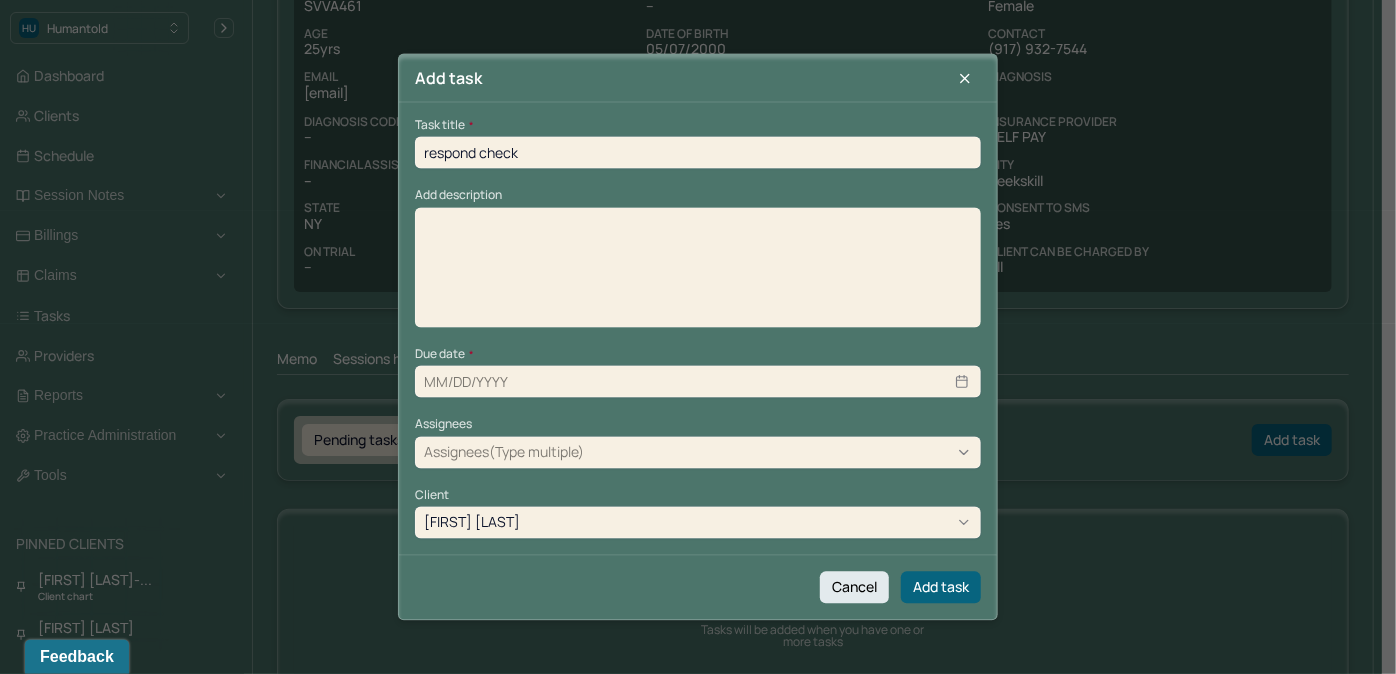 type on "08/08/2025" 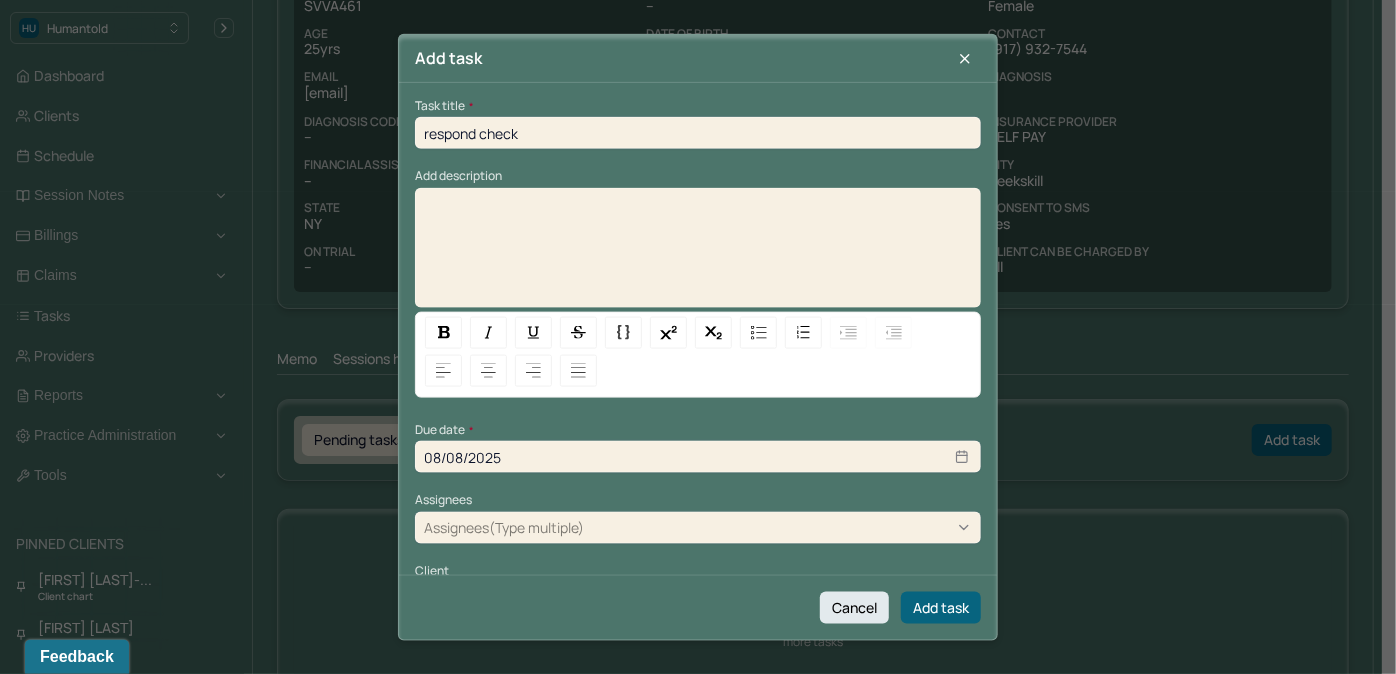 click at bounding box center (698, 254) 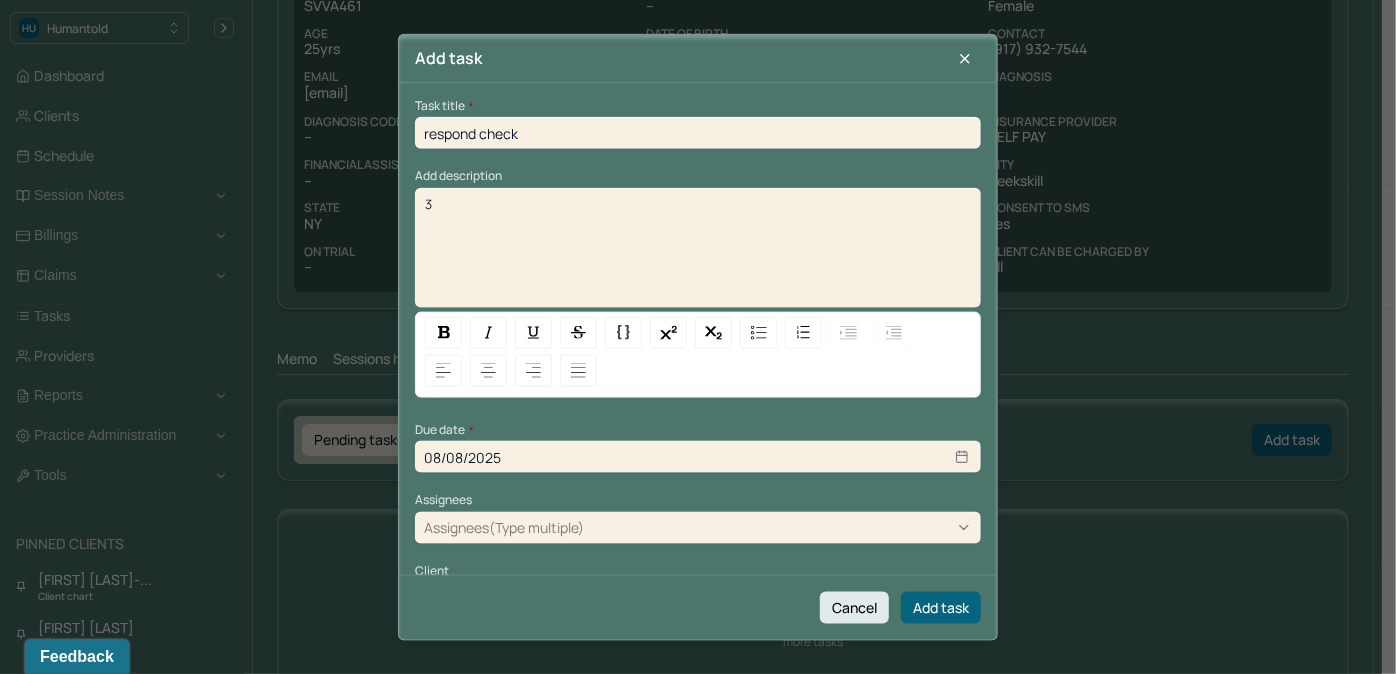 type 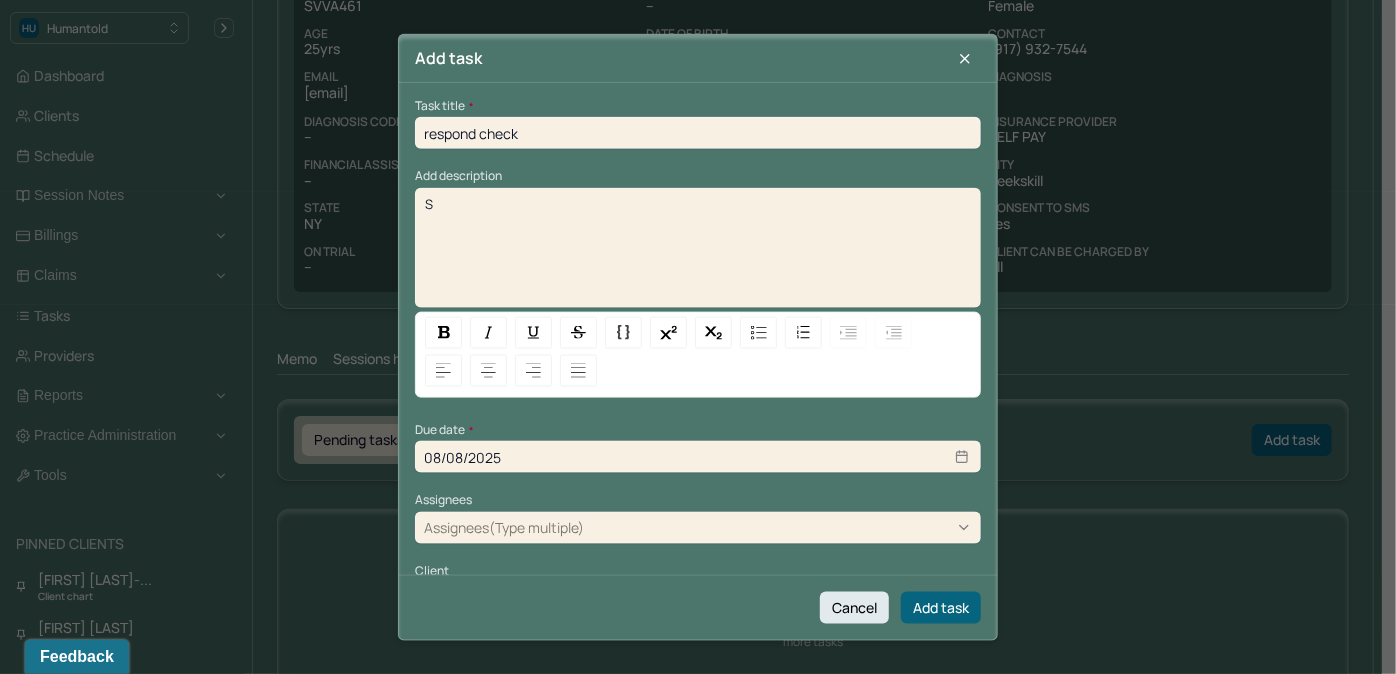 select on "7" 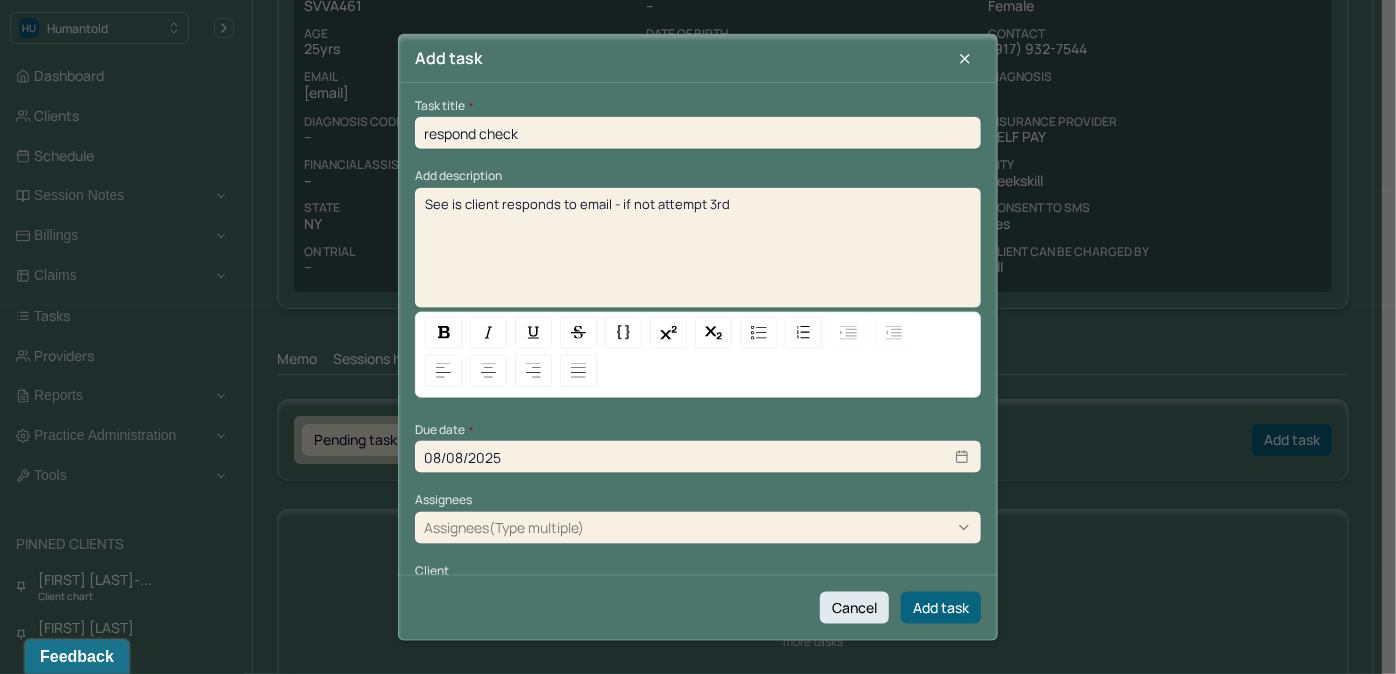 click on "Task title * respond check Add description See is client responds to email - if not attempt 3rd Due date * 08/08/2025 Assignees Assignees(Type multiple) Client Amanda Santiago" at bounding box center (698, 356) 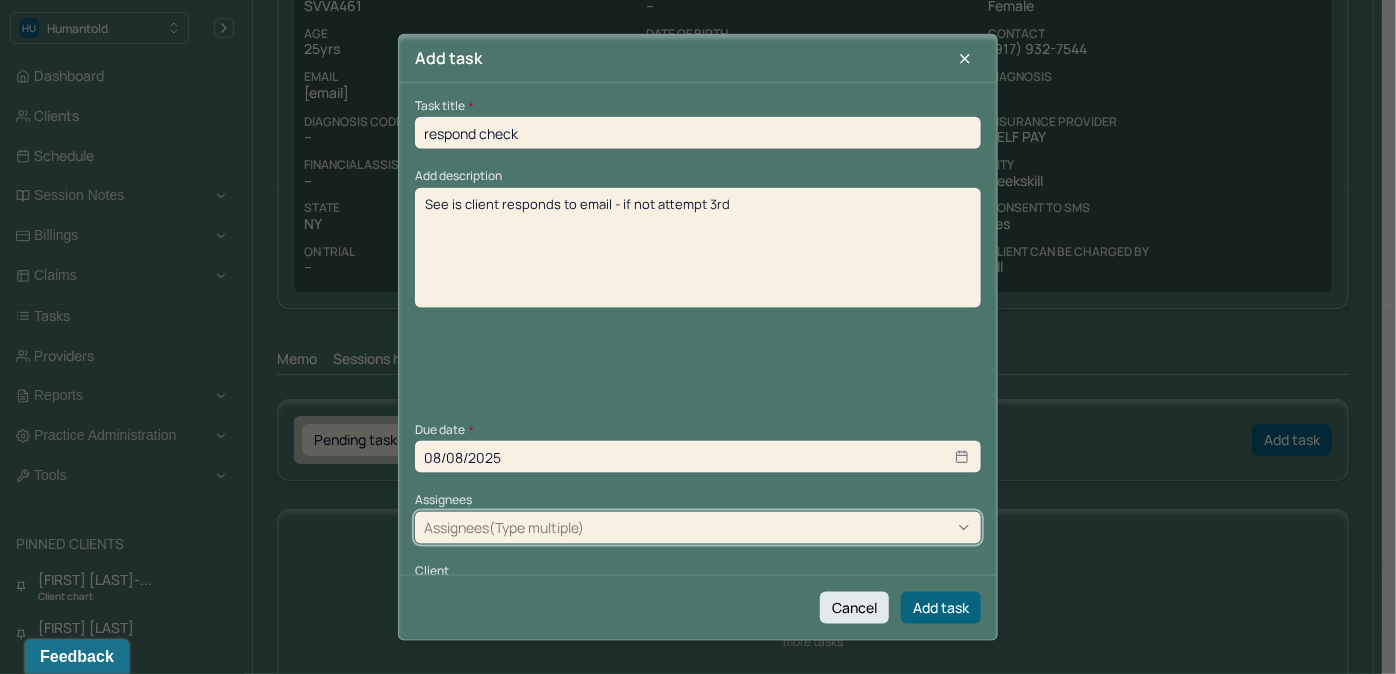 click on "Assignees(Type multiple)" at bounding box center (504, 527) 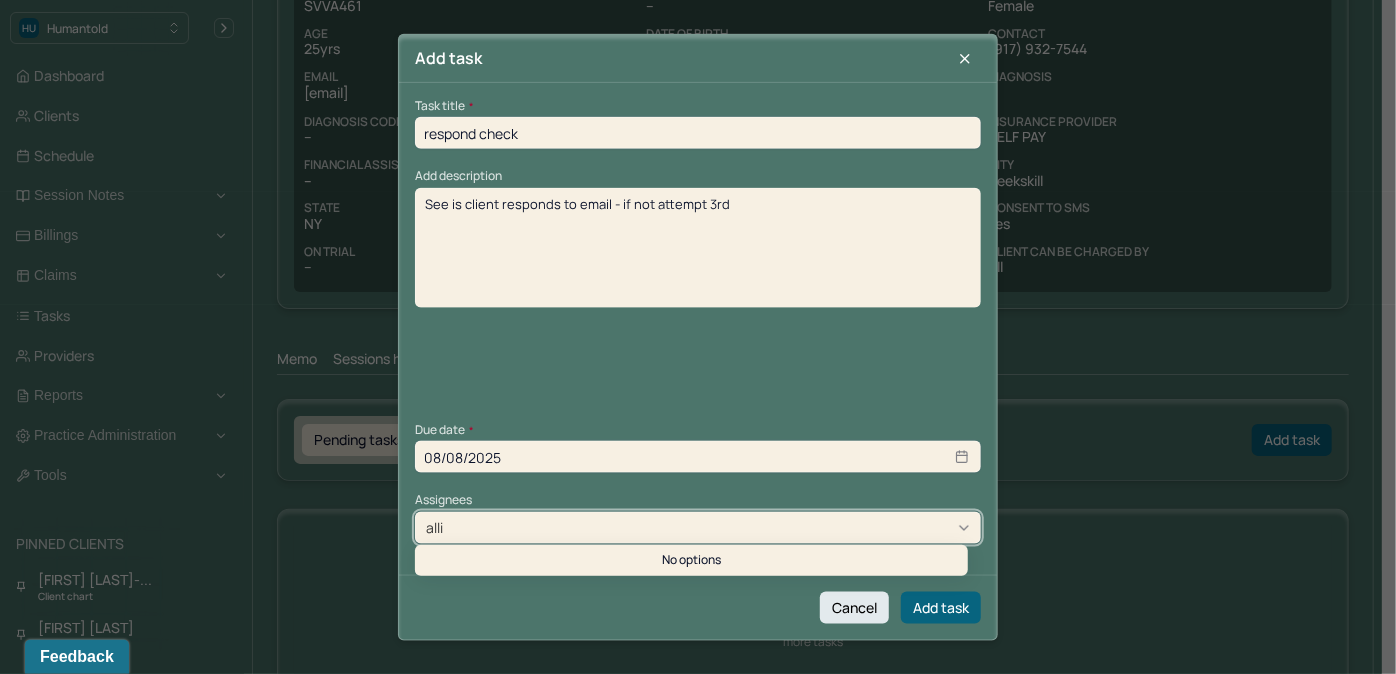 type on "allie" 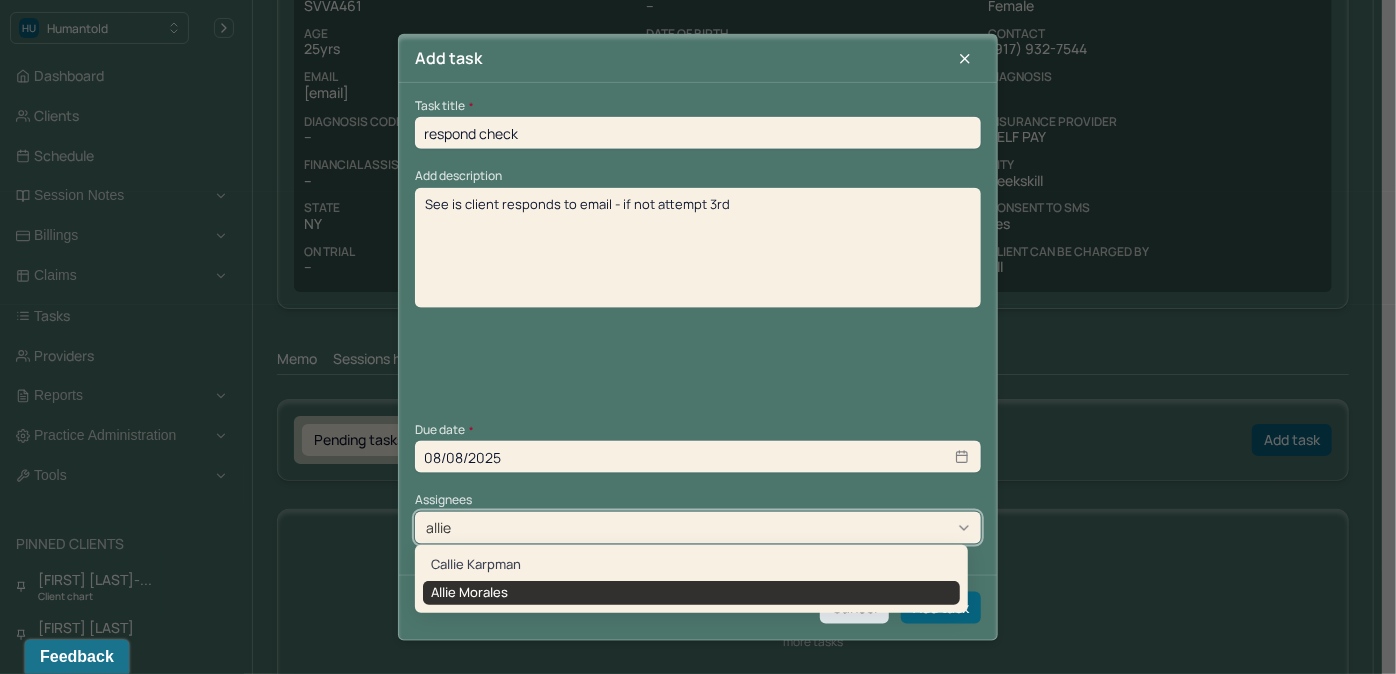 click on "Allie Morales" at bounding box center (691, 593) 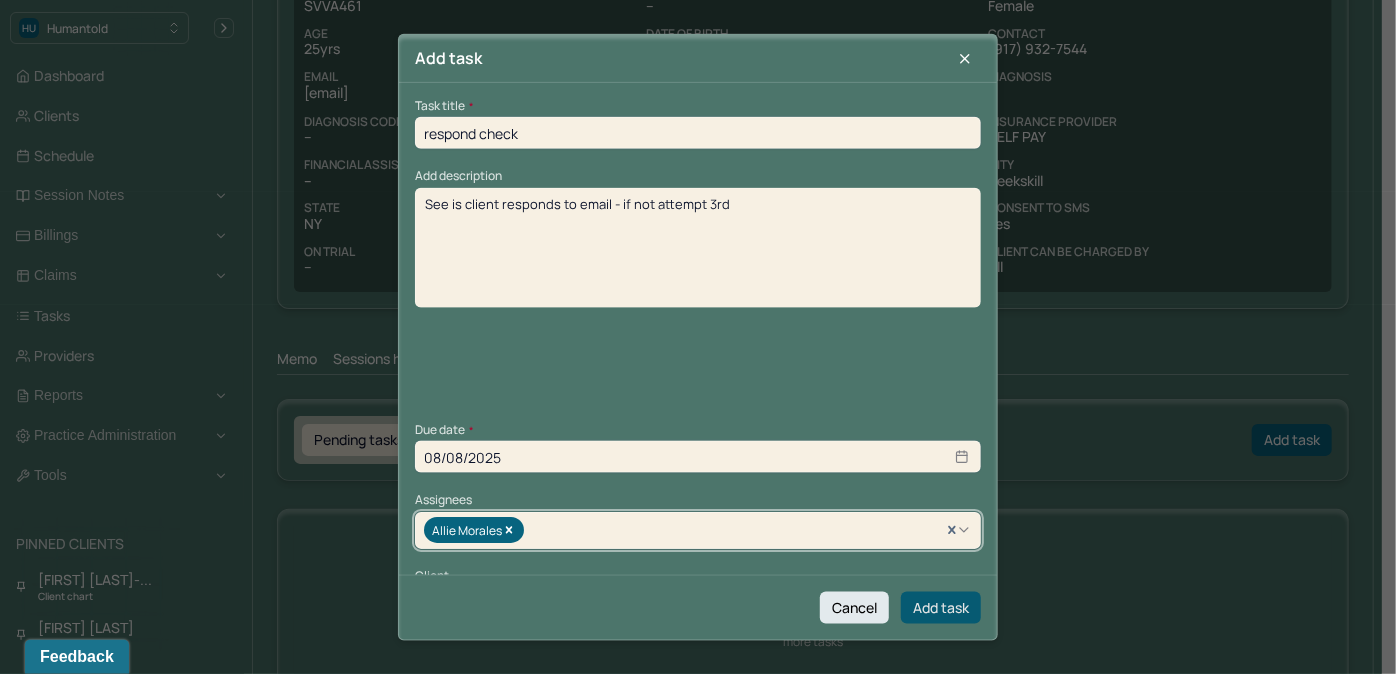 click on "Add task" at bounding box center (941, 607) 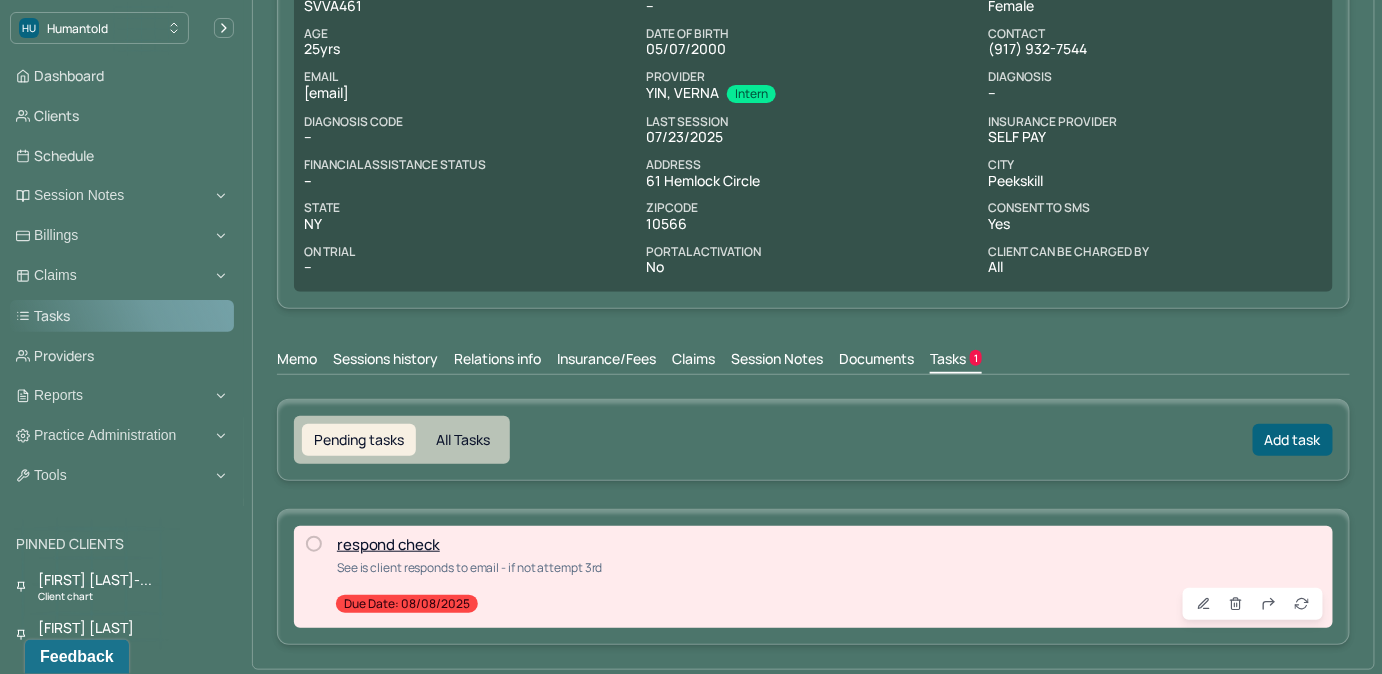 drag, startPoint x: 117, startPoint y: 328, endPoint x: 133, endPoint y: 329, distance: 16.03122 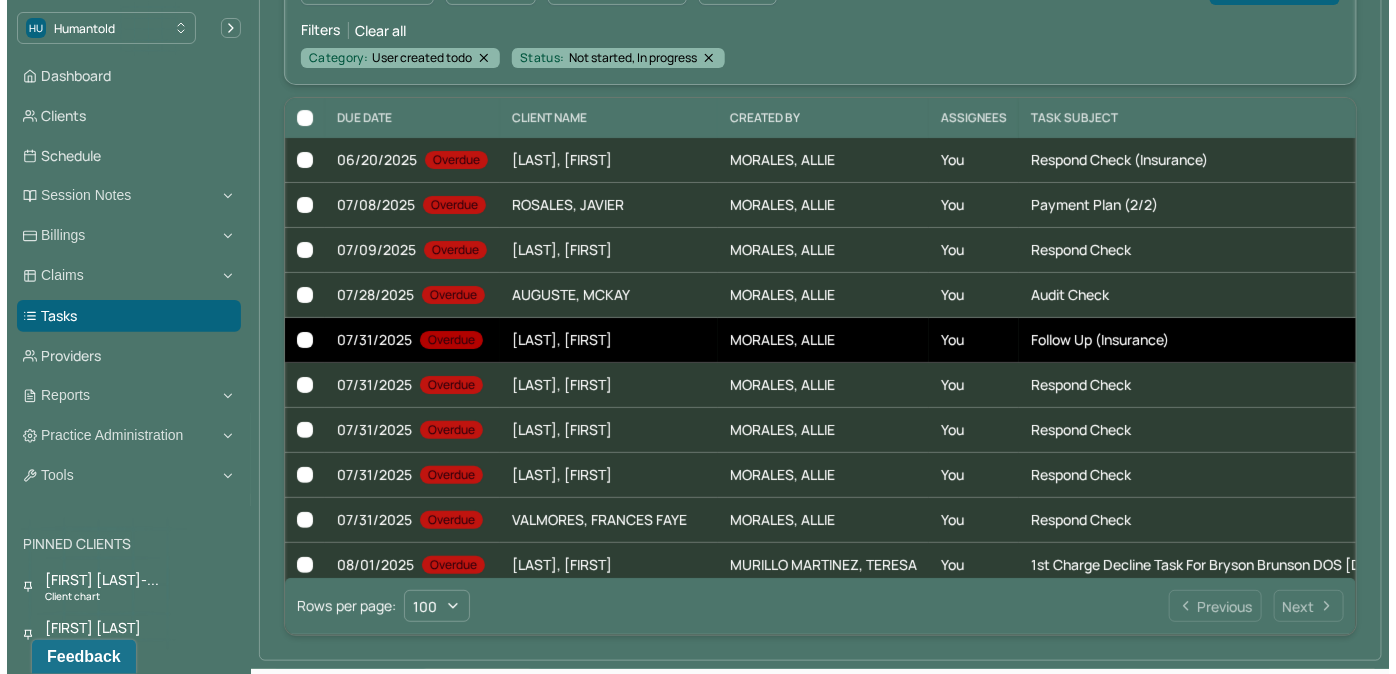 scroll, scrollTop: 205, scrollLeft: 0, axis: vertical 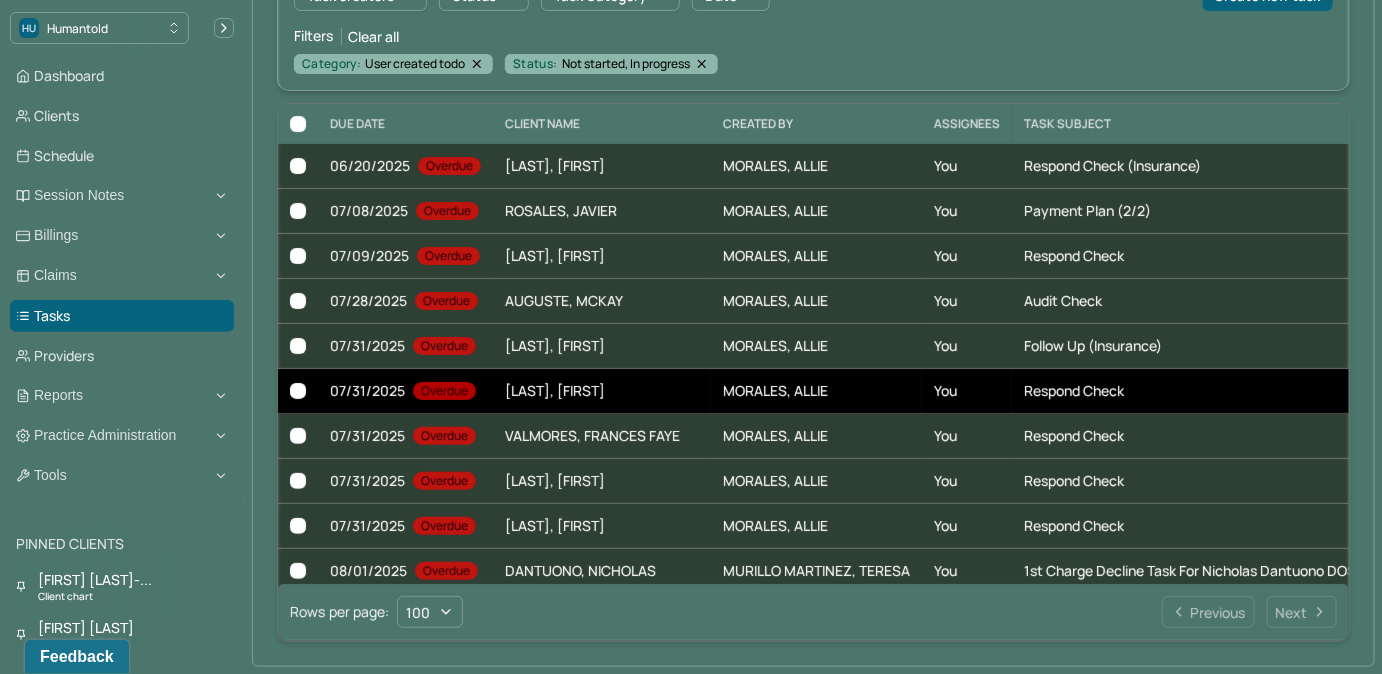 click on "You" at bounding box center (967, 391) 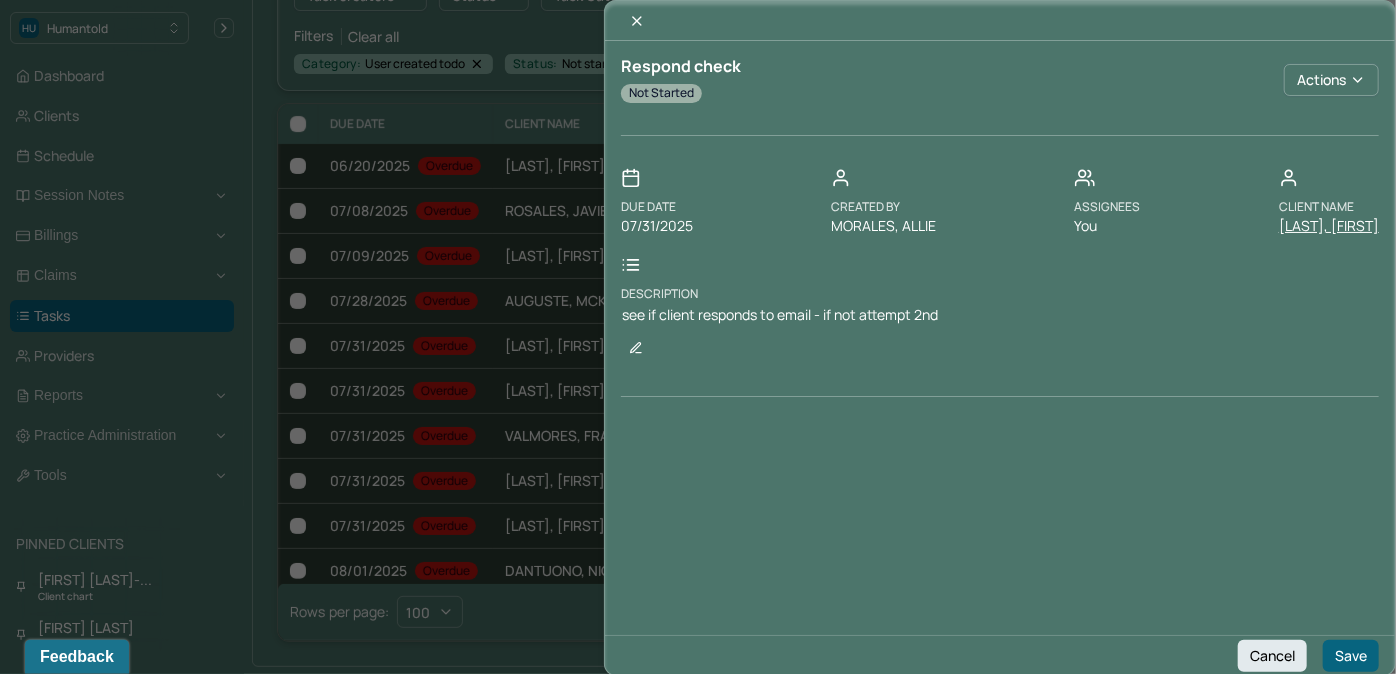 click on "TORRES, CARRIE" at bounding box center [1329, 226] 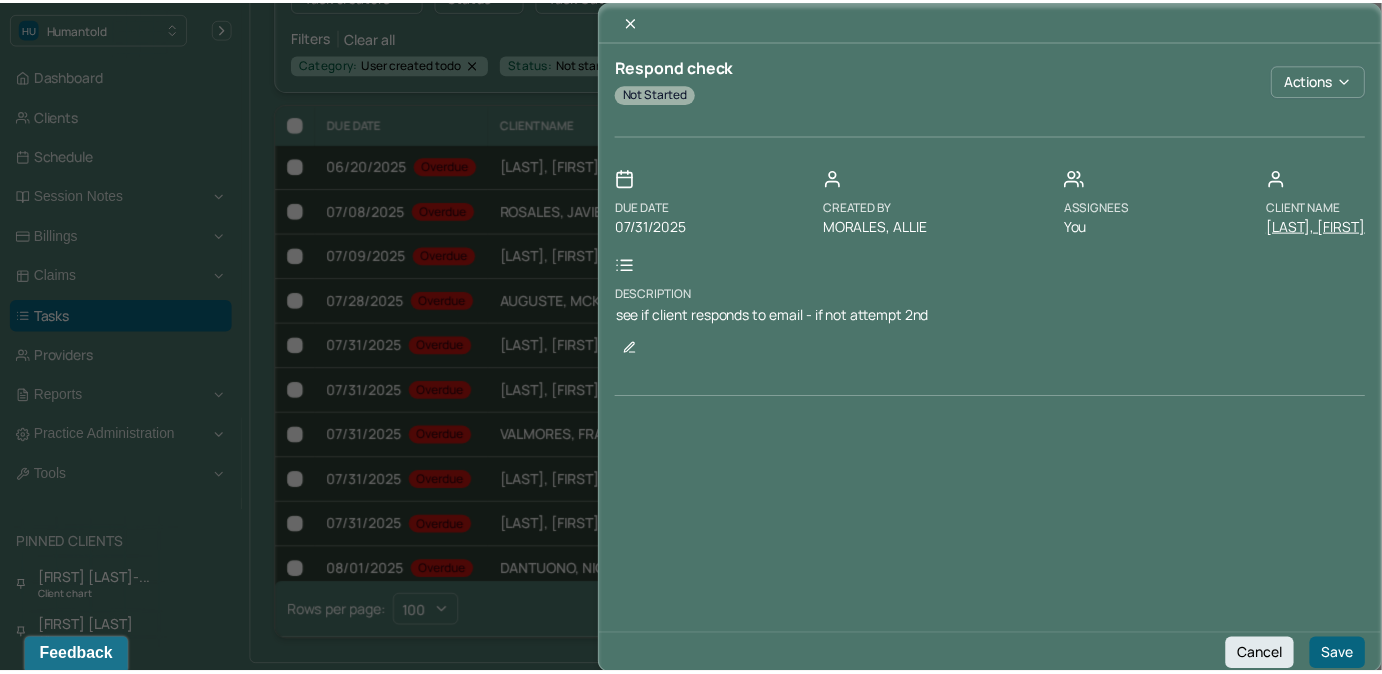 scroll, scrollTop: 0, scrollLeft: 0, axis: both 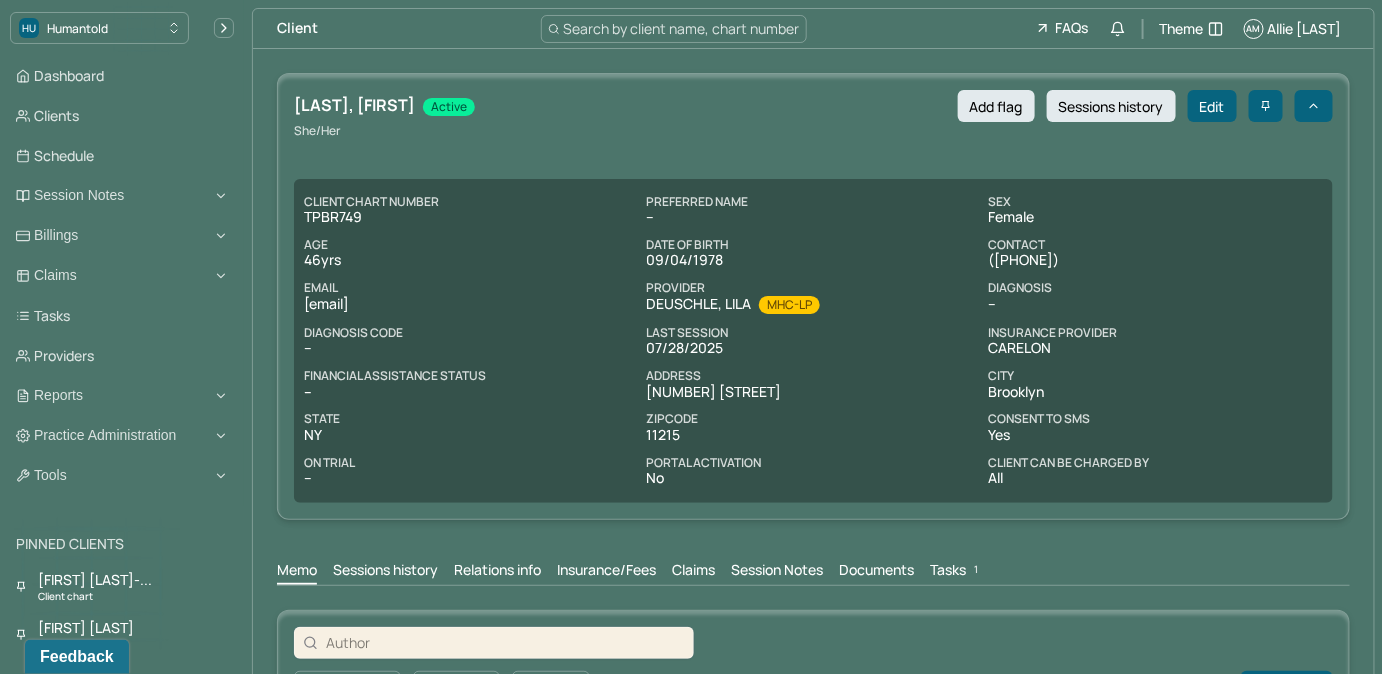 click on "Tasks 1" at bounding box center (956, 572) 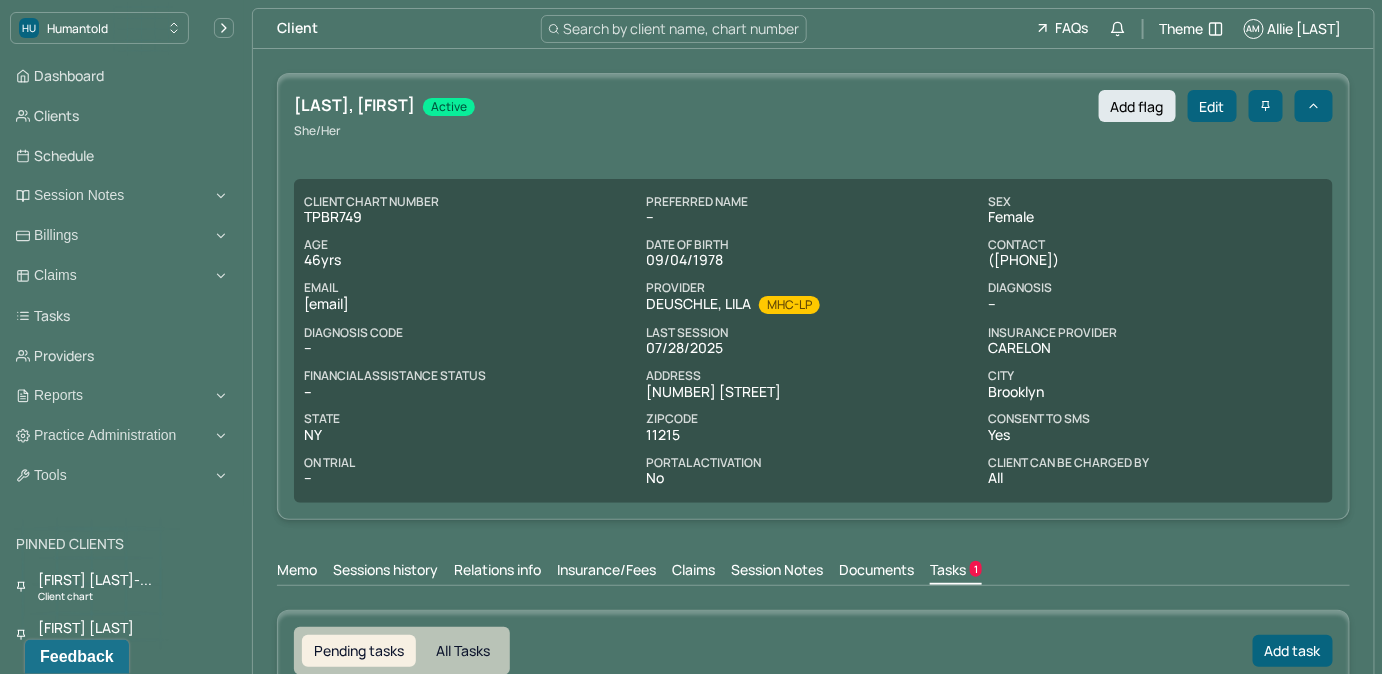 scroll, scrollTop: 0, scrollLeft: 0, axis: both 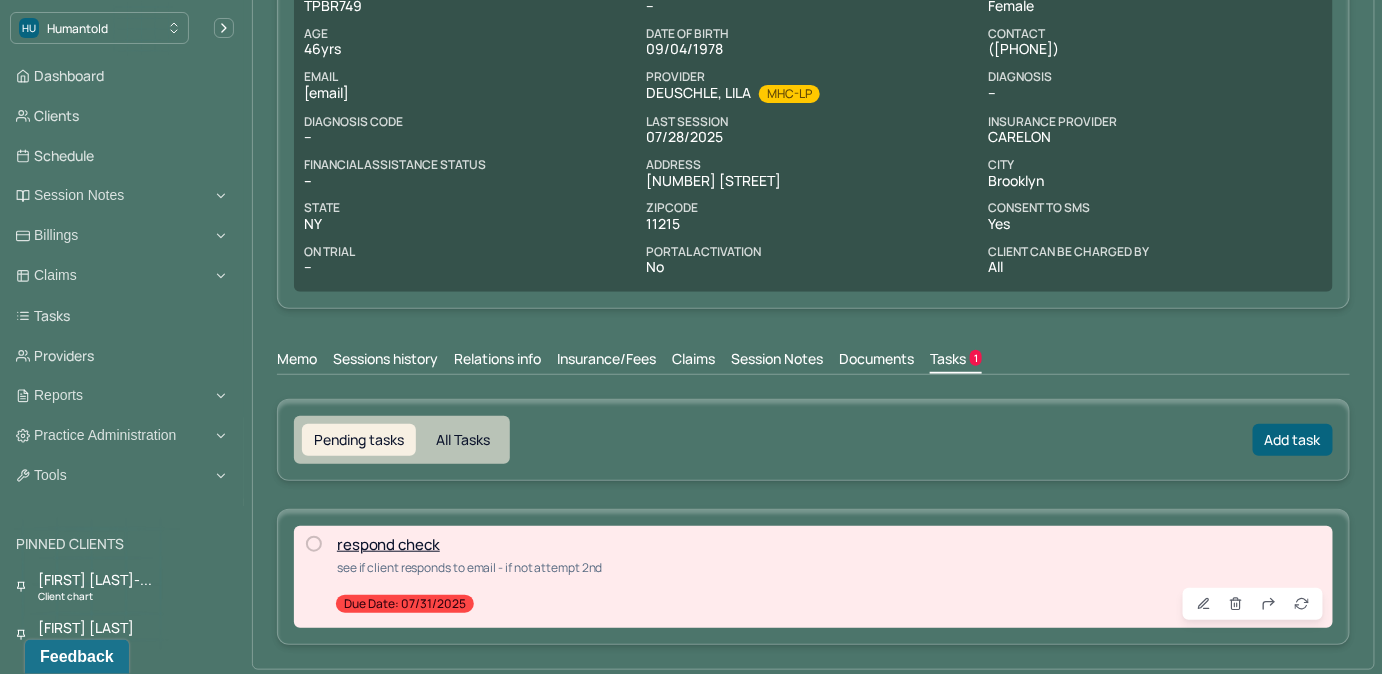 click at bounding box center (314, 544) 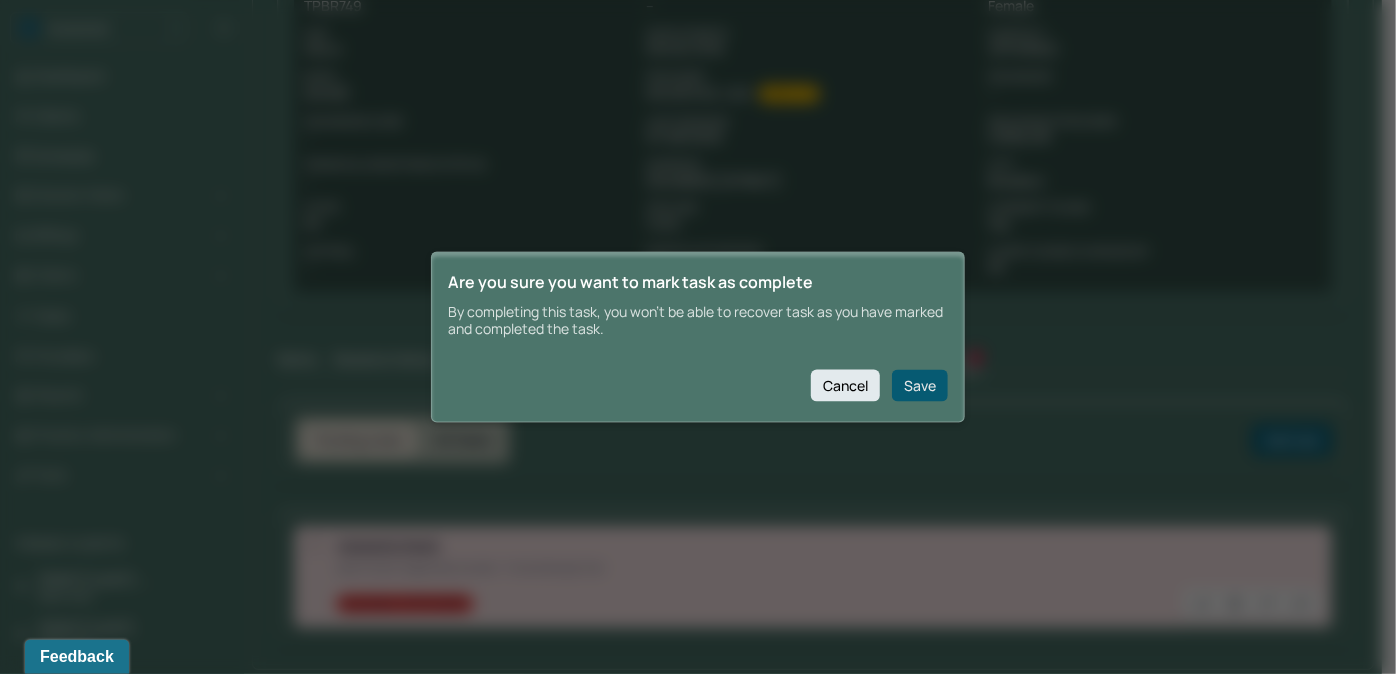 click on "Save" at bounding box center (920, 385) 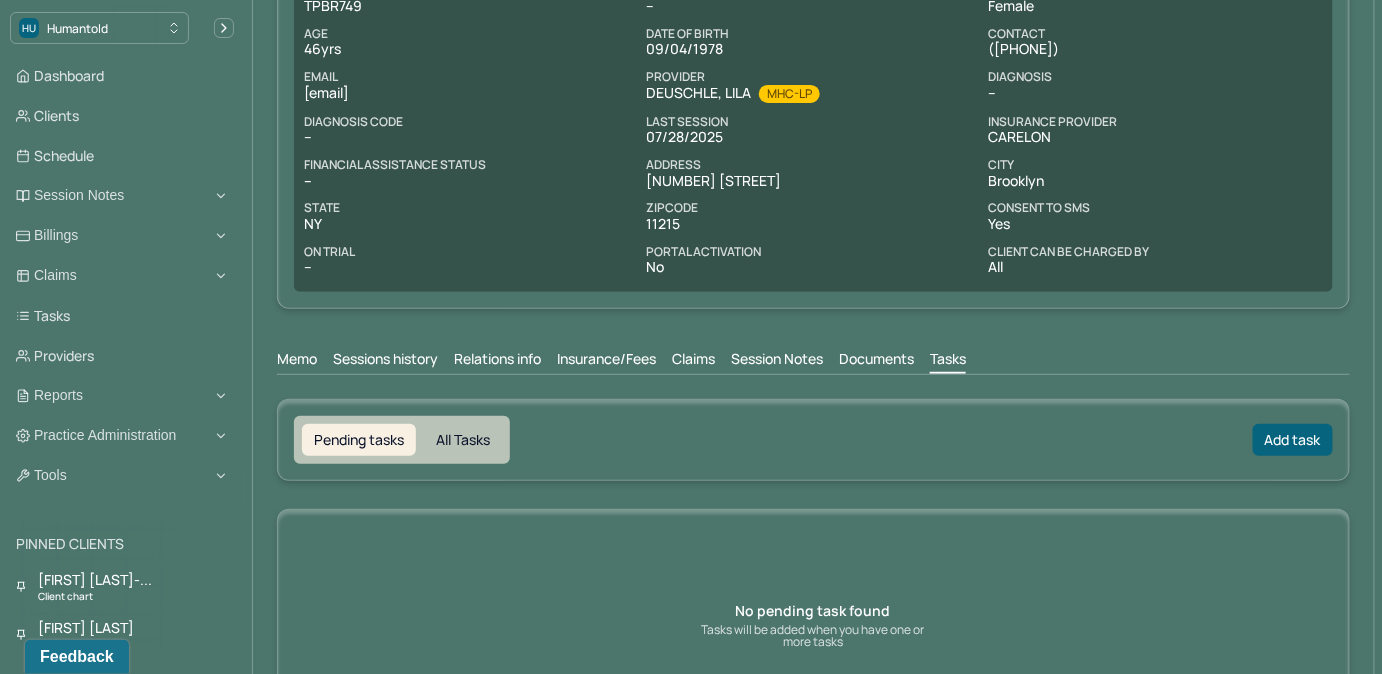 click on "Claims" at bounding box center (693, 361) 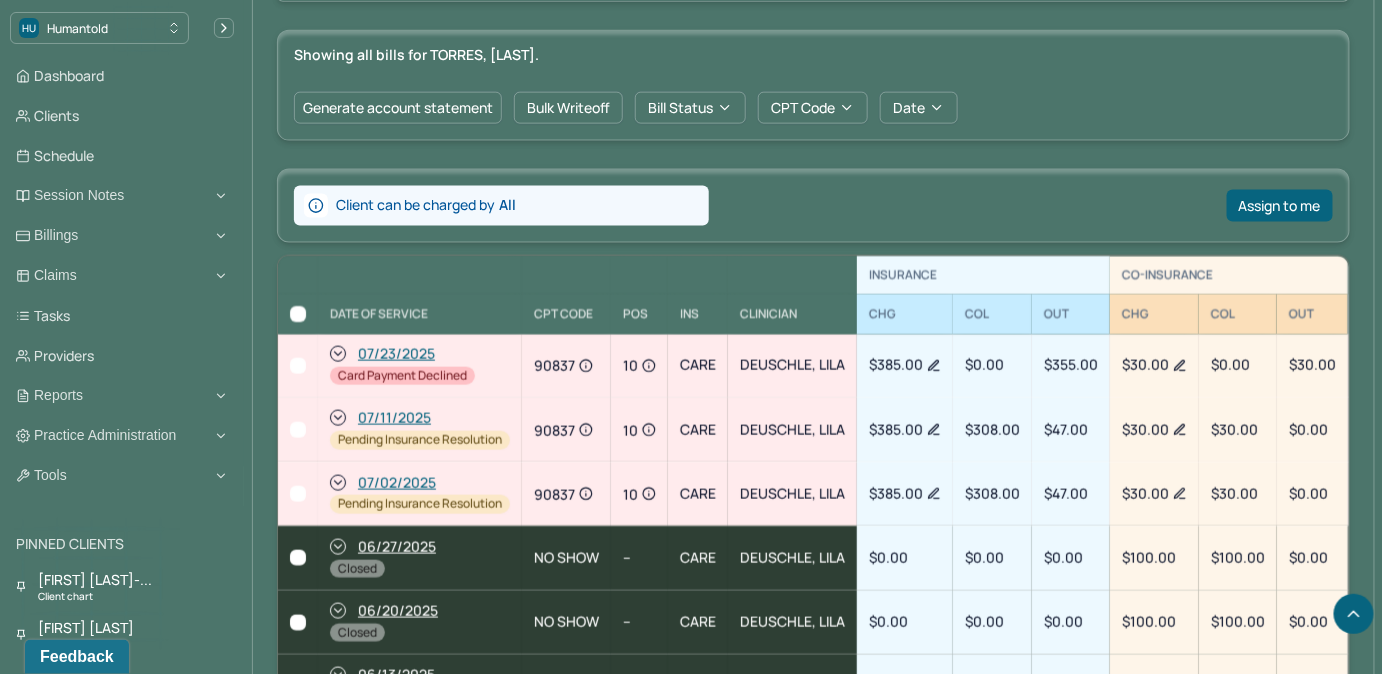 scroll, scrollTop: 860, scrollLeft: 0, axis: vertical 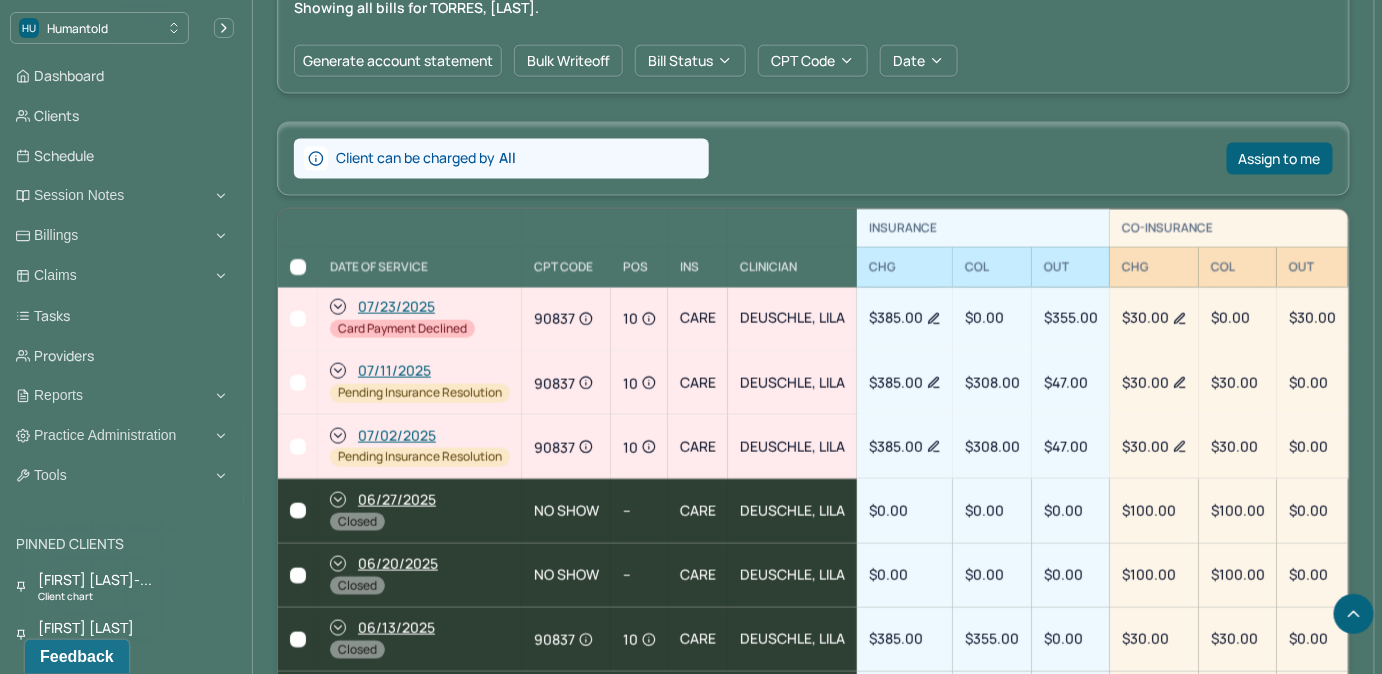 click at bounding box center (298, 319) 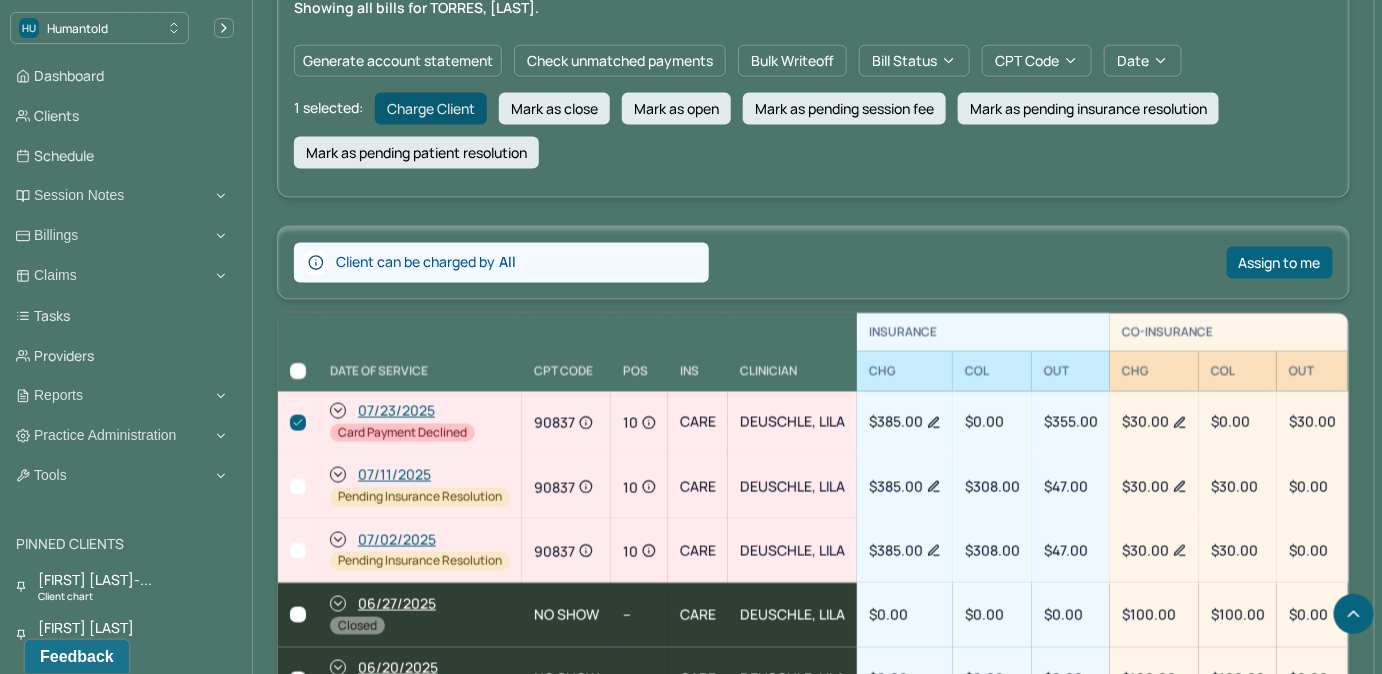click on "Charge Client" at bounding box center (431, 109) 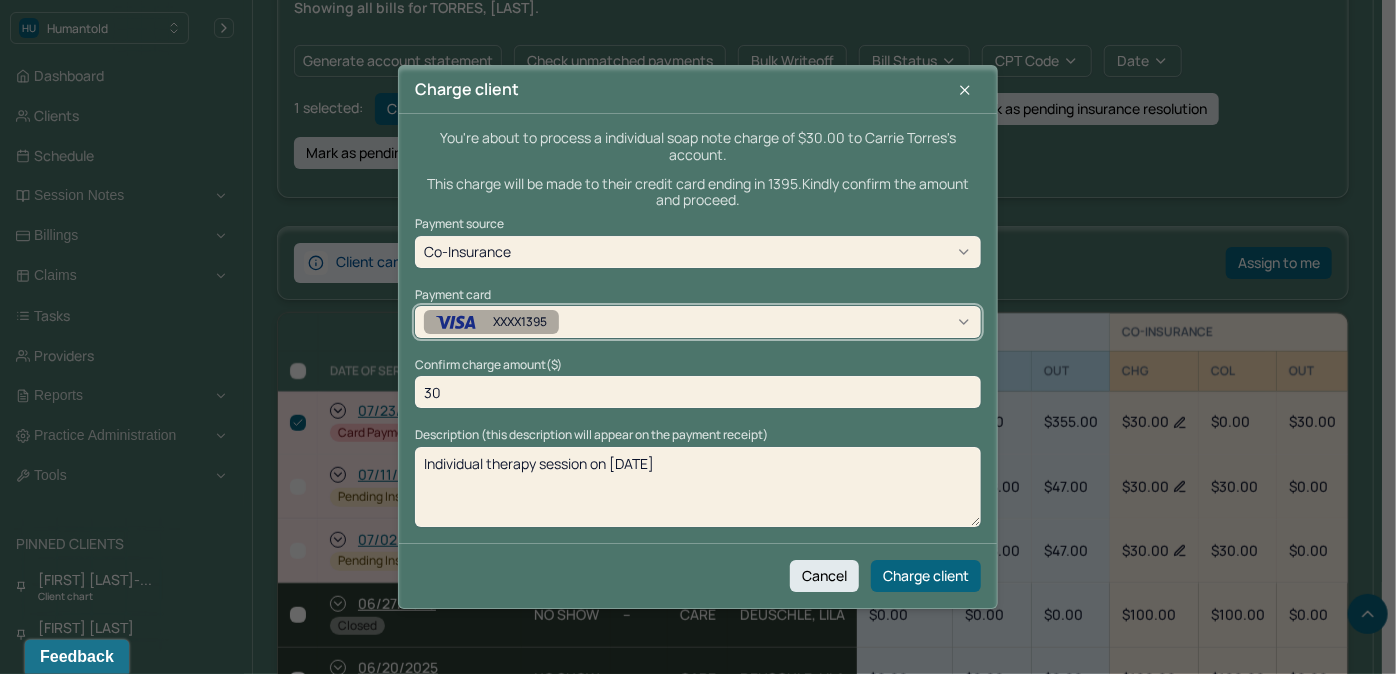 click on "XXXX1395" at bounding box center (526, 322) 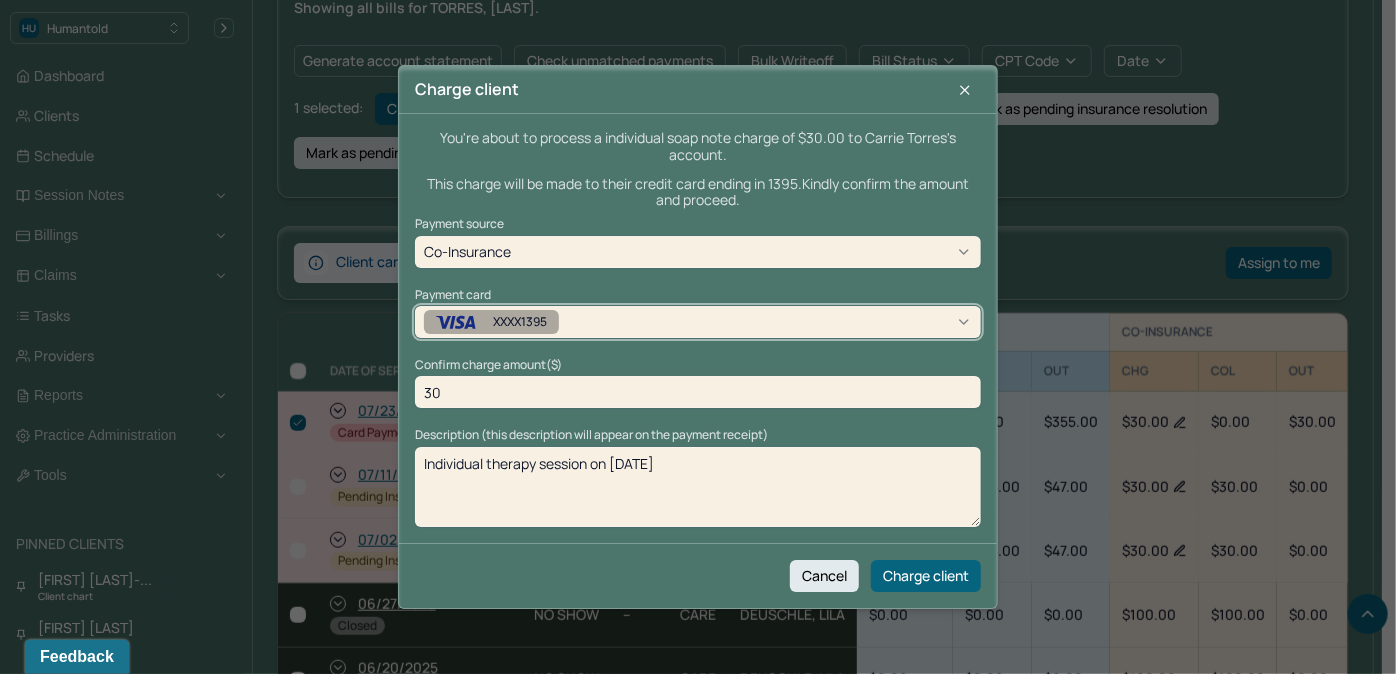 click on "XXXX3771 ADDED 8/1/25" at bounding box center [691, 1331] 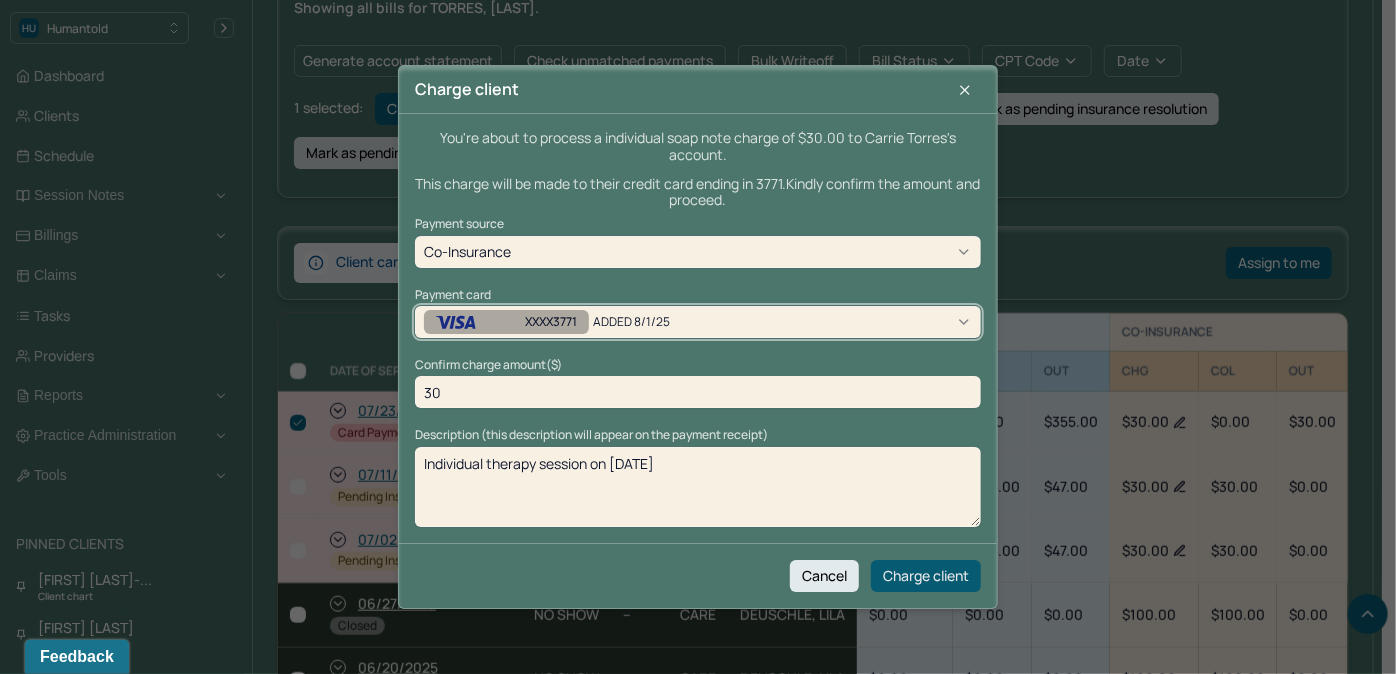 click on "Charge client" at bounding box center (926, 576) 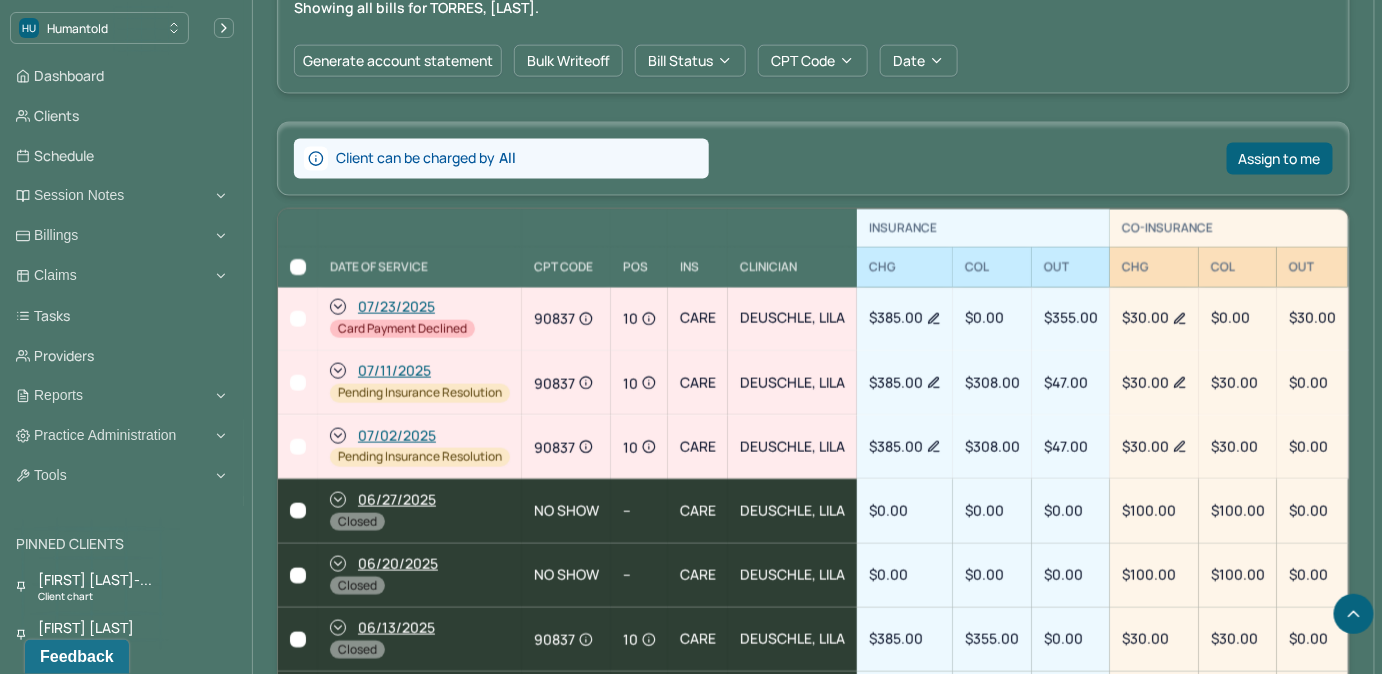 click at bounding box center (298, 319) 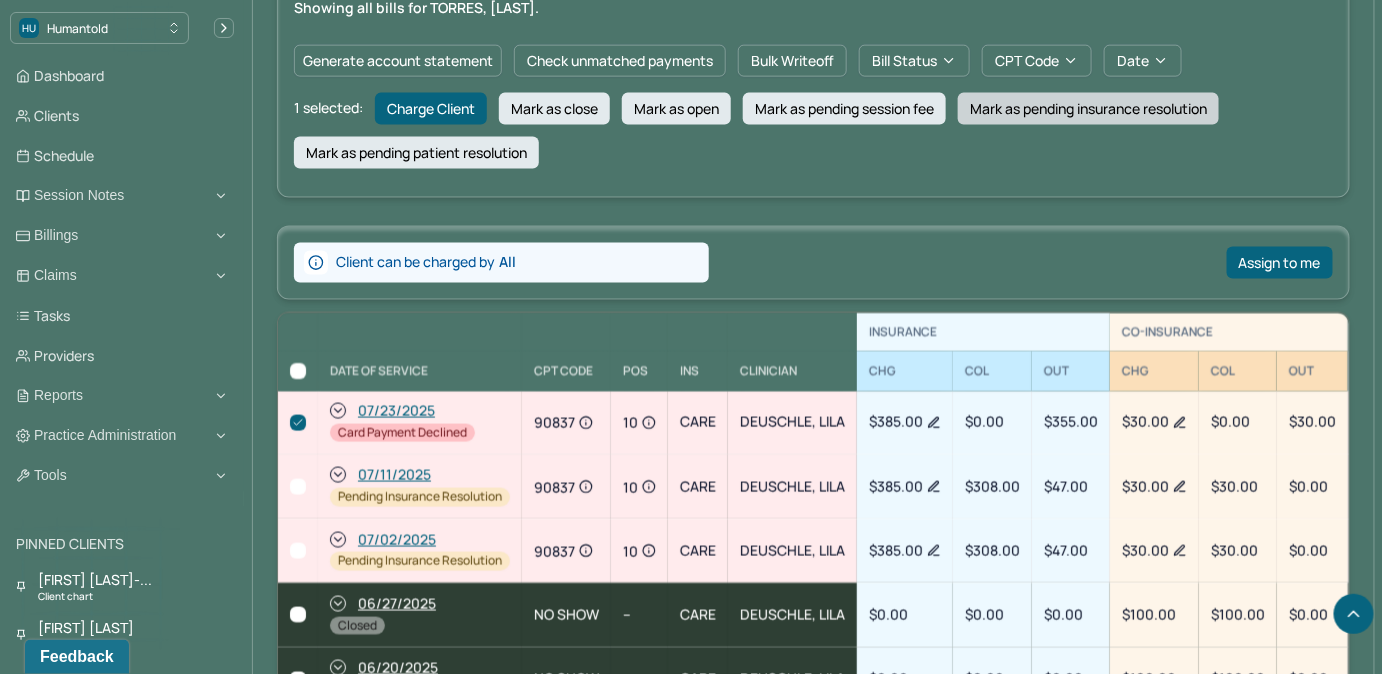 click on "Mark as pending insurance resolution" at bounding box center (1088, 109) 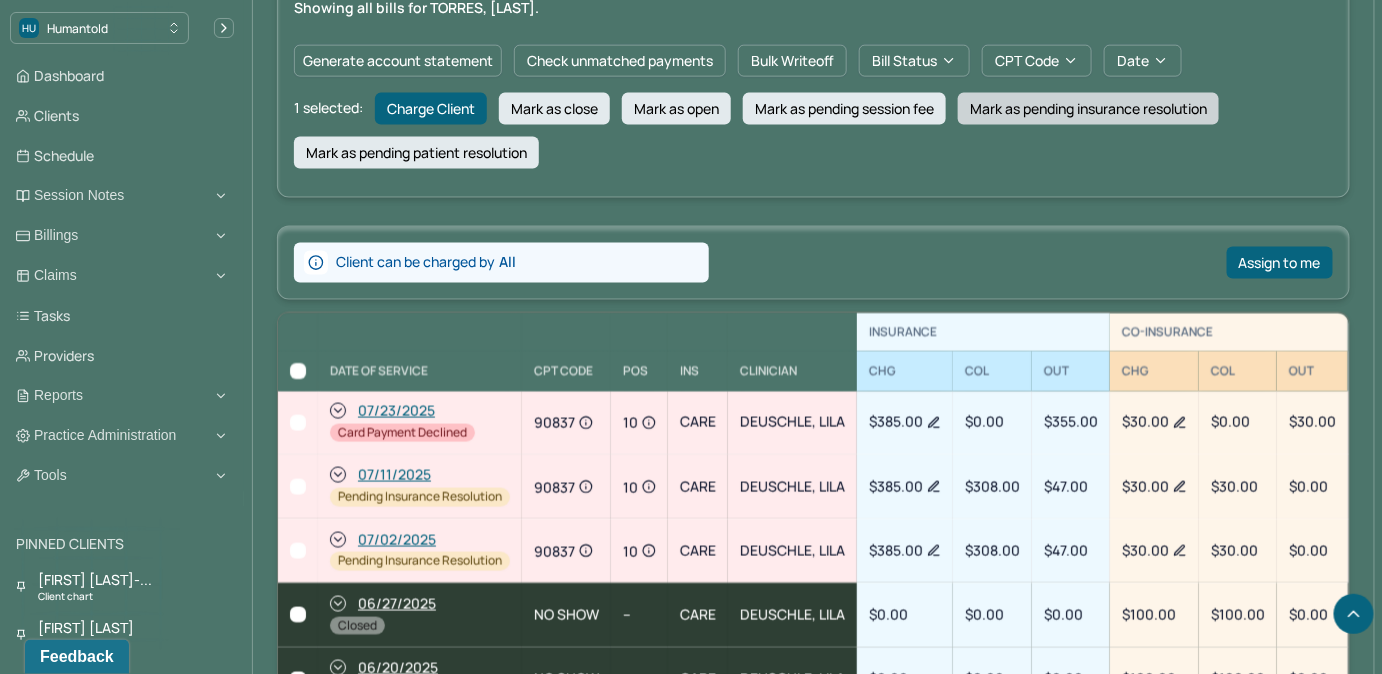 checkbox on "false" 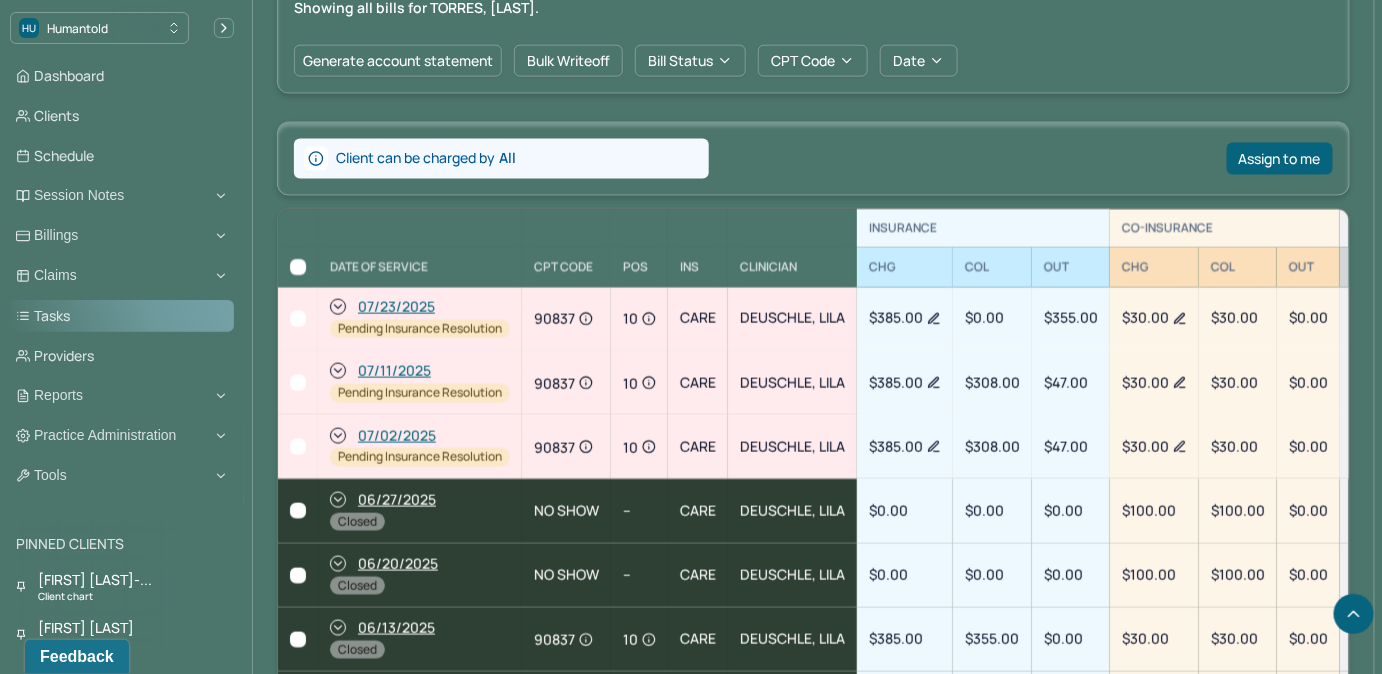 click on "Tasks" at bounding box center (122, 316) 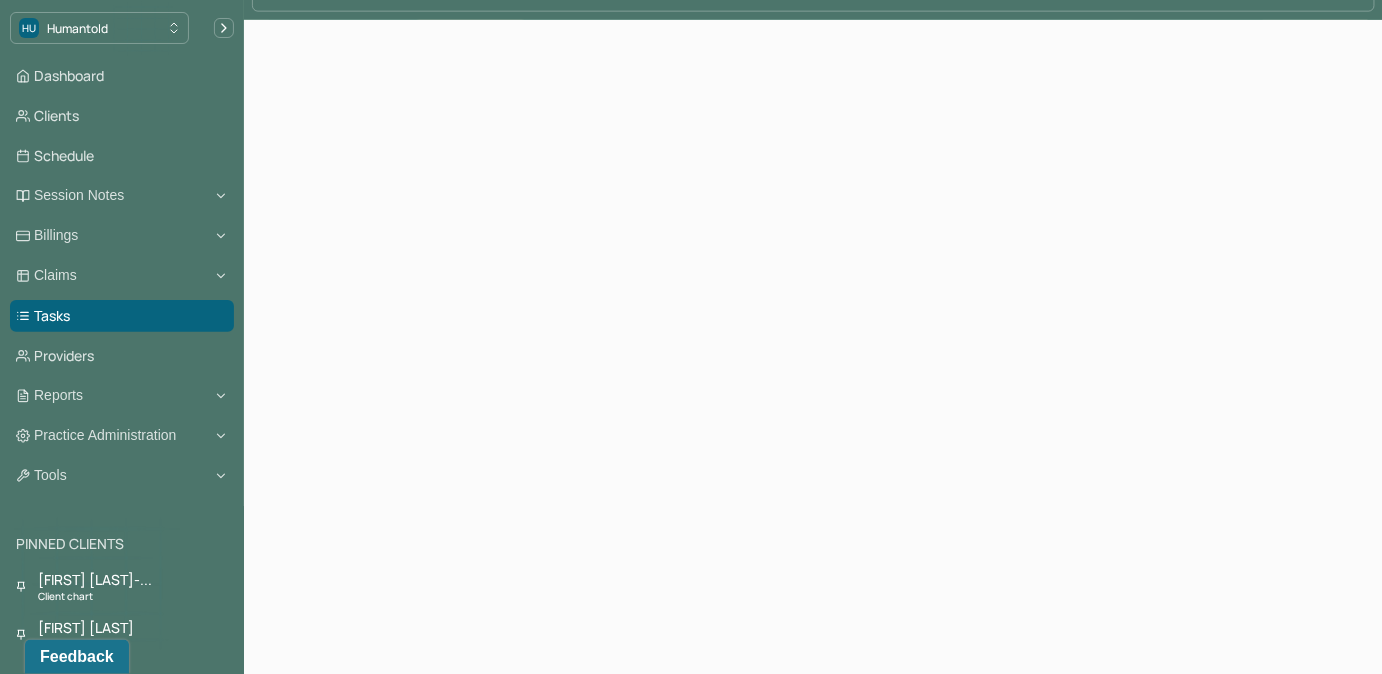 scroll, scrollTop: 205, scrollLeft: 0, axis: vertical 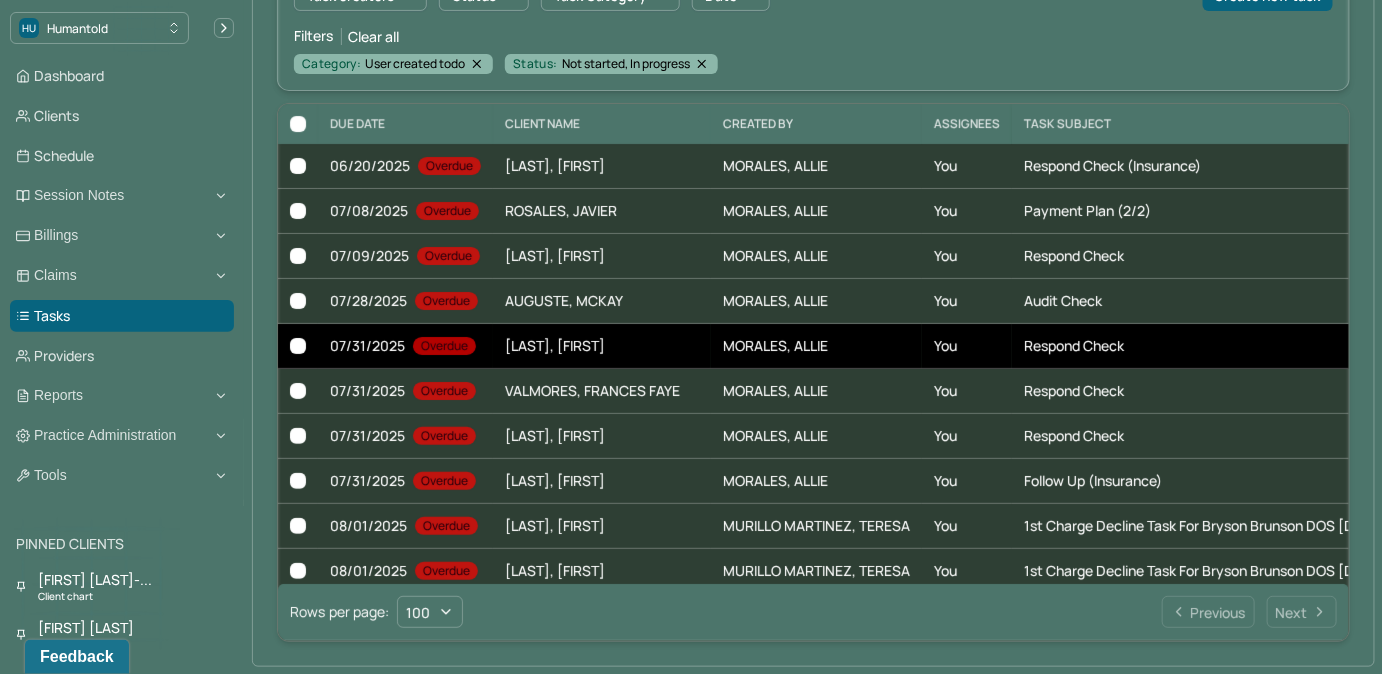 click on "respond check" at bounding box center (1214, 346) 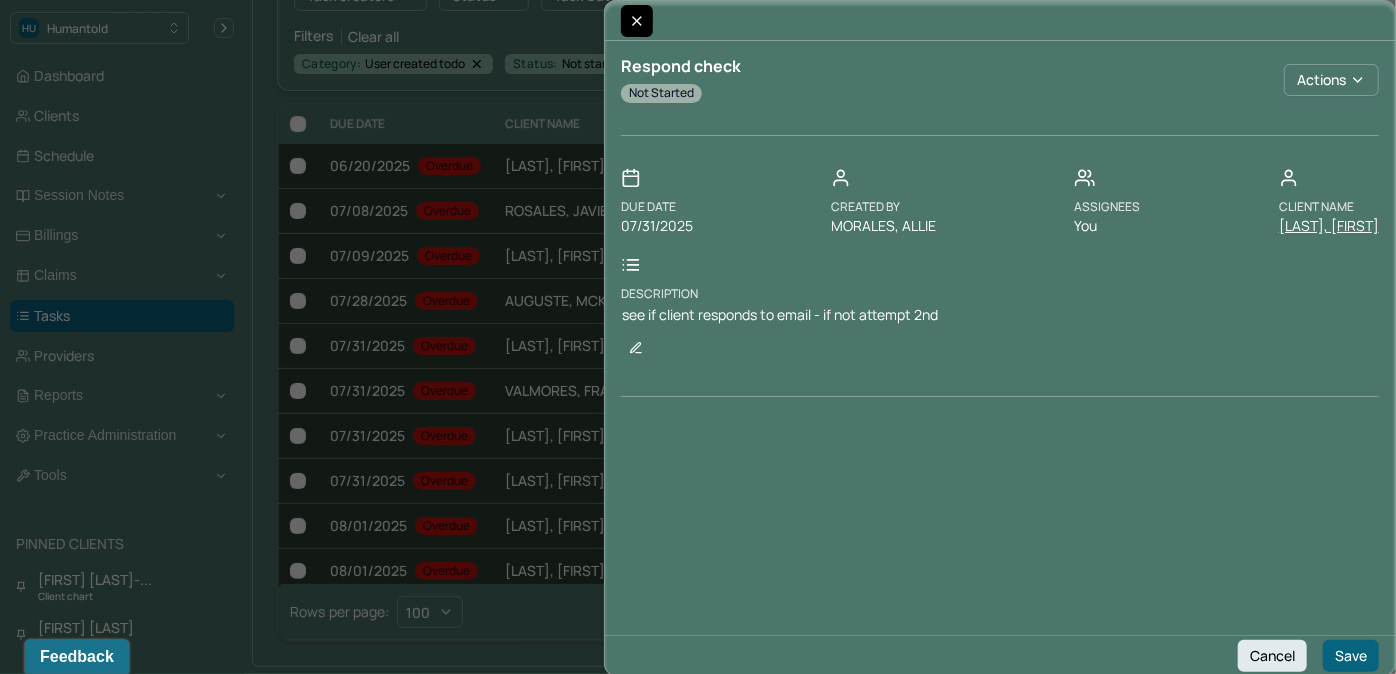 click 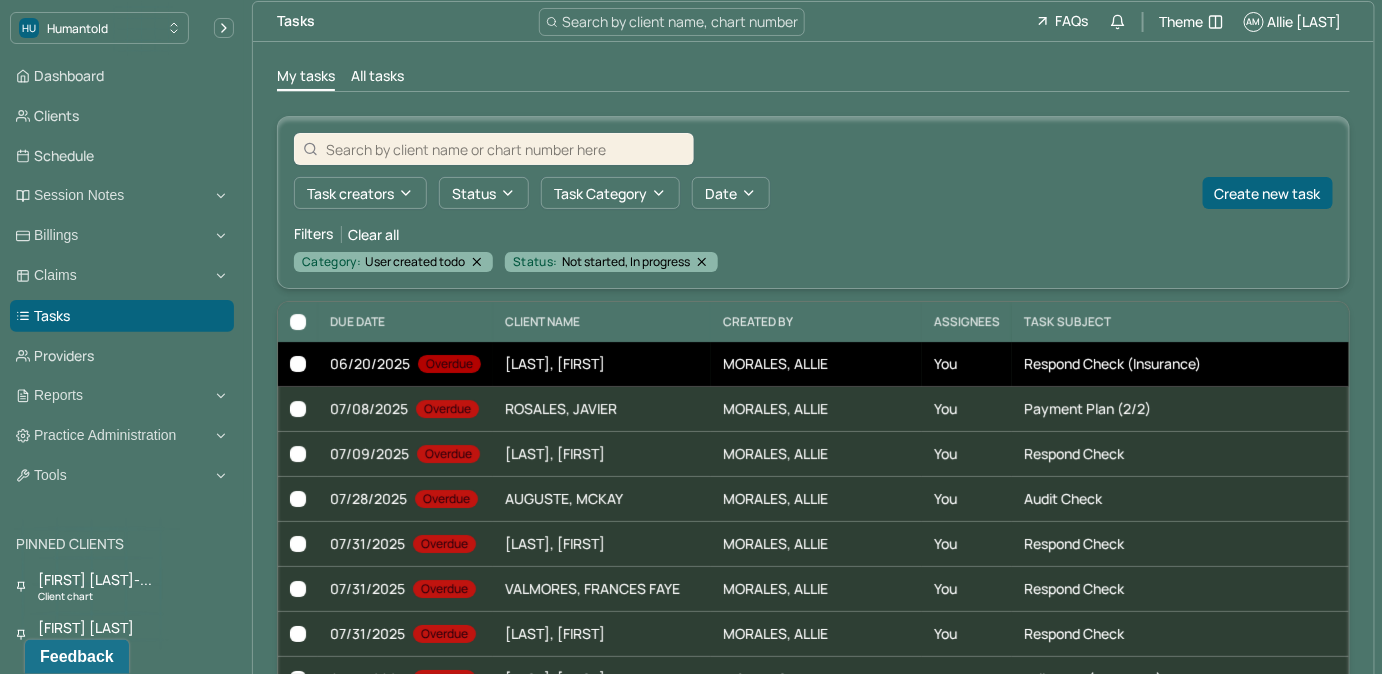 scroll, scrollTop: 0, scrollLeft: 0, axis: both 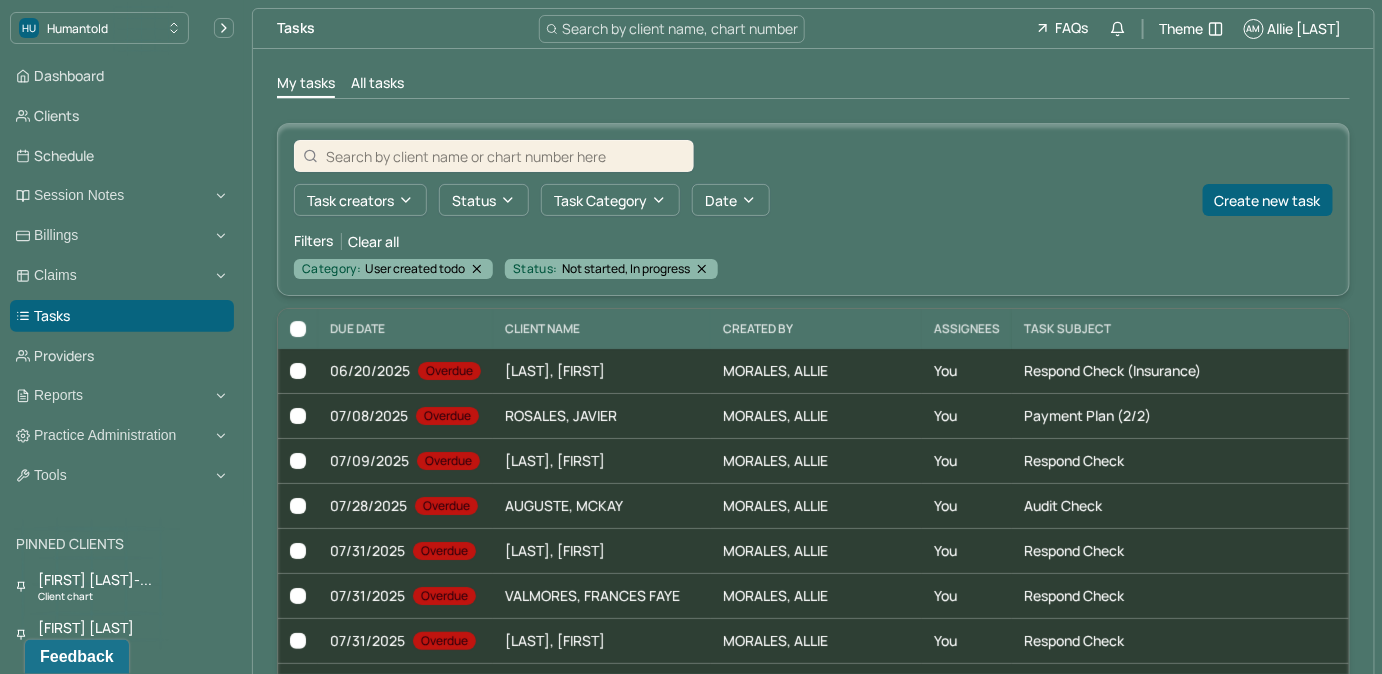 click on "Search by client name, chart number" at bounding box center [680, 28] 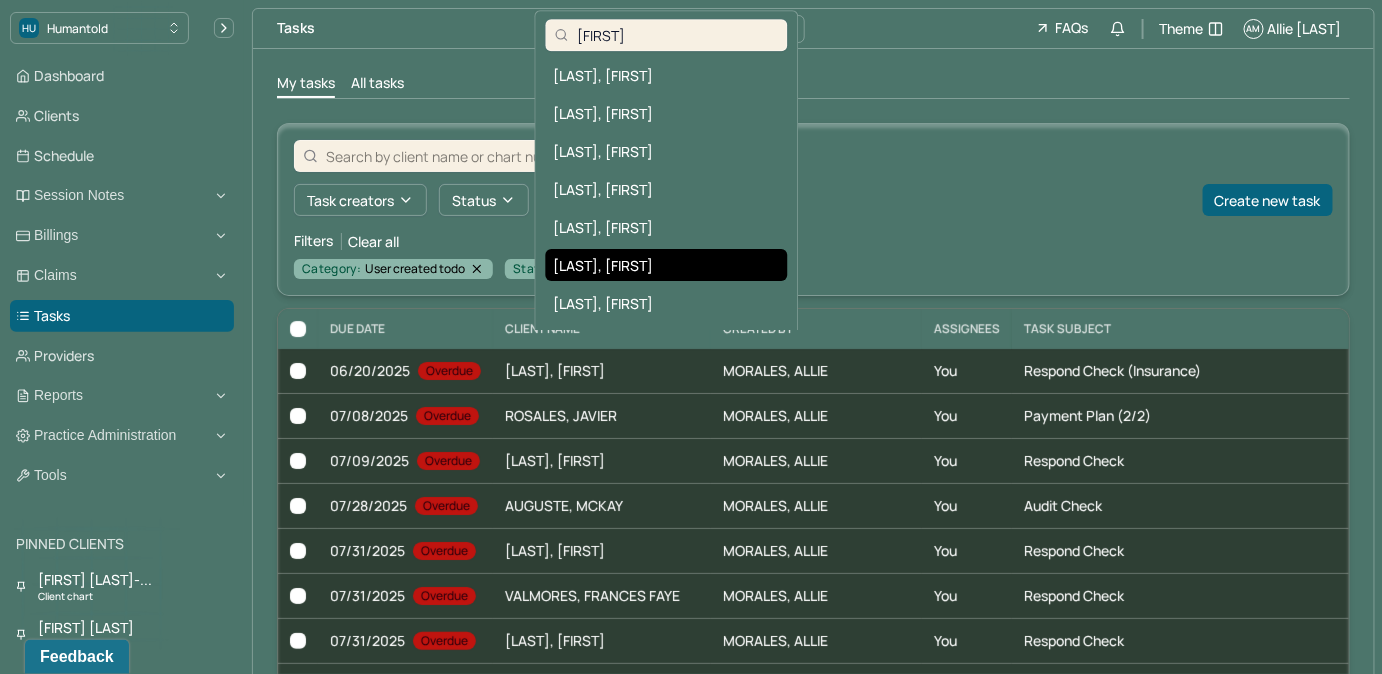 type on "carrie" 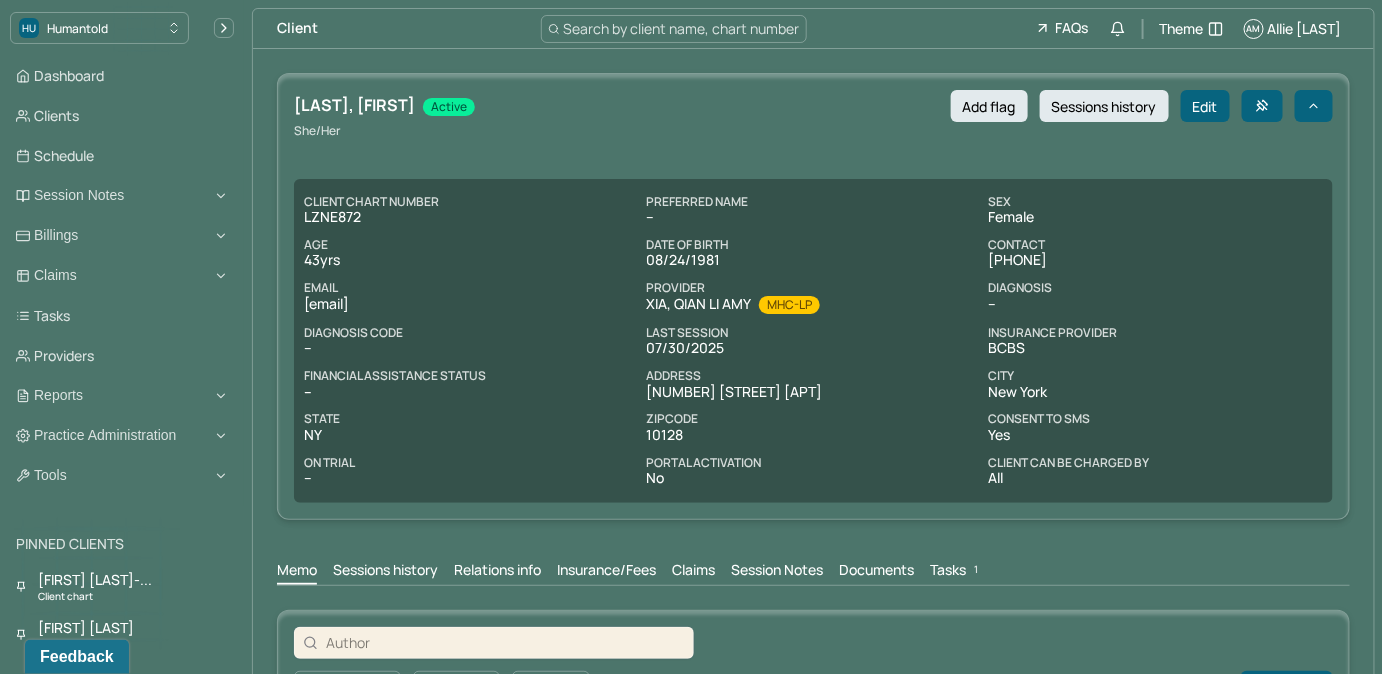 click on "Tasks 1" at bounding box center [956, 572] 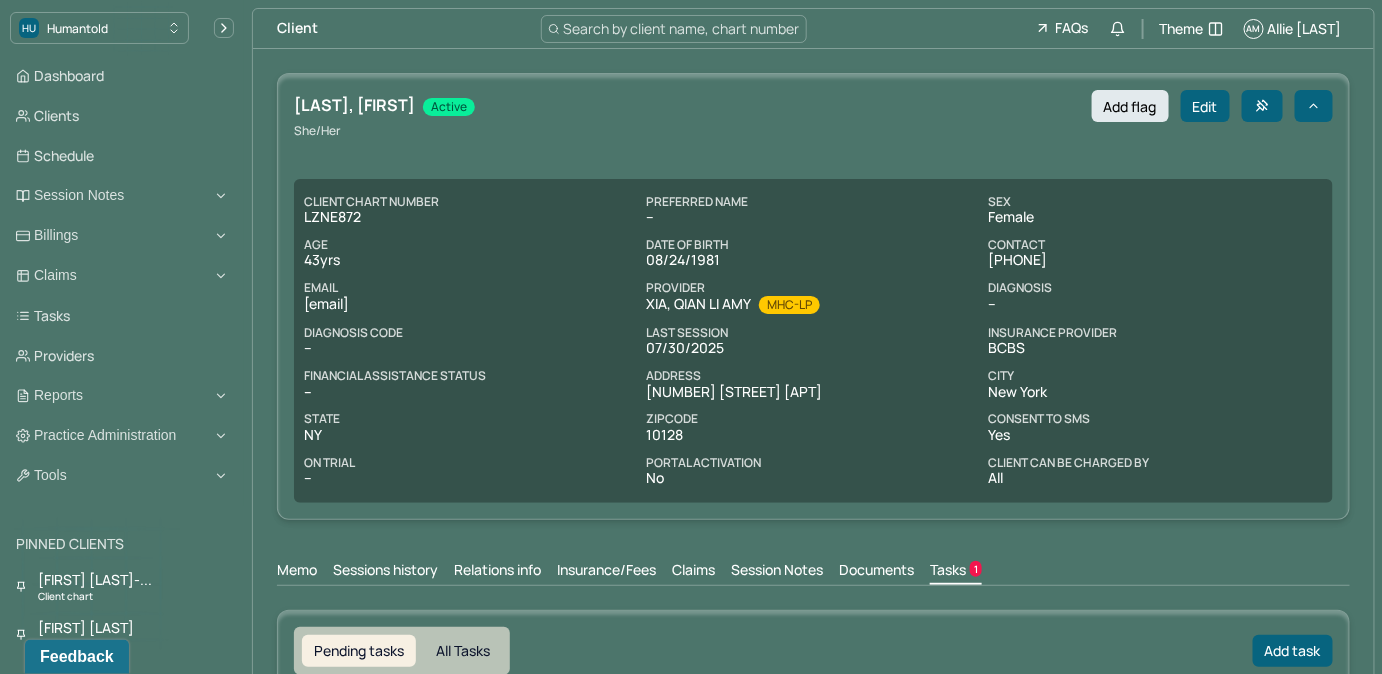 scroll, scrollTop: 0, scrollLeft: 0, axis: both 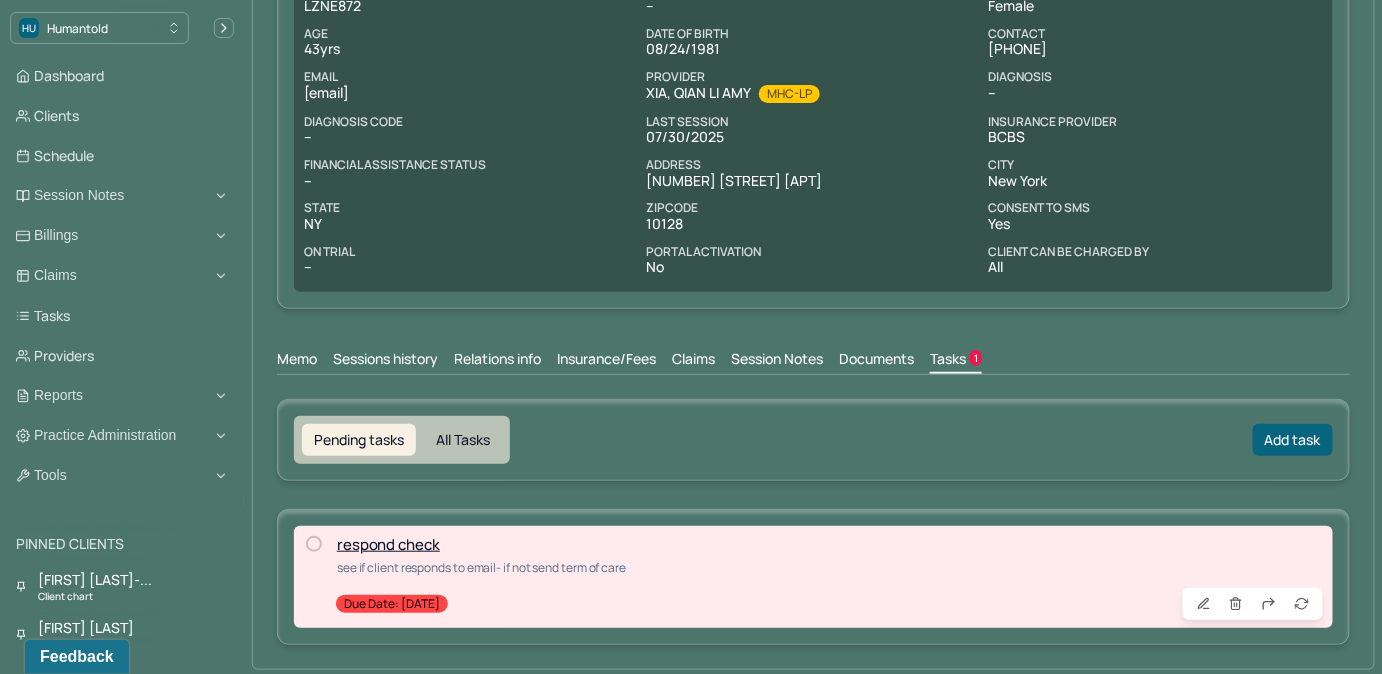 click on "Claims" at bounding box center (693, 361) 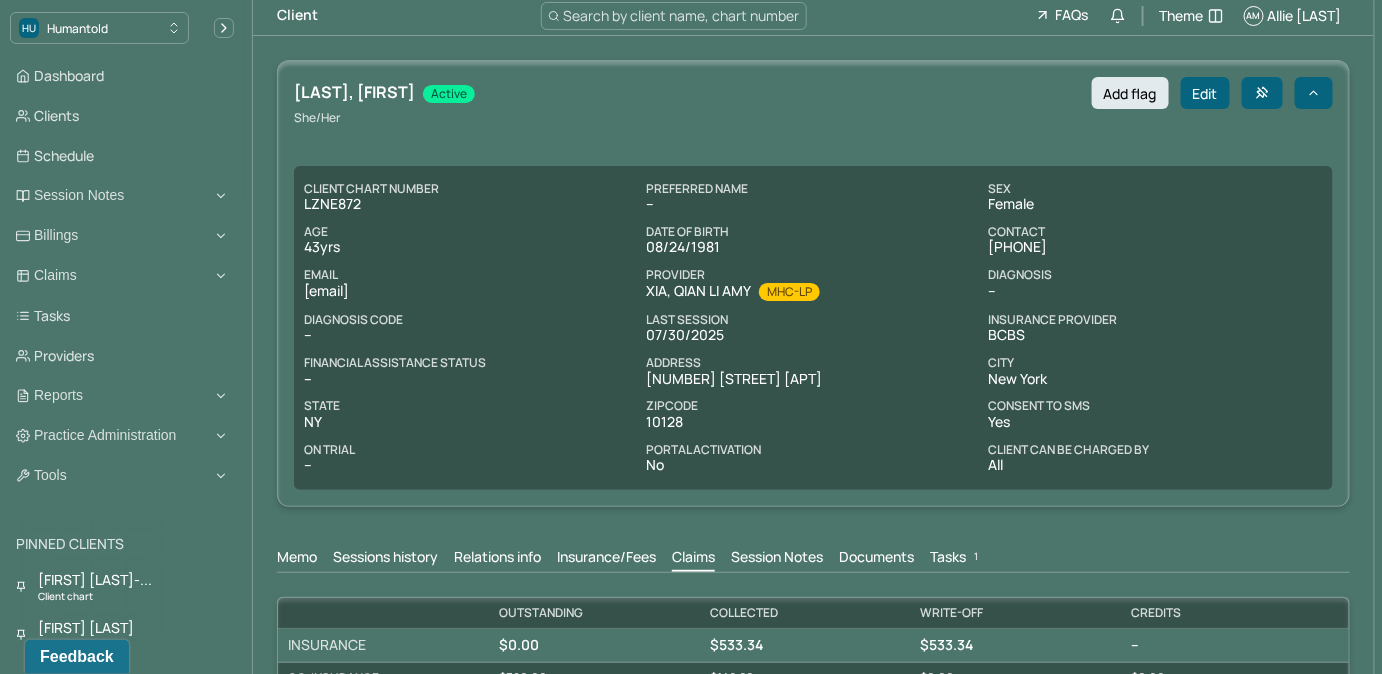 scroll, scrollTop: 0, scrollLeft: 0, axis: both 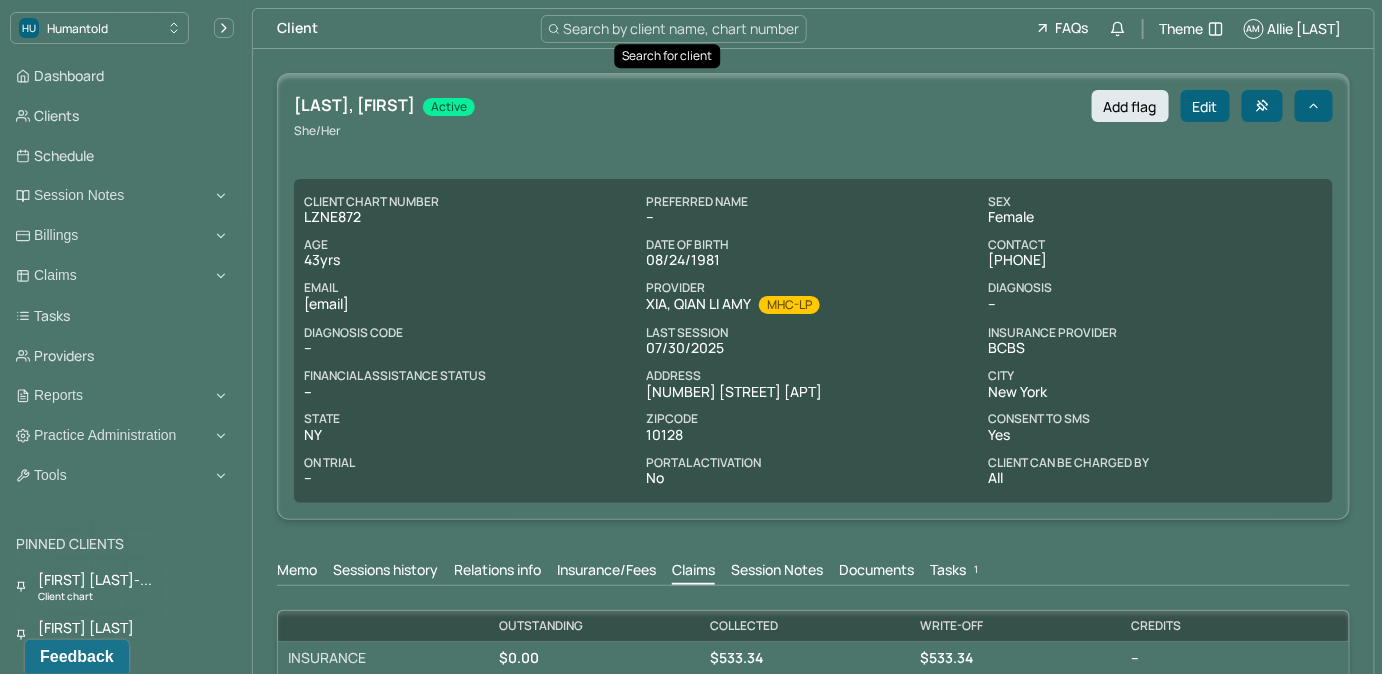 click on "Search by client name, chart number" at bounding box center [682, 28] 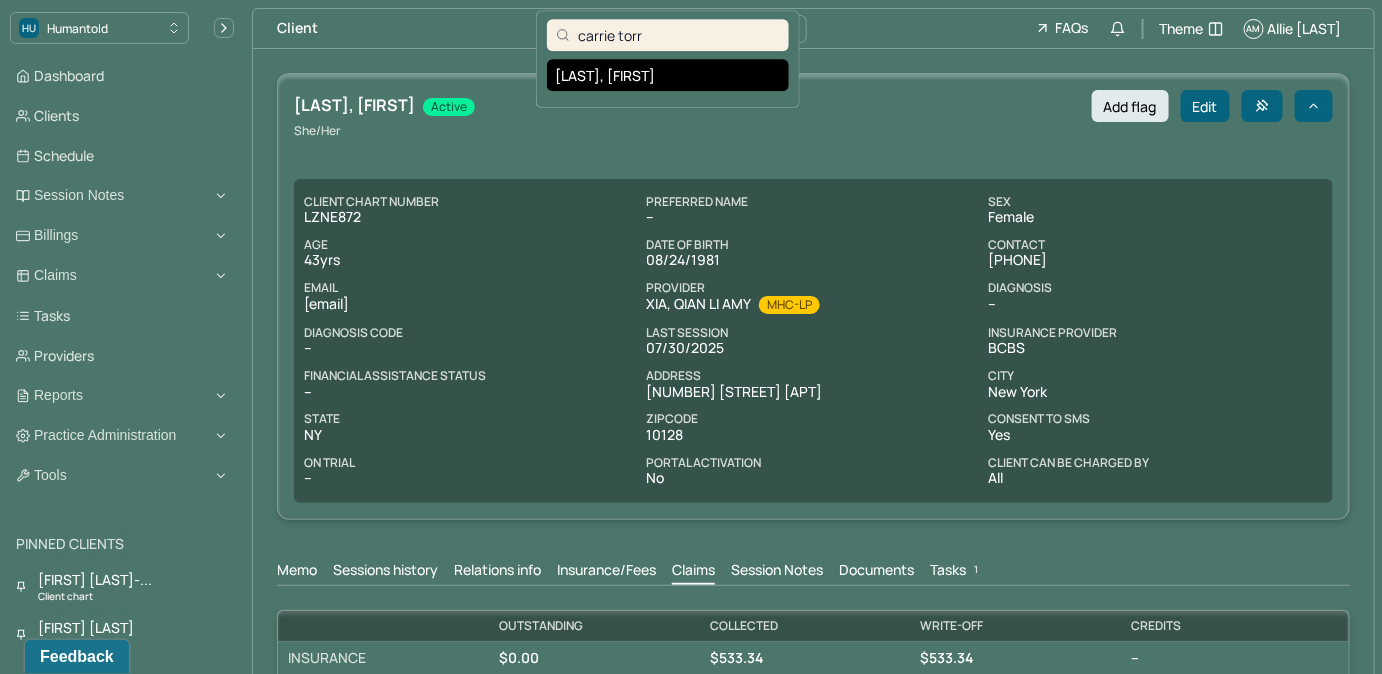 type on "carrie torr" 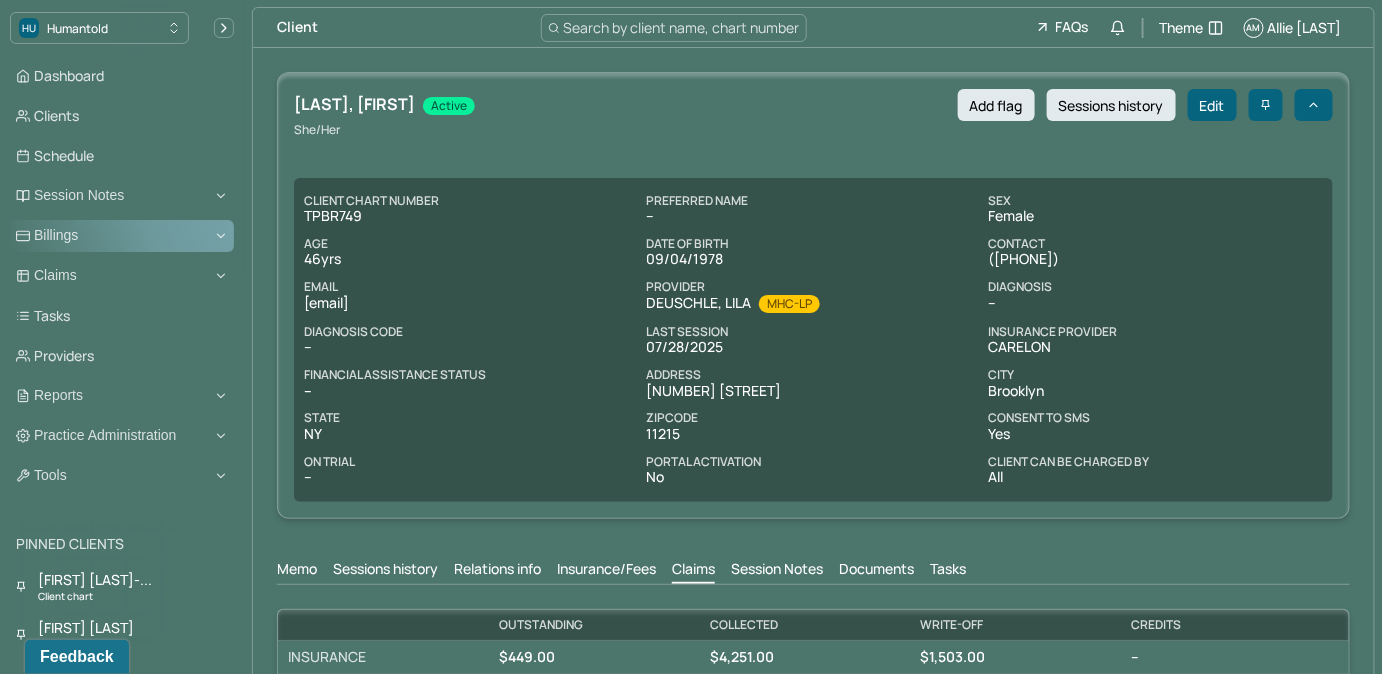 scroll, scrollTop: 0, scrollLeft: 0, axis: both 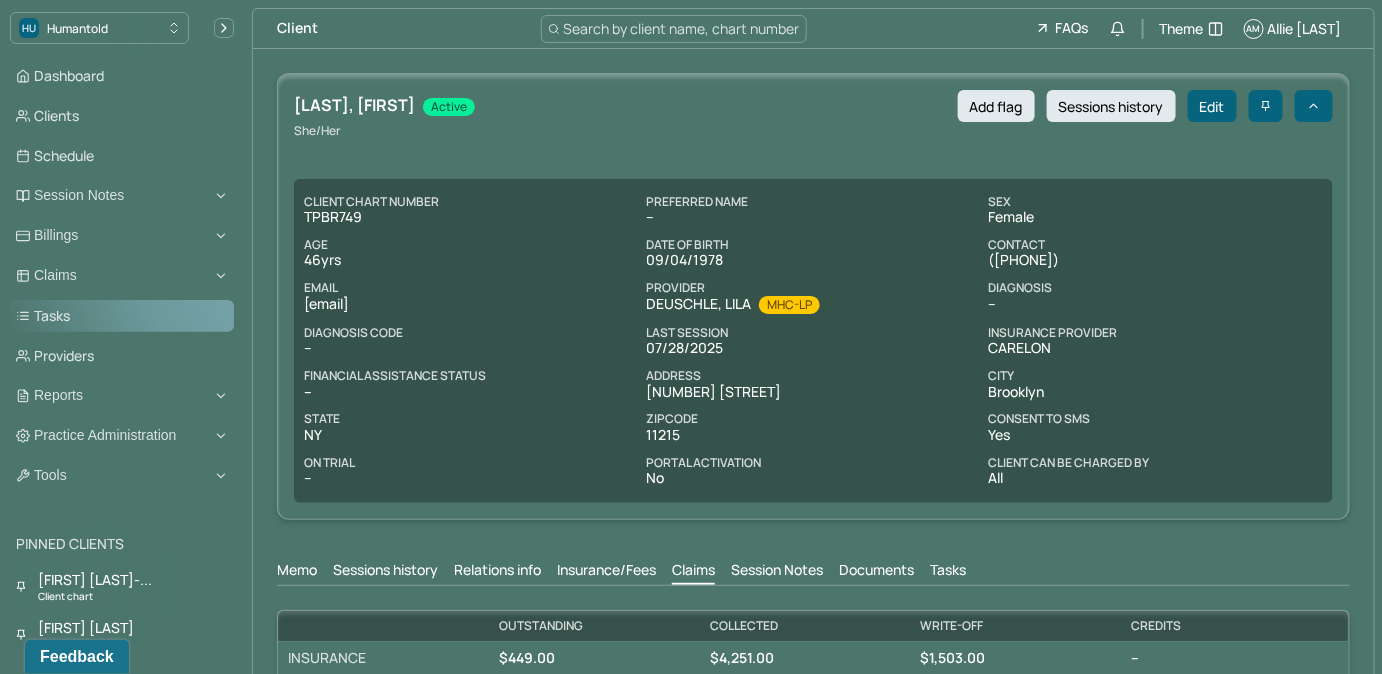 click on "Tasks" at bounding box center [122, 316] 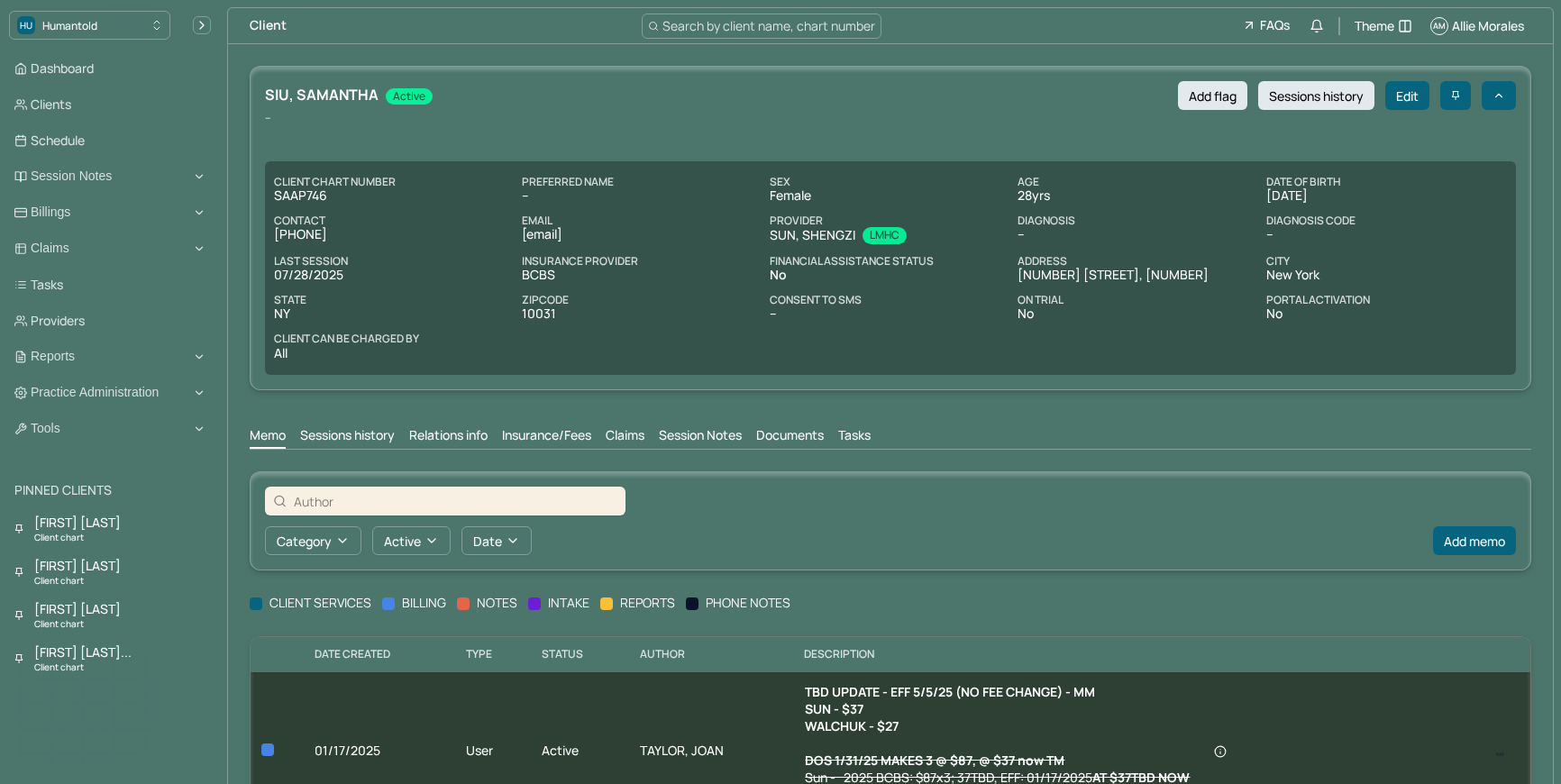 scroll, scrollTop: 0, scrollLeft: 0, axis: both 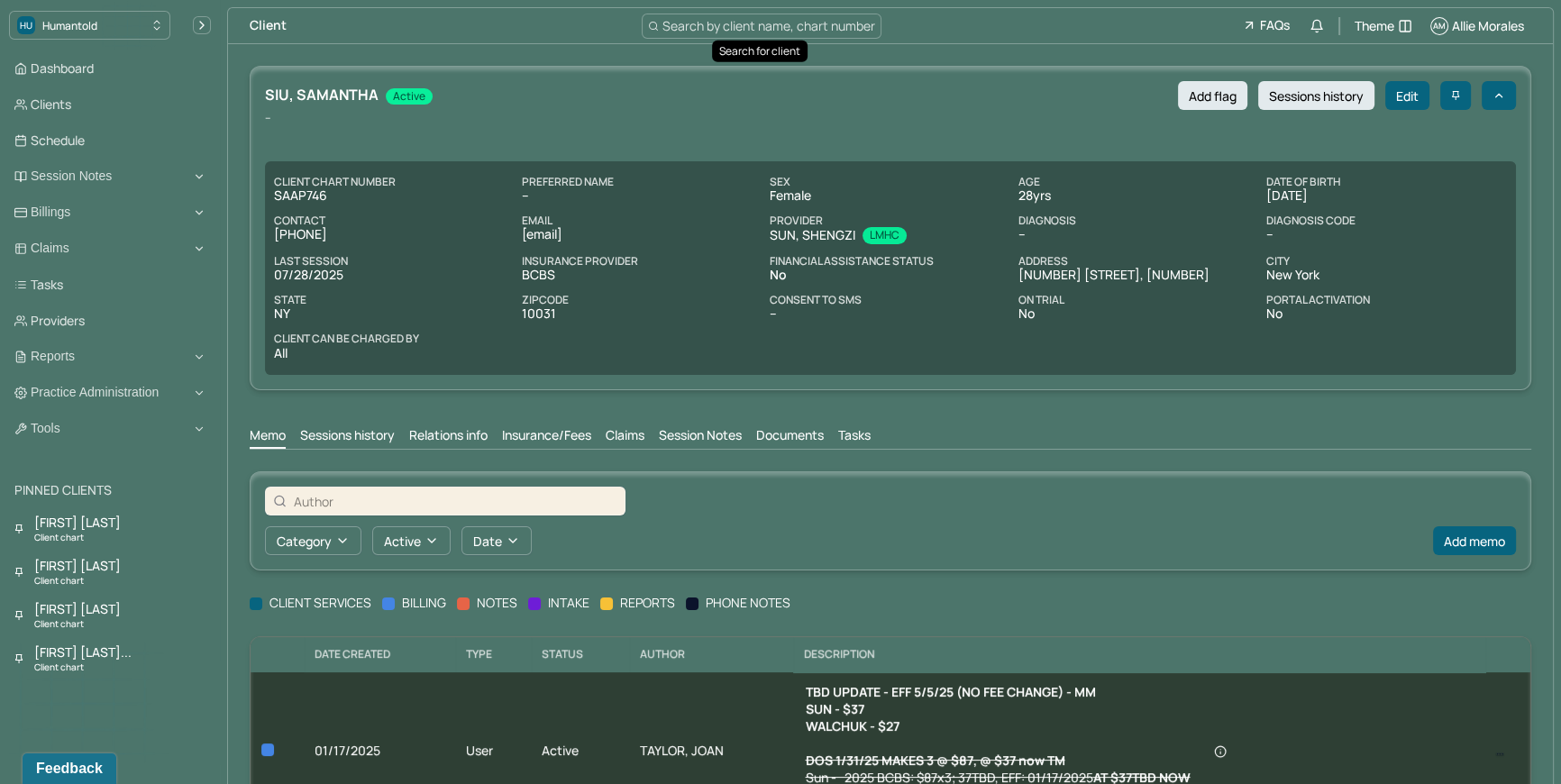 click on "Search by client name, chart number" at bounding box center [769, 25] 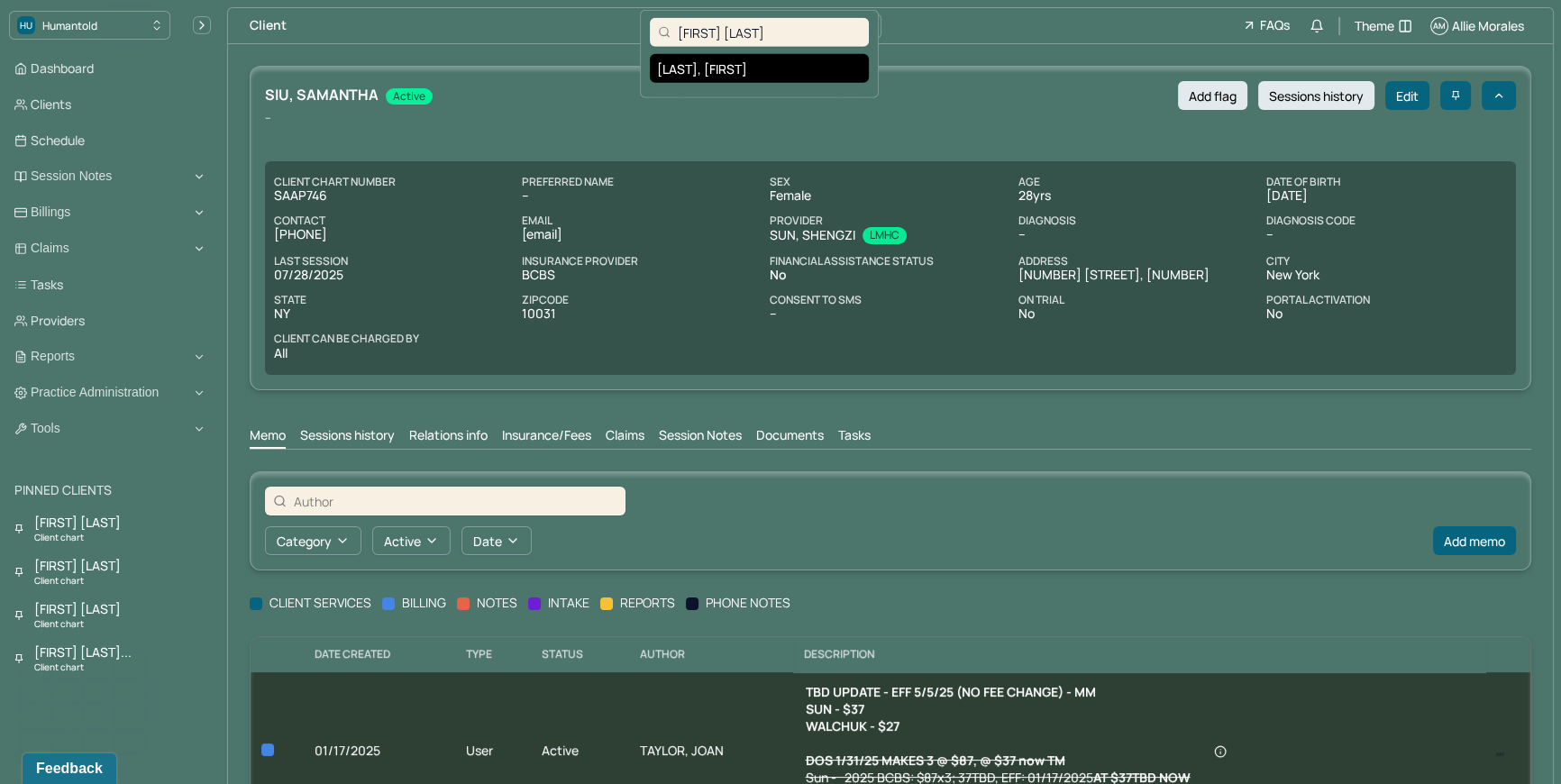 type on "Carrie Torres" 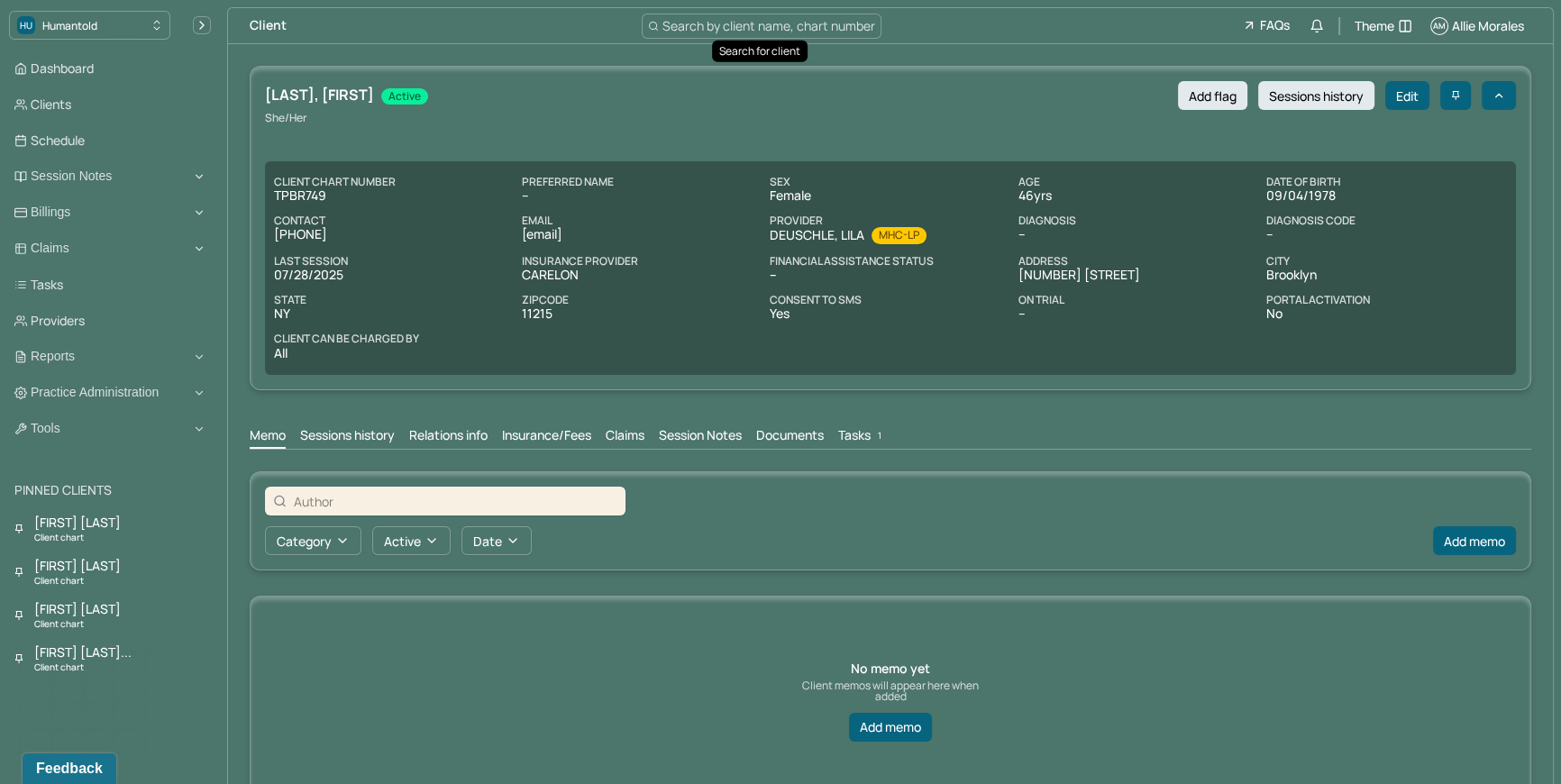 click on "Claims" at bounding box center (625, 437) 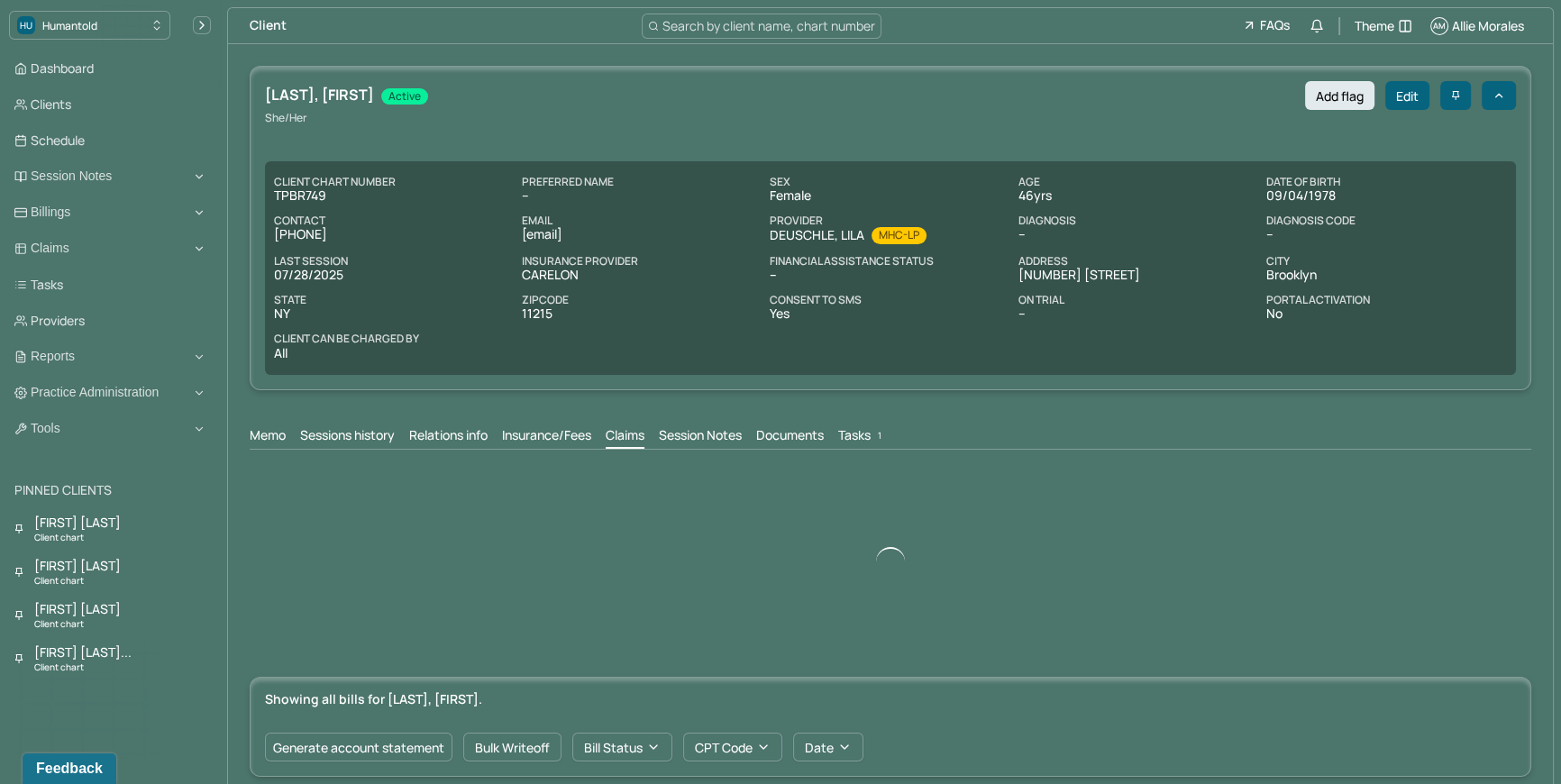 scroll, scrollTop: 0, scrollLeft: 0, axis: both 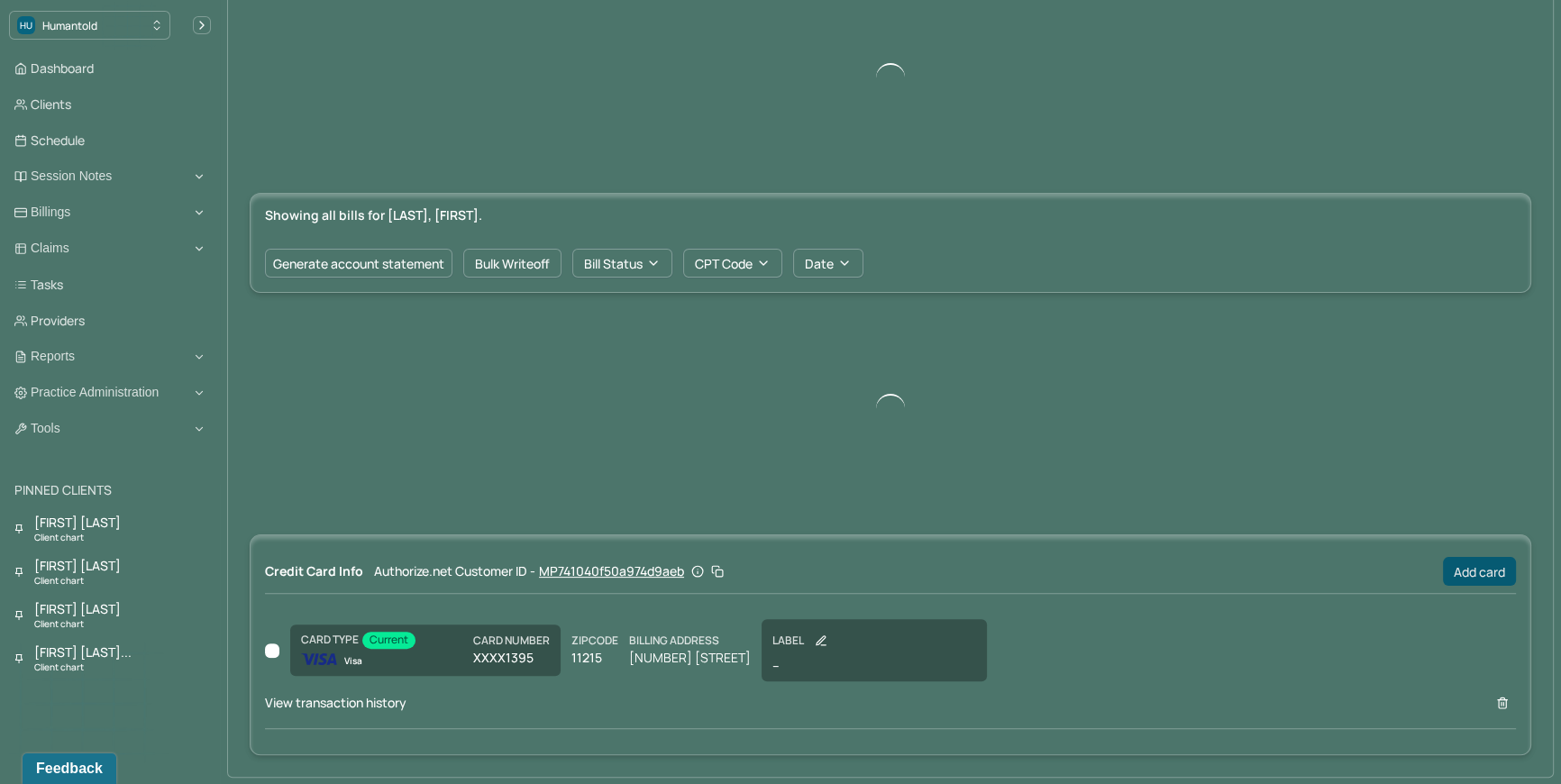 click on "Add card" at bounding box center (1479, 571) 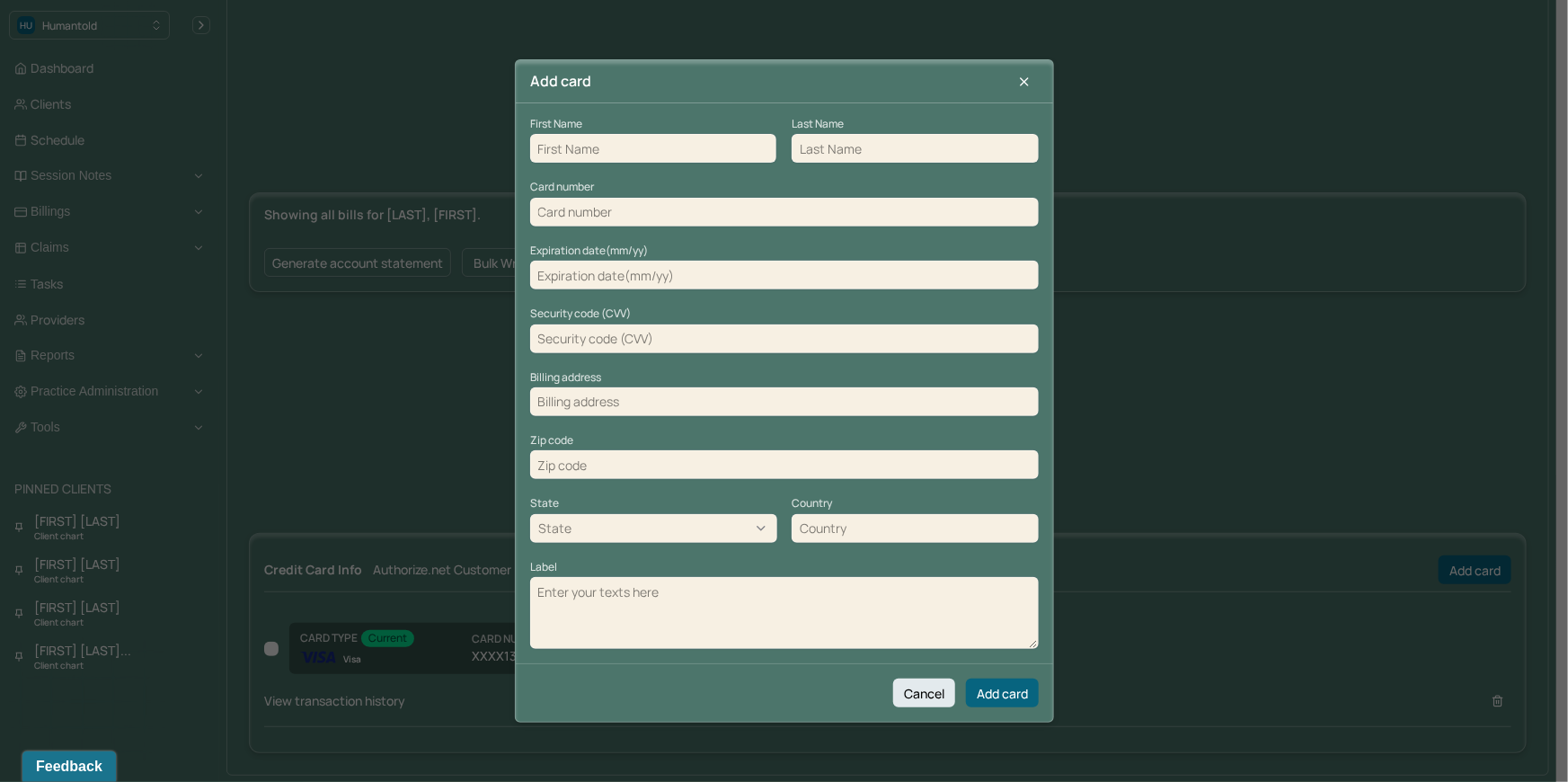 click at bounding box center [653, 148] 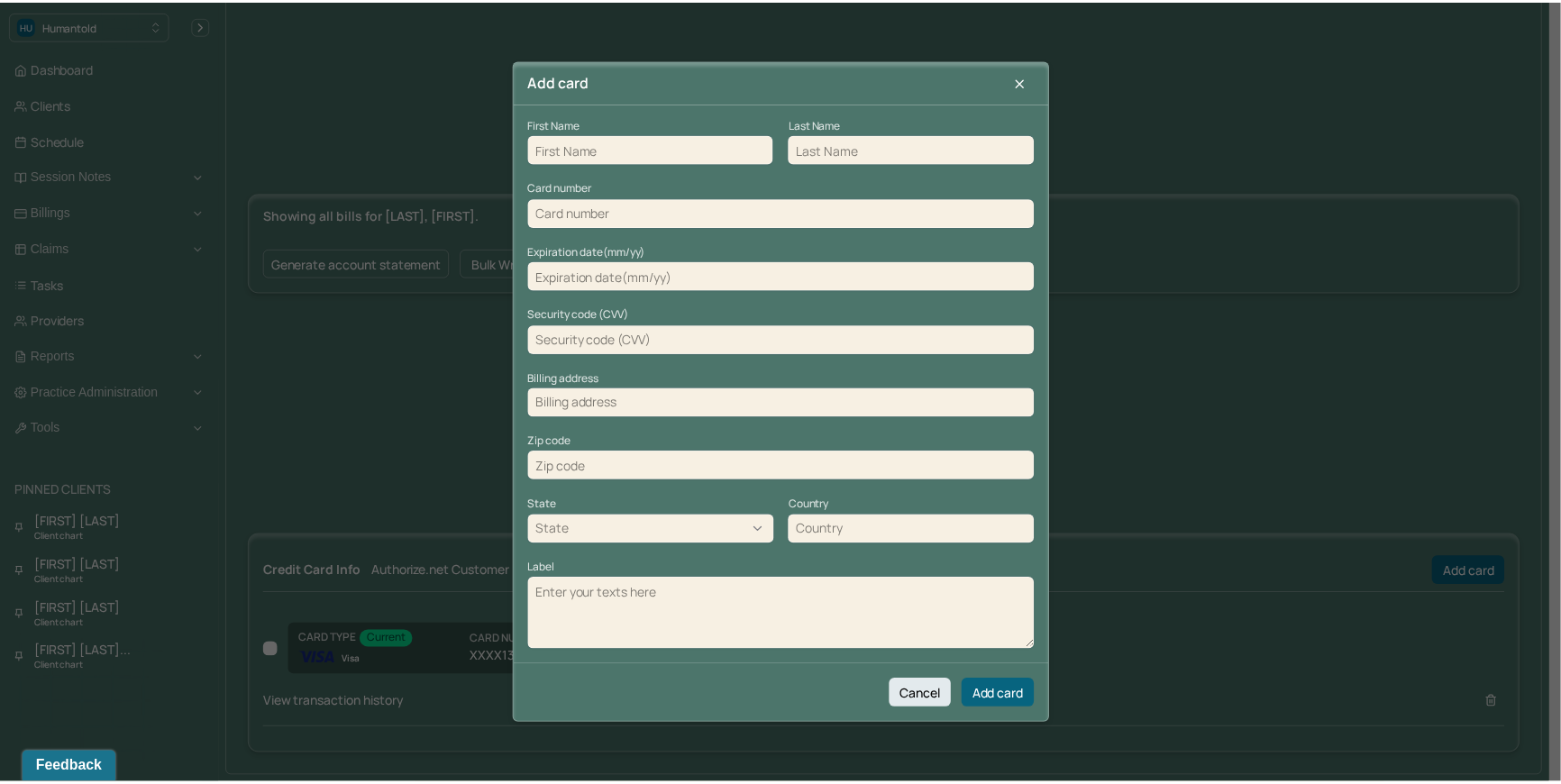 scroll, scrollTop: 488, scrollLeft: 0, axis: vertical 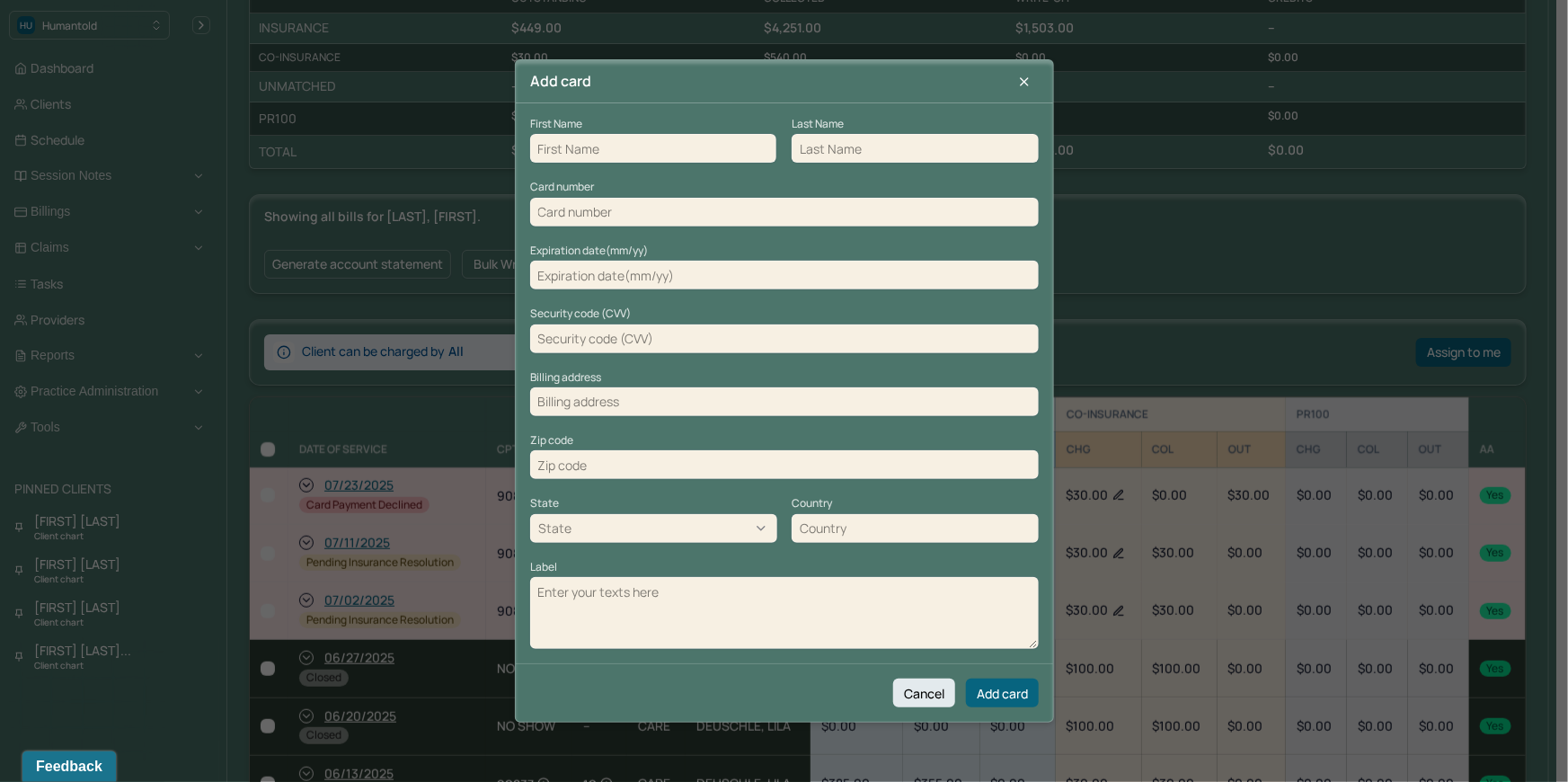paste on "Carrie Torres" 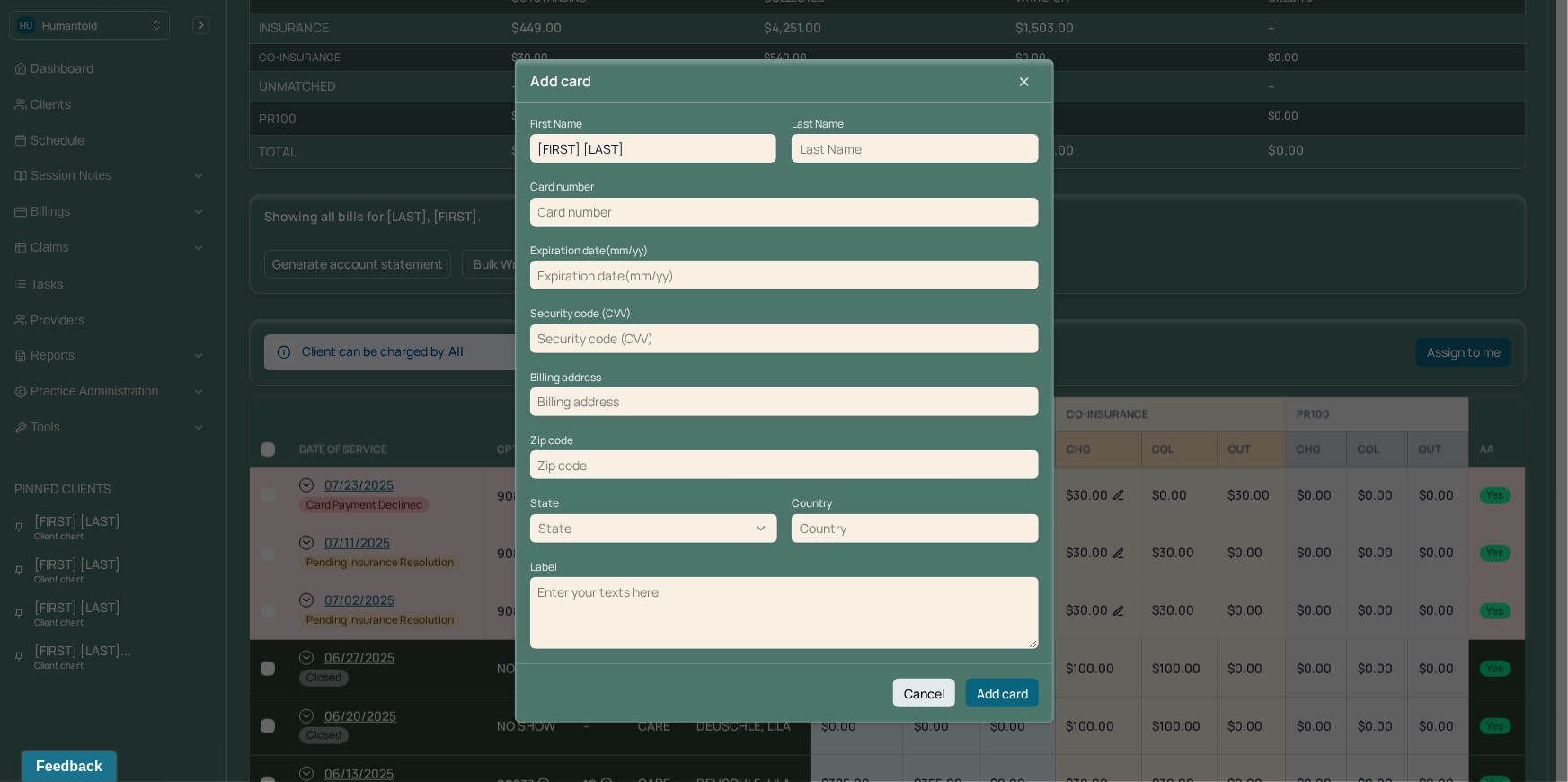drag, startPoint x: 611, startPoint y: 147, endPoint x: 577, endPoint y: 150, distance: 34.132096 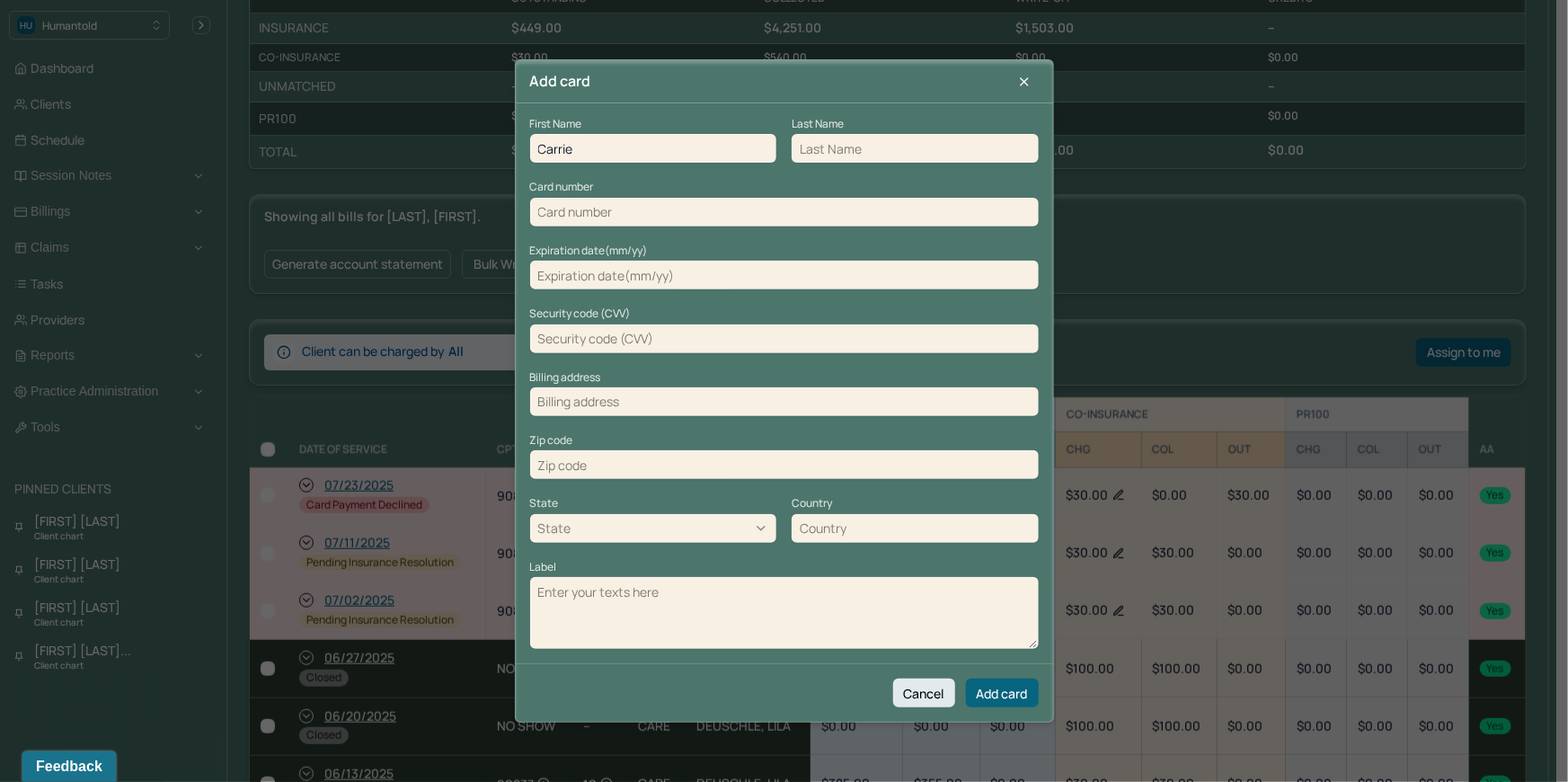 type on "Carrie" 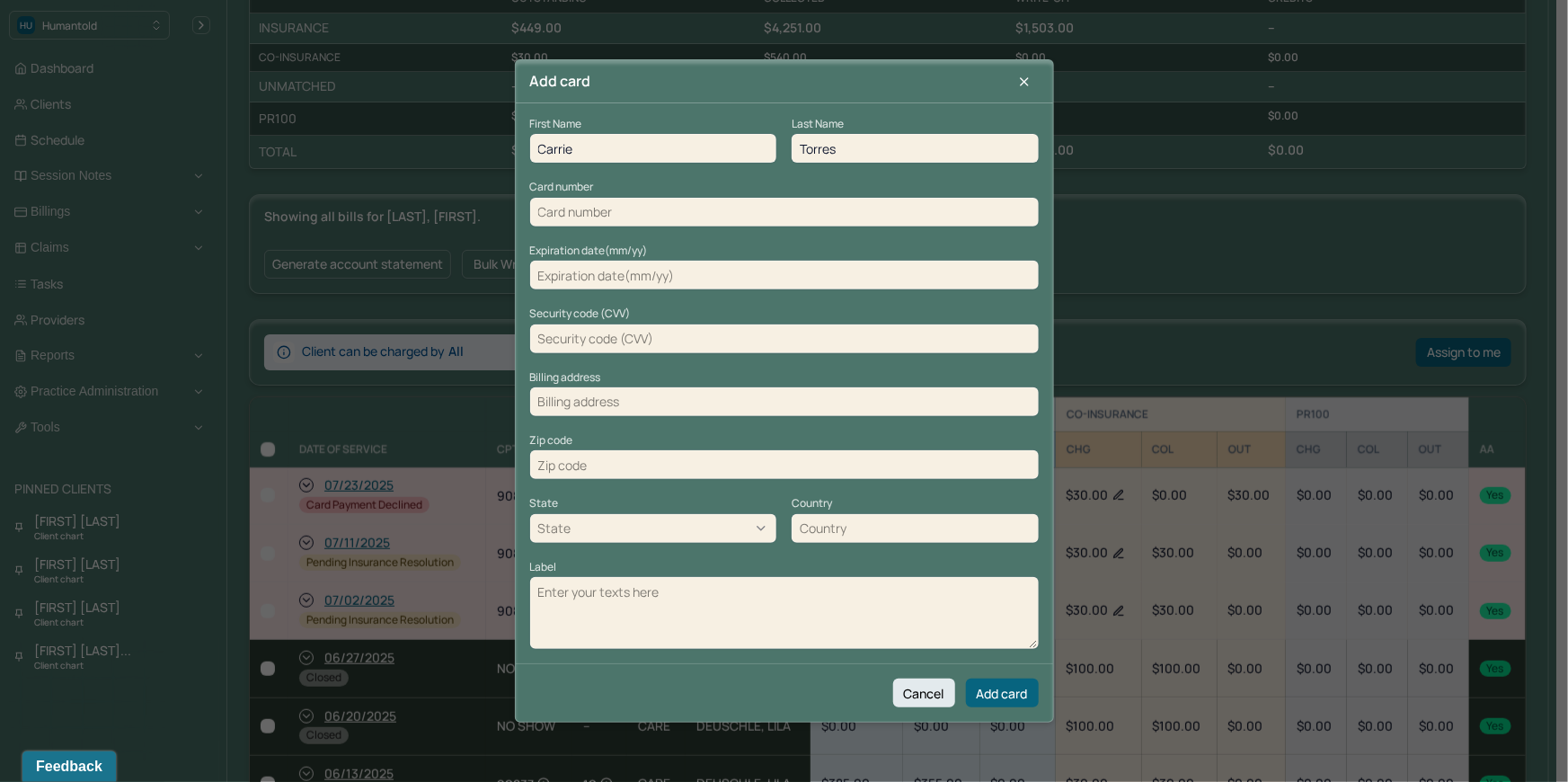 type on "Torres" 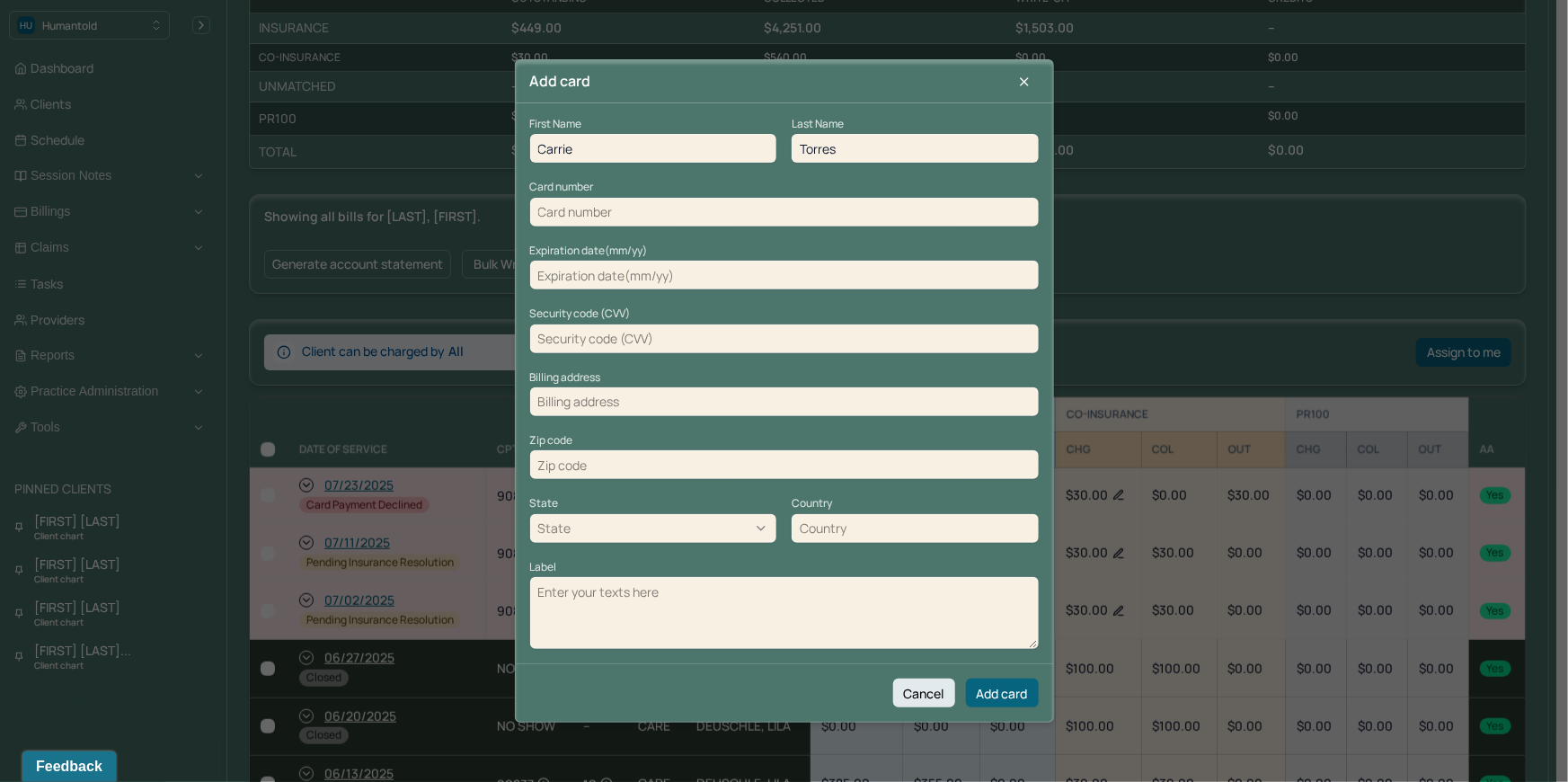 paste on "4159828013193771" 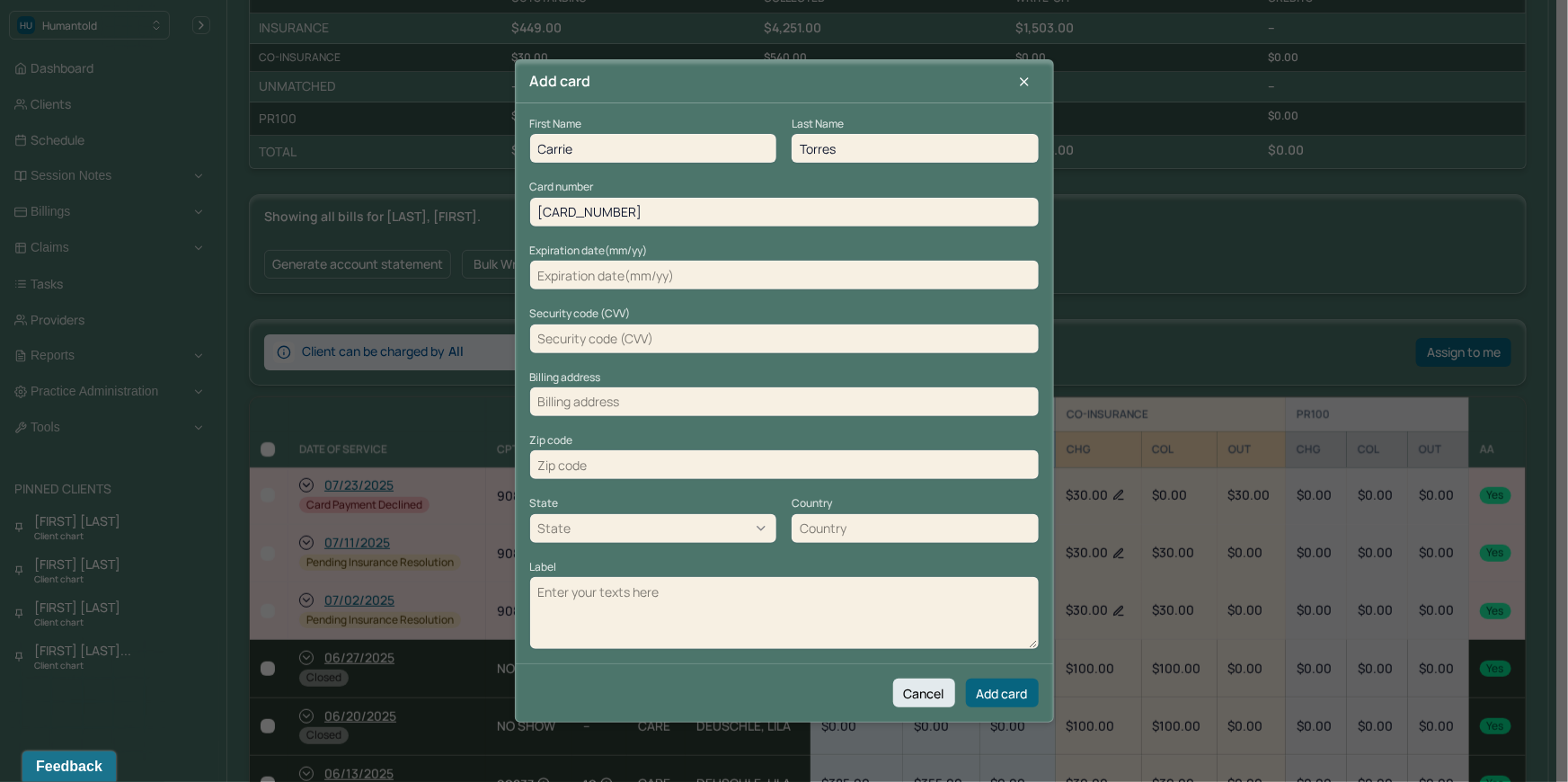 type on "4159828013193771" 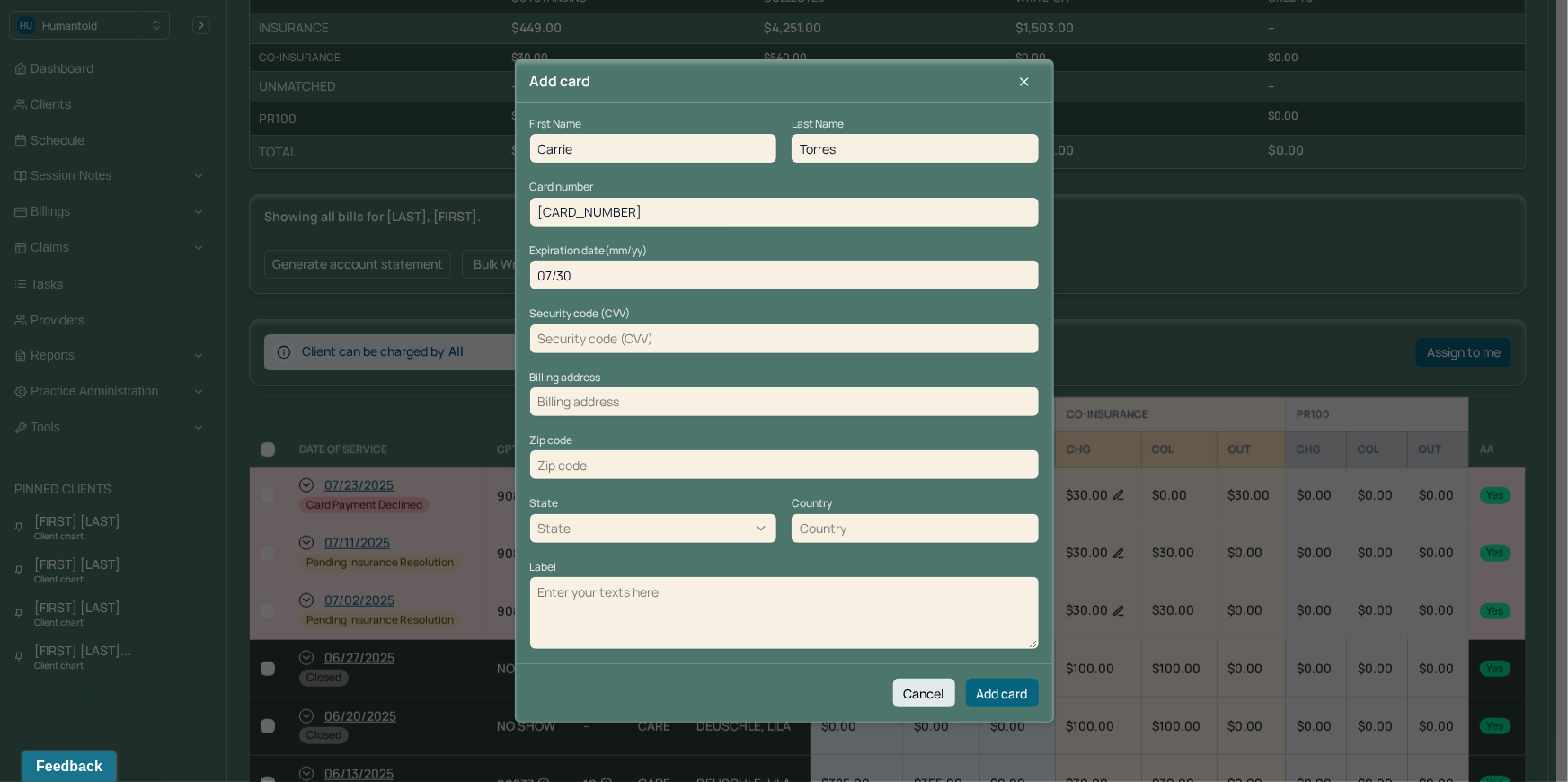 type on "07/30" 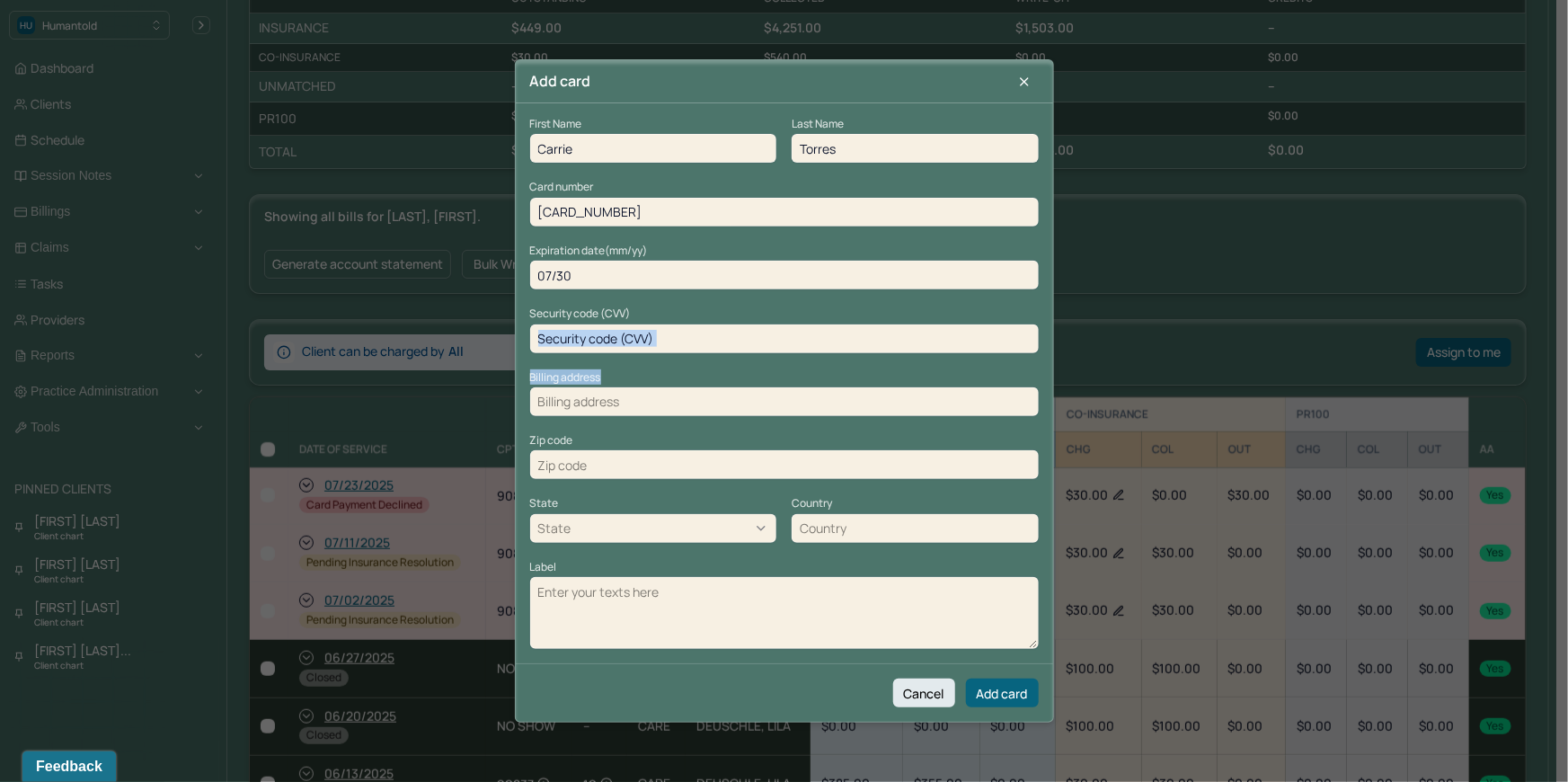 click at bounding box center [784, 339] 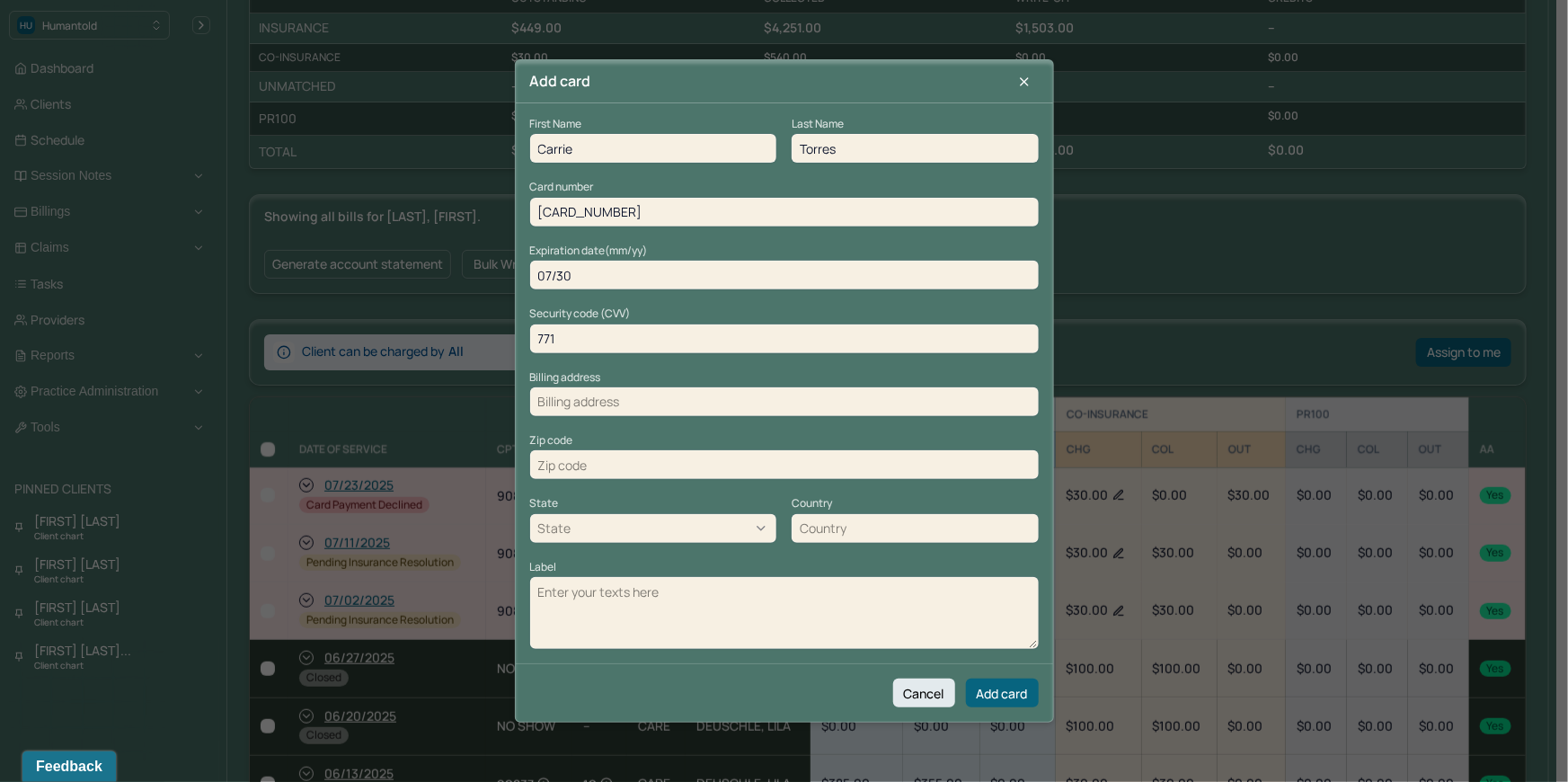 type on "771" 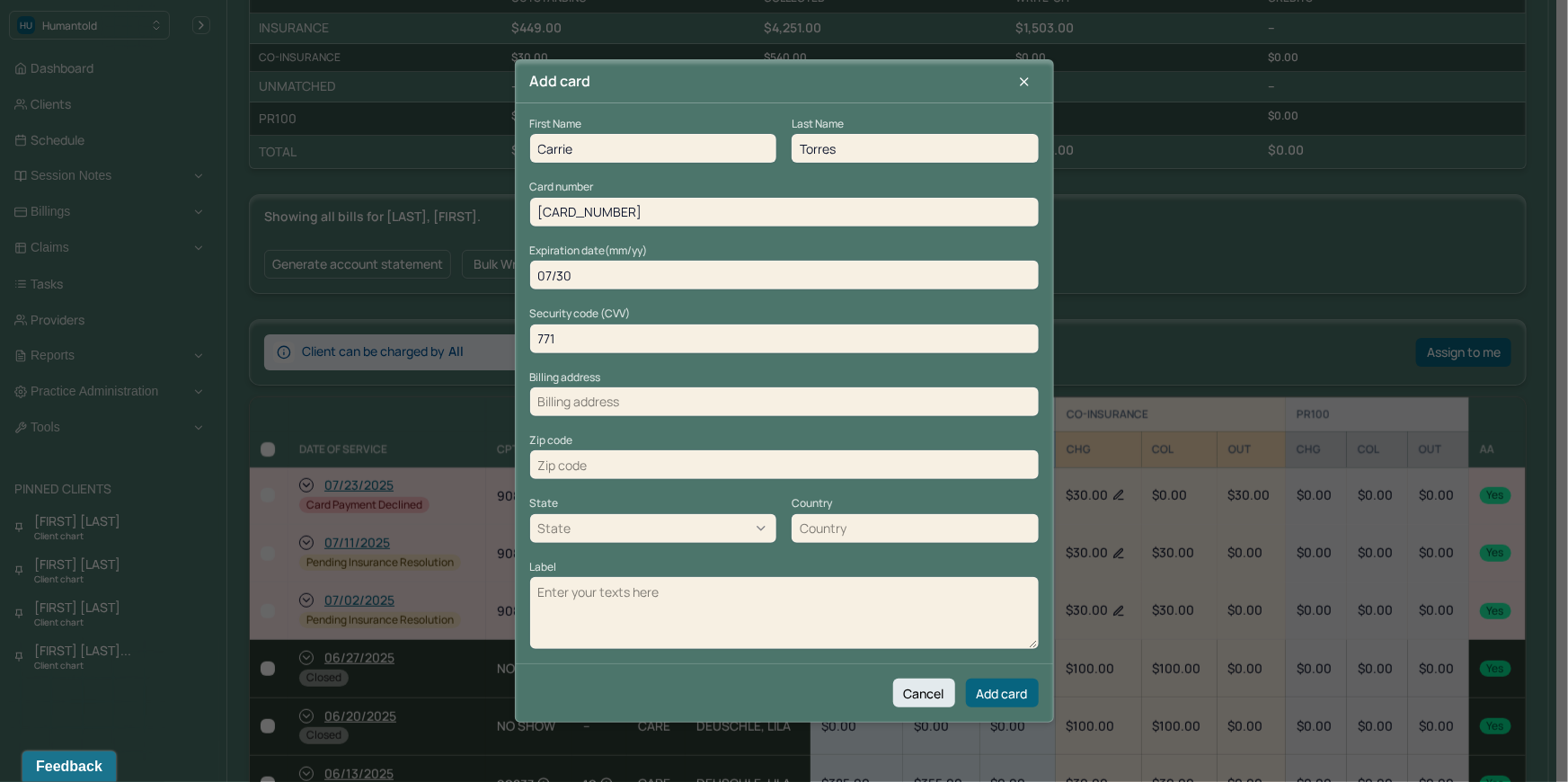 paste on "[NUMBER] [STREET]" 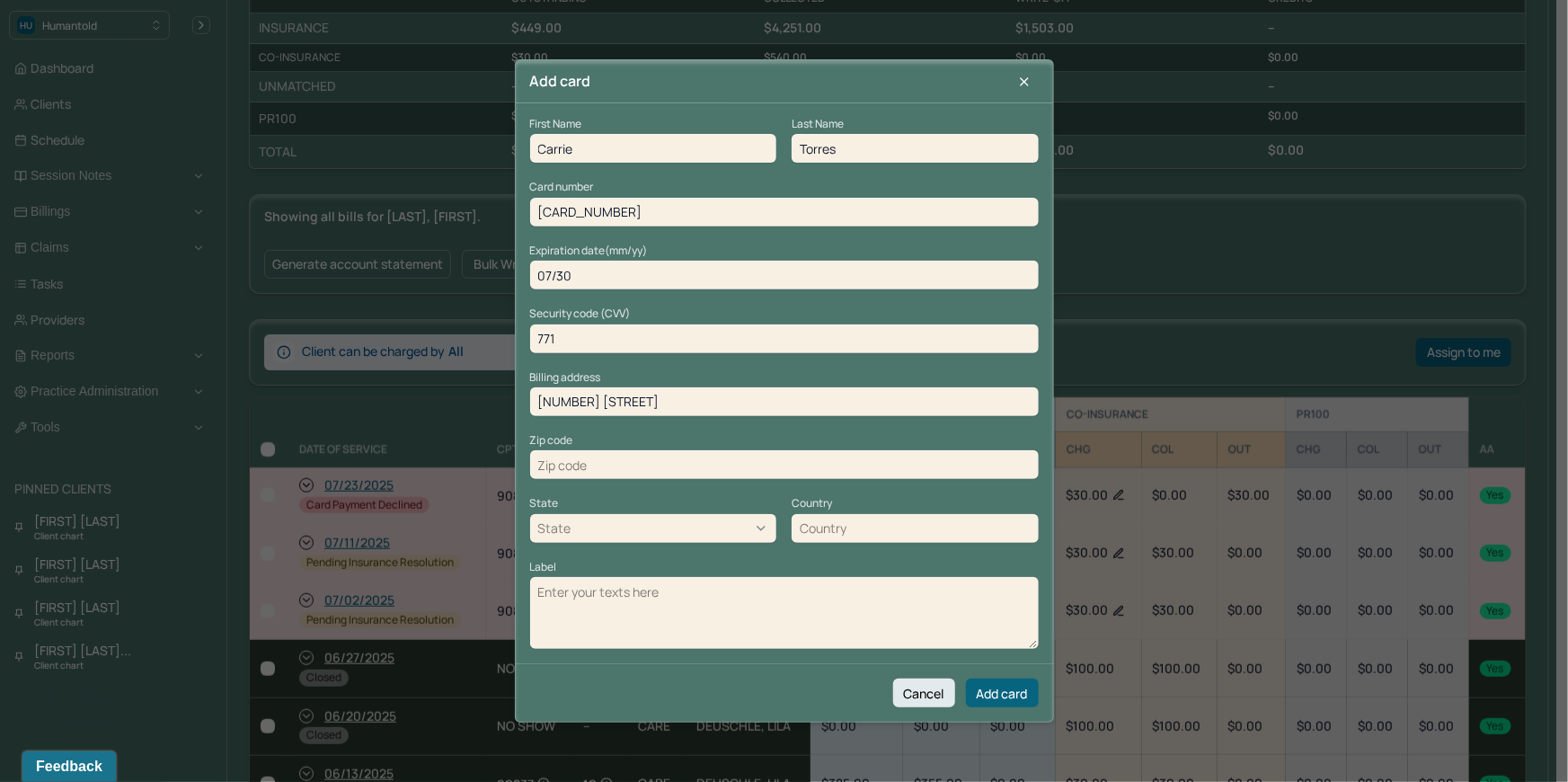 type on "[NUMBER] [STREET]" 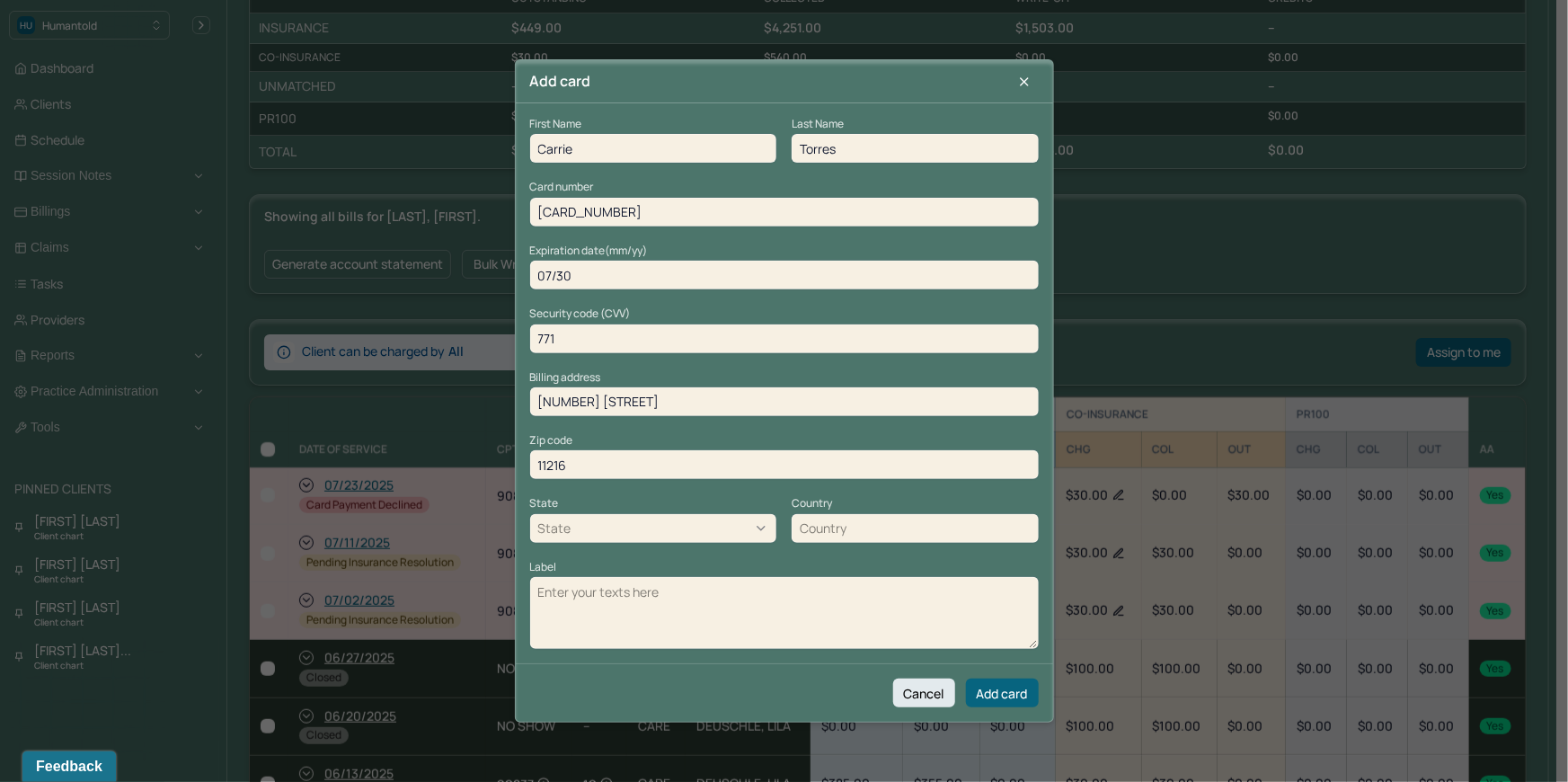 type on "11216" 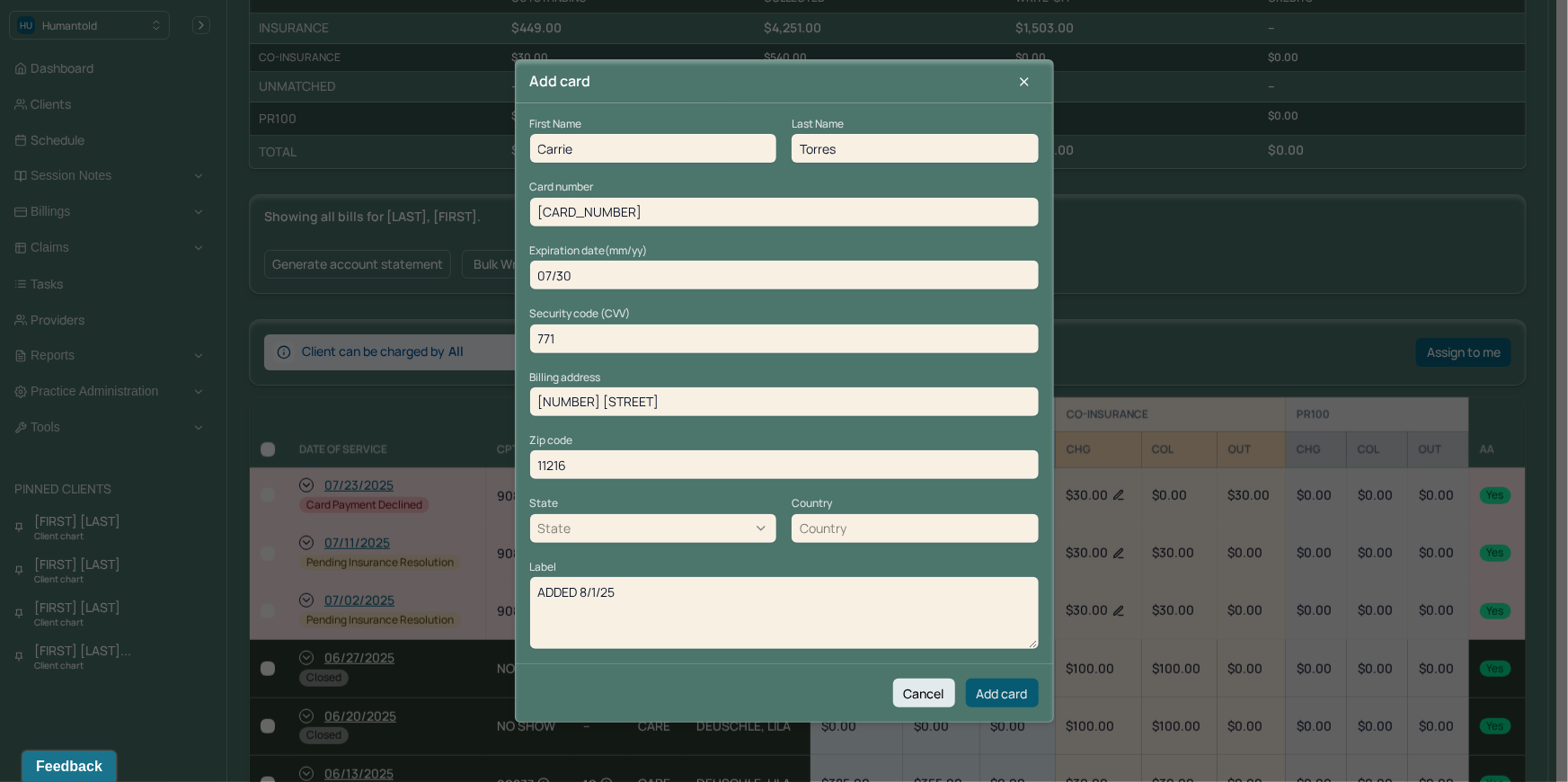 type on "ADDED 8/1/25" 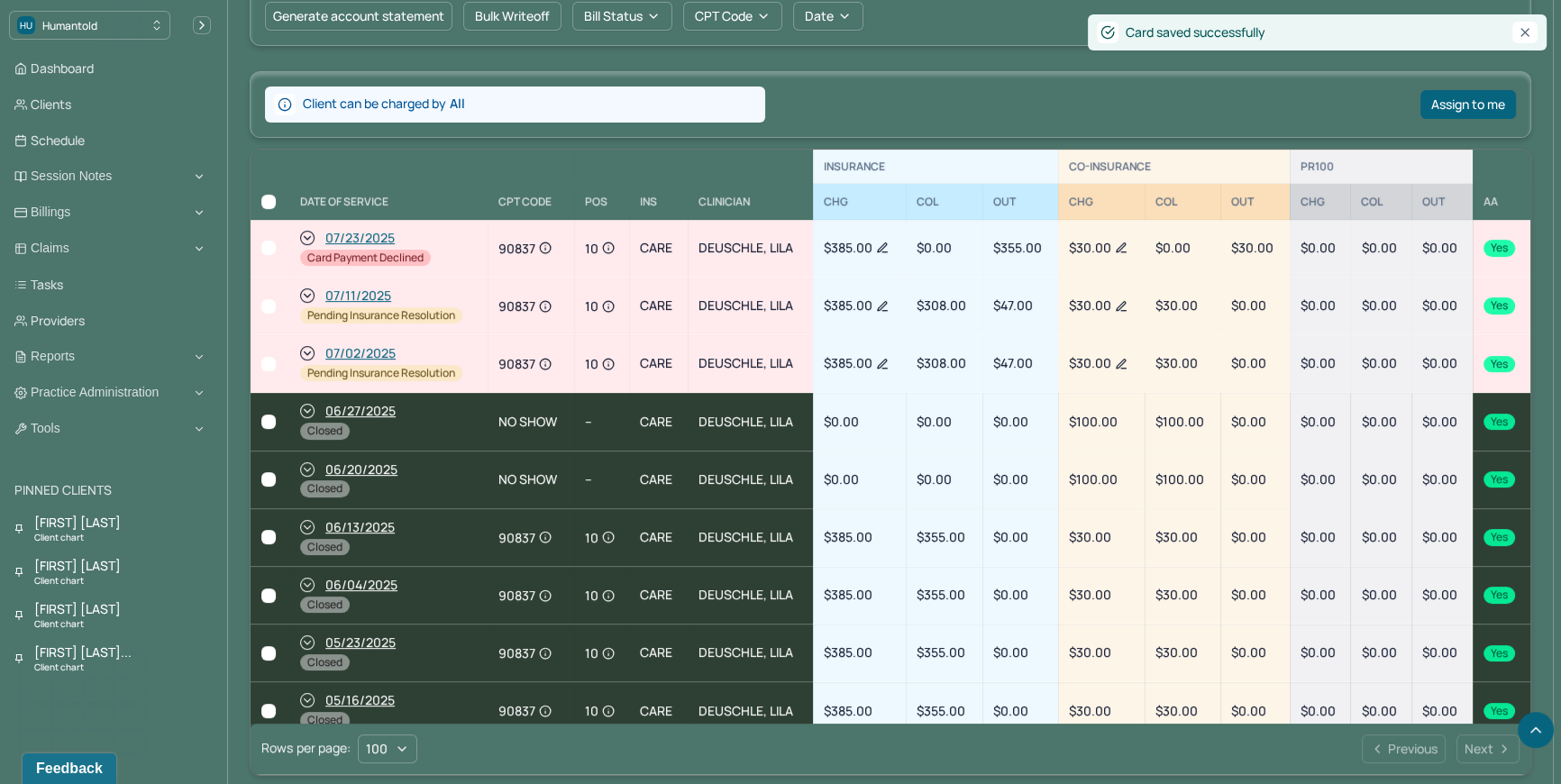 scroll, scrollTop: 980, scrollLeft: 0, axis: vertical 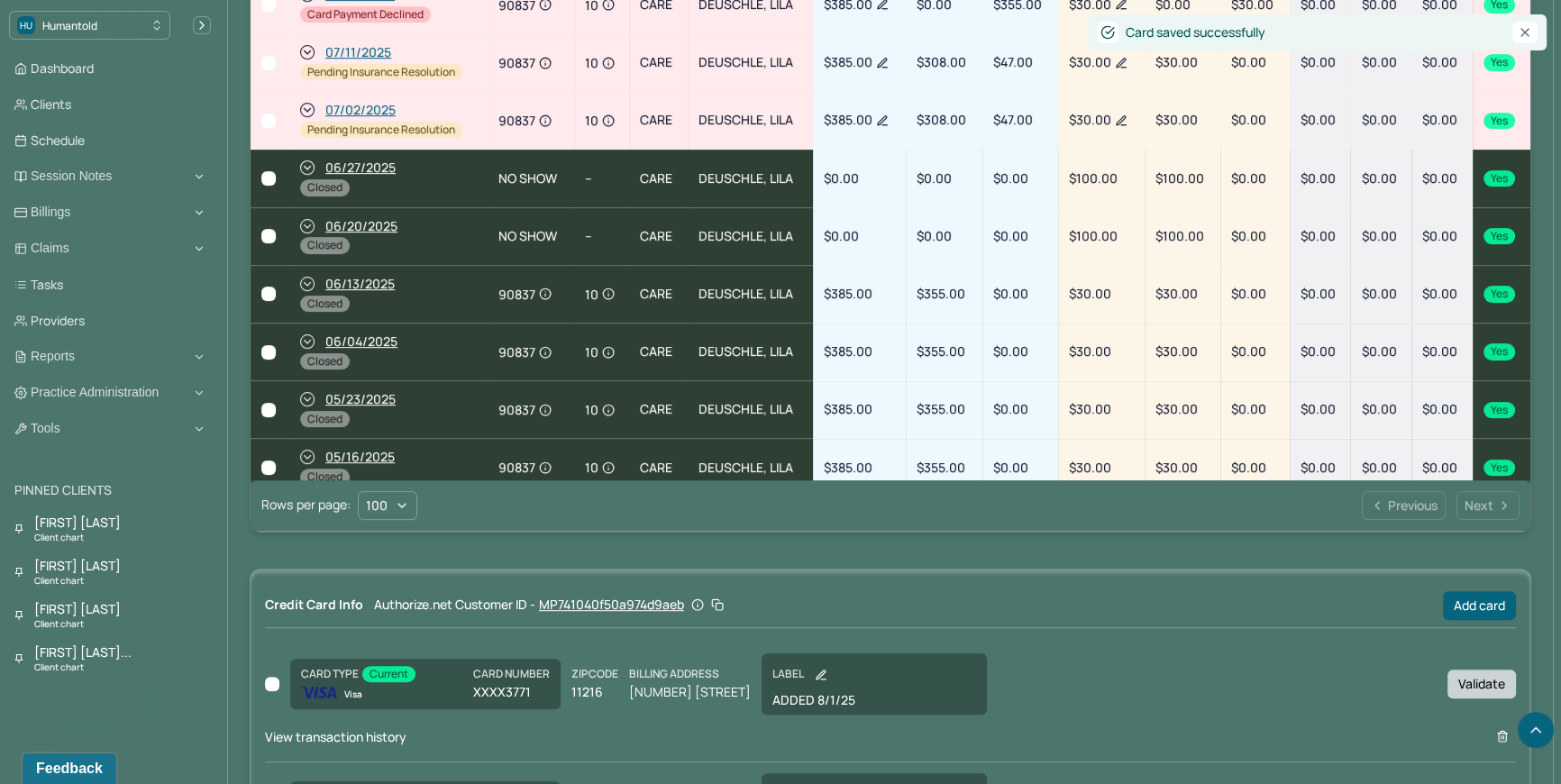 click on "Validate" at bounding box center [1482, 684] 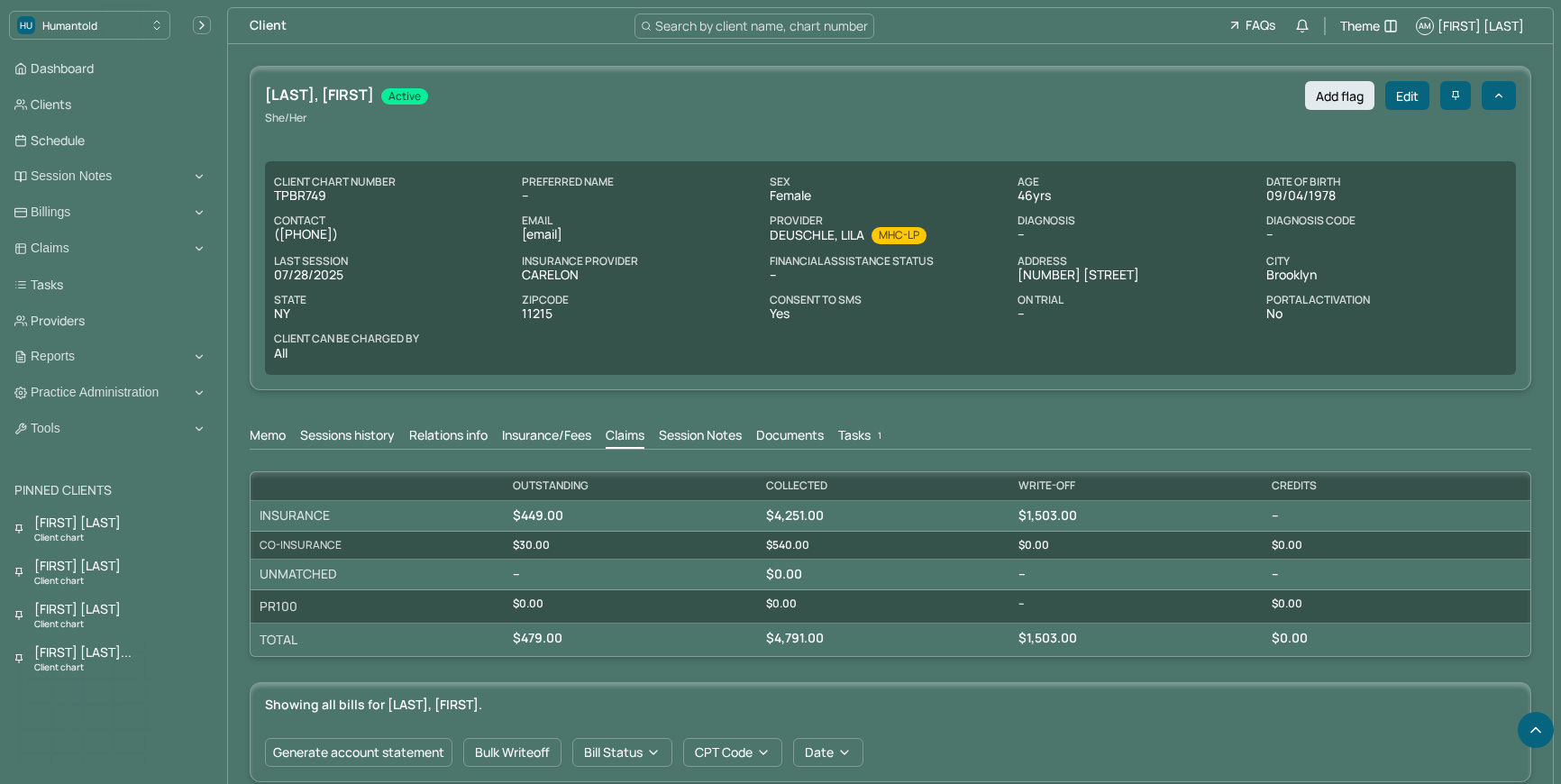 scroll, scrollTop: 980, scrollLeft: 0, axis: vertical 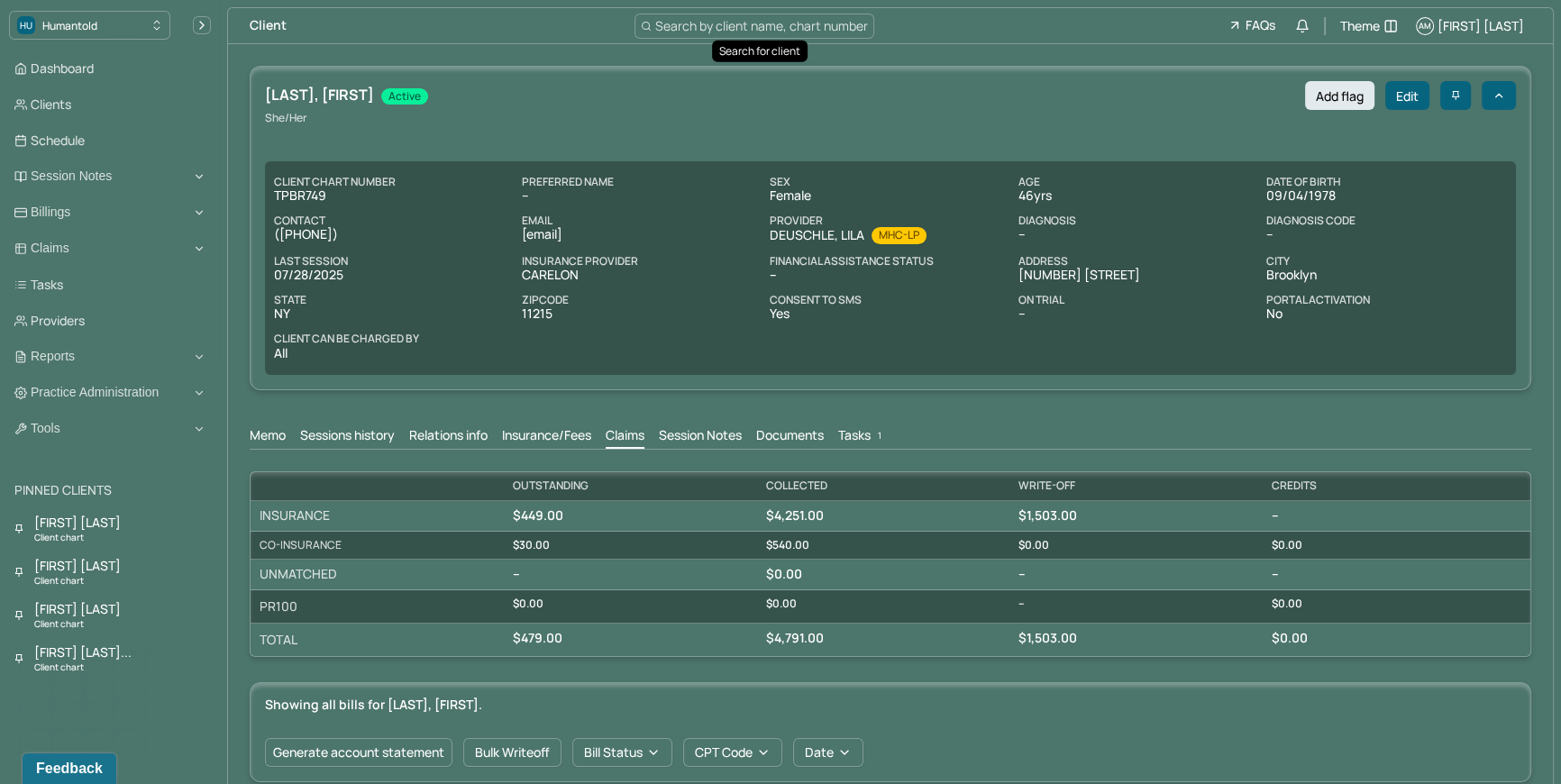click on "Search by client name, chart number" at bounding box center (762, 25) 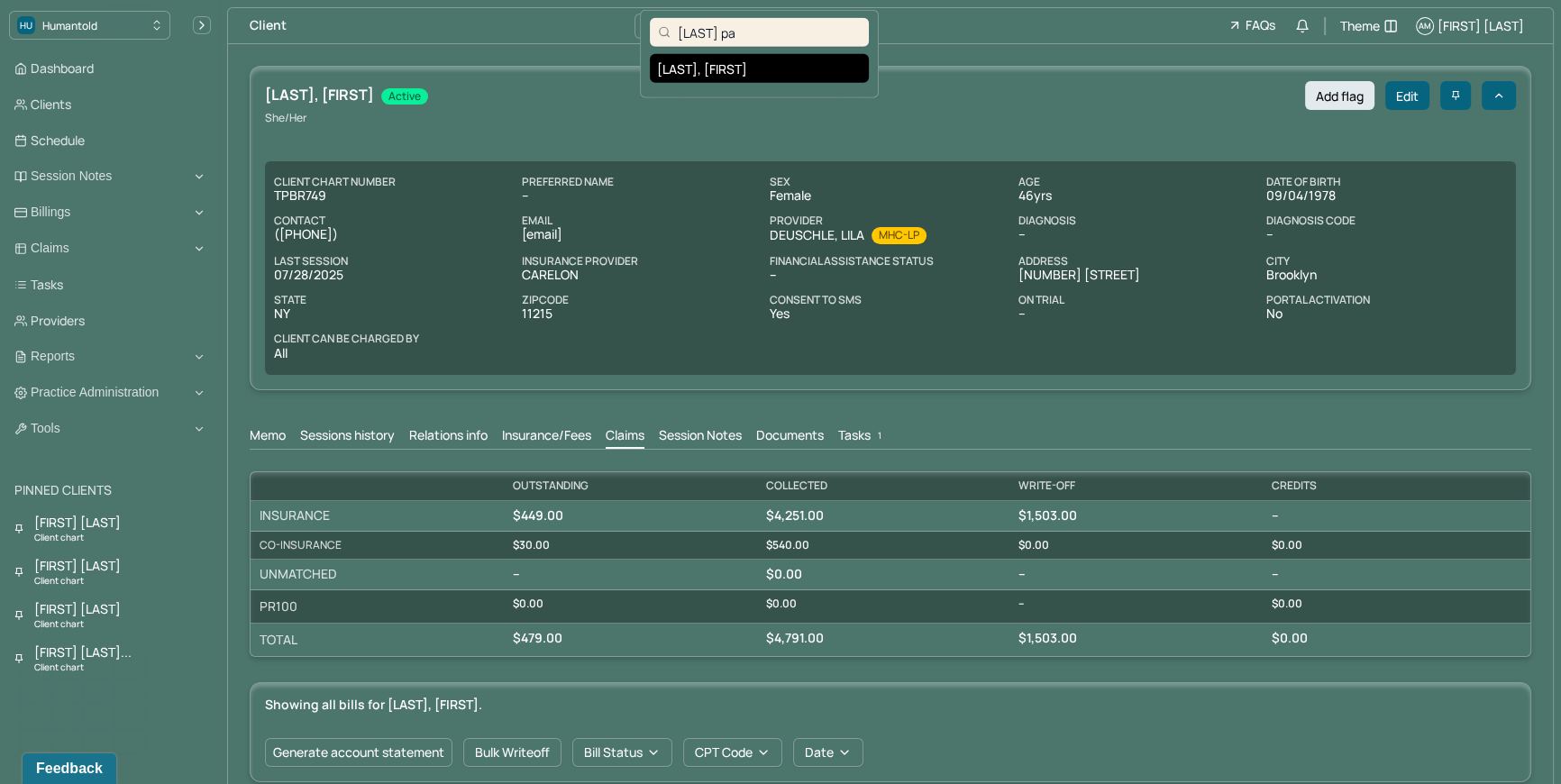 type on "samms pa" 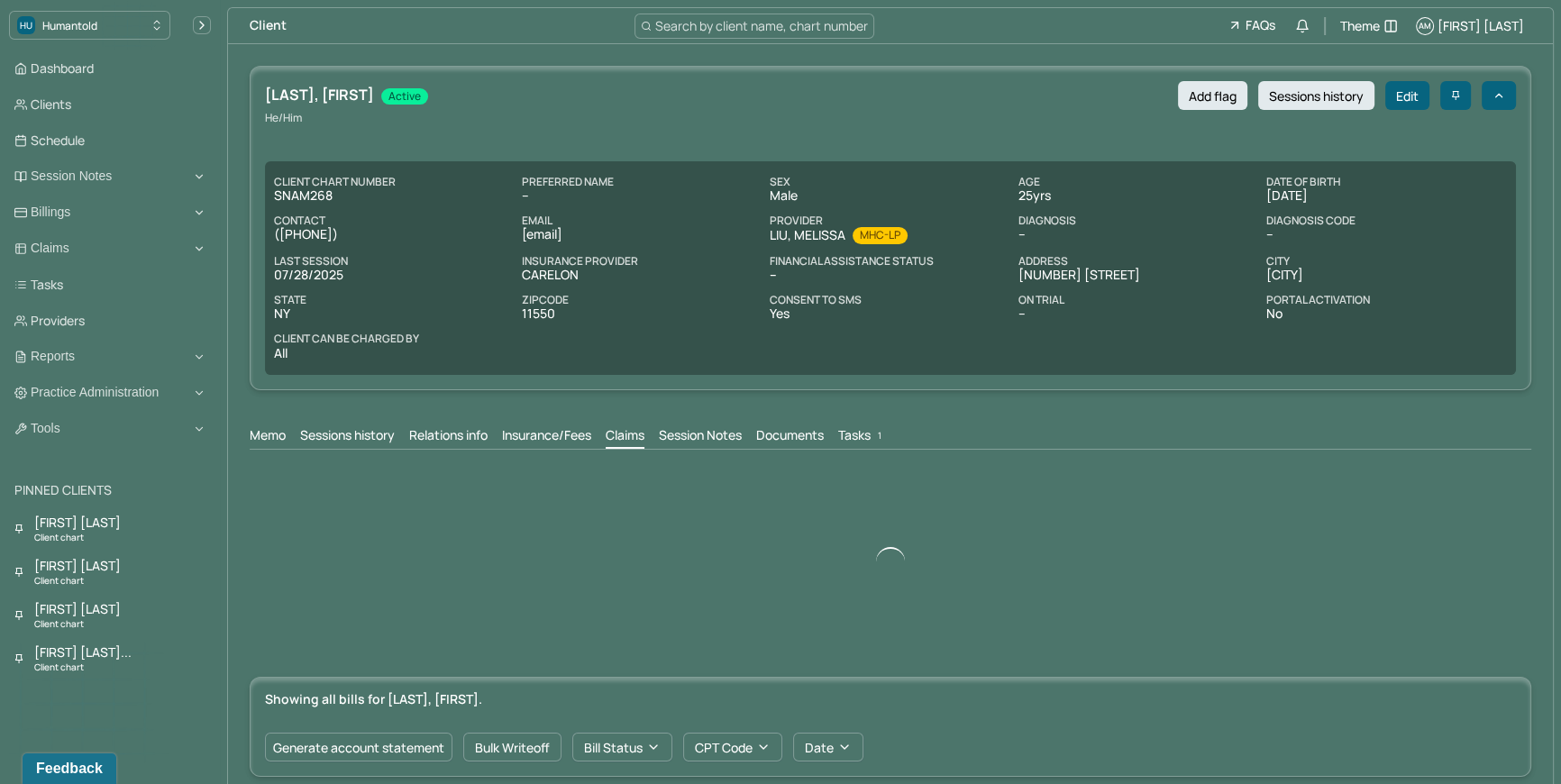 scroll, scrollTop: 0, scrollLeft: 0, axis: both 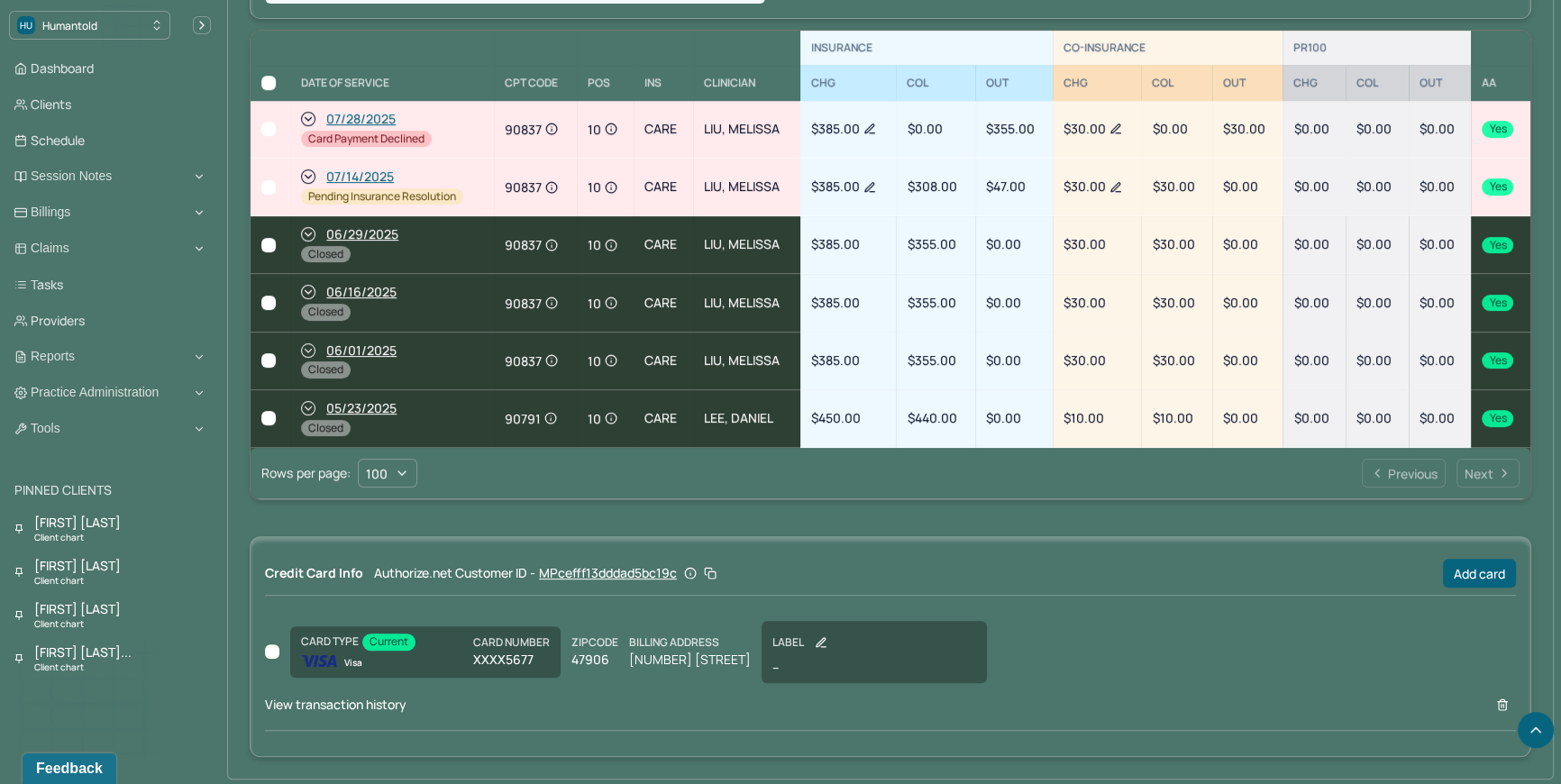 click at bounding box center (269, 129) 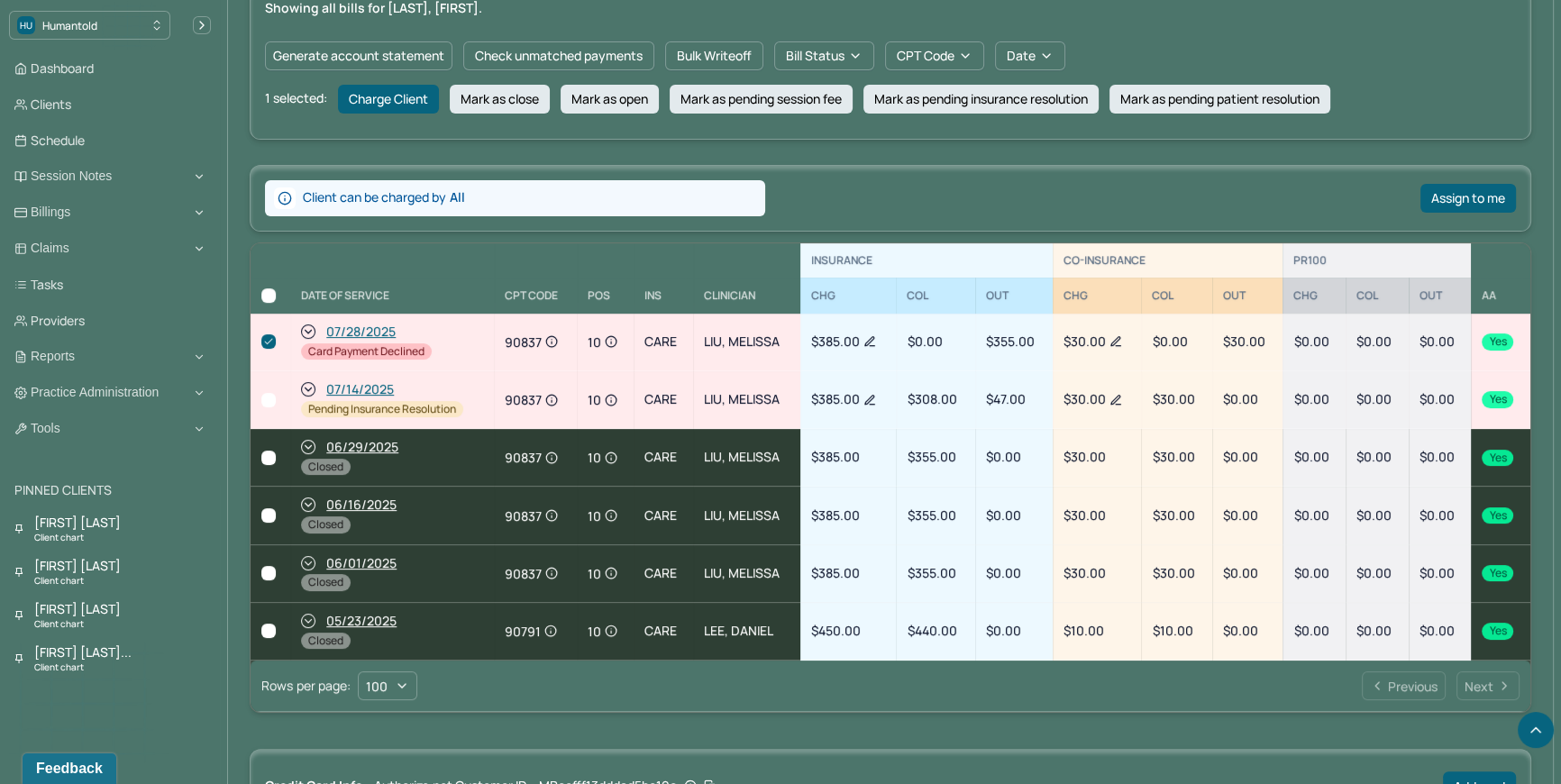 scroll, scrollTop: 663, scrollLeft: 0, axis: vertical 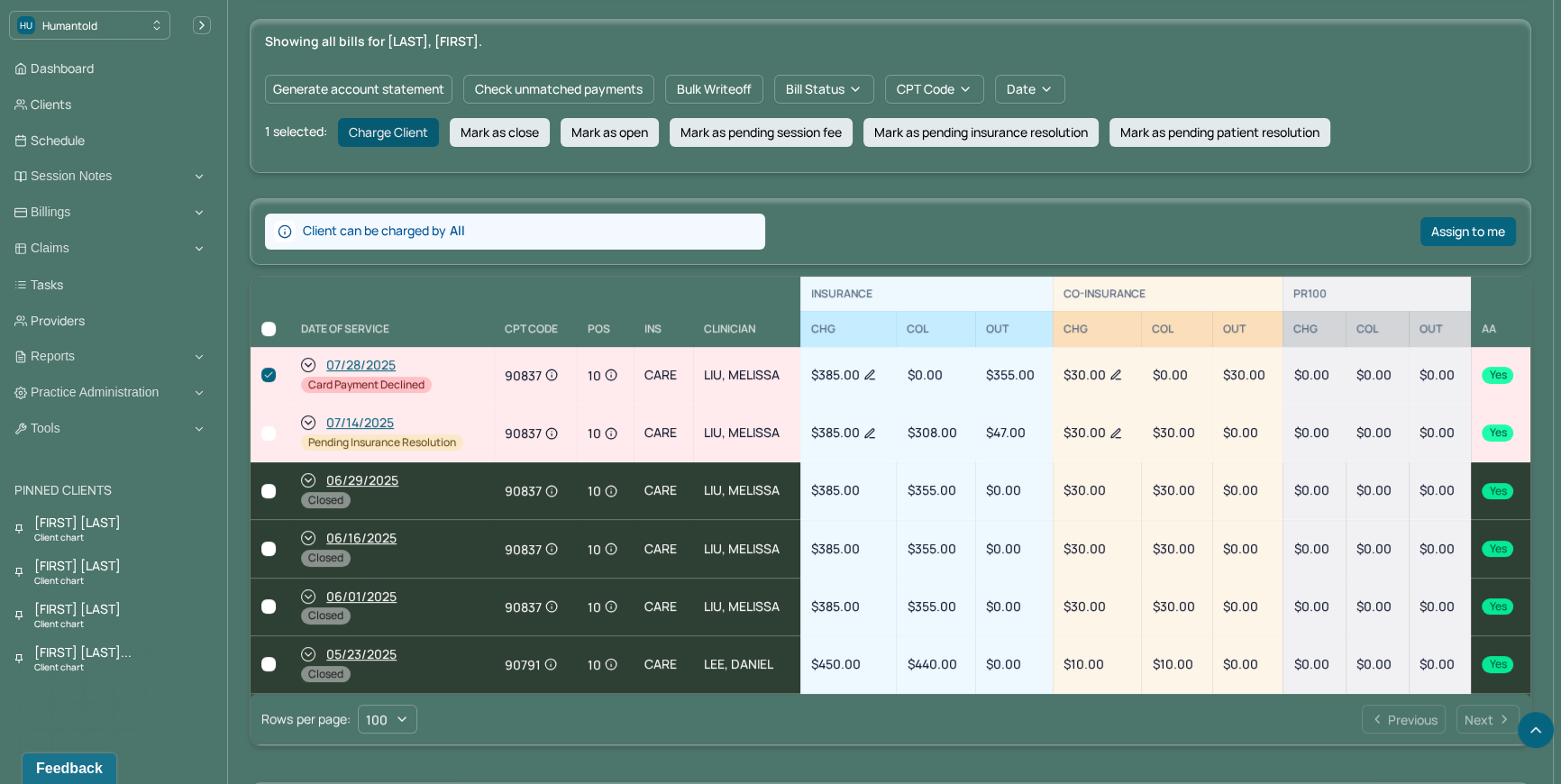 click on "Charge Client" at bounding box center [388, 132] 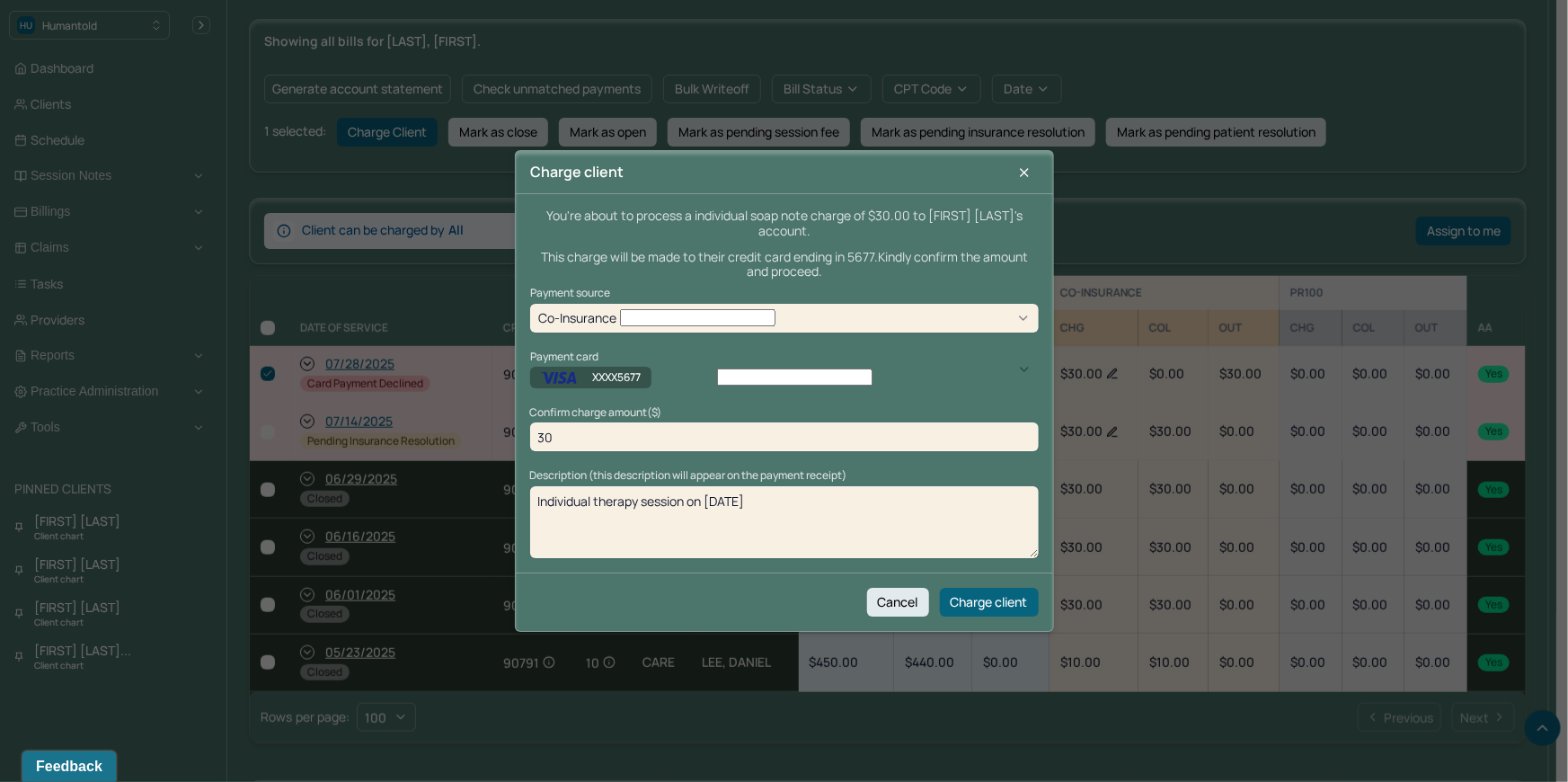 click on "XXXX5677" at bounding box center (616, 378) 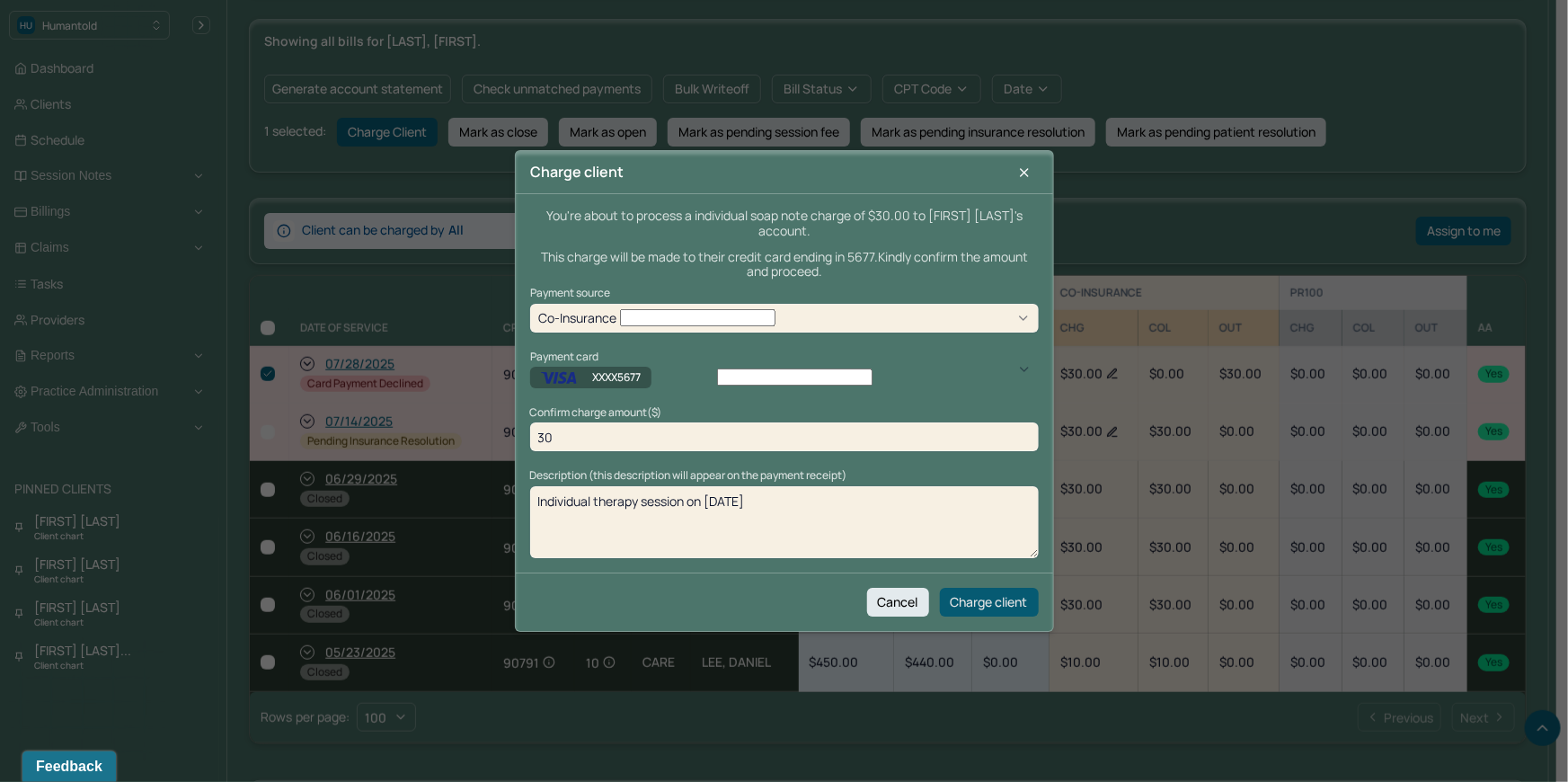 click on "Charge client" at bounding box center [989, 602] 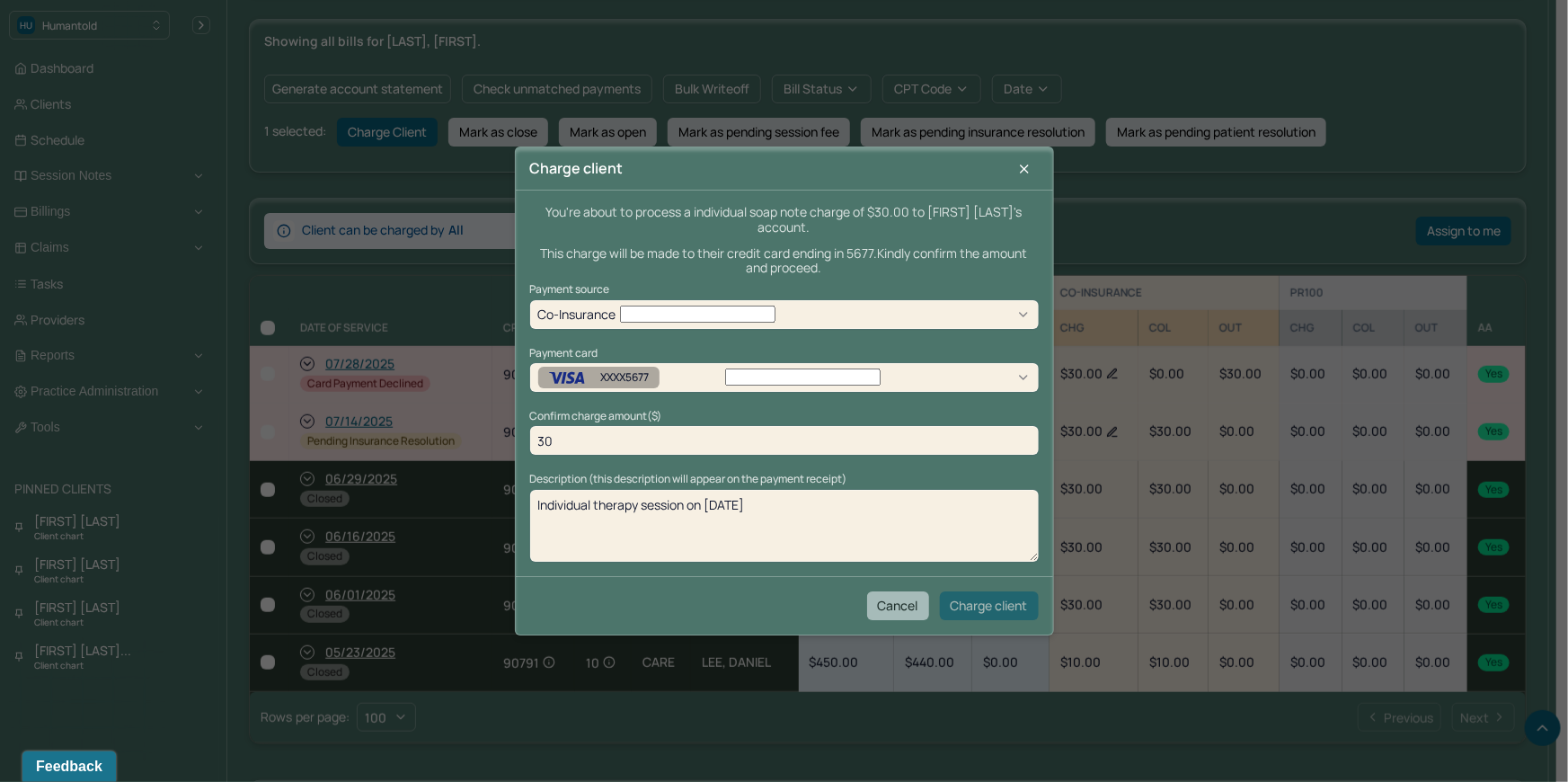 checkbox on "false" 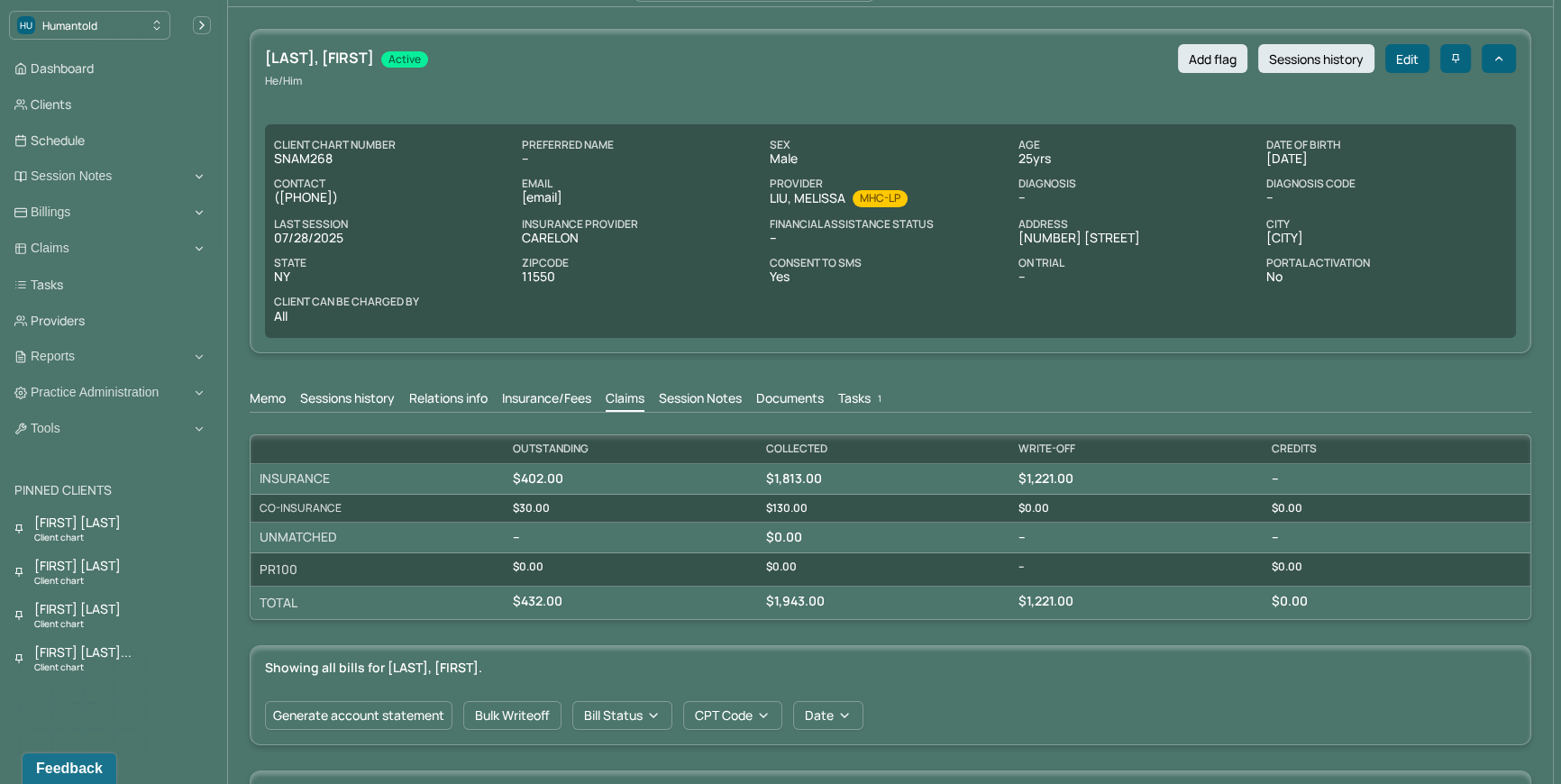 scroll, scrollTop: 8, scrollLeft: 0, axis: vertical 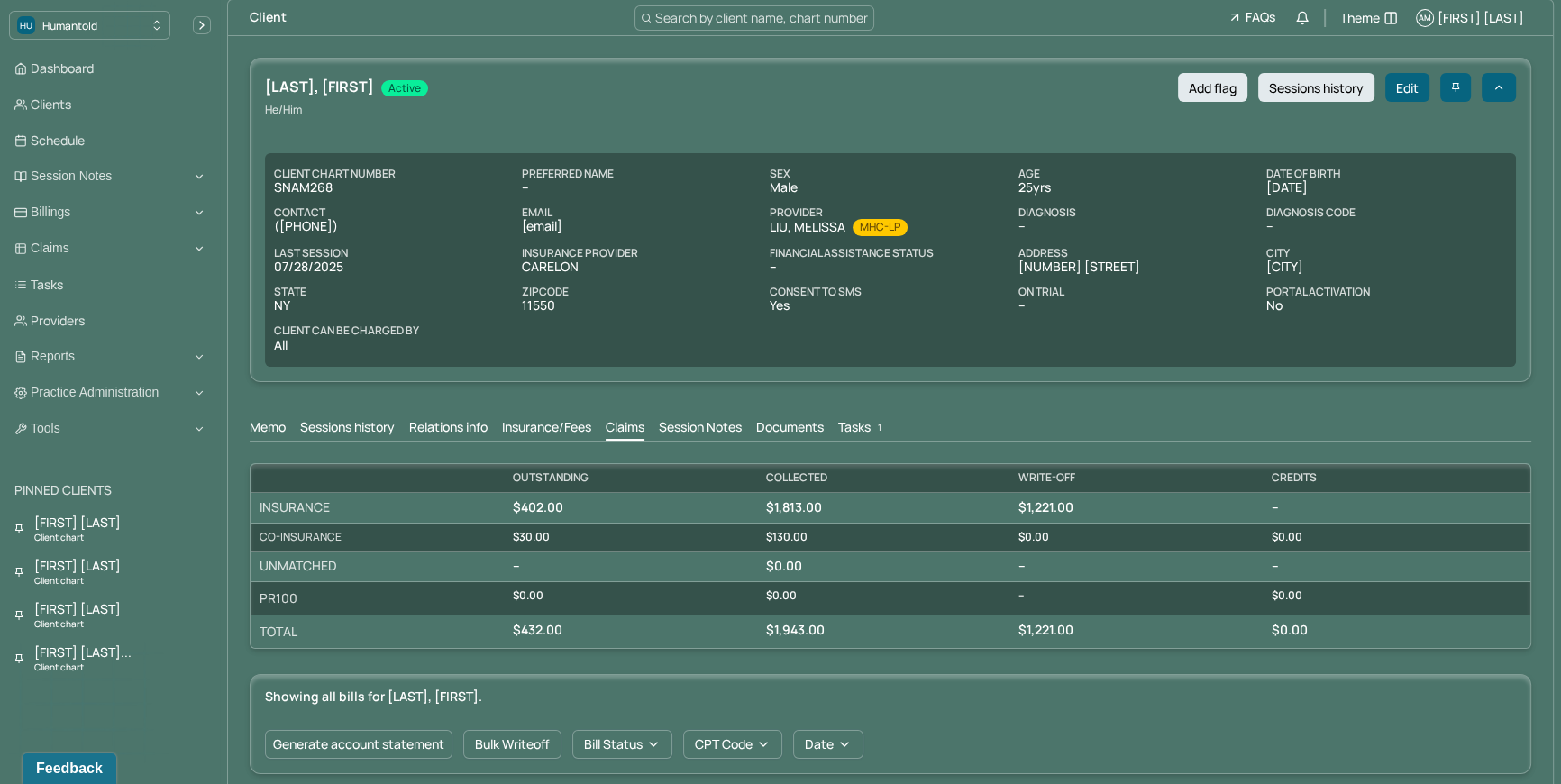 drag, startPoint x: 858, startPoint y: 410, endPoint x: 863, endPoint y: 423, distance: 13.928388 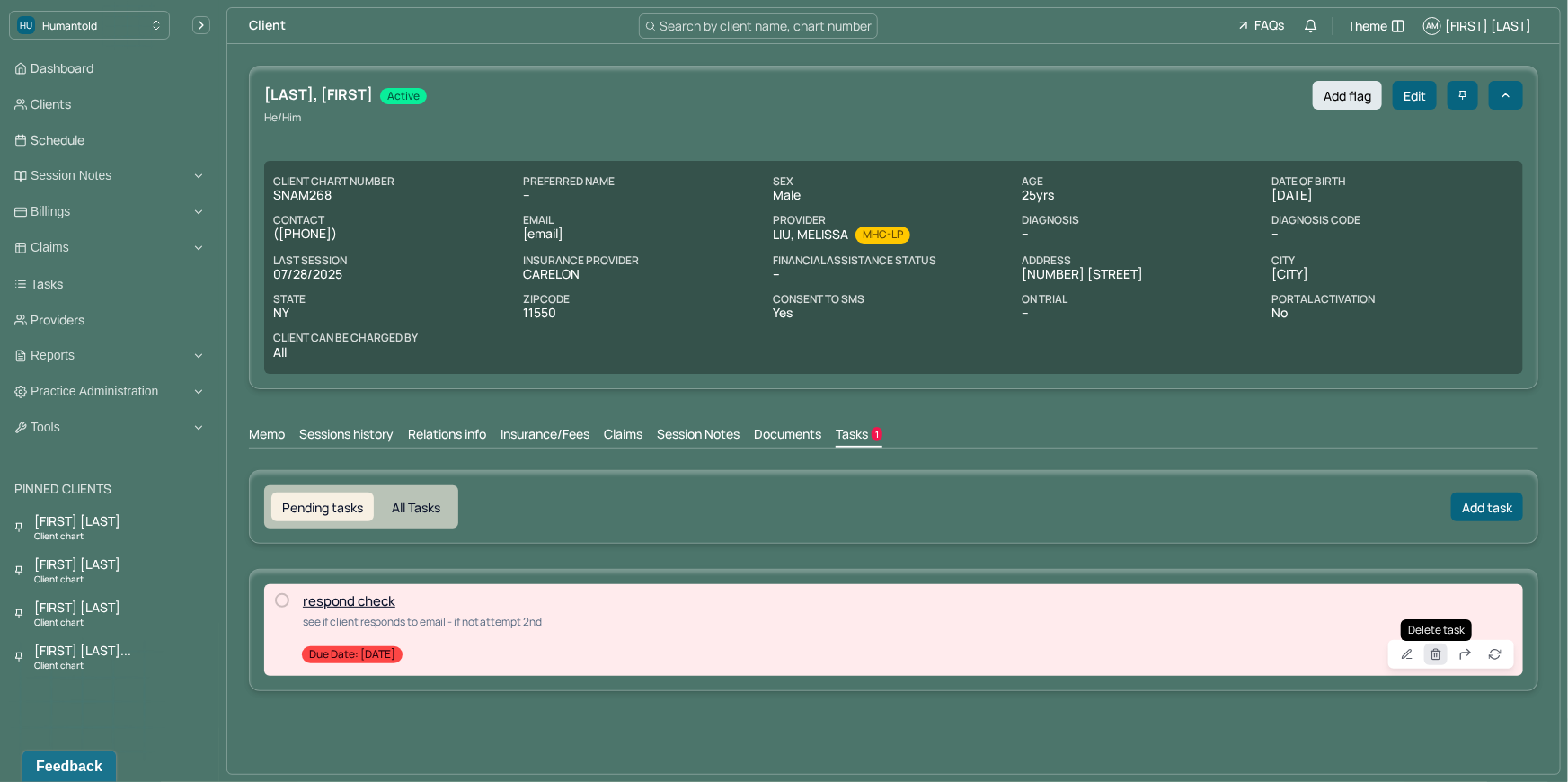 click 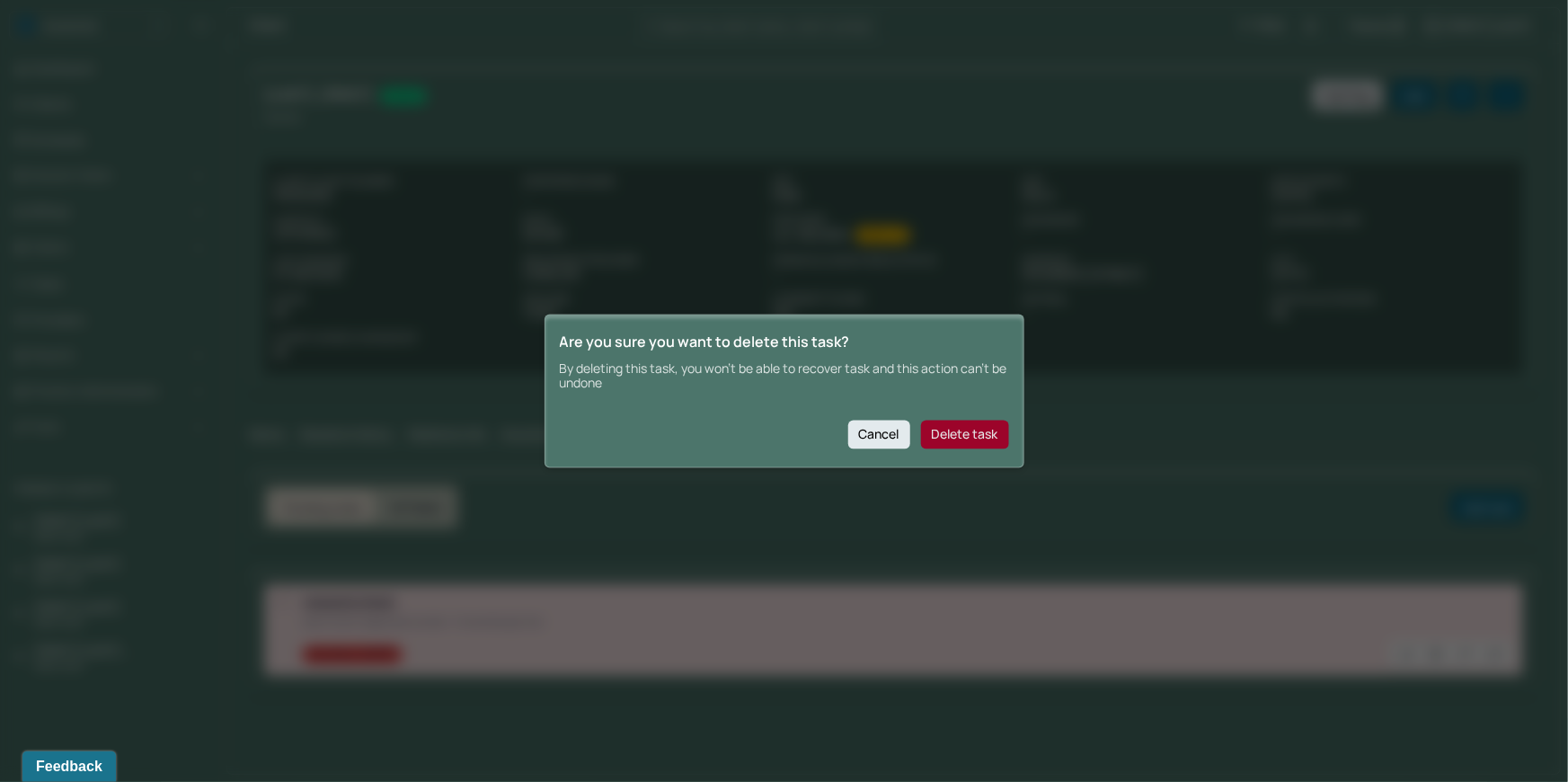 click on "Delete task" at bounding box center [965, 434] 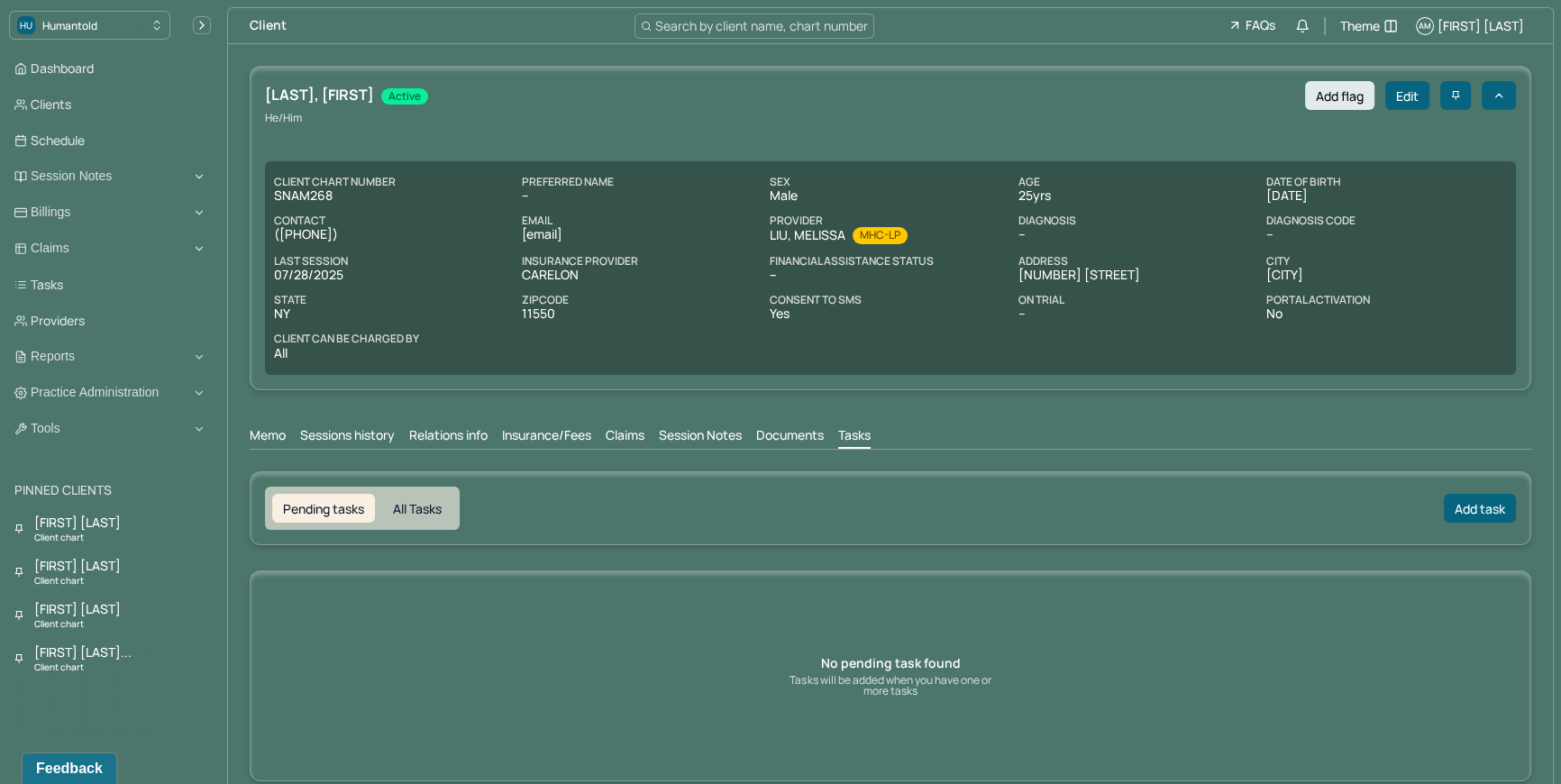 click on "Search by client name, chart number" at bounding box center [762, 25] 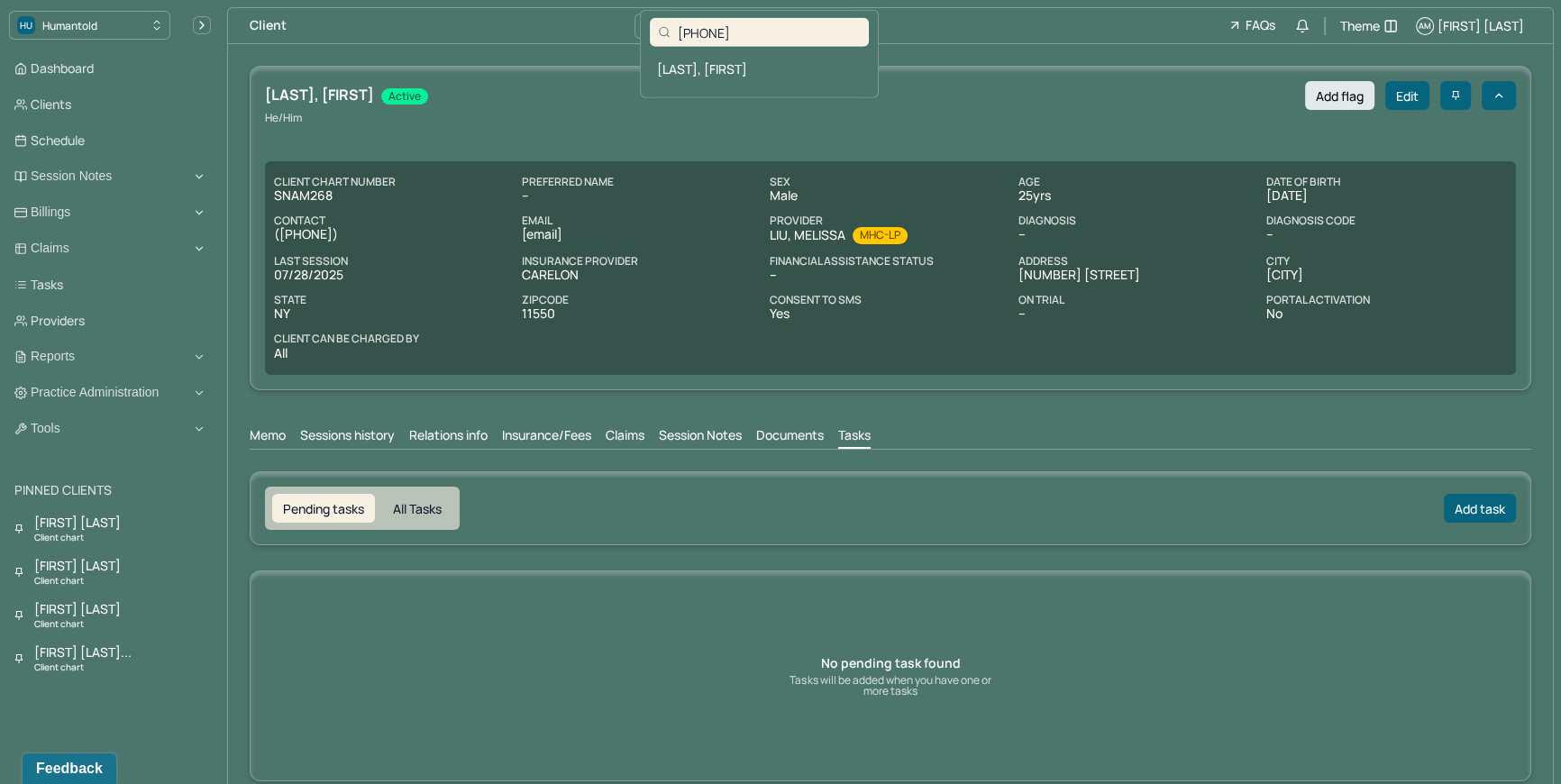 type on "8452161870" 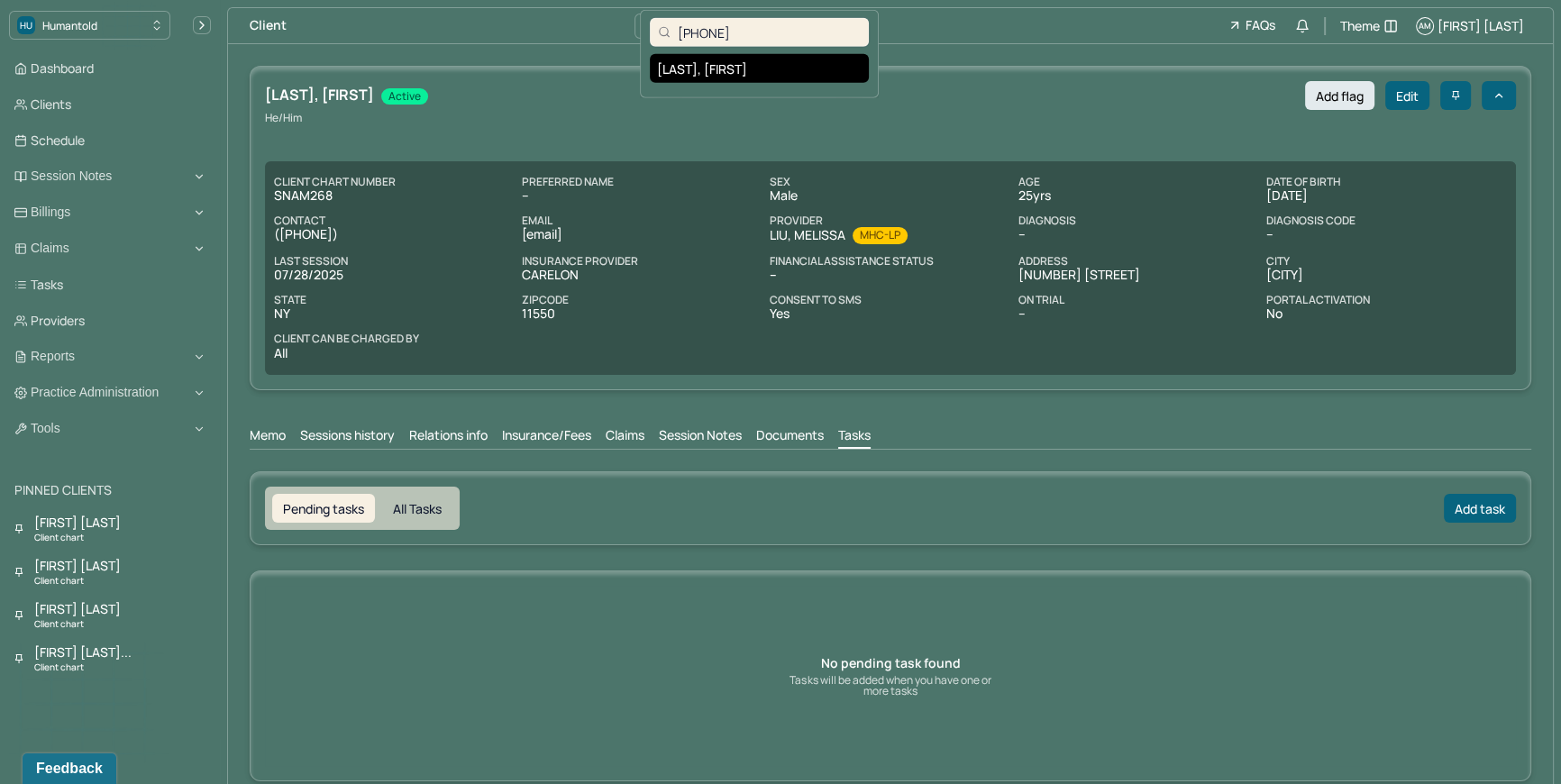 click on "SCHULTZ, KELLY" at bounding box center (759, 68) 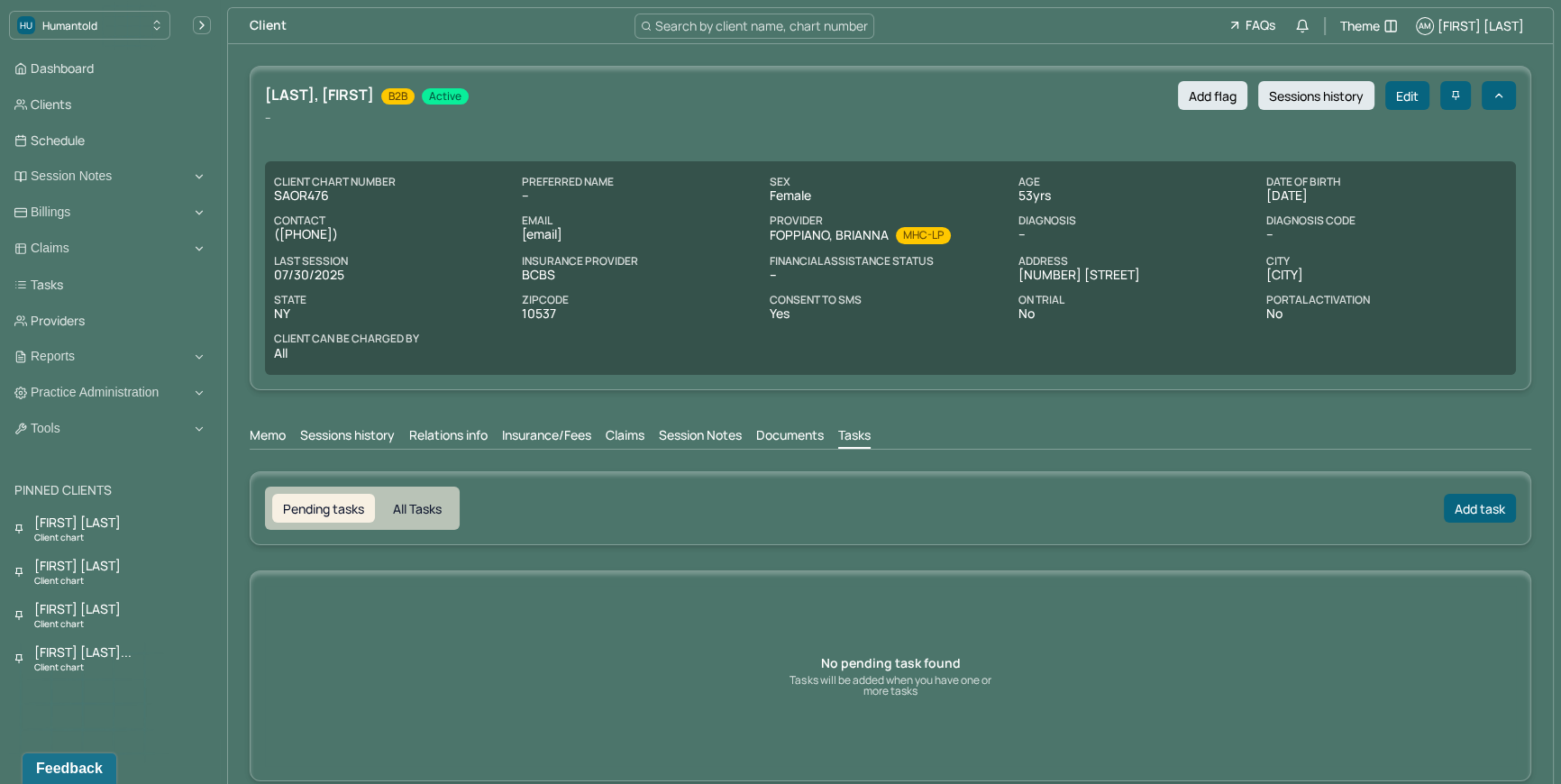 click on "Claims" at bounding box center (625, 437) 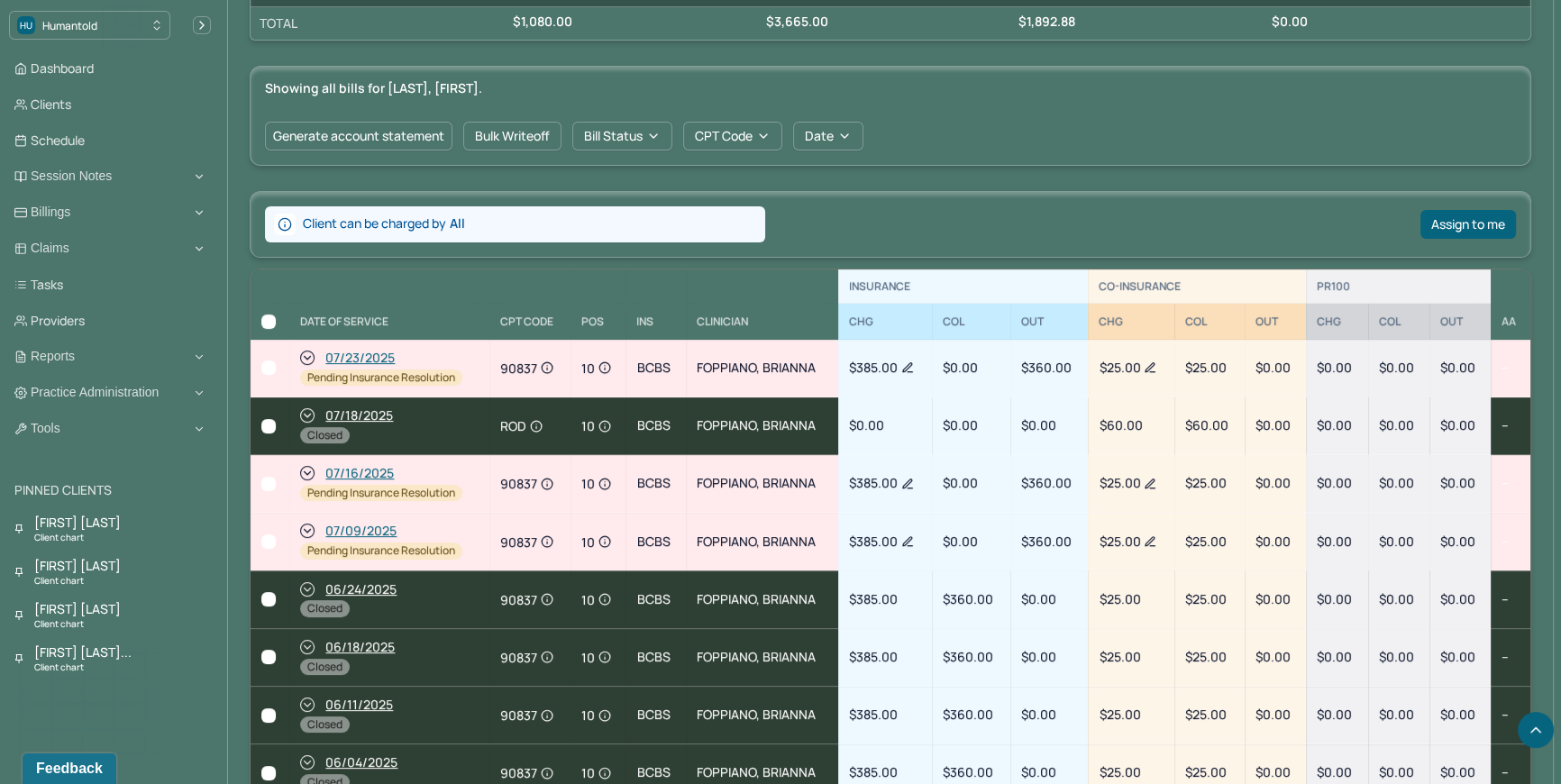 scroll, scrollTop: 655, scrollLeft: 0, axis: vertical 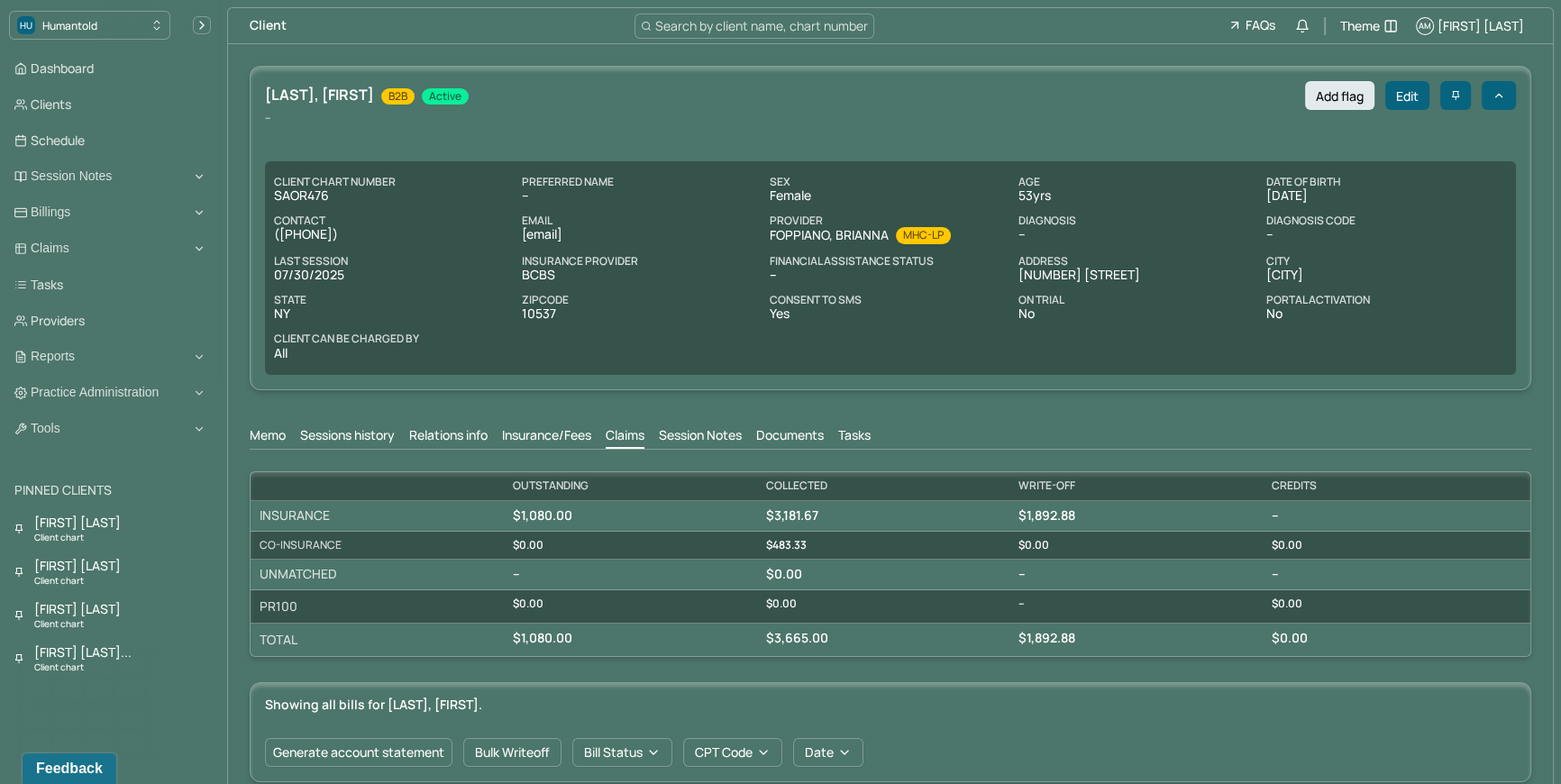 copy on "(845) 216-1870" 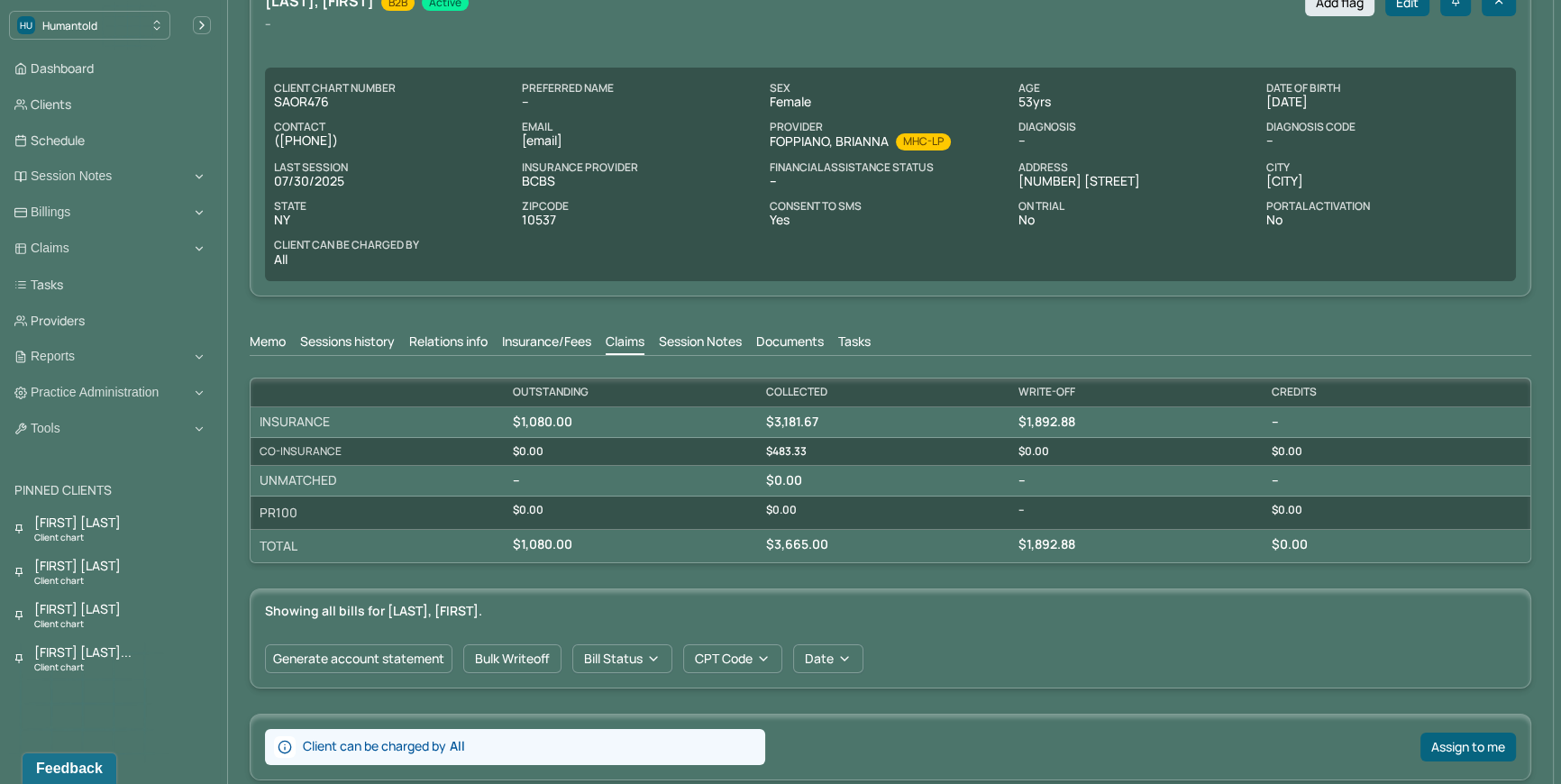 scroll, scrollTop: 655, scrollLeft: 0, axis: vertical 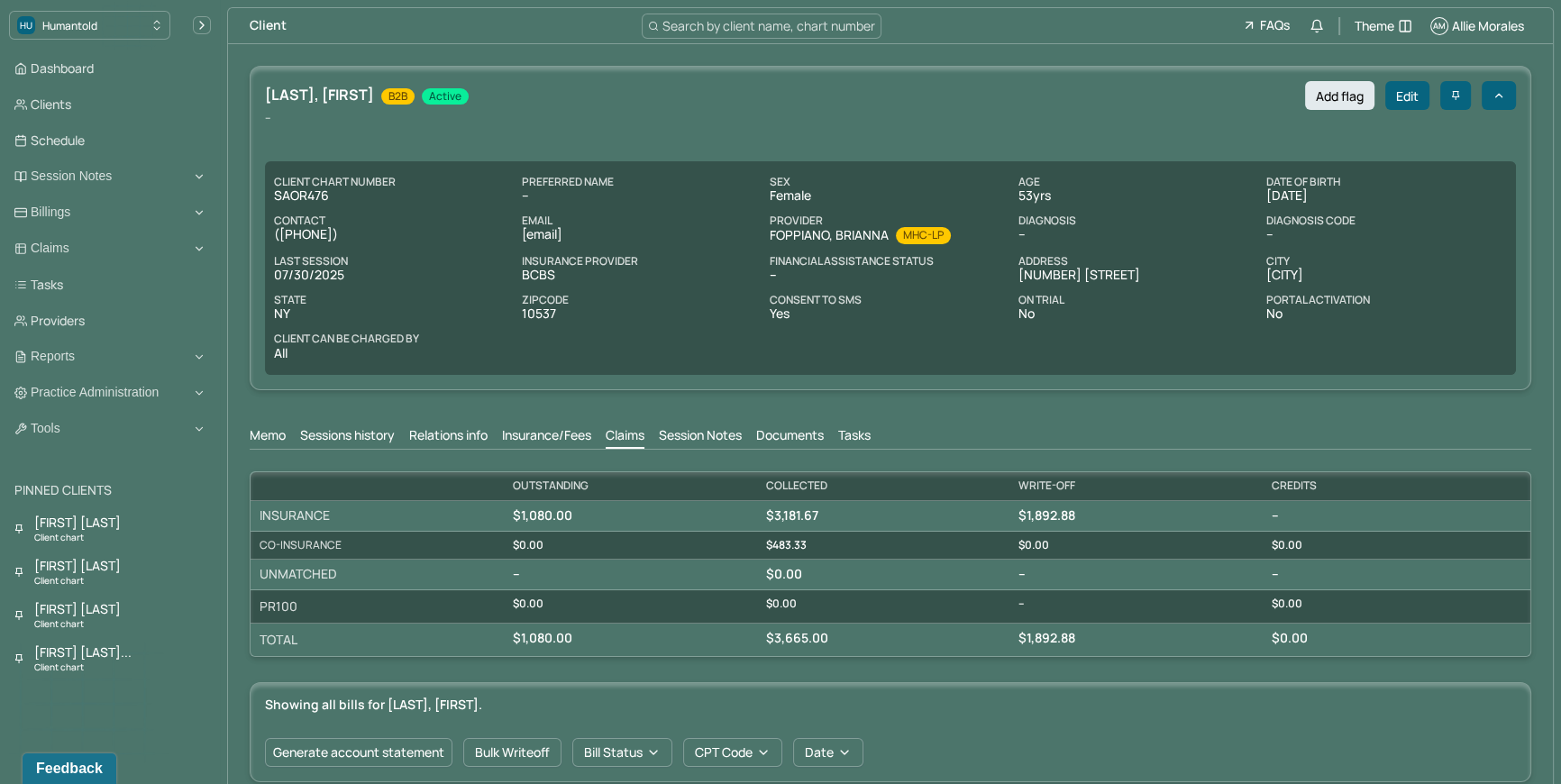 drag, startPoint x: 519, startPoint y: 234, endPoint x: 643, endPoint y: 241, distance: 124.19742 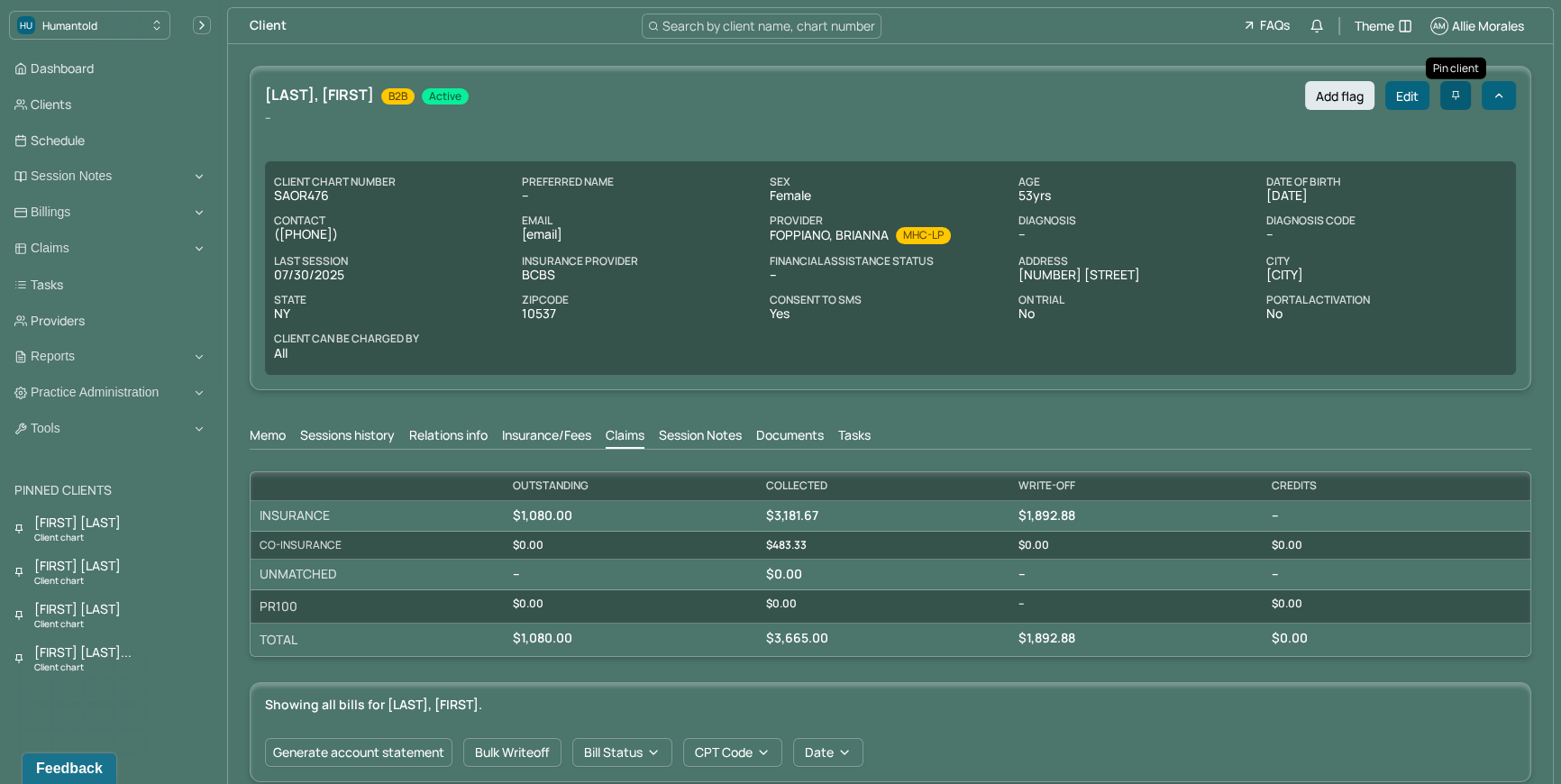 click 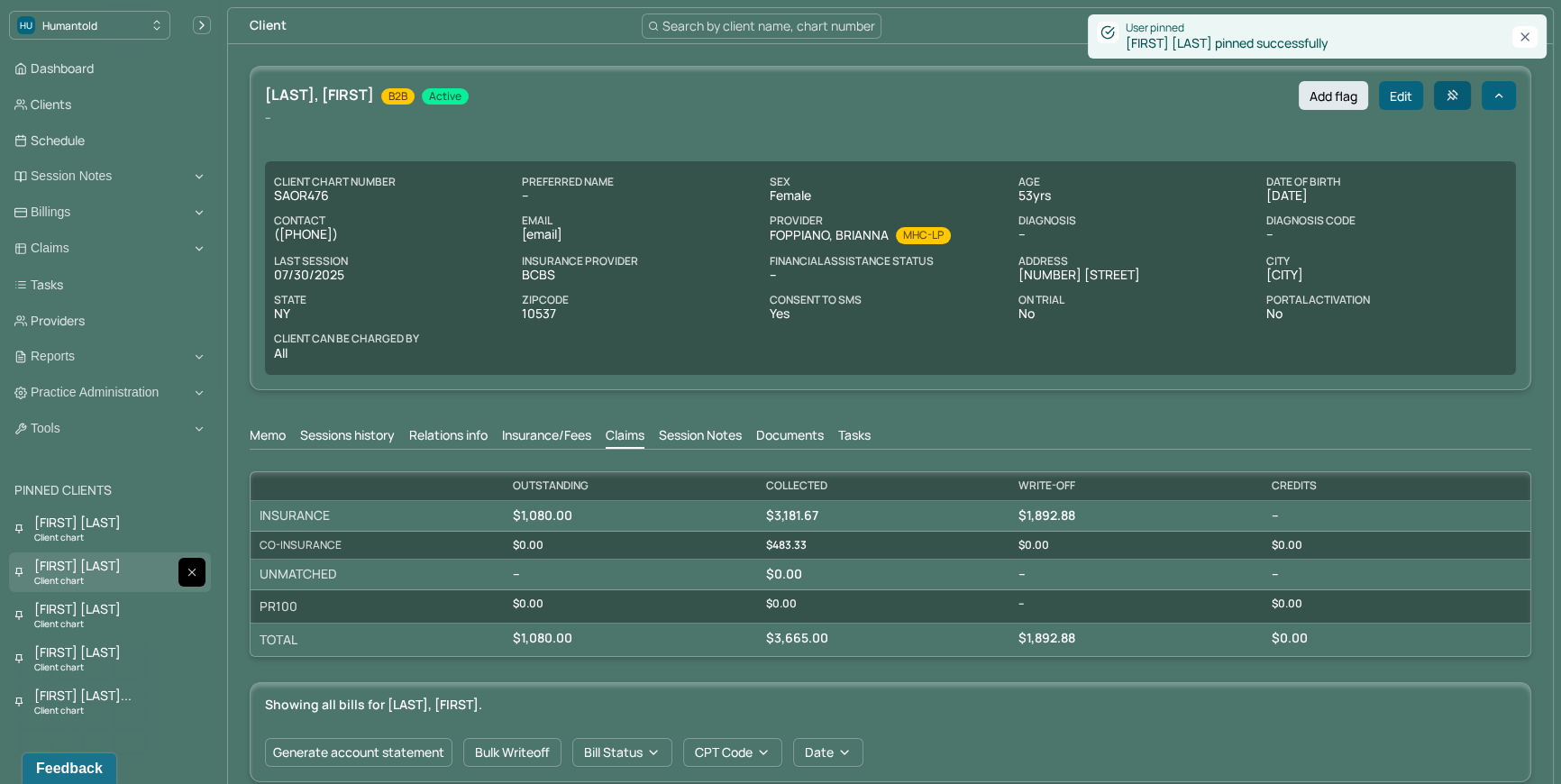 click 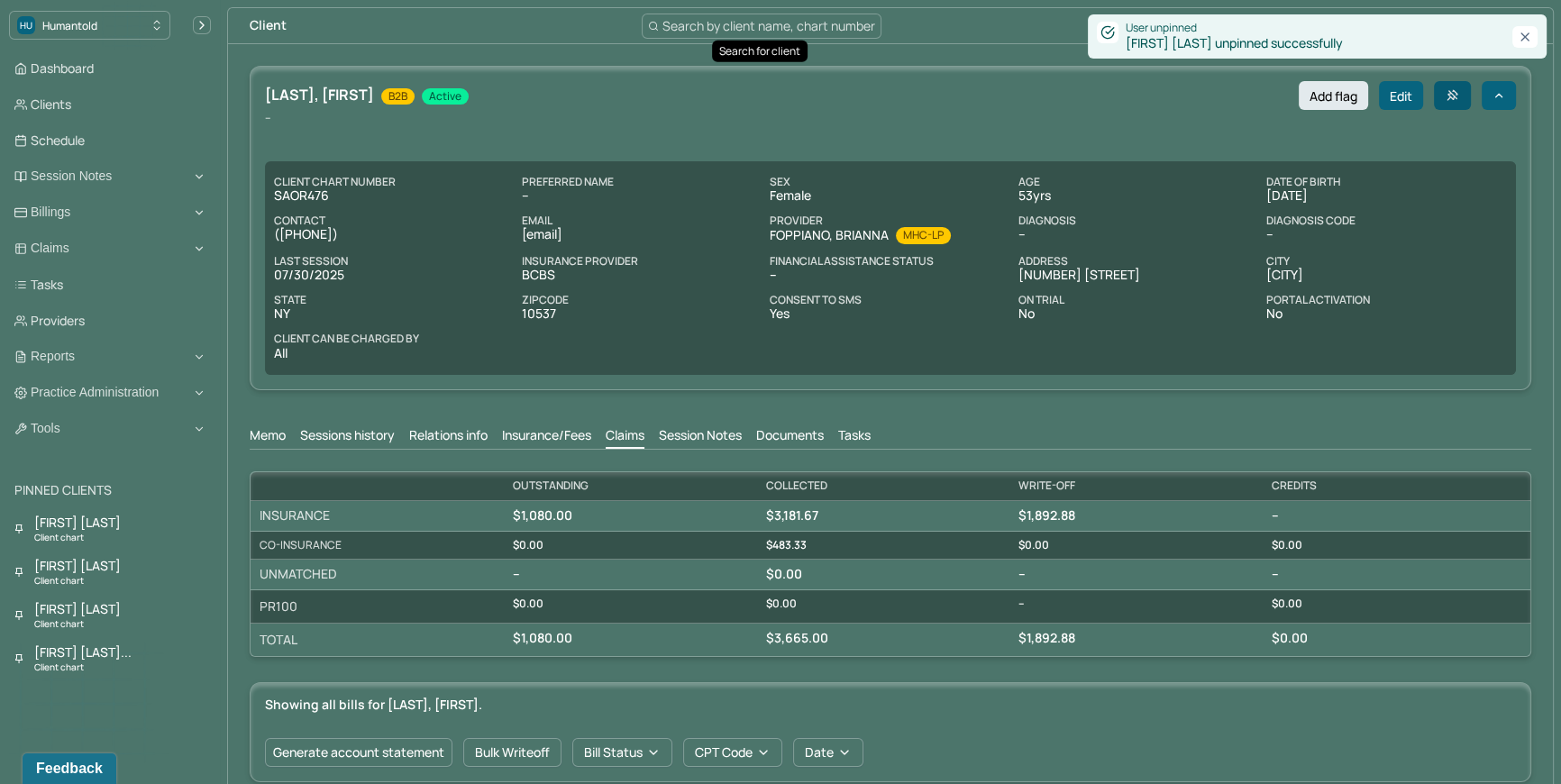 click on "Search by client name, chart number" at bounding box center (769, 25) 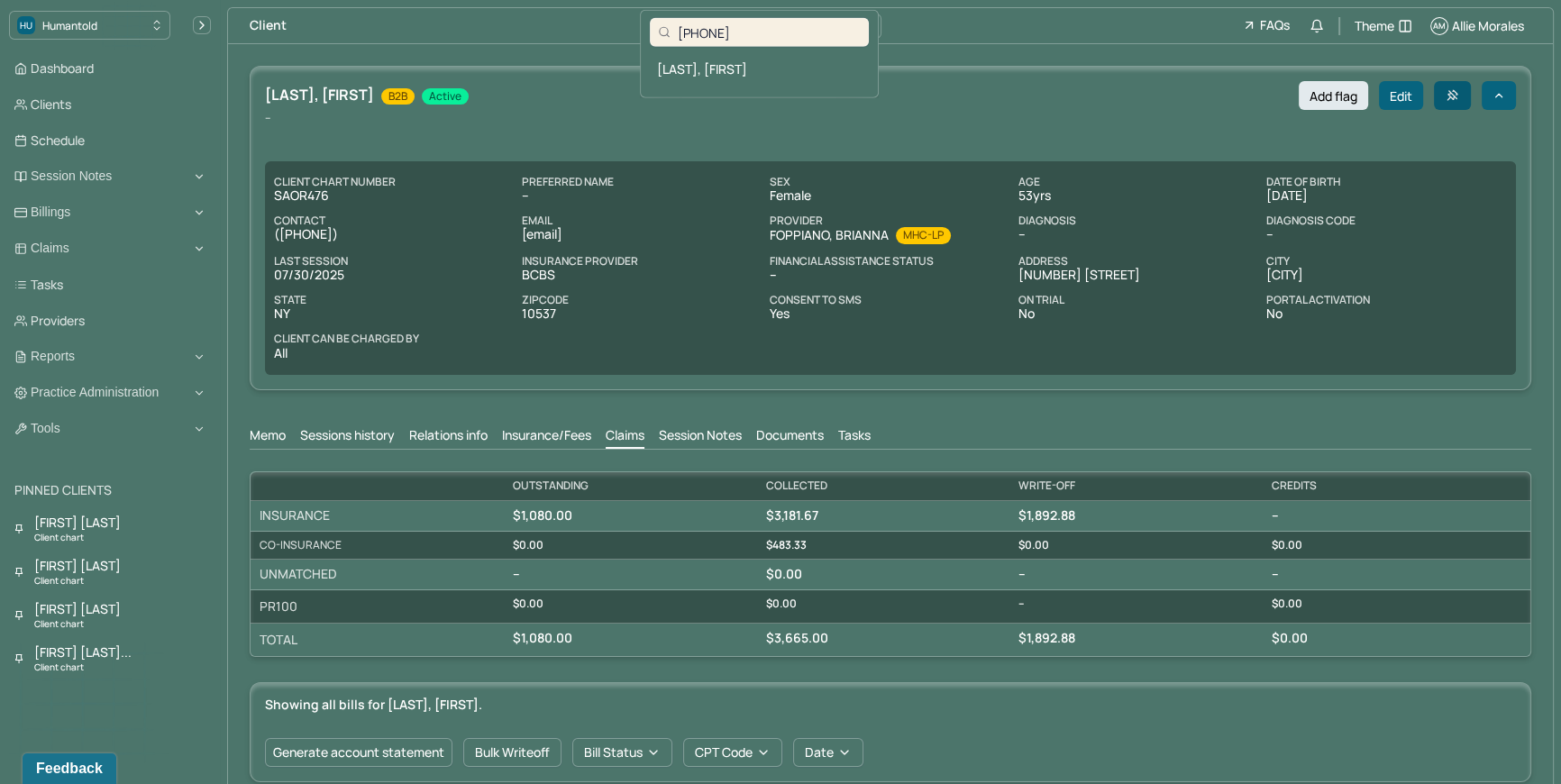 paste on "Samantha Siu" 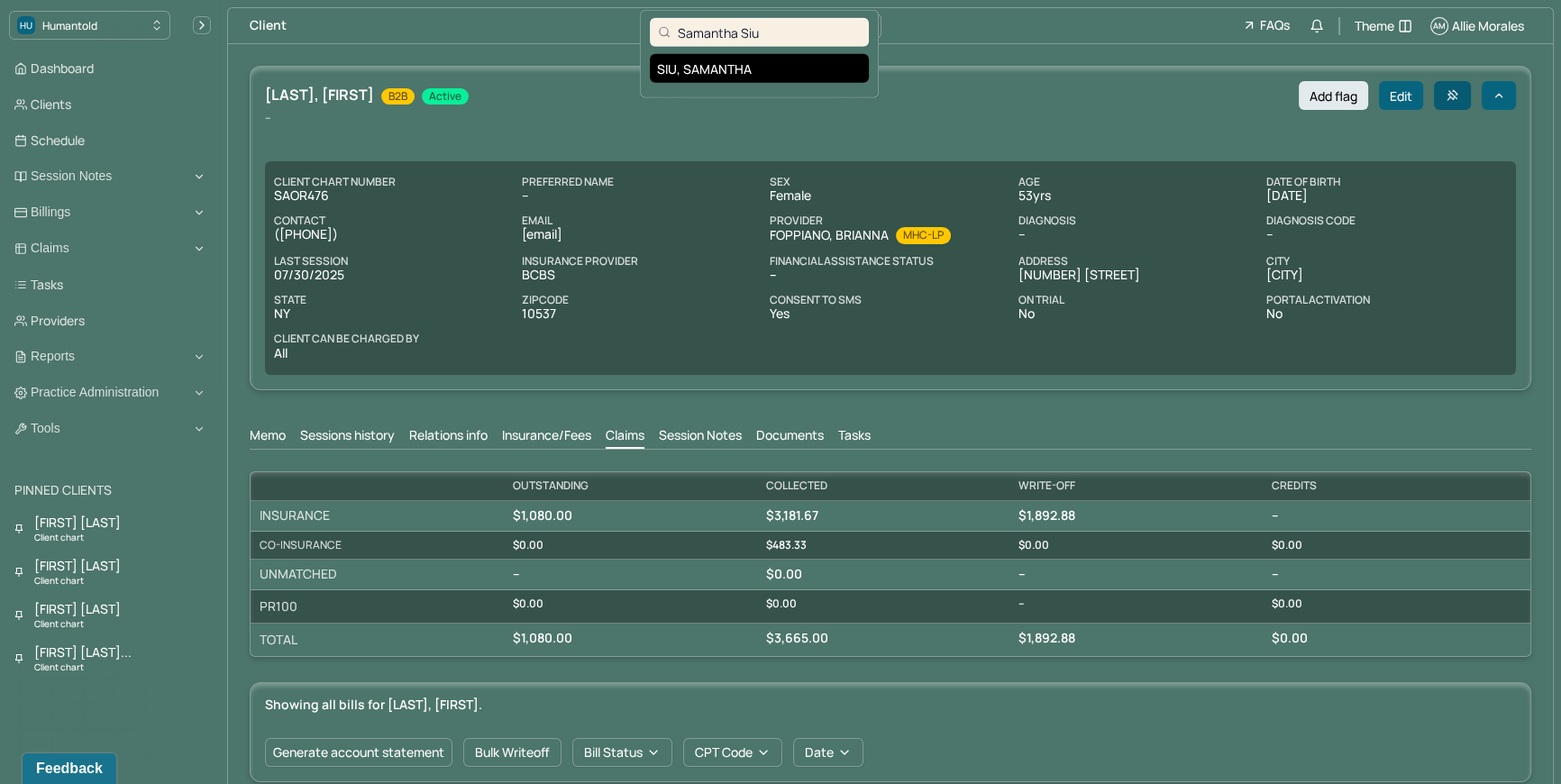 type on "Samantha Siu" 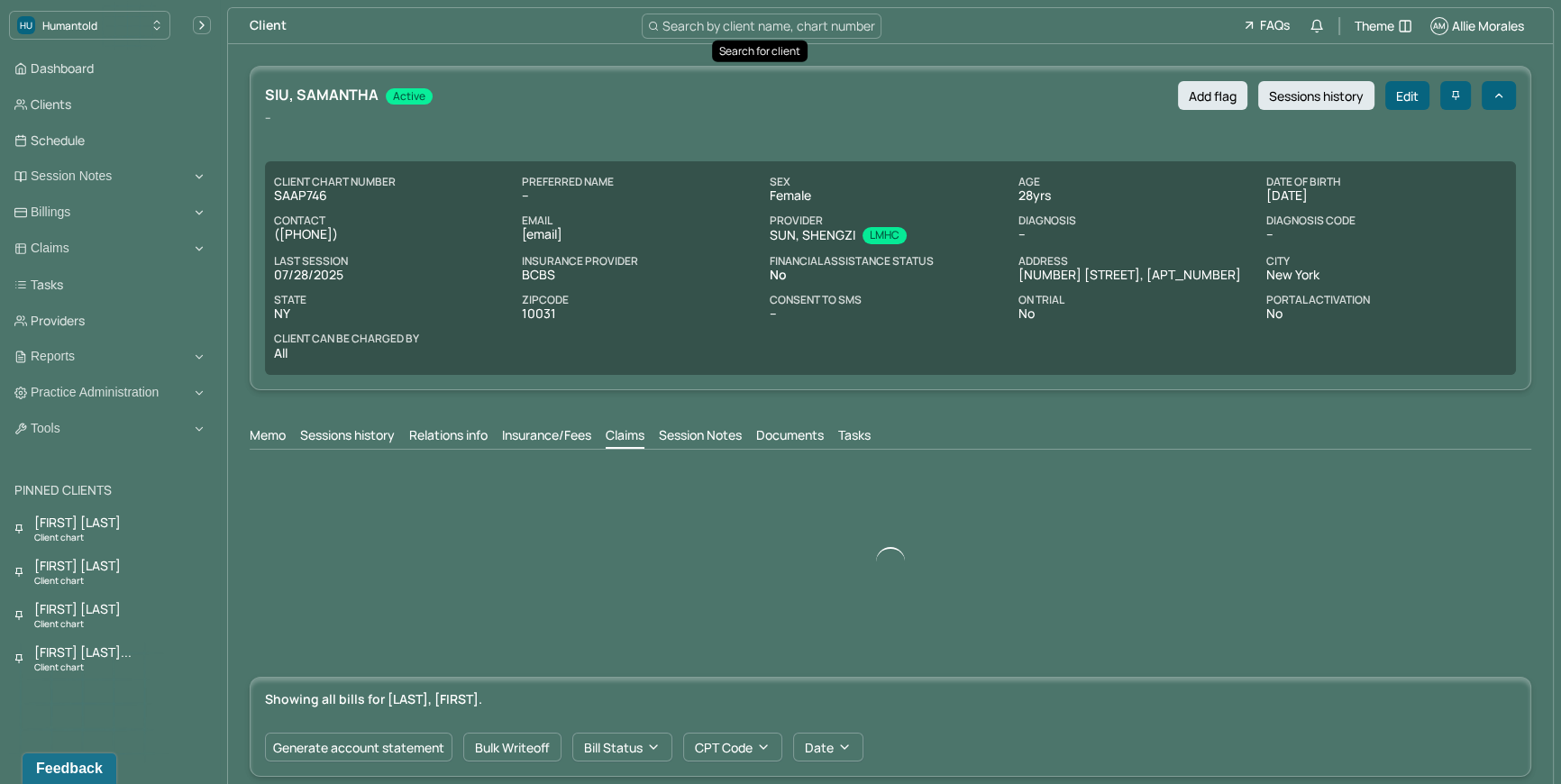 scroll, scrollTop: 0, scrollLeft: 0, axis: both 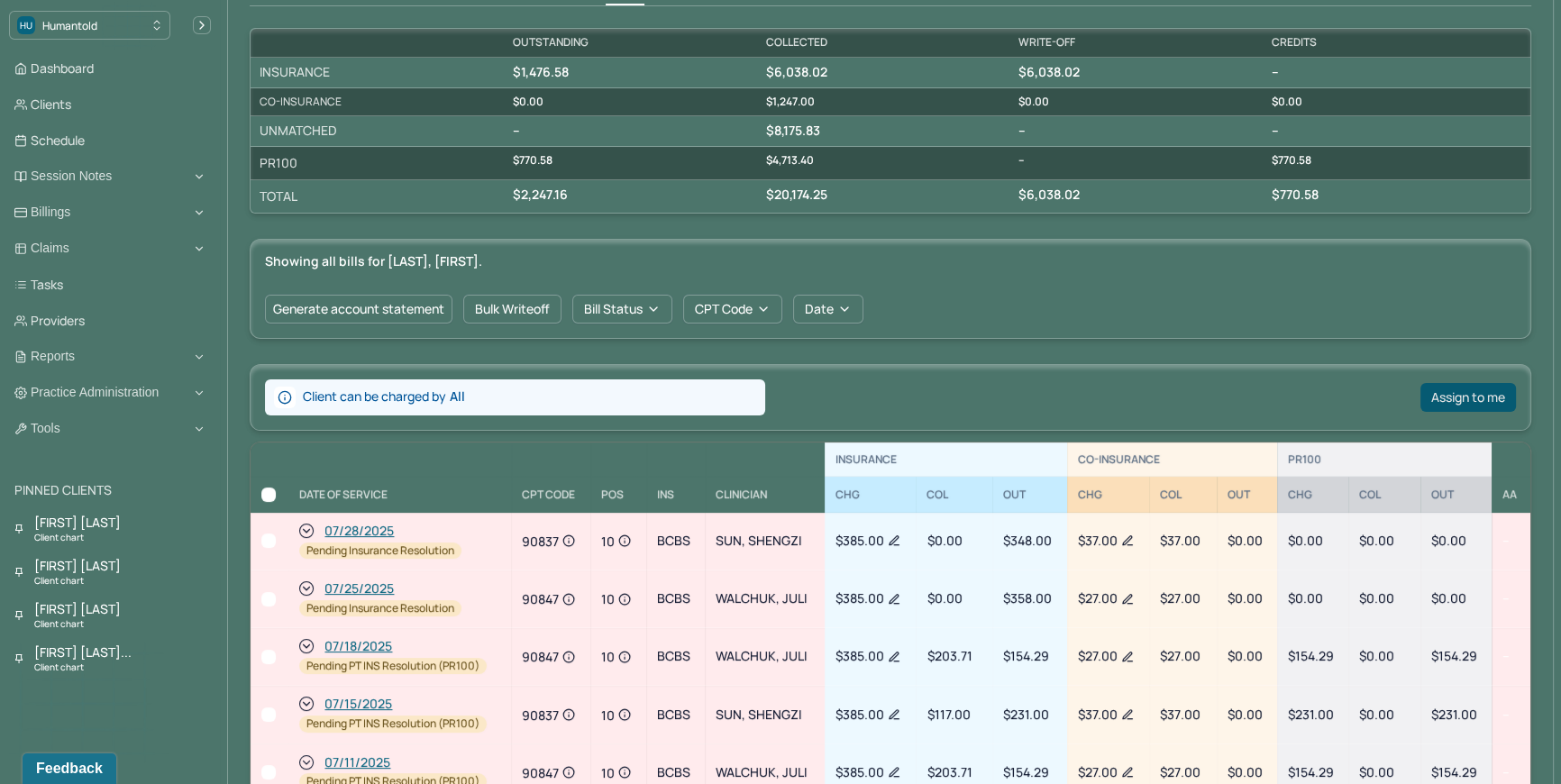 click on "Assign to me" at bounding box center (1468, 397) 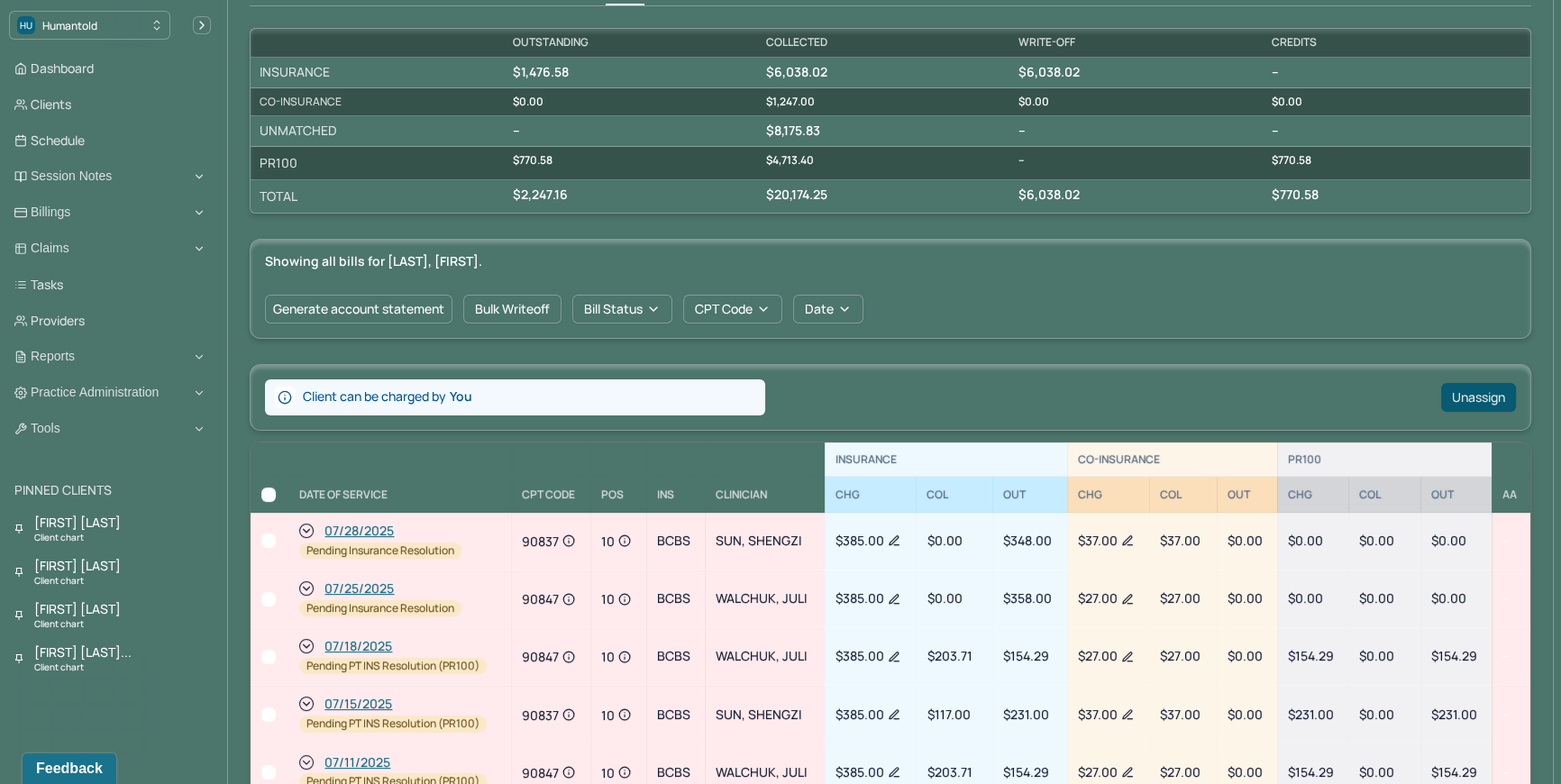 click on "Unassign" at bounding box center (1478, 397) 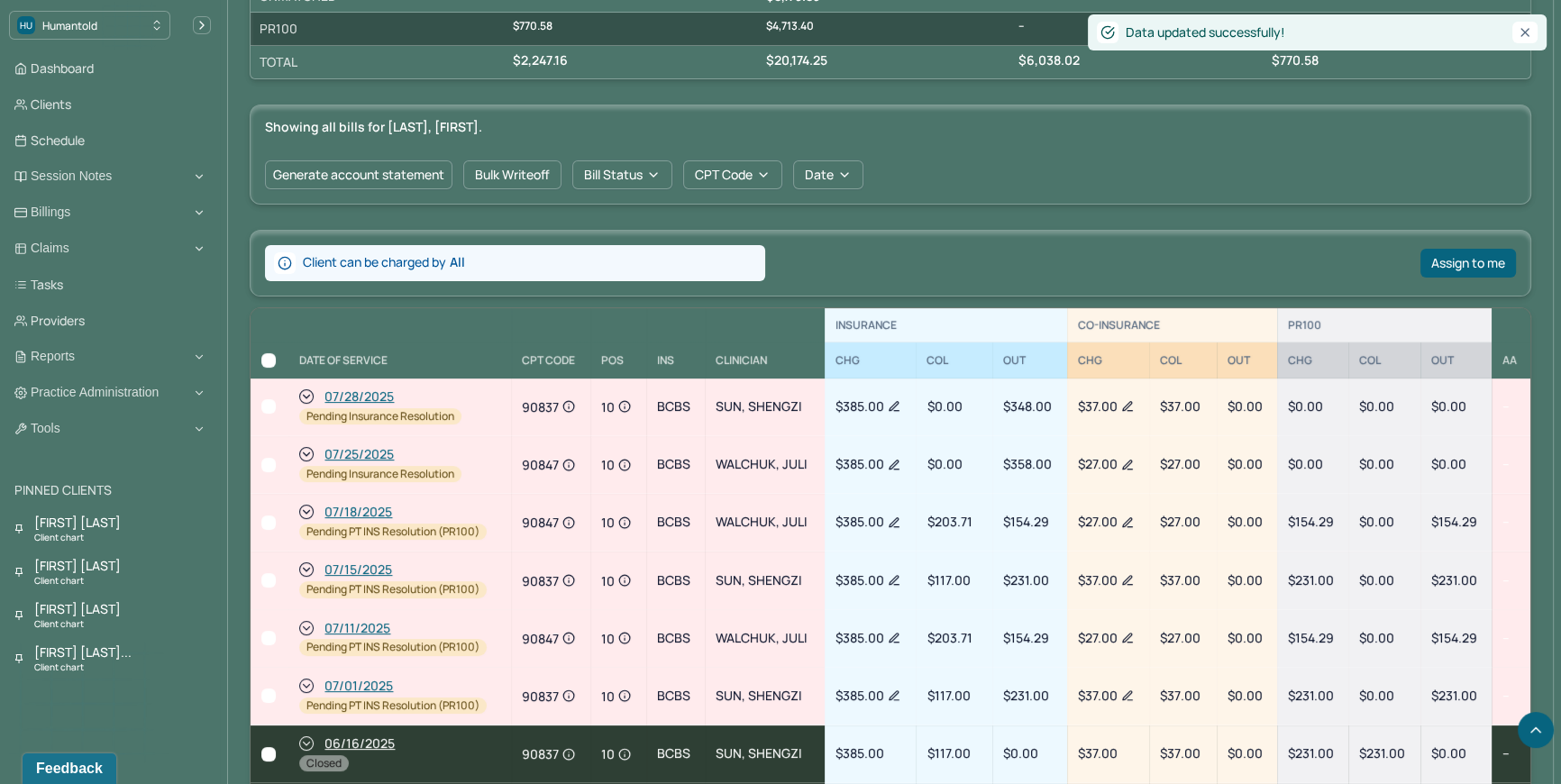 scroll, scrollTop: 853, scrollLeft: 0, axis: vertical 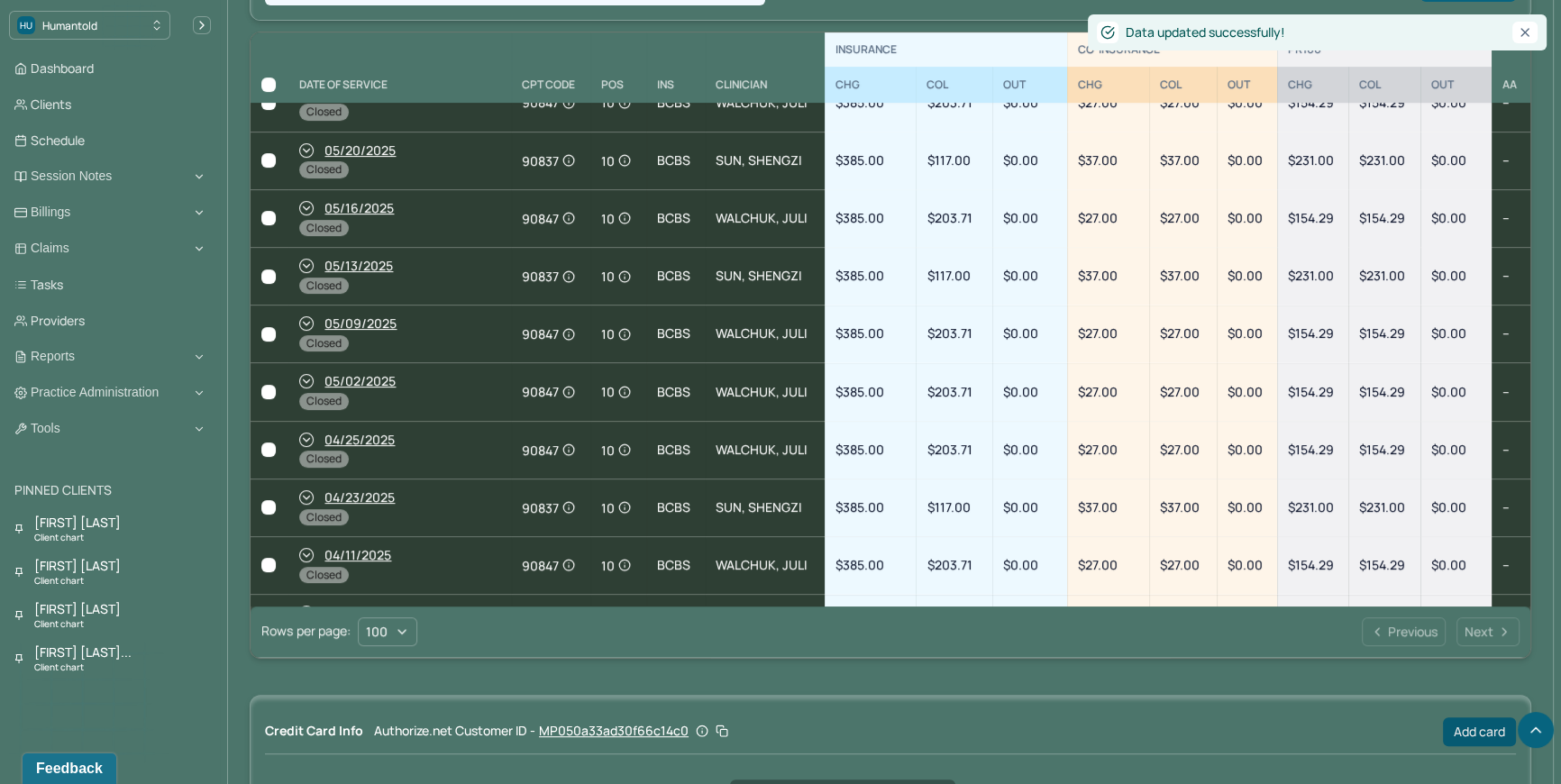 click on "Add card" at bounding box center [1479, 732] 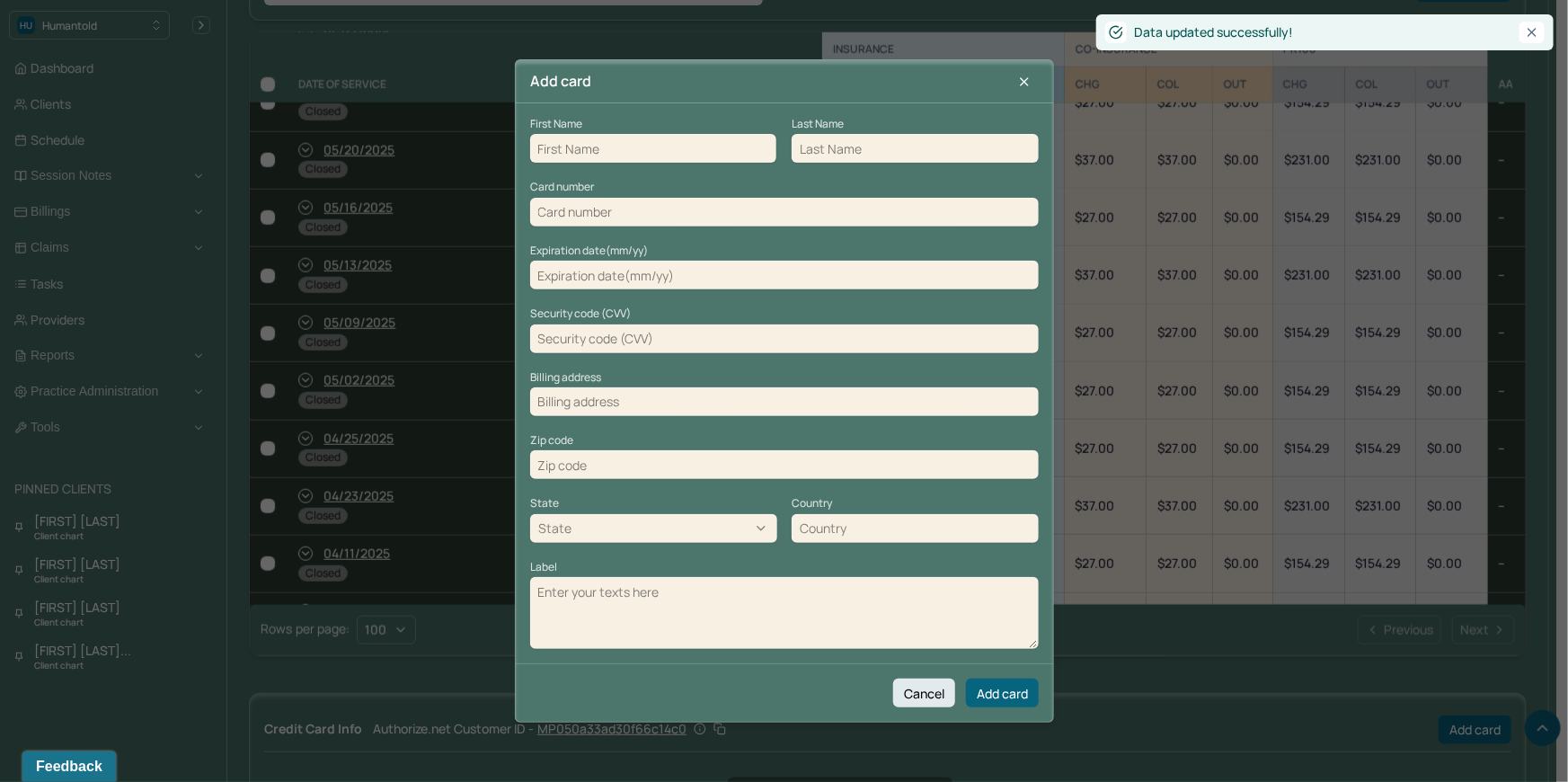 click at bounding box center (653, 148) 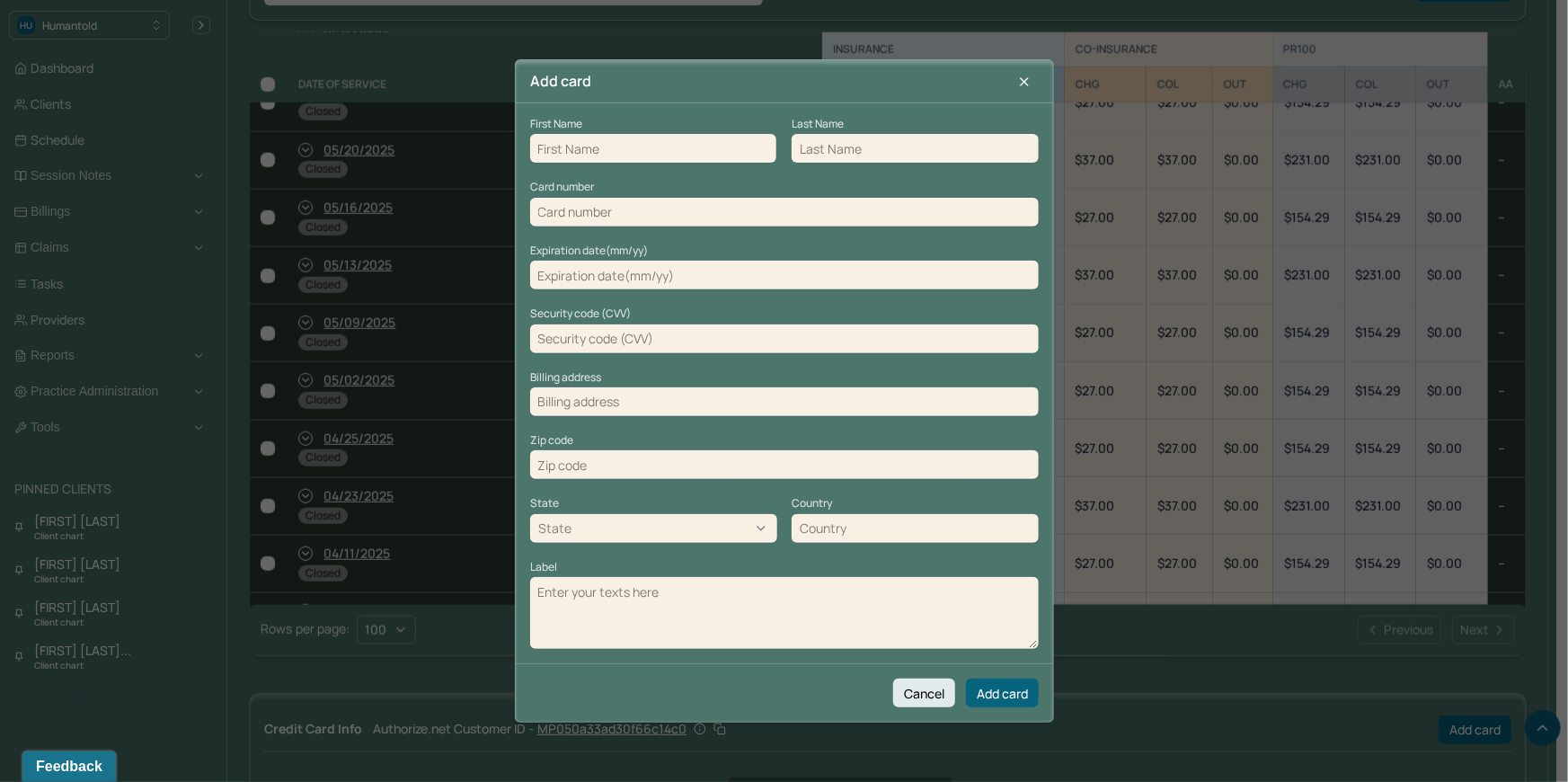 paste on "Samantha Siu" 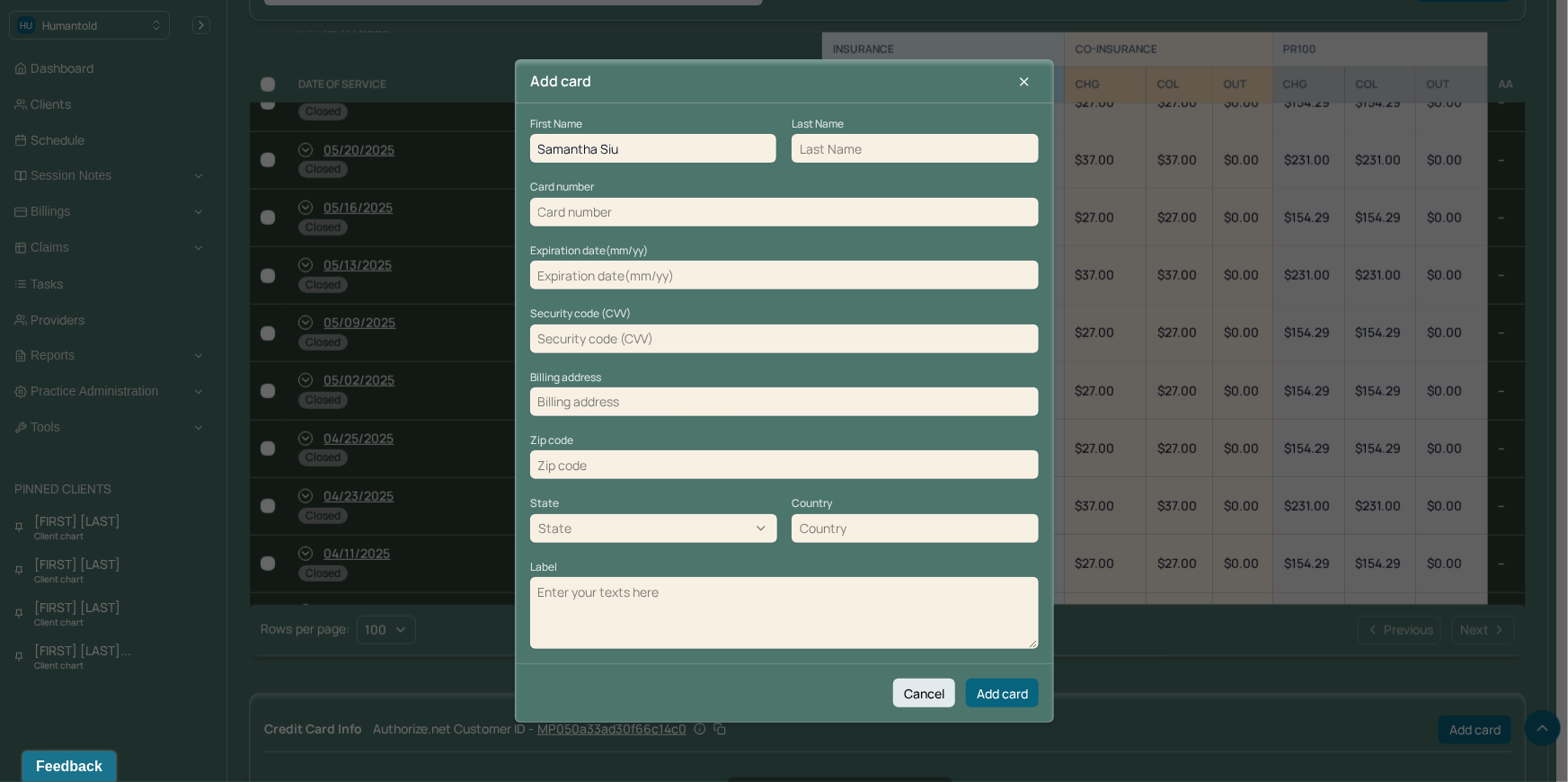 drag, startPoint x: 623, startPoint y: 145, endPoint x: 595, endPoint y: 149, distance: 28.284271 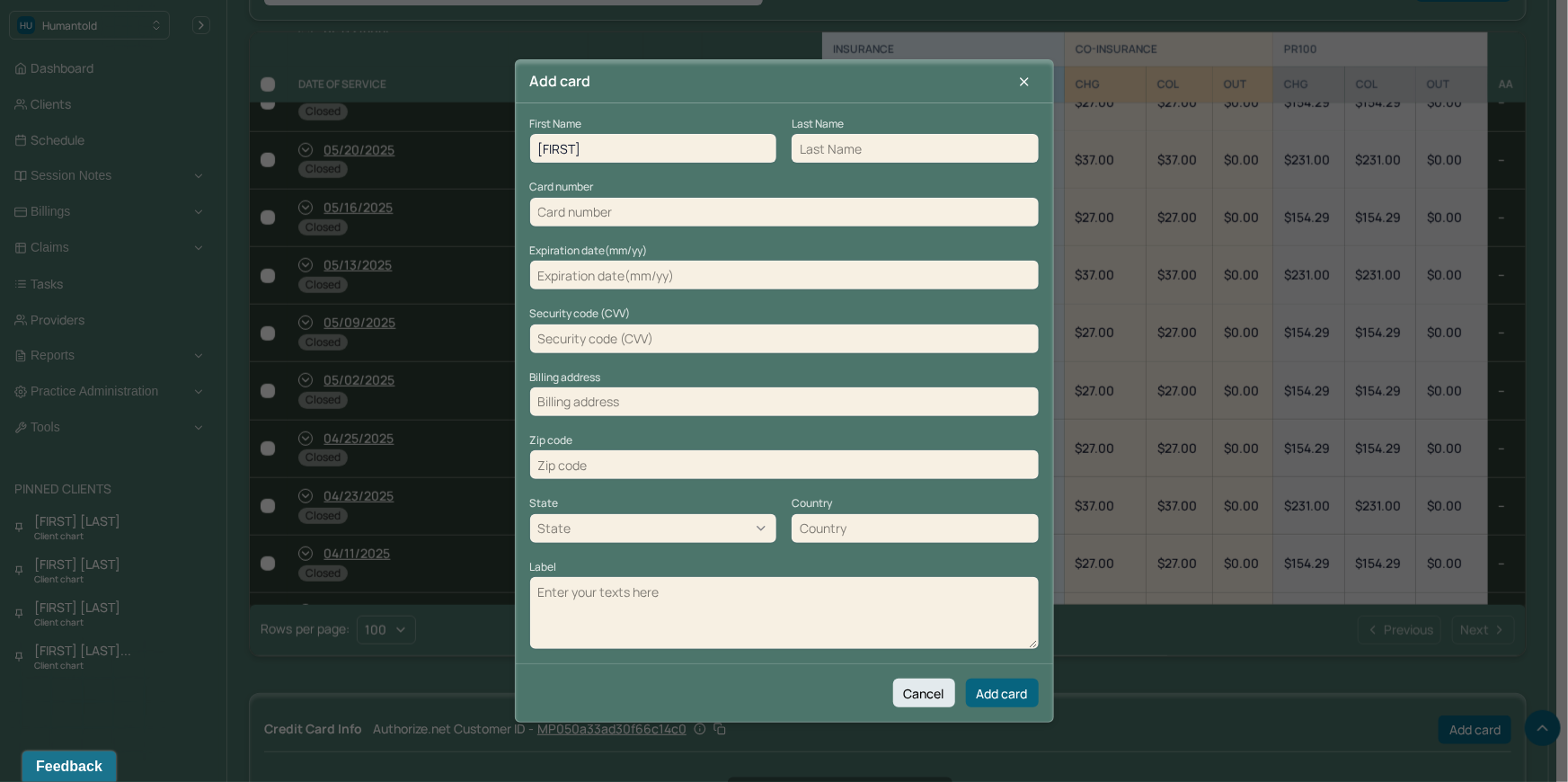 type on "Samantha" 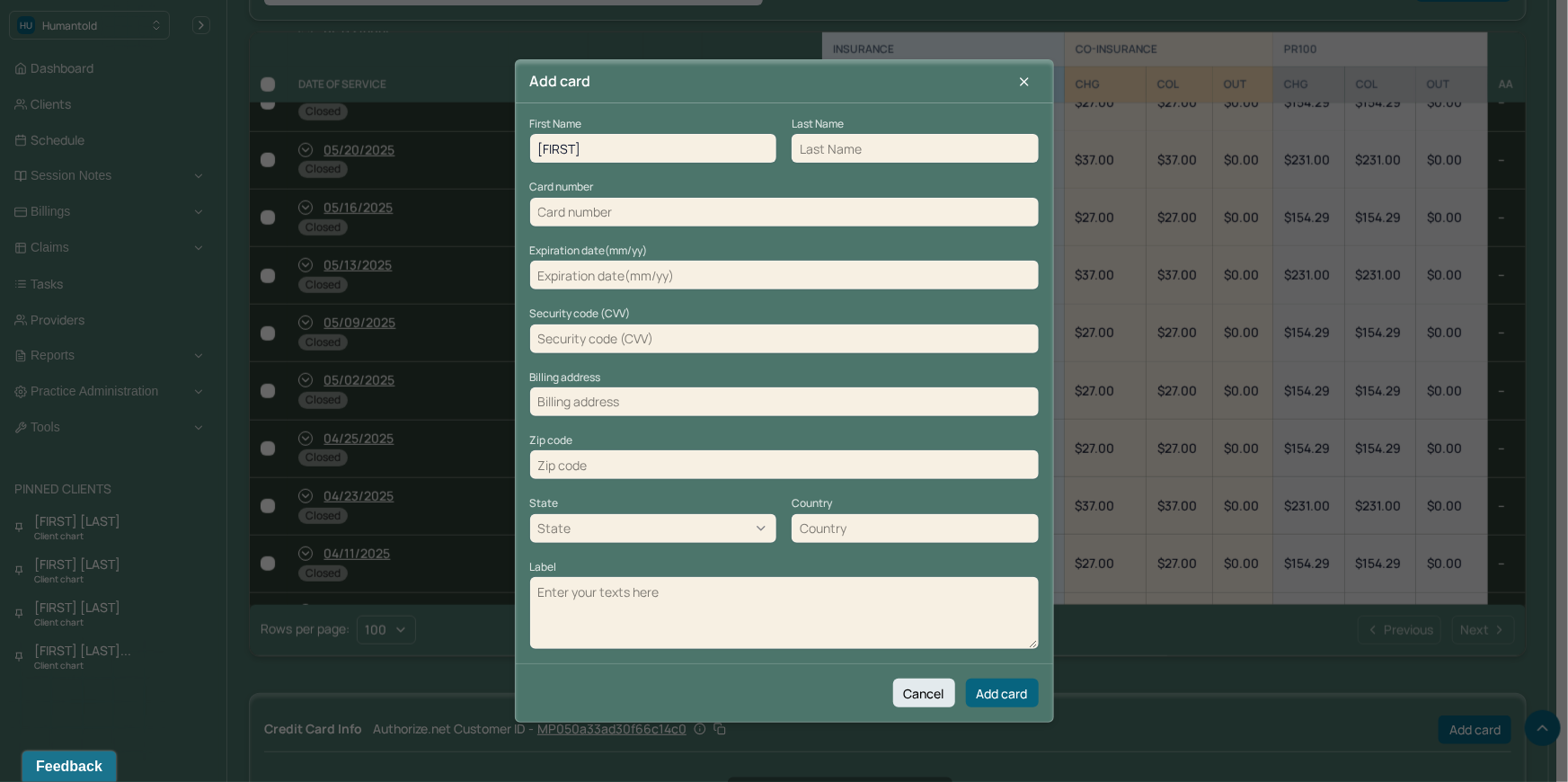 paste on "Siu" 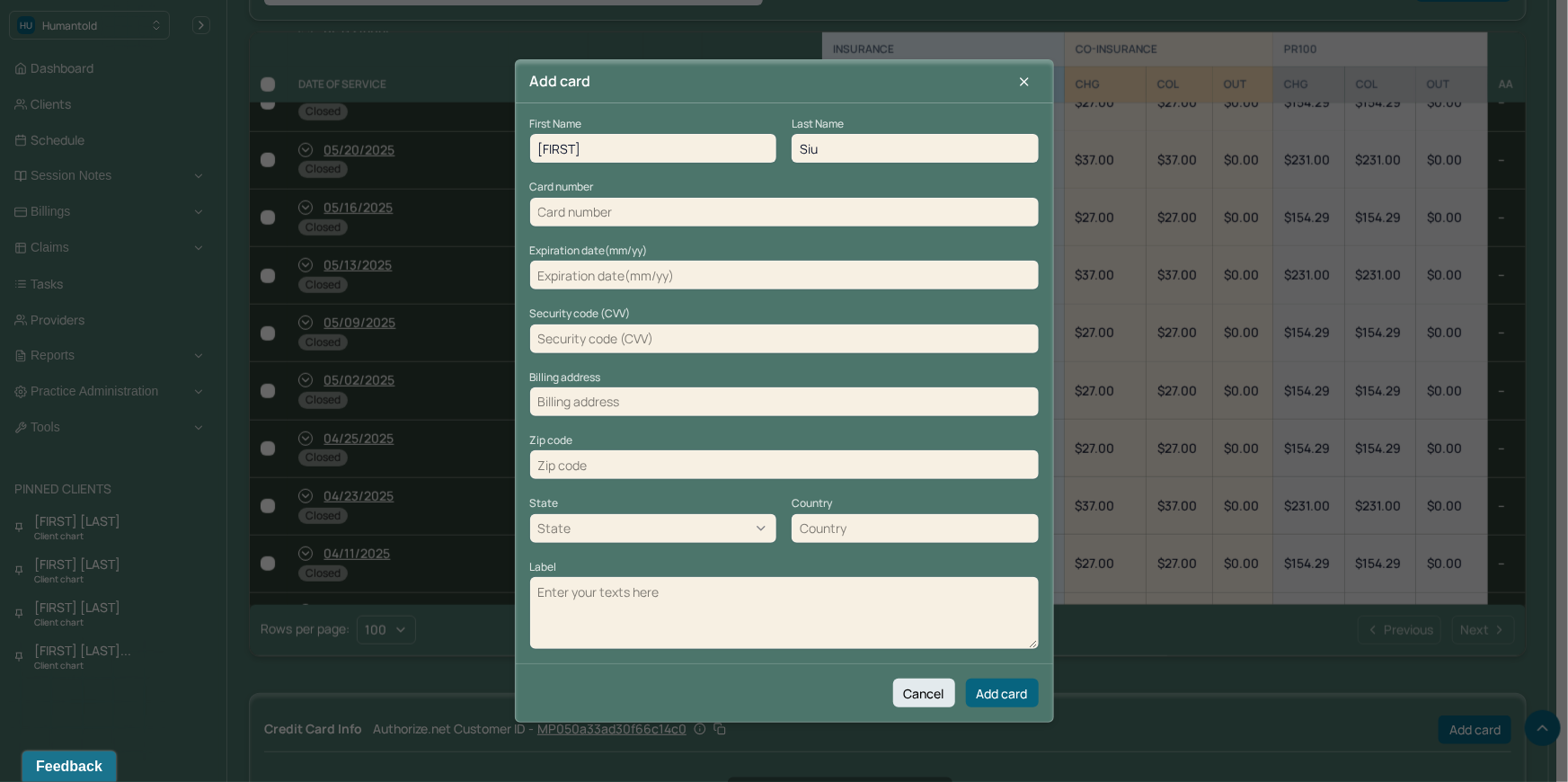 type on "Siu" 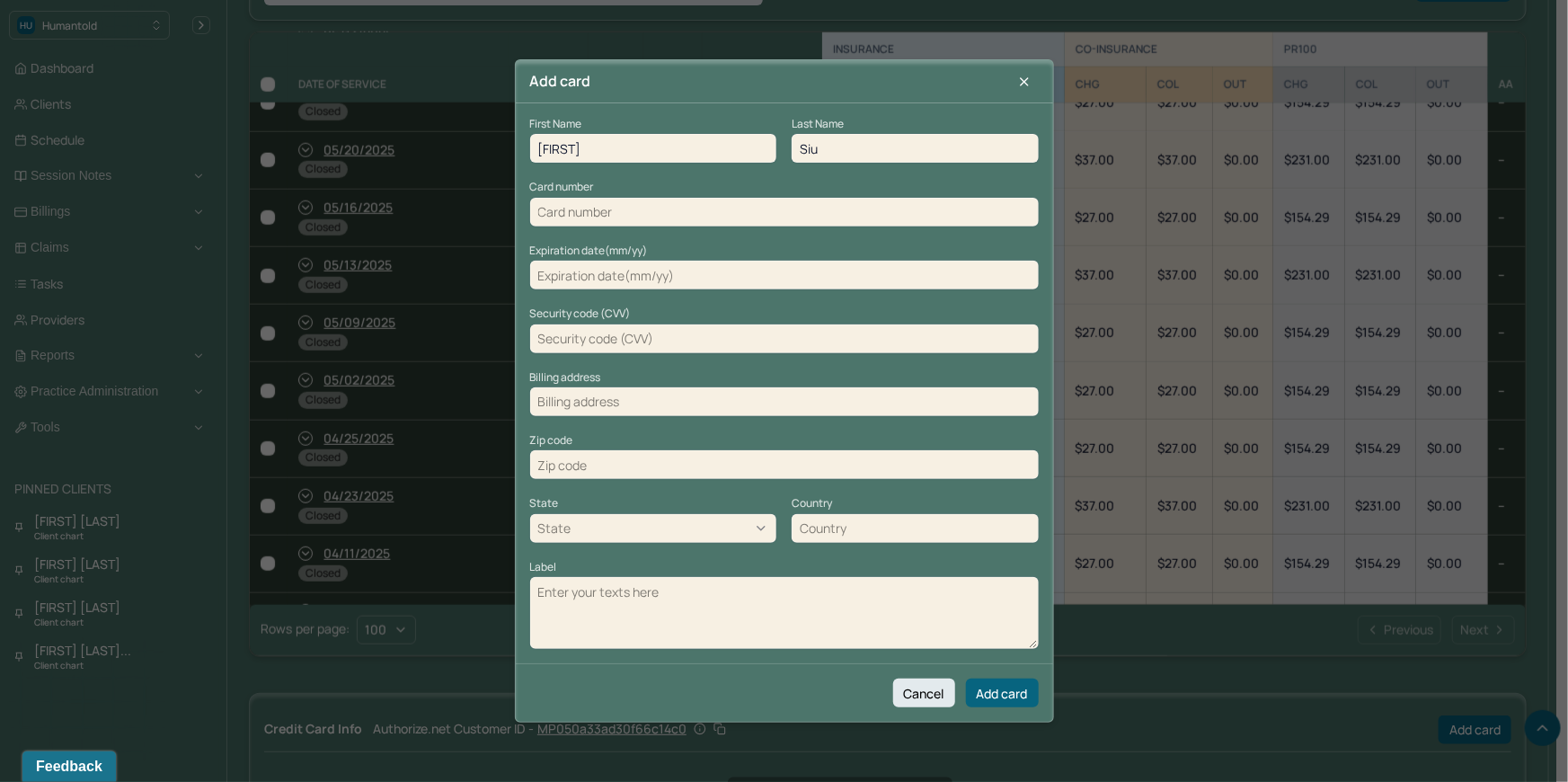 click at bounding box center (784, 212) 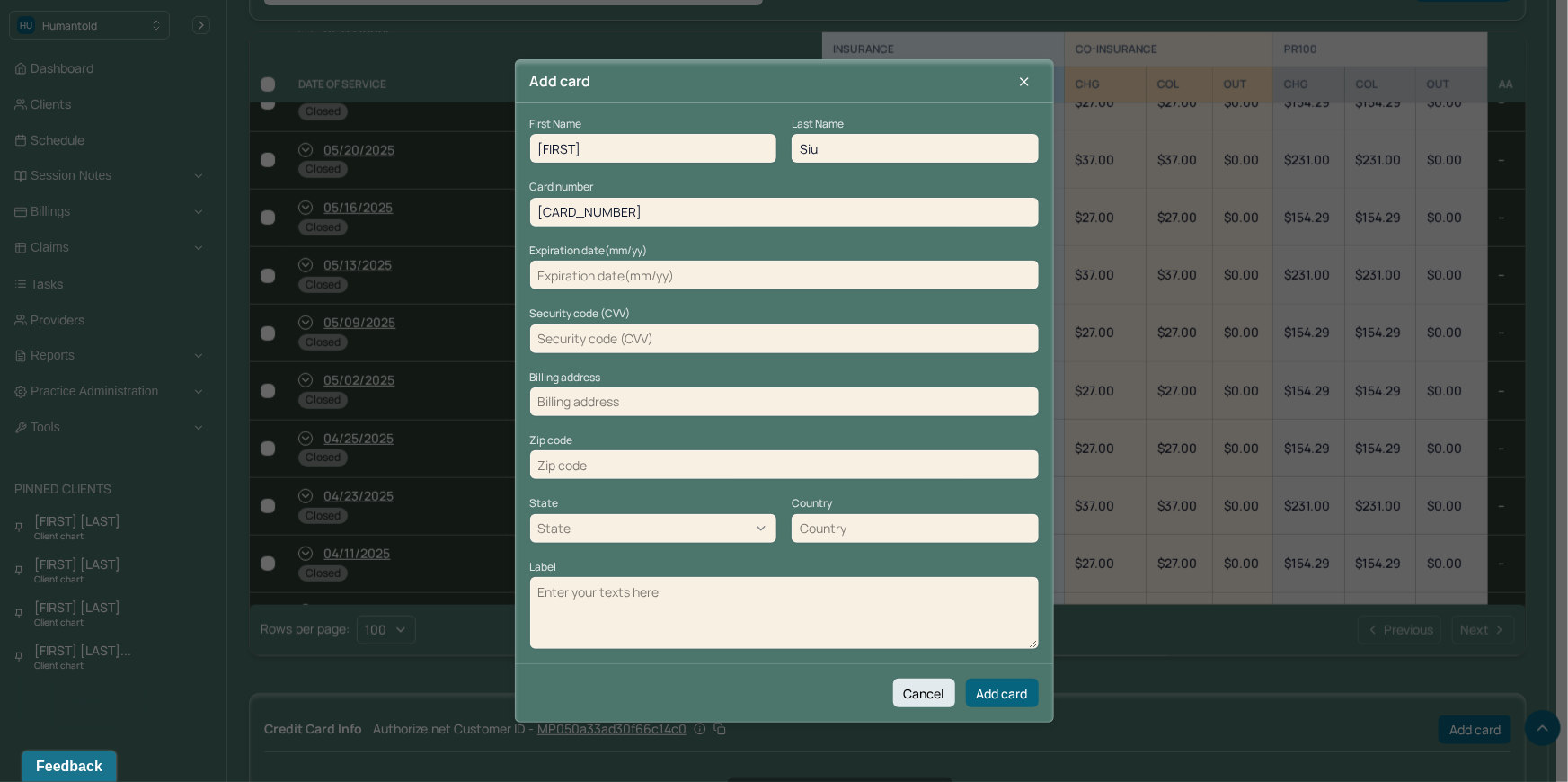 type on "5577290026249762" 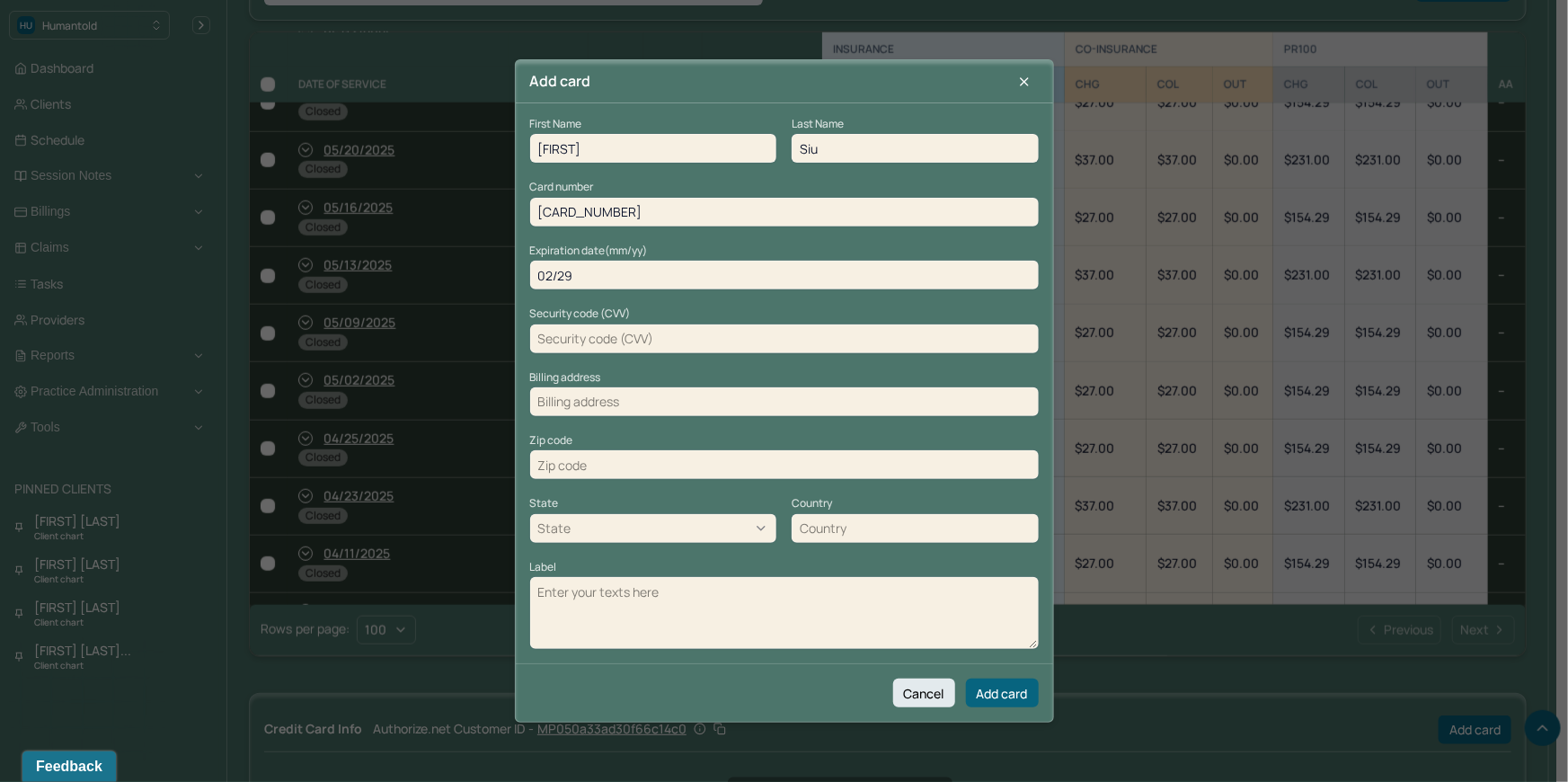 type on "02/29" 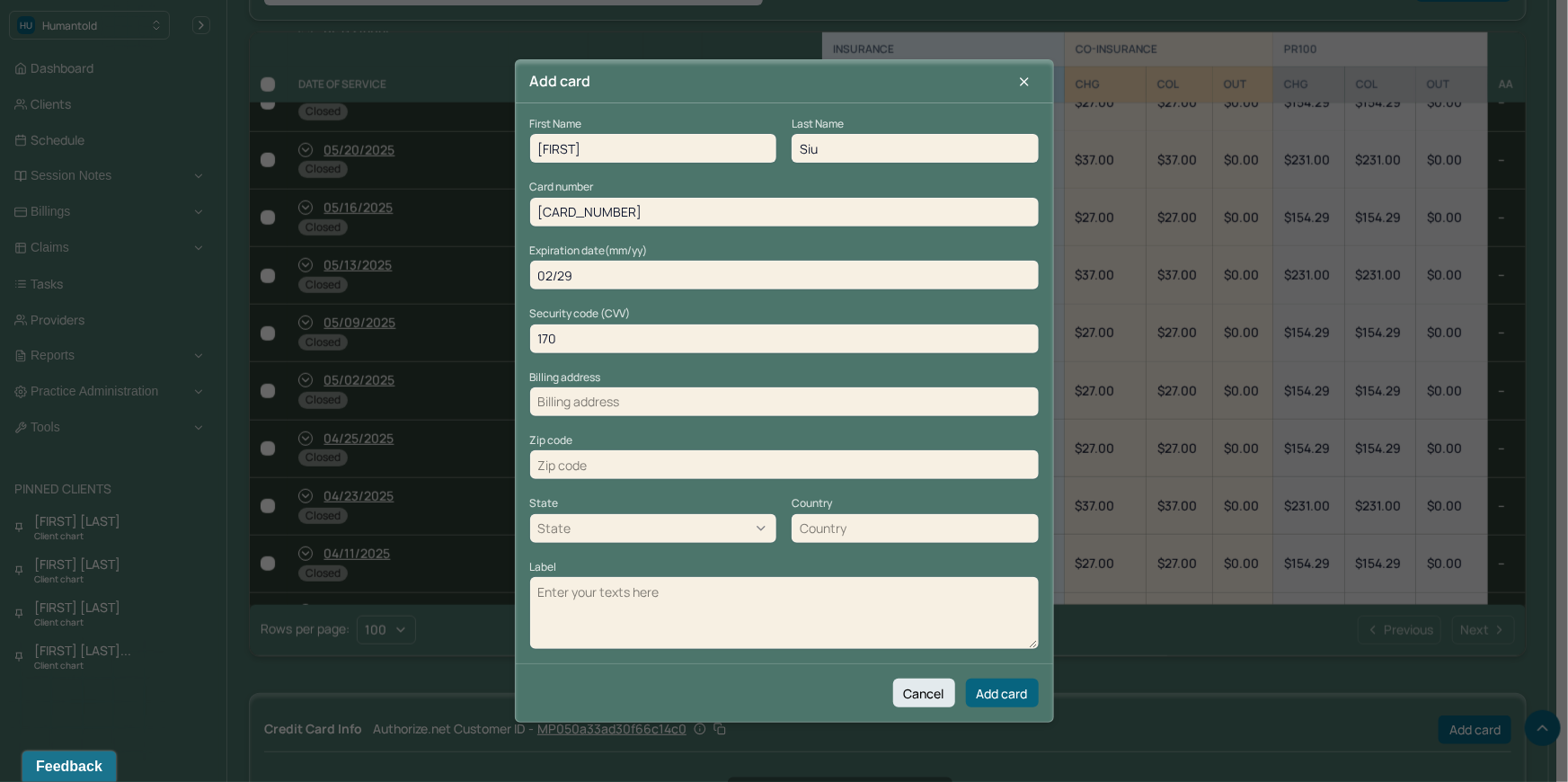 type on "170" 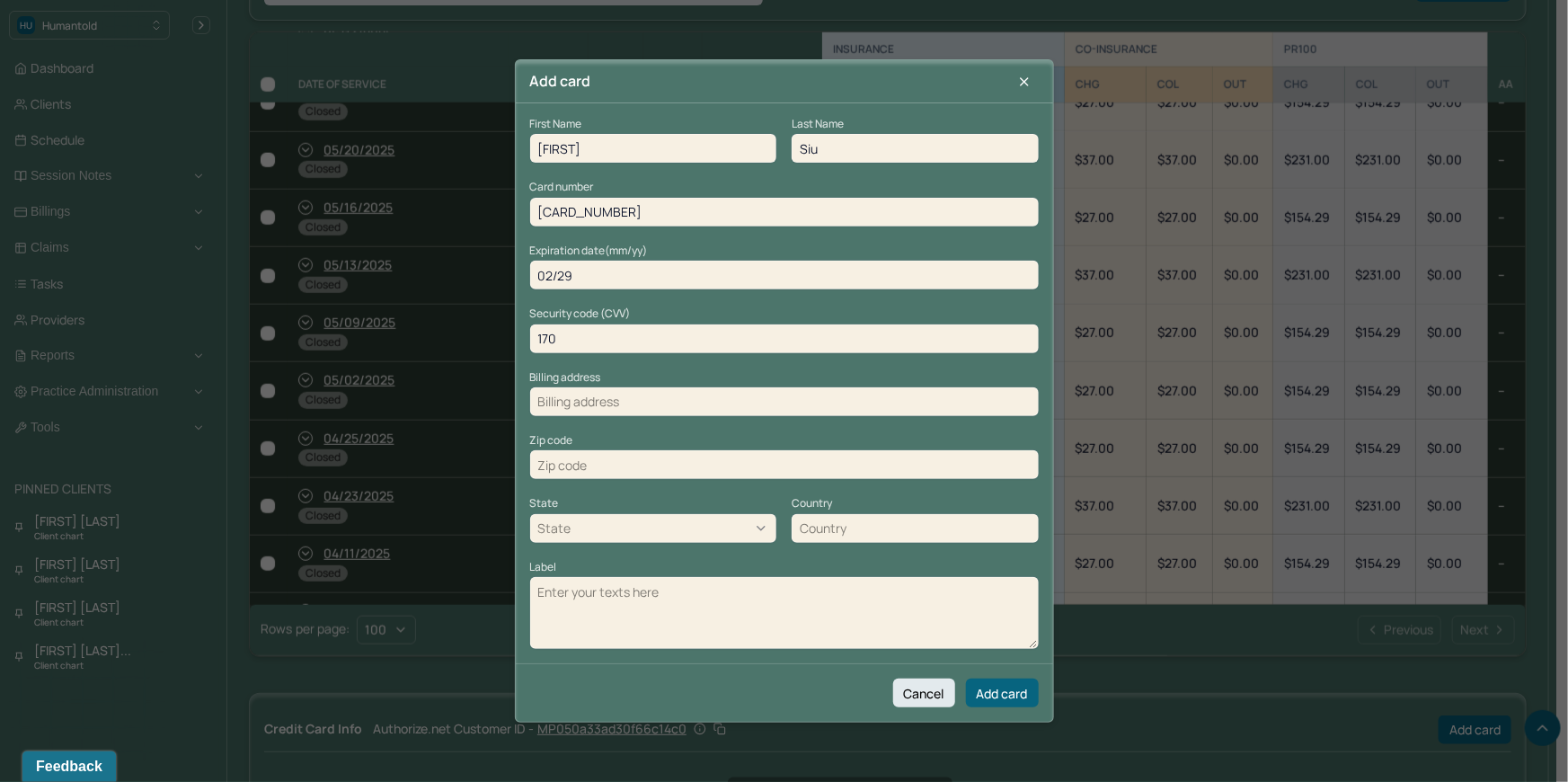 click at bounding box center [784, 402] 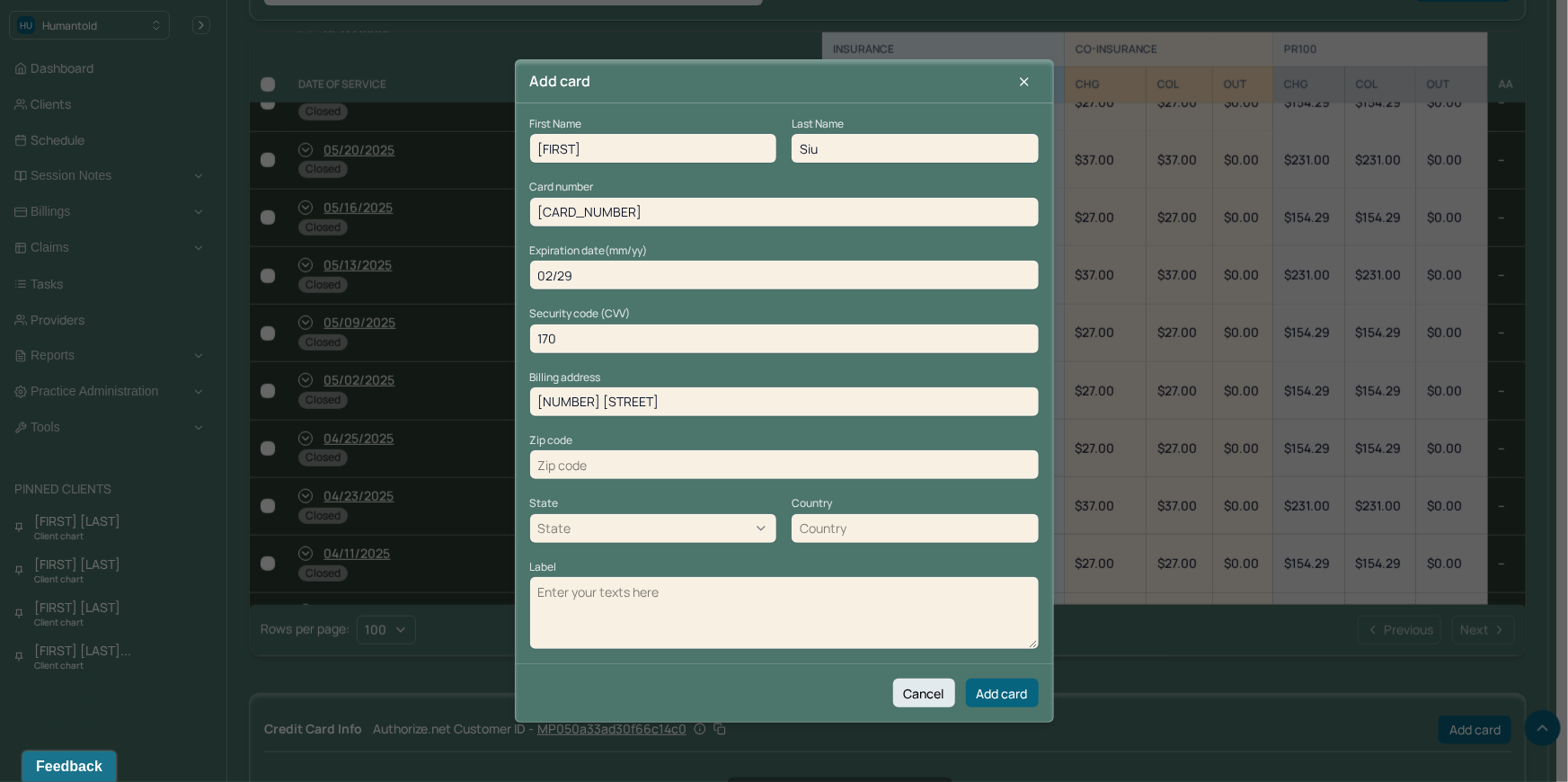 type on "[NUMBER] [STREET] [STREET_NAME]" 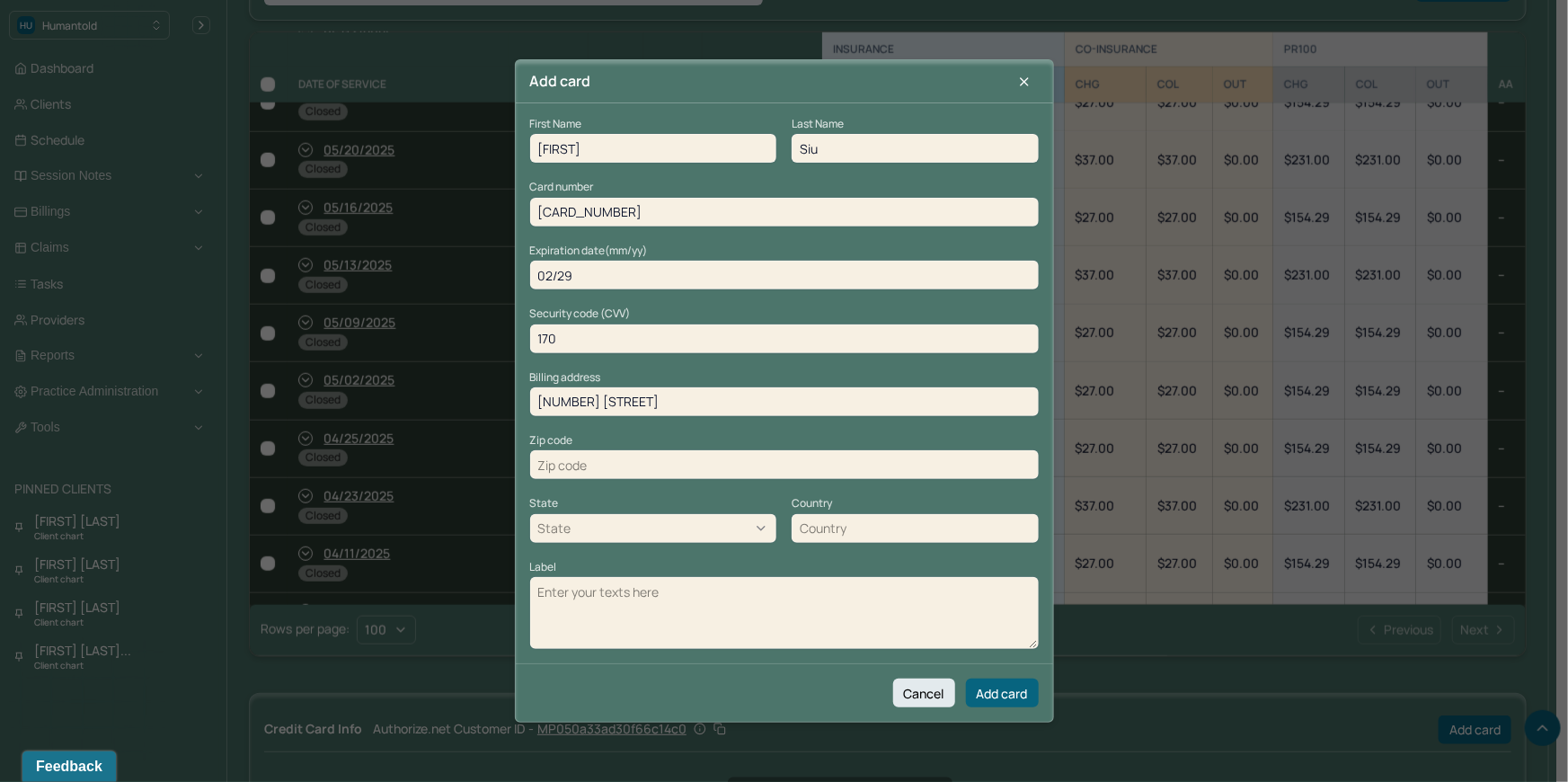 click at bounding box center (784, 465) 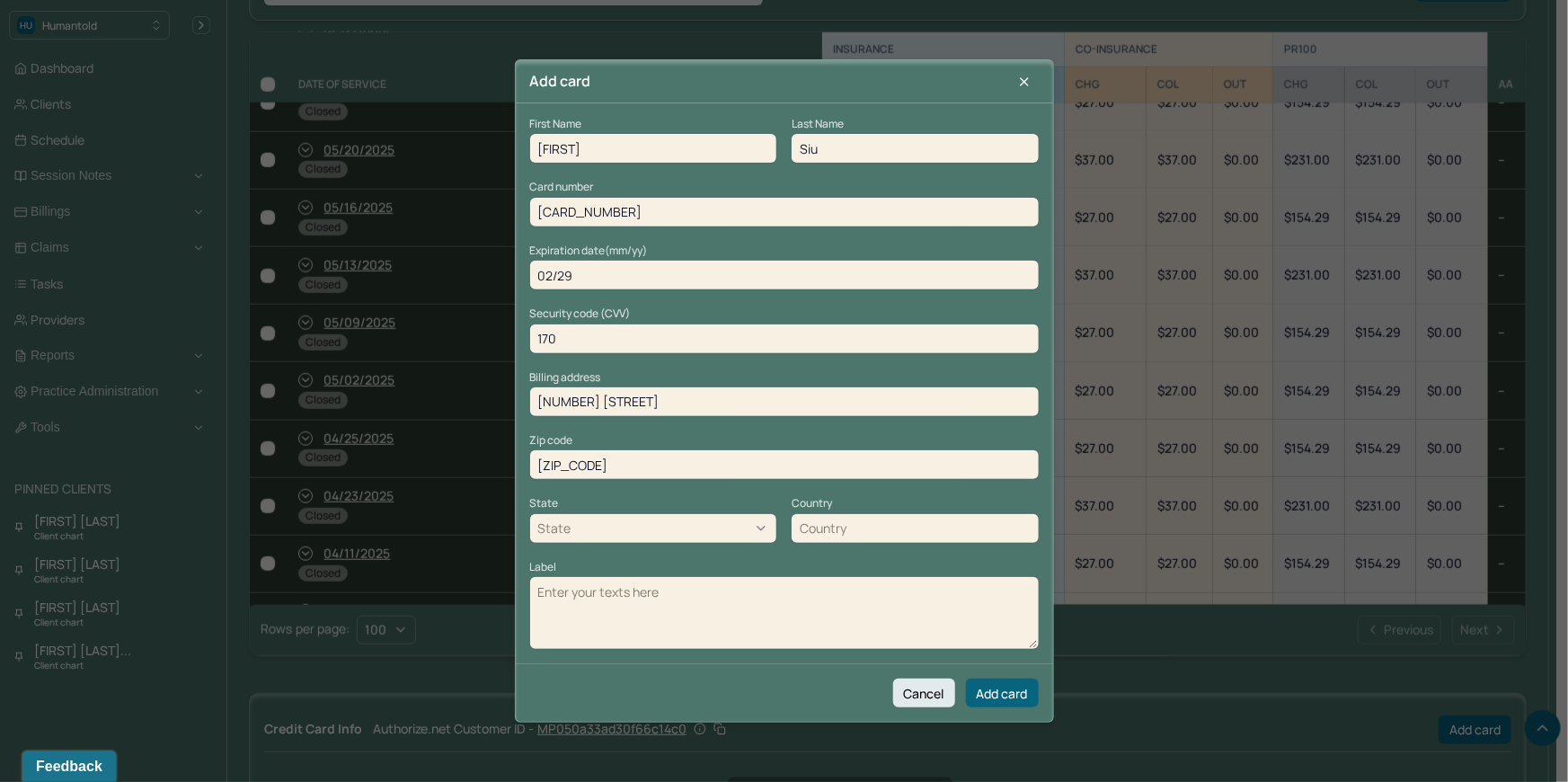 type on "[POSTAL_CODE]" 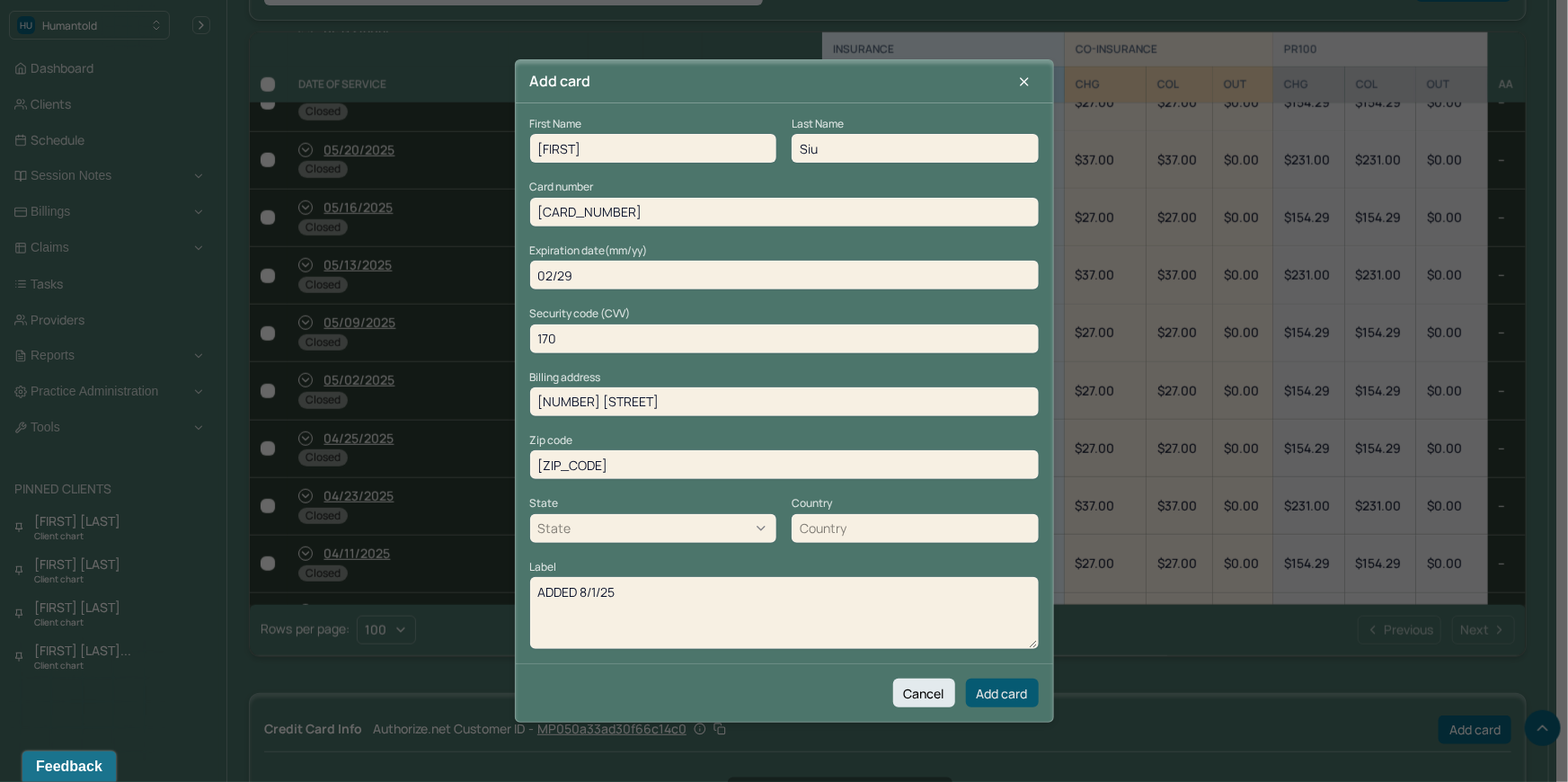 type on "ADDED 8/1/25" 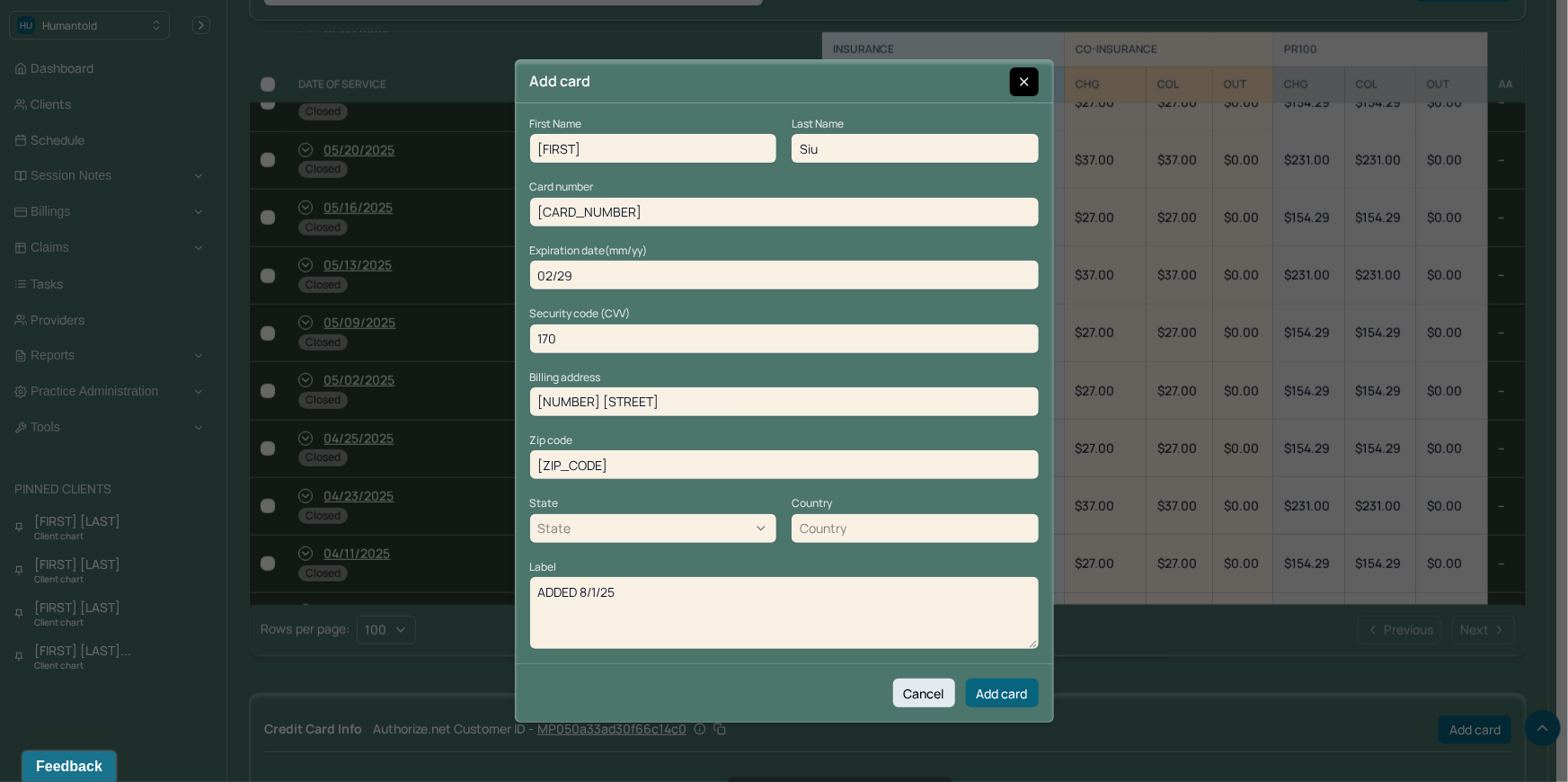click 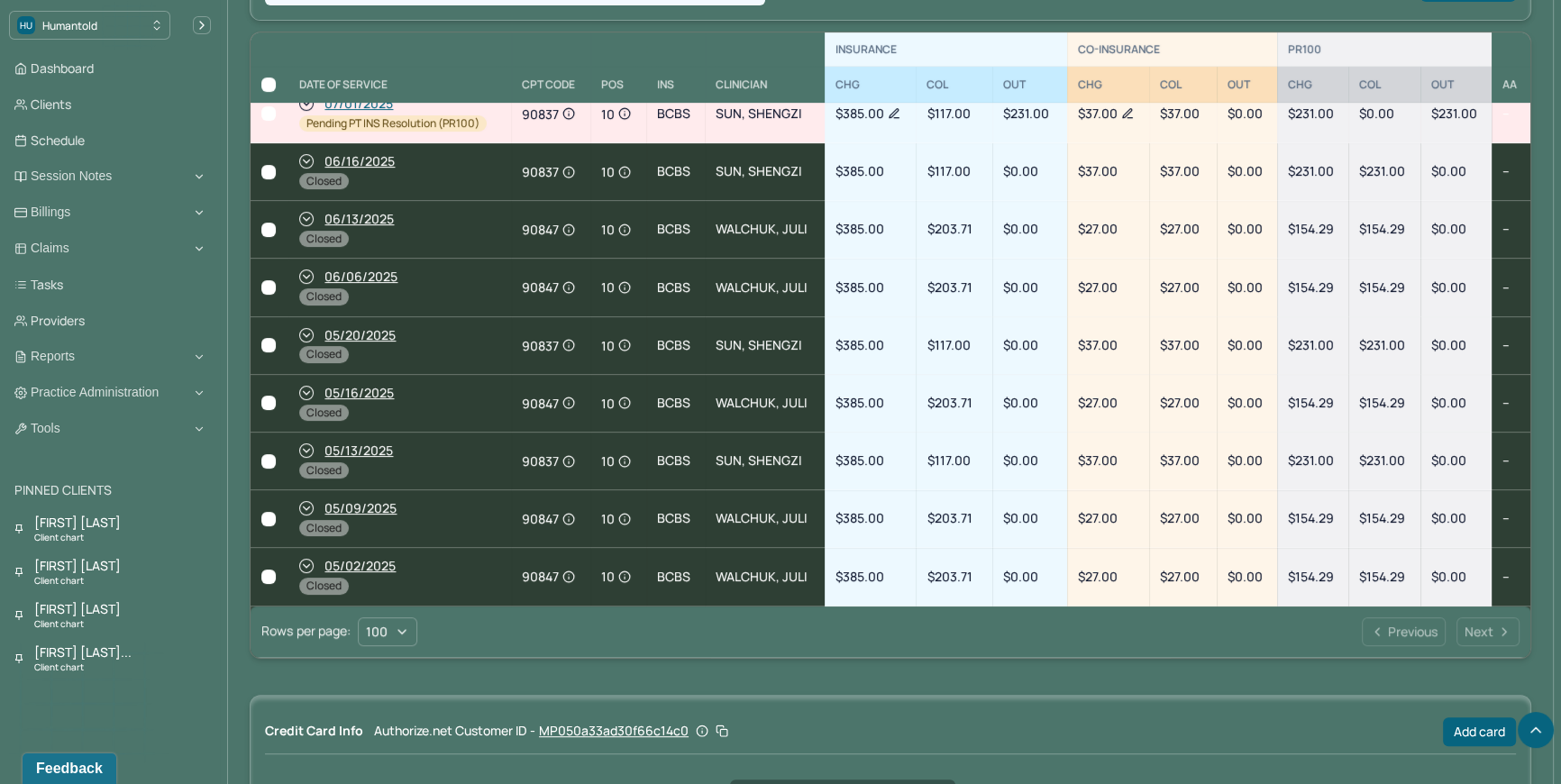 scroll, scrollTop: 0, scrollLeft: 0, axis: both 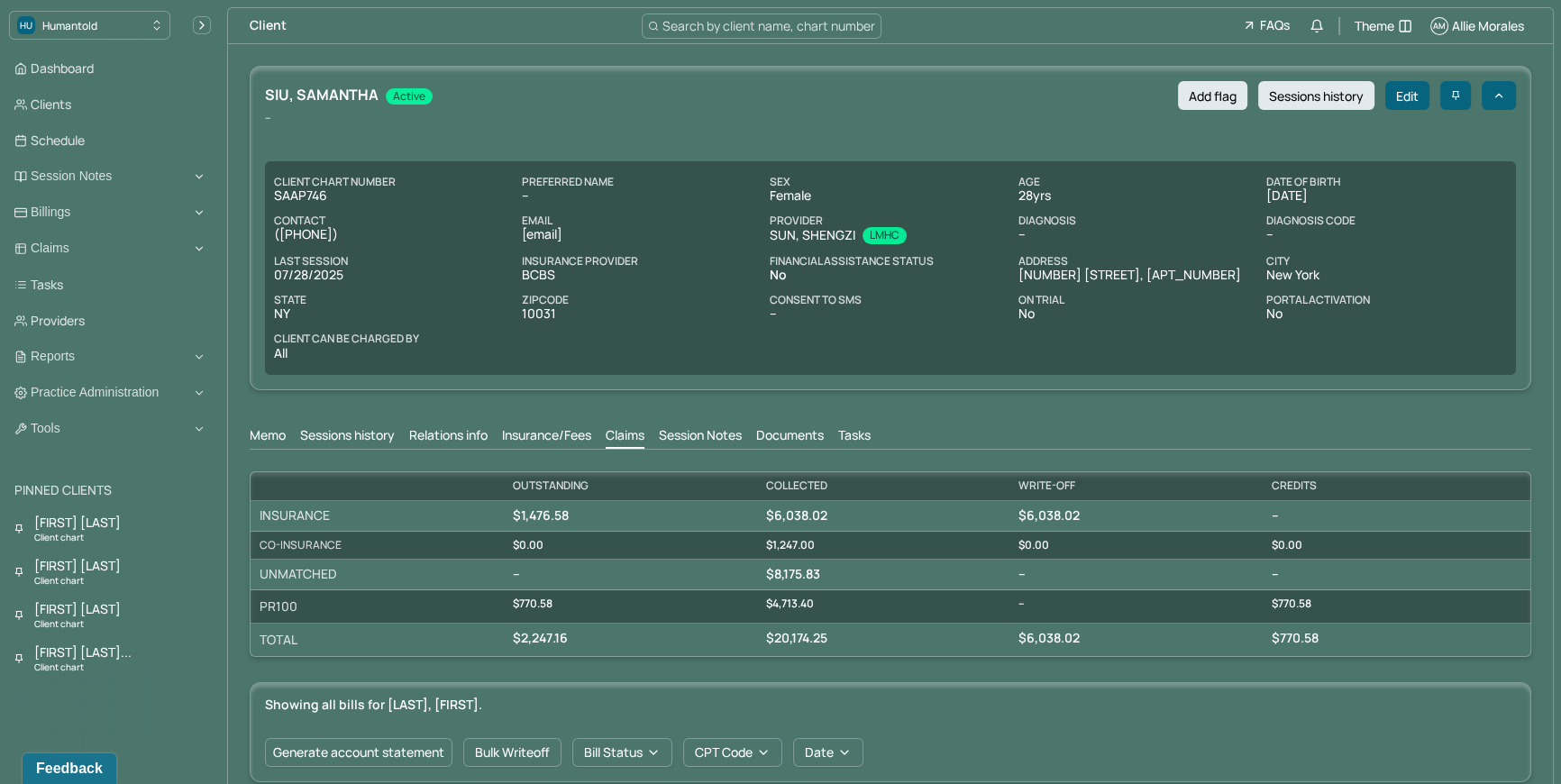 drag, startPoint x: 517, startPoint y: 232, endPoint x: 676, endPoint y: 231, distance: 159.00314 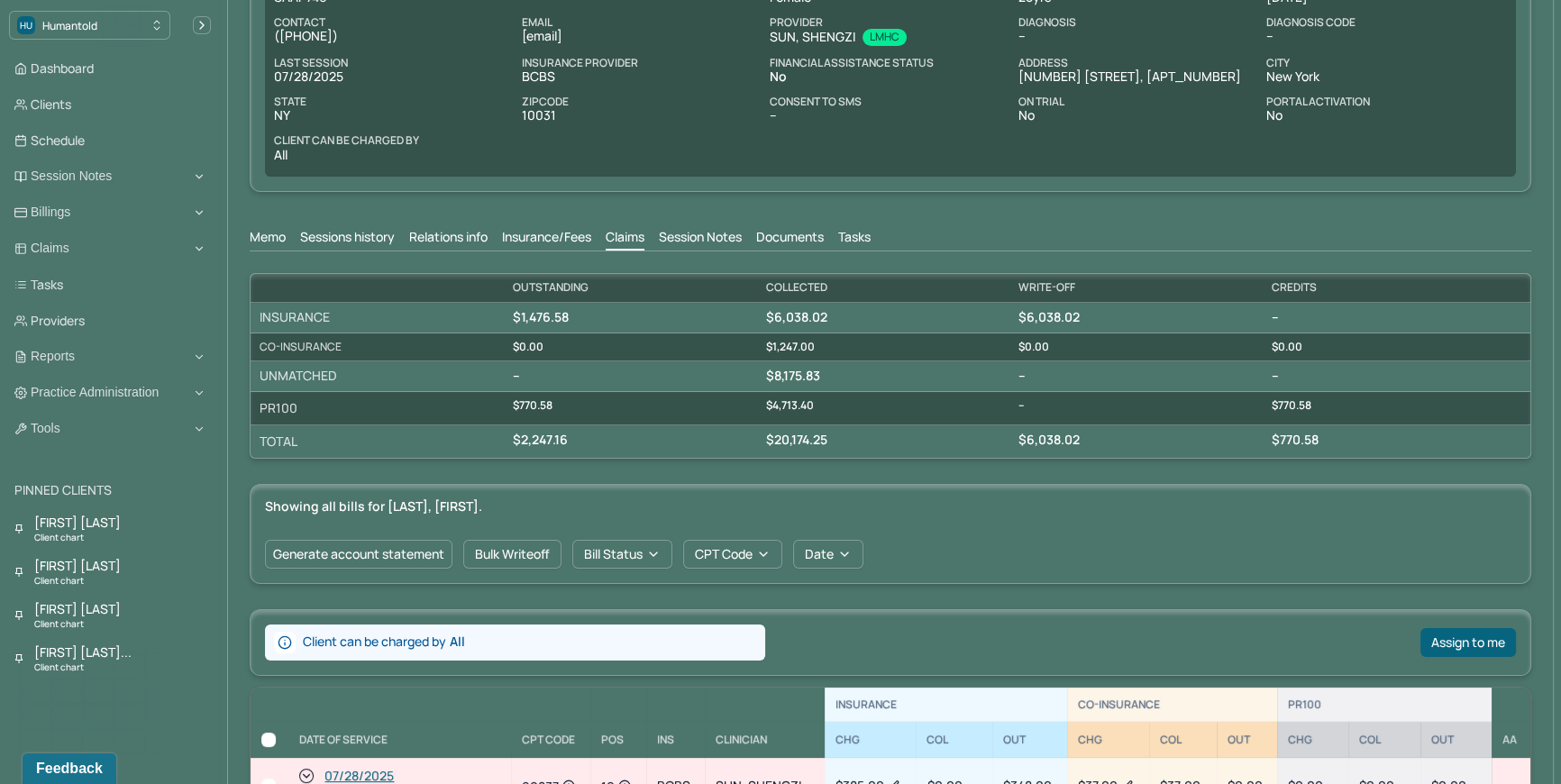 scroll, scrollTop: 737, scrollLeft: 0, axis: vertical 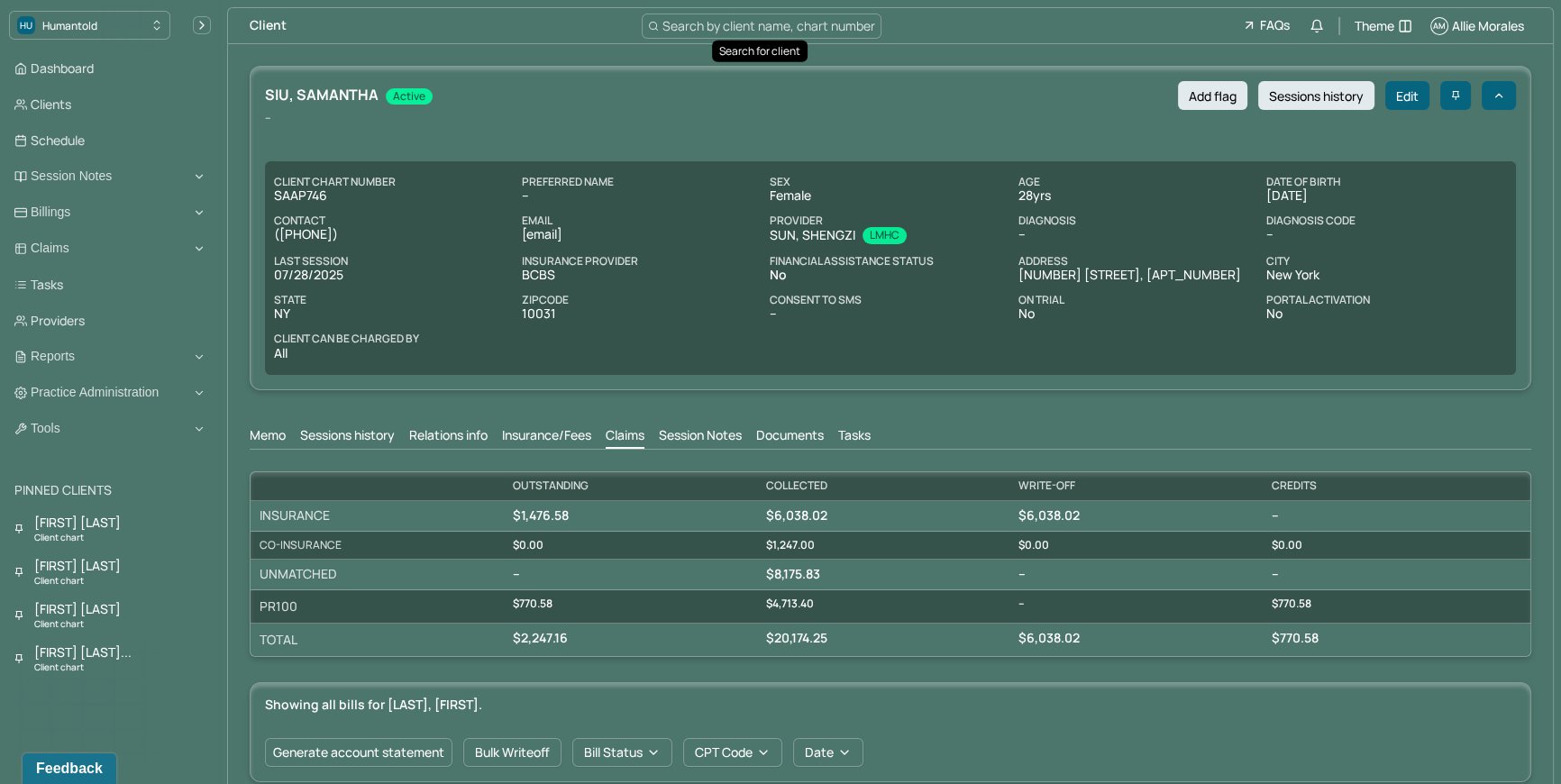 click on "Search by client name, chart number" at bounding box center (769, 25) 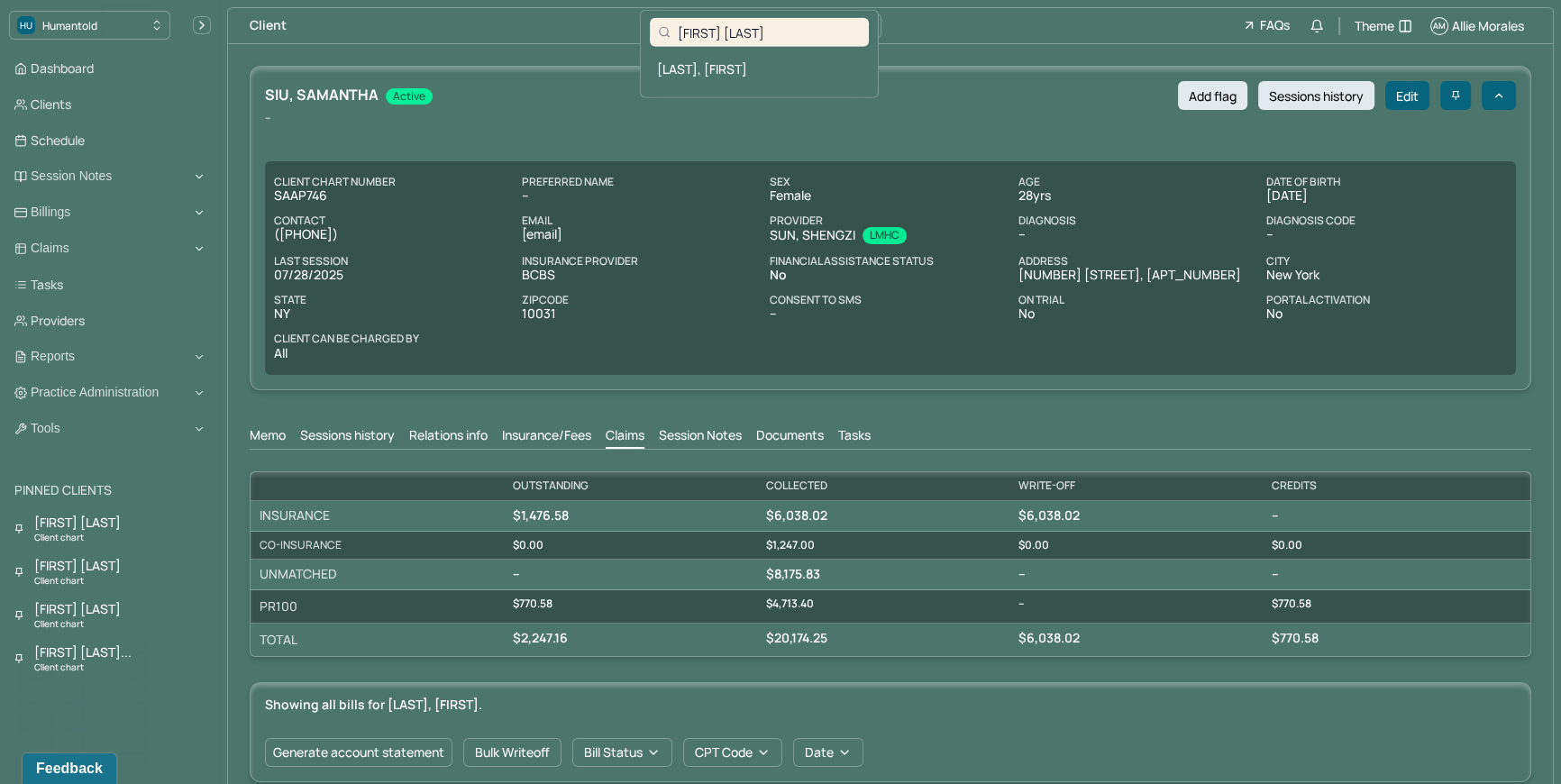 type on "Erin Barrett" 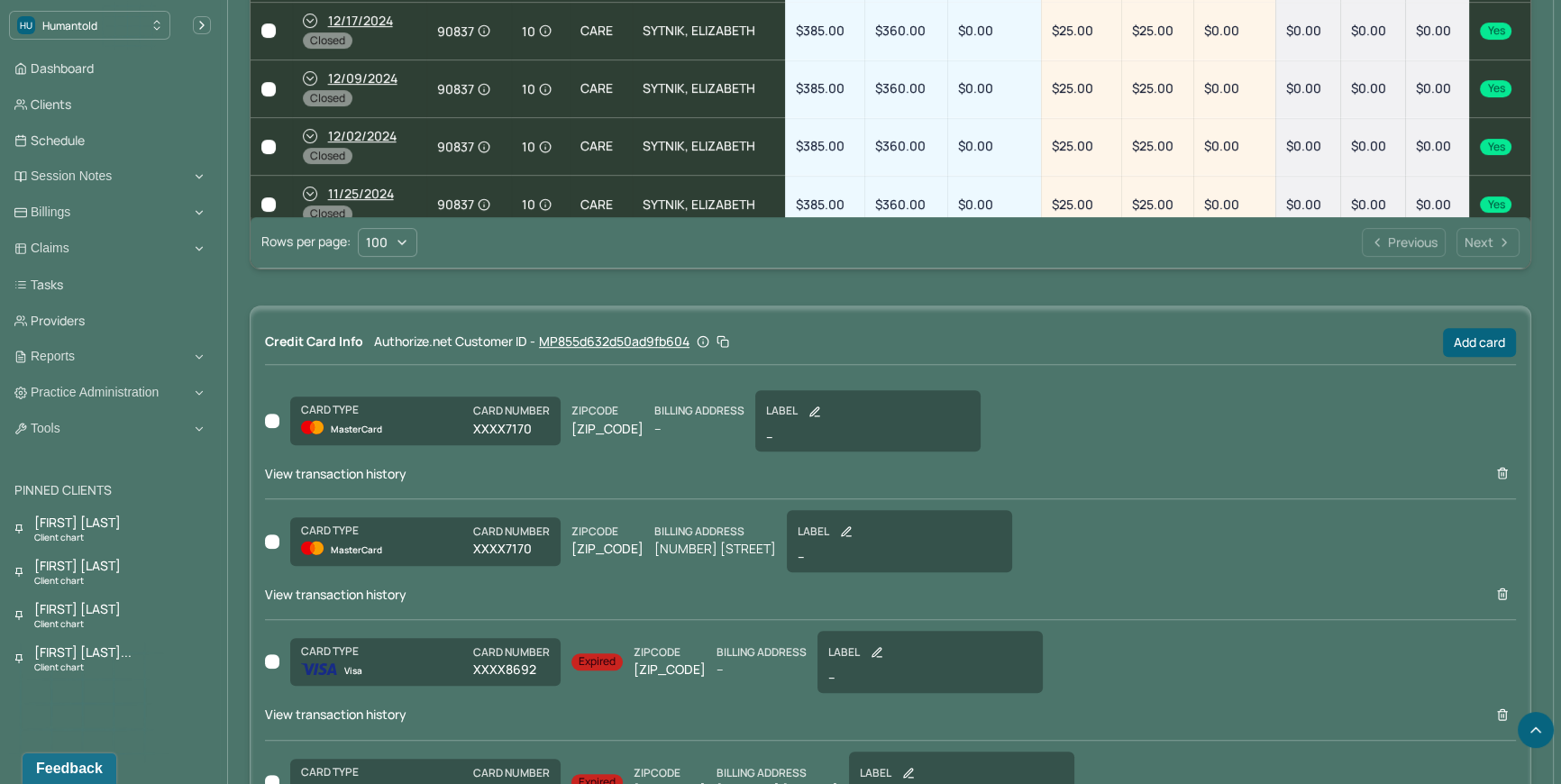 scroll, scrollTop: 1431, scrollLeft: 0, axis: vertical 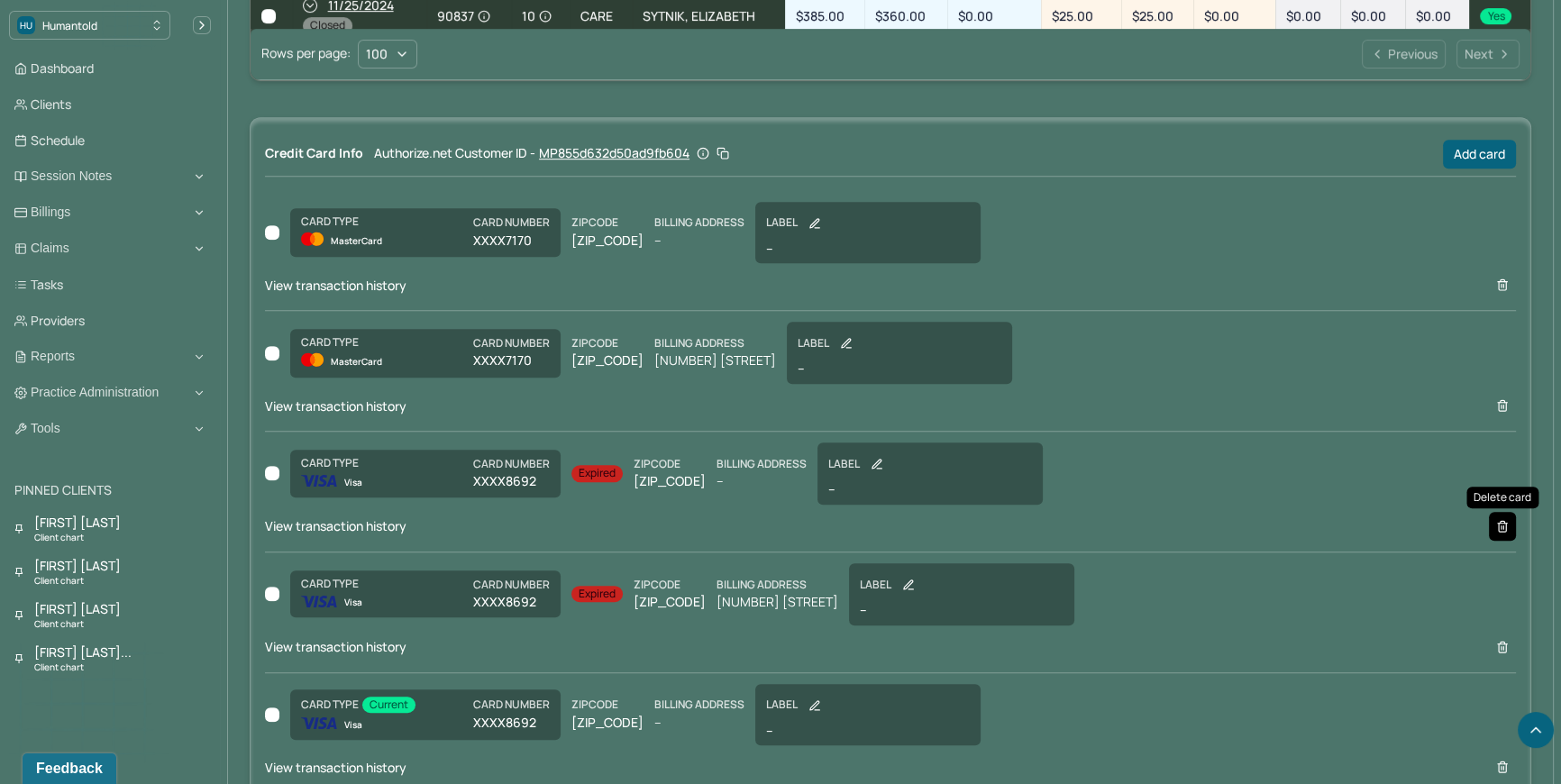 click 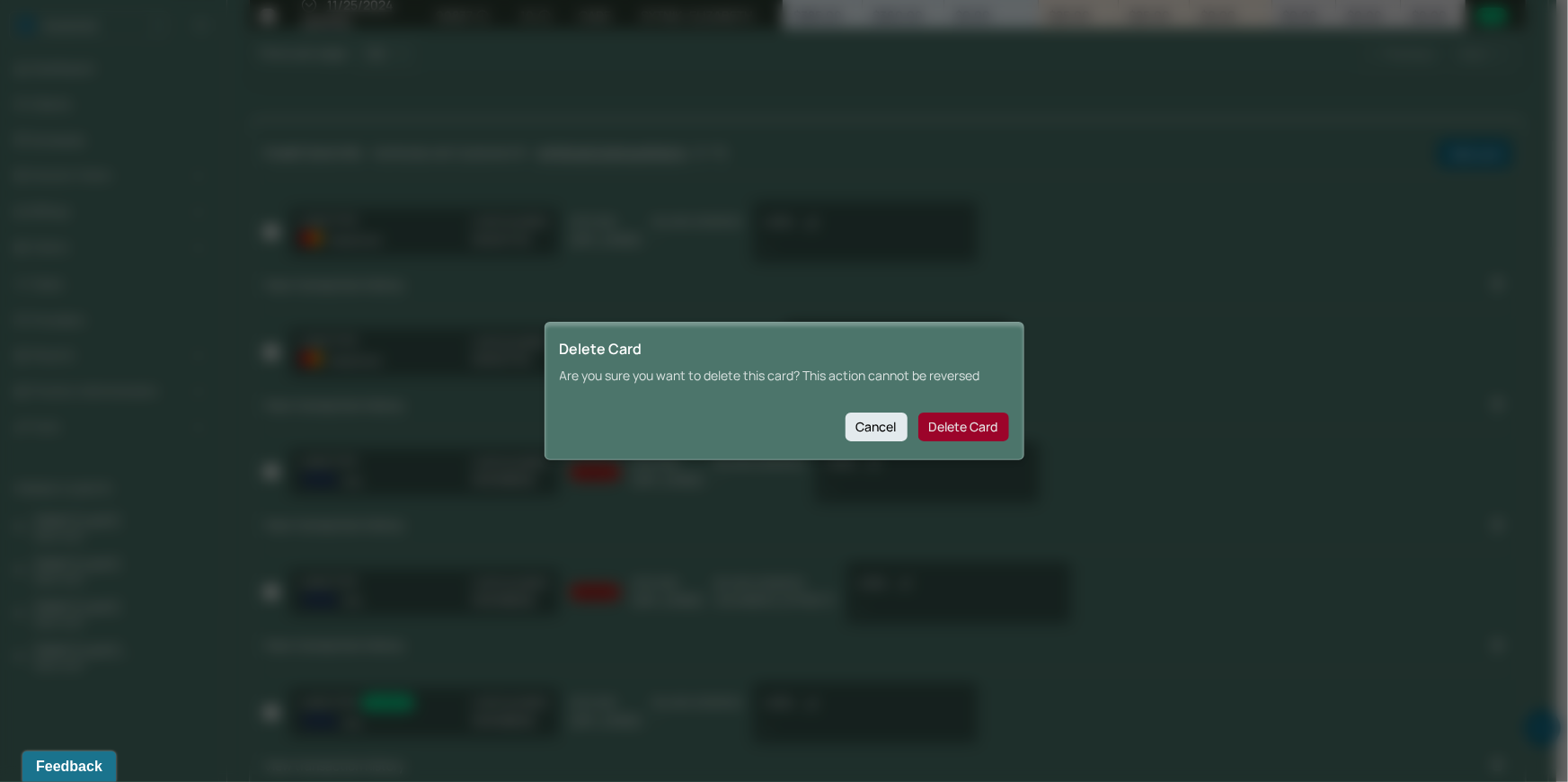 click on "Delete Card" at bounding box center (963, 427) 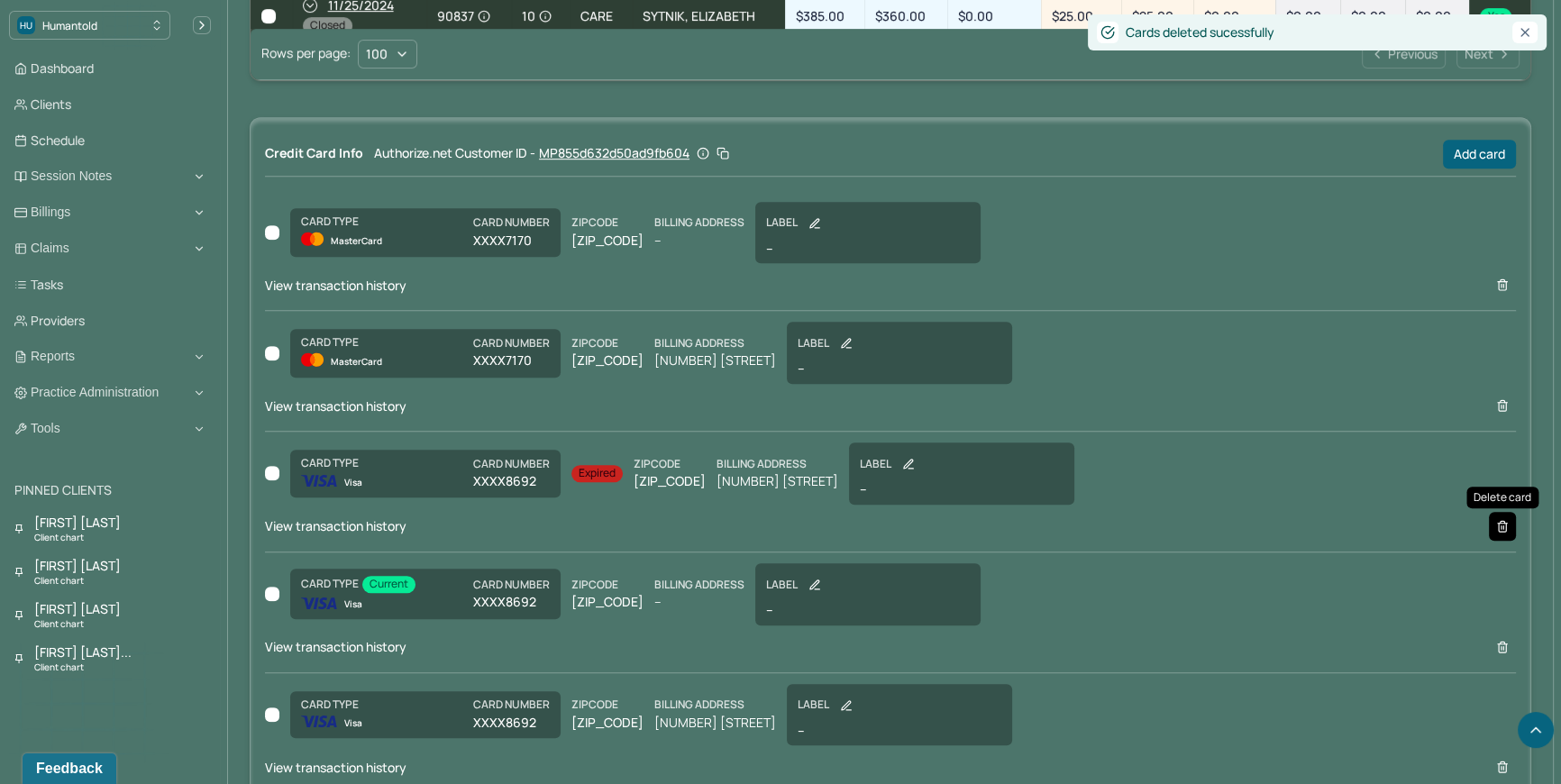 click 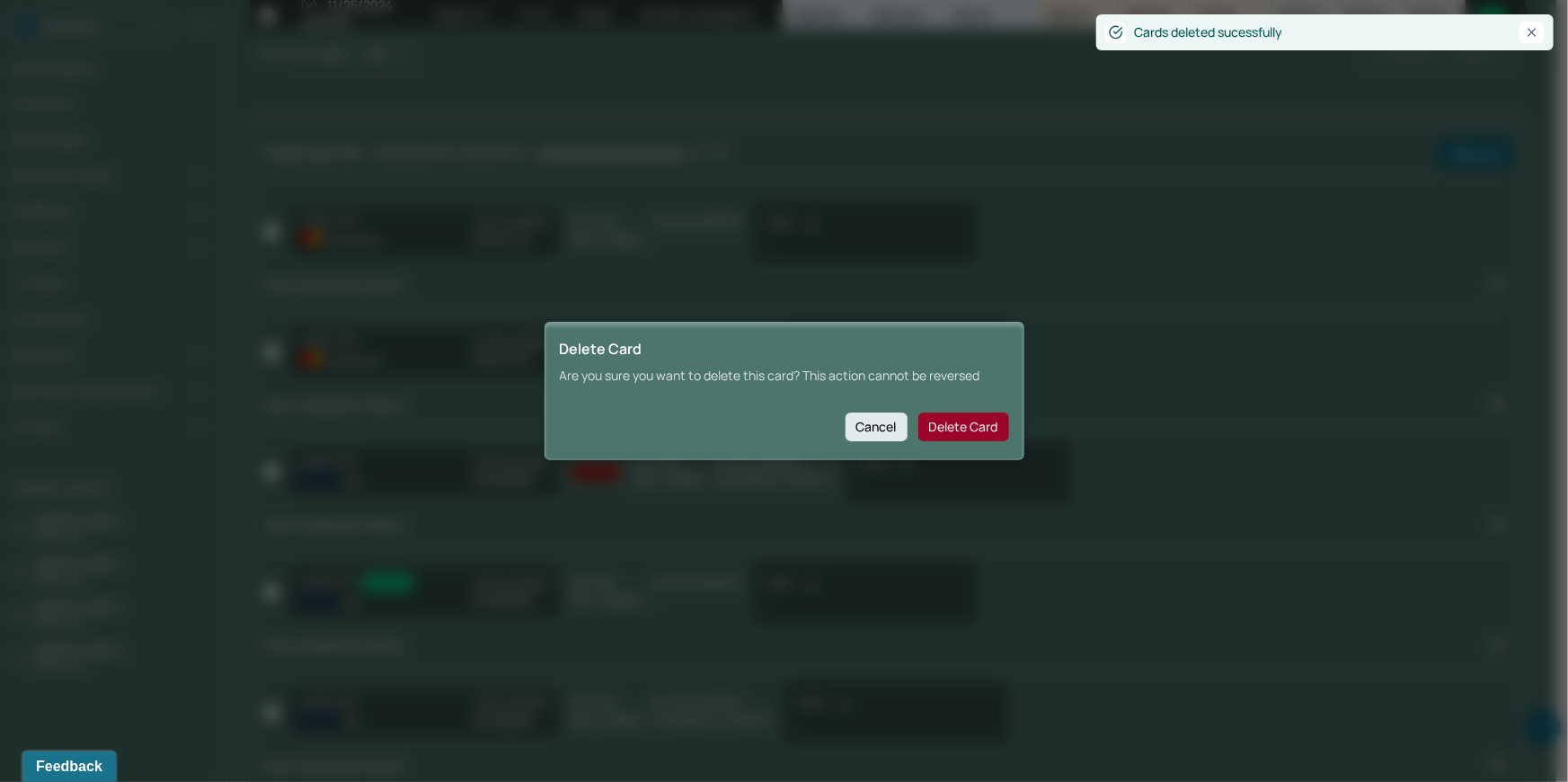 click on "Delete Card" at bounding box center (963, 427) 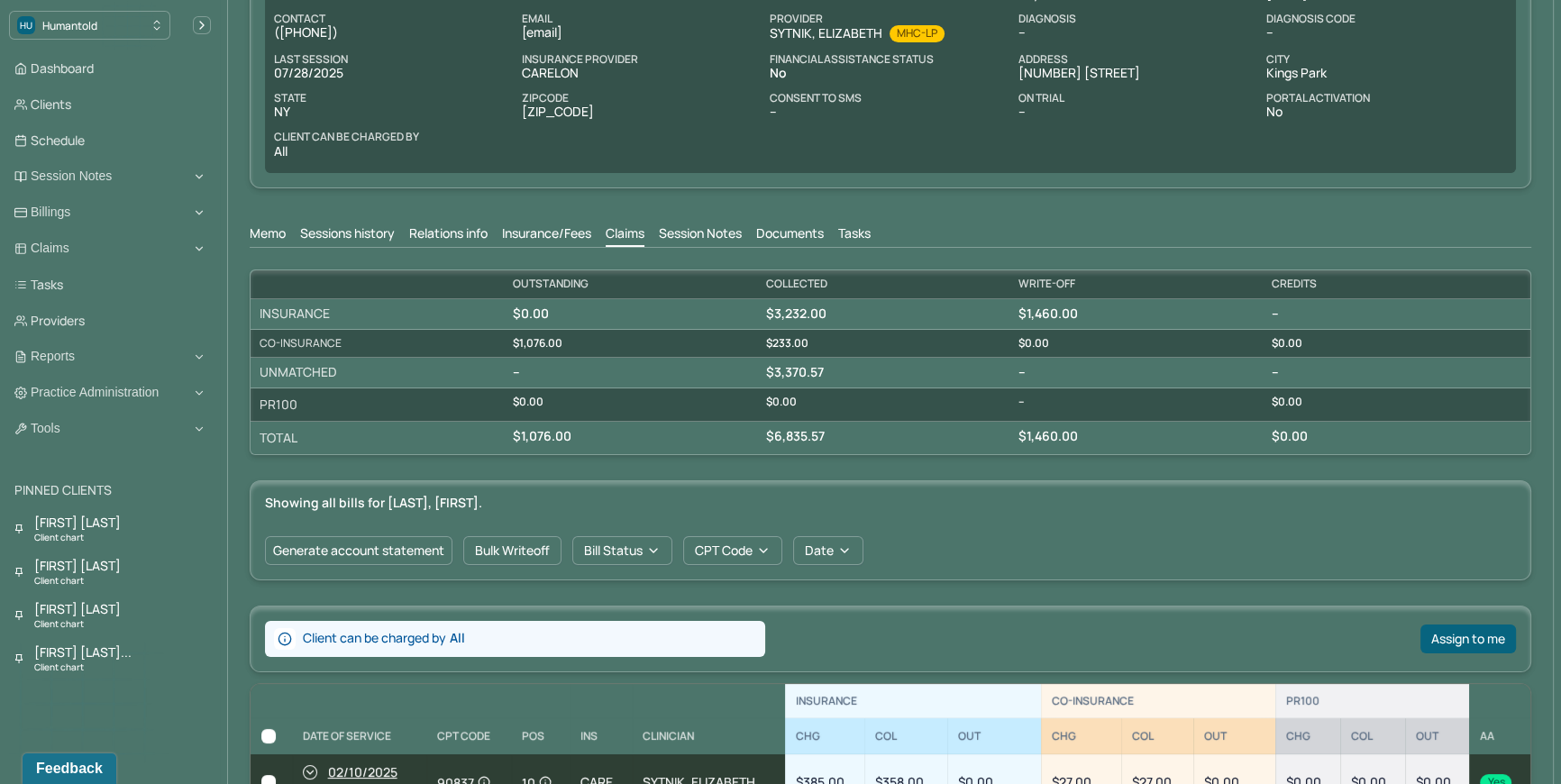 scroll, scrollTop: 0, scrollLeft: 0, axis: both 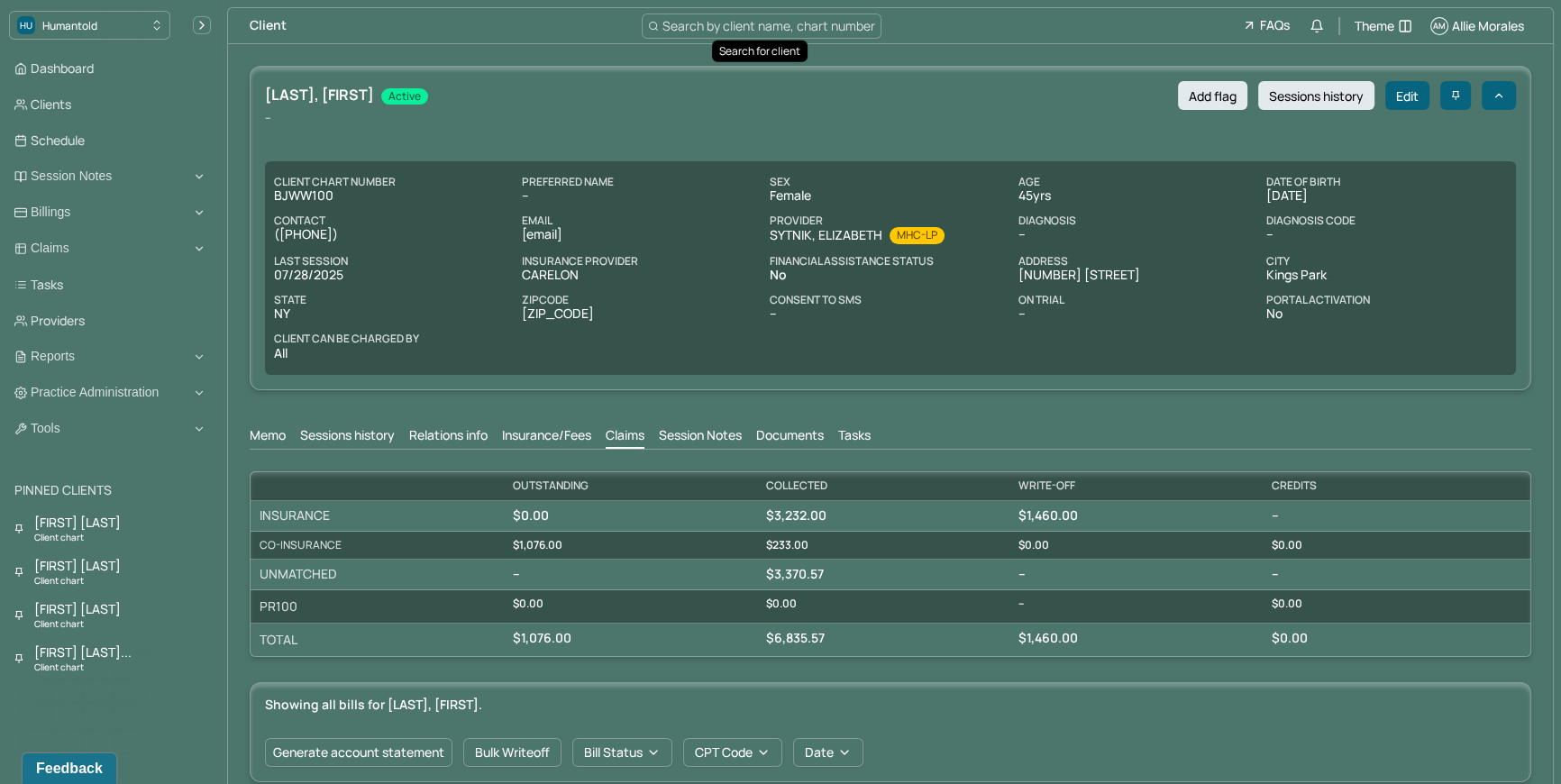 click on "Search by client name, chart number" at bounding box center [762, 26] 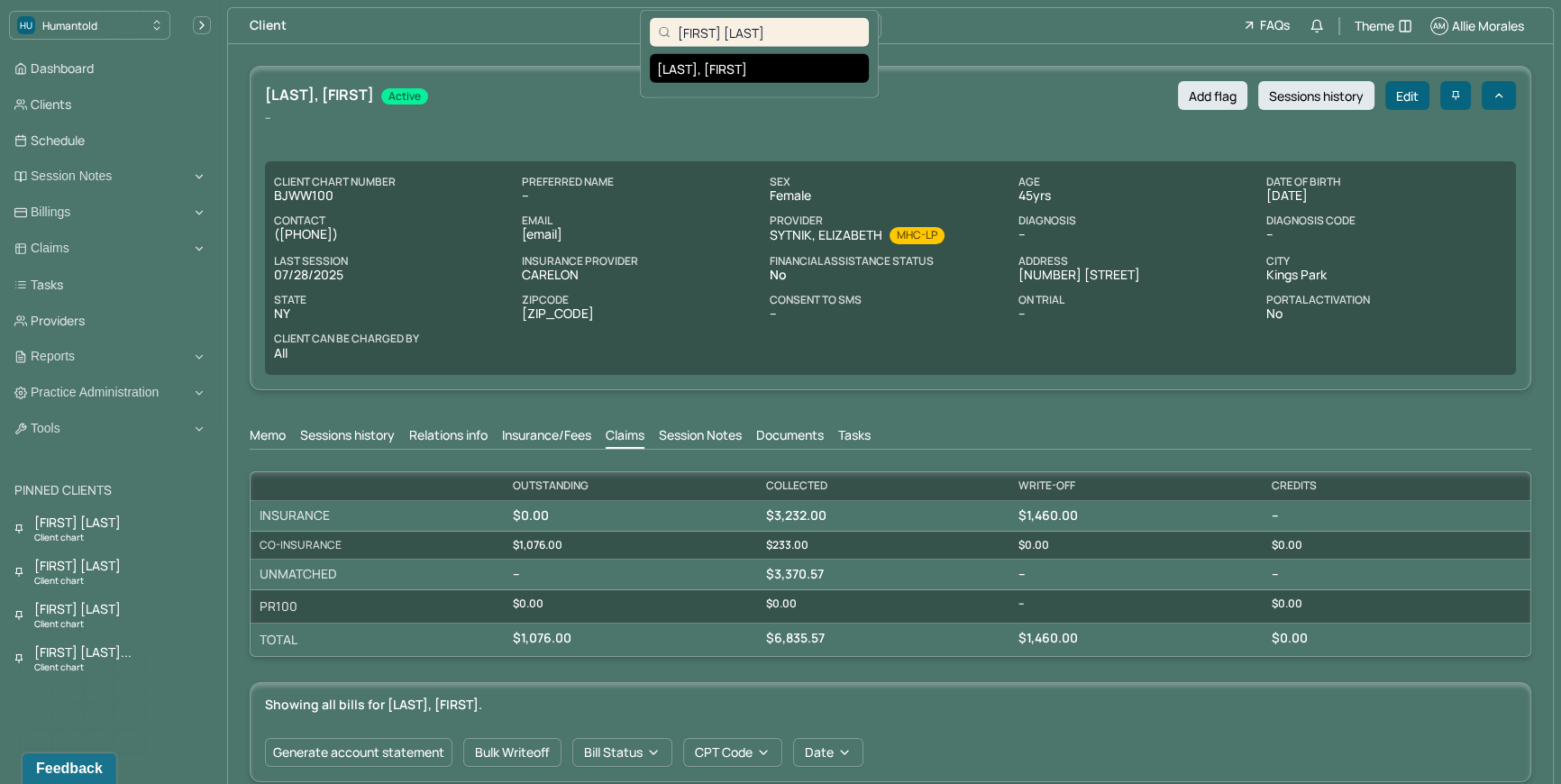 click on "BARRETT, ERIN" at bounding box center (759, 68) 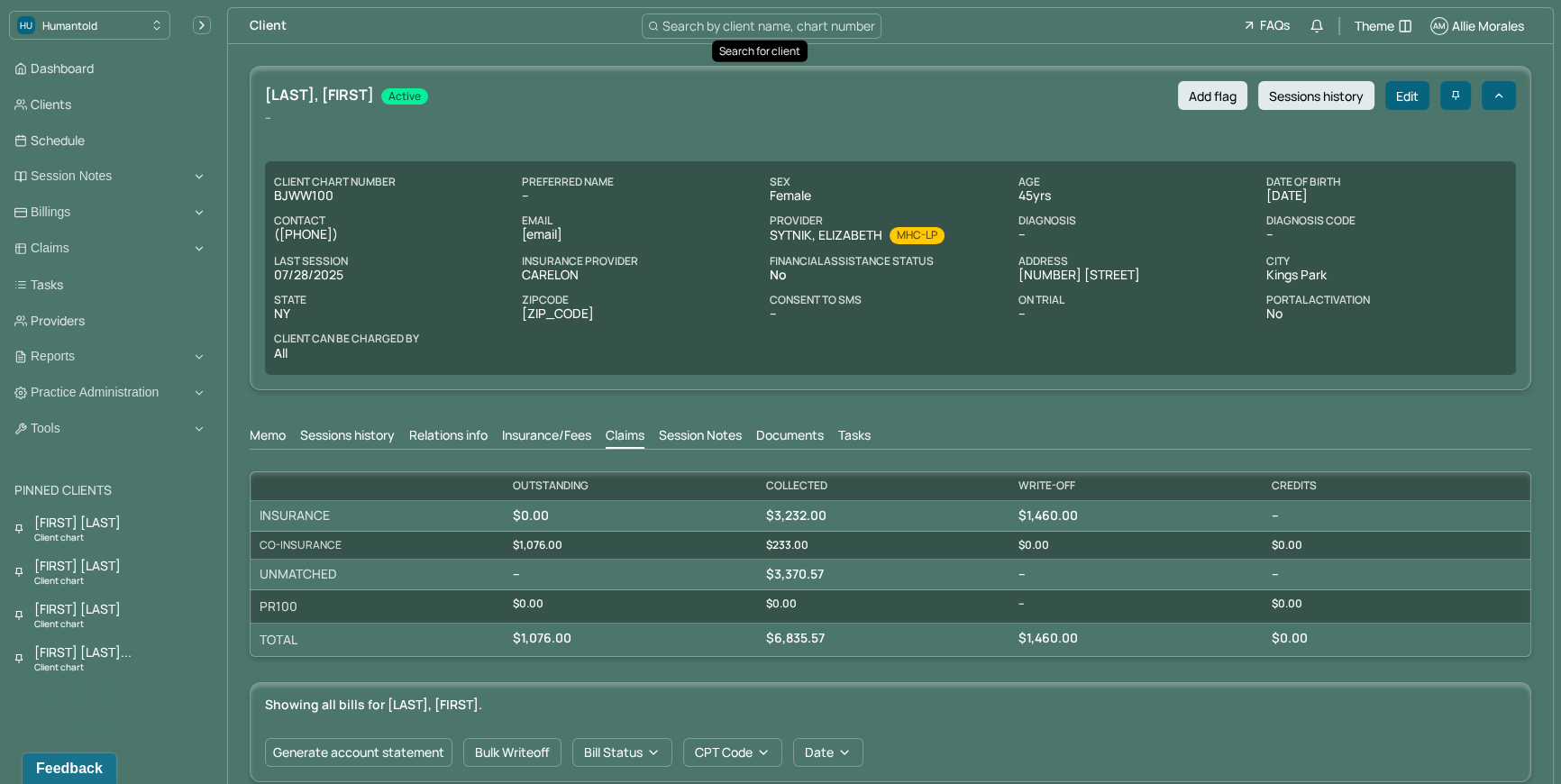 scroll, scrollTop: 0, scrollLeft: 0, axis: both 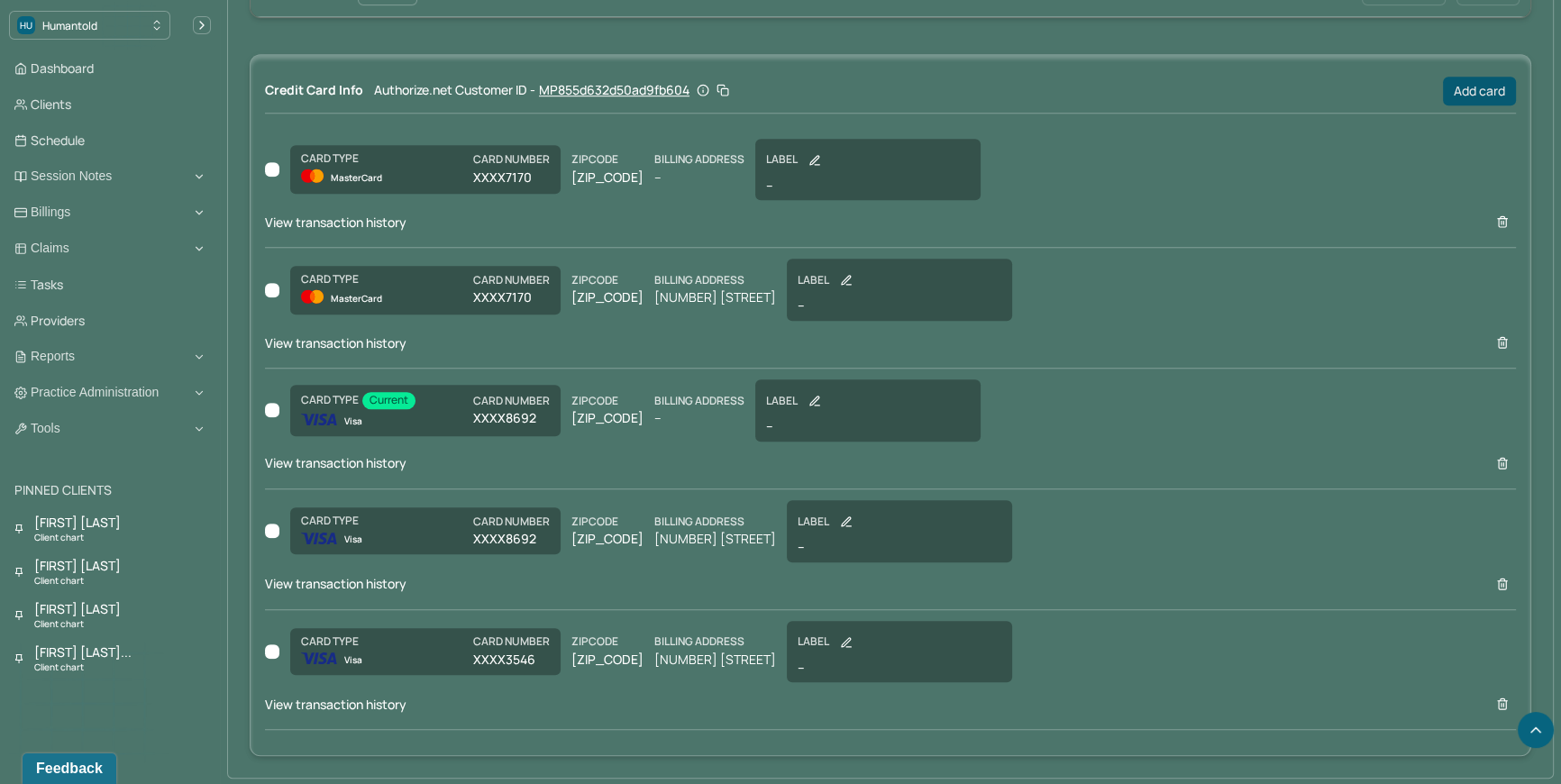 click on "Add card" at bounding box center (1479, 91) 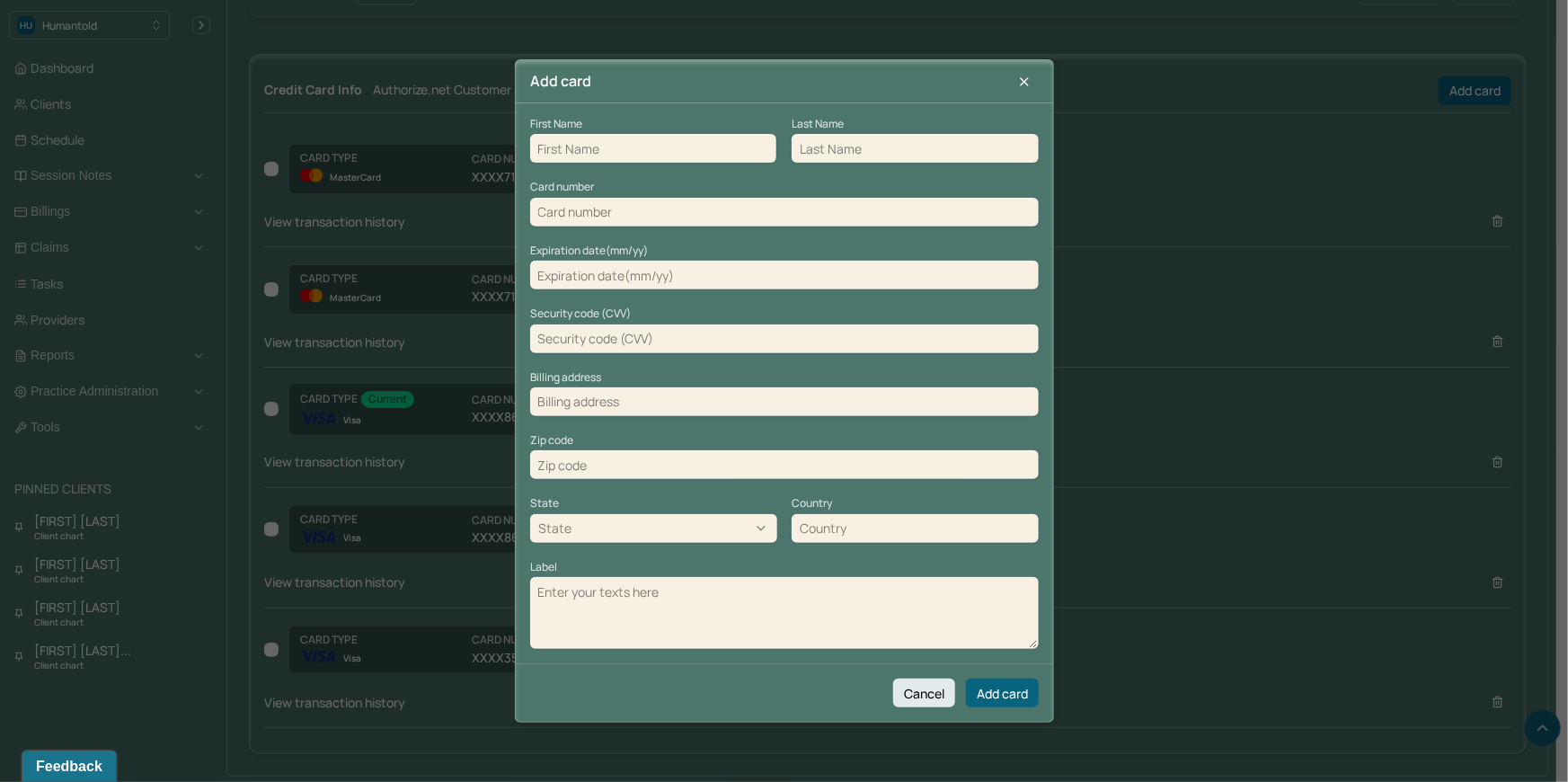paste on "Erin Barrett" 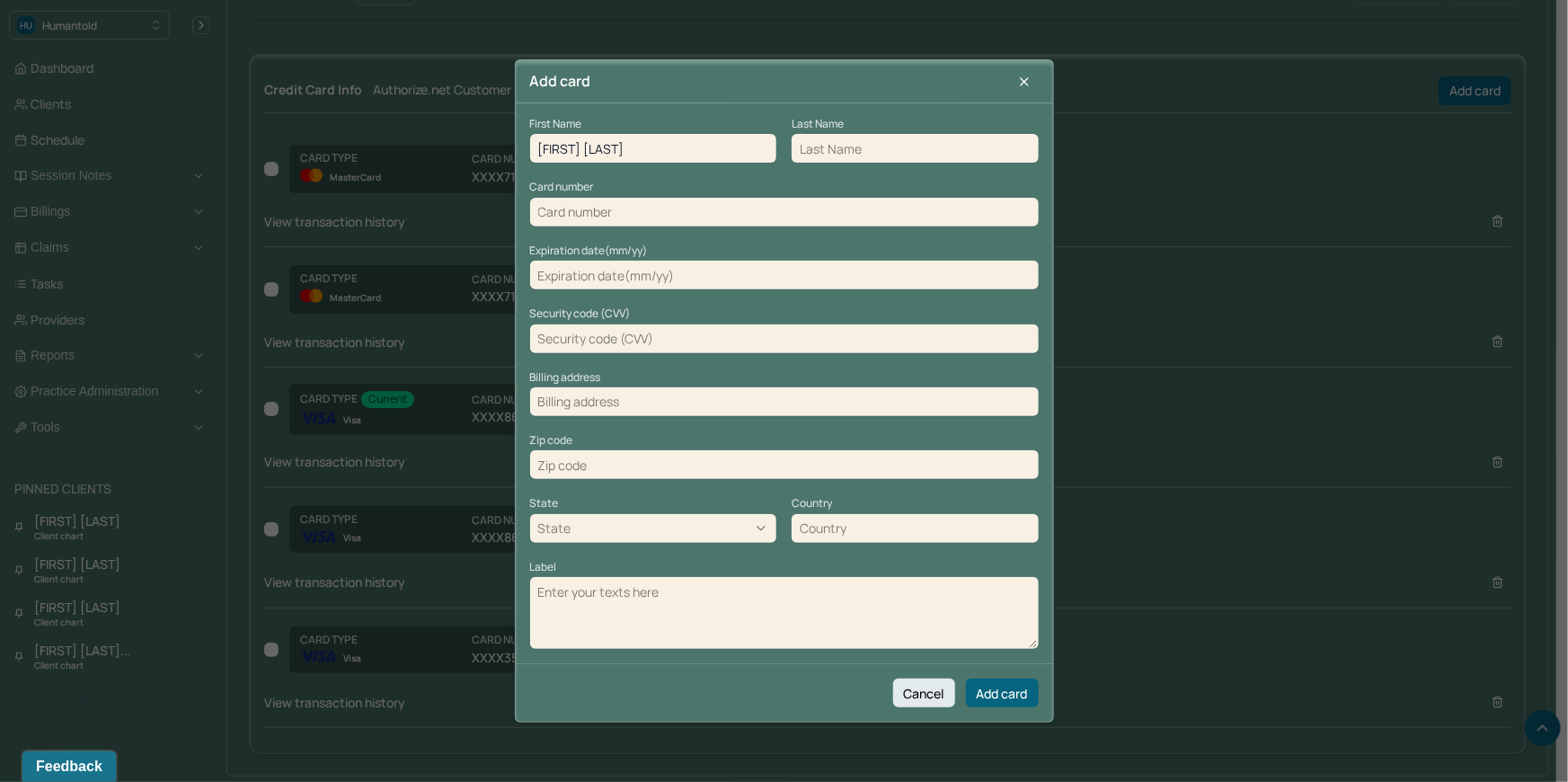 drag, startPoint x: 655, startPoint y: 154, endPoint x: 564, endPoint y: 148, distance: 91.19759 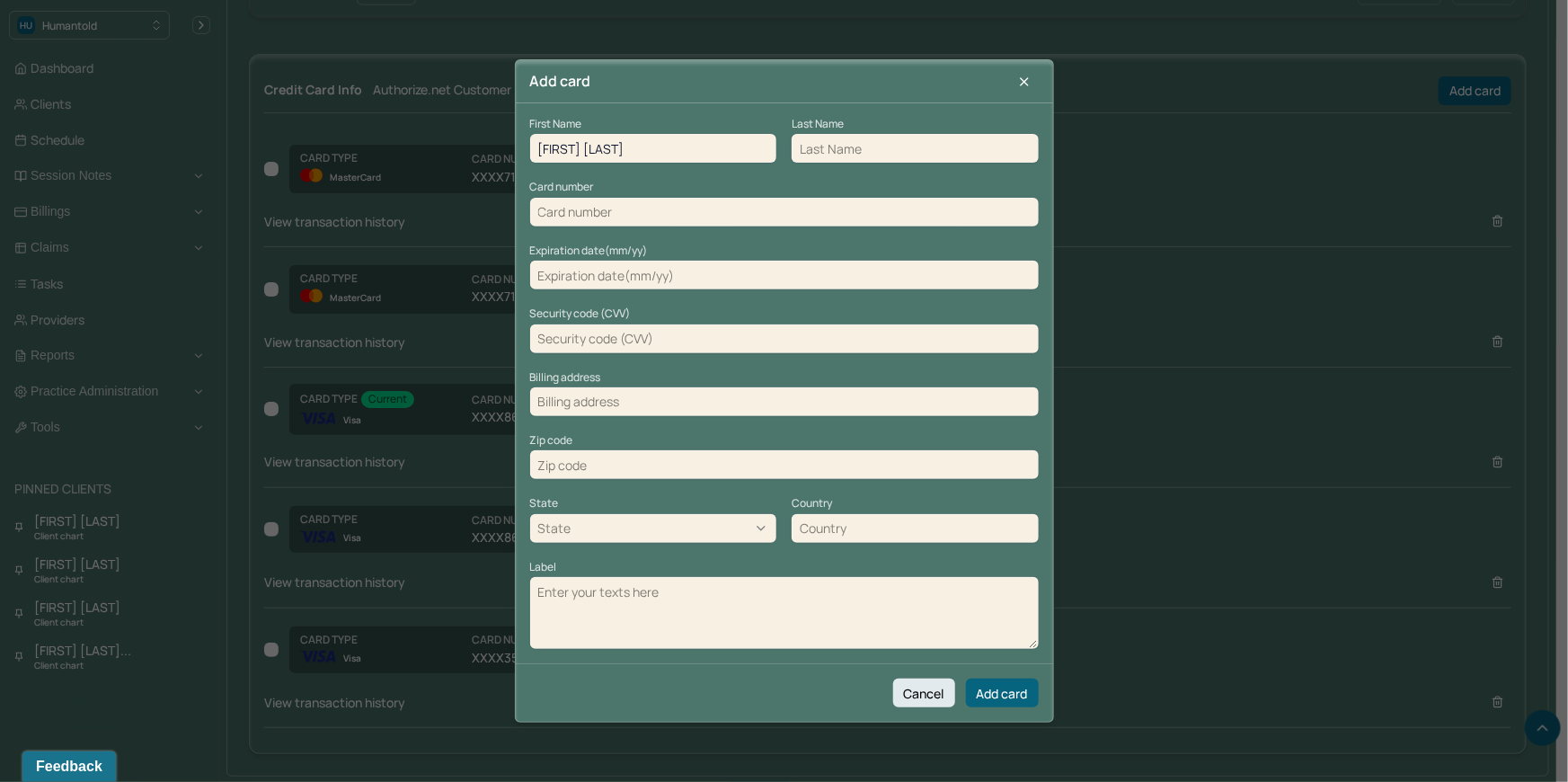 click on "Erin Barrett" at bounding box center (653, 148) 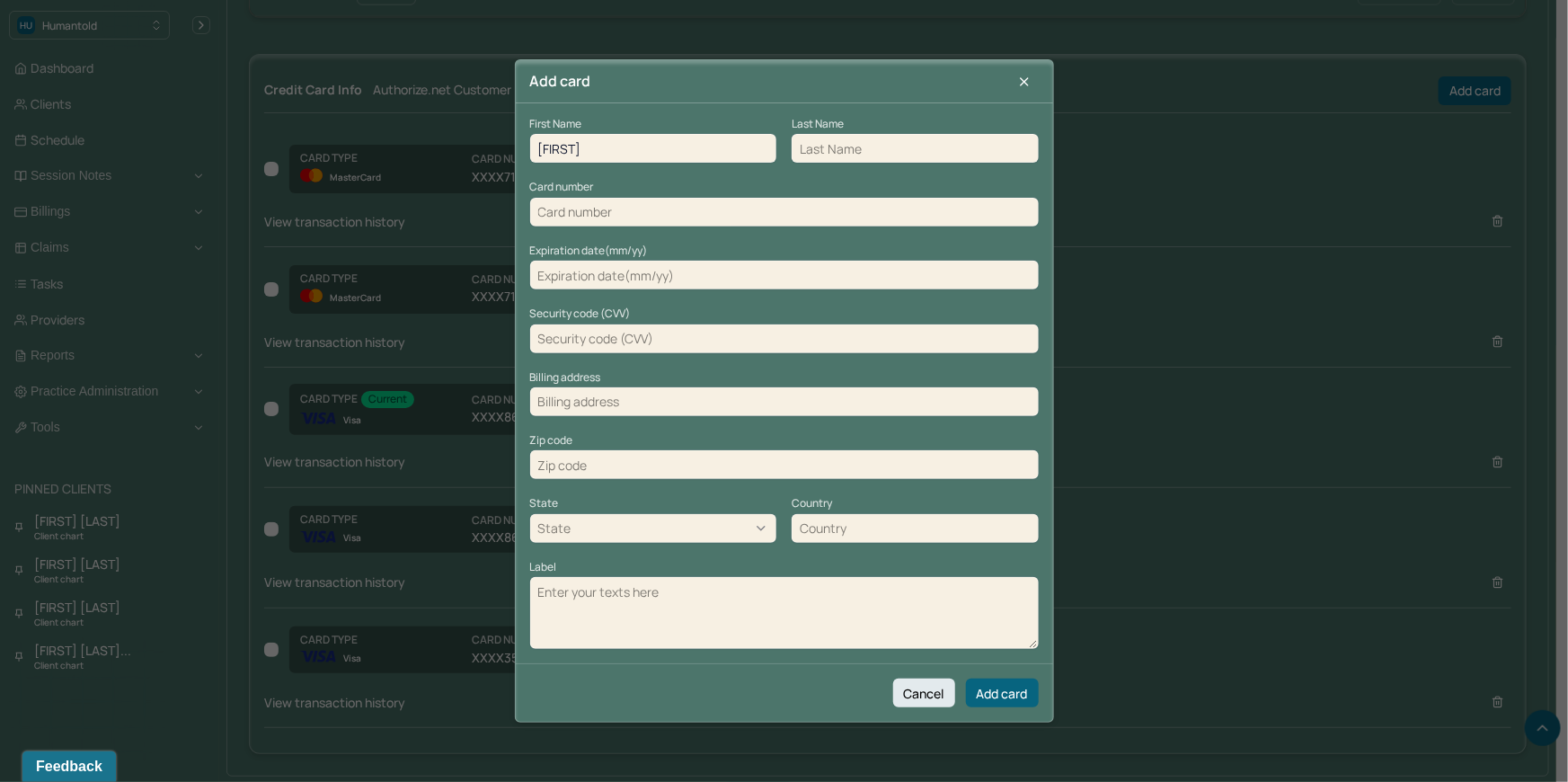 type on "Erin" 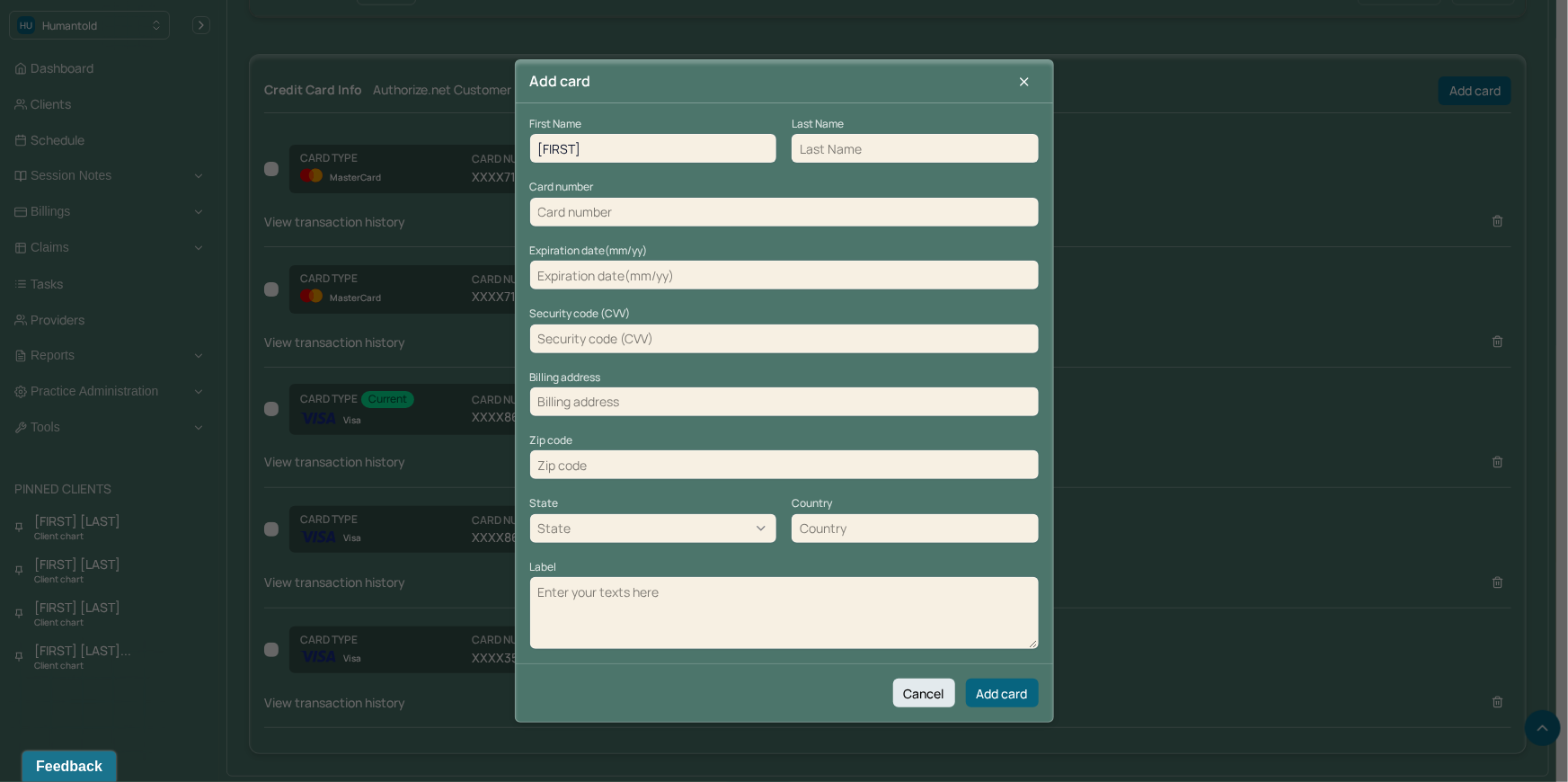 paste on "Barrett" 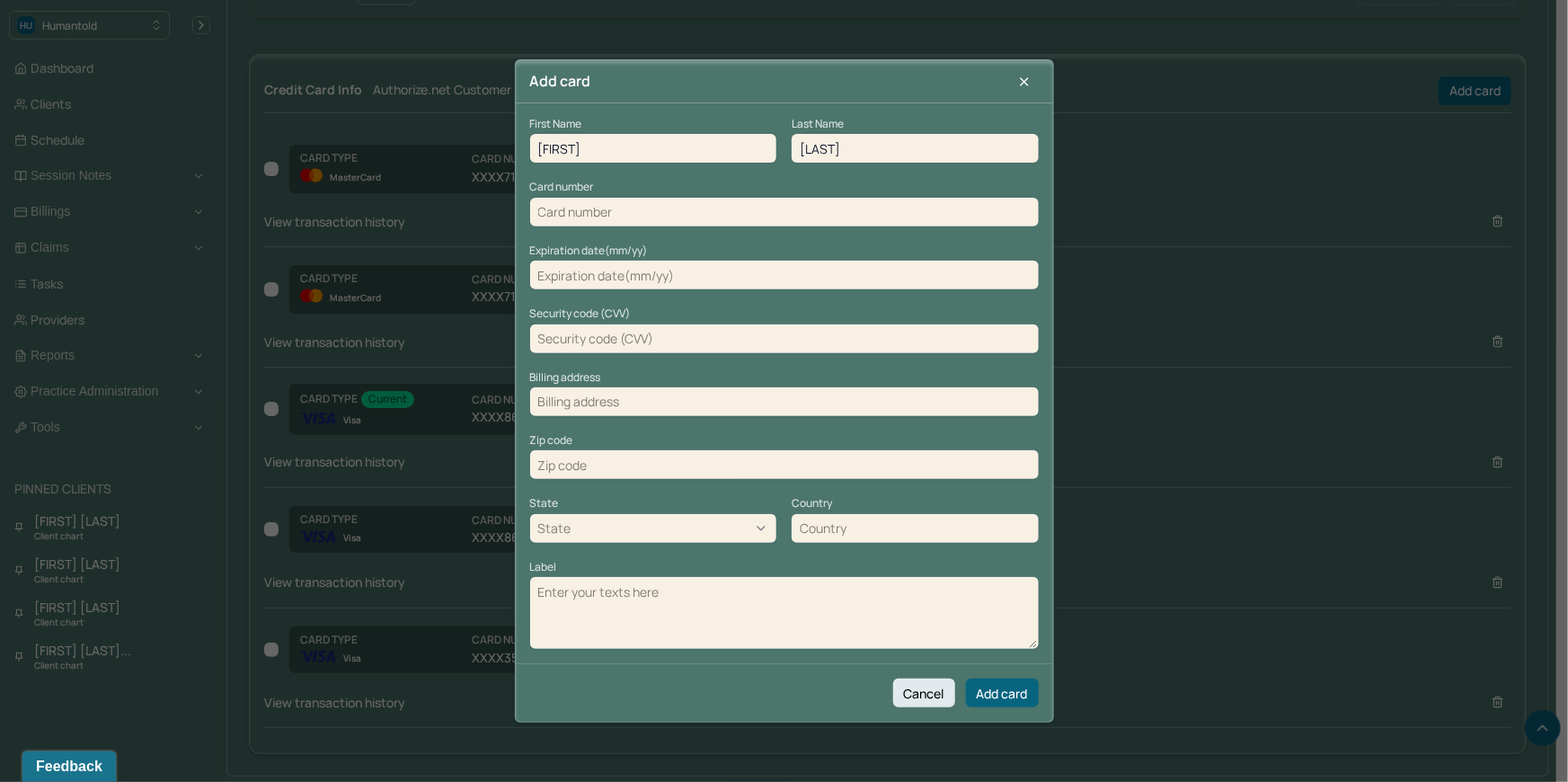 type on "Barrett" 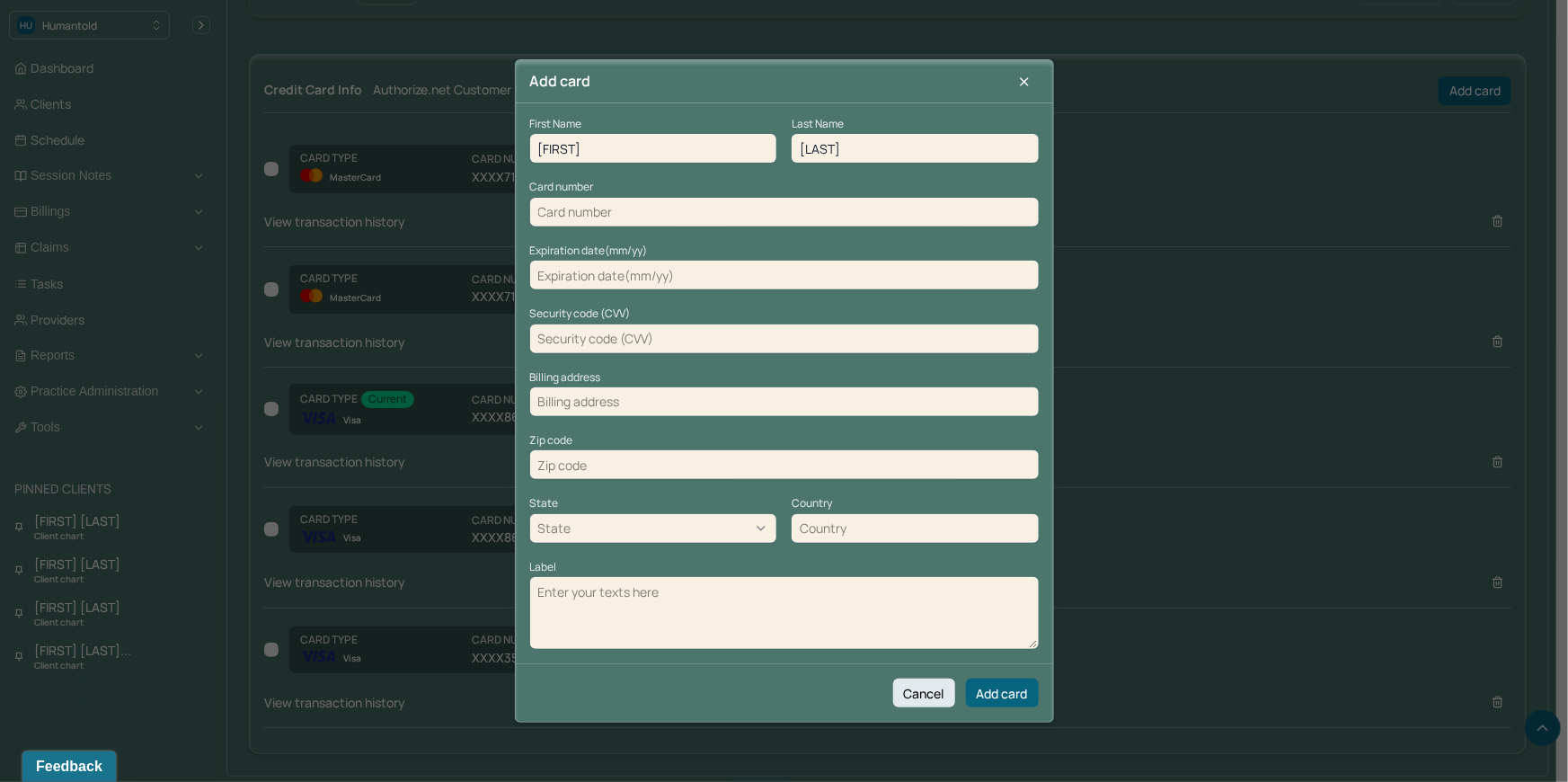 click at bounding box center [784, 212] 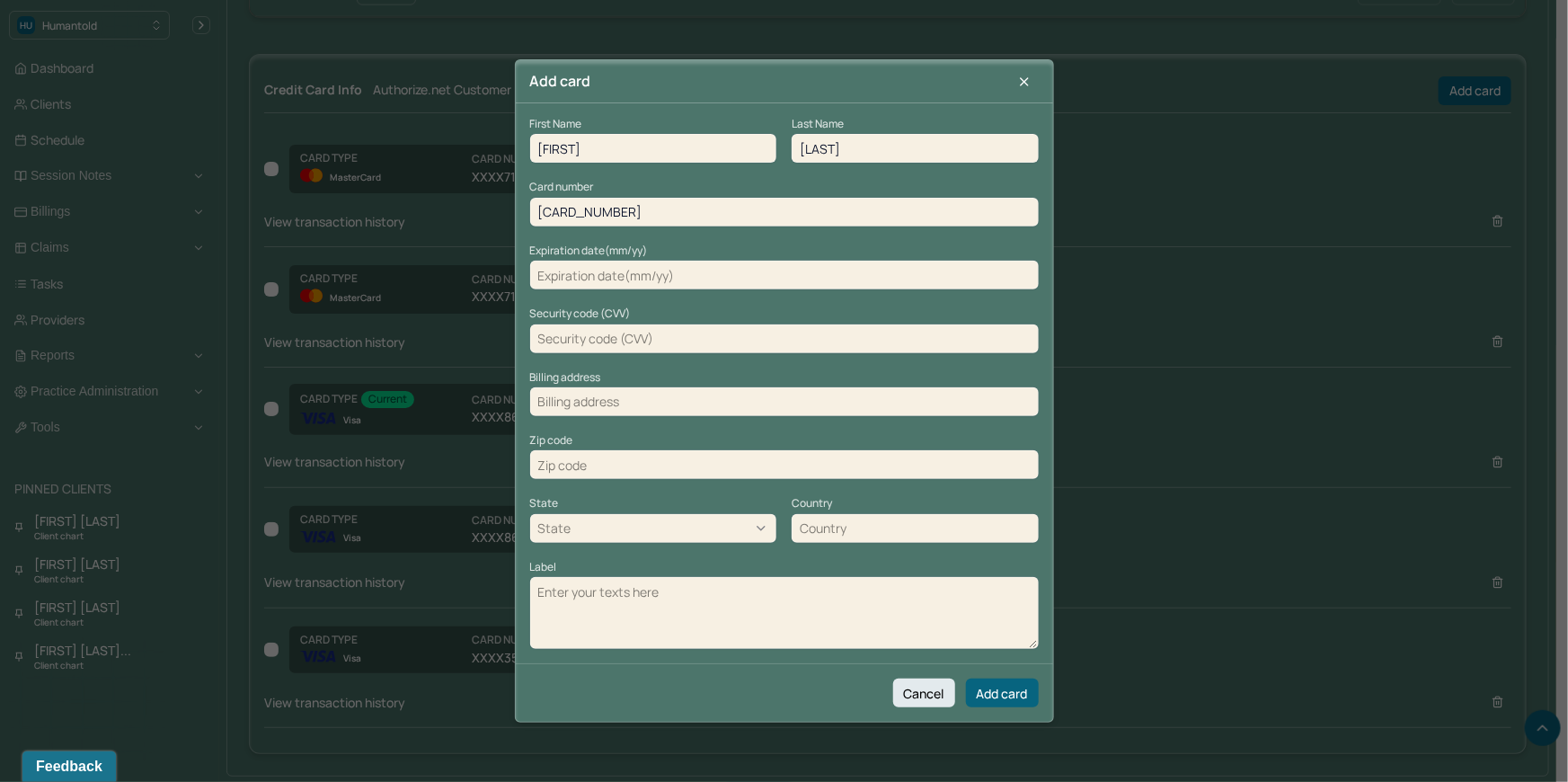 type on "4147400471989515" 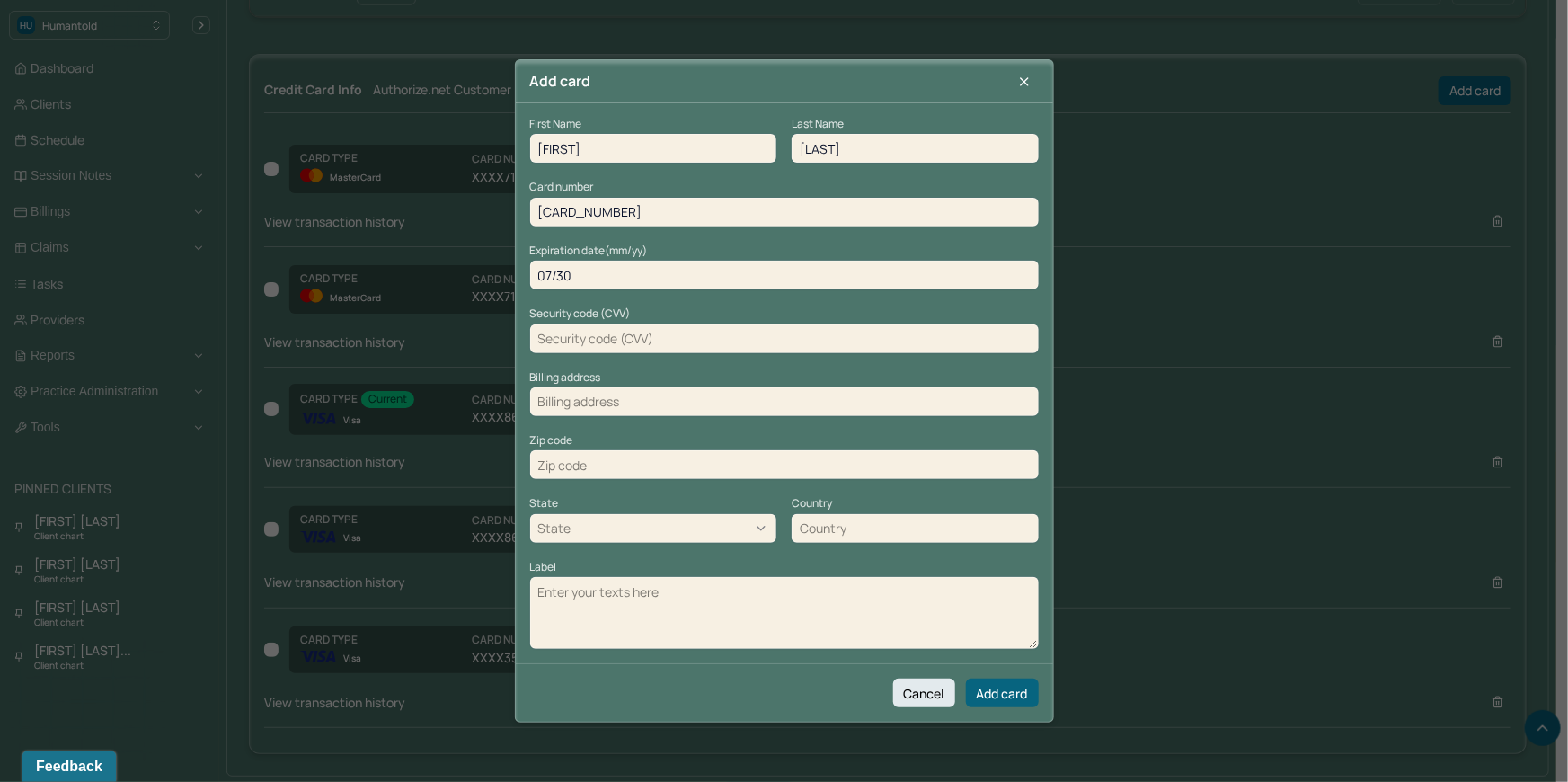 type on "07/30" 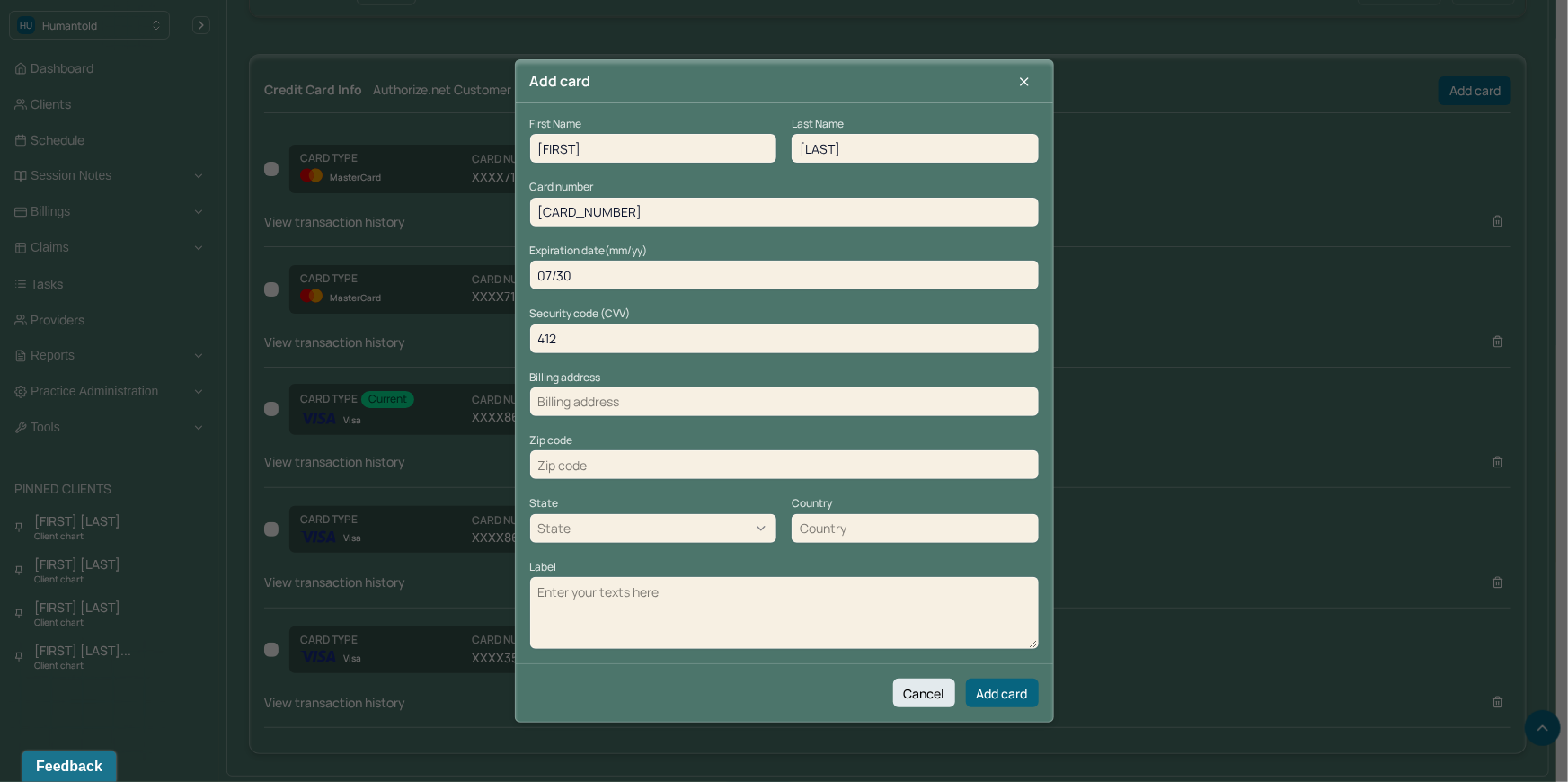type on "412" 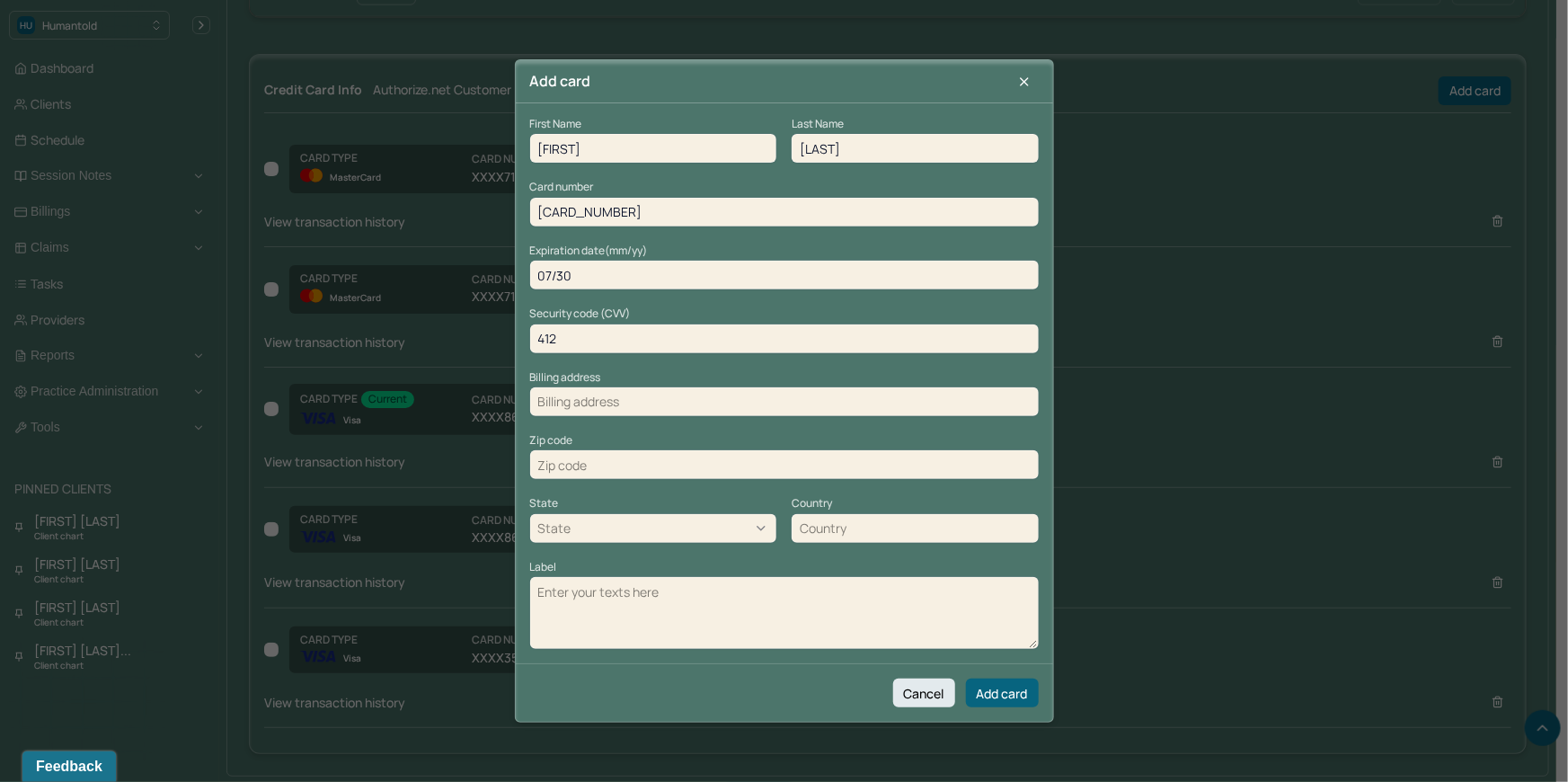click at bounding box center (784, 402) 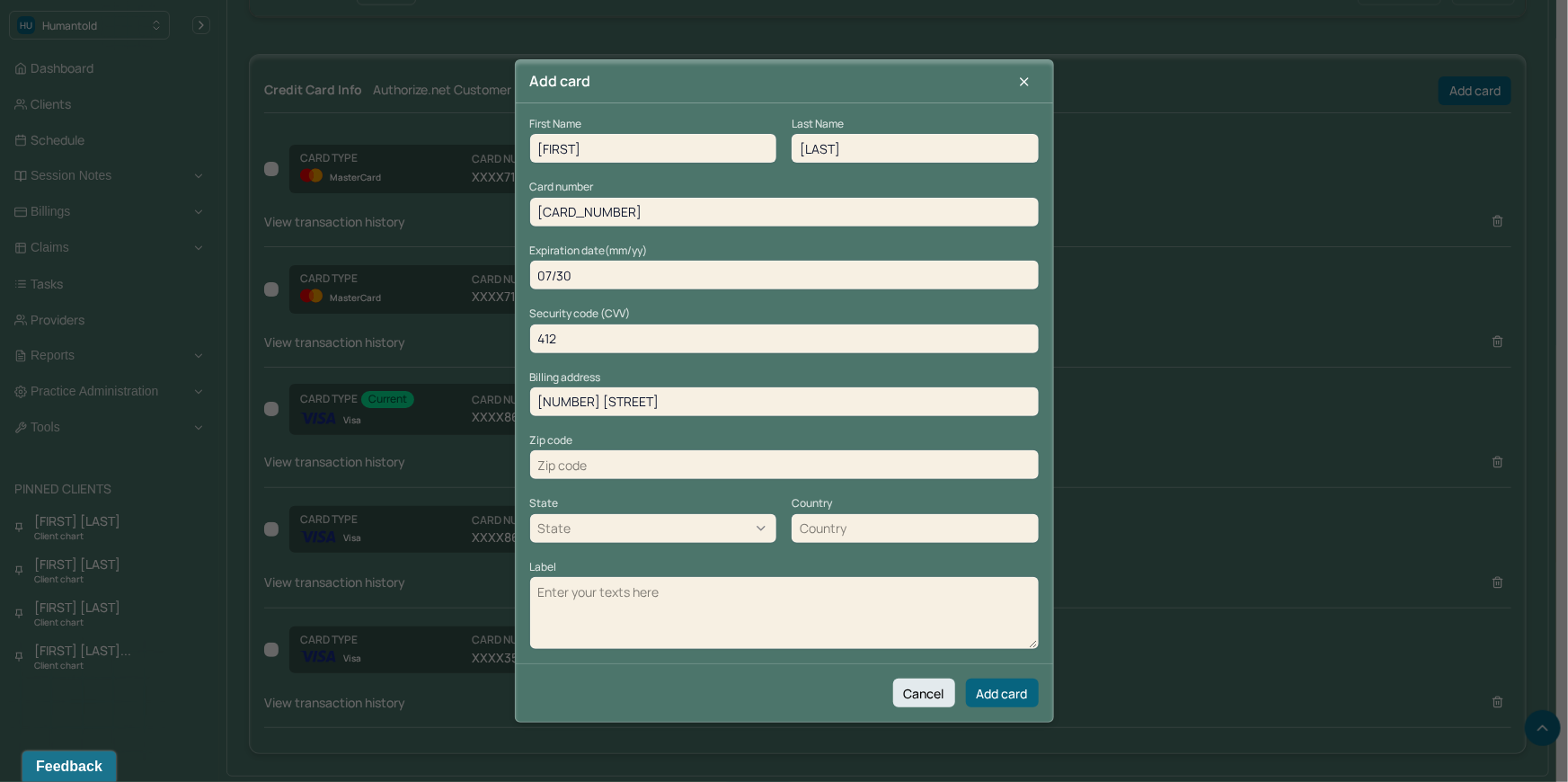 type on "12 Wilafra Place" 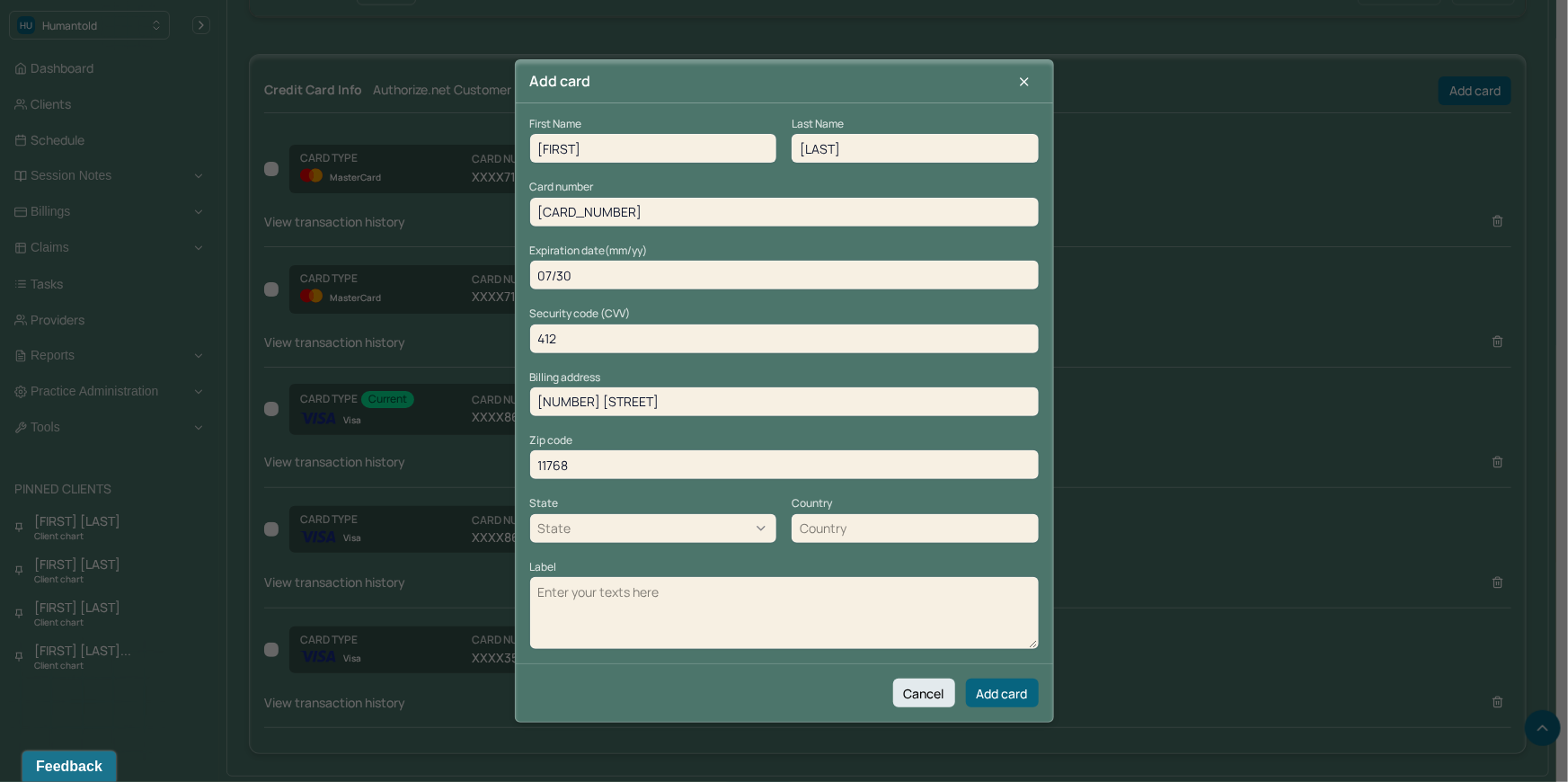 type on "11768" 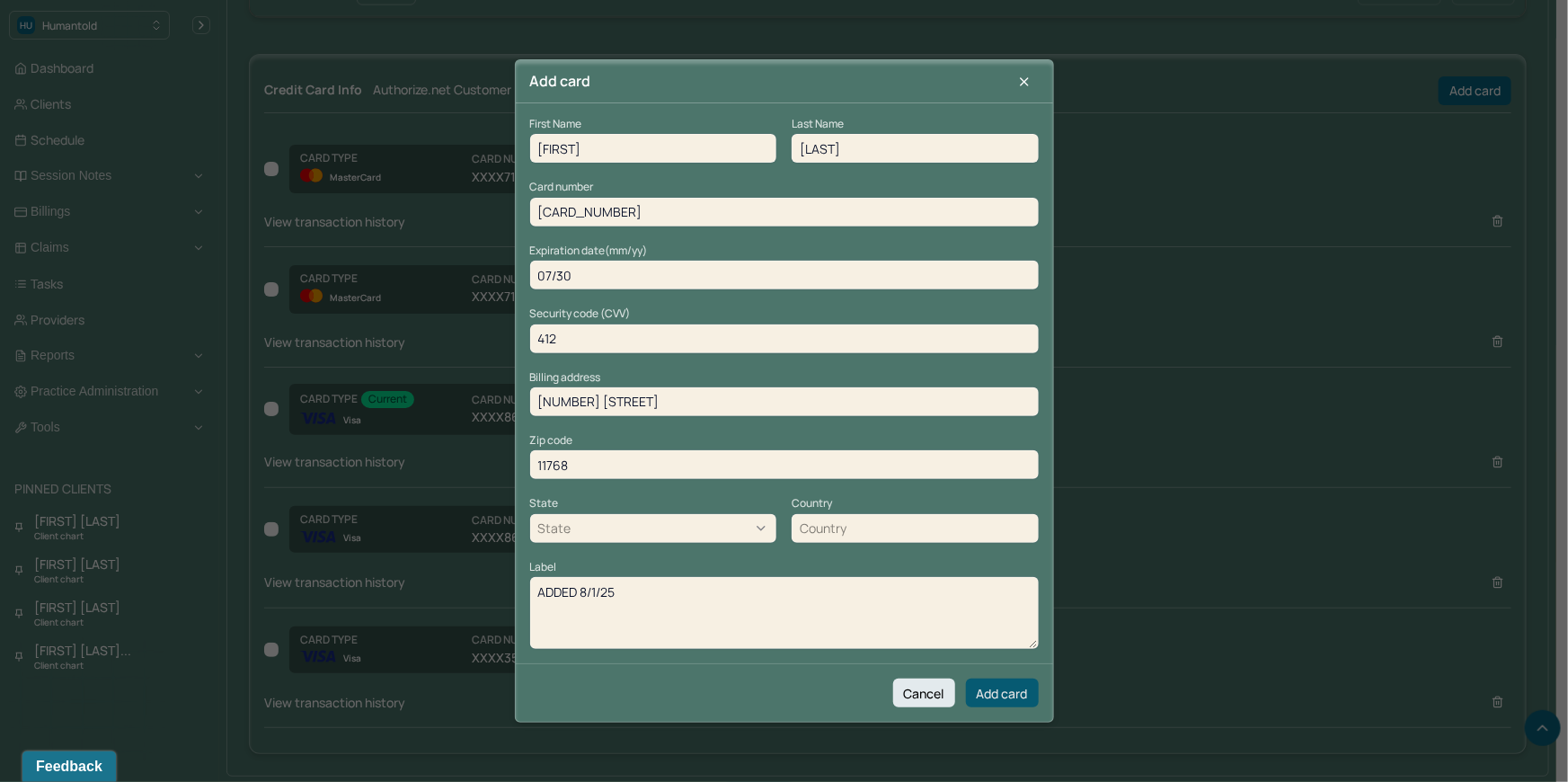 type on "ADDED 8/1/25" 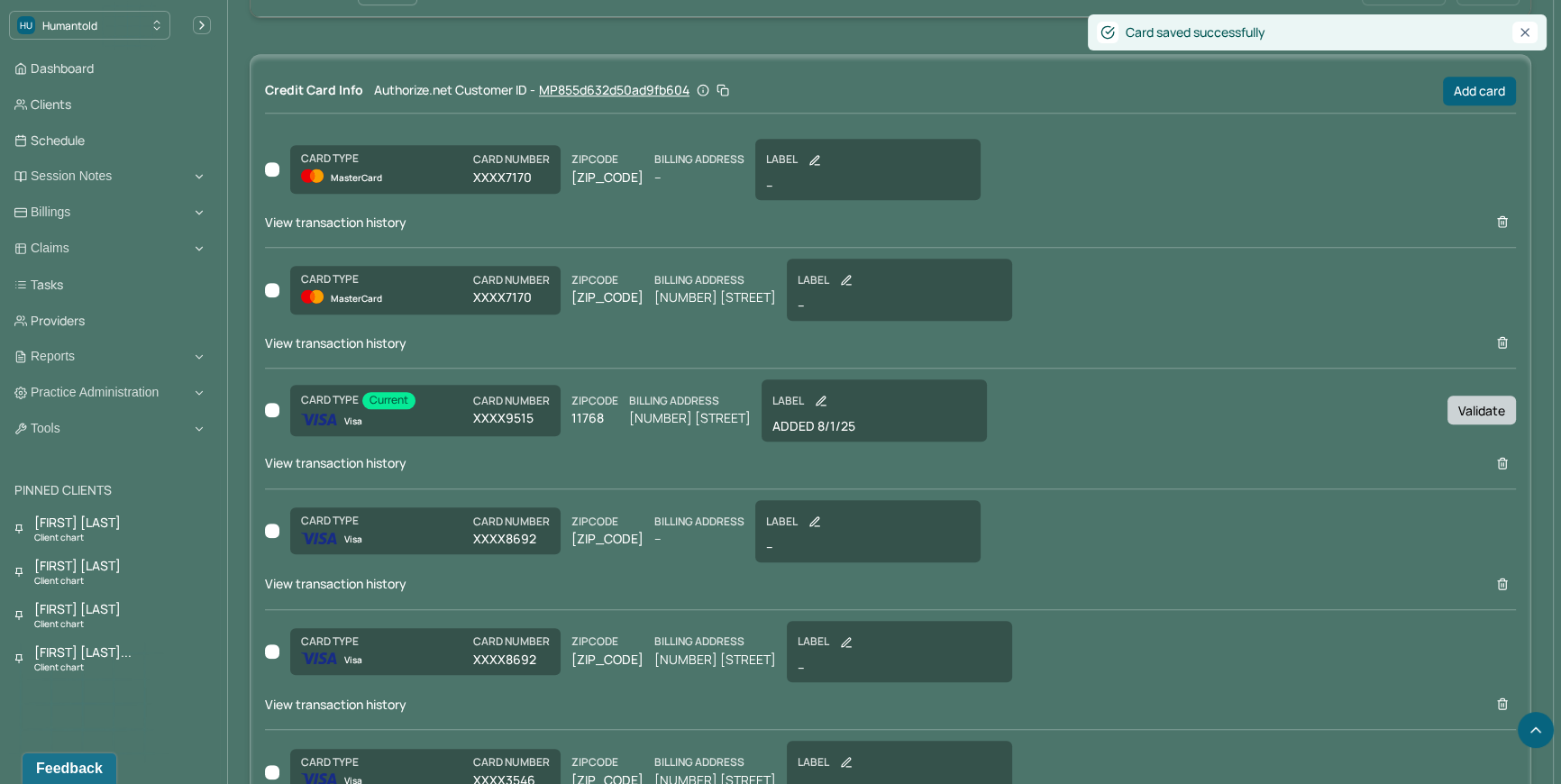 click on "Validate" at bounding box center [1482, 410] 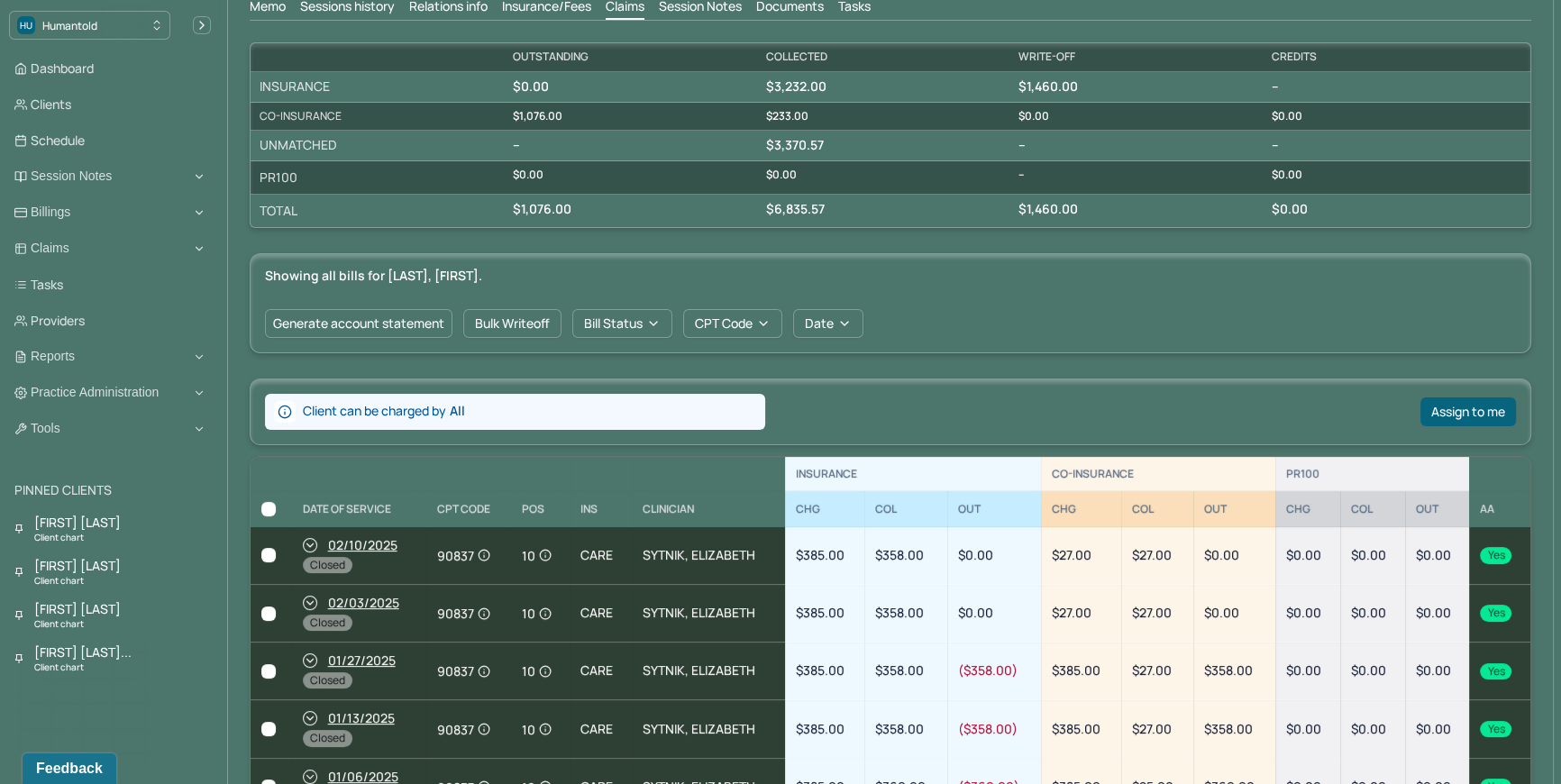 scroll, scrollTop: 0, scrollLeft: 0, axis: both 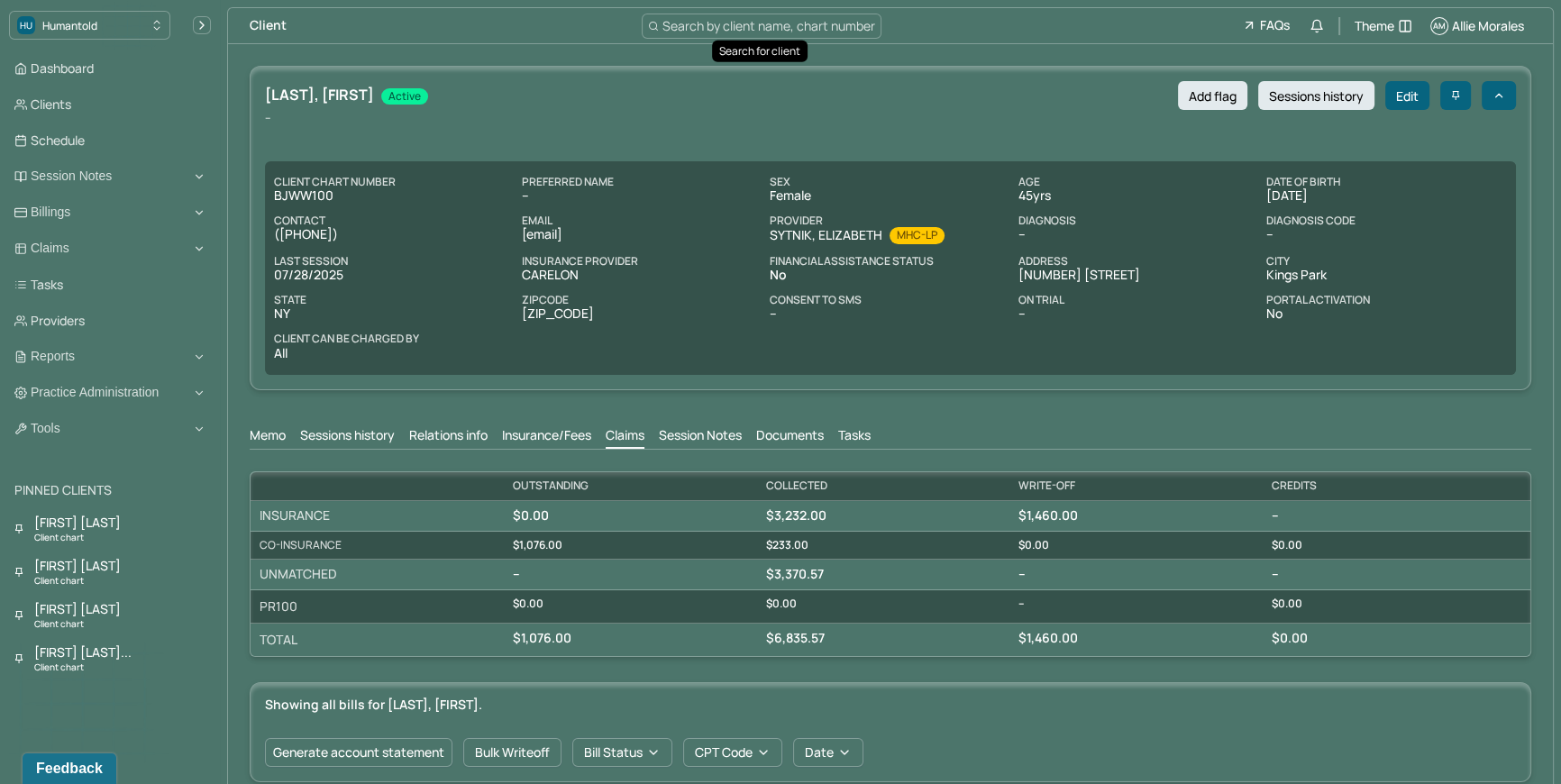 click on "Search by client name, chart number" at bounding box center (769, 25) 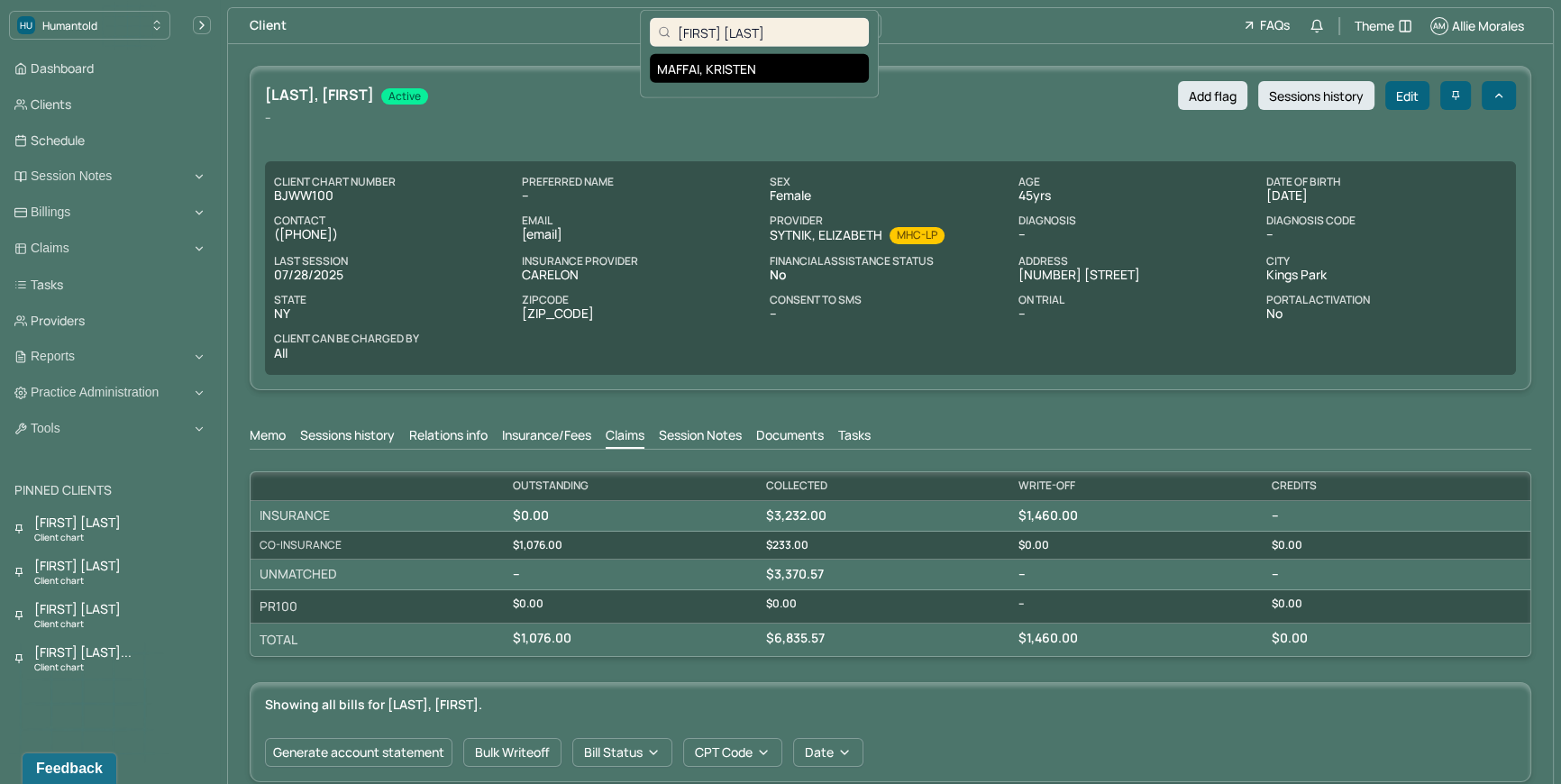 type on "Kristen Maffai" 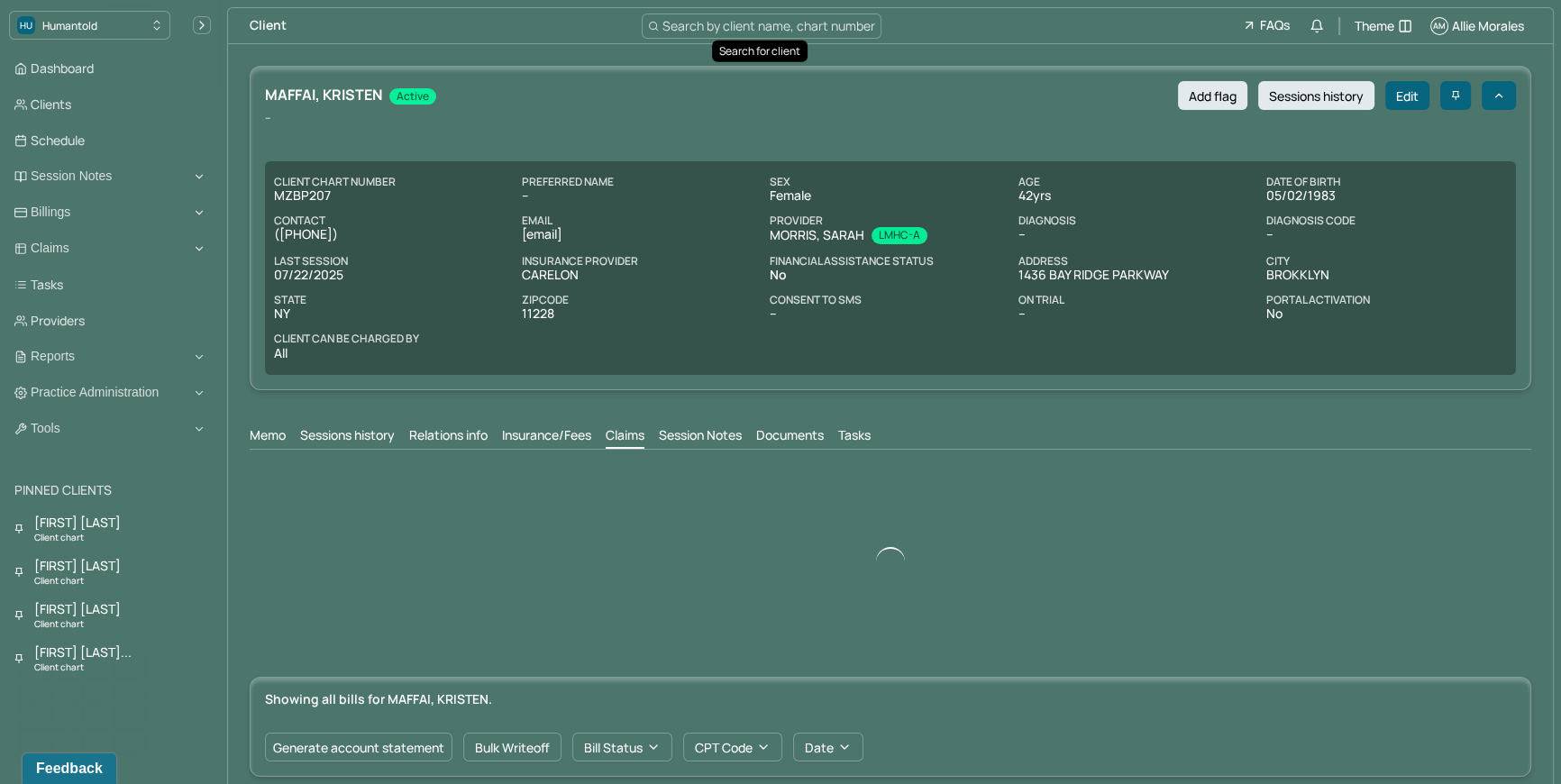 scroll, scrollTop: 0, scrollLeft: 0, axis: both 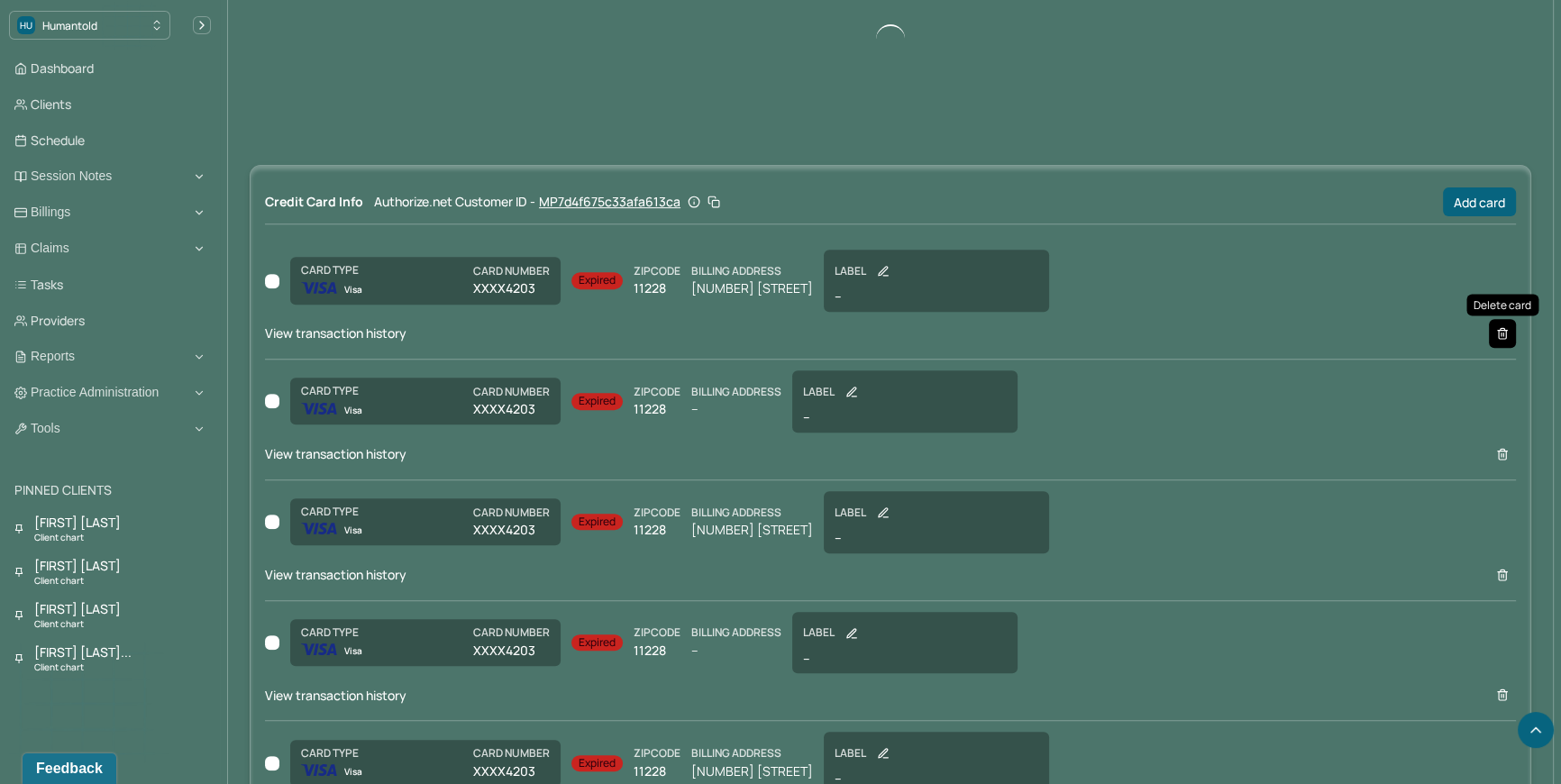 click 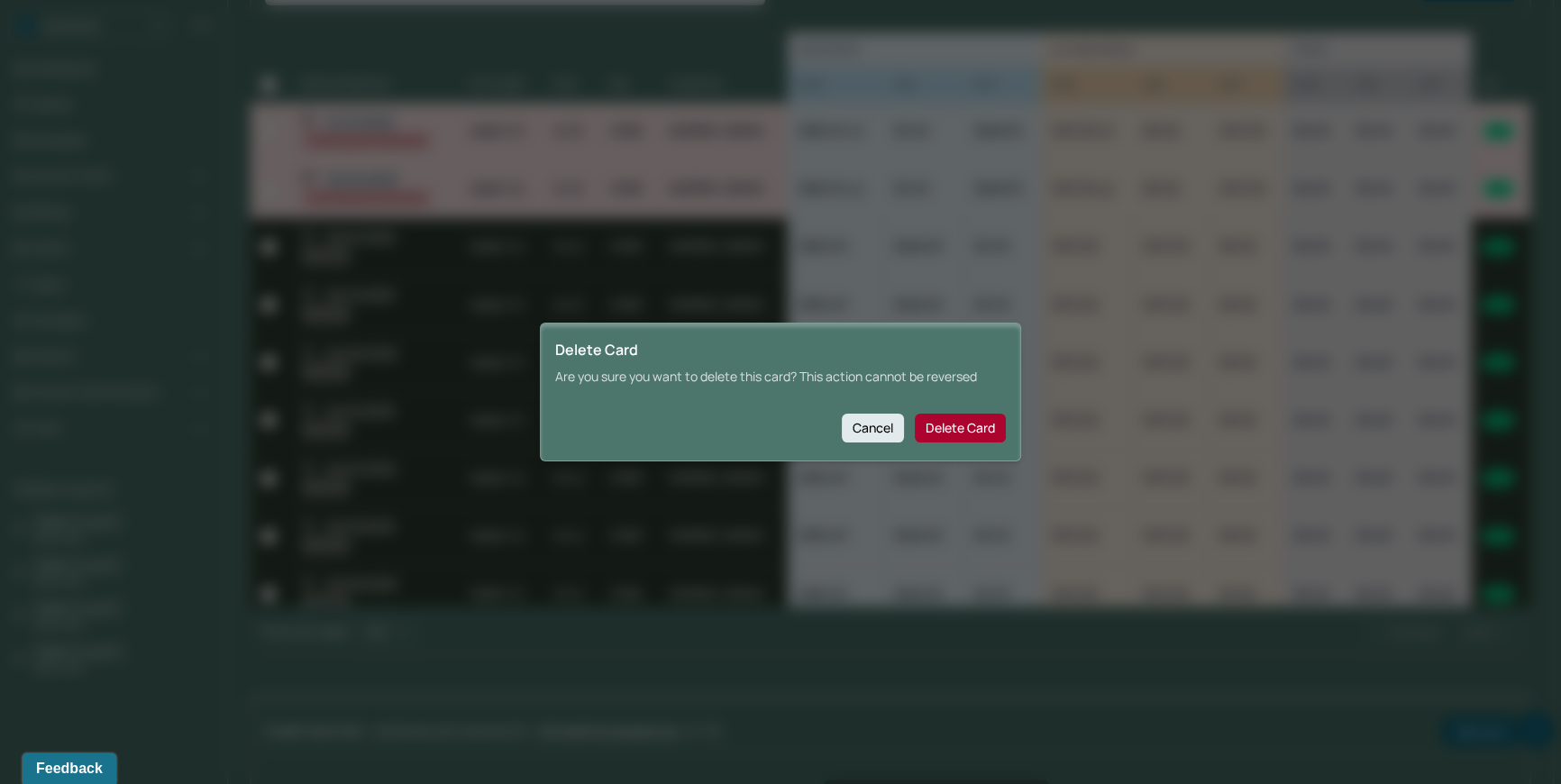 scroll, scrollTop: 1381, scrollLeft: 0, axis: vertical 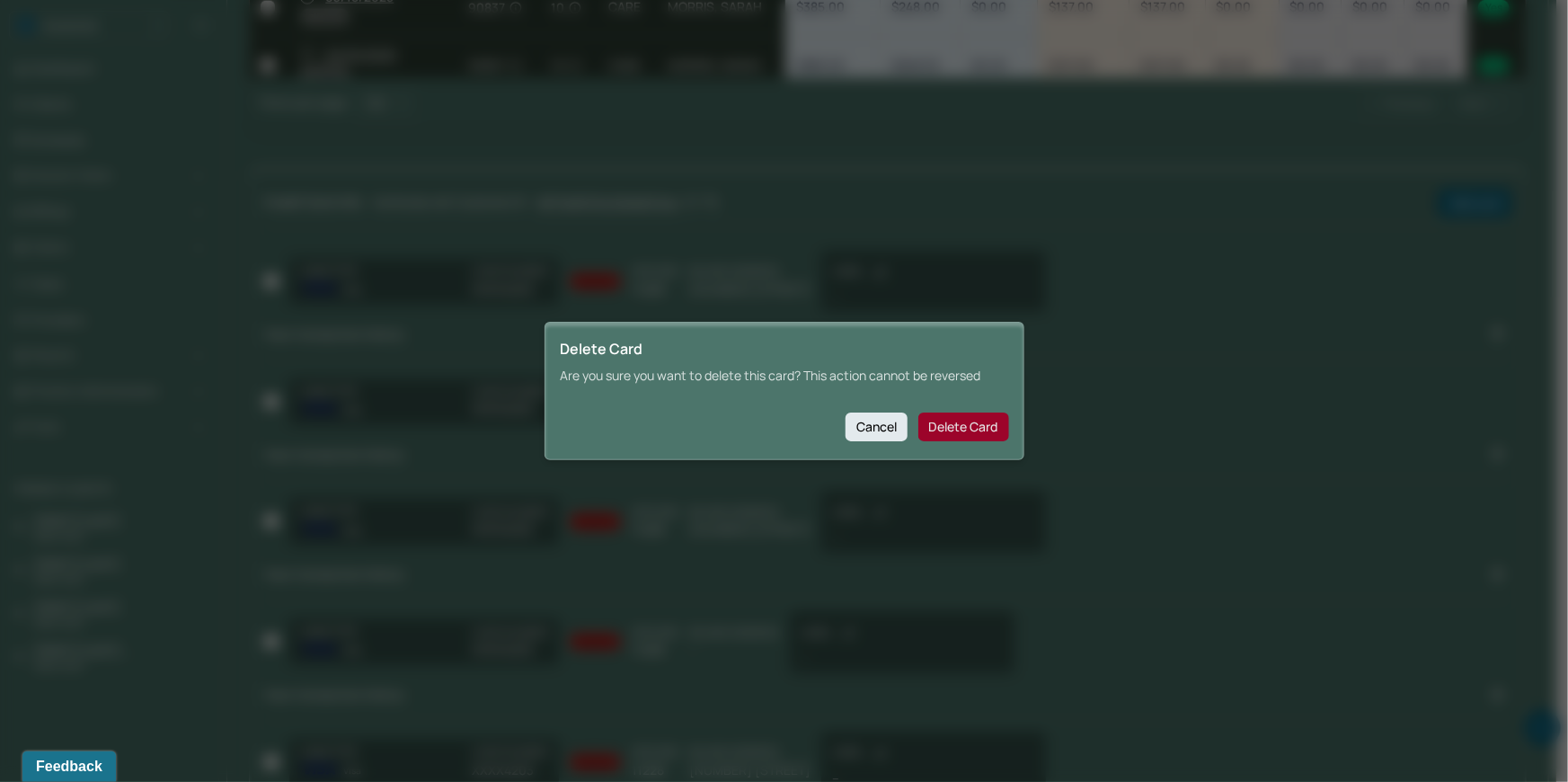 click on "Delete Card" at bounding box center (963, 427) 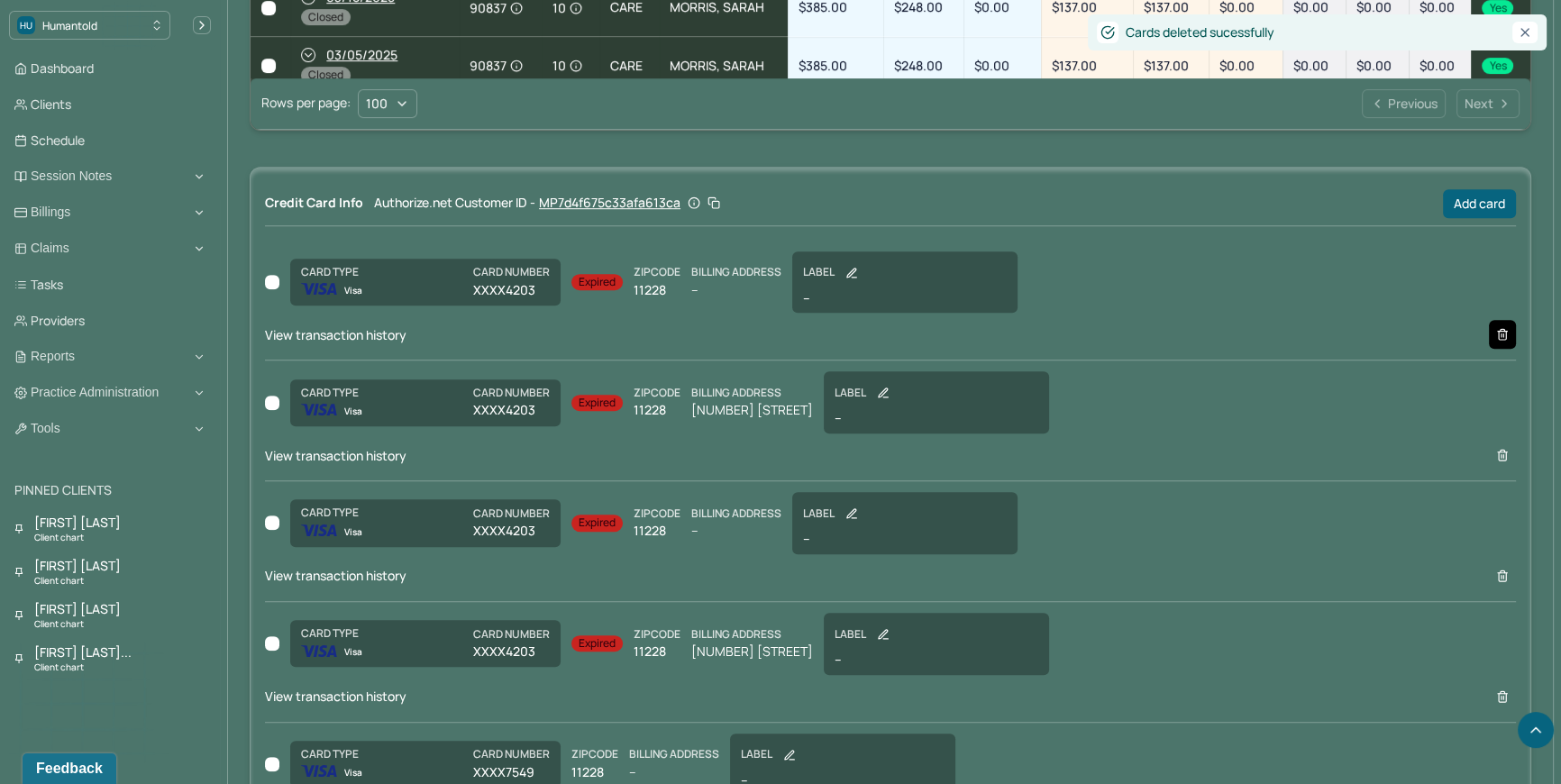 click 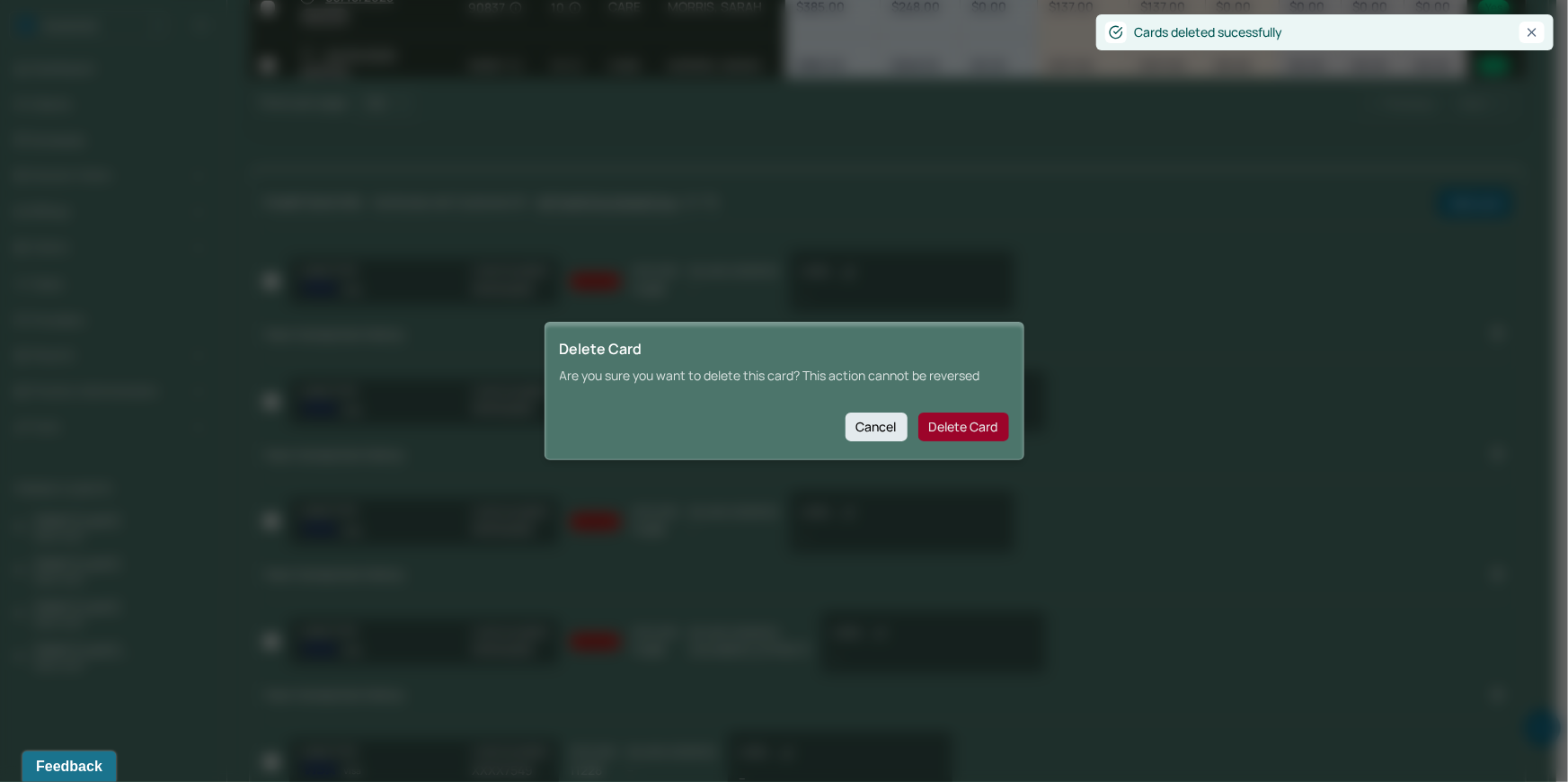 click on "Delete Card" at bounding box center (963, 427) 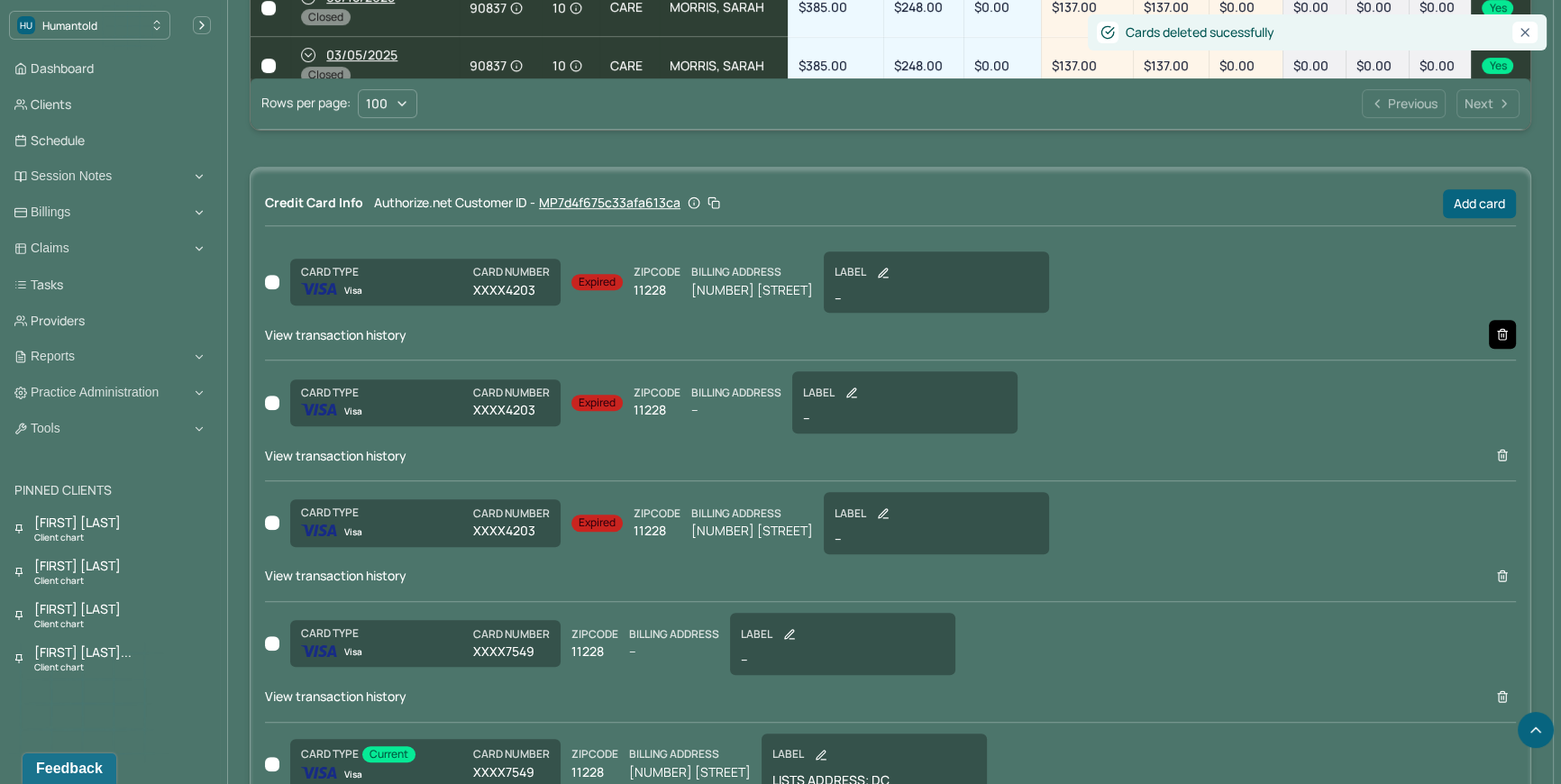 click 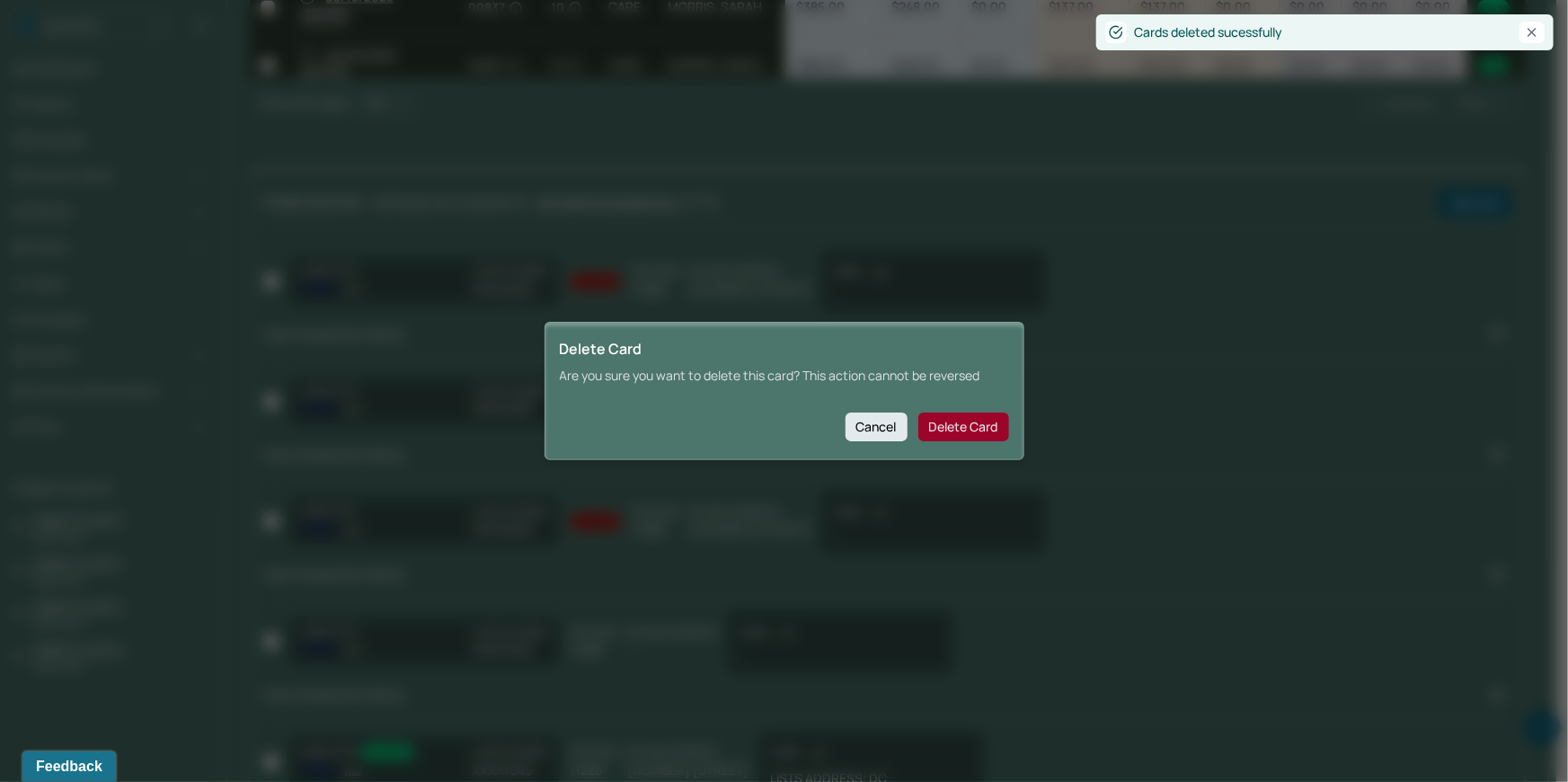 click on "Delete Card" at bounding box center [963, 427] 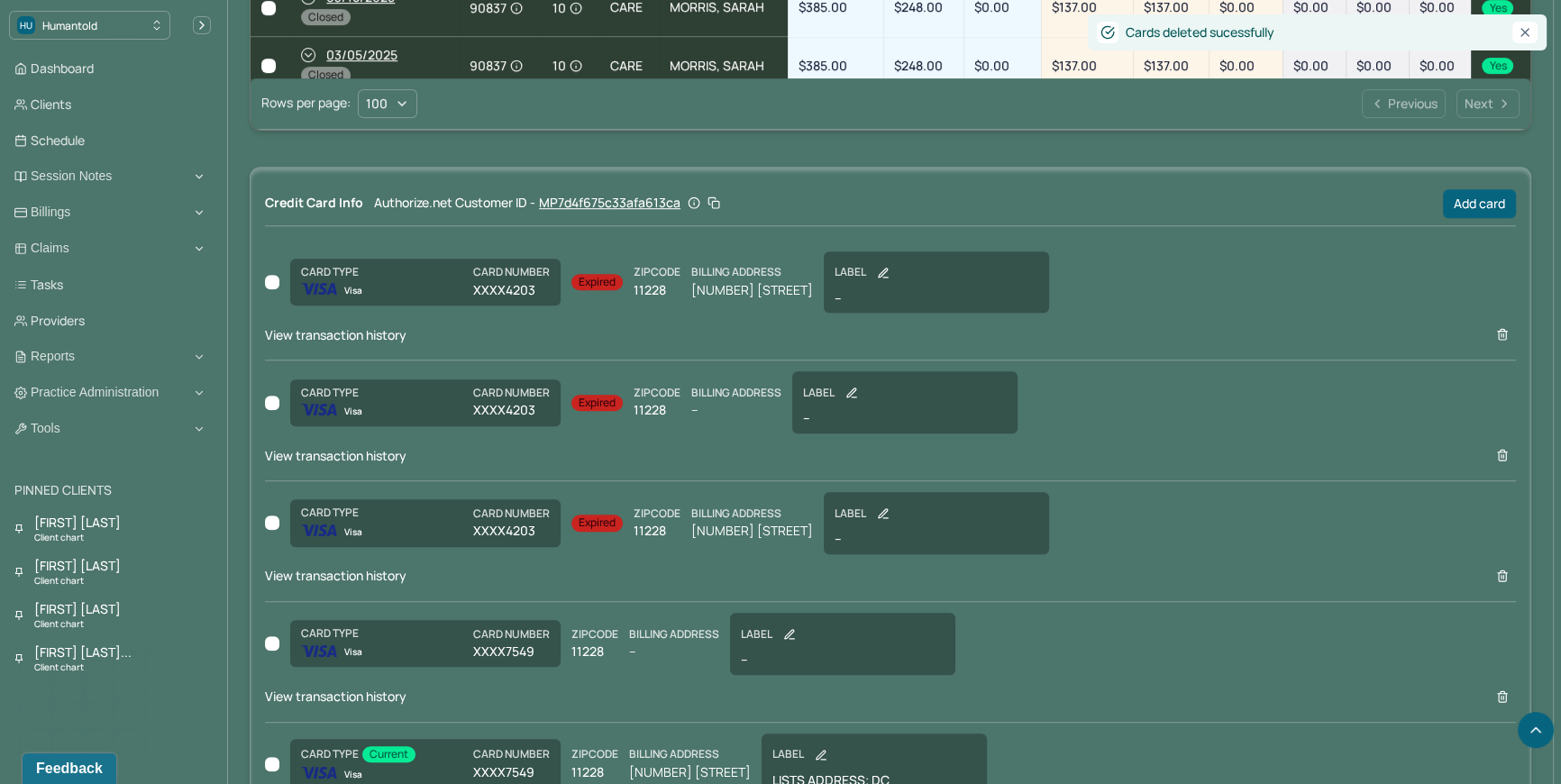 scroll, scrollTop: 1373, scrollLeft: 0, axis: vertical 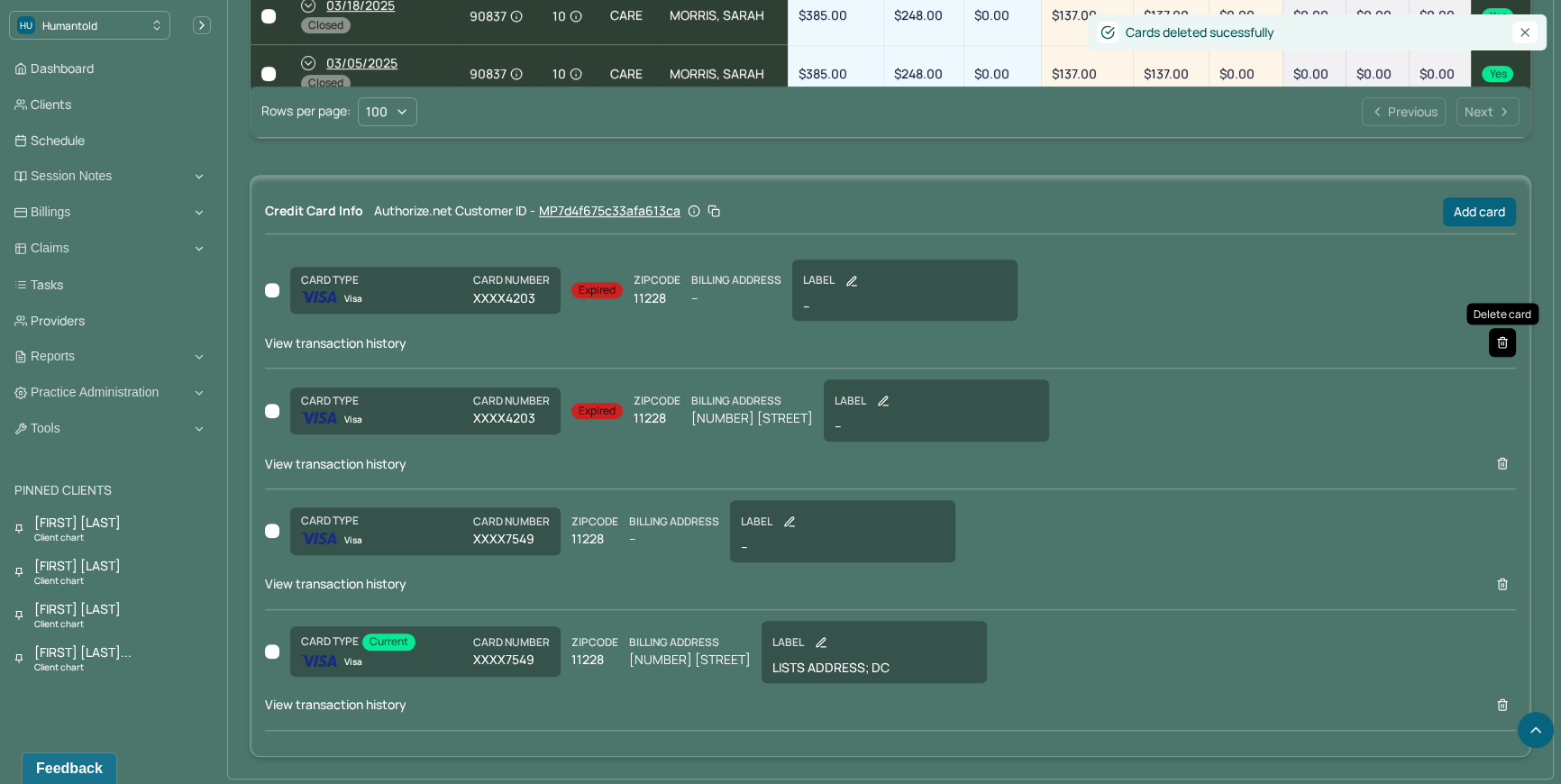 click 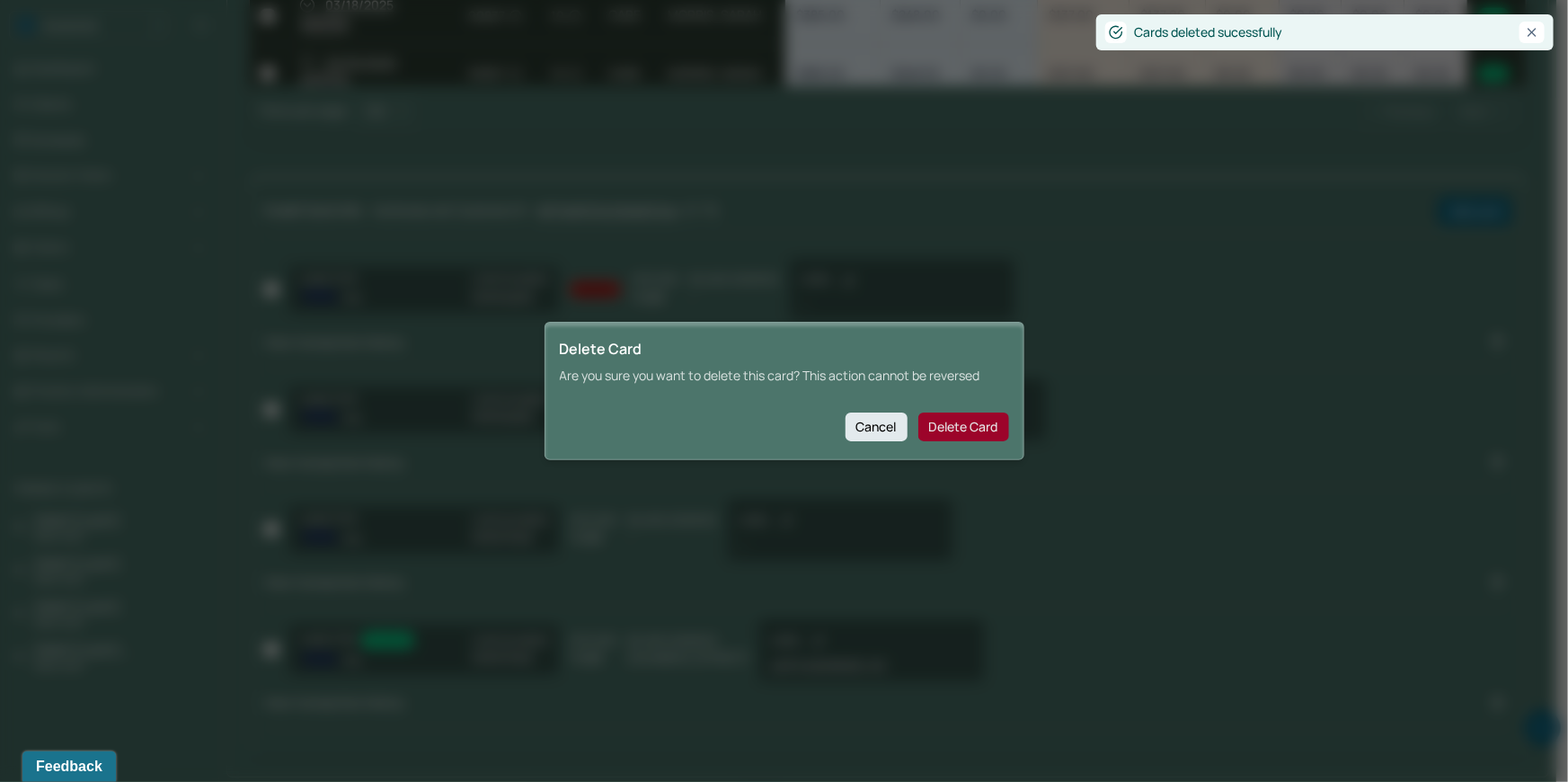 click on "Delete Card" at bounding box center (963, 427) 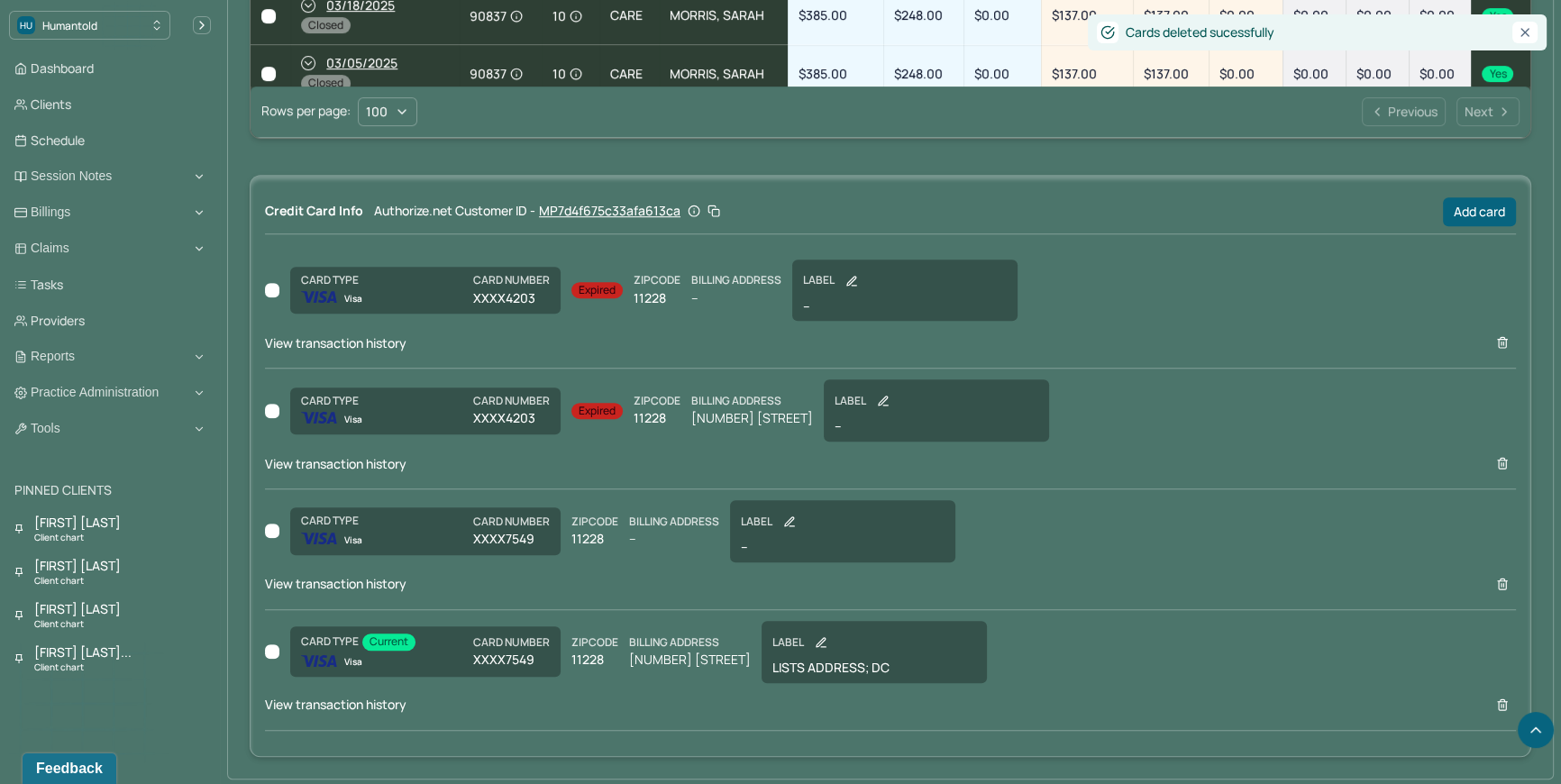 scroll, scrollTop: 1253, scrollLeft: 0, axis: vertical 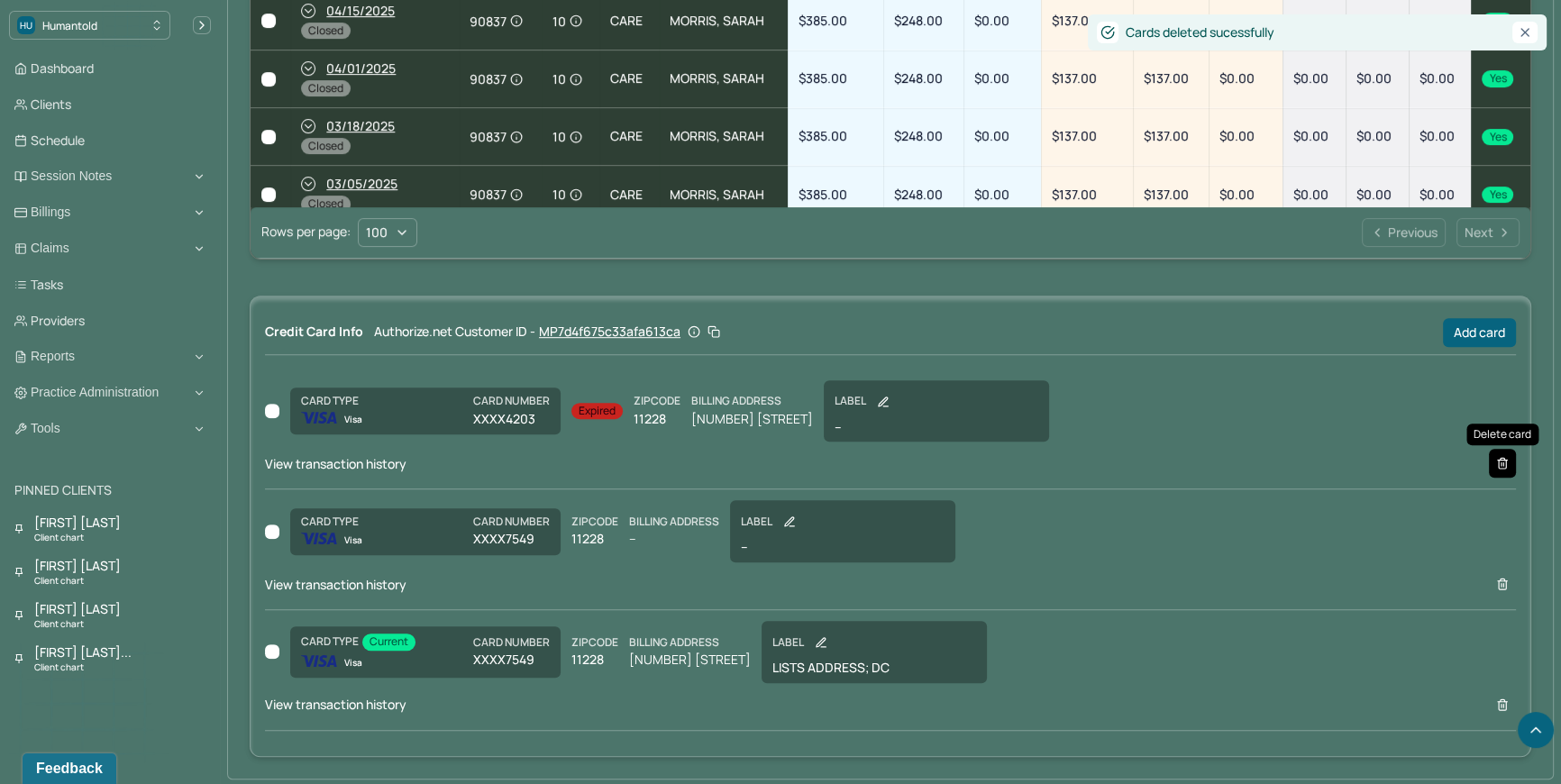 click 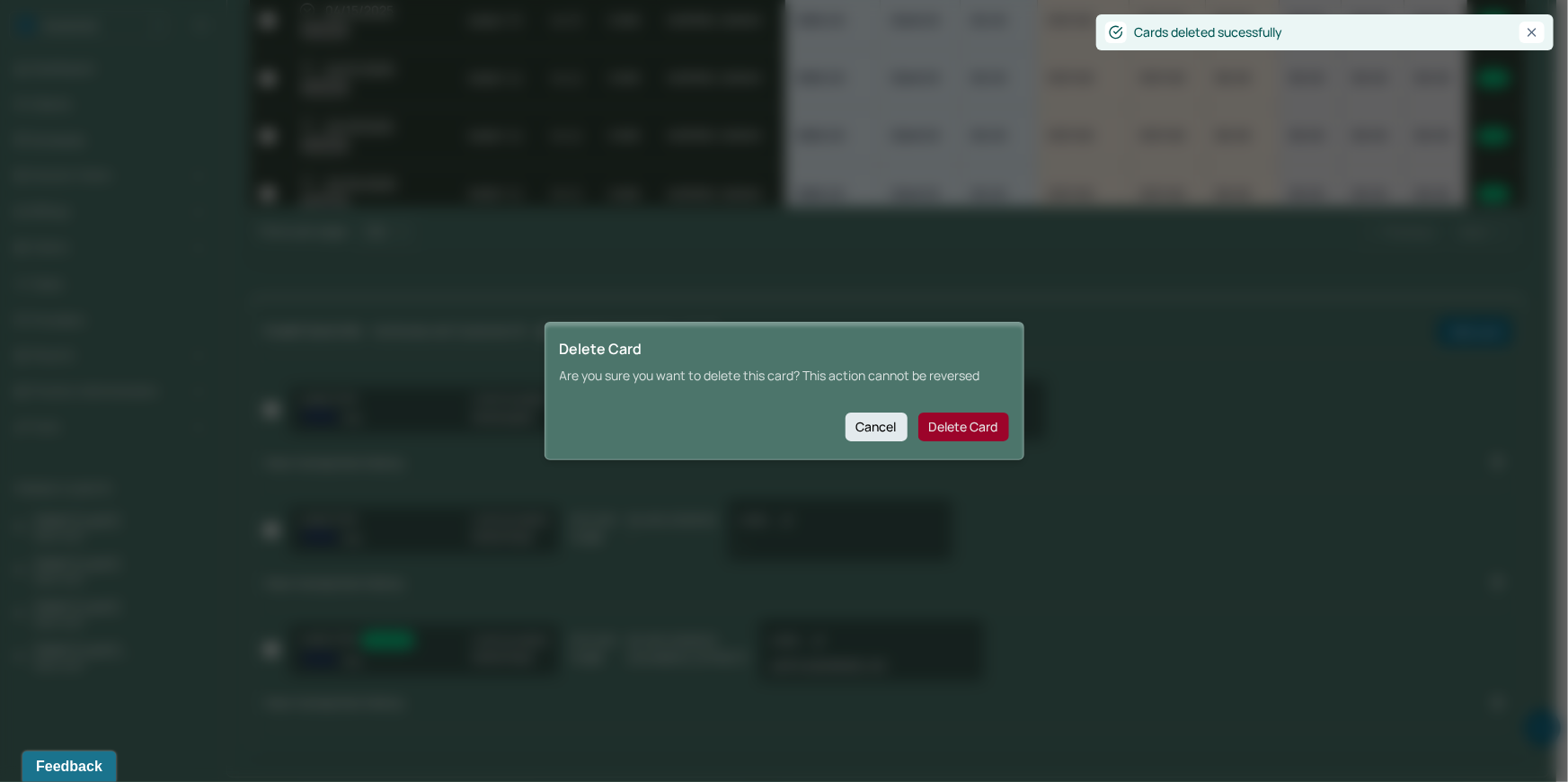 click on "Delete Card" at bounding box center (963, 427) 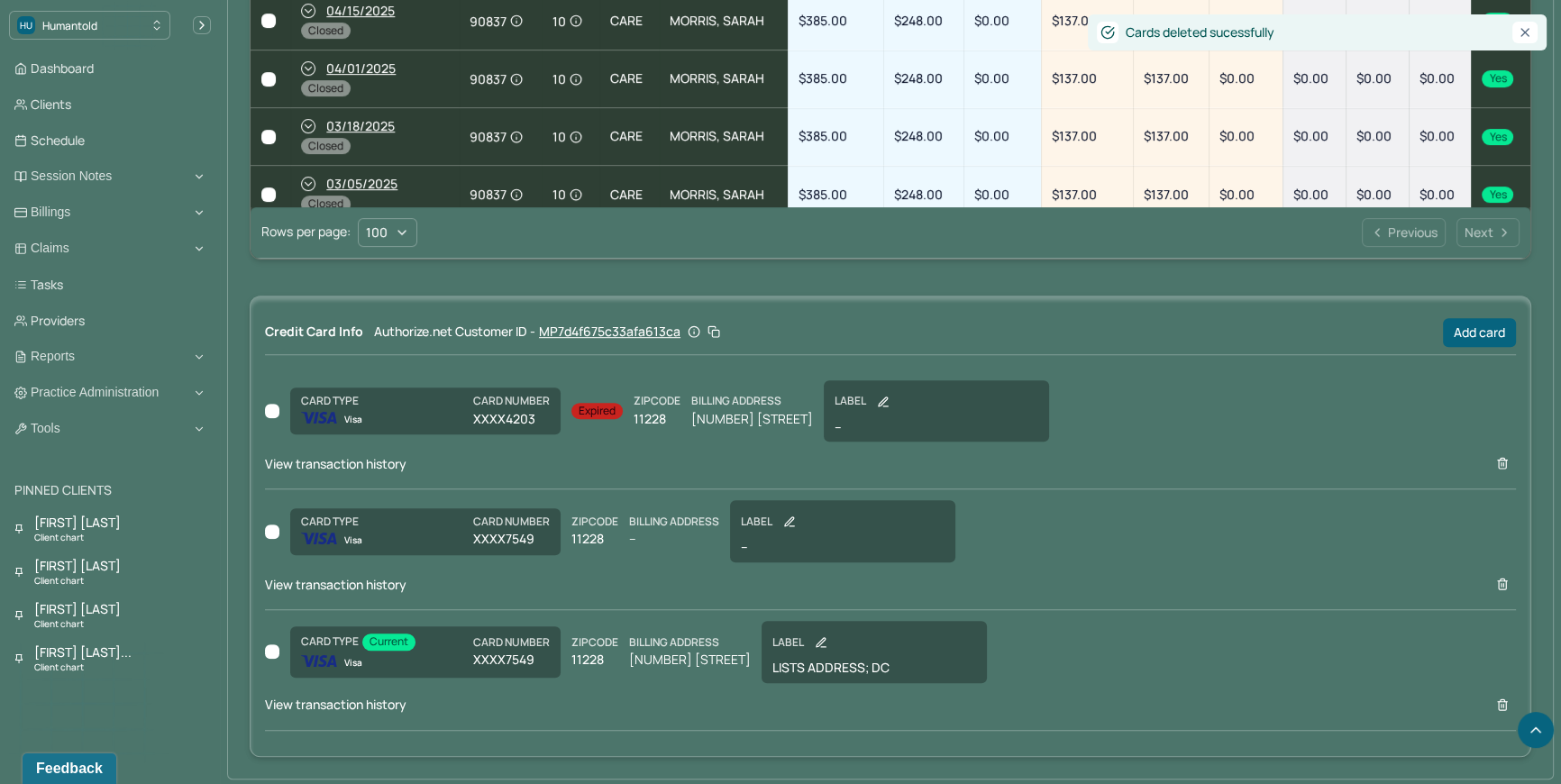 scroll, scrollTop: 1133, scrollLeft: 0, axis: vertical 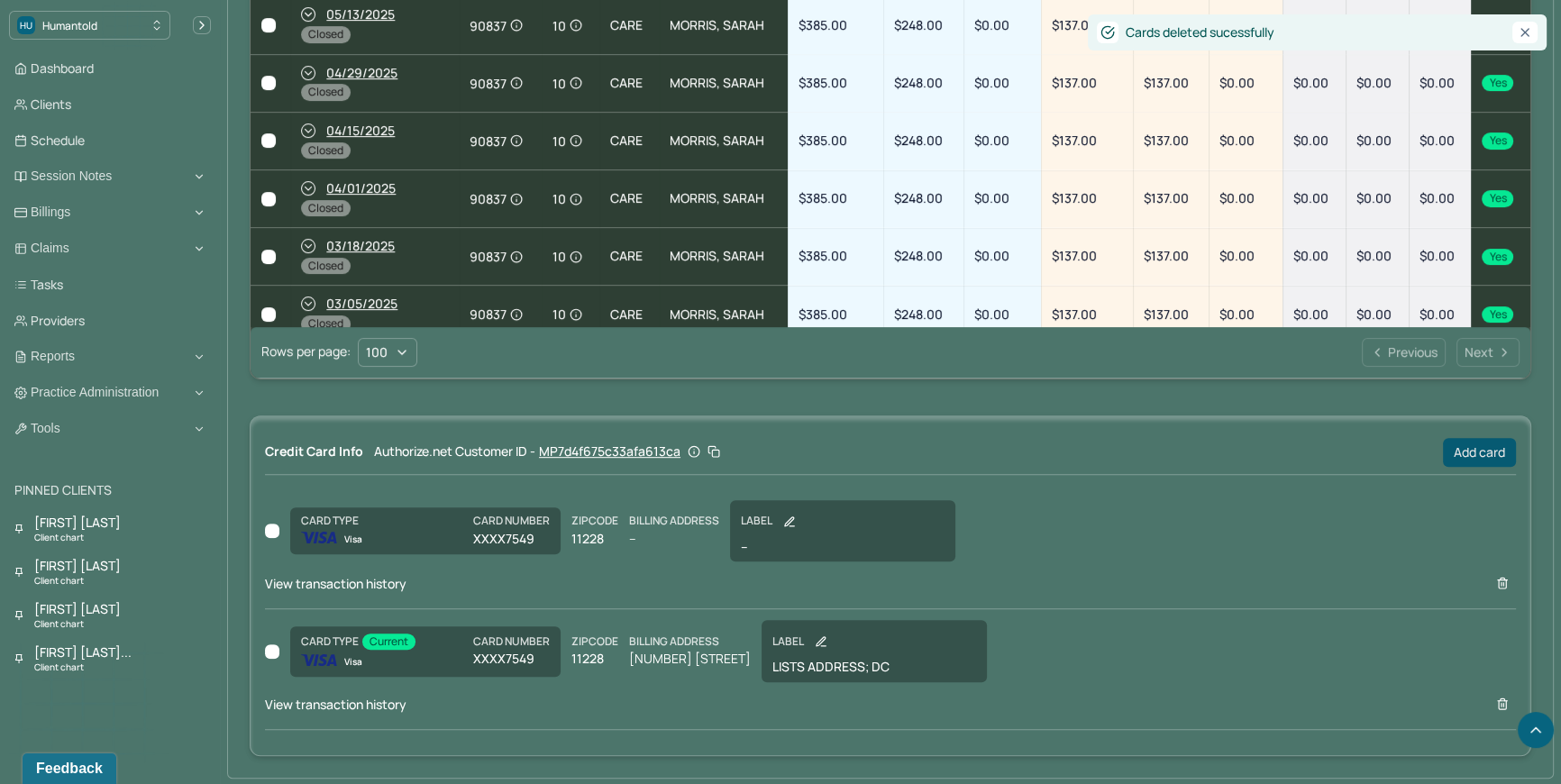 click on "Add card" at bounding box center [1479, 452] 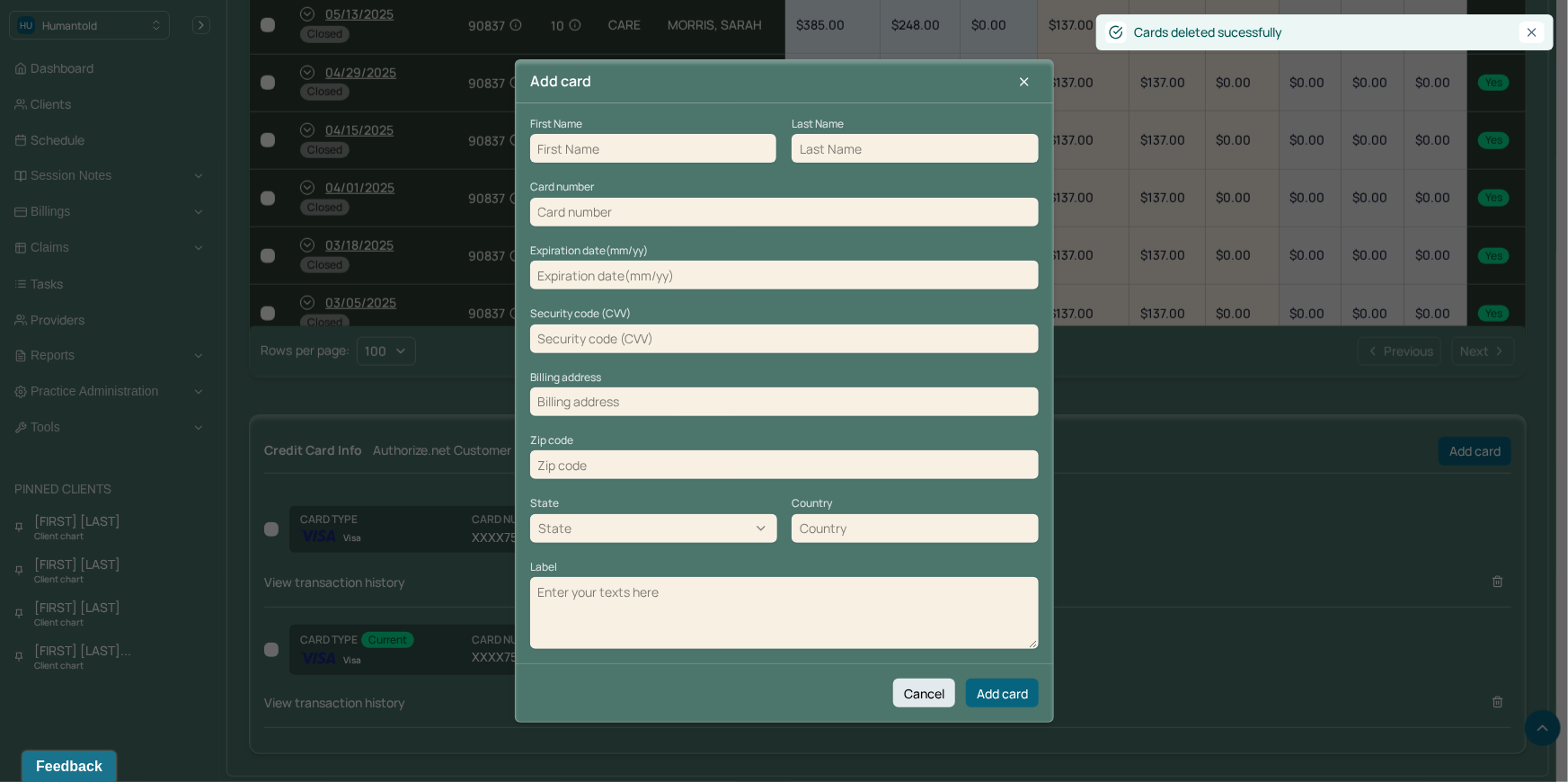 click at bounding box center (653, 148) 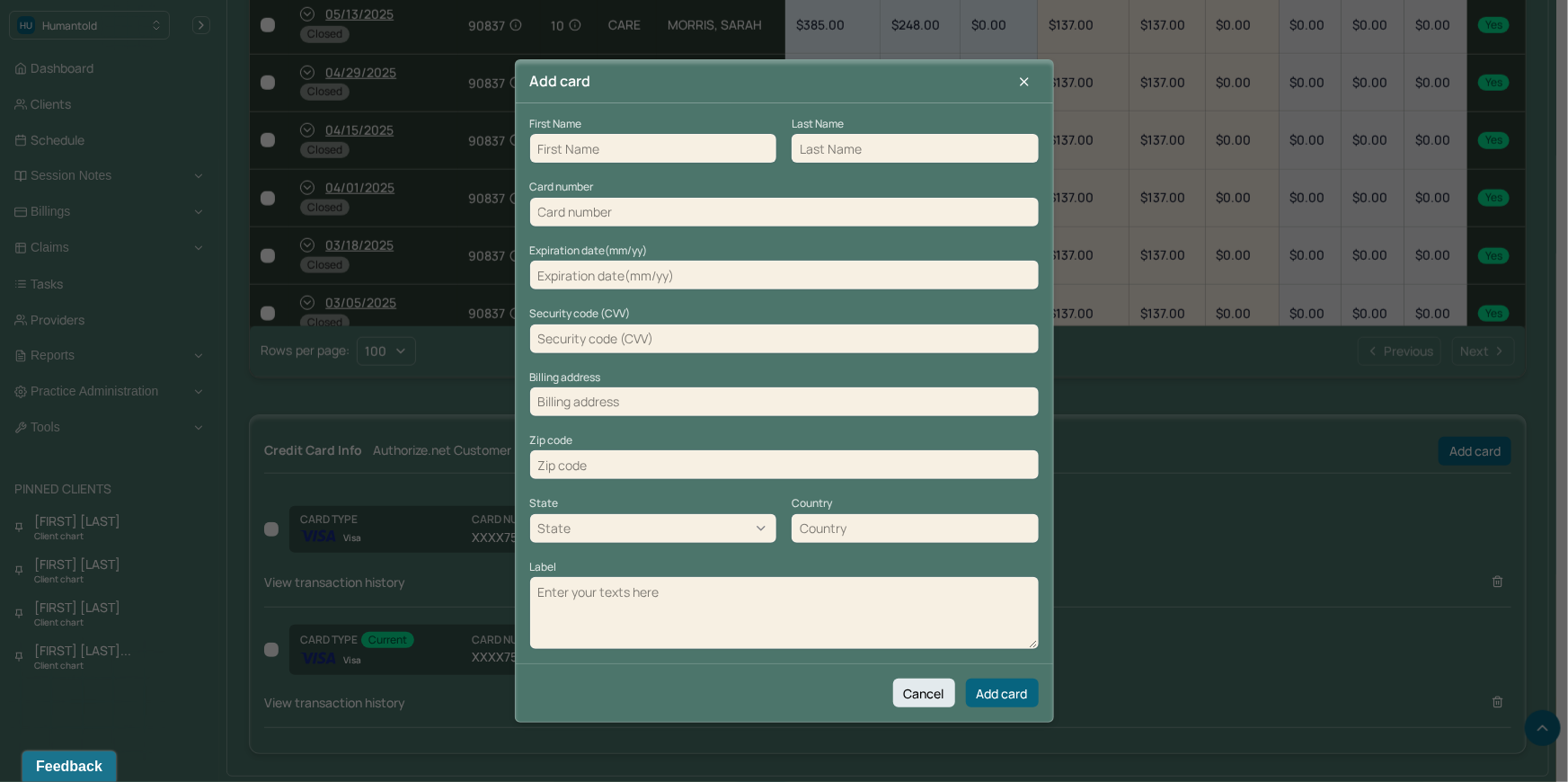 paste on "Kristen Maffai" 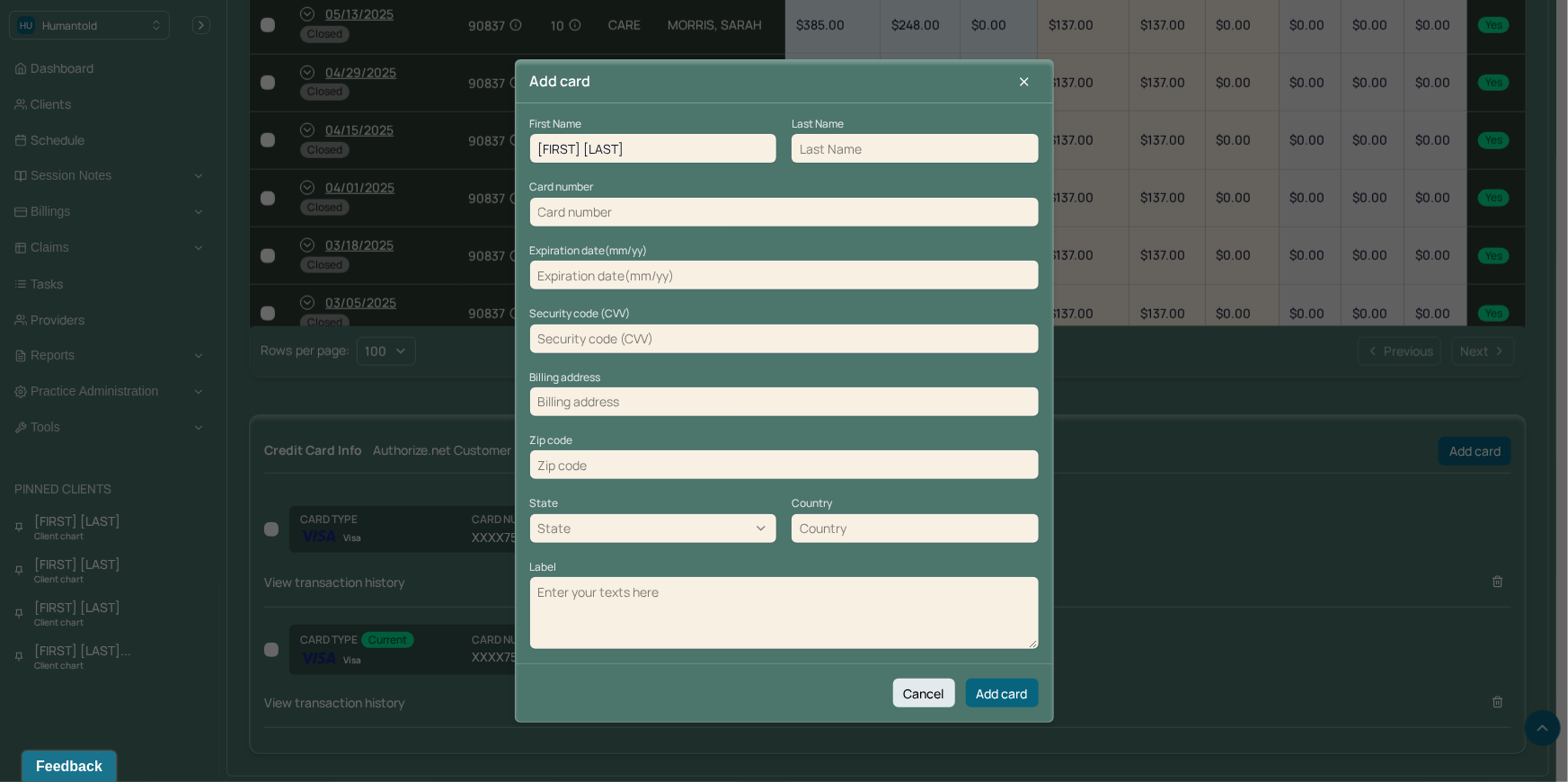 drag, startPoint x: 605, startPoint y: 153, endPoint x: 585, endPoint y: 154, distance: 20.024984 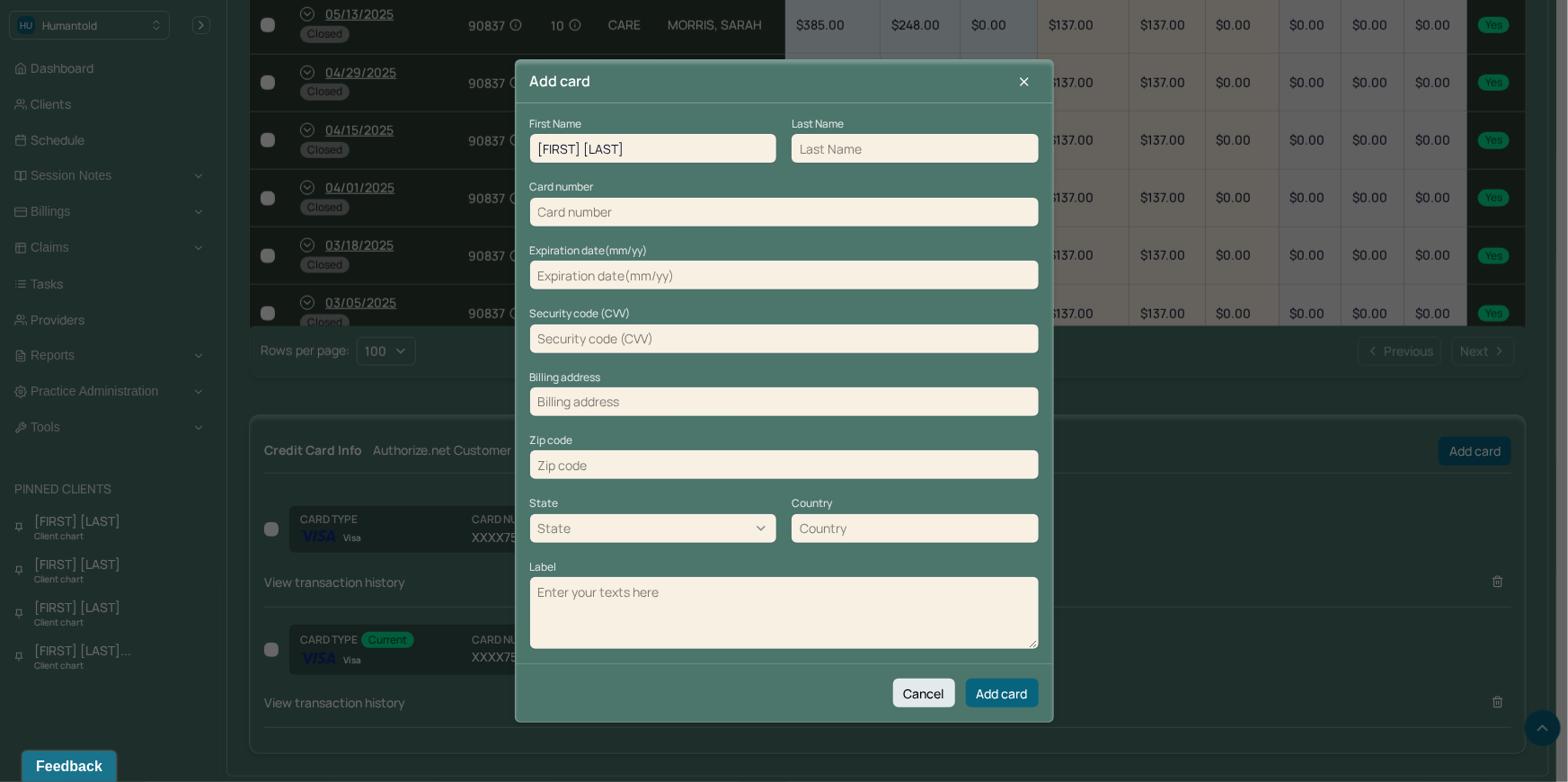 click on "Kristen Maffai" at bounding box center (653, 148) 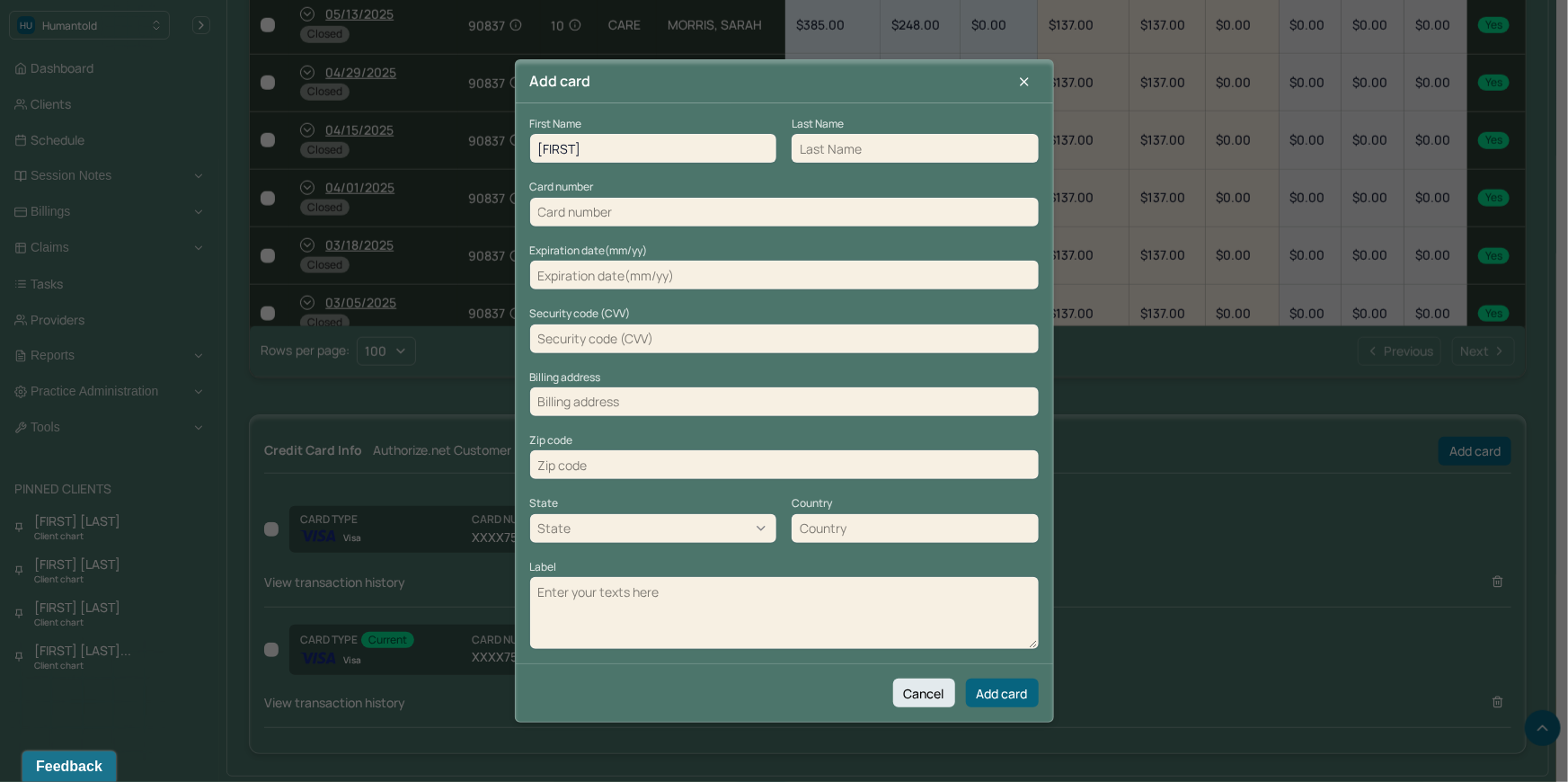 type on "Kristen" 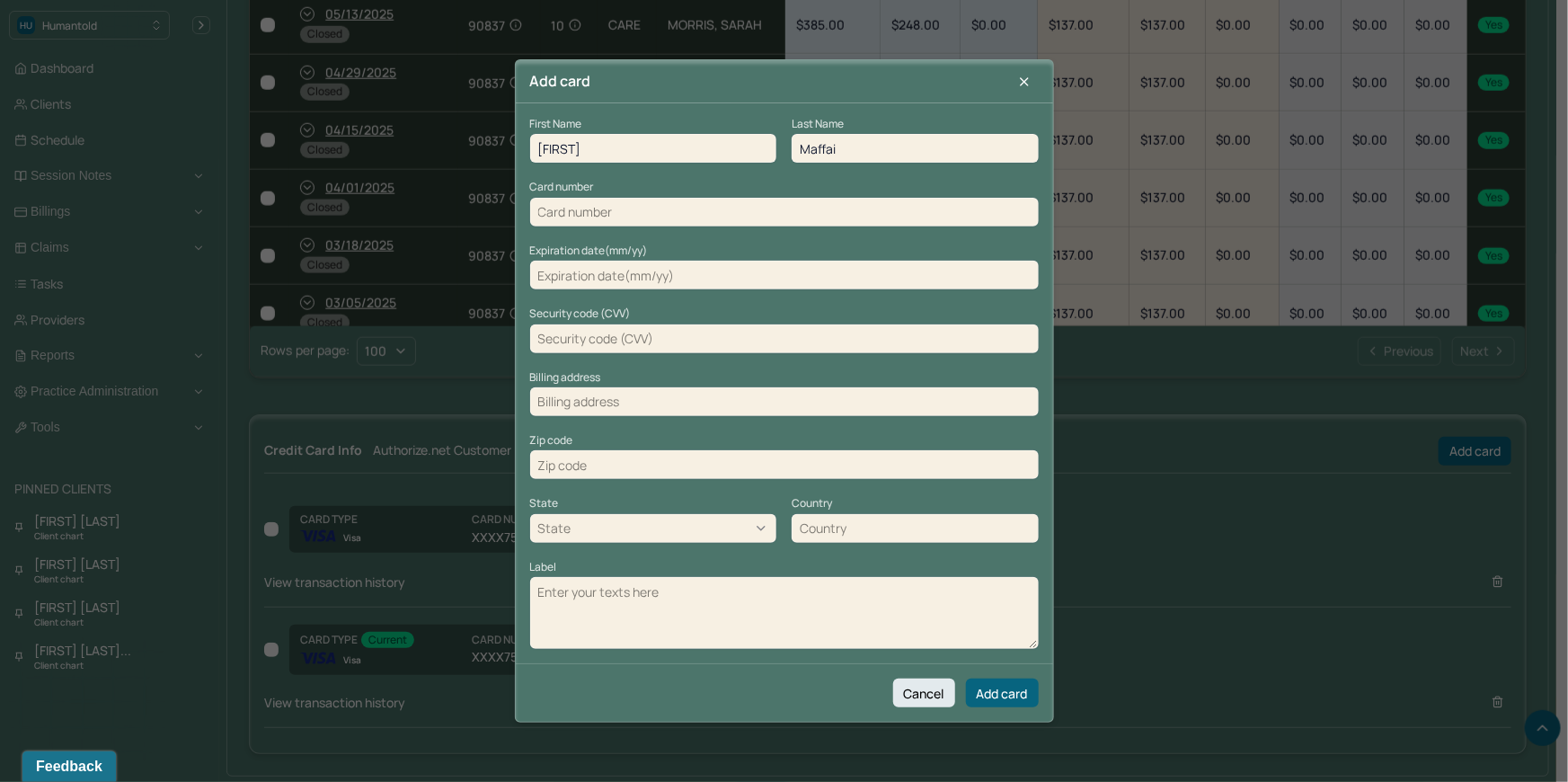 type on "Maffai" 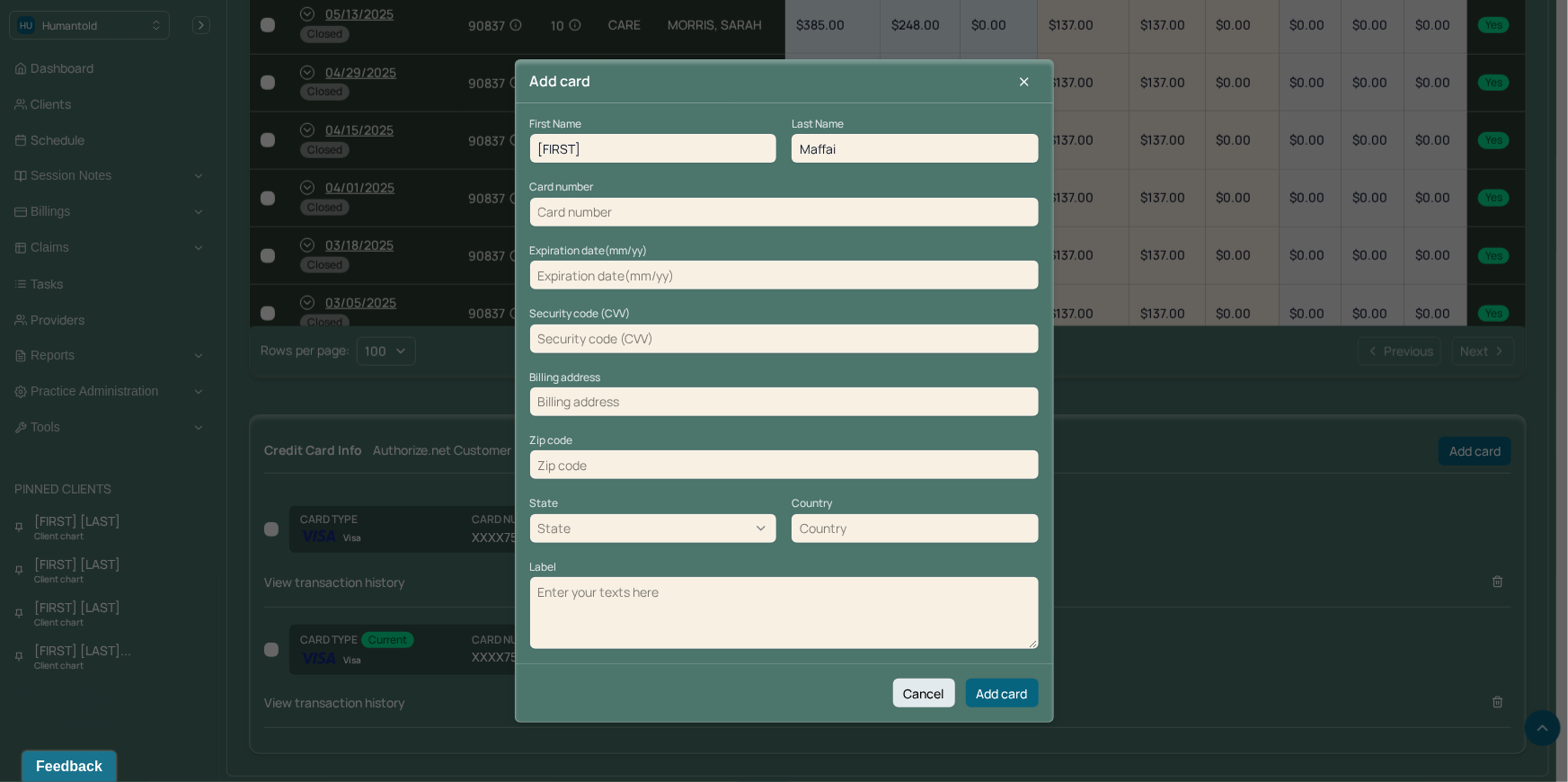 click at bounding box center (784, 212) 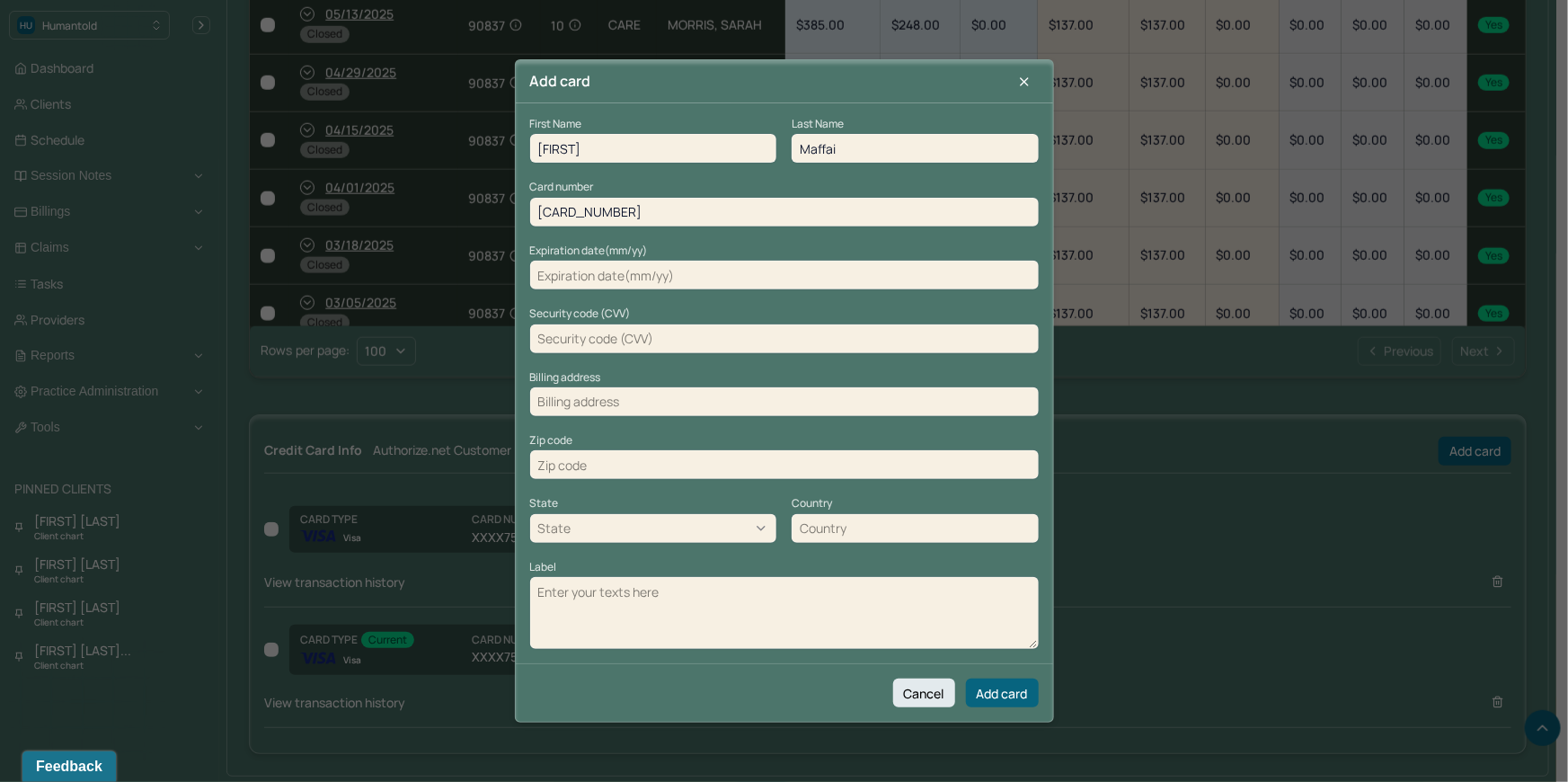 type on "4867428026086071" 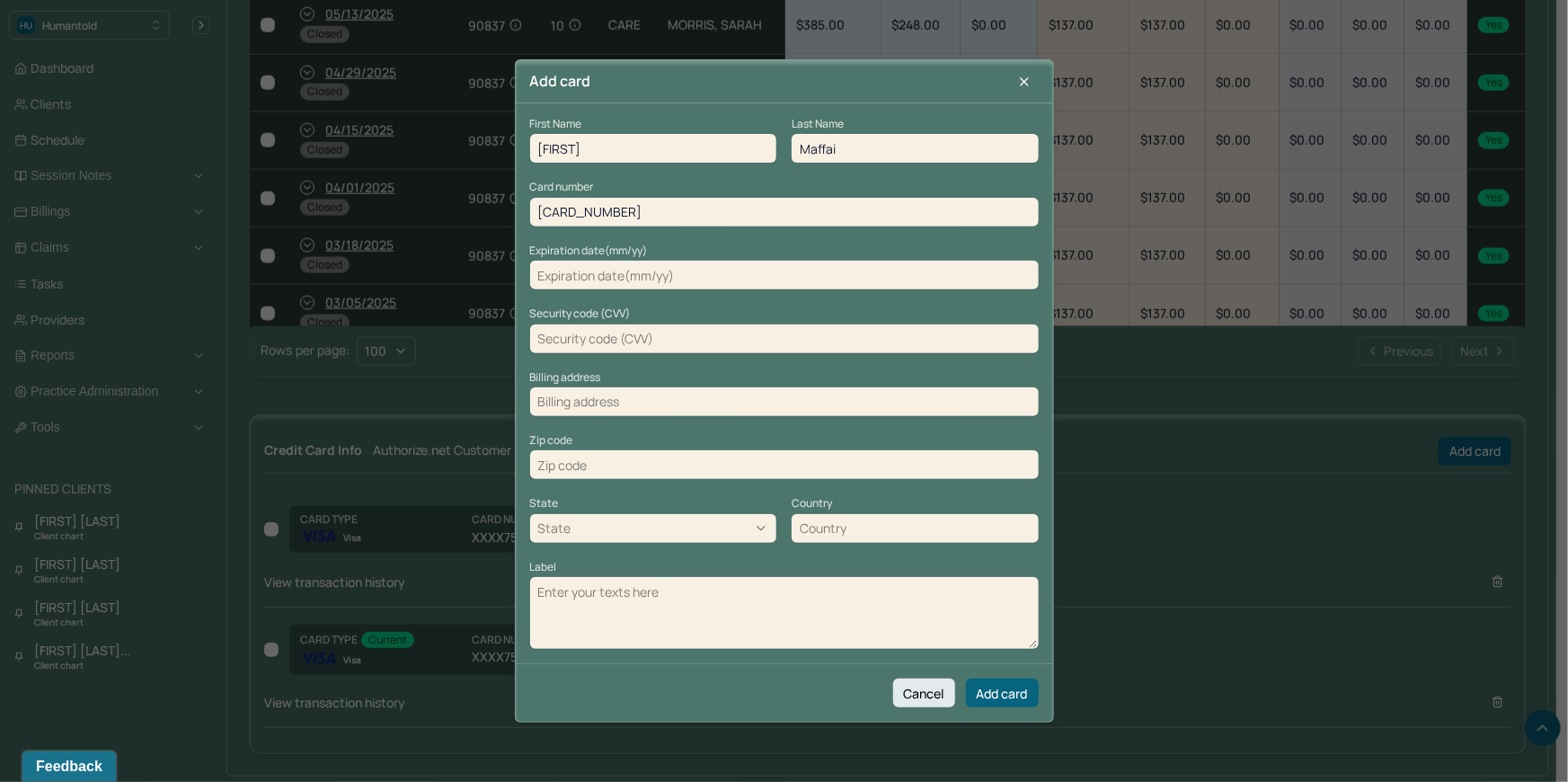 click at bounding box center [784, 275] 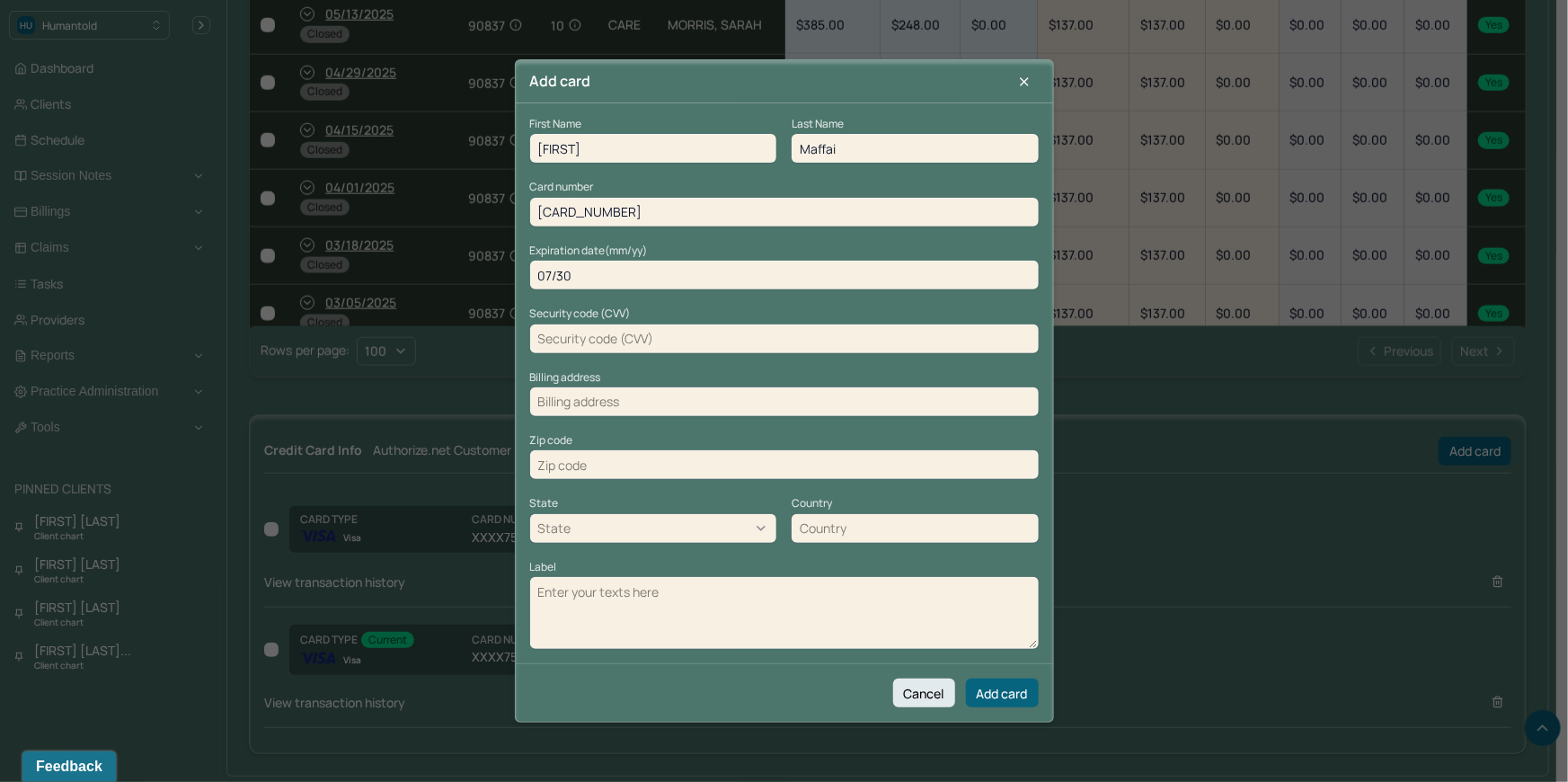 type on "07/30" 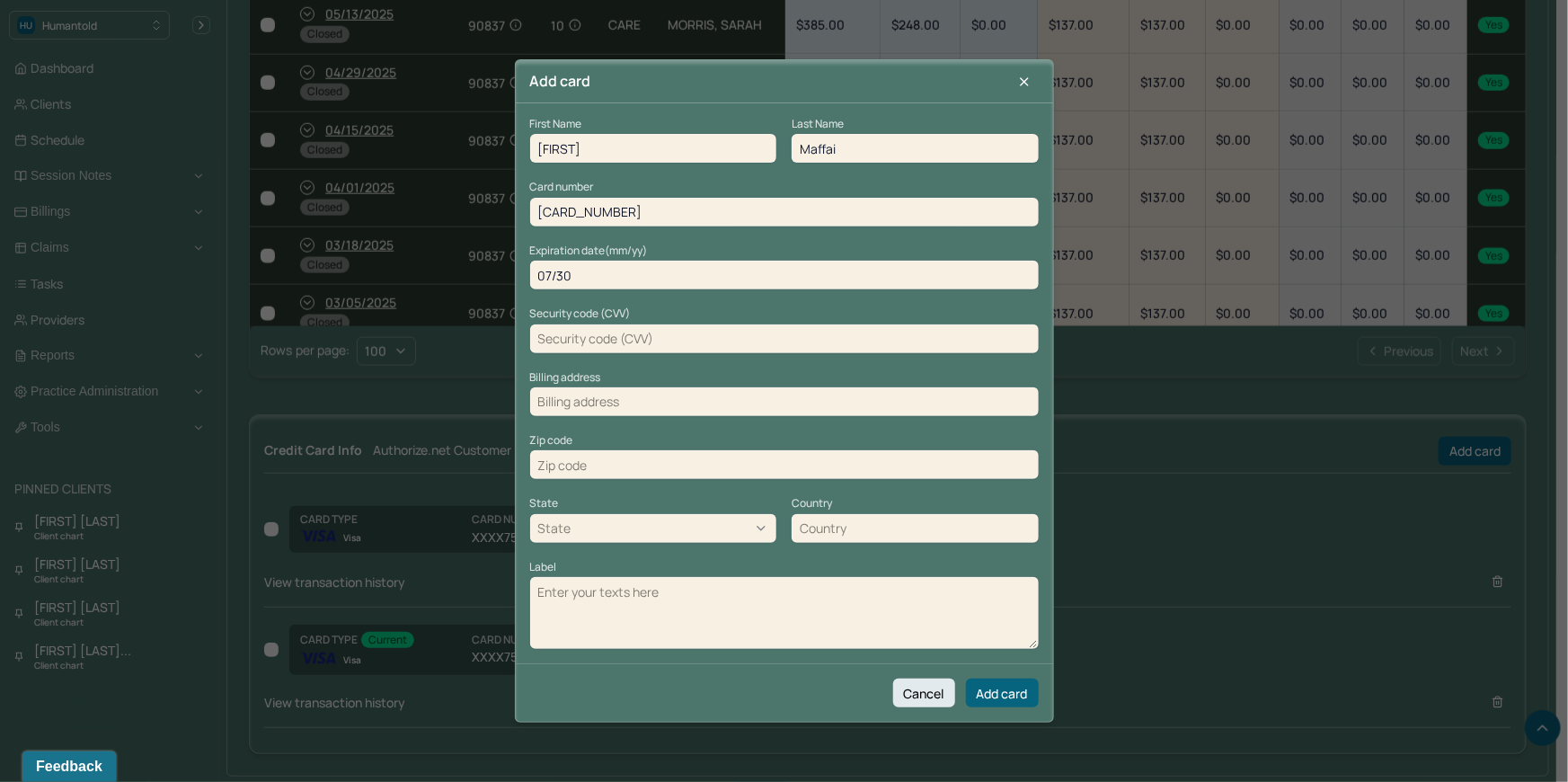 click at bounding box center [784, 339] 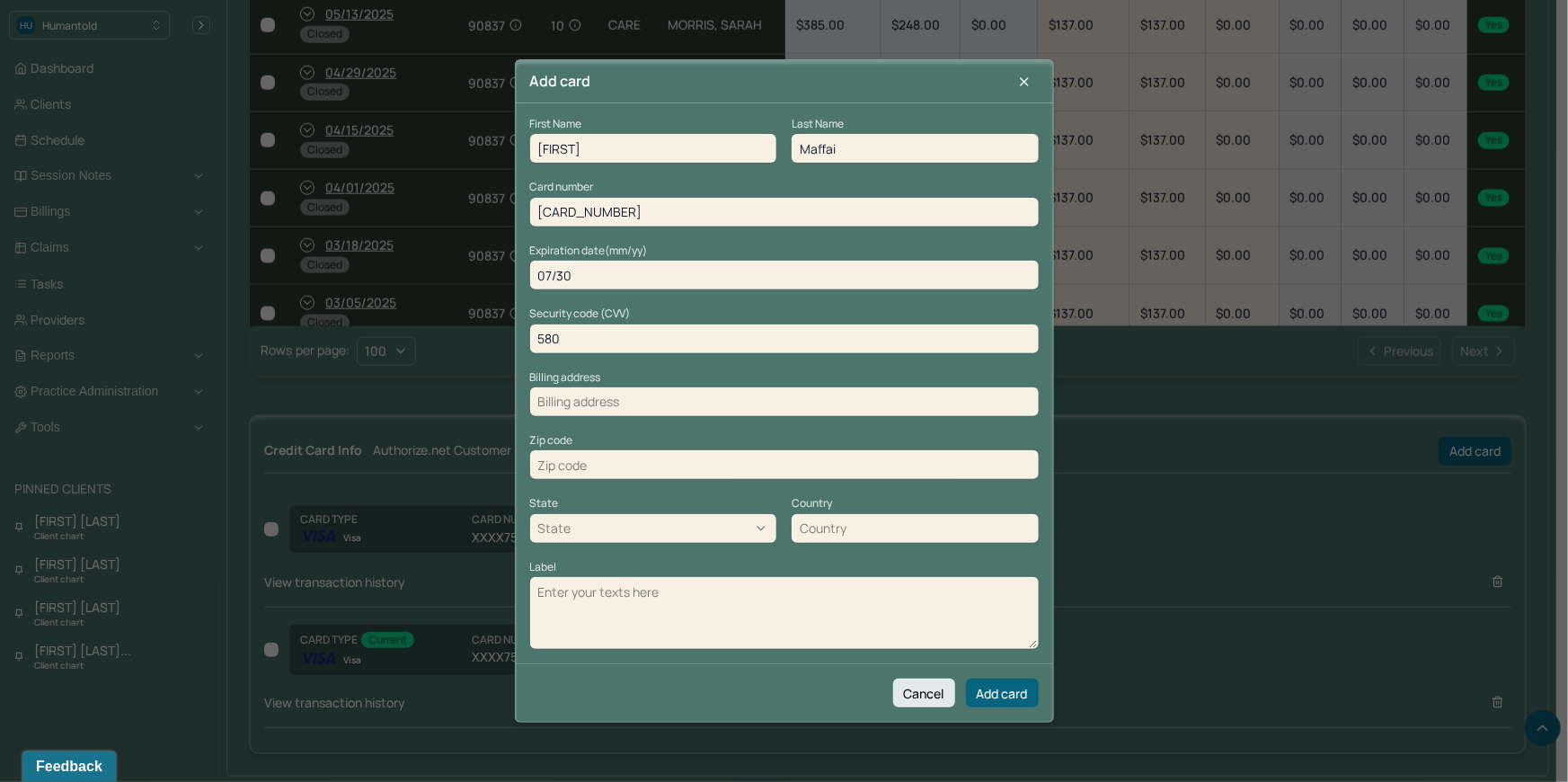 type on "580" 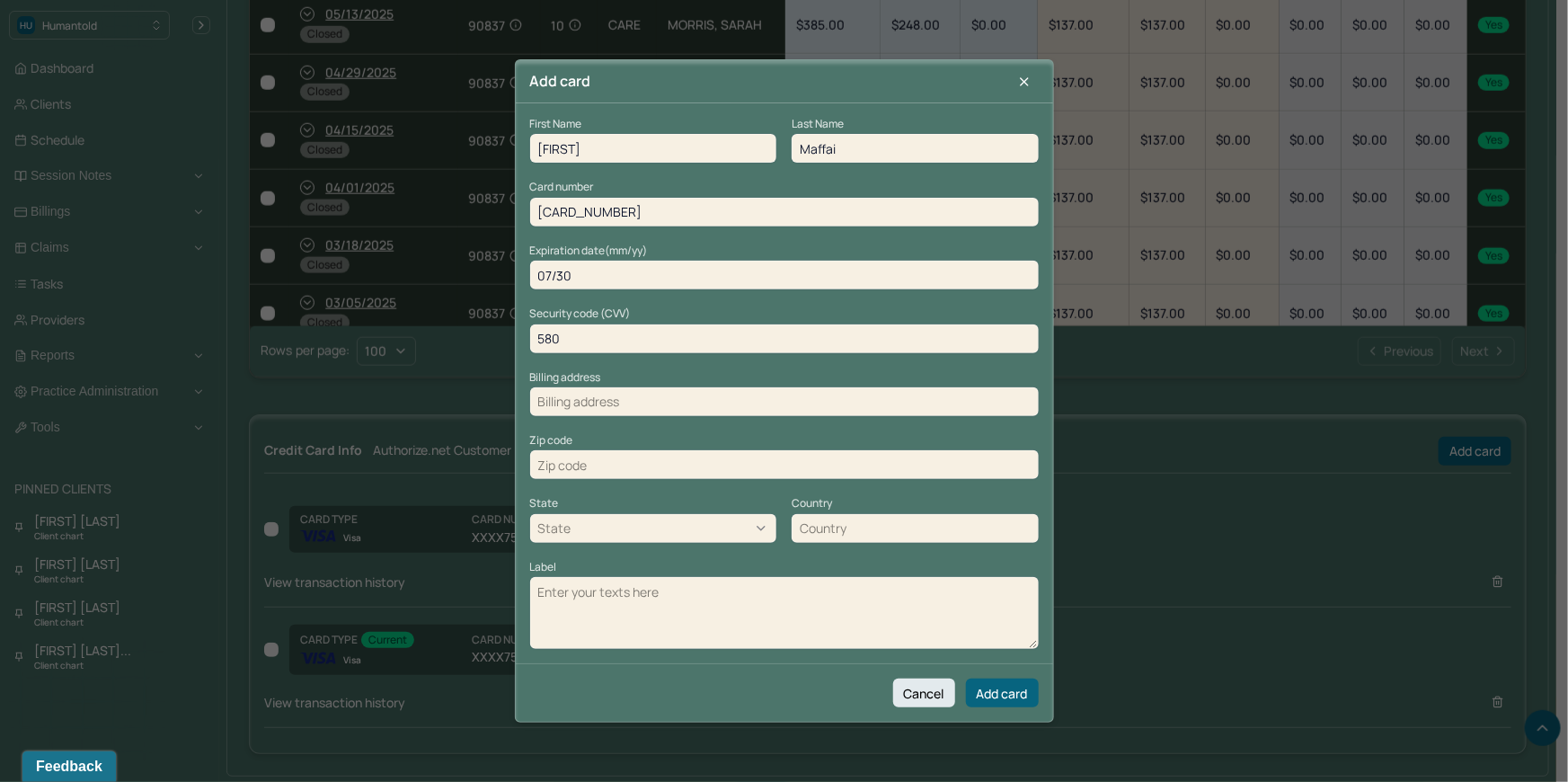 click at bounding box center [784, 402] 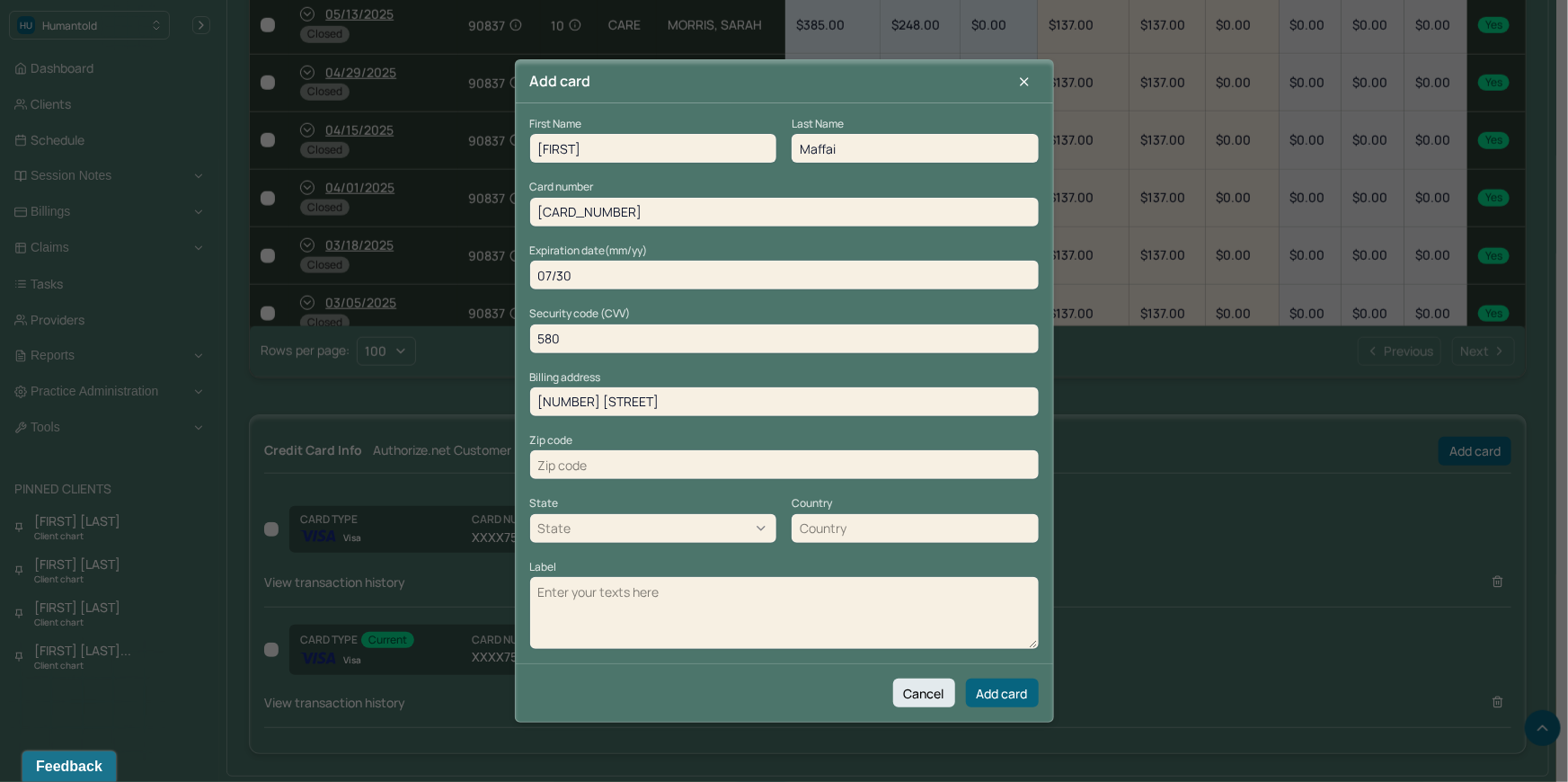 type on "1436 Bay Ridge Parkway" 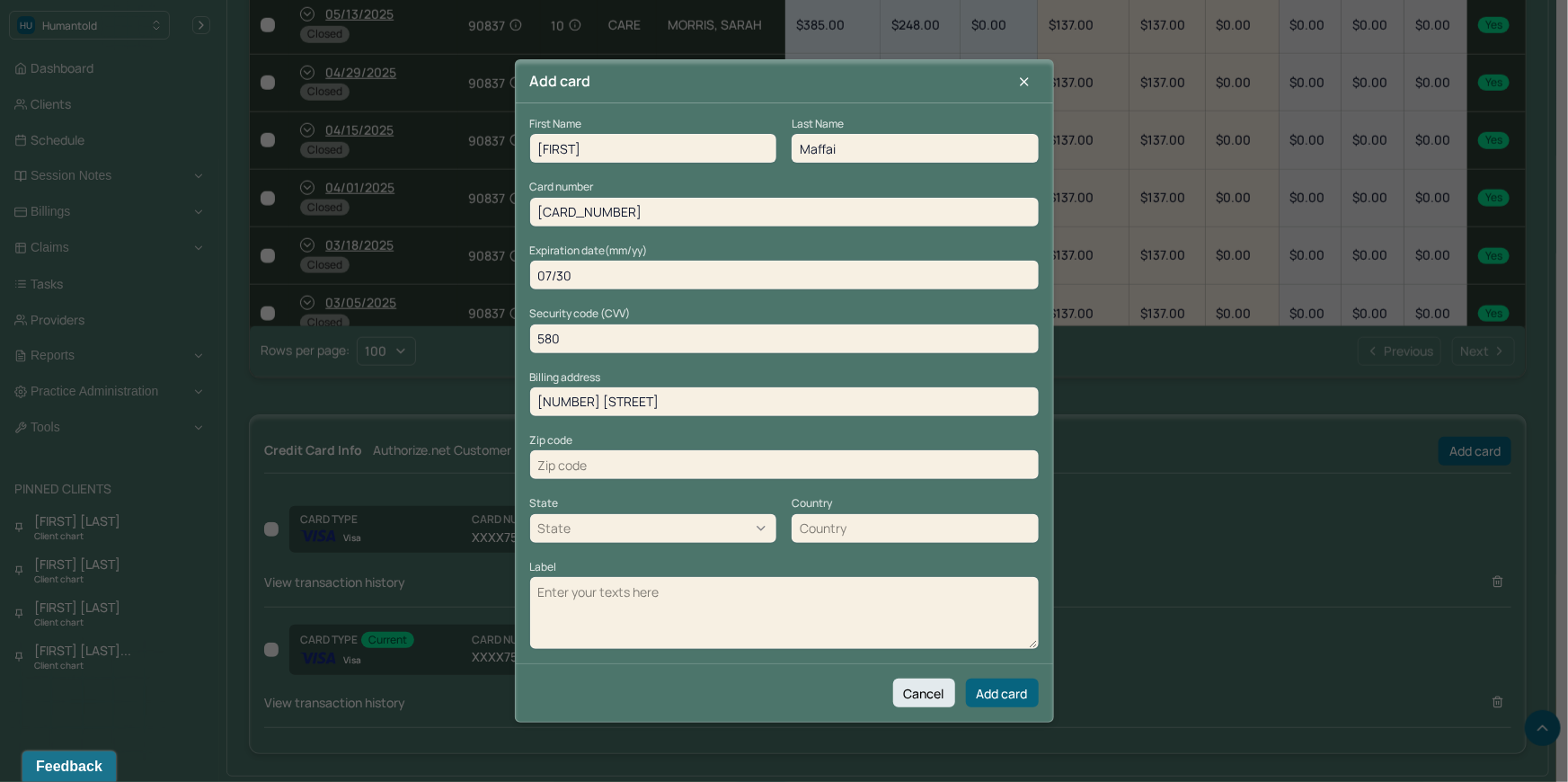 click at bounding box center (784, 465) 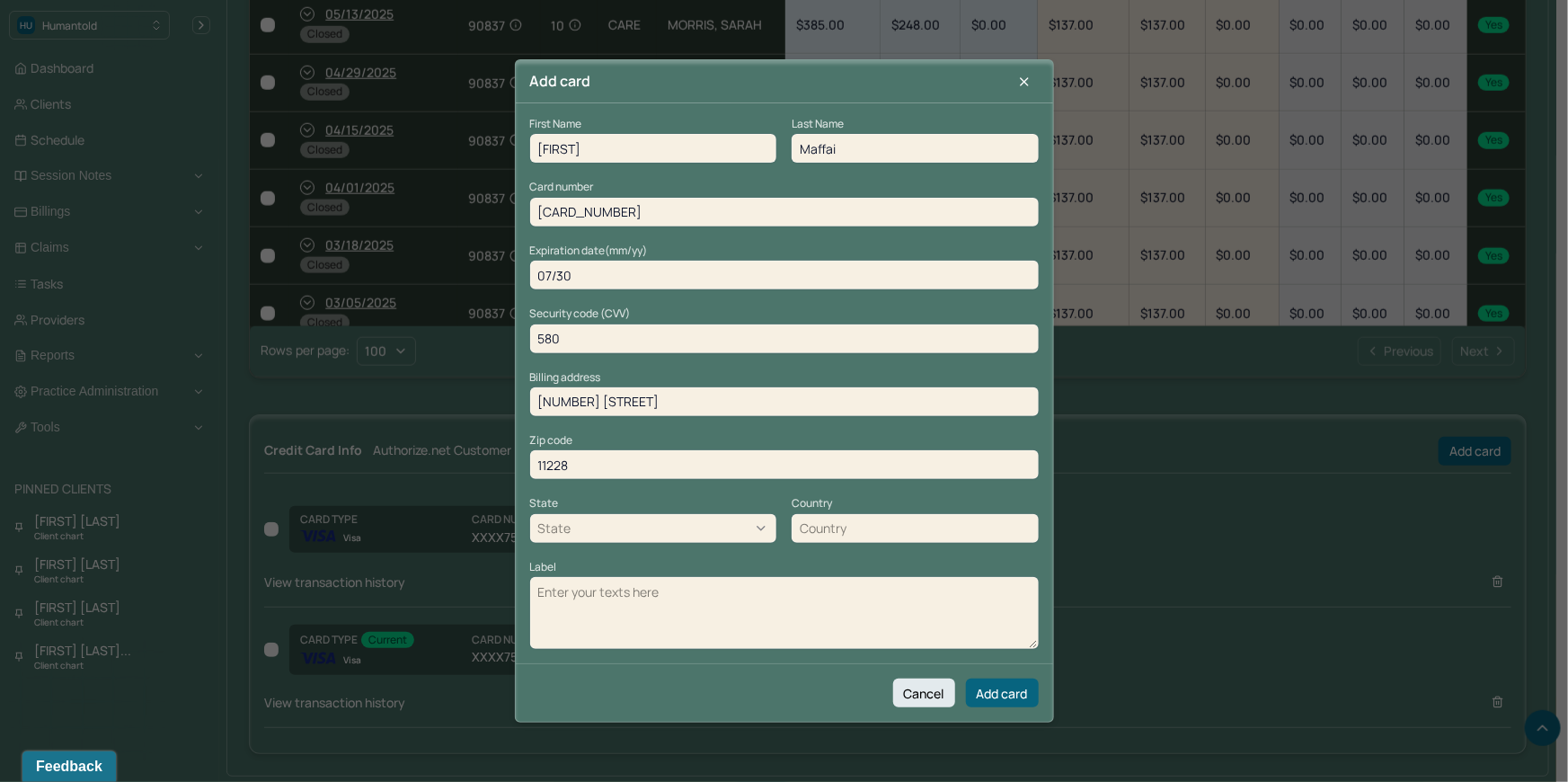type on "11228" 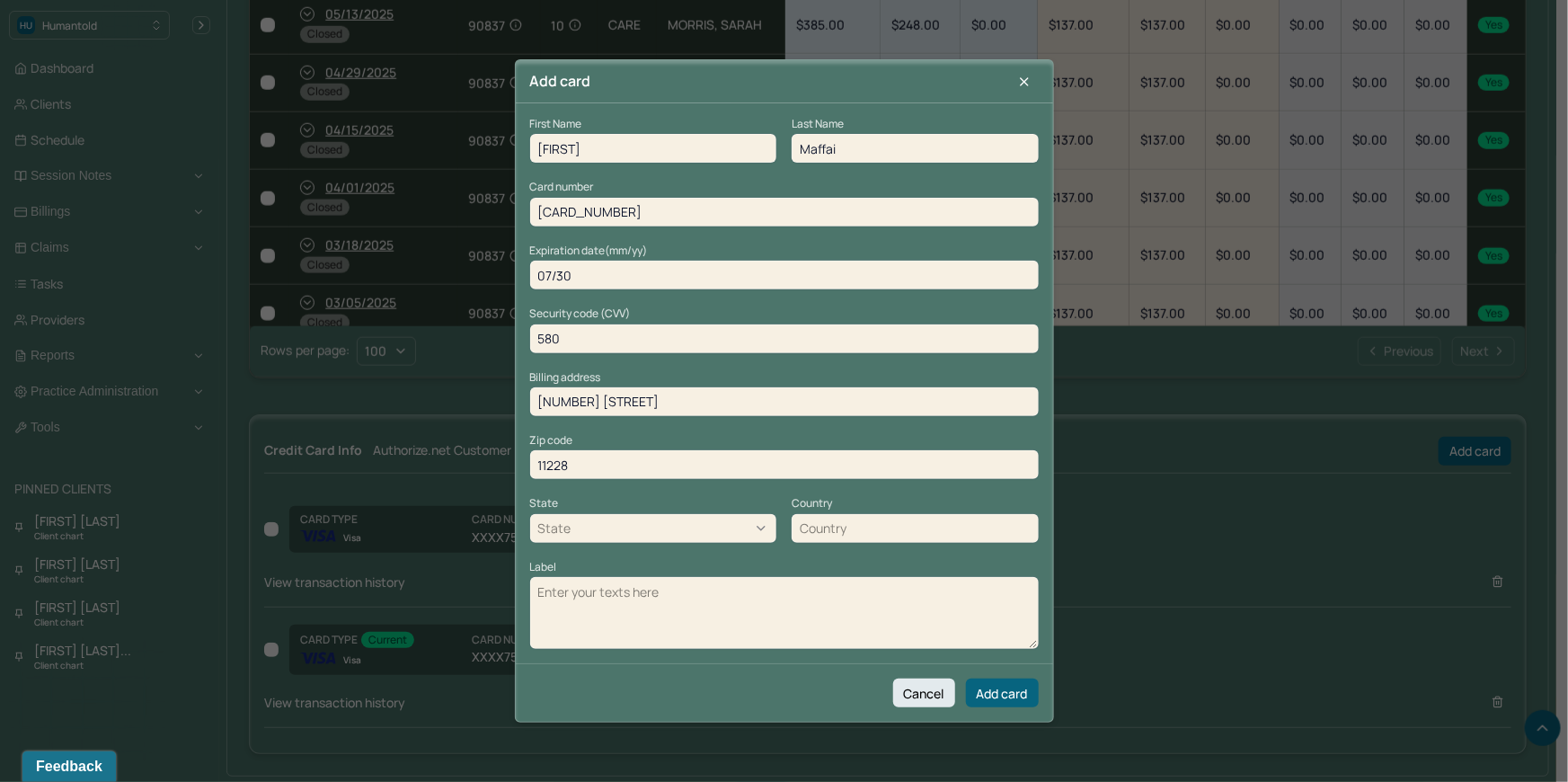 click on "Label" at bounding box center (784, 613) 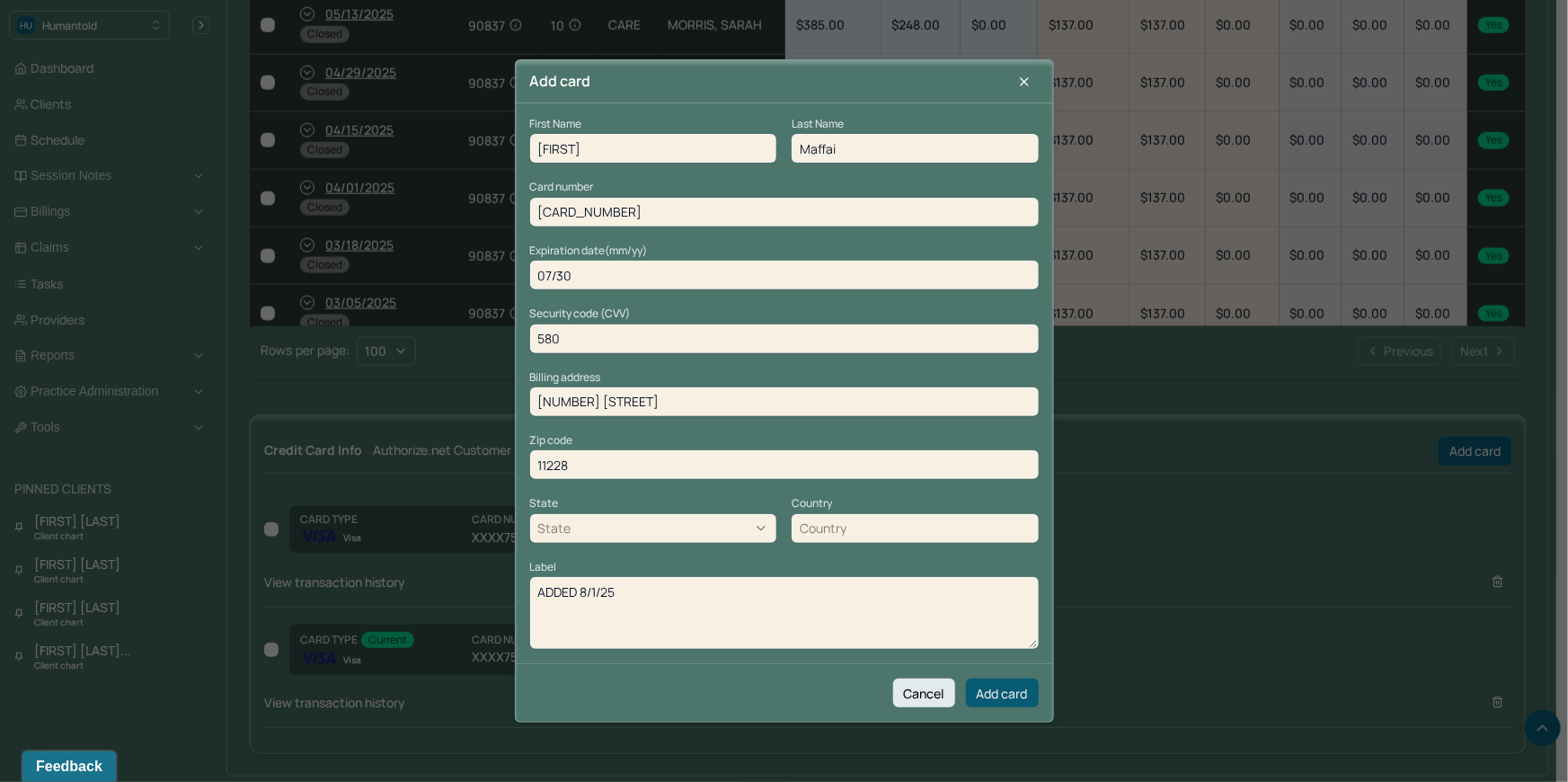 type on "ADDED 8/1/25" 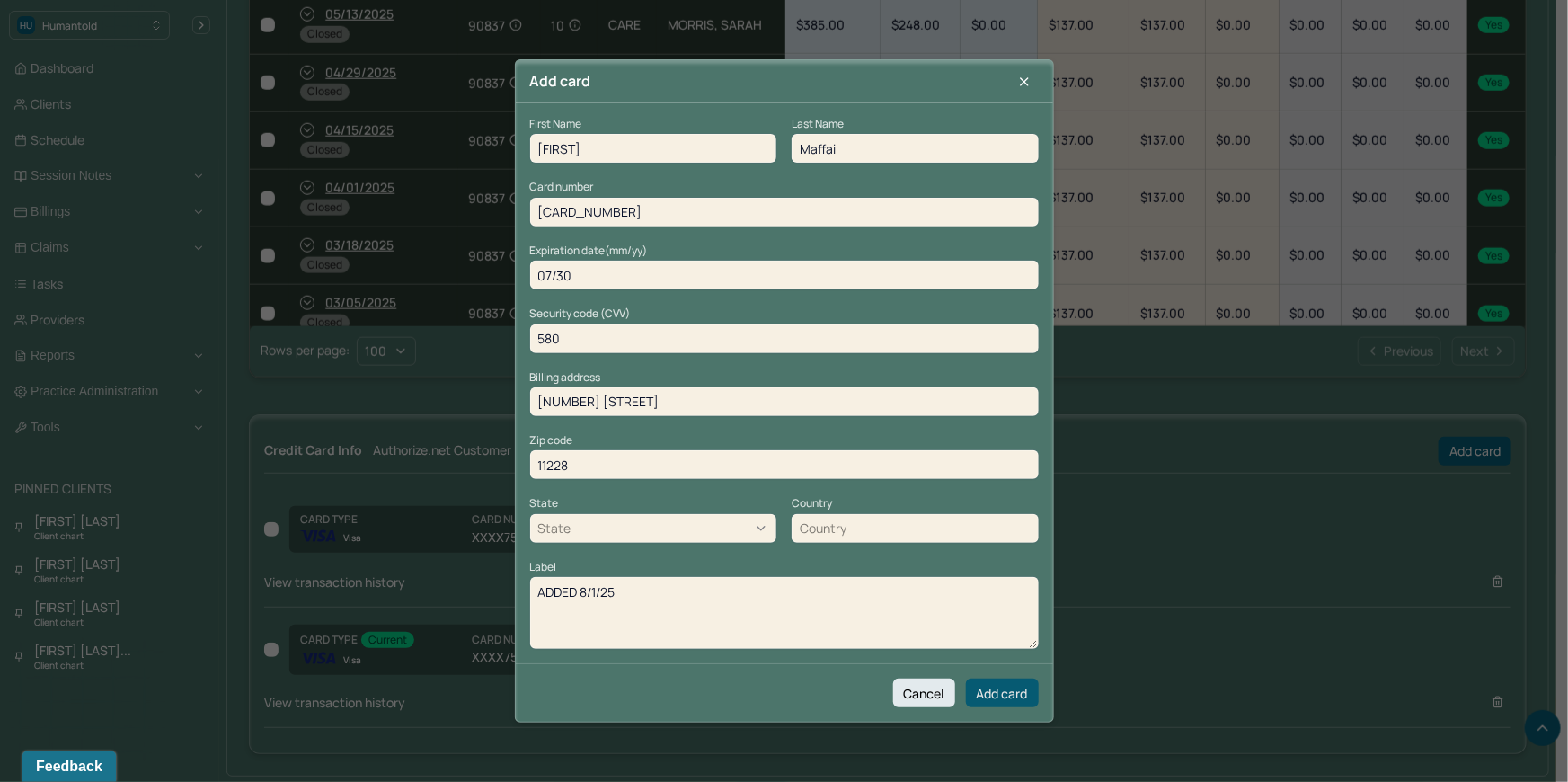 click on "Add card" at bounding box center (1002, 693) 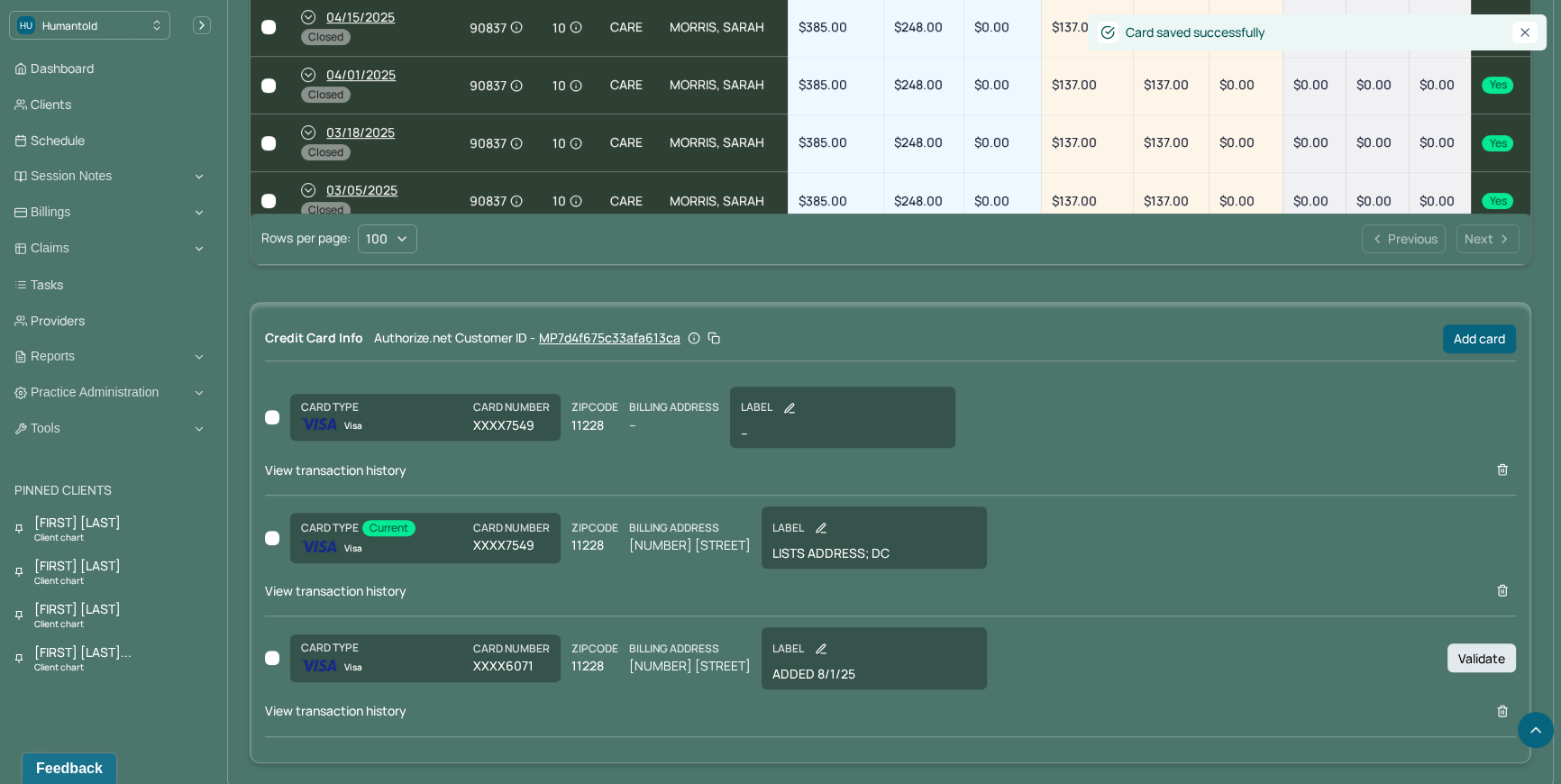 scroll, scrollTop: 1253, scrollLeft: 0, axis: vertical 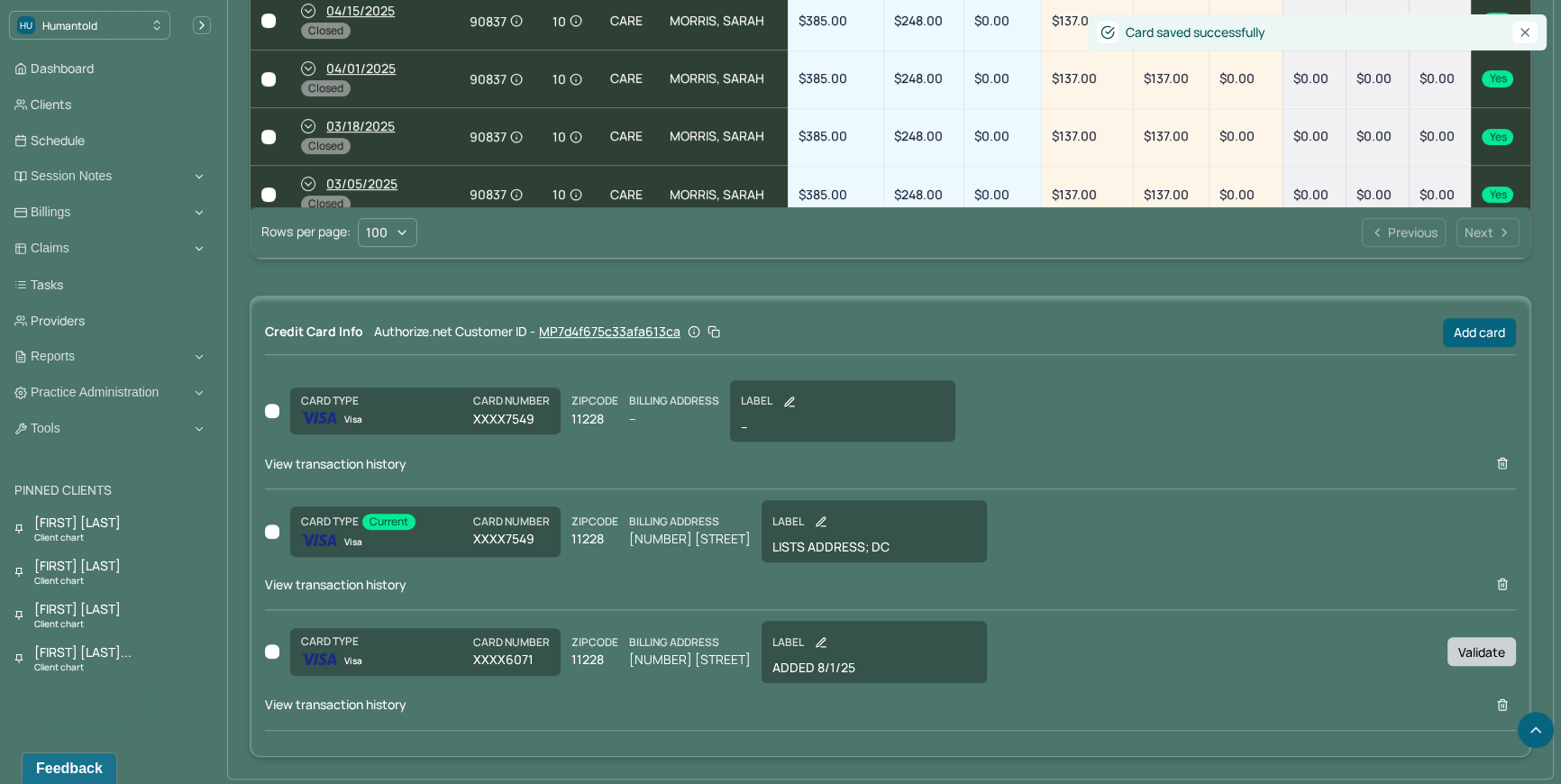 click on "Validate" at bounding box center (1482, 652) 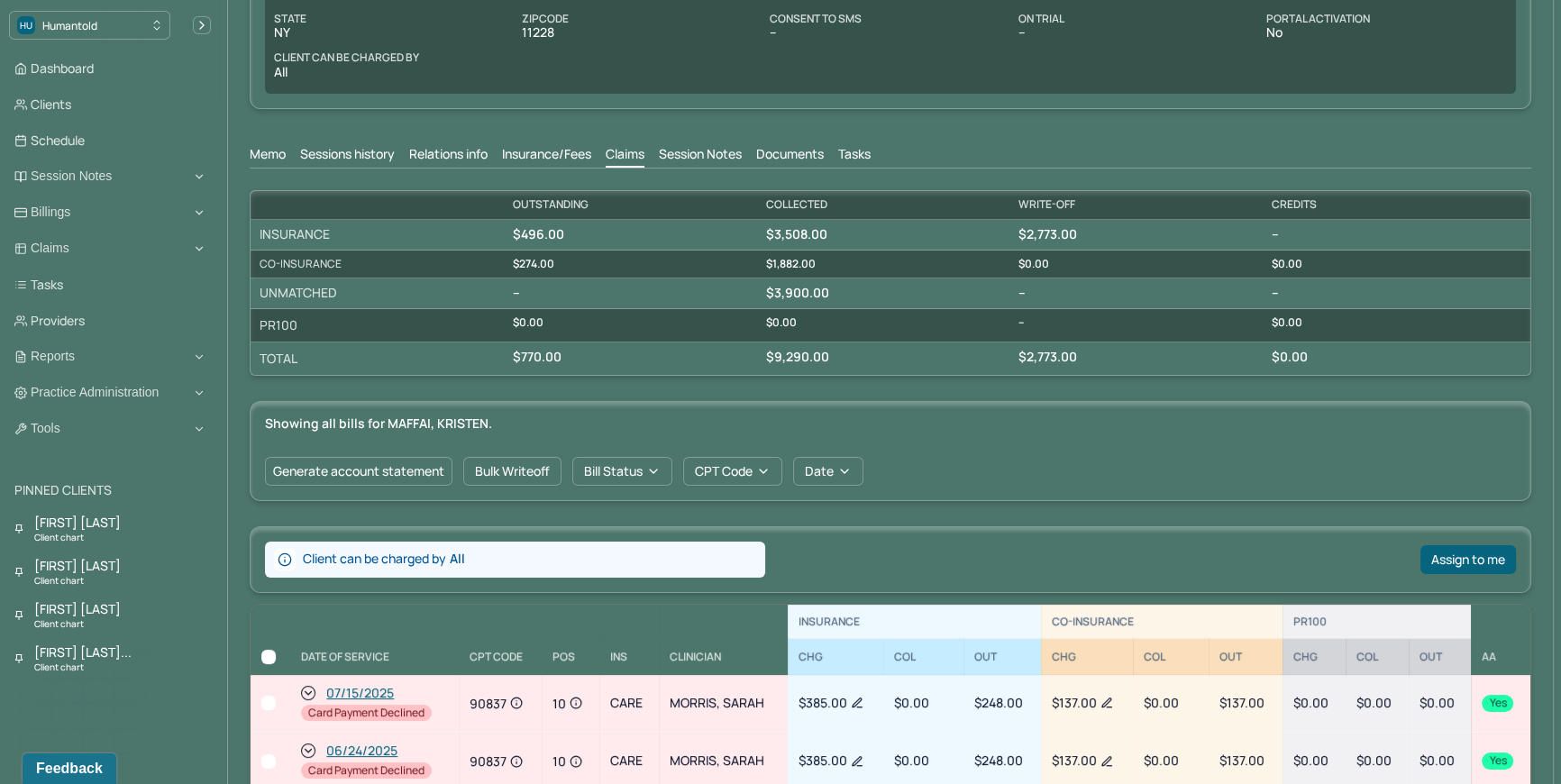 scroll, scrollTop: 0, scrollLeft: 0, axis: both 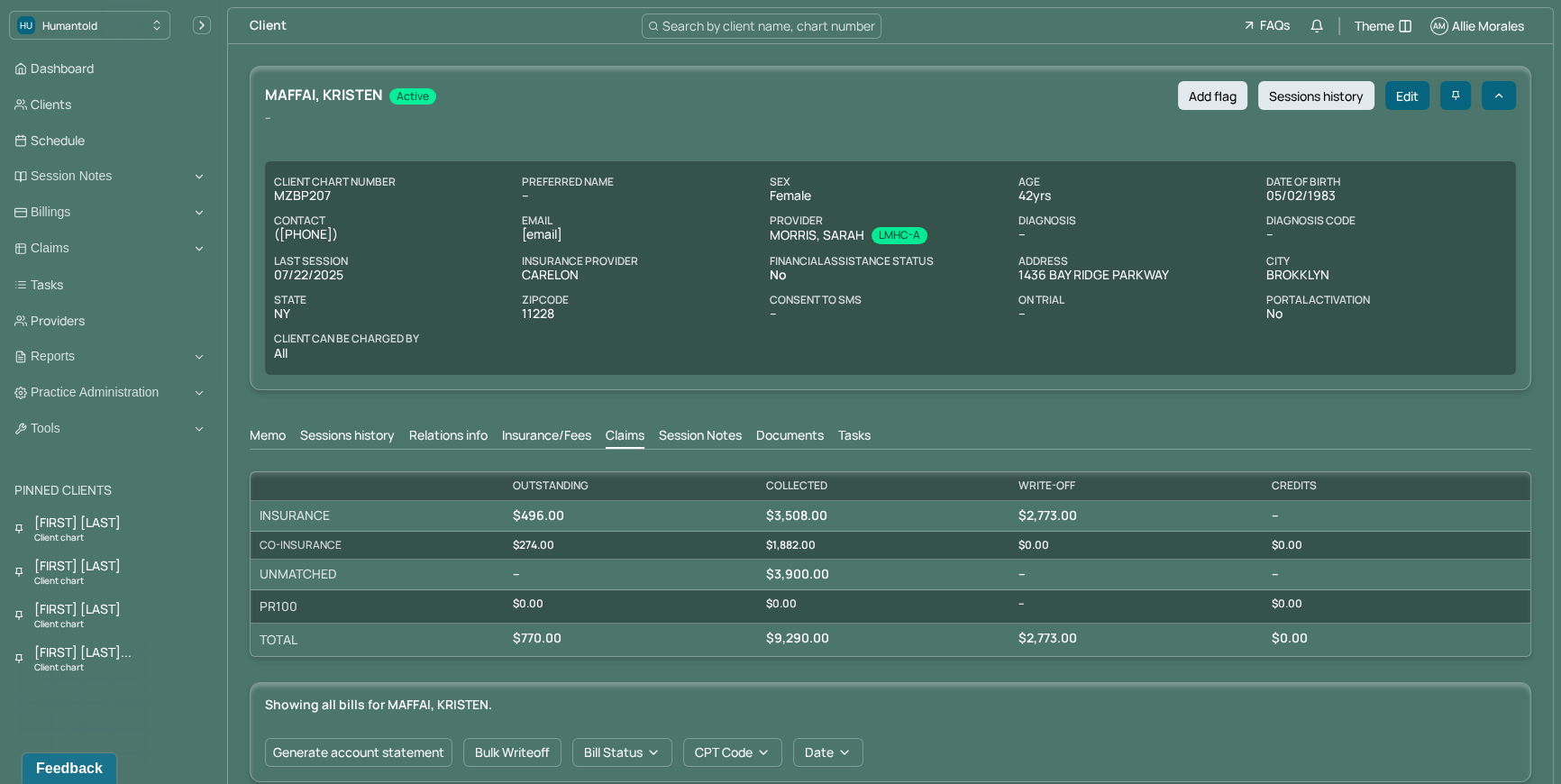 click on "Search by client name, chart number" at bounding box center [769, 25] 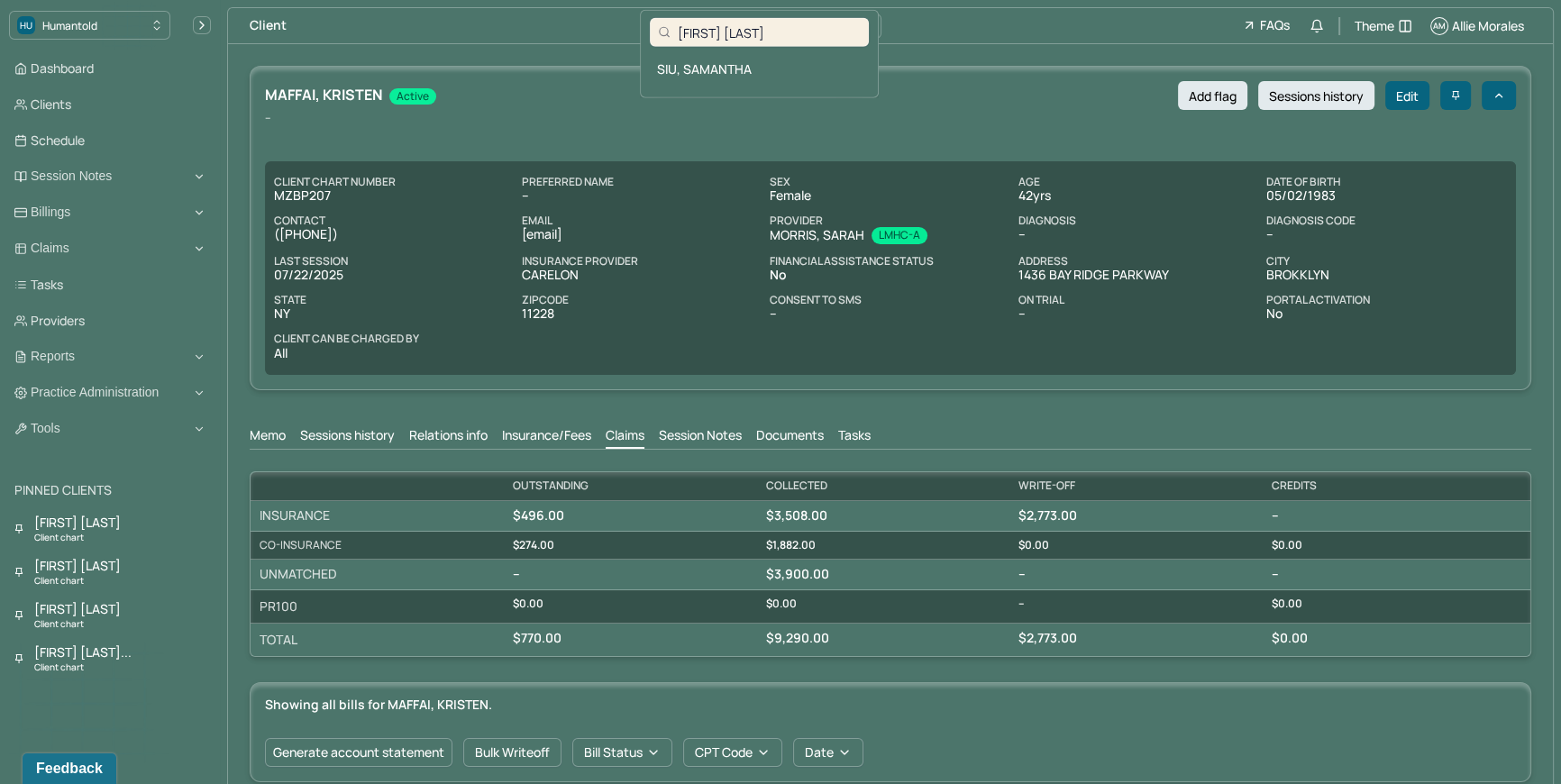 type on "SAMANTHA SIU" 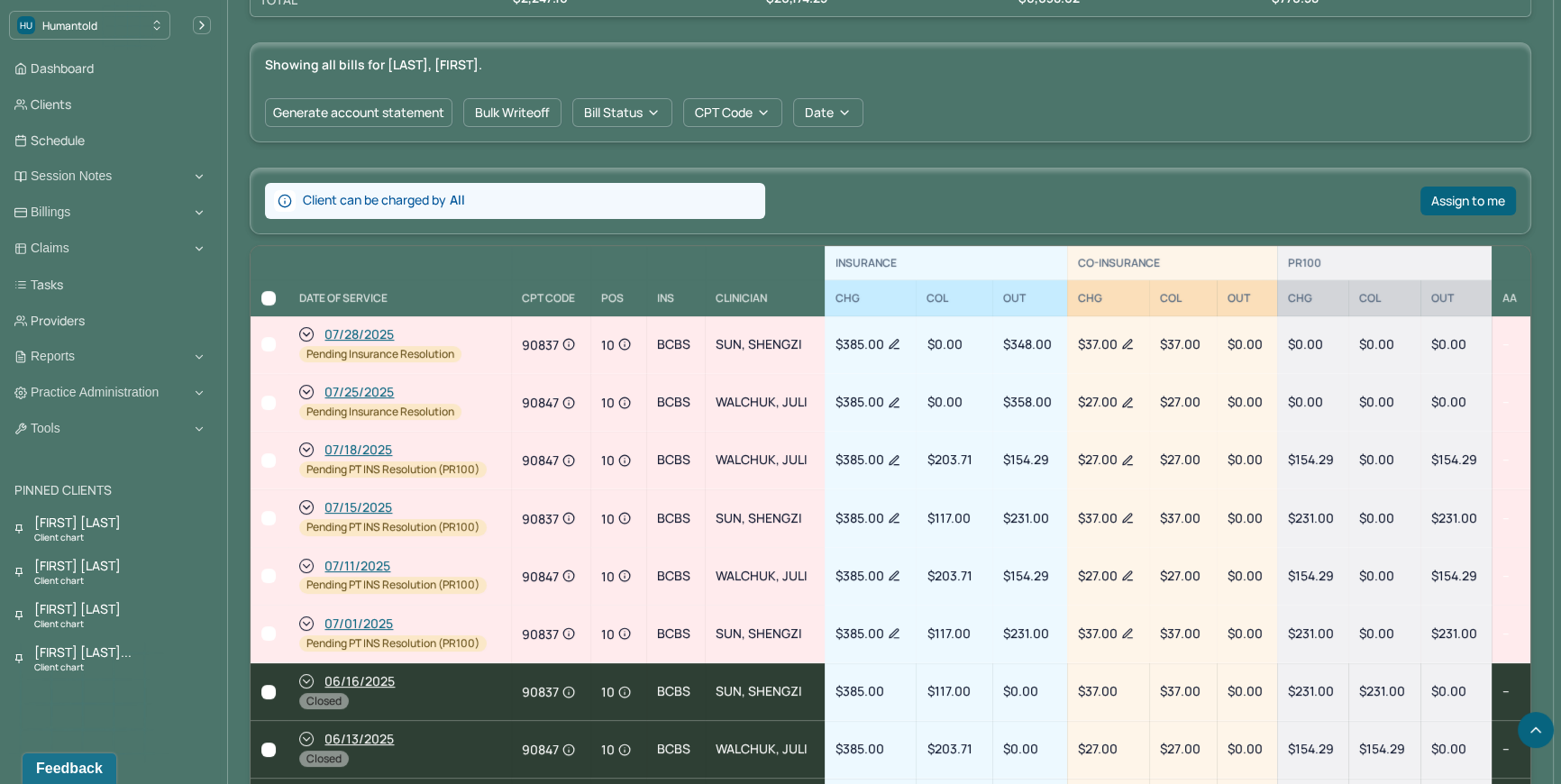 scroll, scrollTop: 655, scrollLeft: 0, axis: vertical 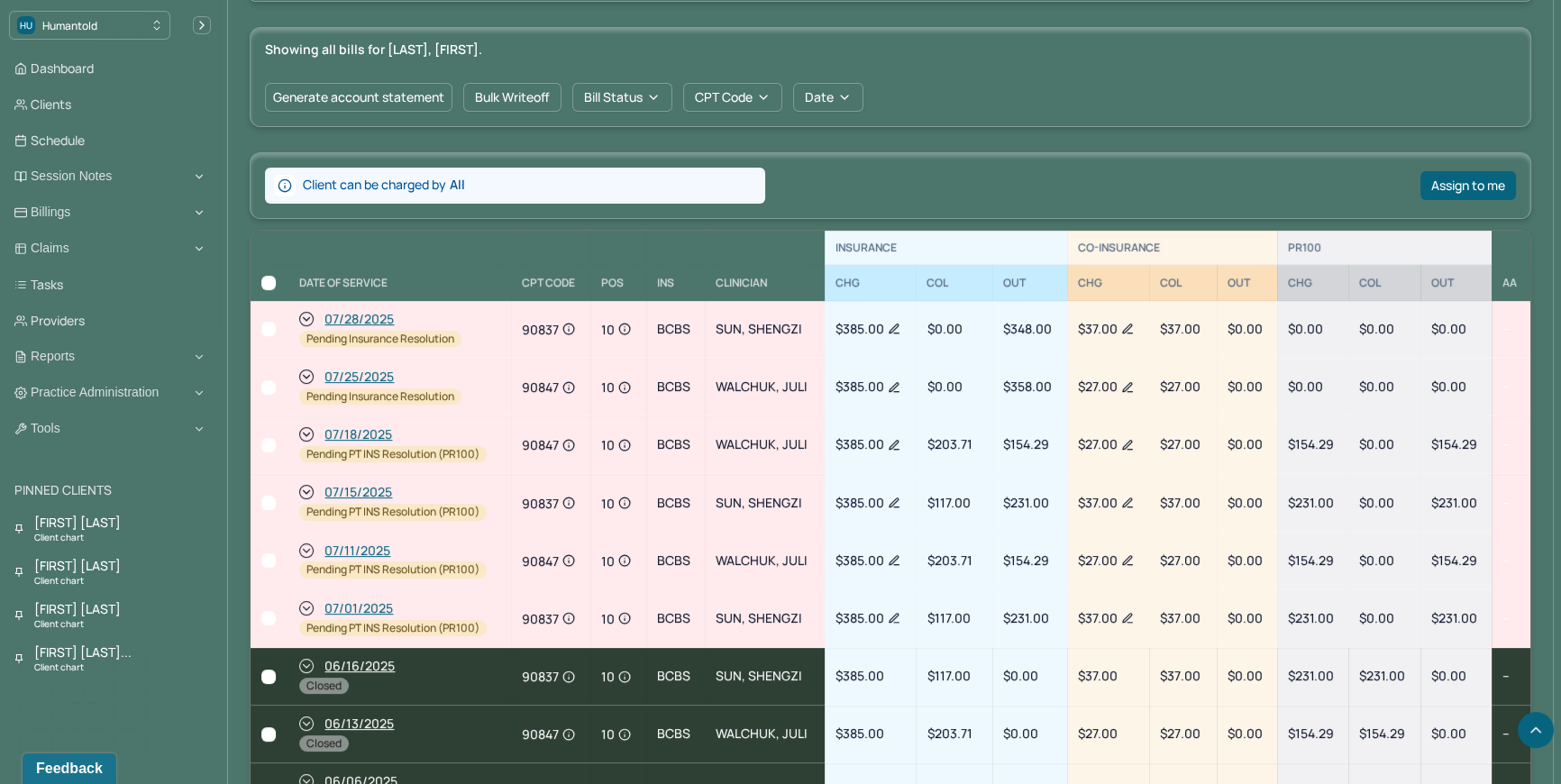 click 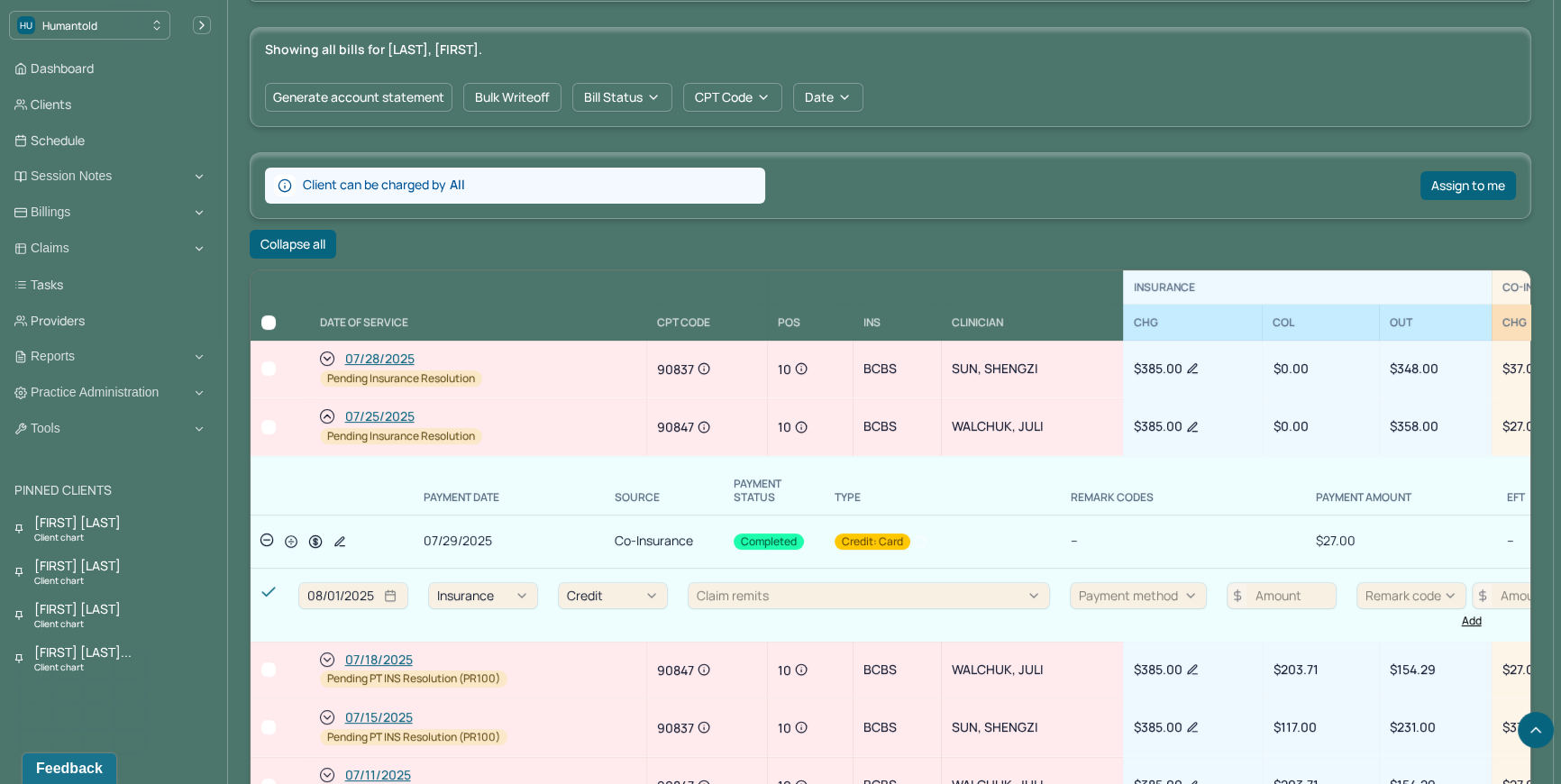 click 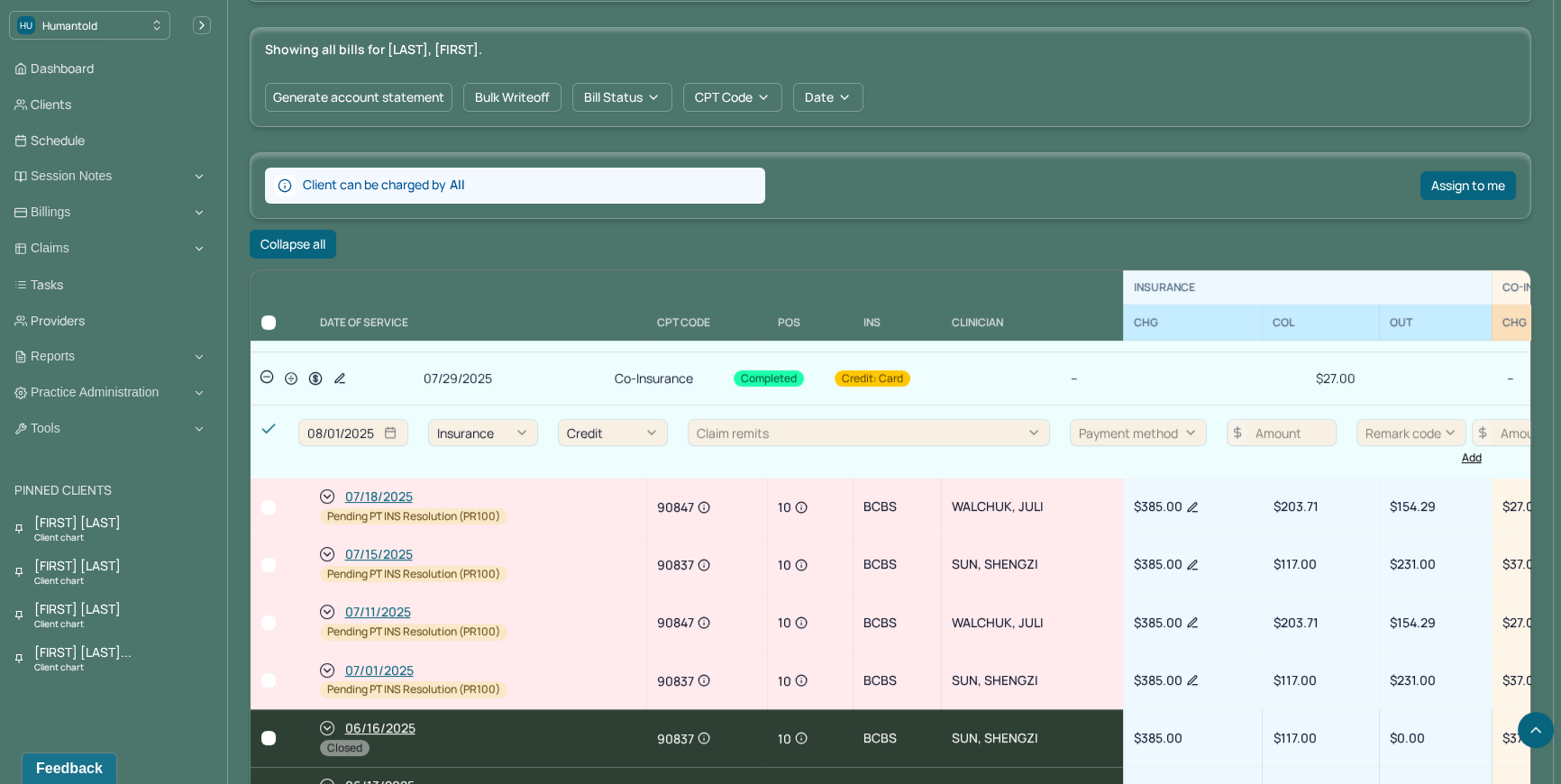 scroll, scrollTop: 409, scrollLeft: 0, axis: vertical 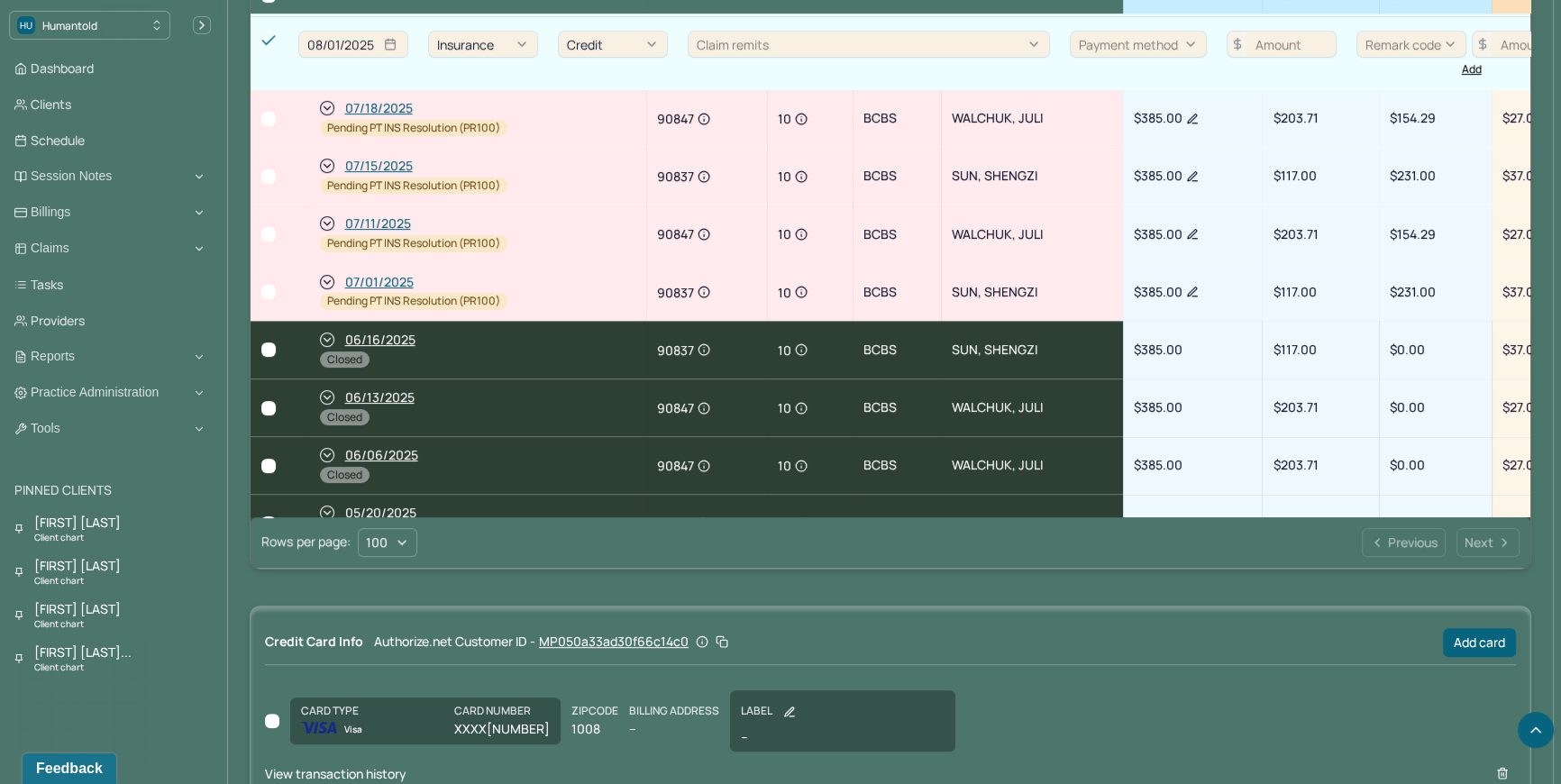 click 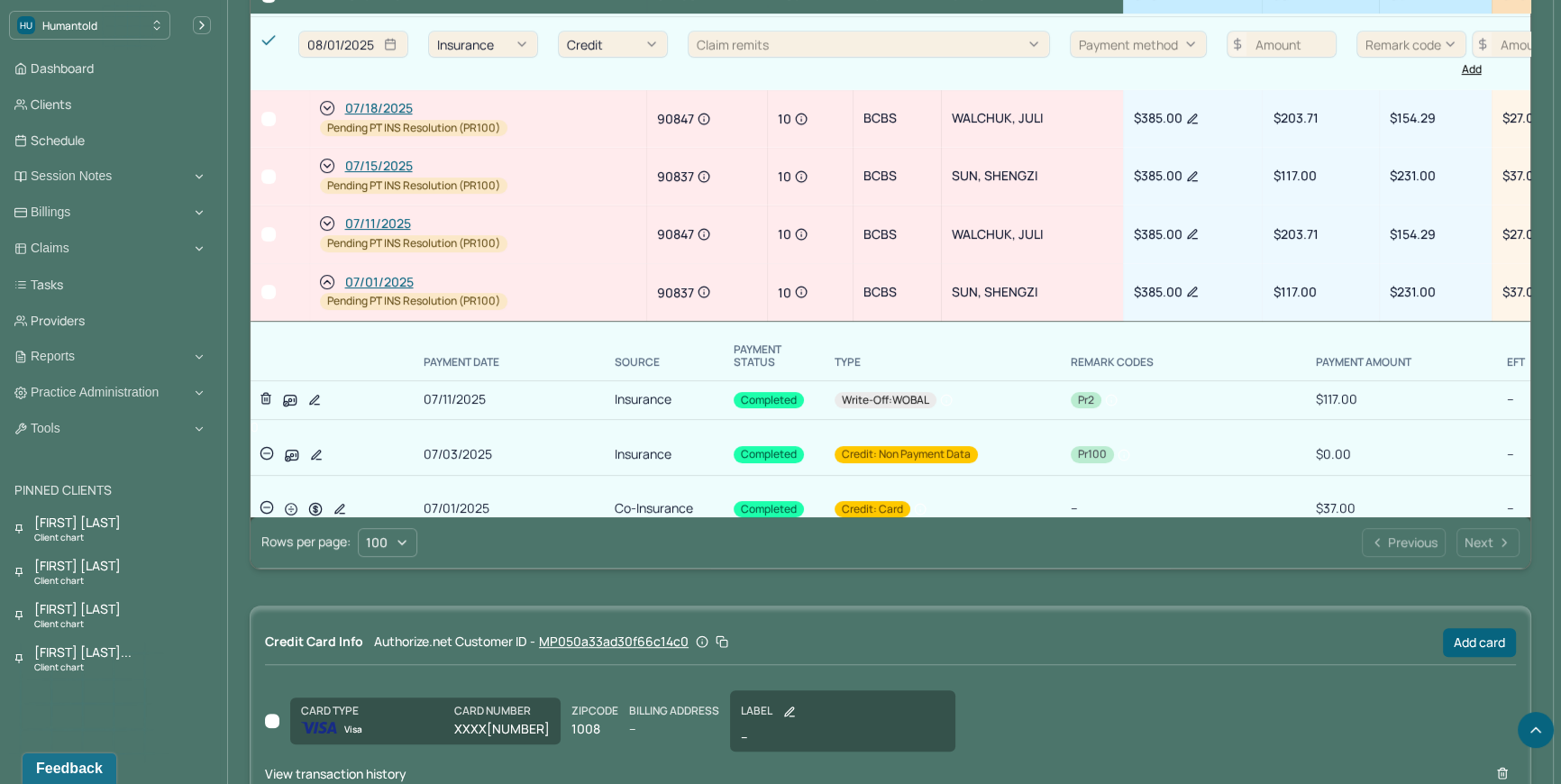 click 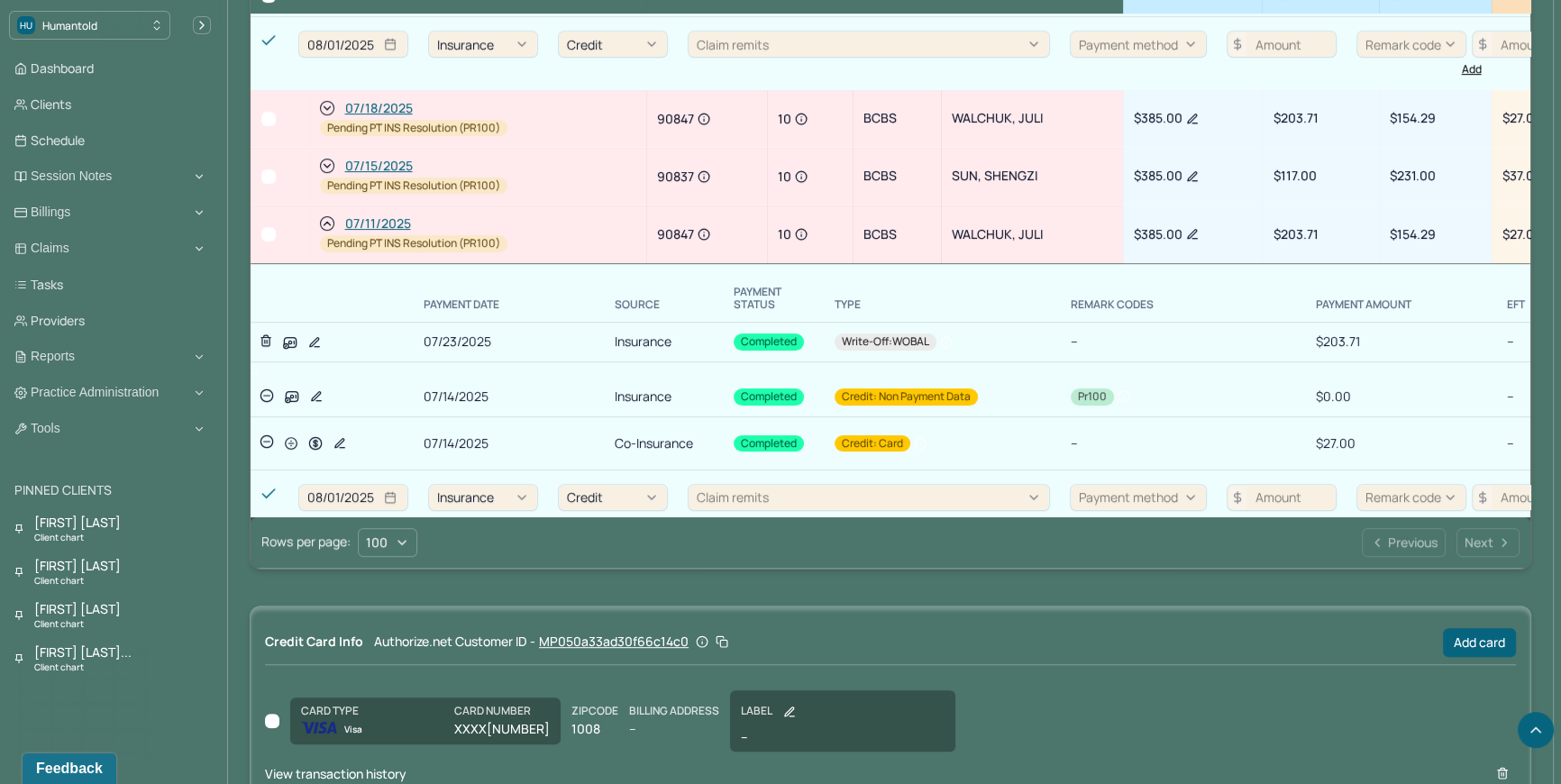 click 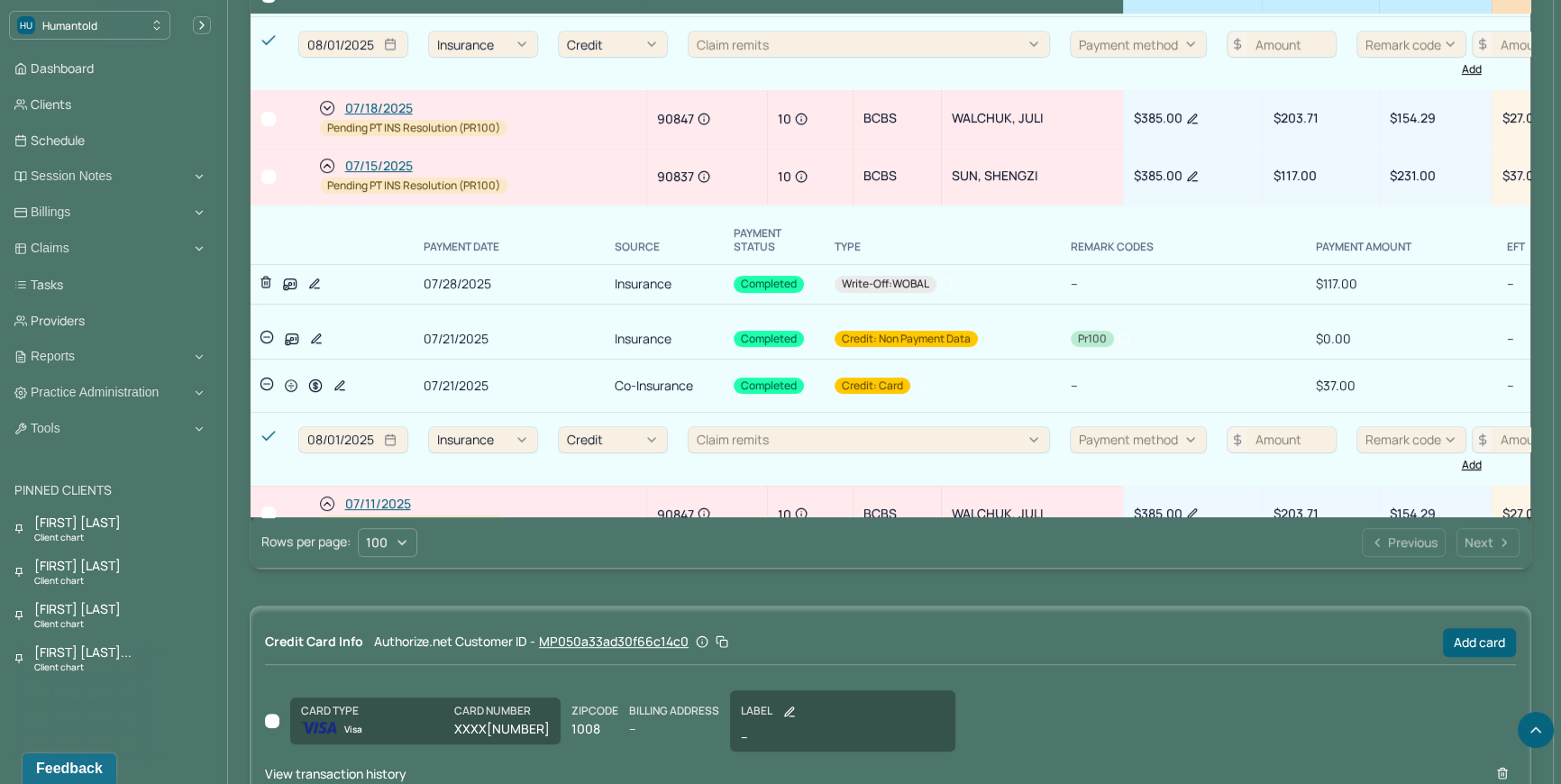 click 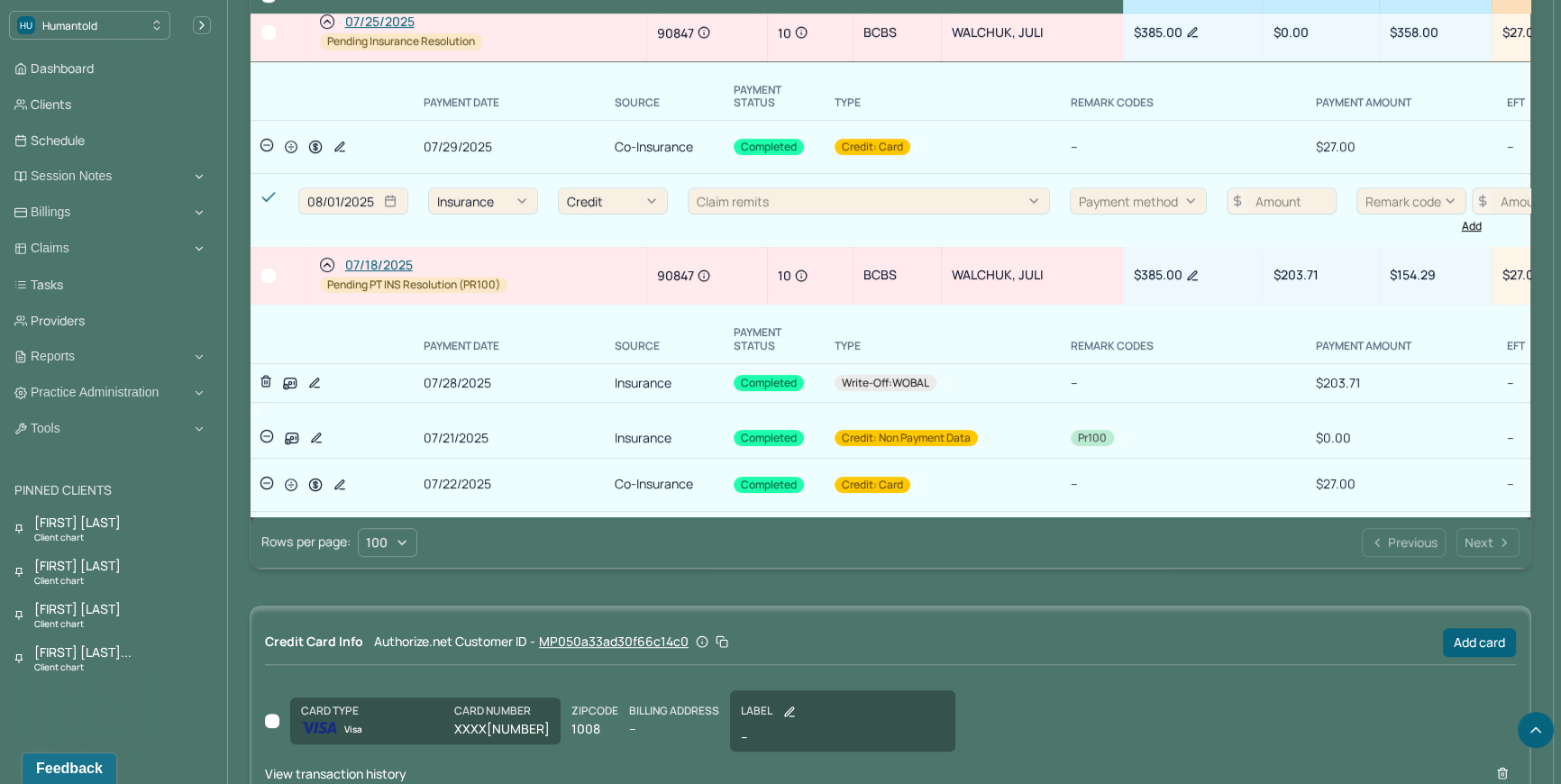 scroll, scrollTop: 245, scrollLeft: 0, axis: vertical 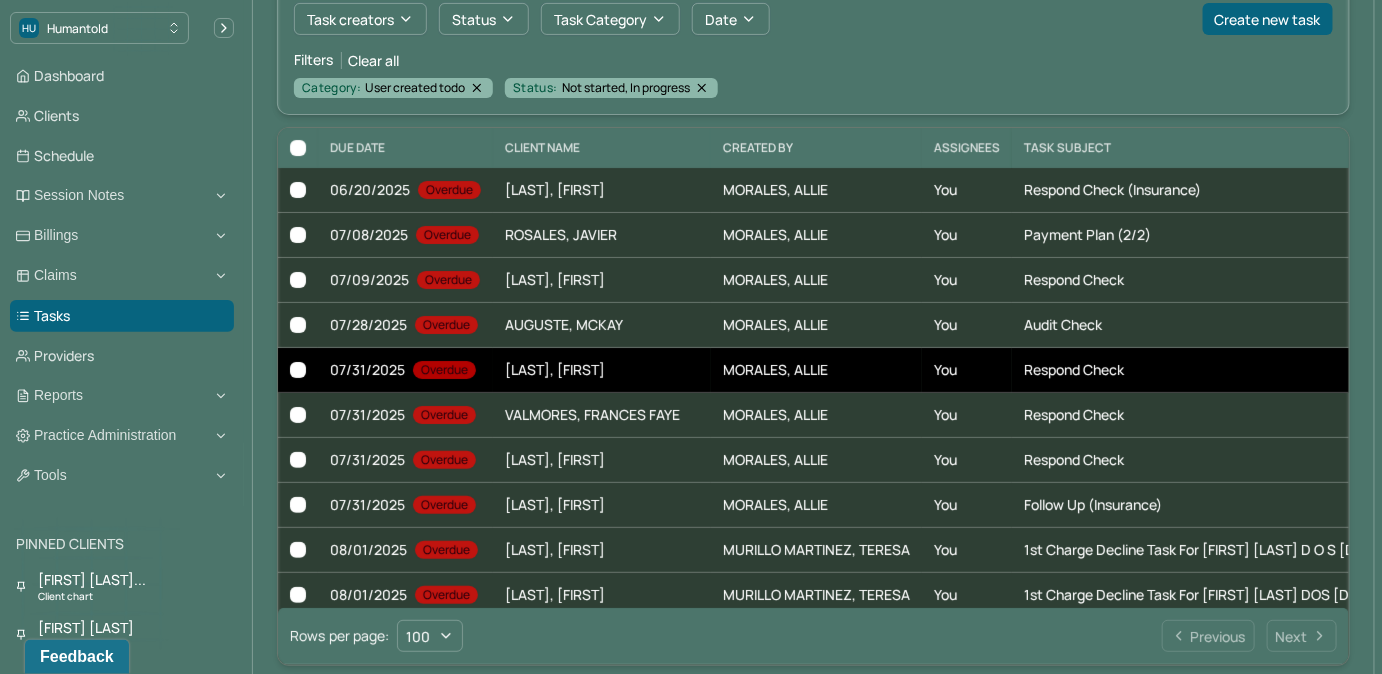 click on "You" at bounding box center (967, 370) 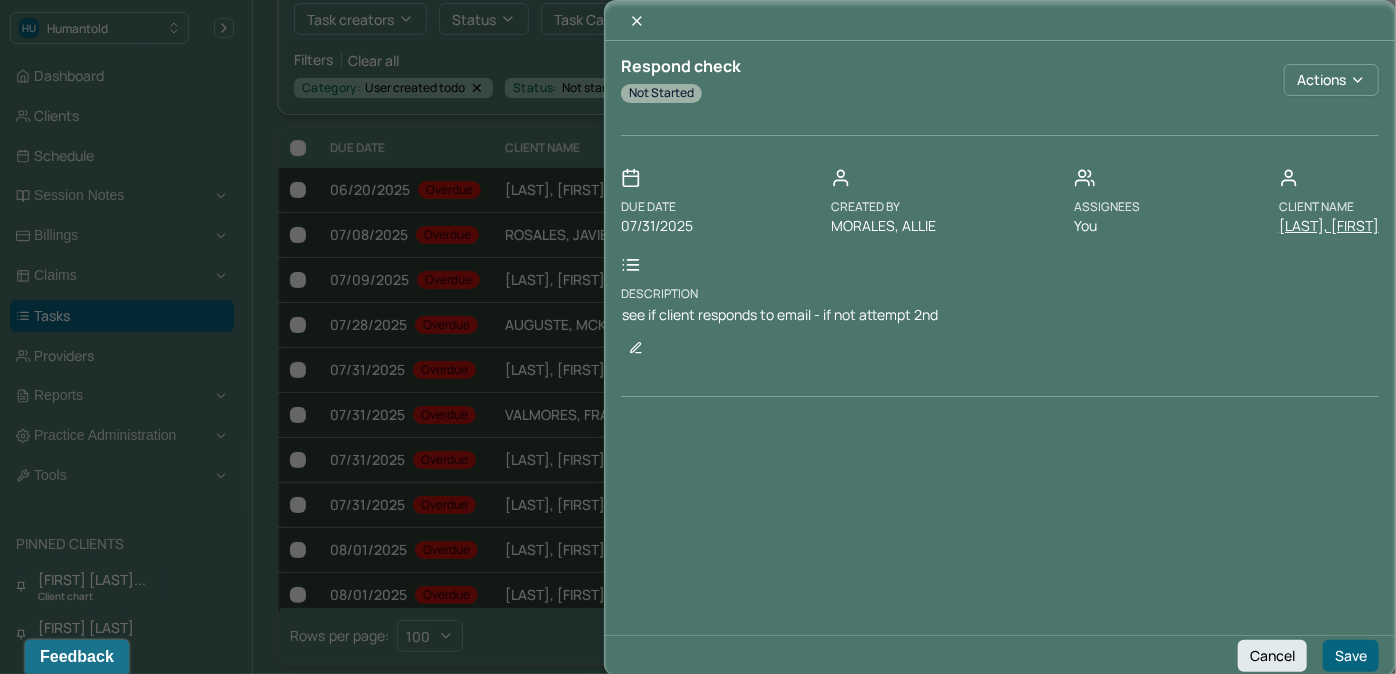 click on "BUDNICK, ALEXANDRA" at bounding box center [1329, 226] 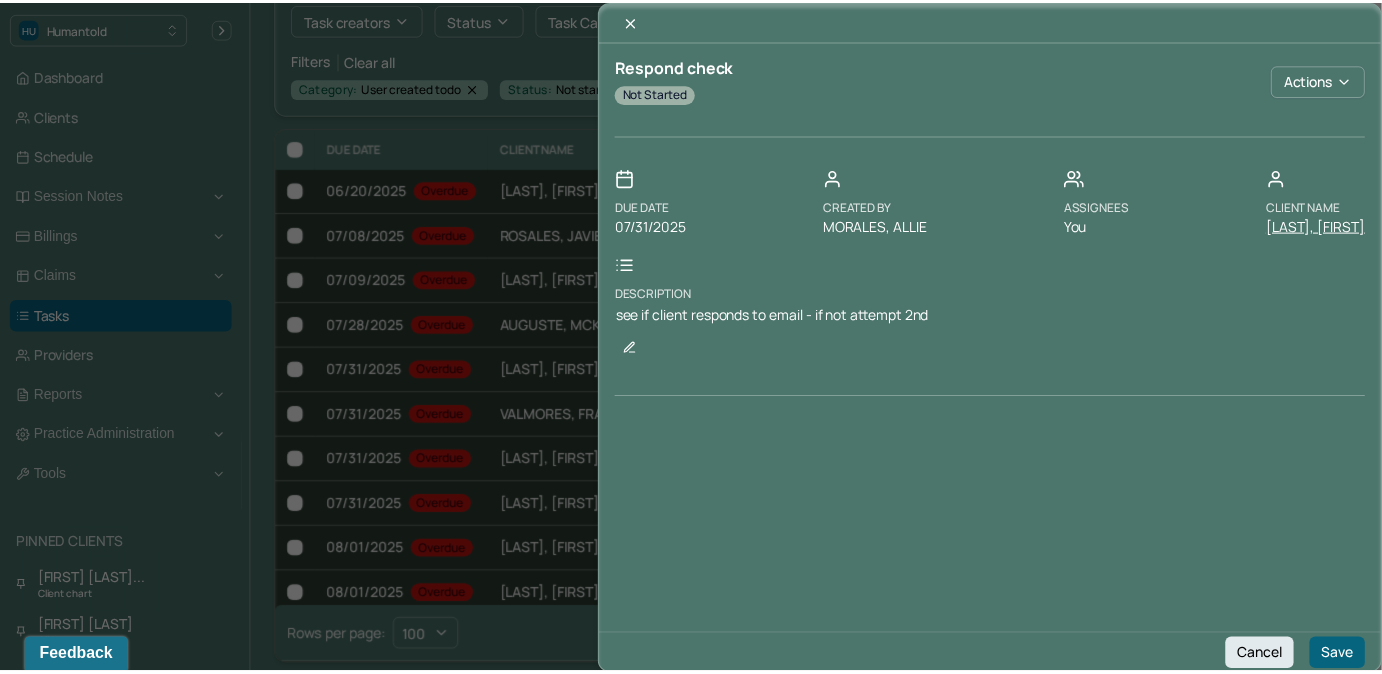 scroll, scrollTop: 0, scrollLeft: 0, axis: both 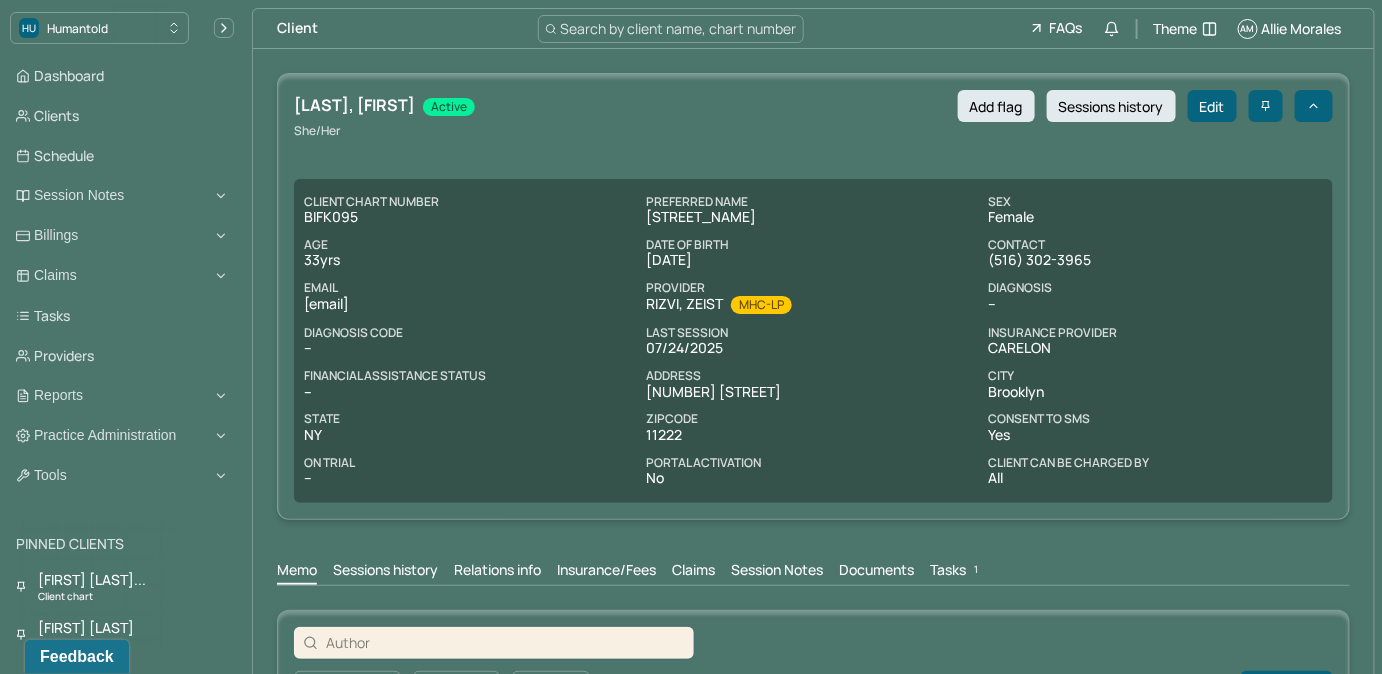 click on "Tasks 1" at bounding box center [956, 572] 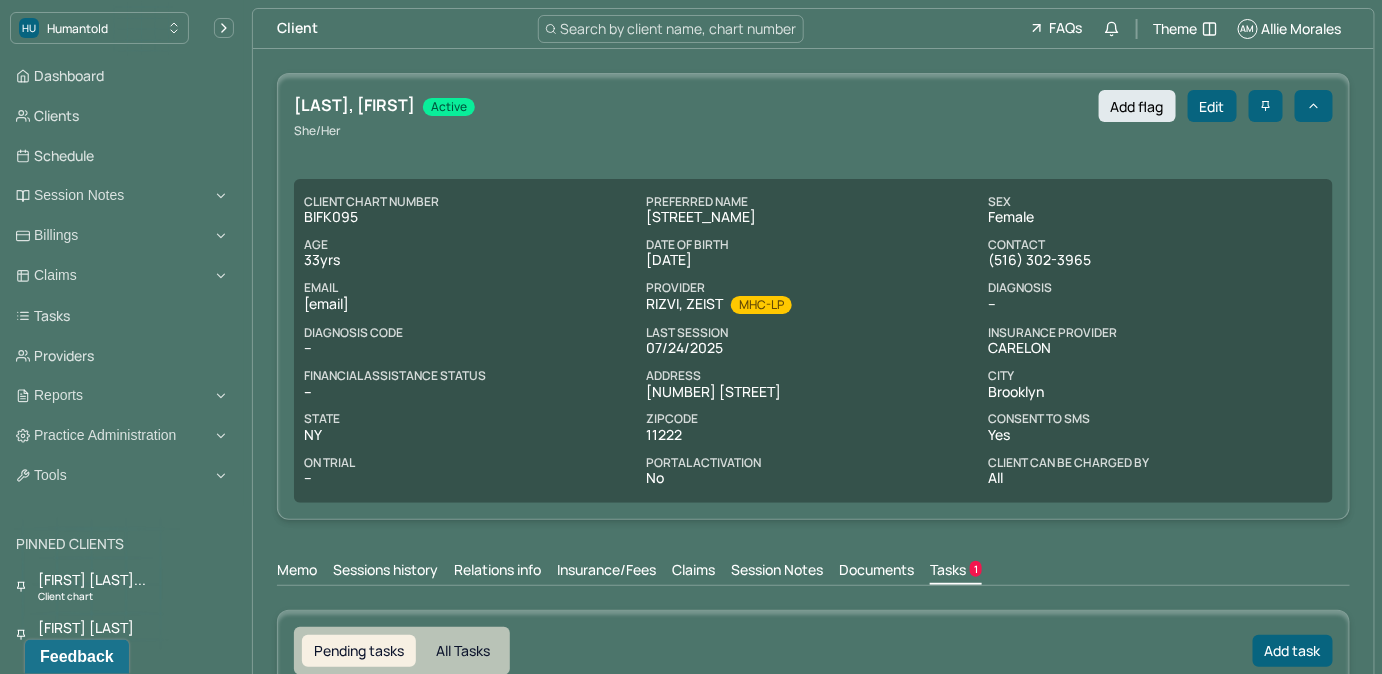 scroll, scrollTop: 0, scrollLeft: 0, axis: both 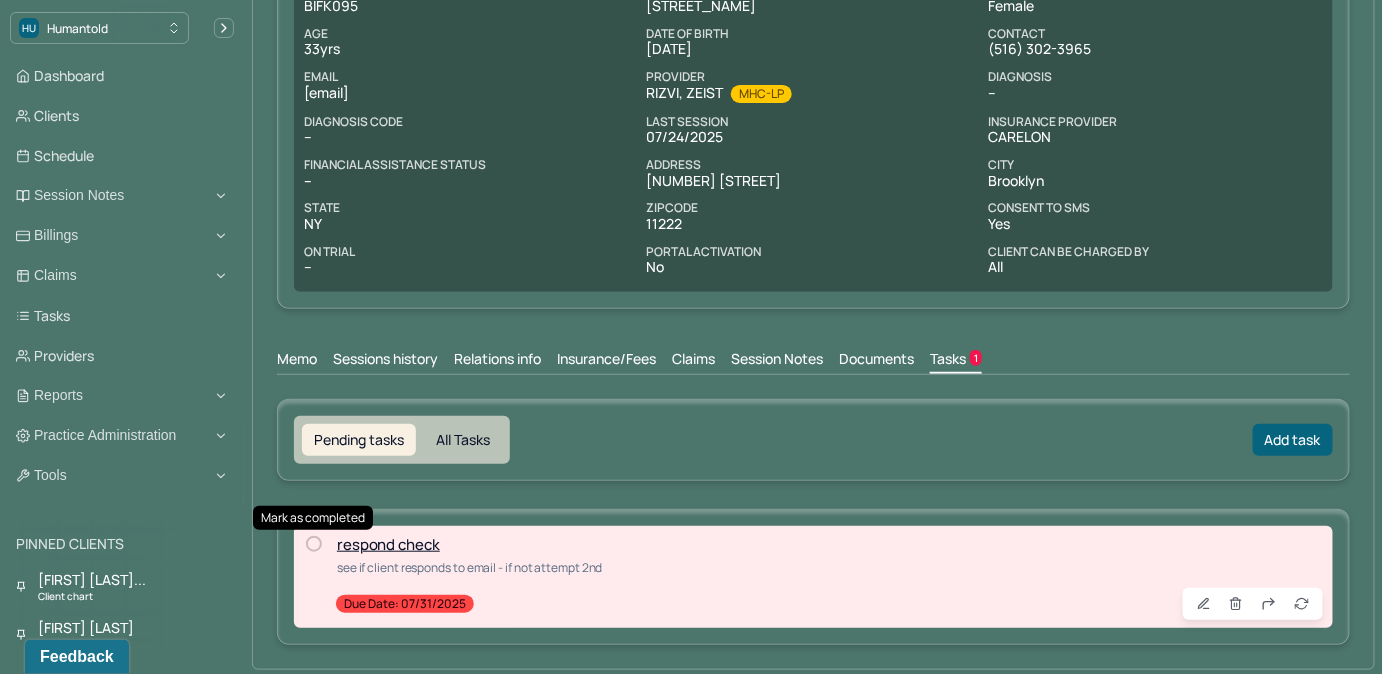click at bounding box center [314, 544] 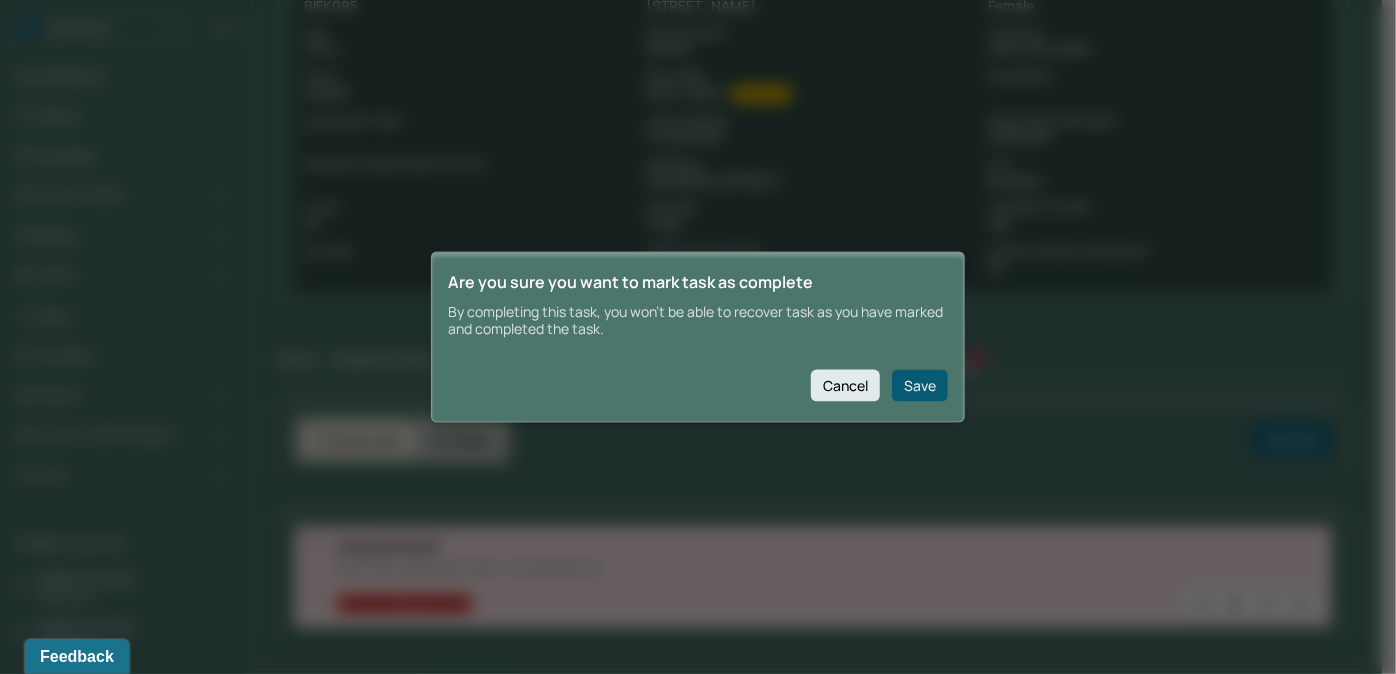 click on "Save" at bounding box center (920, 385) 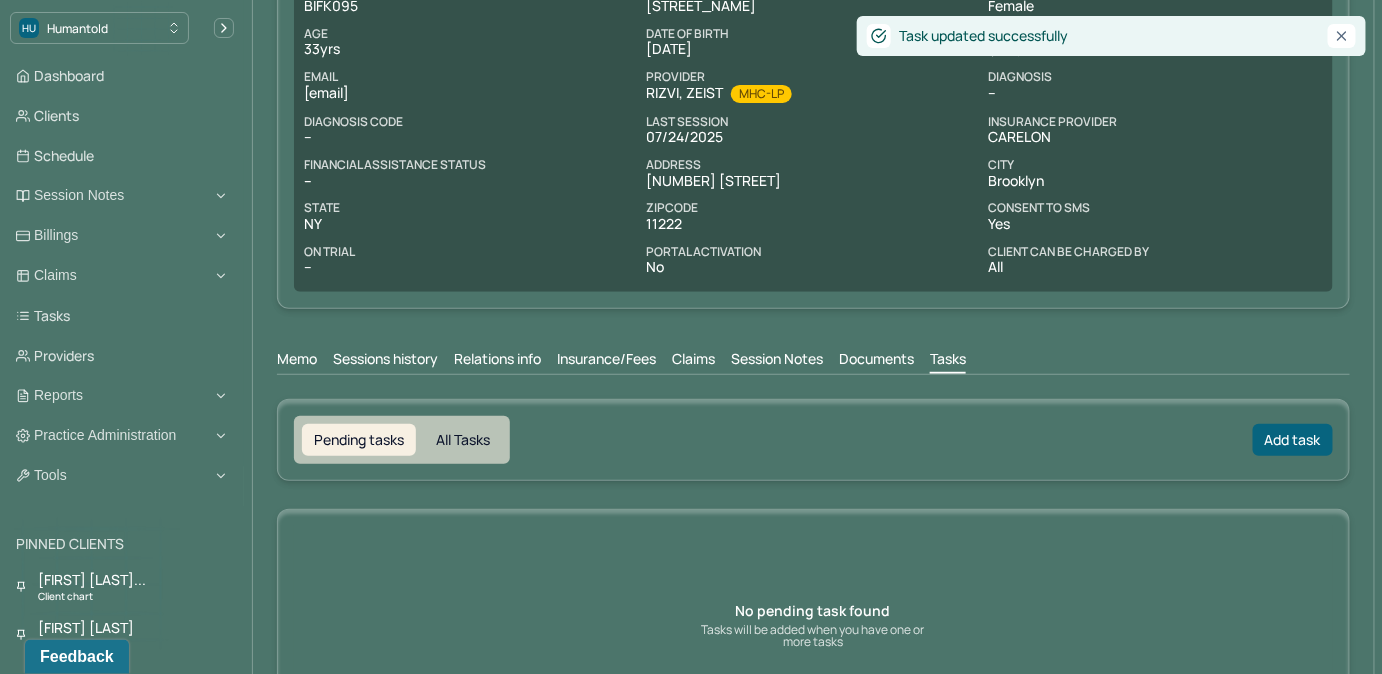 click on "Claims" at bounding box center [693, 361] 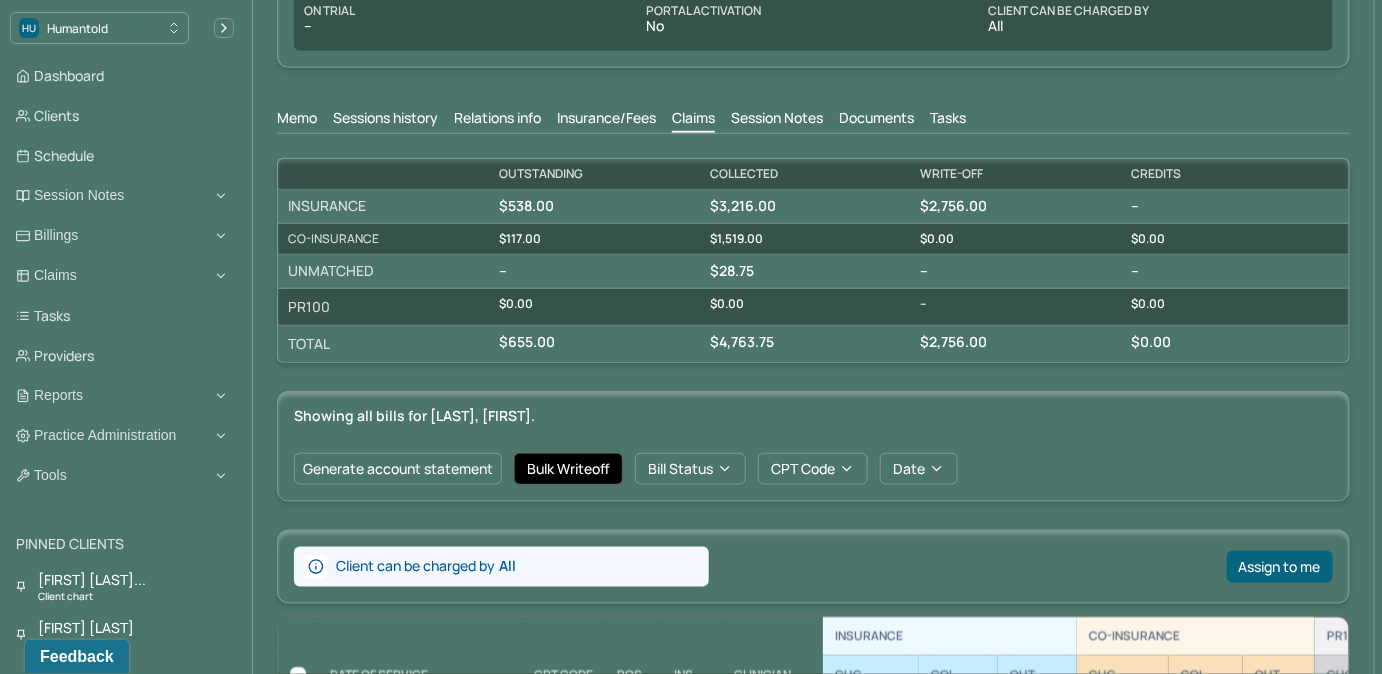 scroll, scrollTop: 757, scrollLeft: 0, axis: vertical 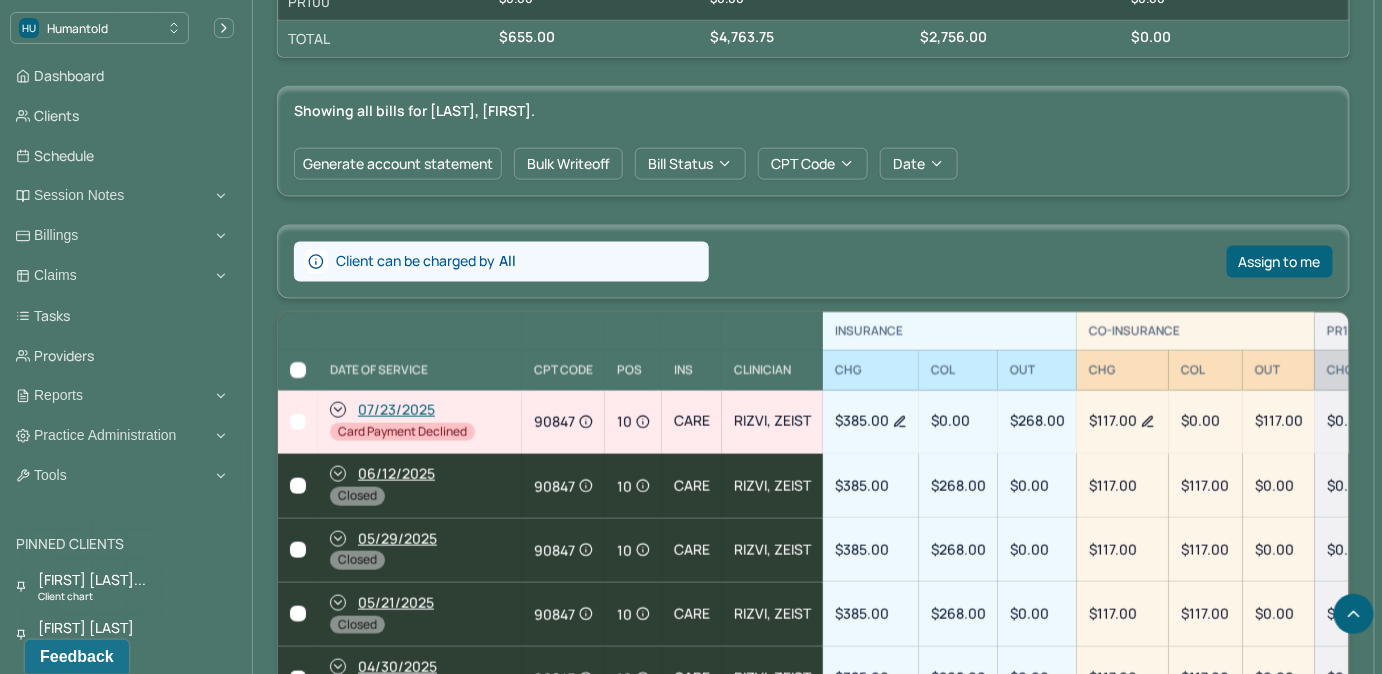 click at bounding box center [298, 422] 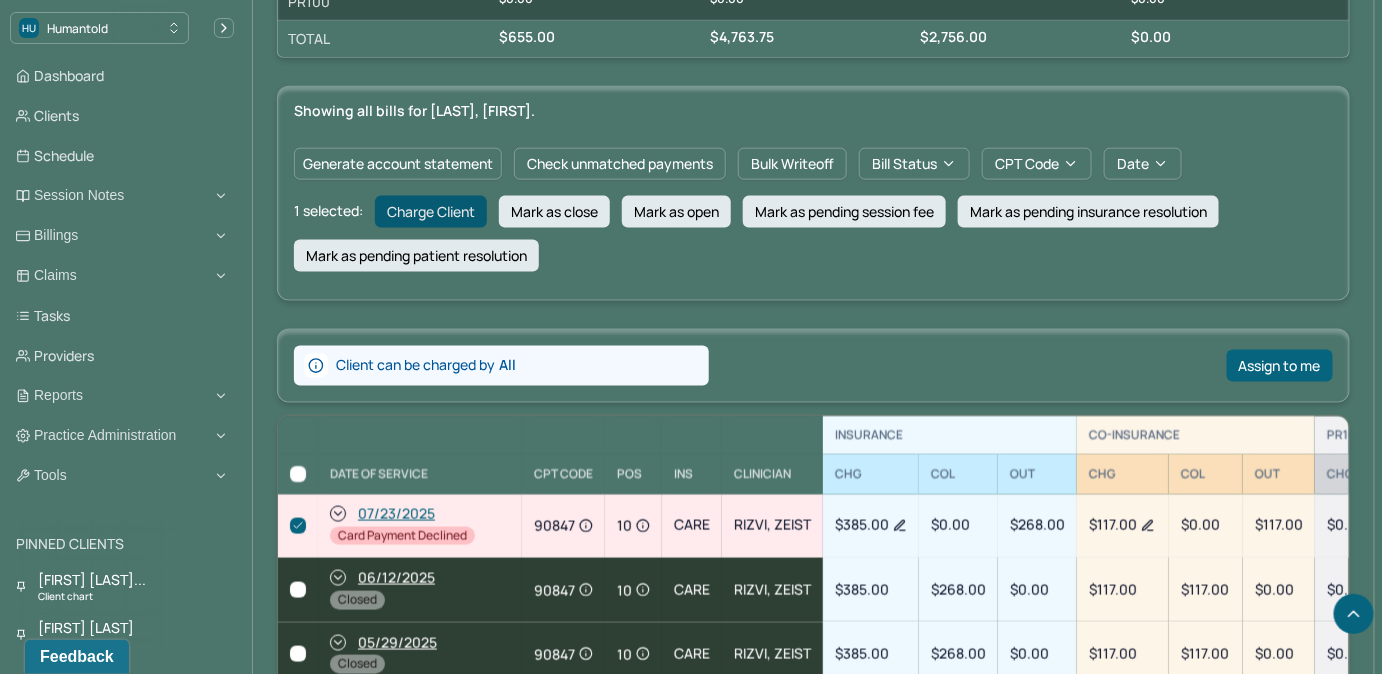 click on "Charge Client" at bounding box center [431, 212] 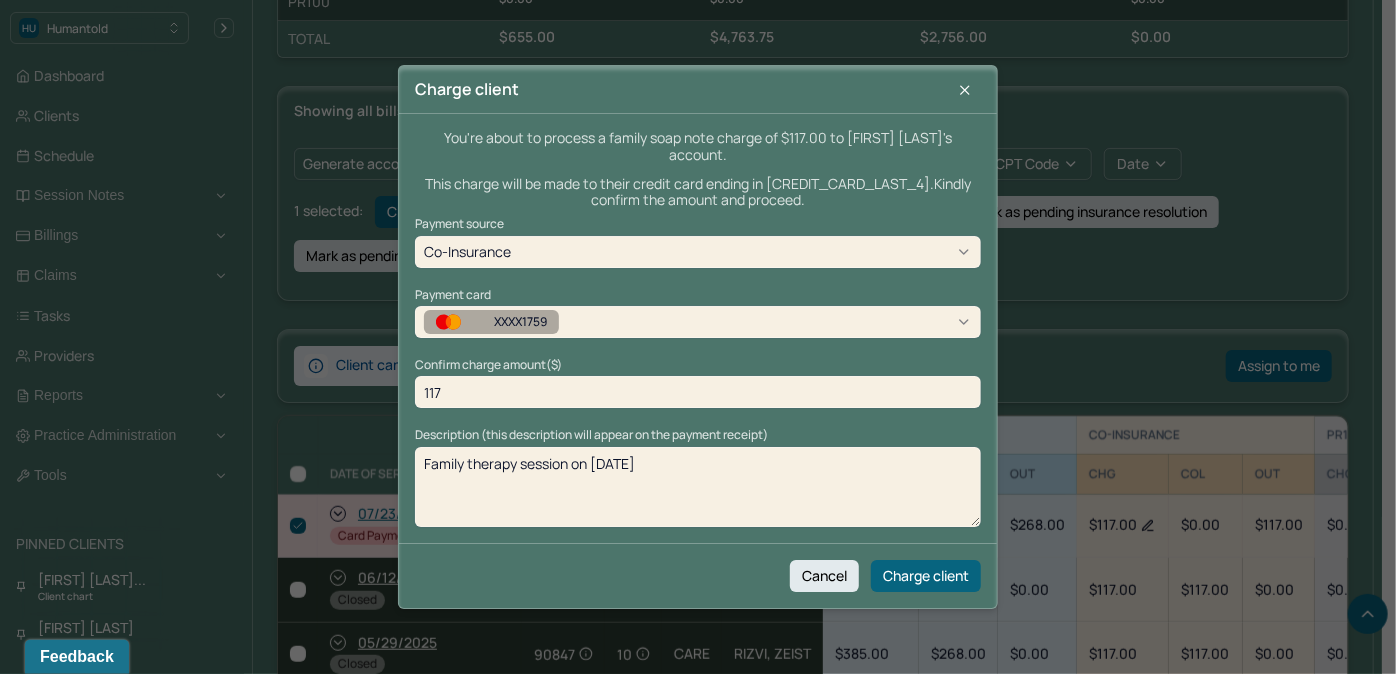 click on "XXXX1759" at bounding box center (526, 322) 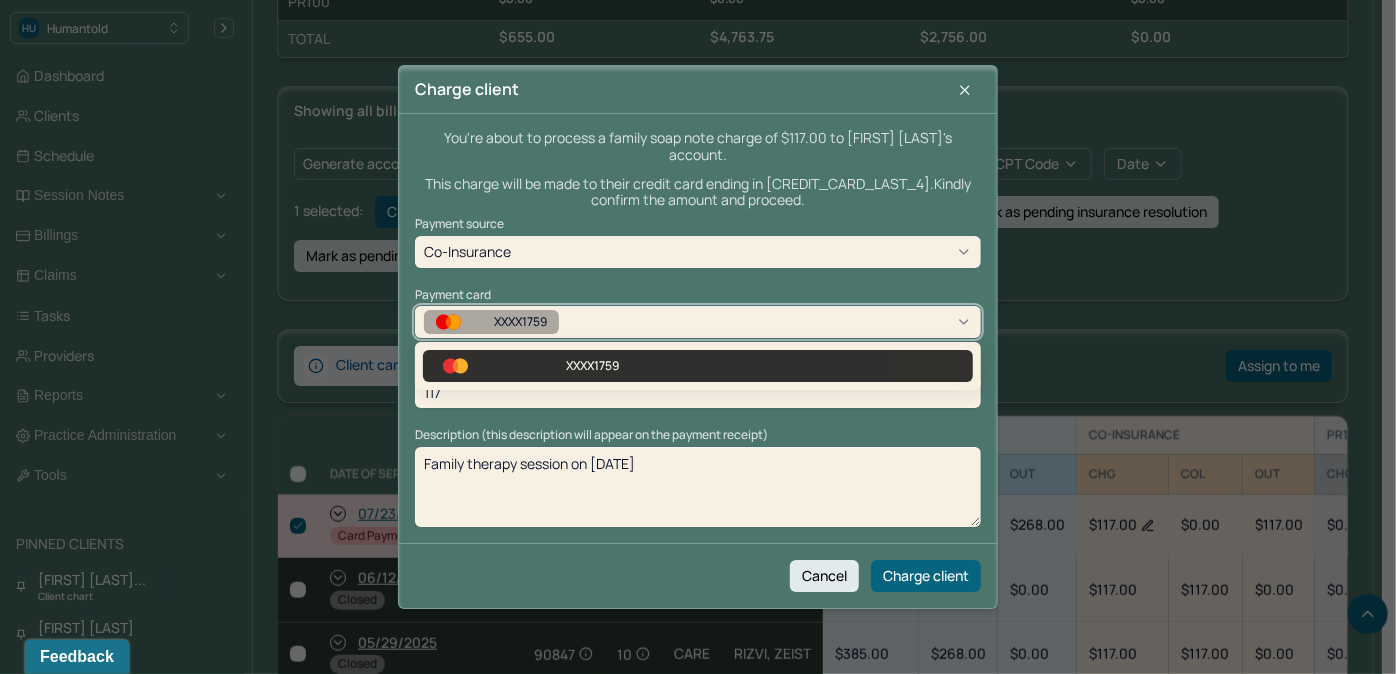 click on "XXXX1759" at bounding box center [526, 322] 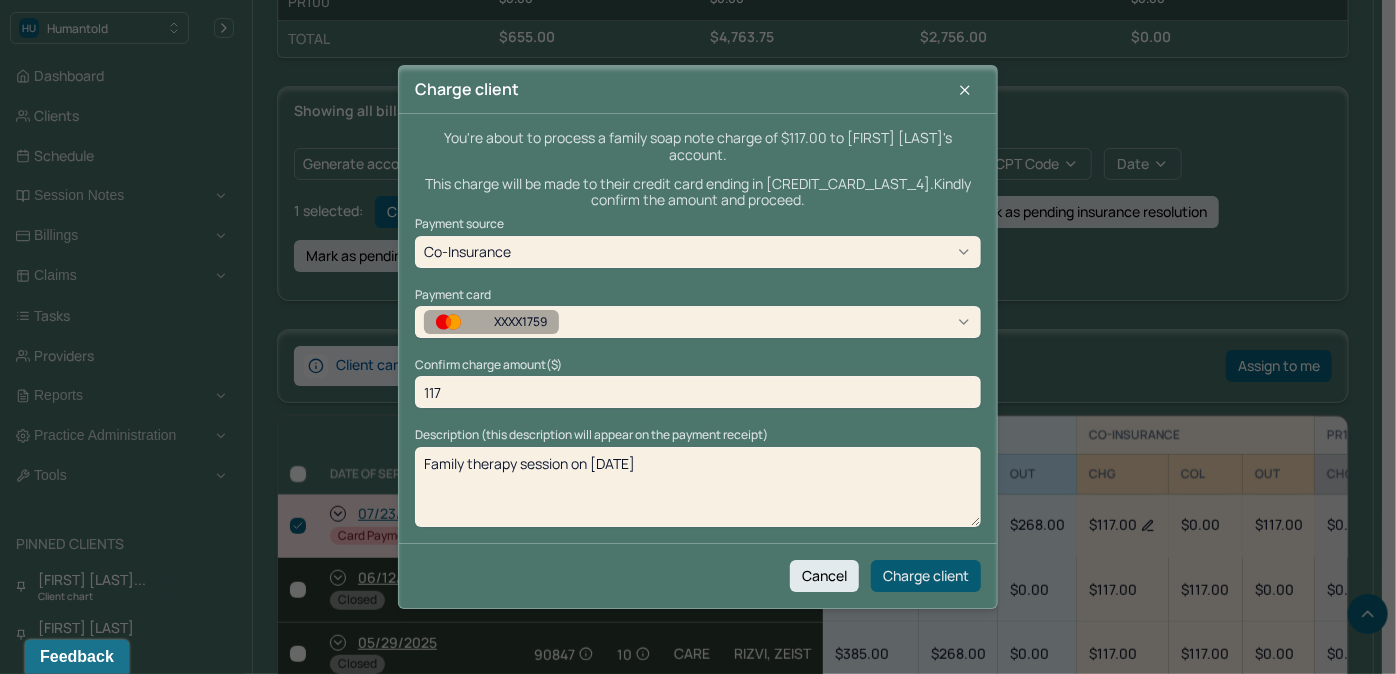click on "Charge client" at bounding box center [926, 576] 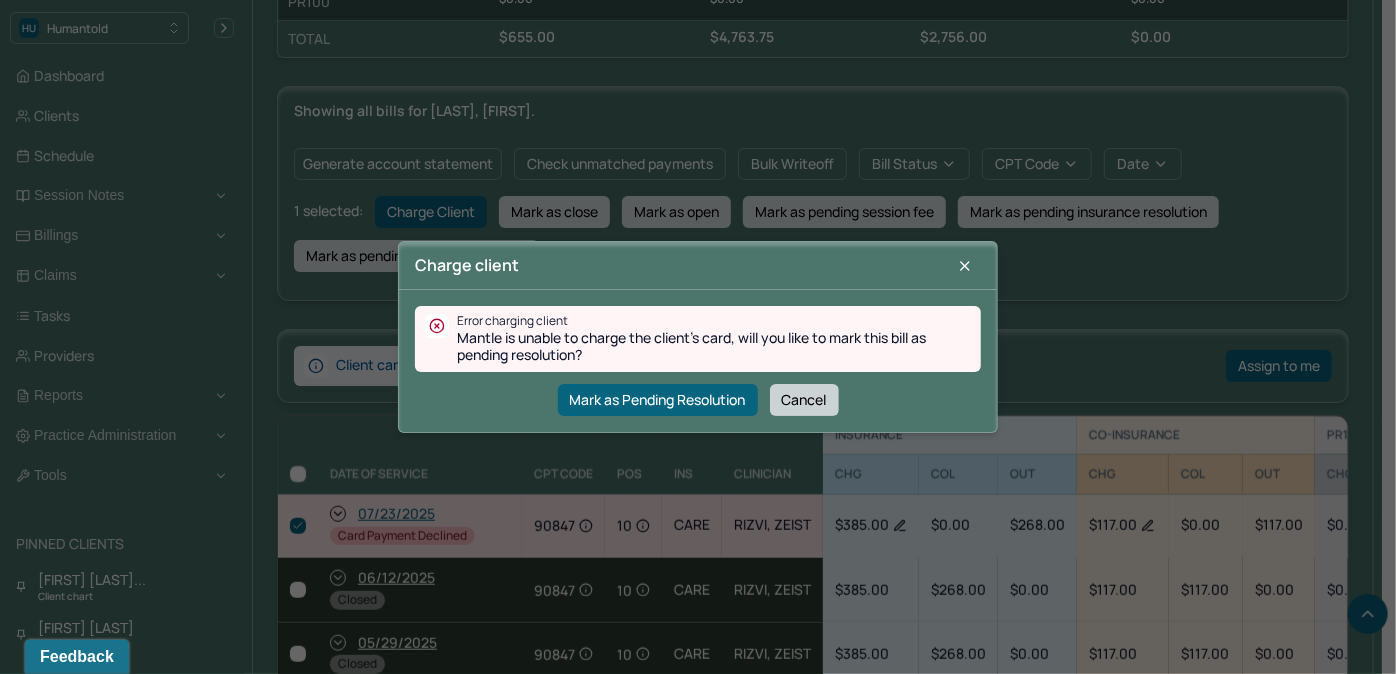 click on "Cancel" at bounding box center [804, 400] 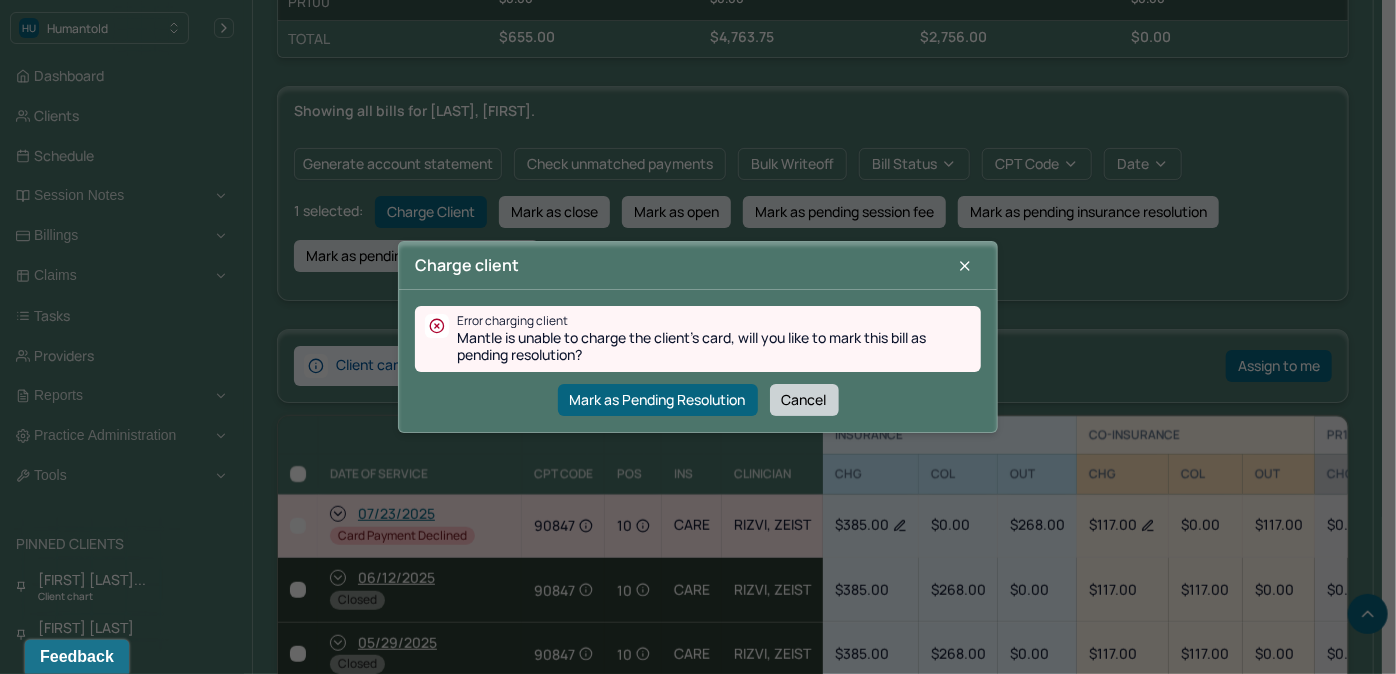 checkbox on "false" 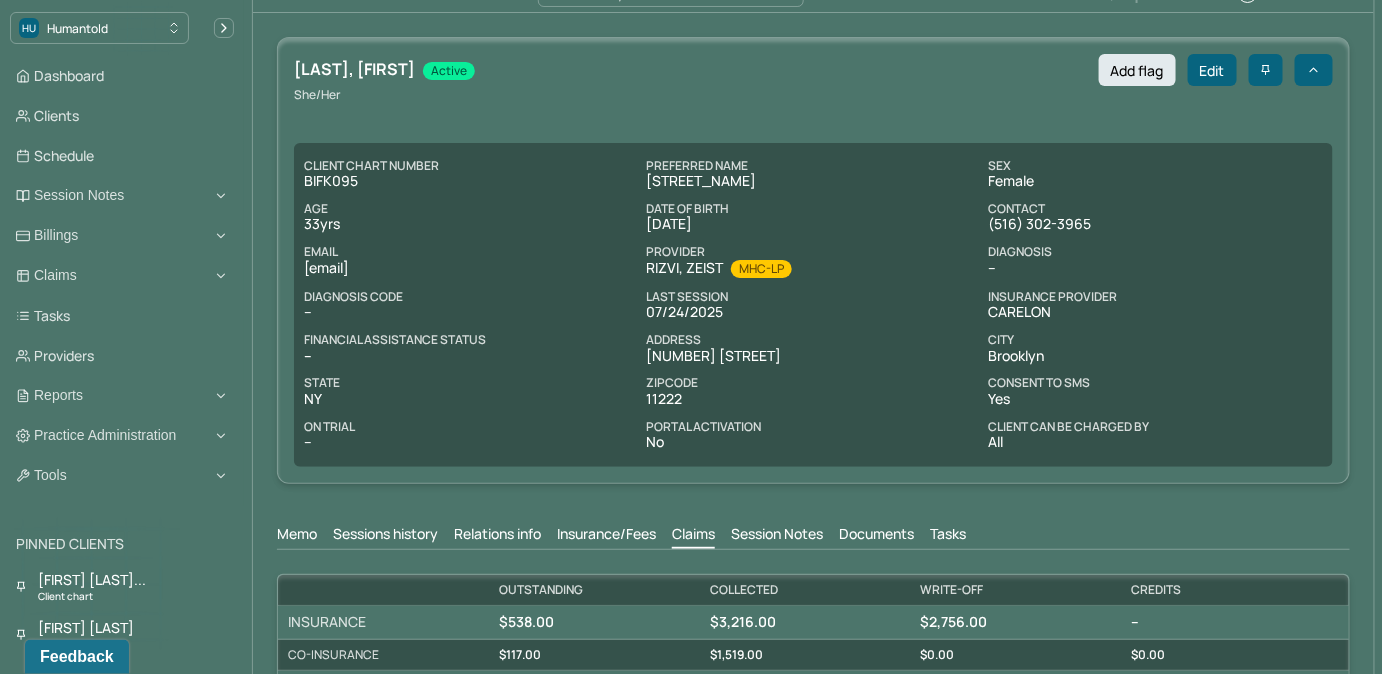 scroll, scrollTop: 0, scrollLeft: 0, axis: both 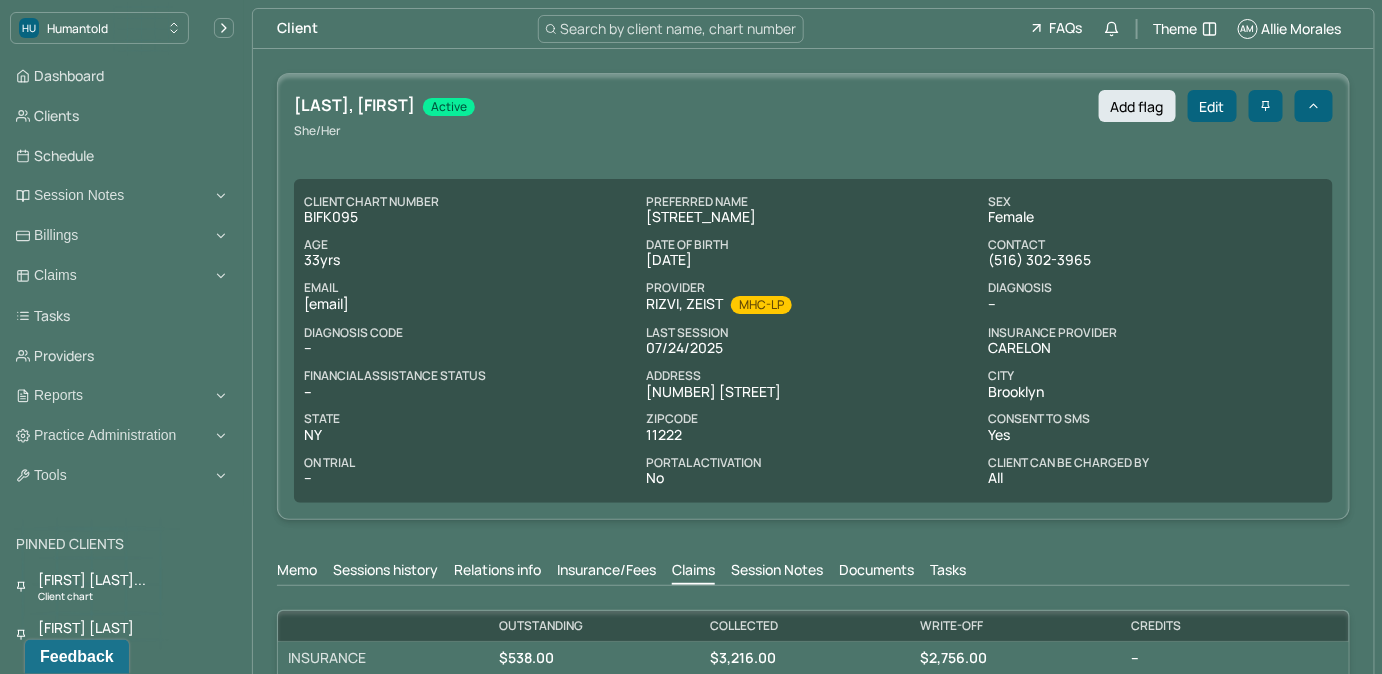copy on "alleyhbudnick@gmail.com" 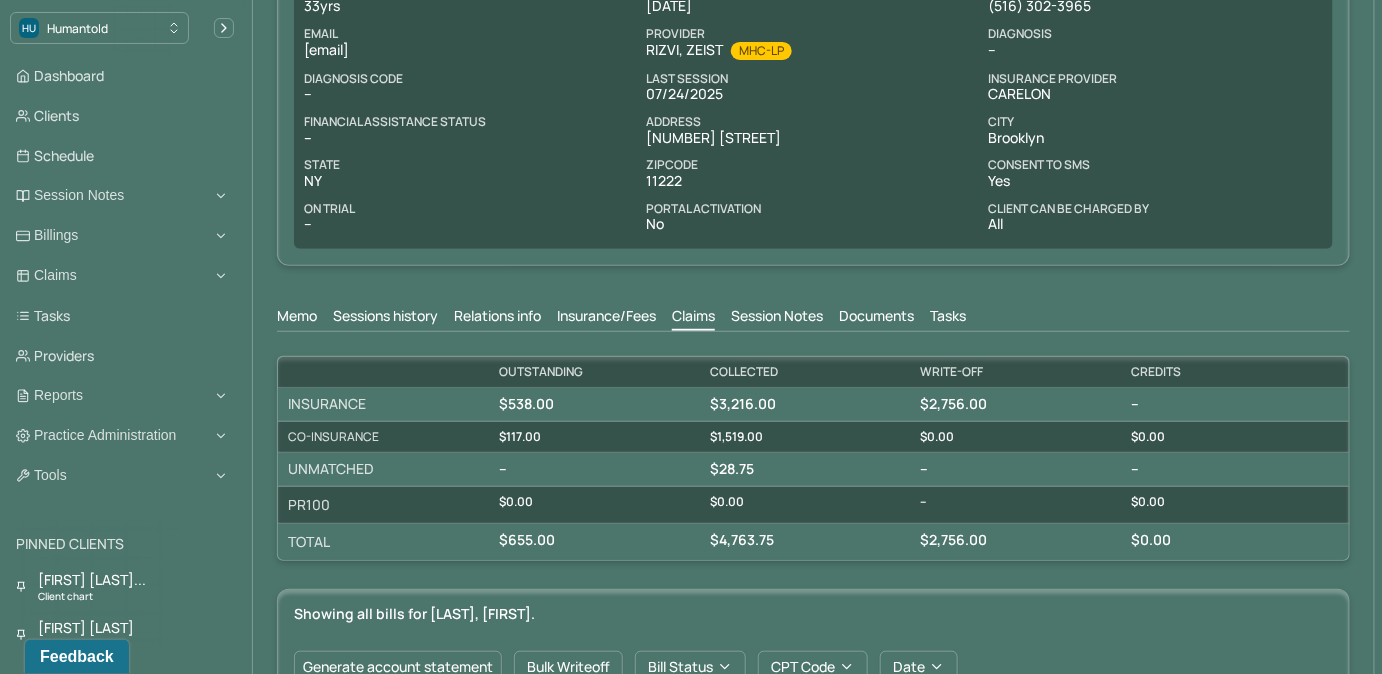 scroll, scrollTop: 0, scrollLeft: 0, axis: both 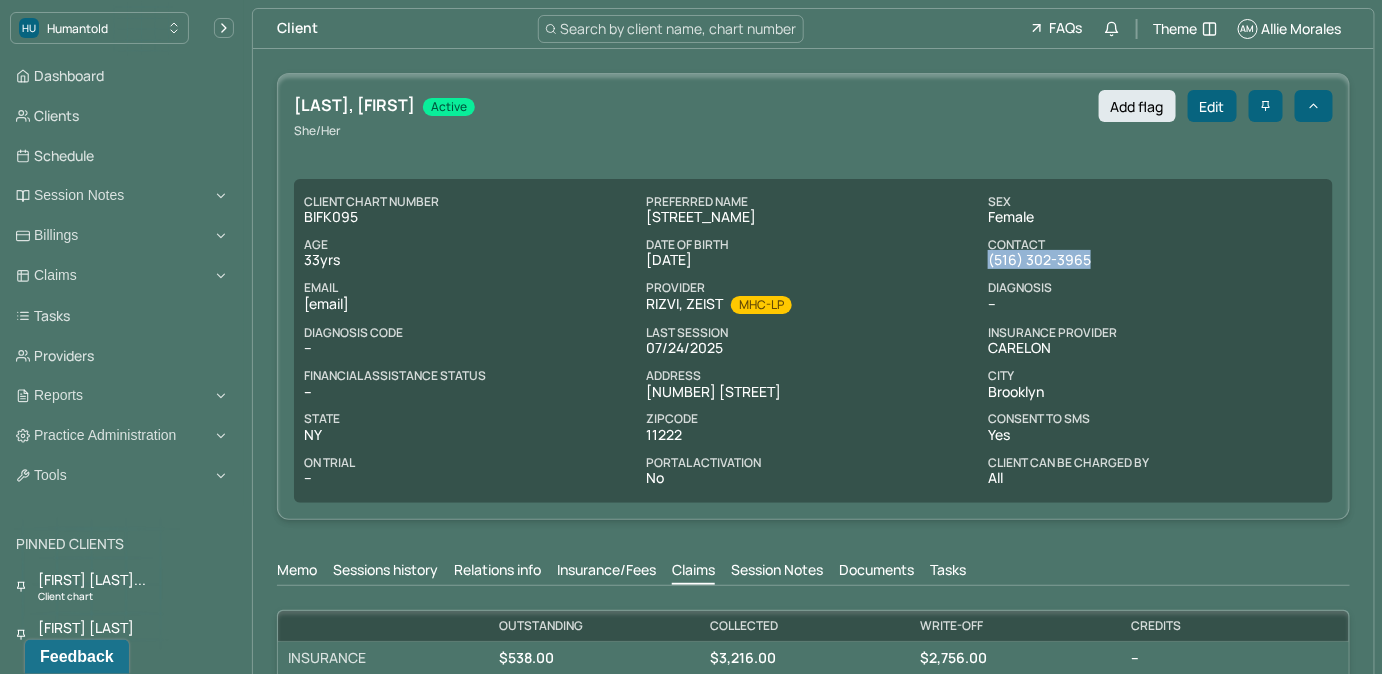 copy on "(516) 302-3965" 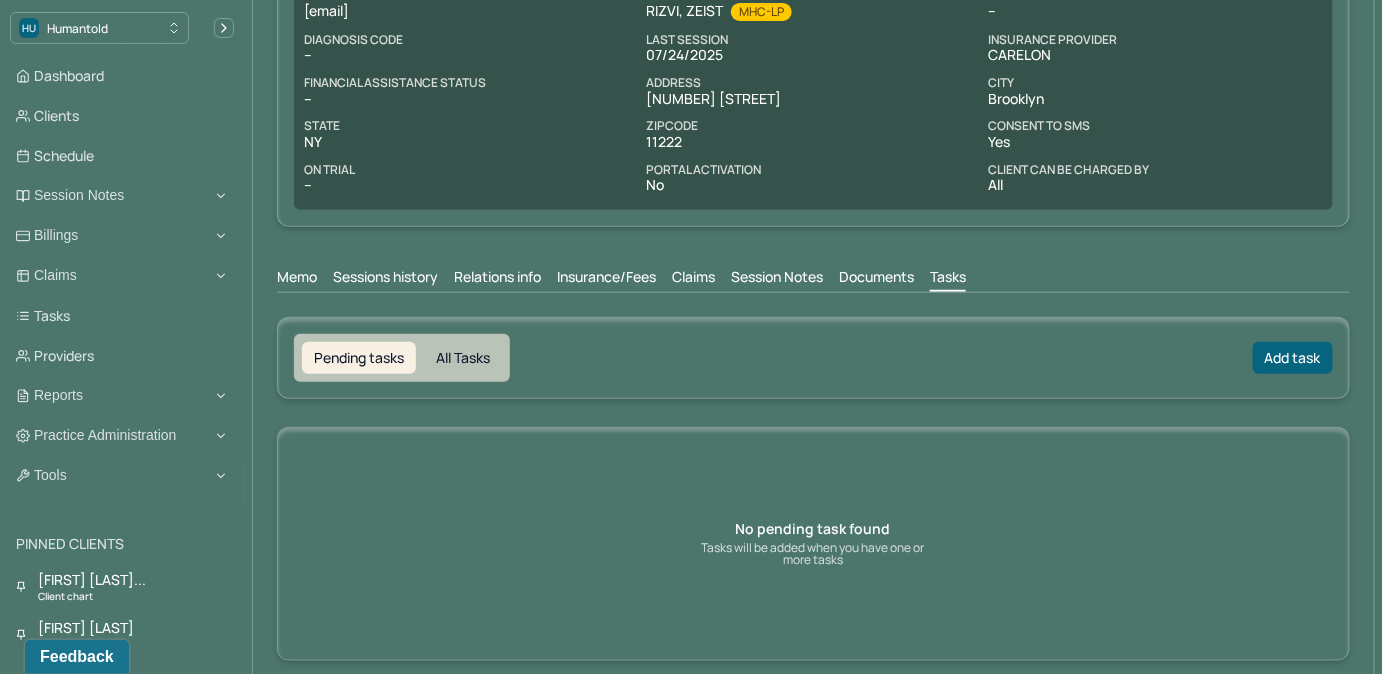 scroll, scrollTop: 310, scrollLeft: 0, axis: vertical 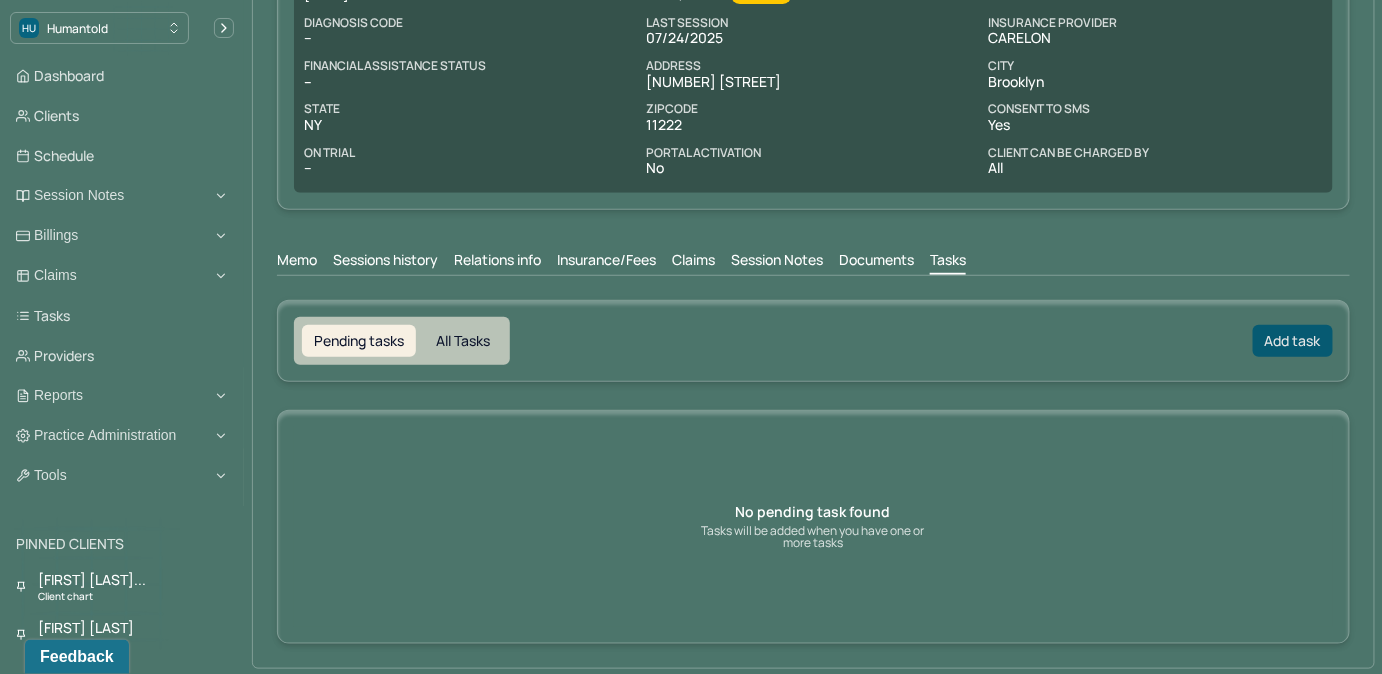 click on "Add task" at bounding box center [1293, 341] 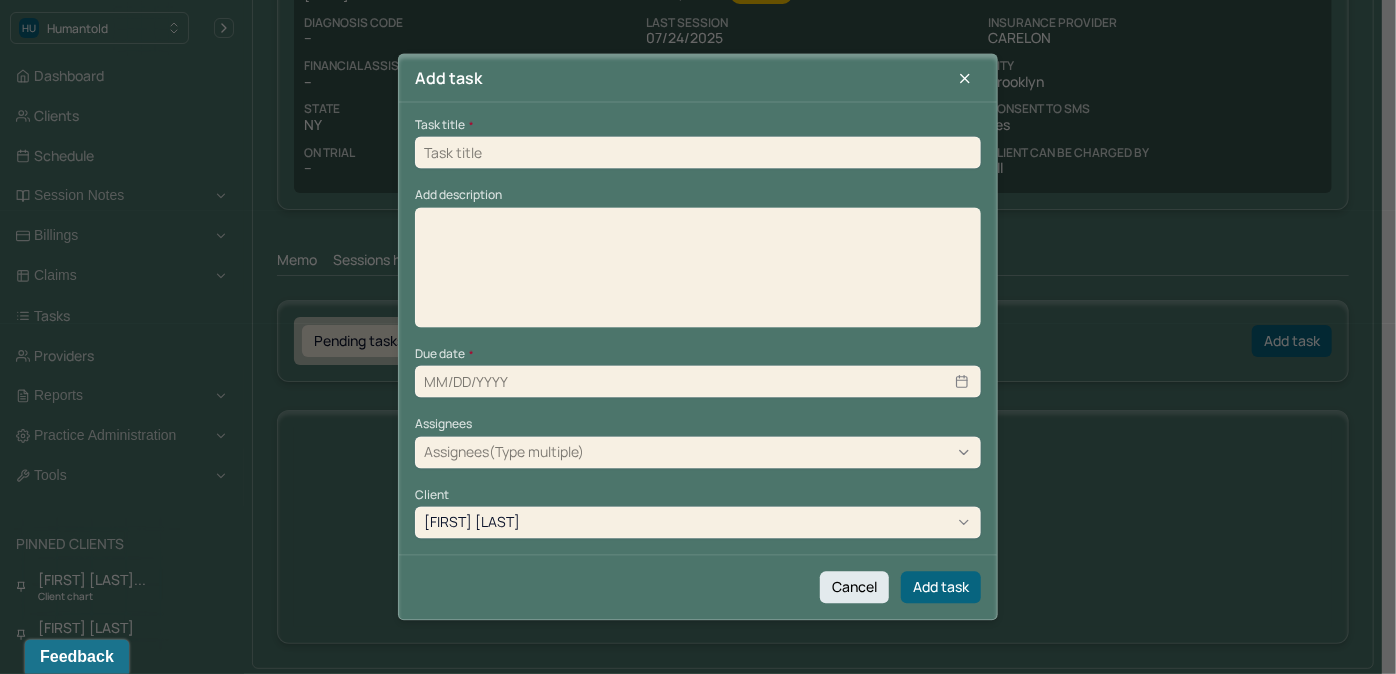 click at bounding box center (698, 153) 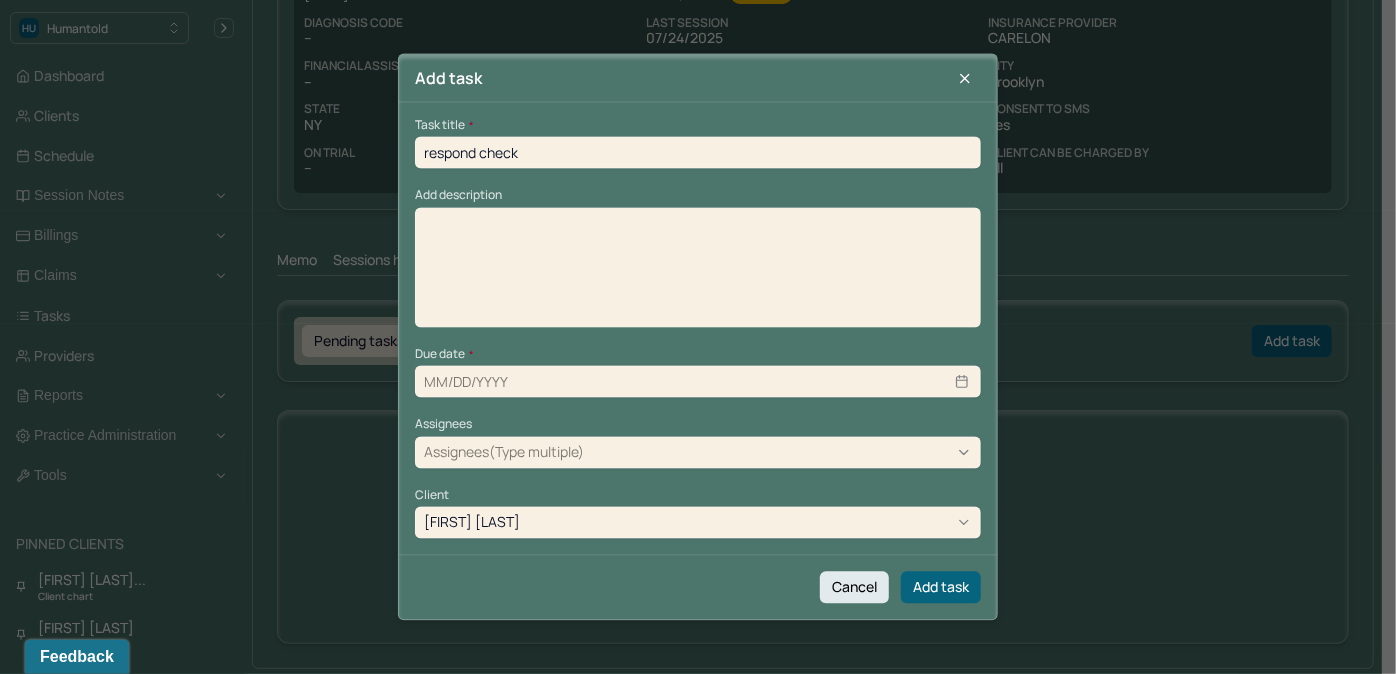 type on "08/08/2025" 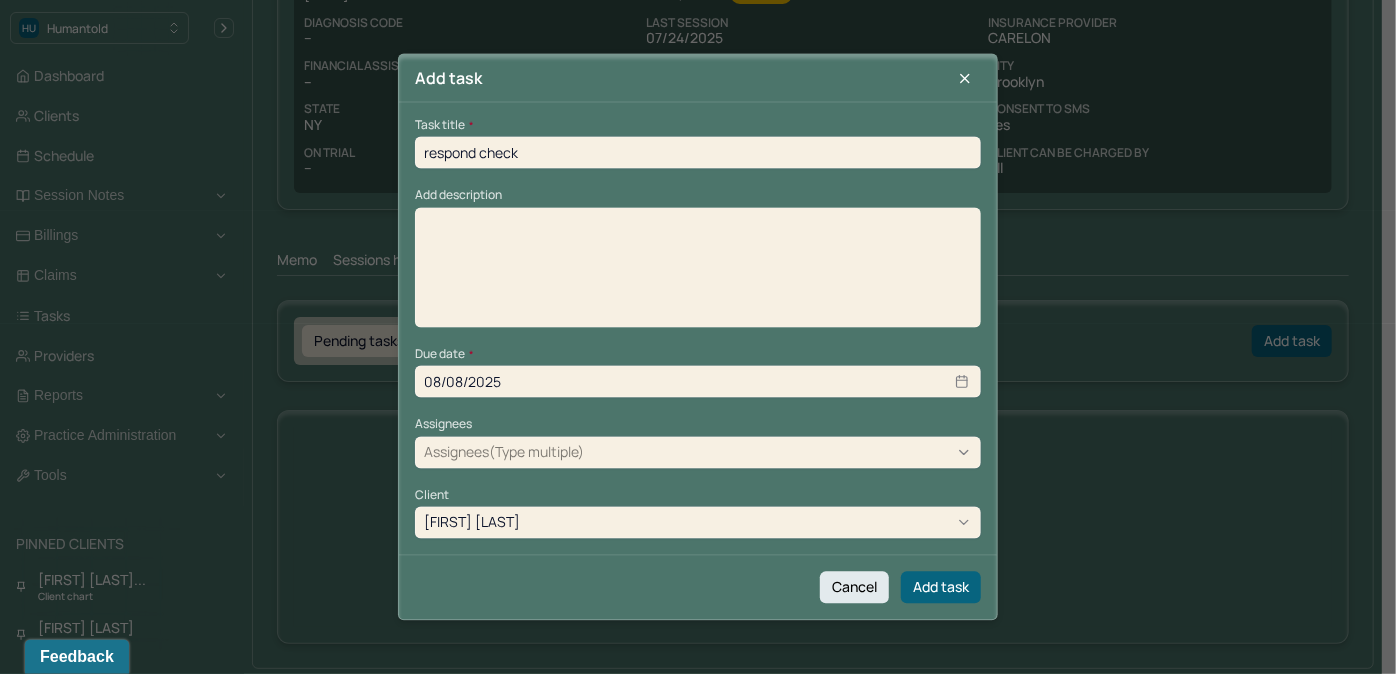 click at bounding box center [698, 274] 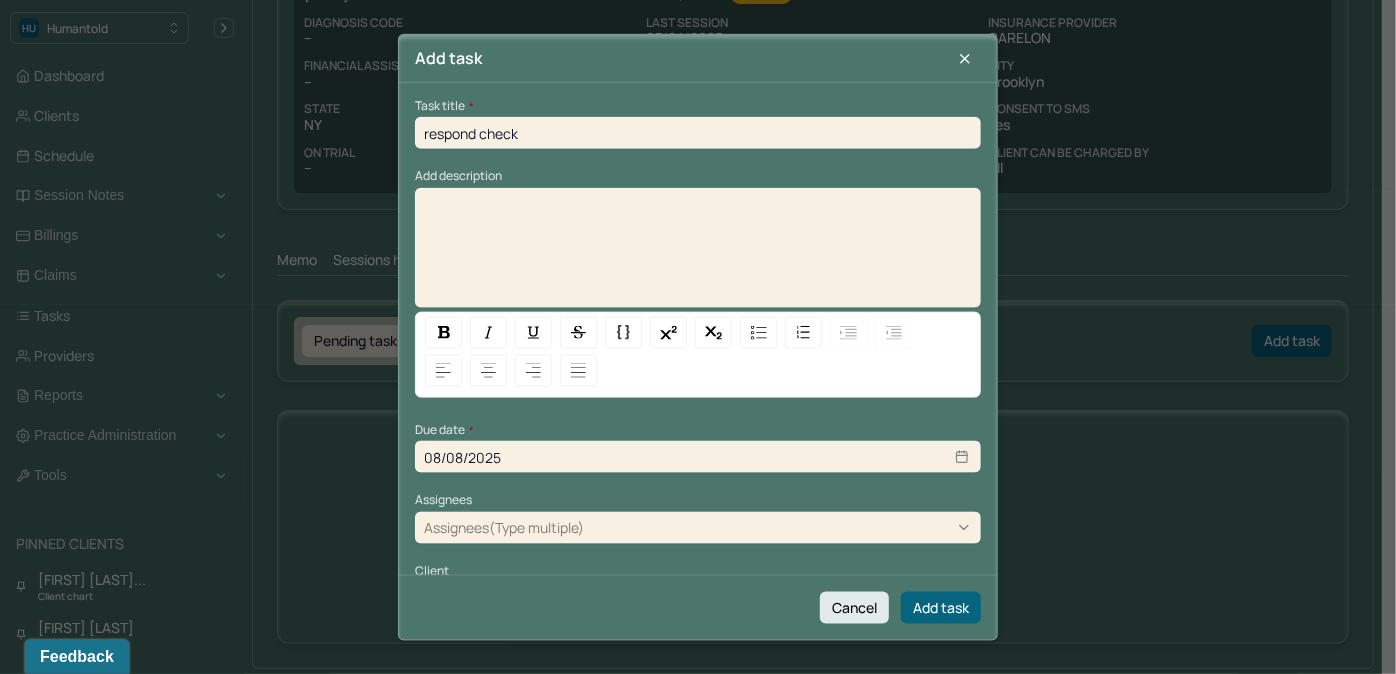 type 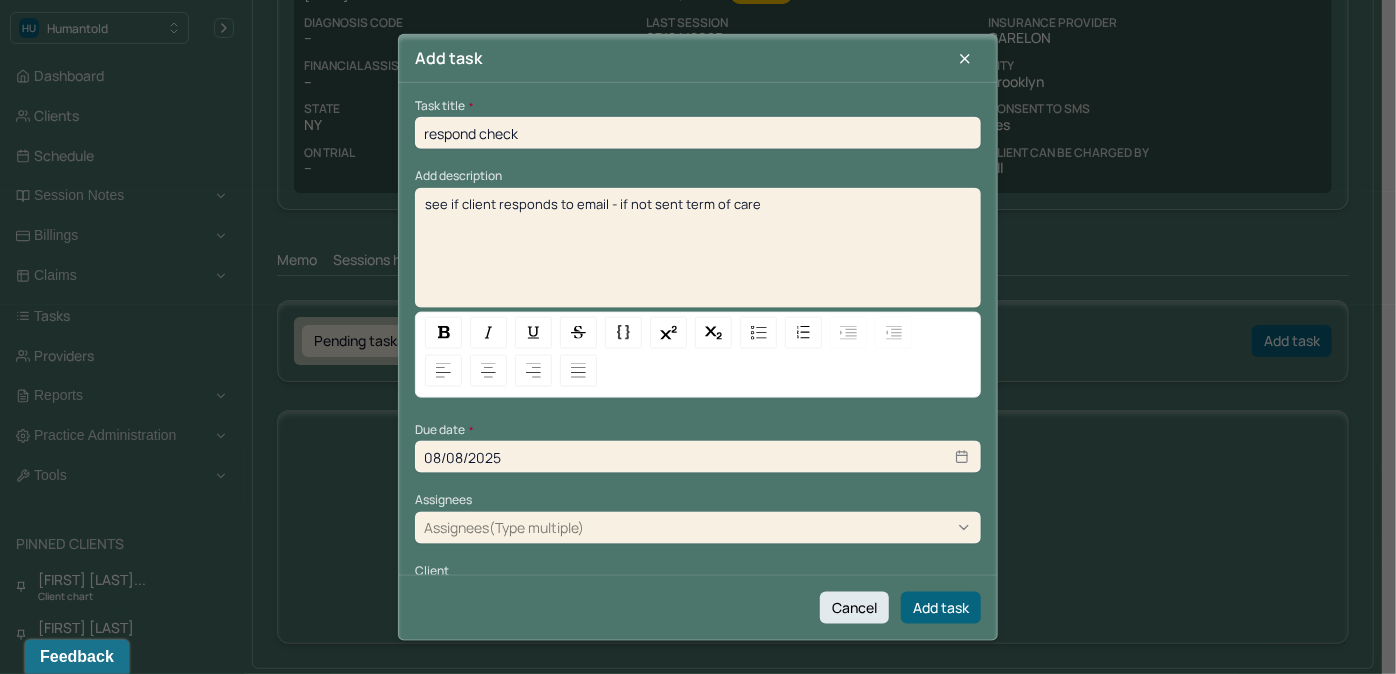click on "08/08/2025" at bounding box center (698, 457) 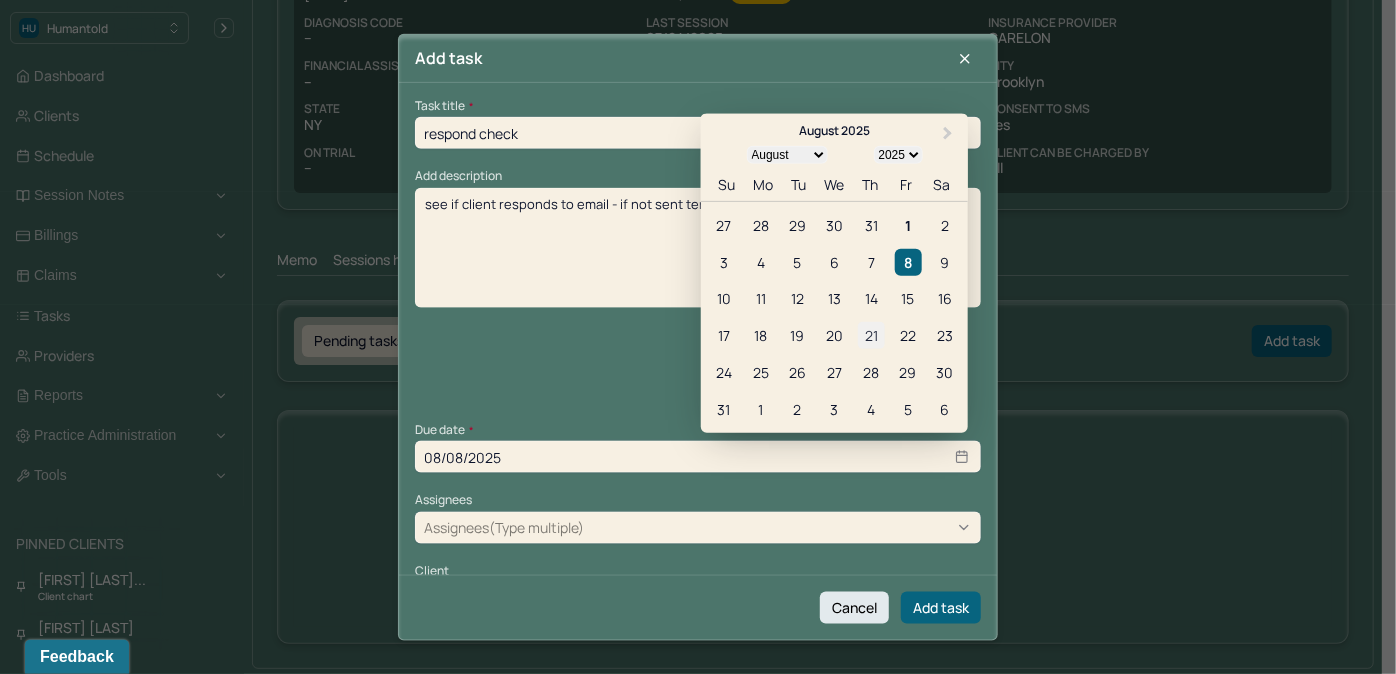 click on "21" at bounding box center [871, 335] 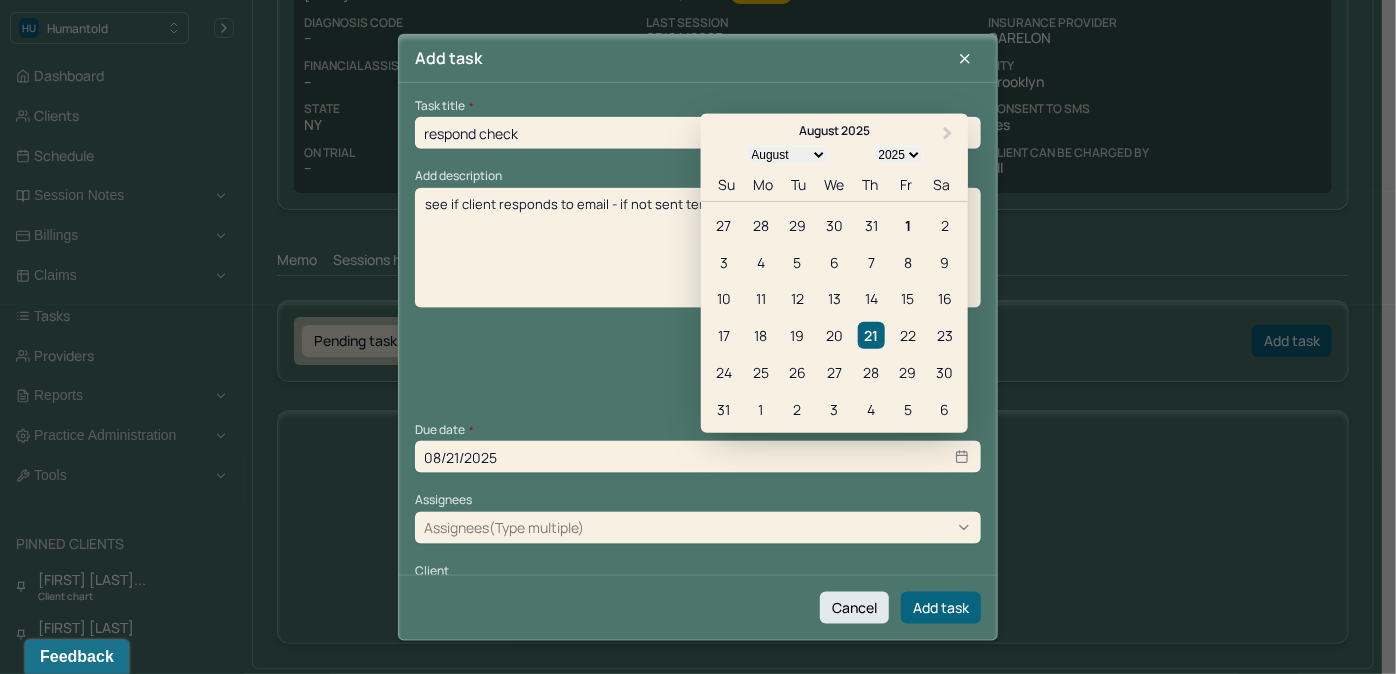 click at bounding box center (780, 527) 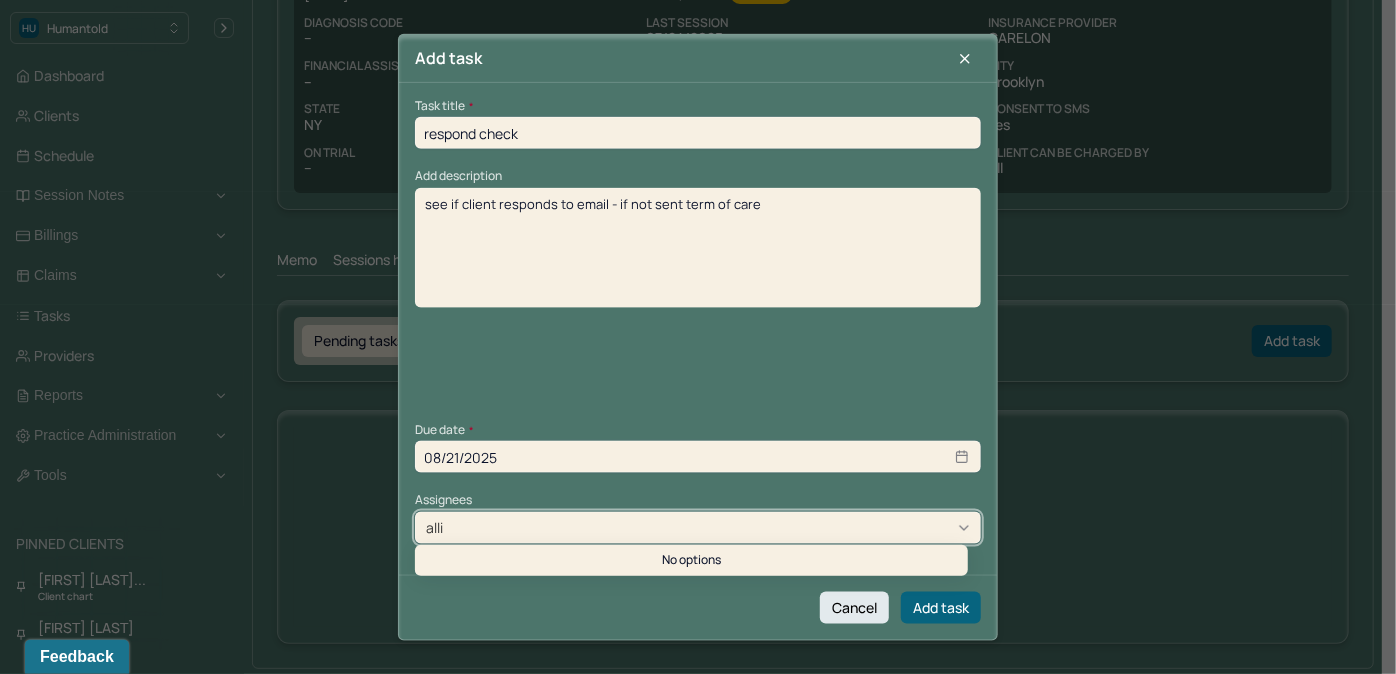 type on "allie" 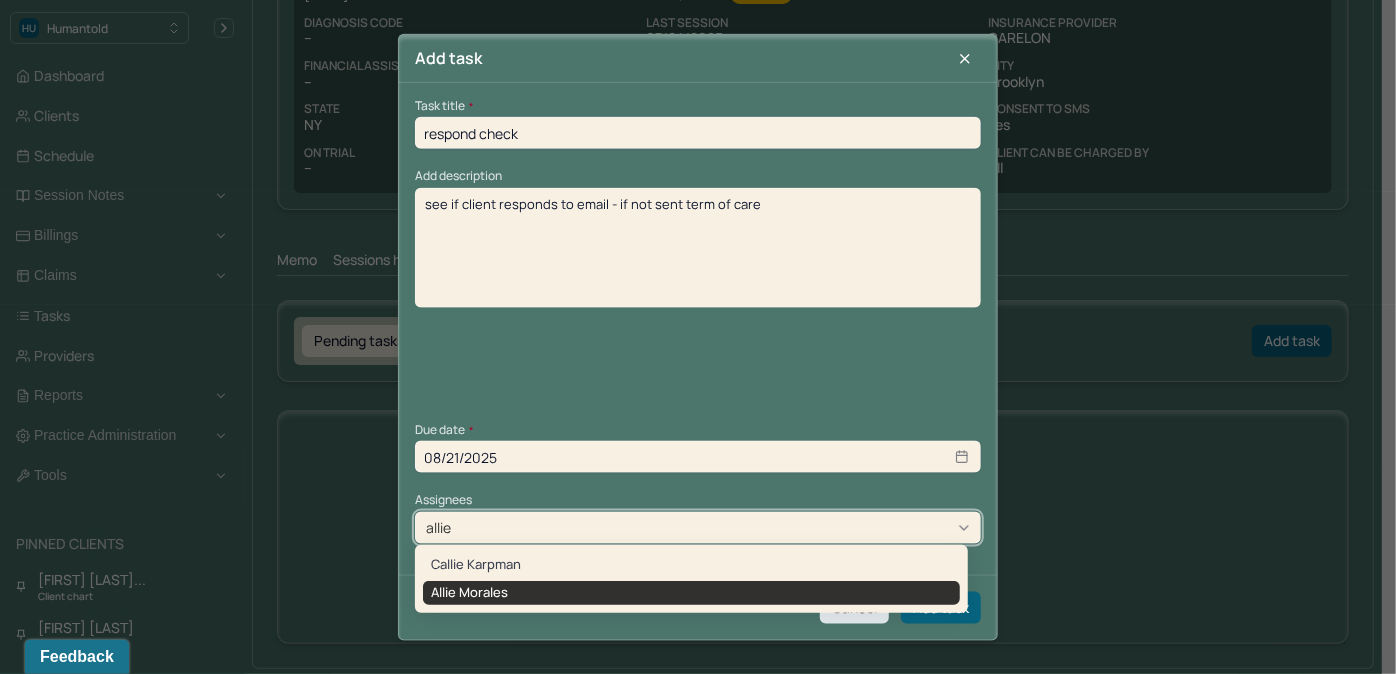 click on "Allie Morales" at bounding box center [691, 593] 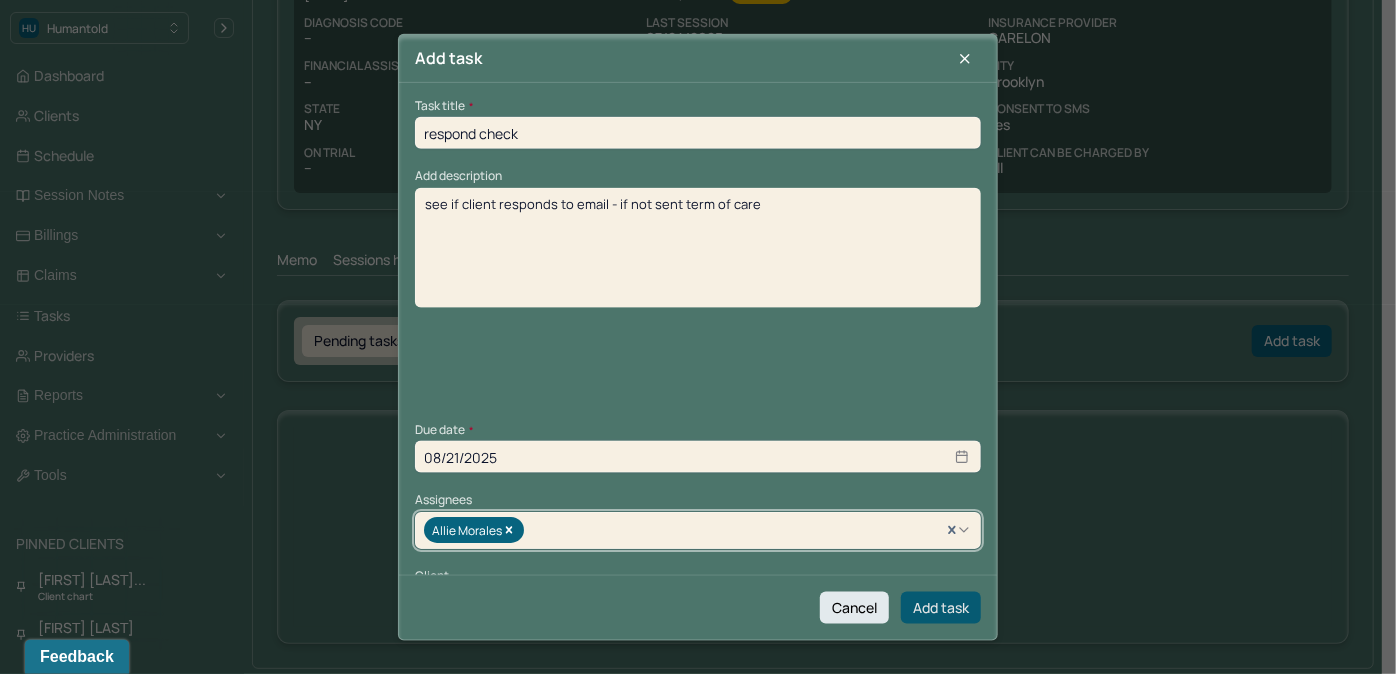 click on "Add task" at bounding box center (941, 607) 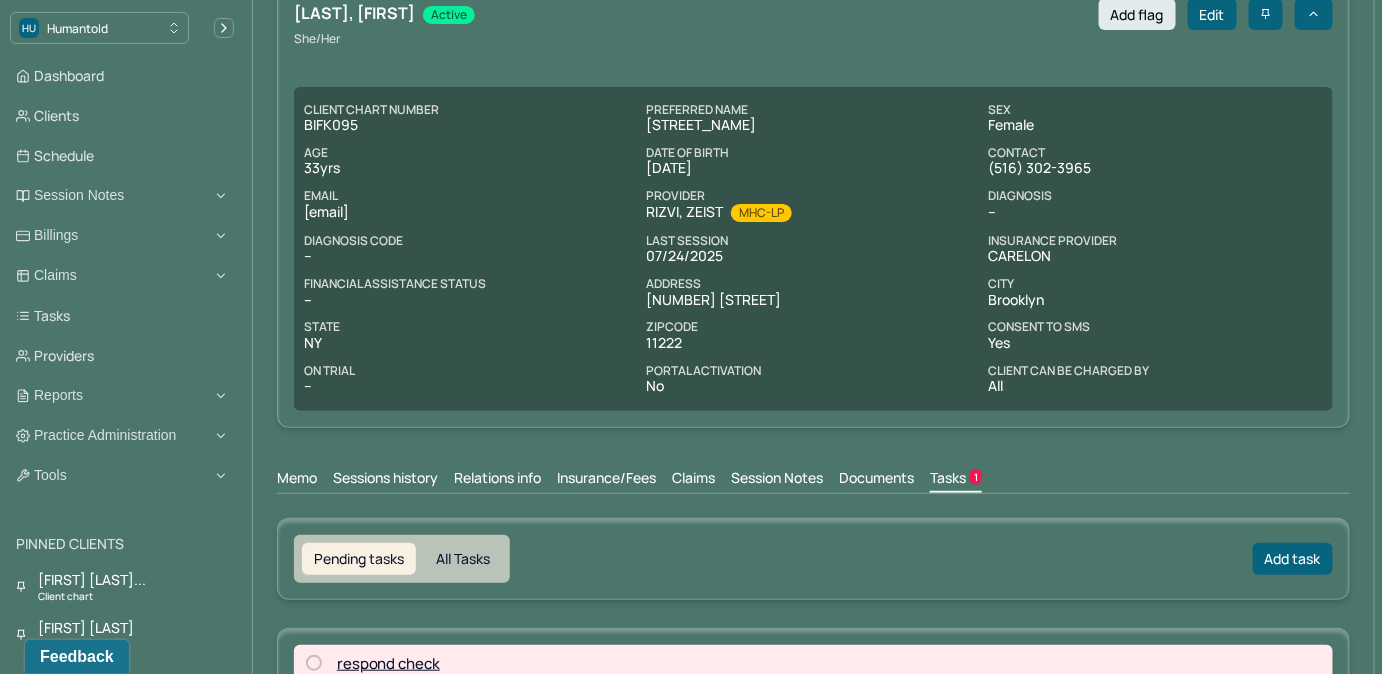 scroll, scrollTop: 0, scrollLeft: 0, axis: both 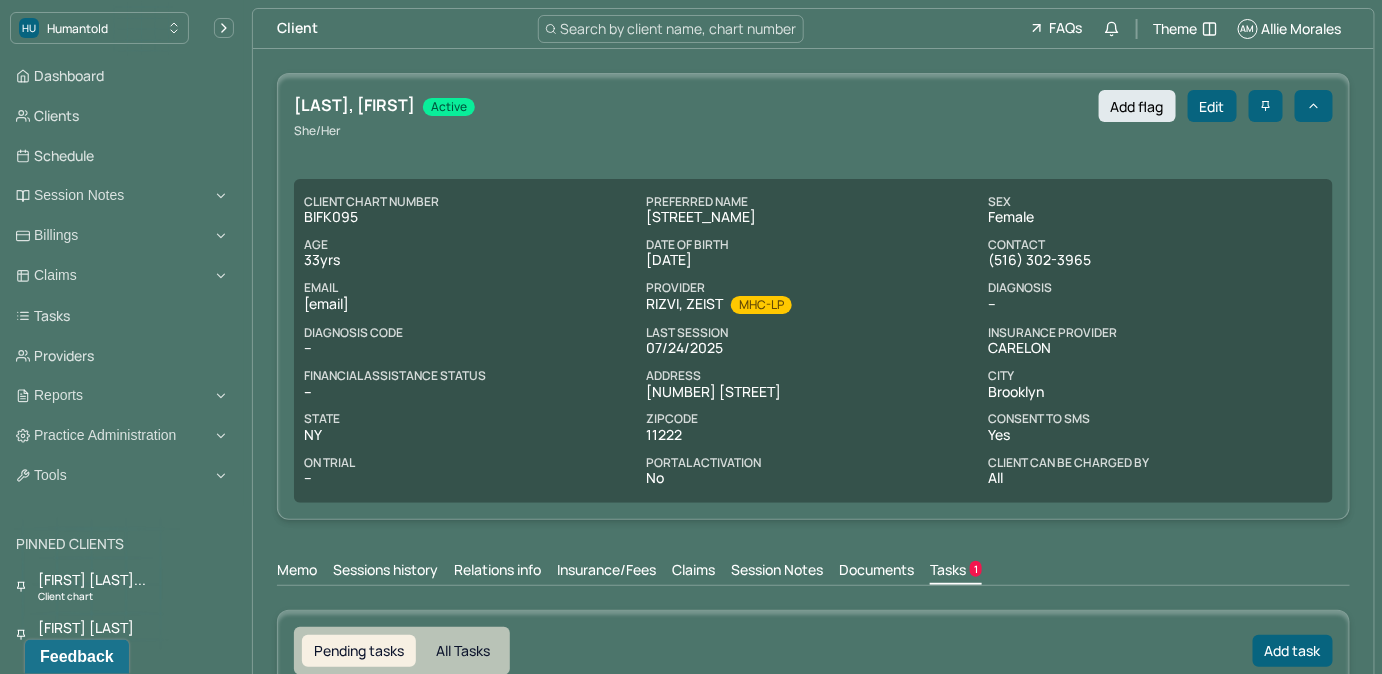 copy on "alleyhbudnick@gmail.com" 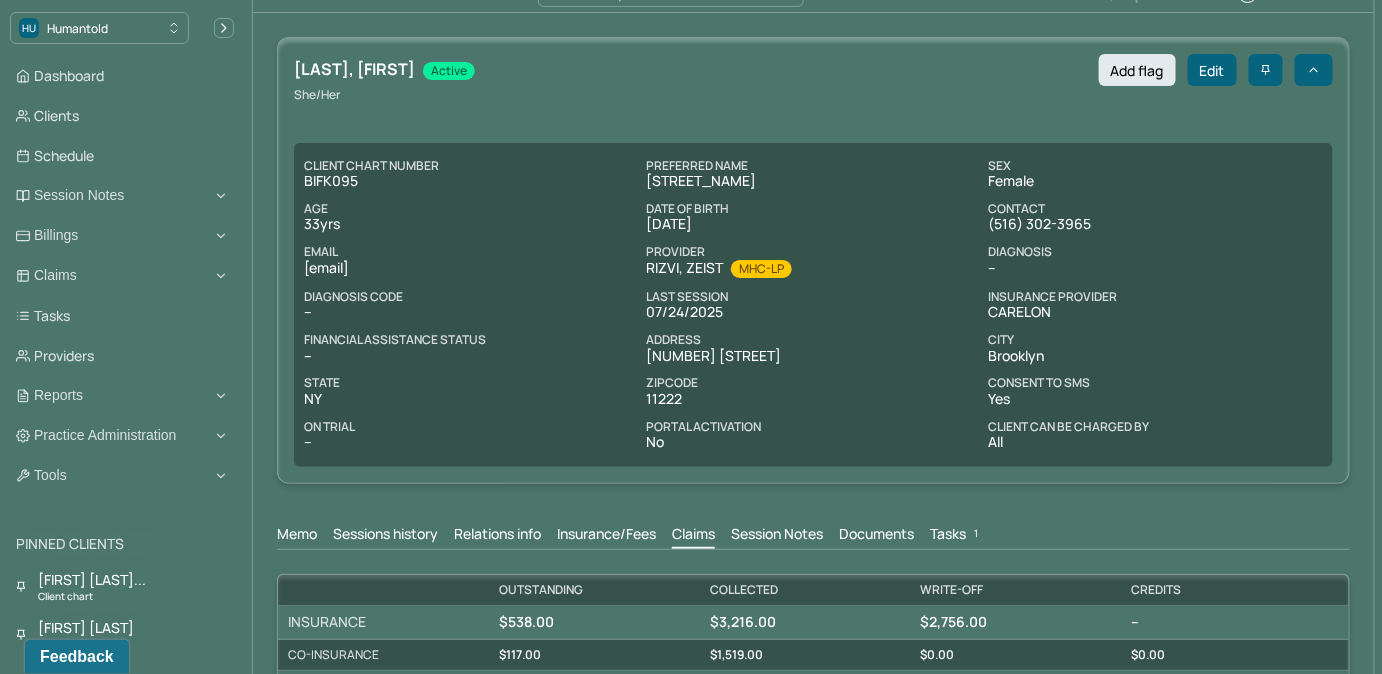 scroll, scrollTop: 0, scrollLeft: 0, axis: both 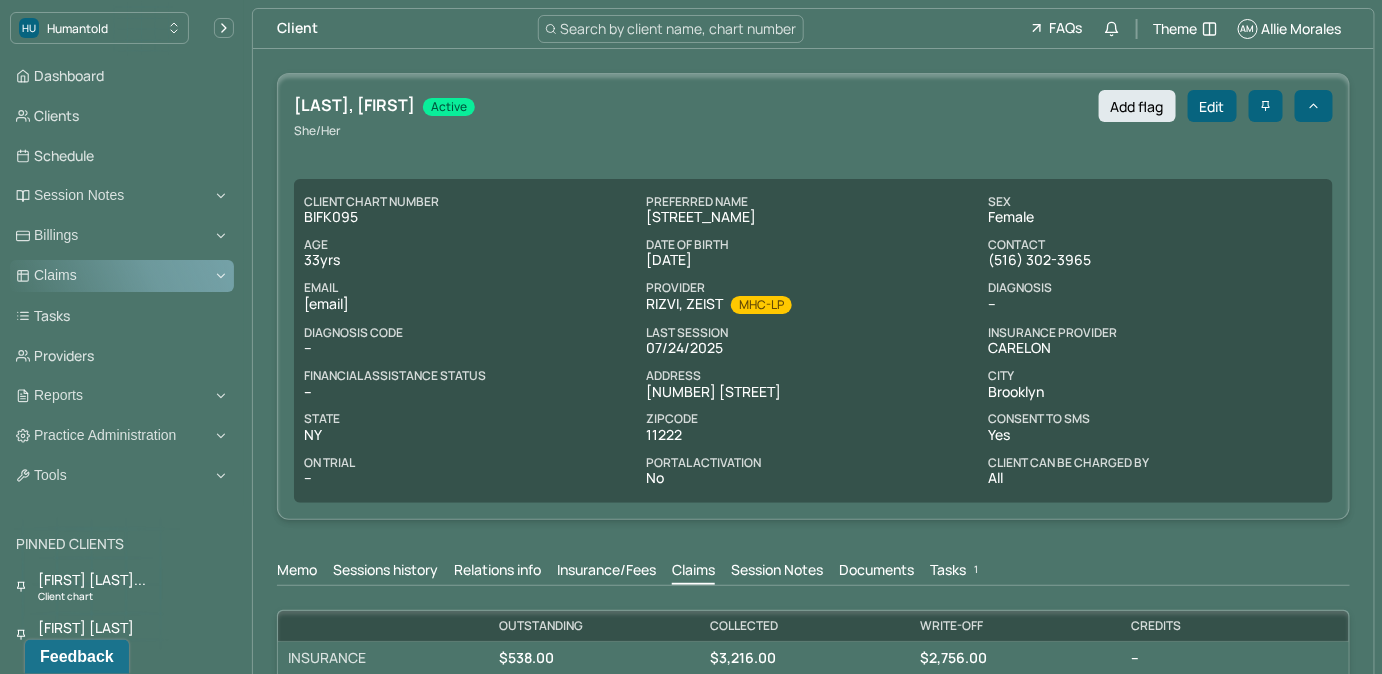 drag, startPoint x: 101, startPoint y: 308, endPoint x: 37, endPoint y: 286, distance: 67.6757 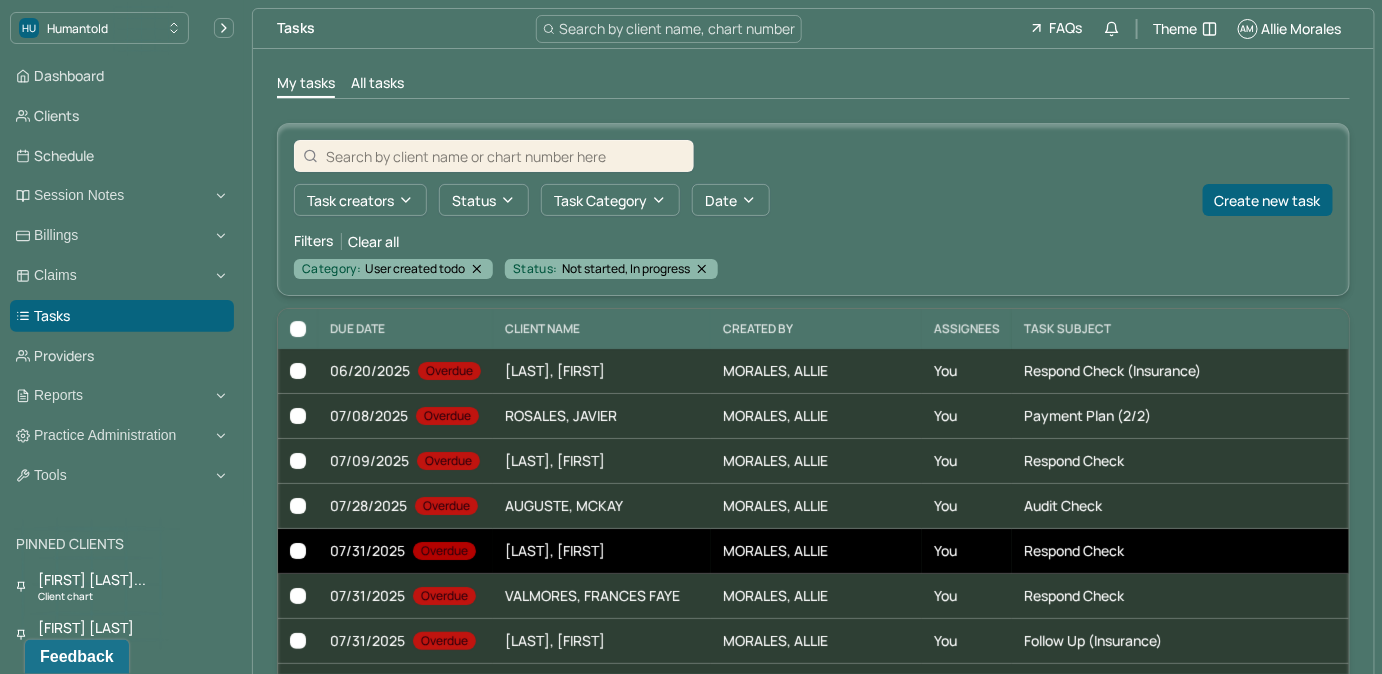 click on "You" at bounding box center [967, 551] 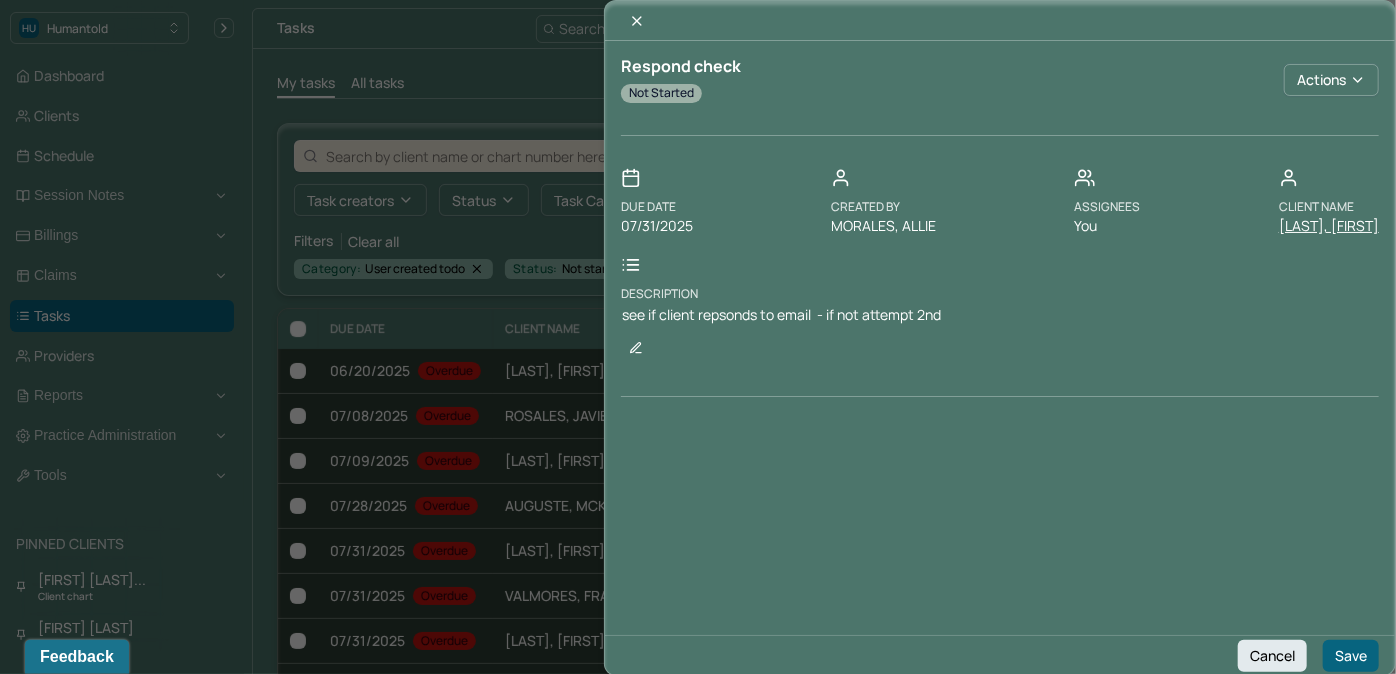 click on "WHITE, NICOLE" at bounding box center [1329, 226] 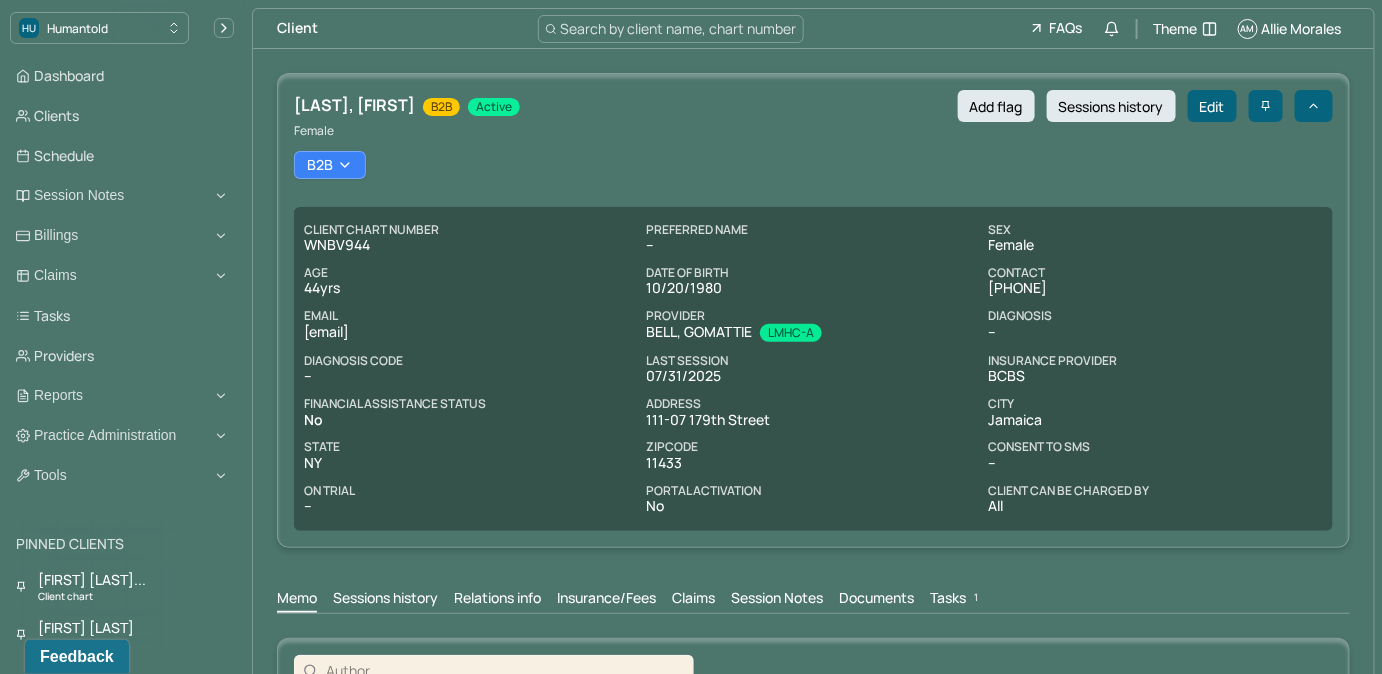 click on "Tasks 1" at bounding box center (956, 600) 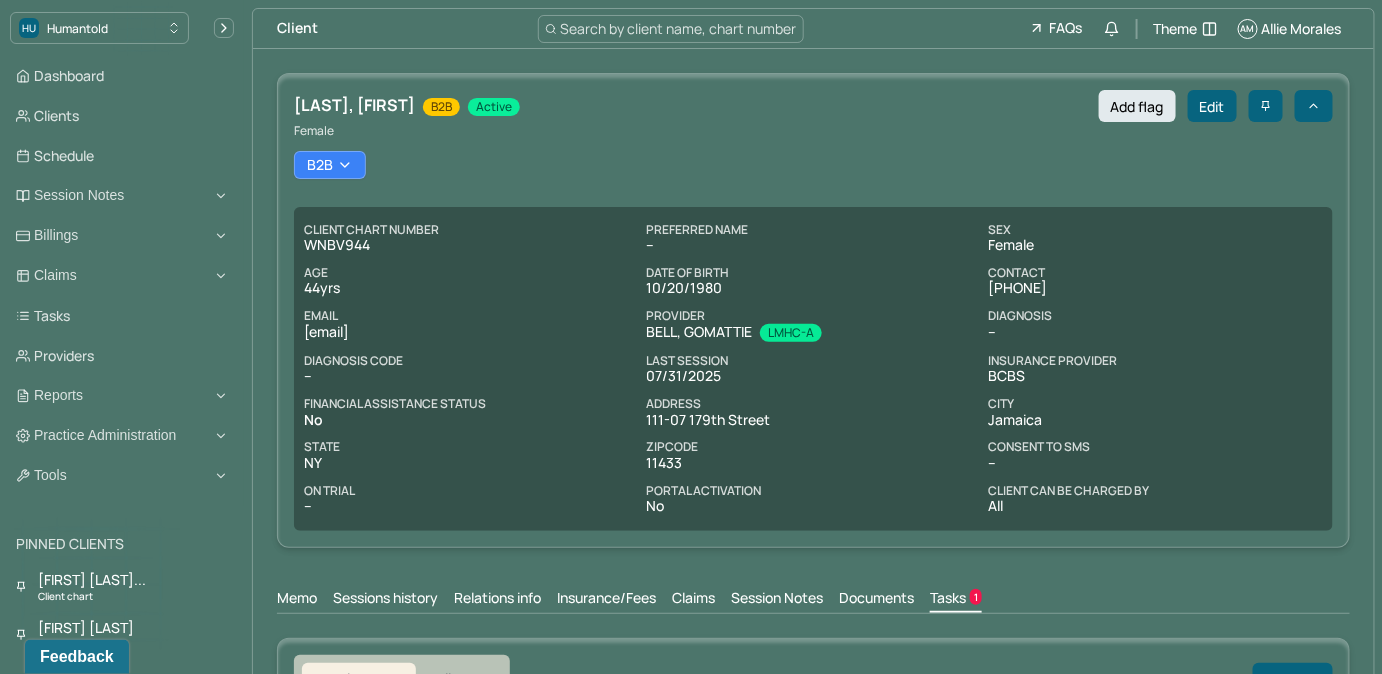 scroll, scrollTop: 1, scrollLeft: 0, axis: vertical 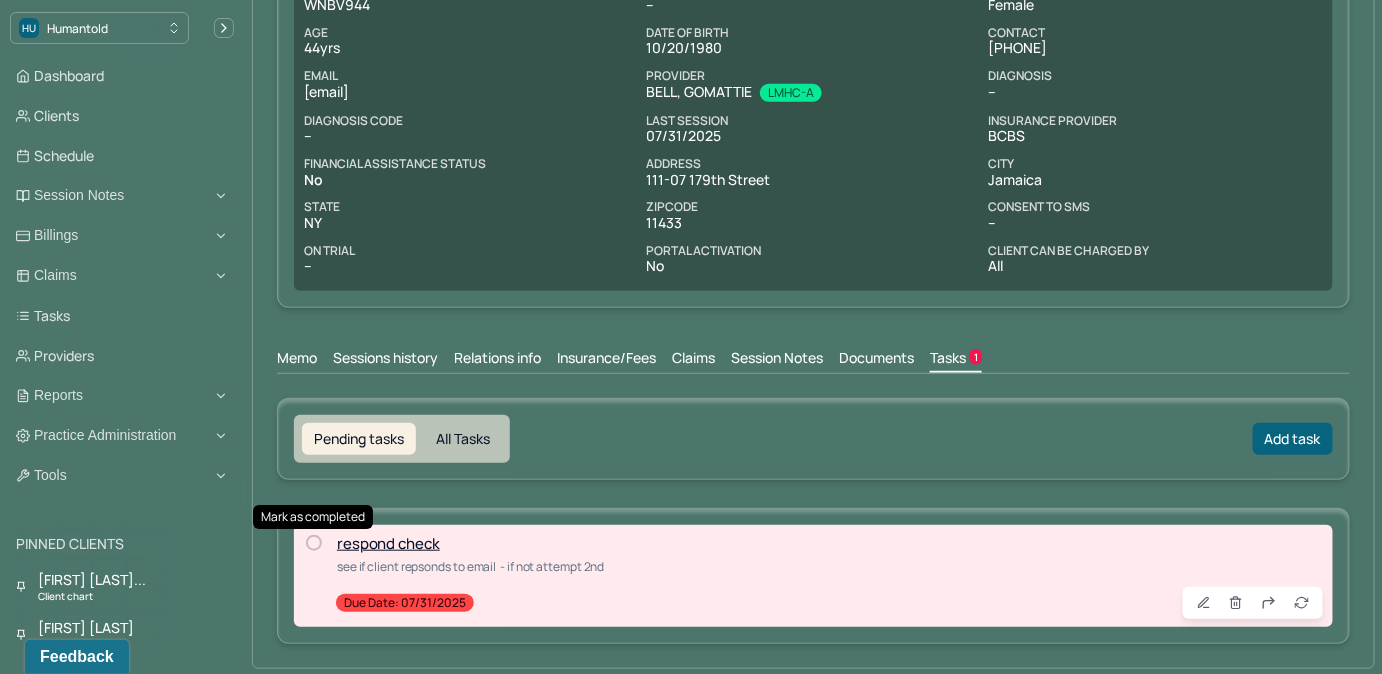 click at bounding box center [314, 543] 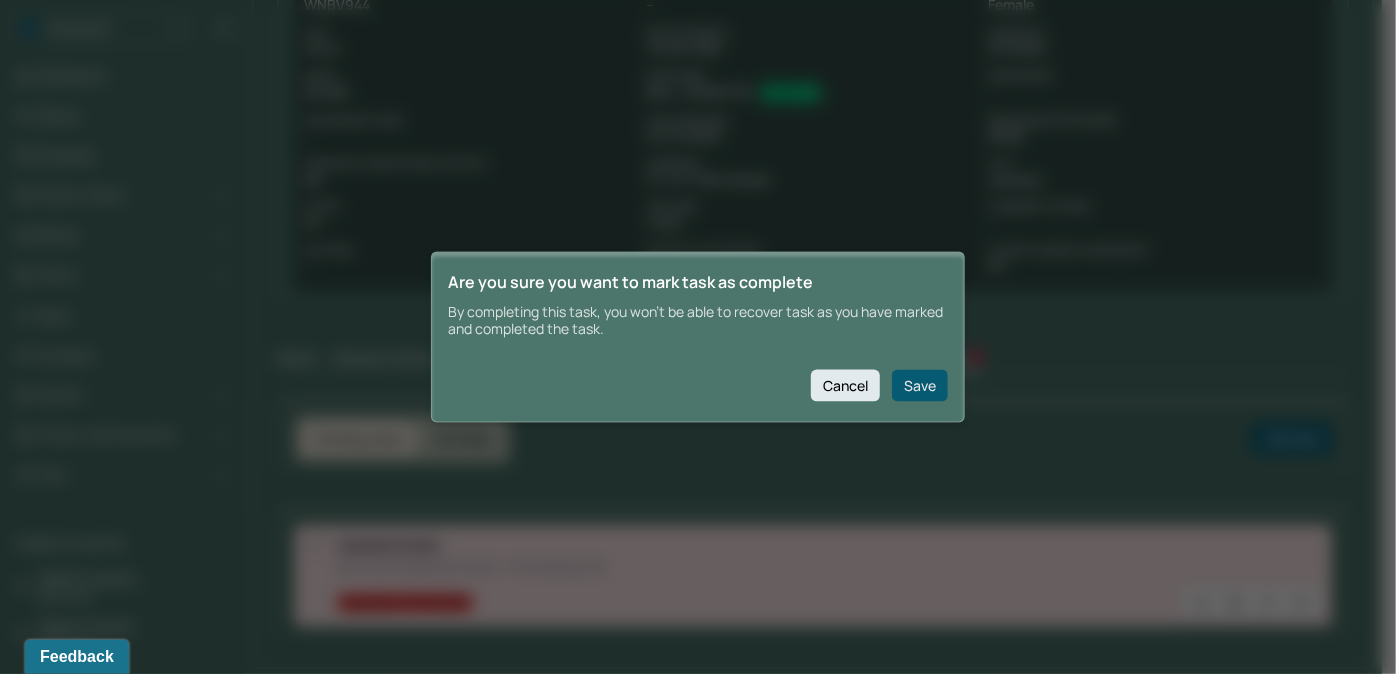click on "Save" at bounding box center [920, 385] 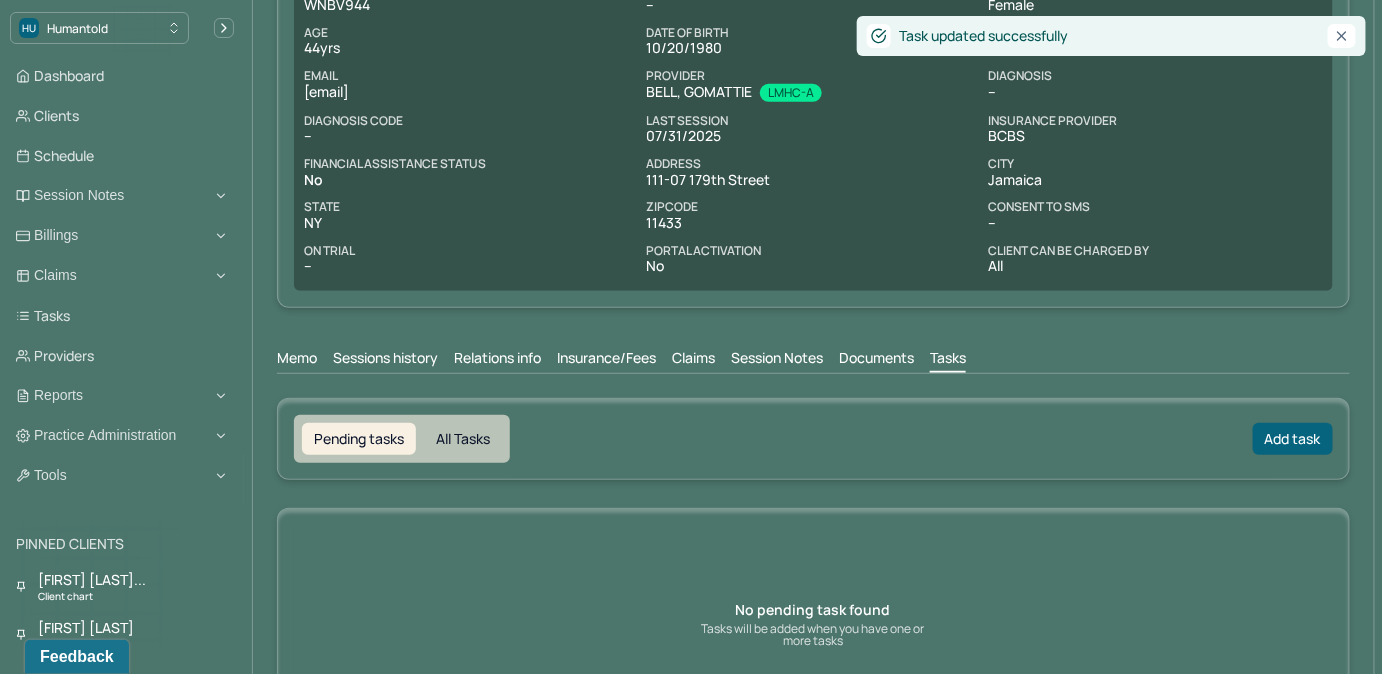 click on "Claims" at bounding box center (693, 360) 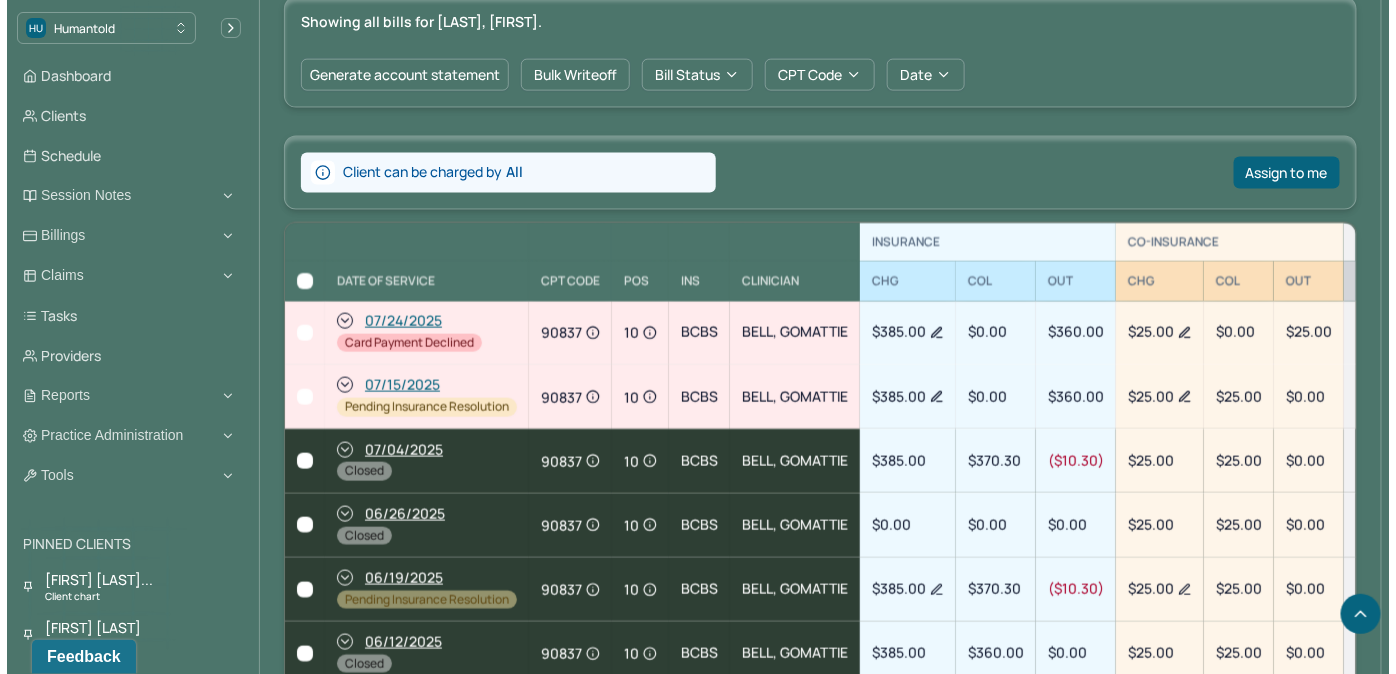 scroll, scrollTop: 876, scrollLeft: 0, axis: vertical 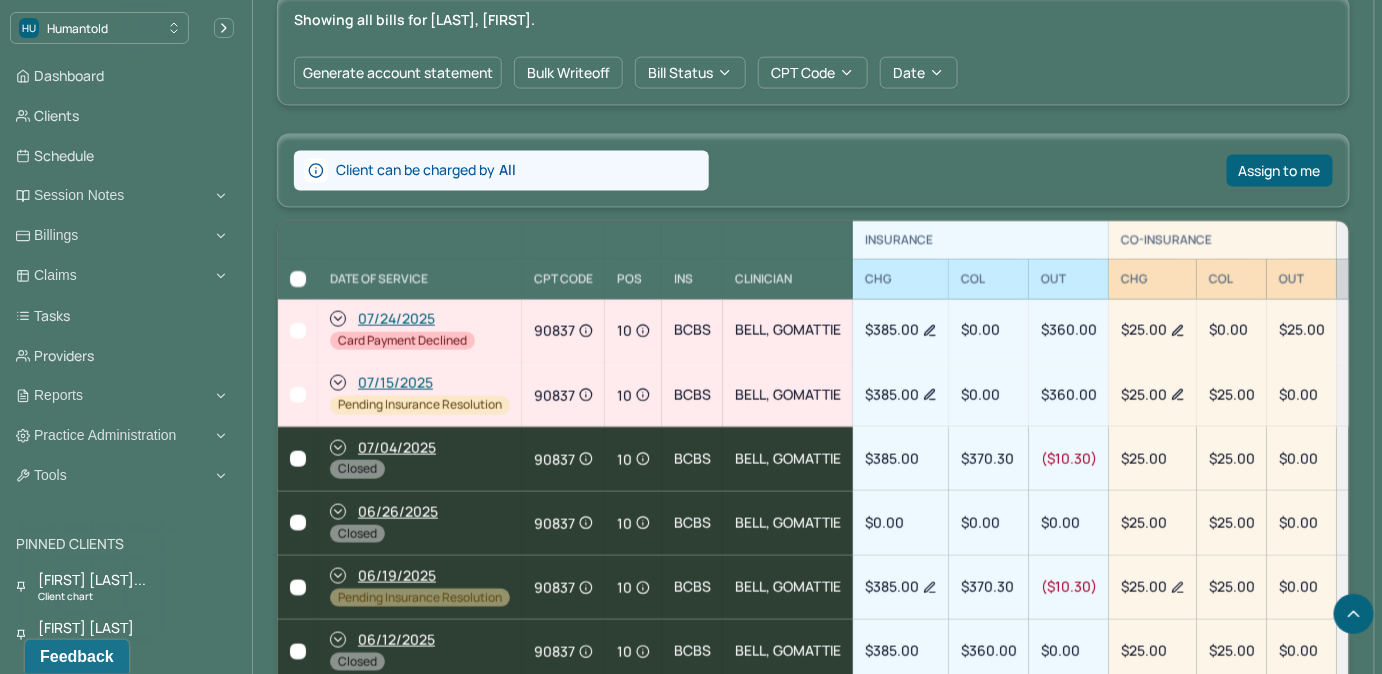 click at bounding box center [298, 331] 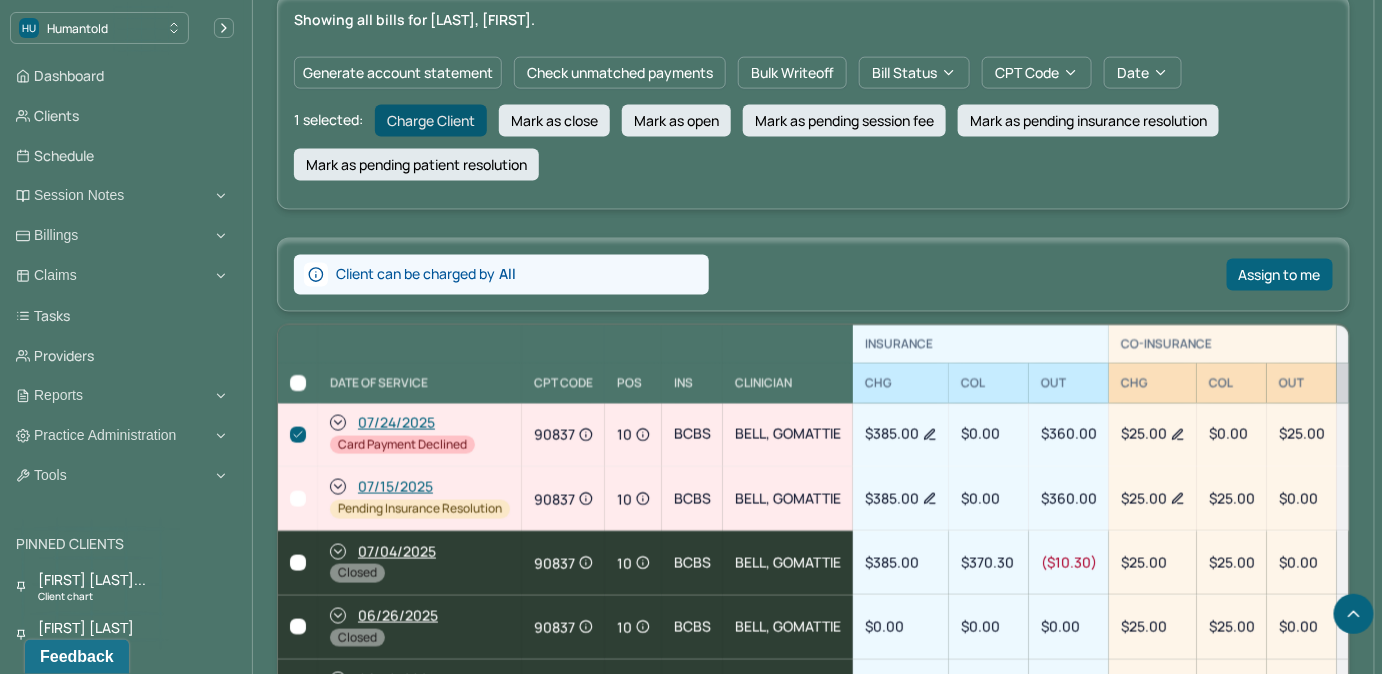 click on "Charge Client" at bounding box center [431, 121] 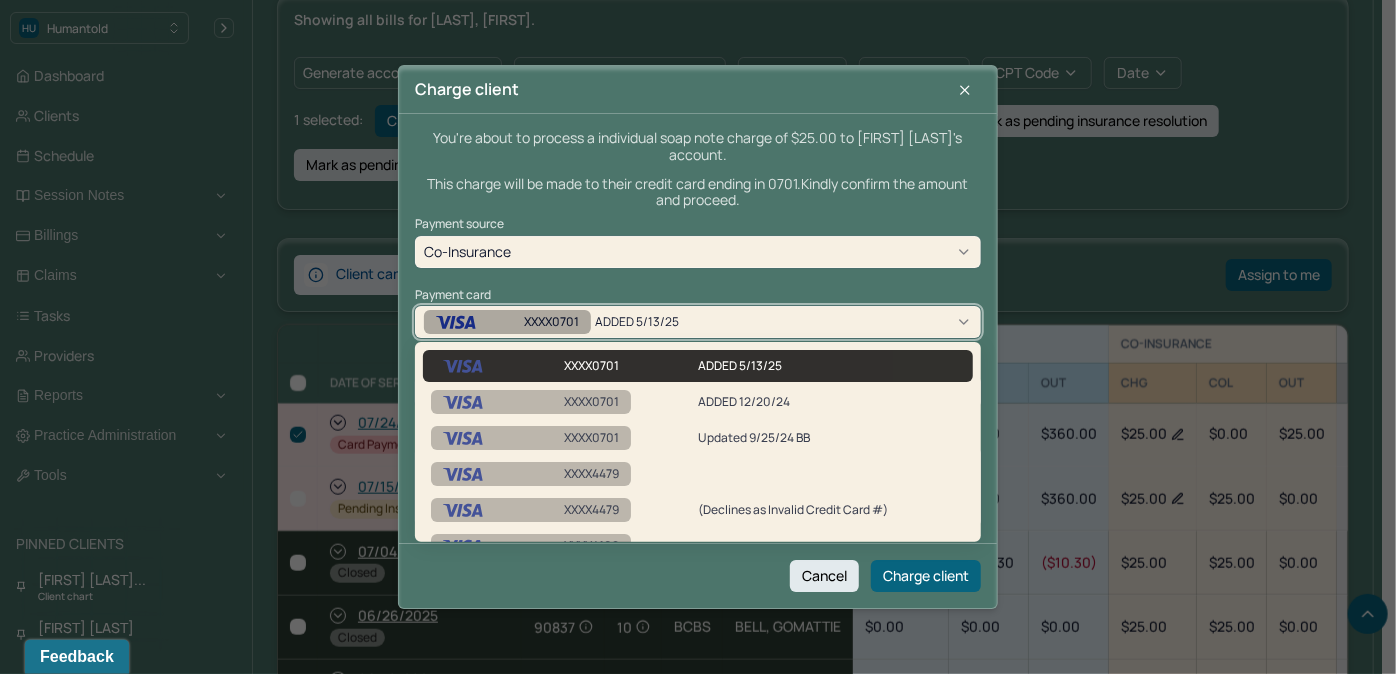 click on "ADDED 5/13/25" at bounding box center [653, 322] 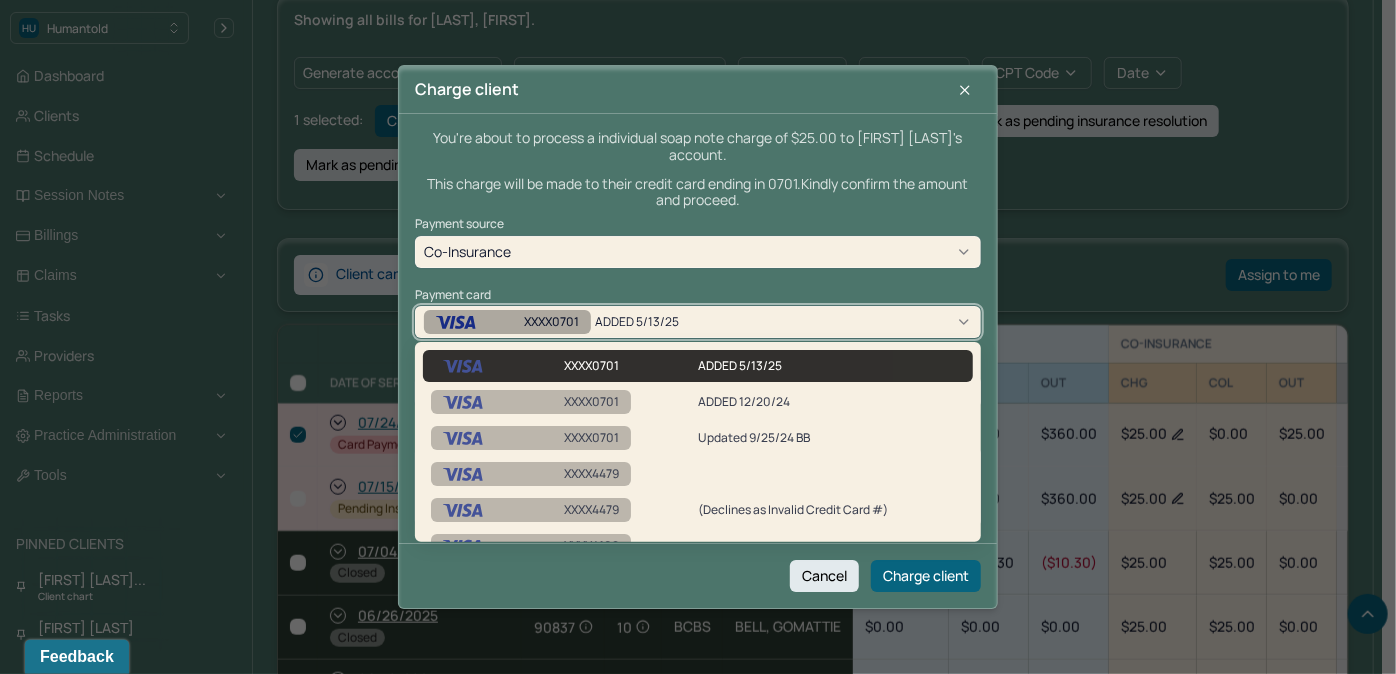 click on "XXXX0701 ADDED 5/13/25" at bounding box center (568, 322) 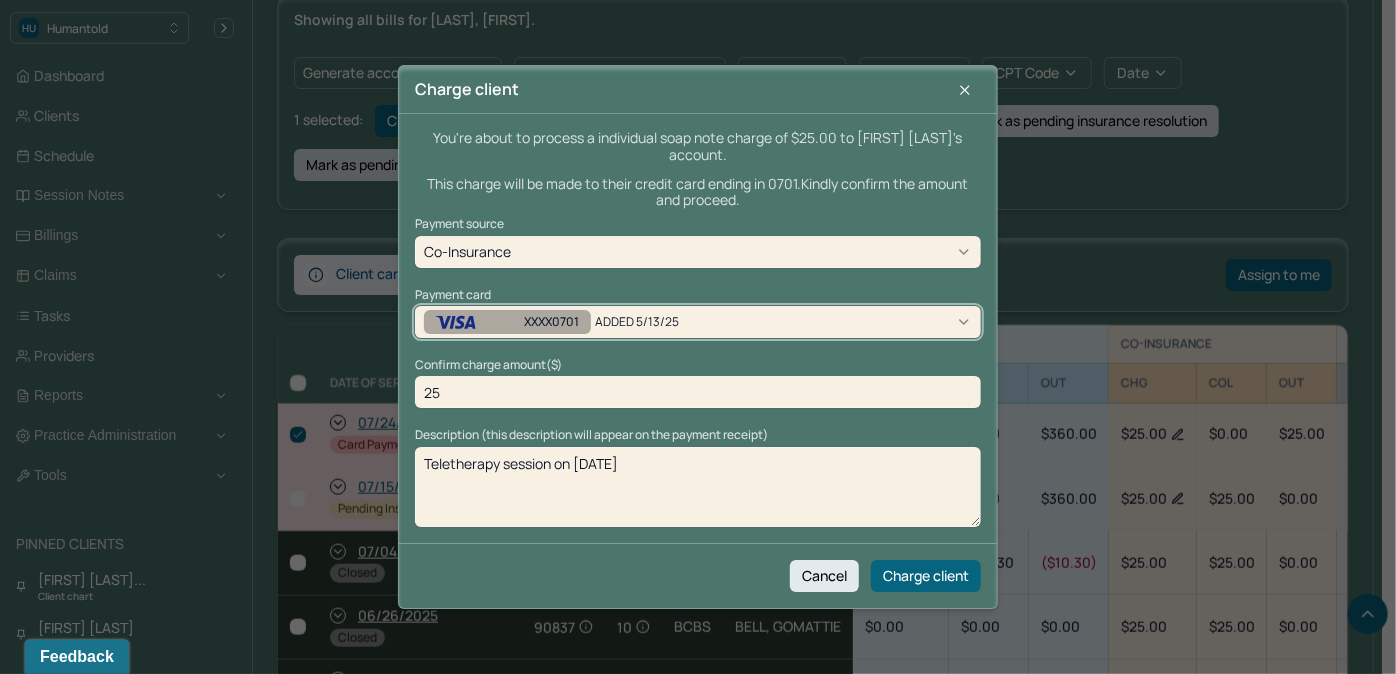 click on "Cancel Charge client" at bounding box center (698, 575) 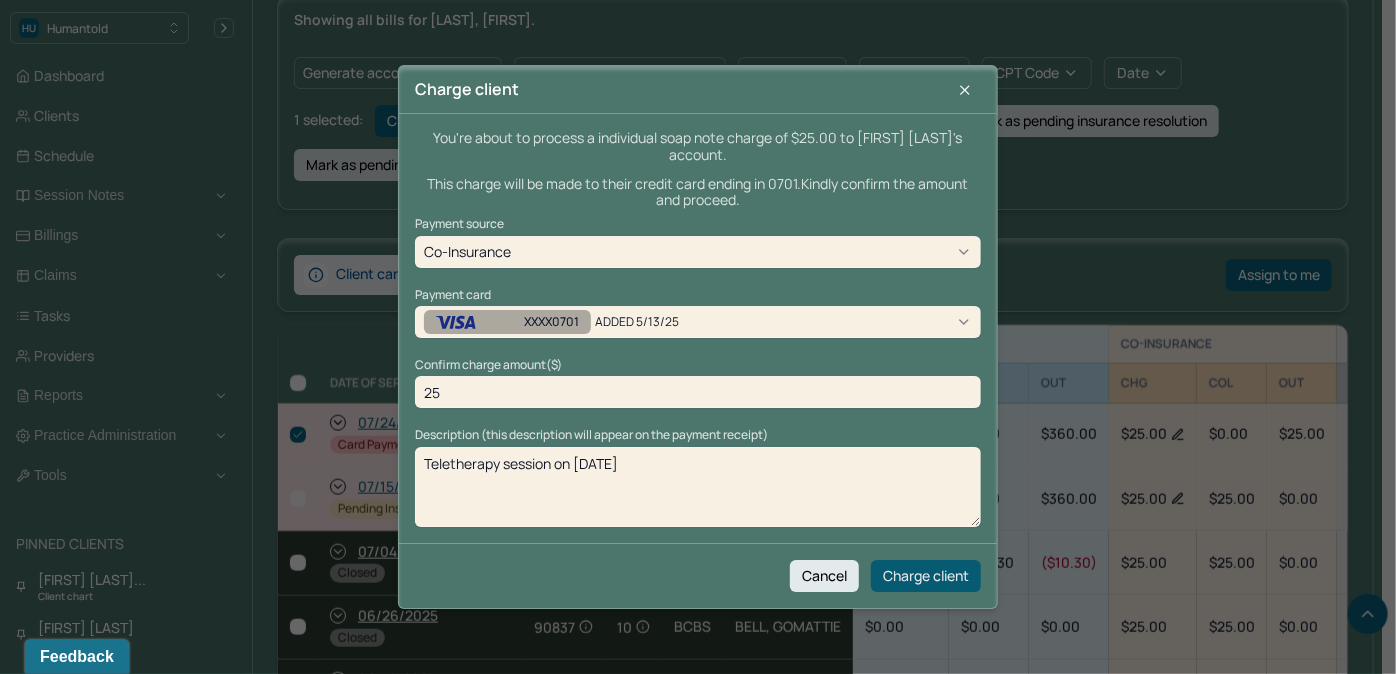 click on "Charge client" at bounding box center [926, 576] 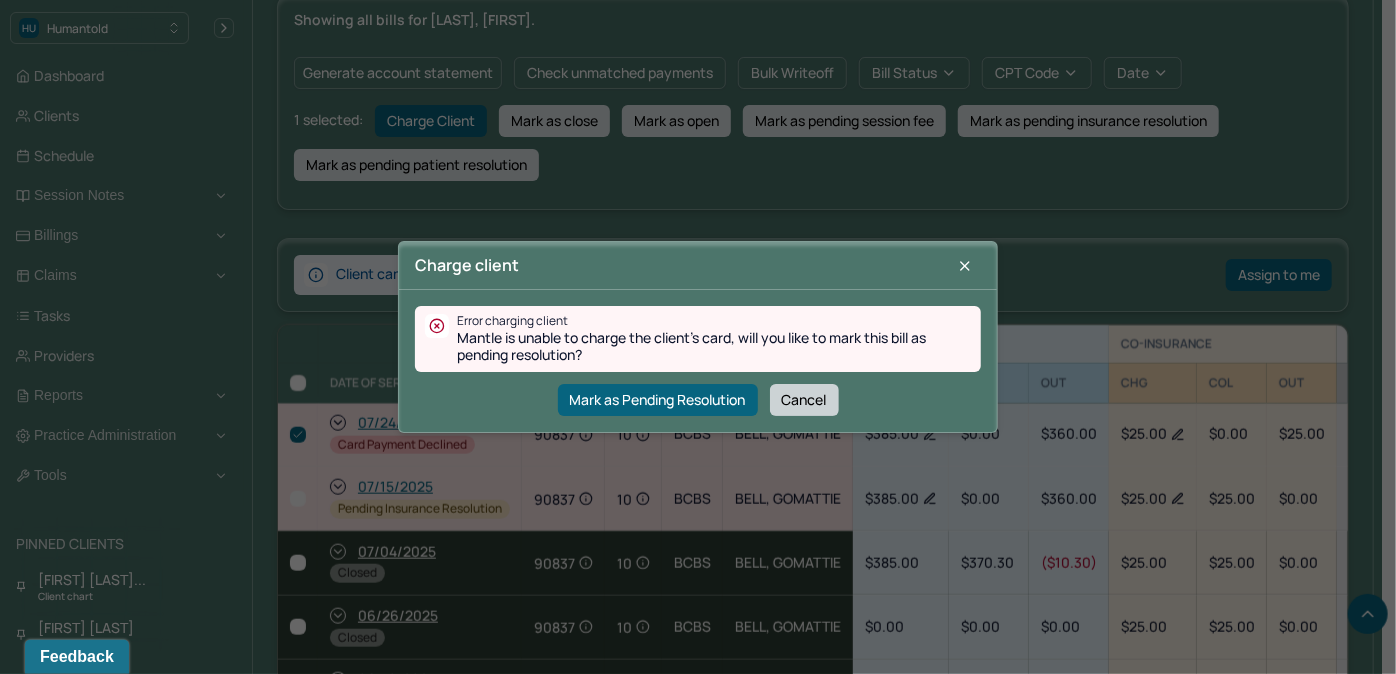 click on "Cancel" at bounding box center (804, 400) 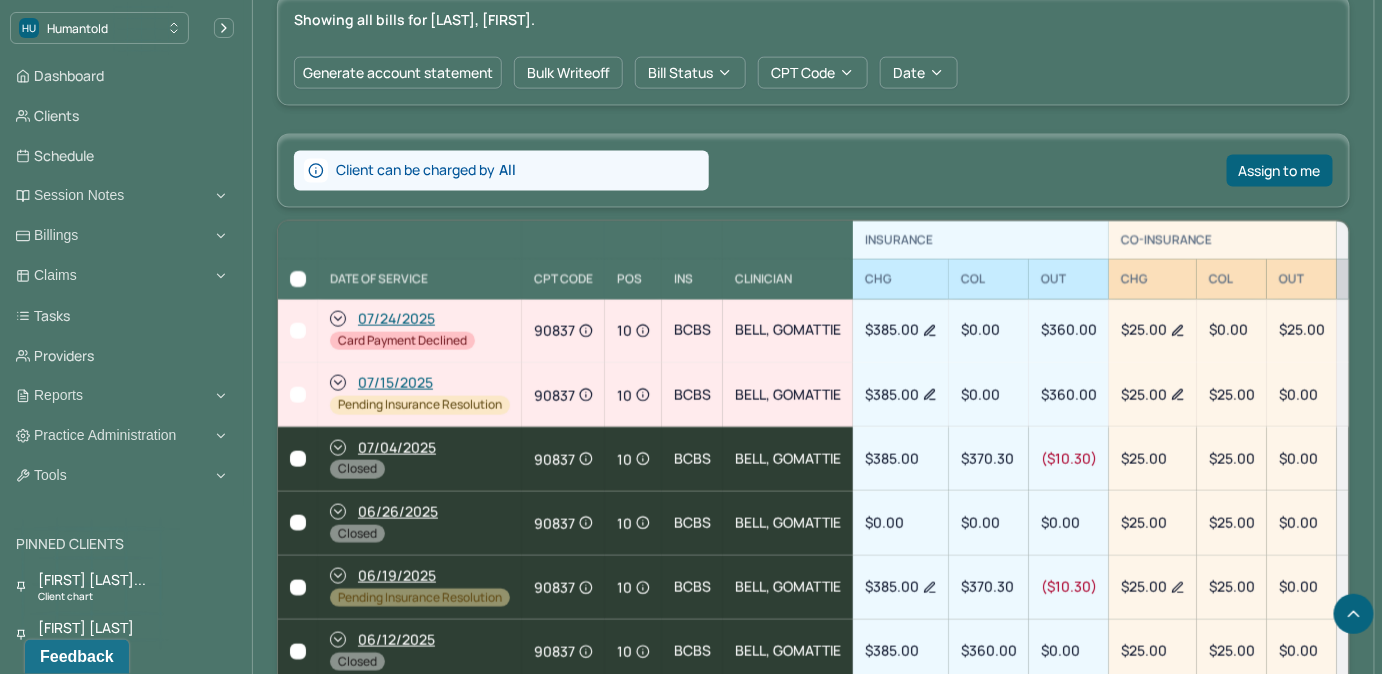 click at bounding box center (298, 331) 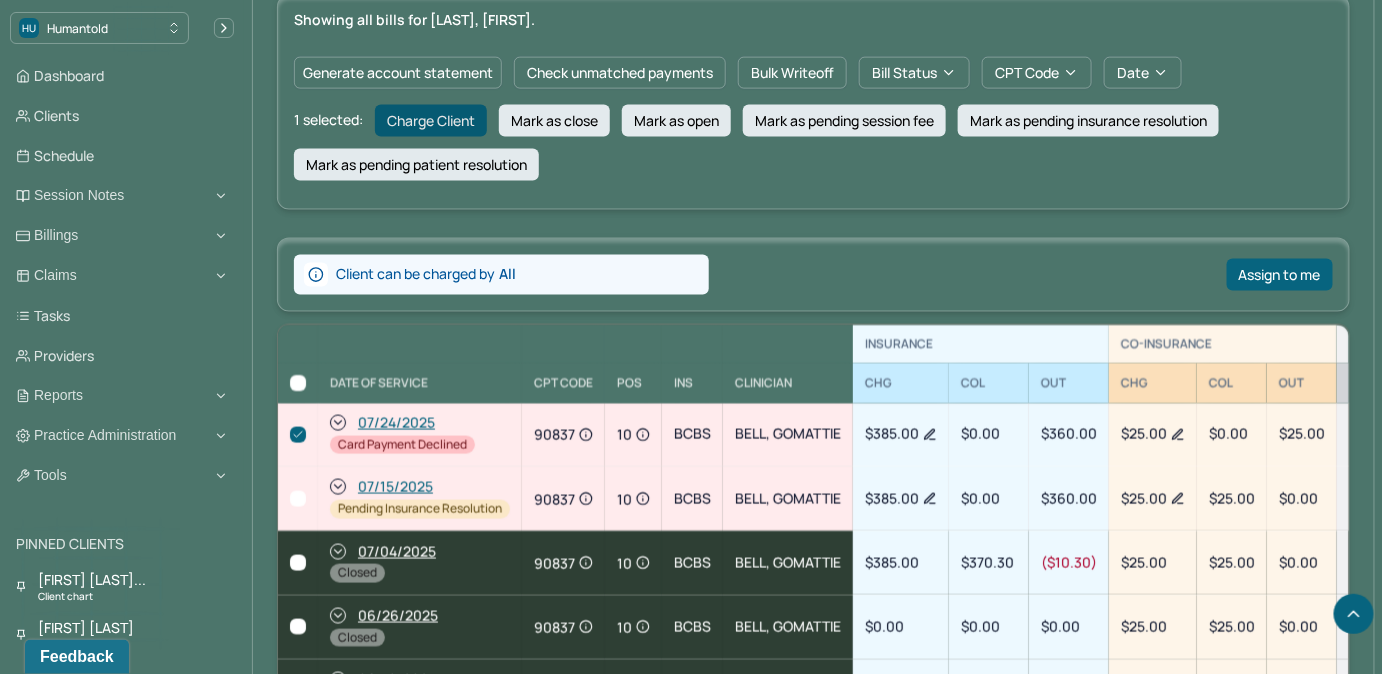 click on "Charge Client" at bounding box center (431, 121) 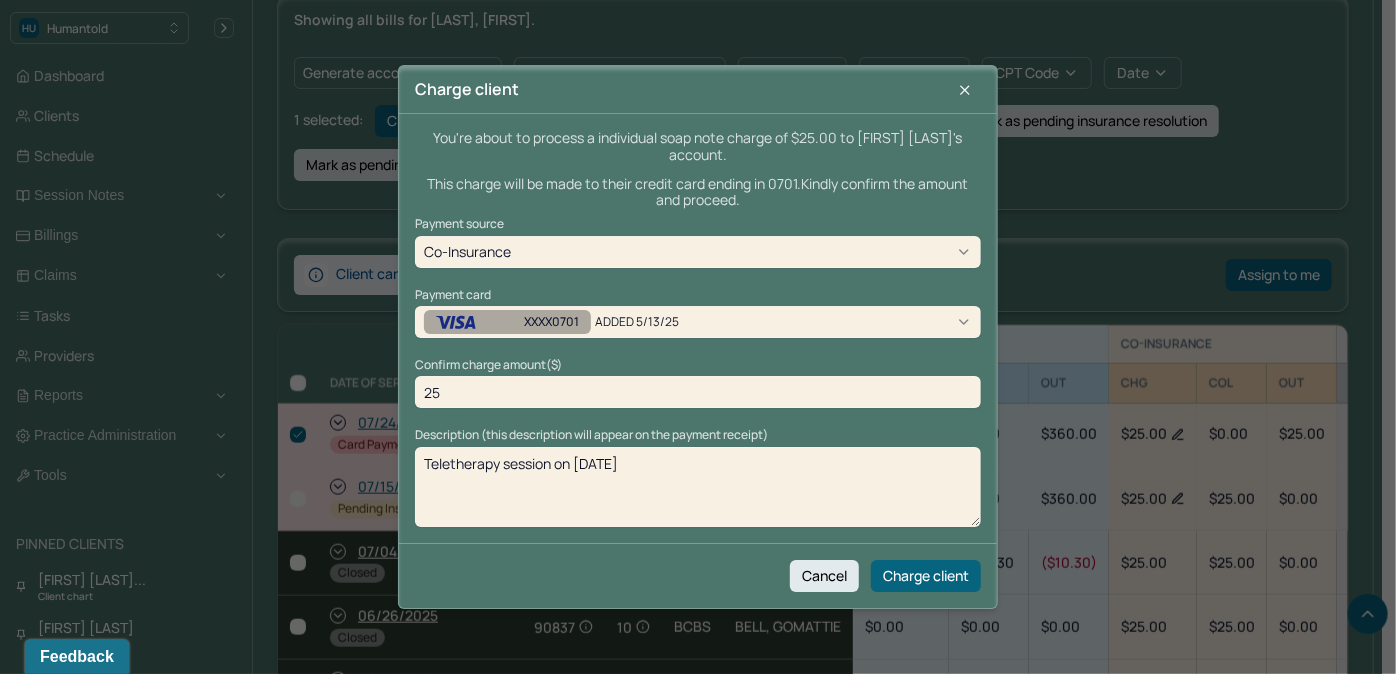 click on "XXXX0701 ADDED 5/13/25" at bounding box center [698, 322] 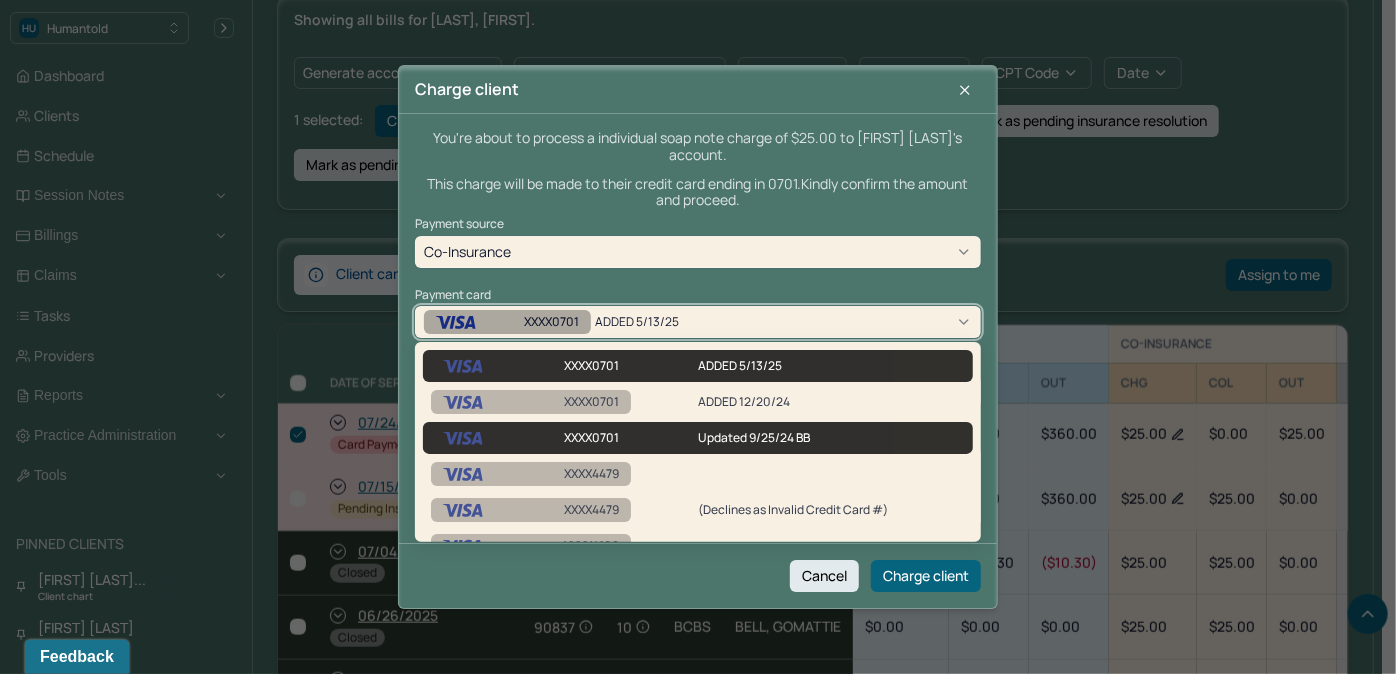 click on "XXXX0701 Updated 9/25/24 BB" at bounding box center [698, 438] 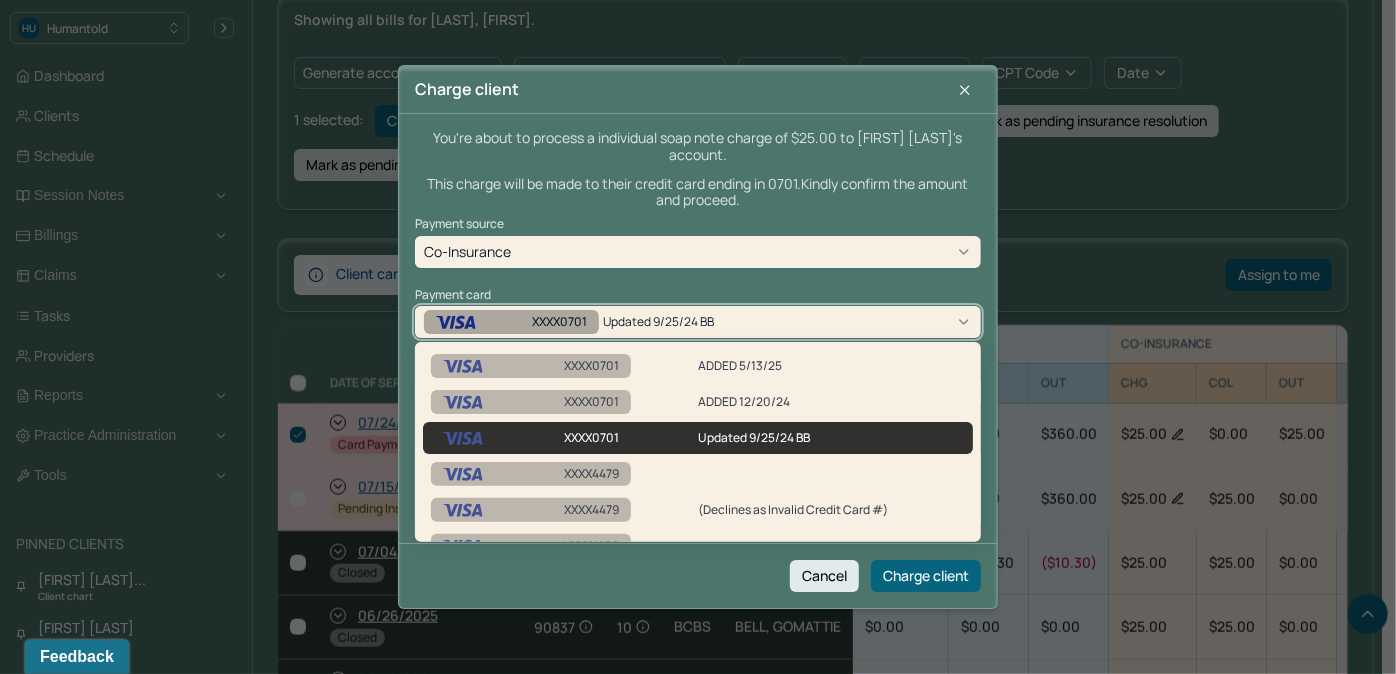 click on "Updated 9/25/24 BB" at bounding box center (671, 322) 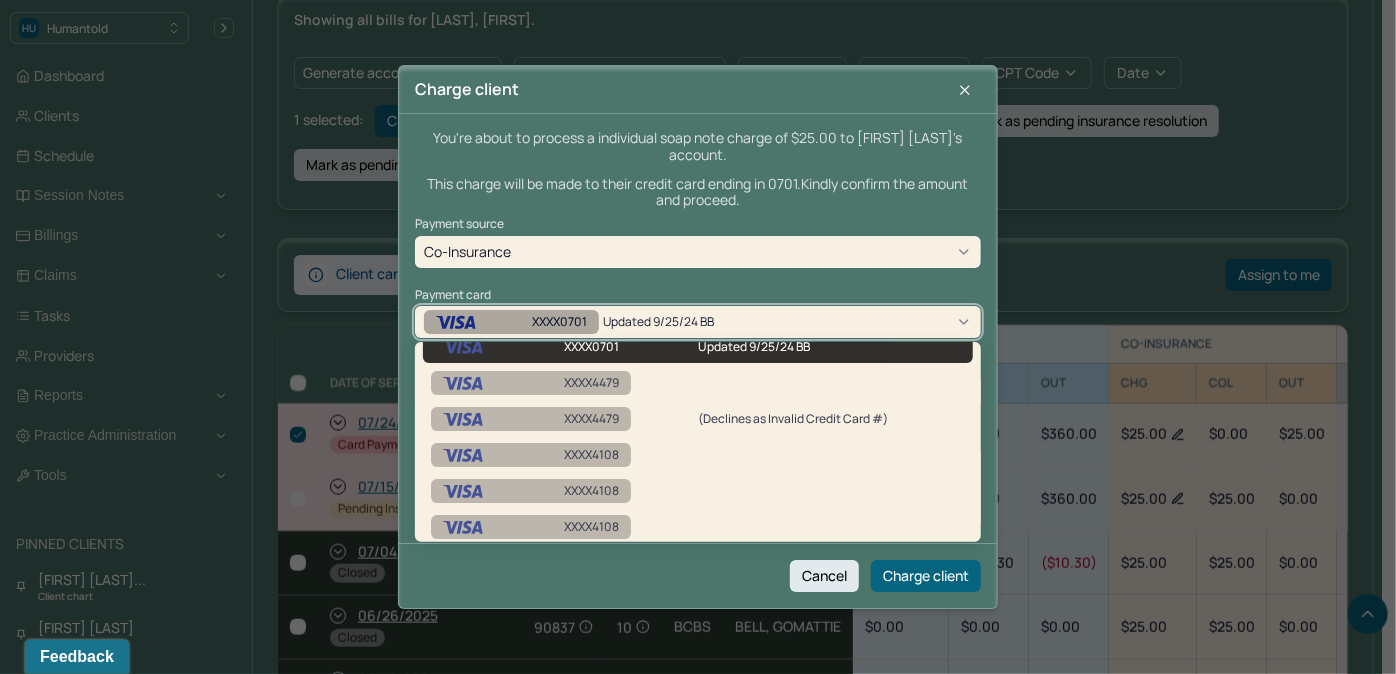 scroll, scrollTop: 90, scrollLeft: 0, axis: vertical 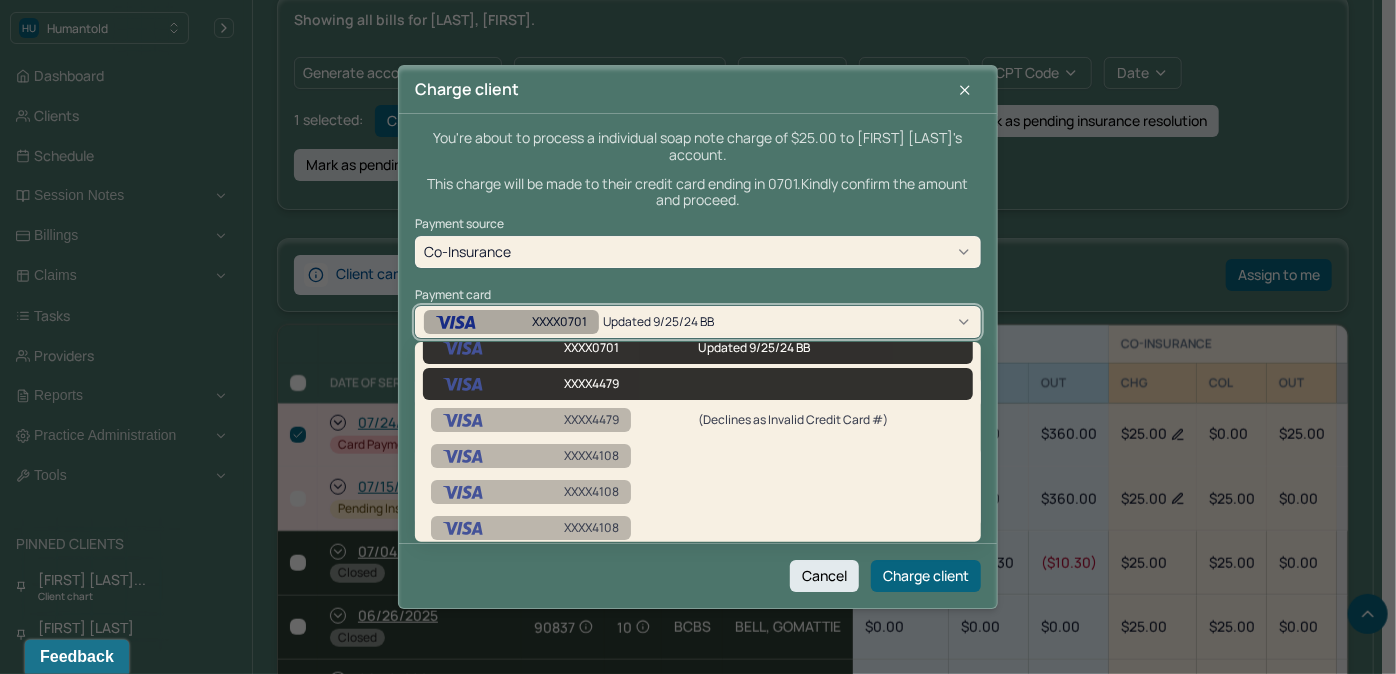 click on "XXXX4479" at bounding box center (698, 384) 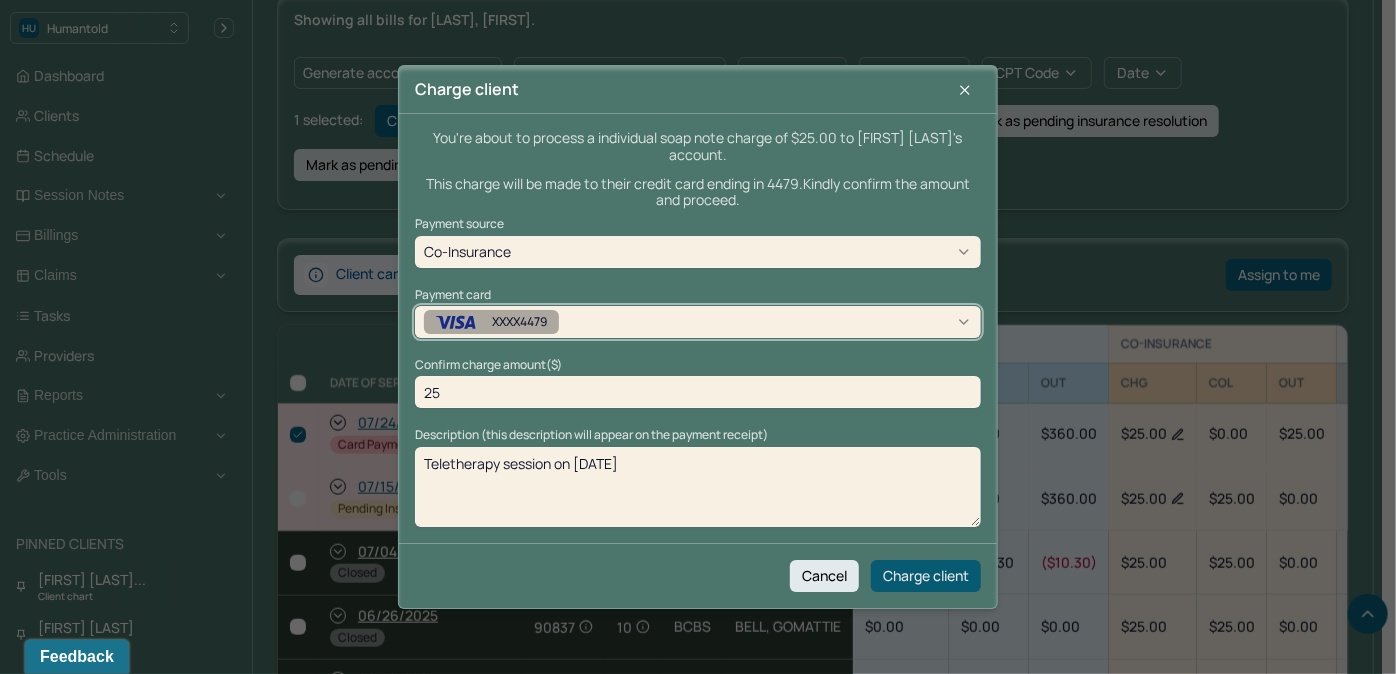 click on "Charge client" at bounding box center [926, 576] 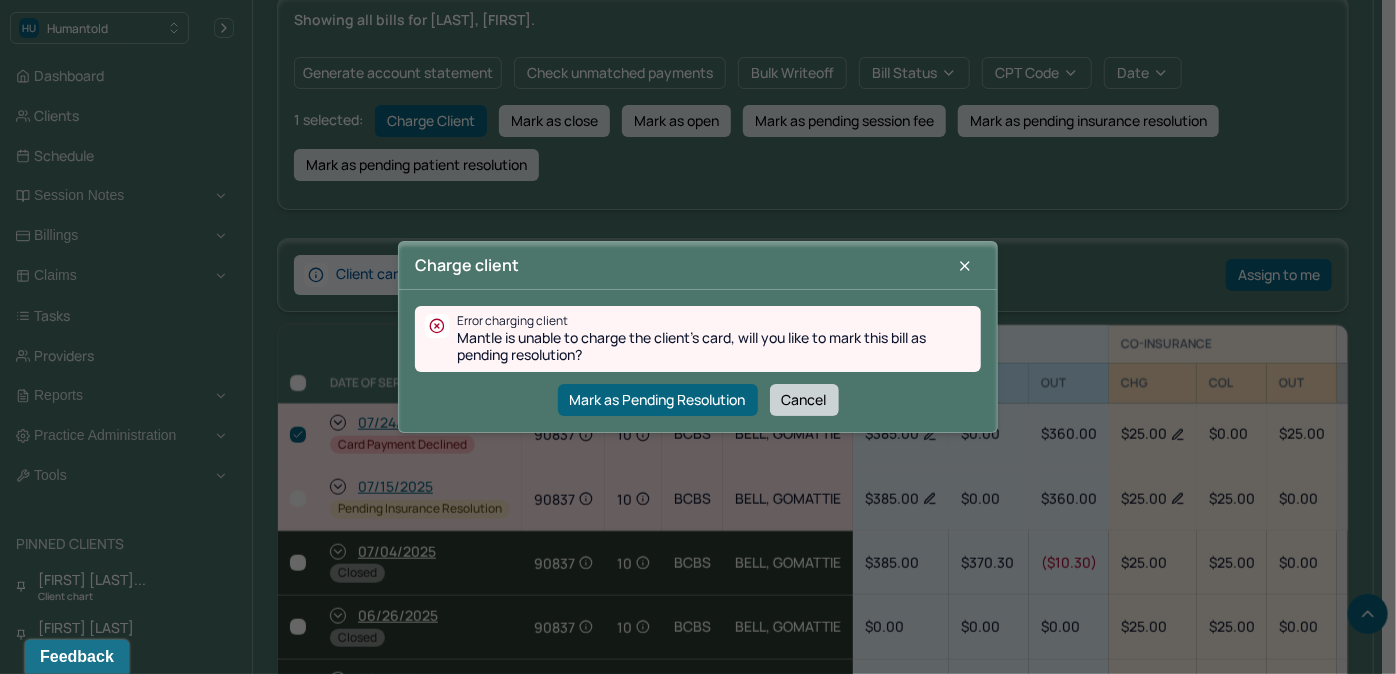click on "Cancel" at bounding box center [804, 400] 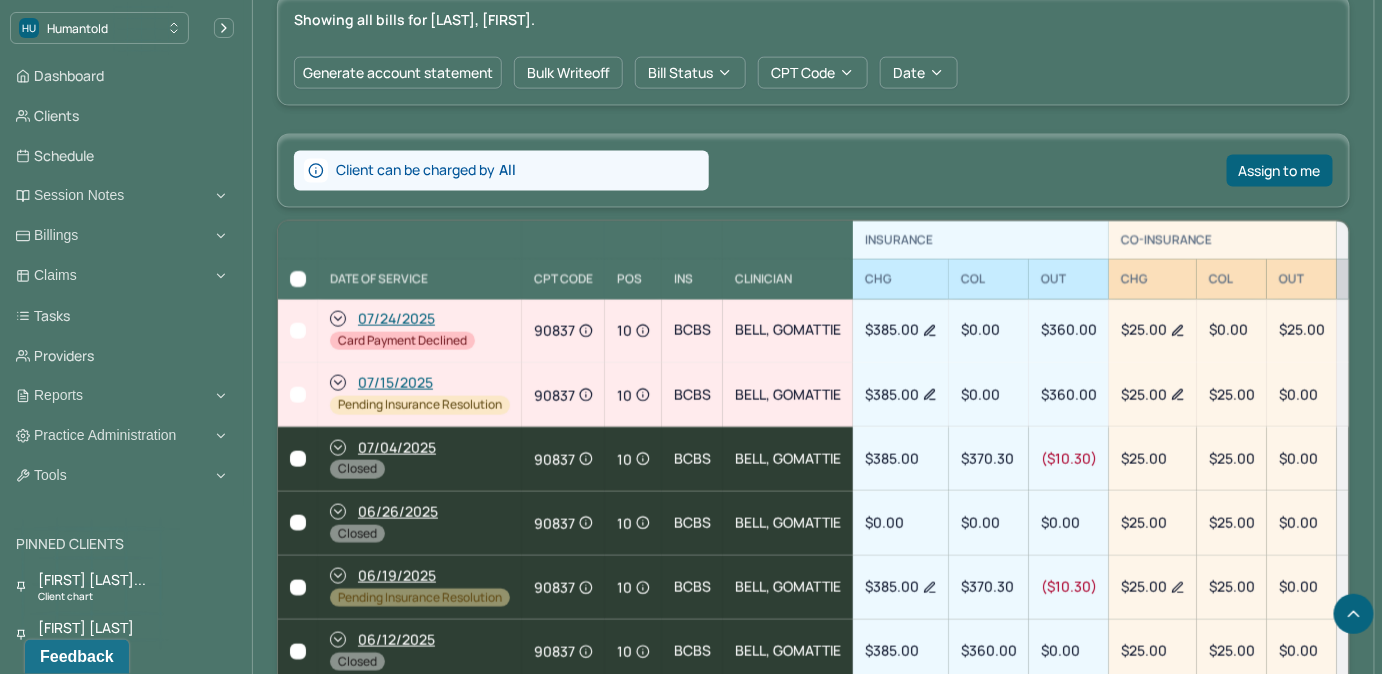 drag, startPoint x: 298, startPoint y: 331, endPoint x: 314, endPoint y: 328, distance: 16.27882 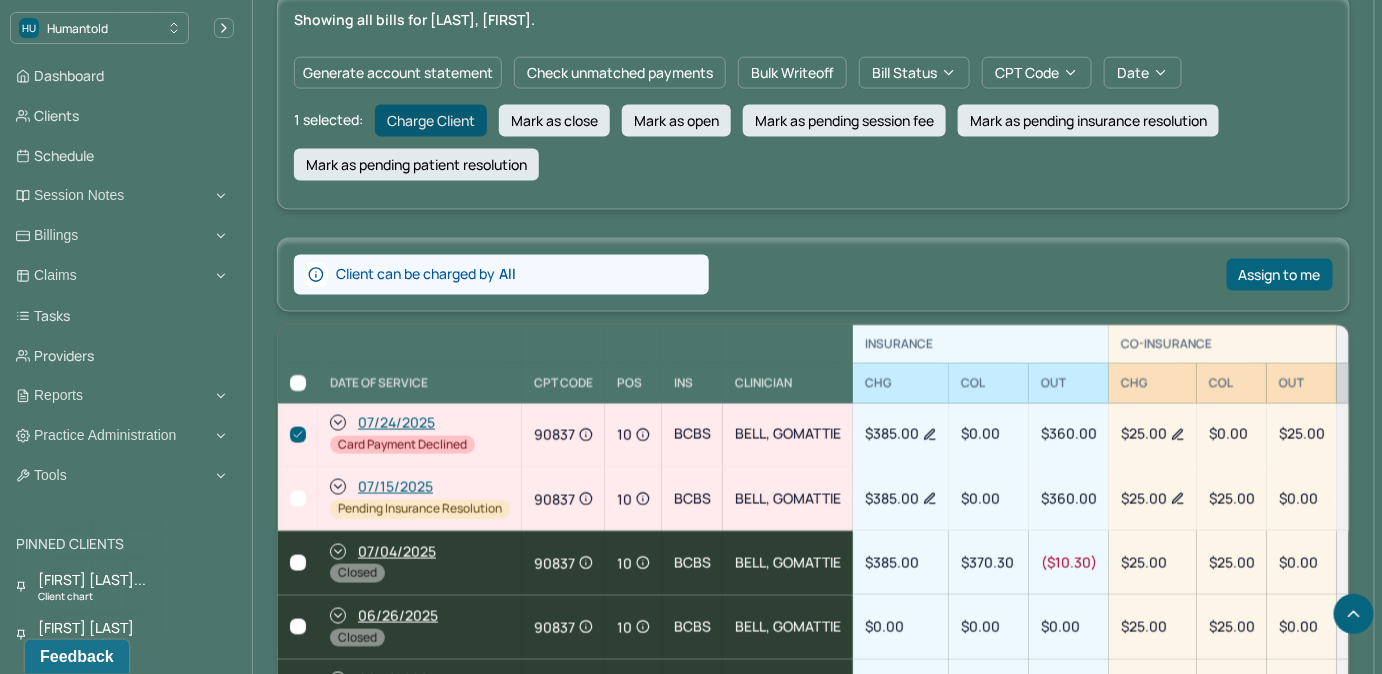 click on "Charge Client" at bounding box center (431, 121) 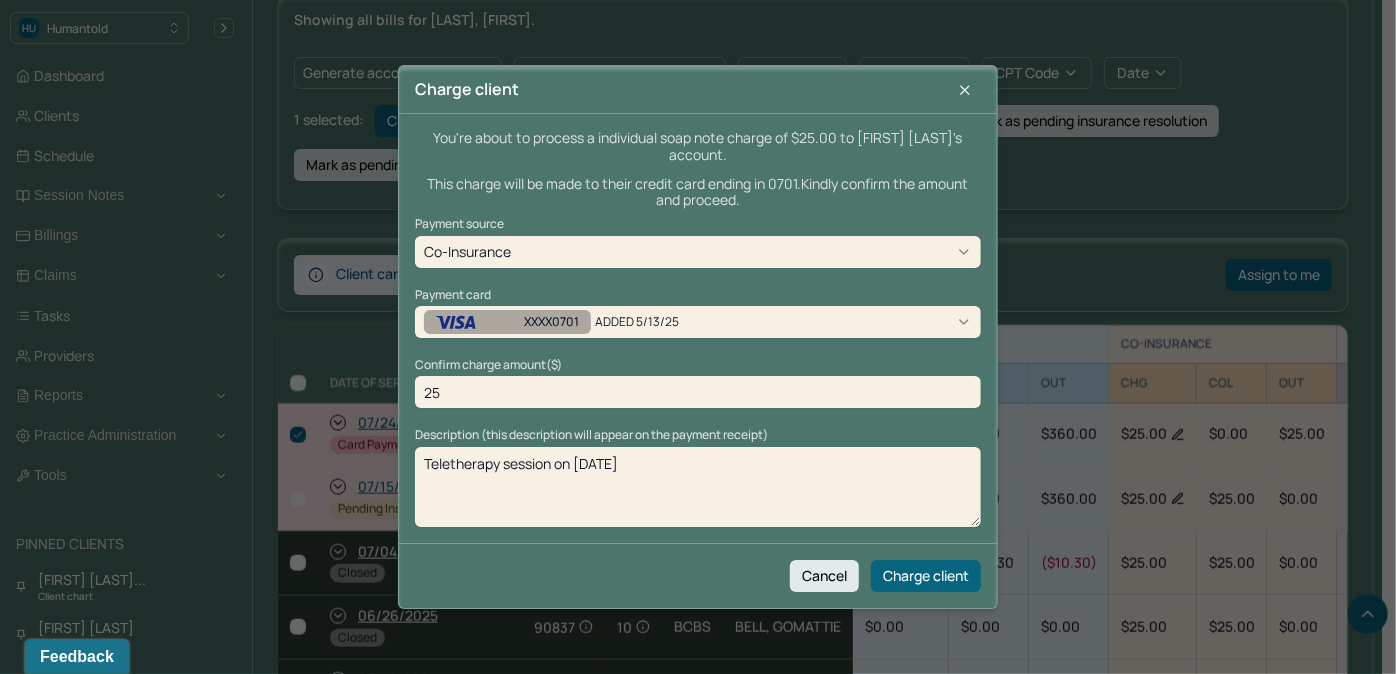 click on "XXXX0701" at bounding box center [551, 322] 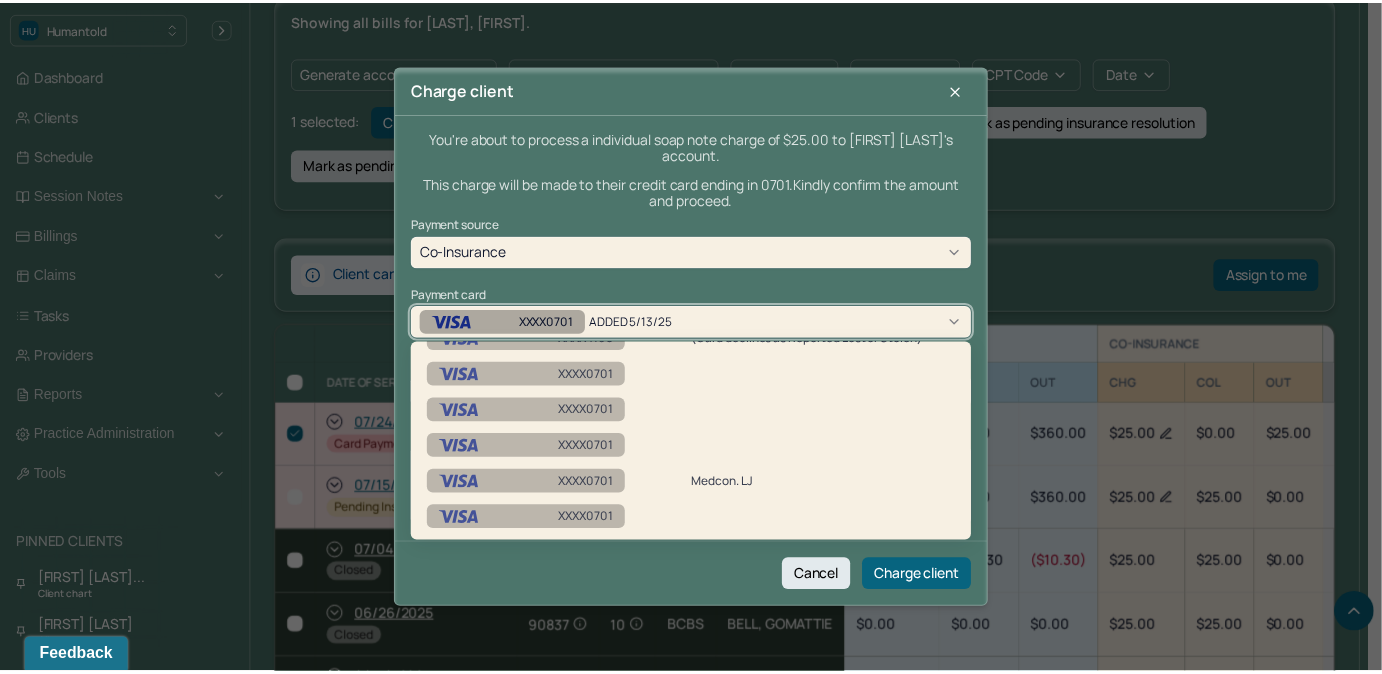 scroll, scrollTop: 387, scrollLeft: 0, axis: vertical 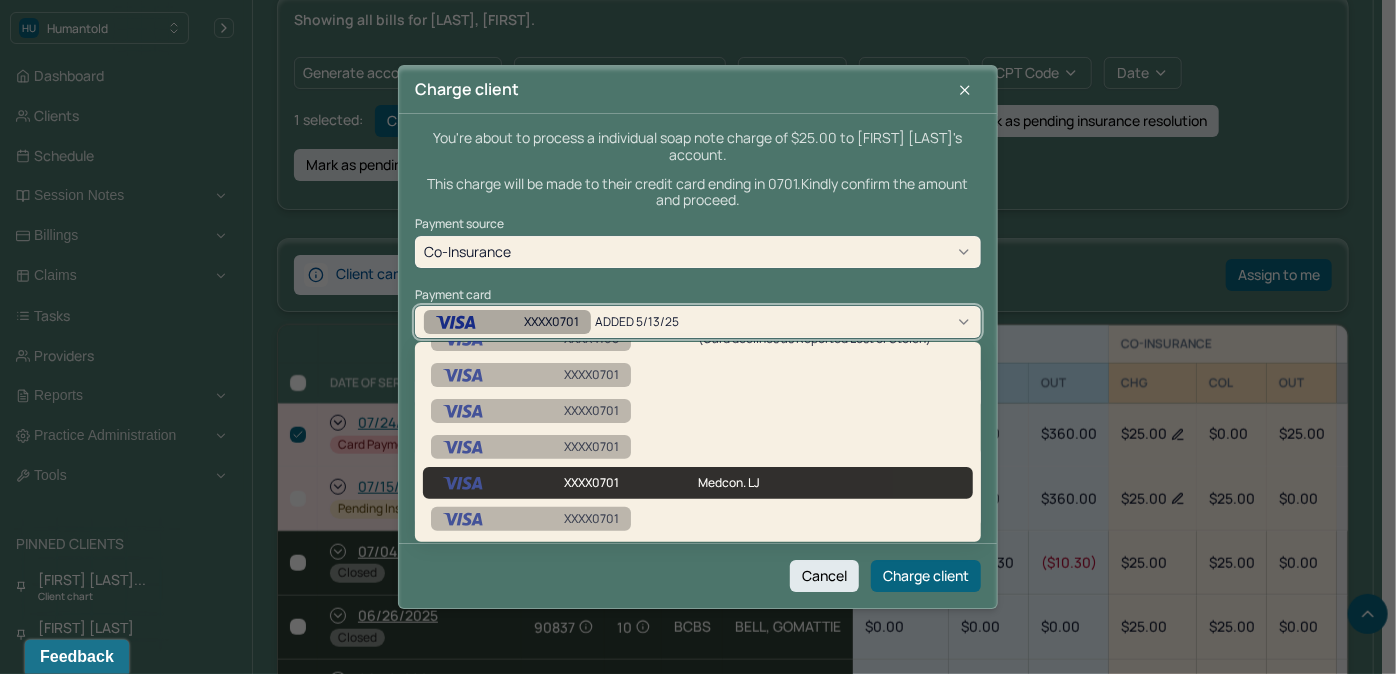 click on "XXXX0701 Medcon. LJ" at bounding box center (698, 483) 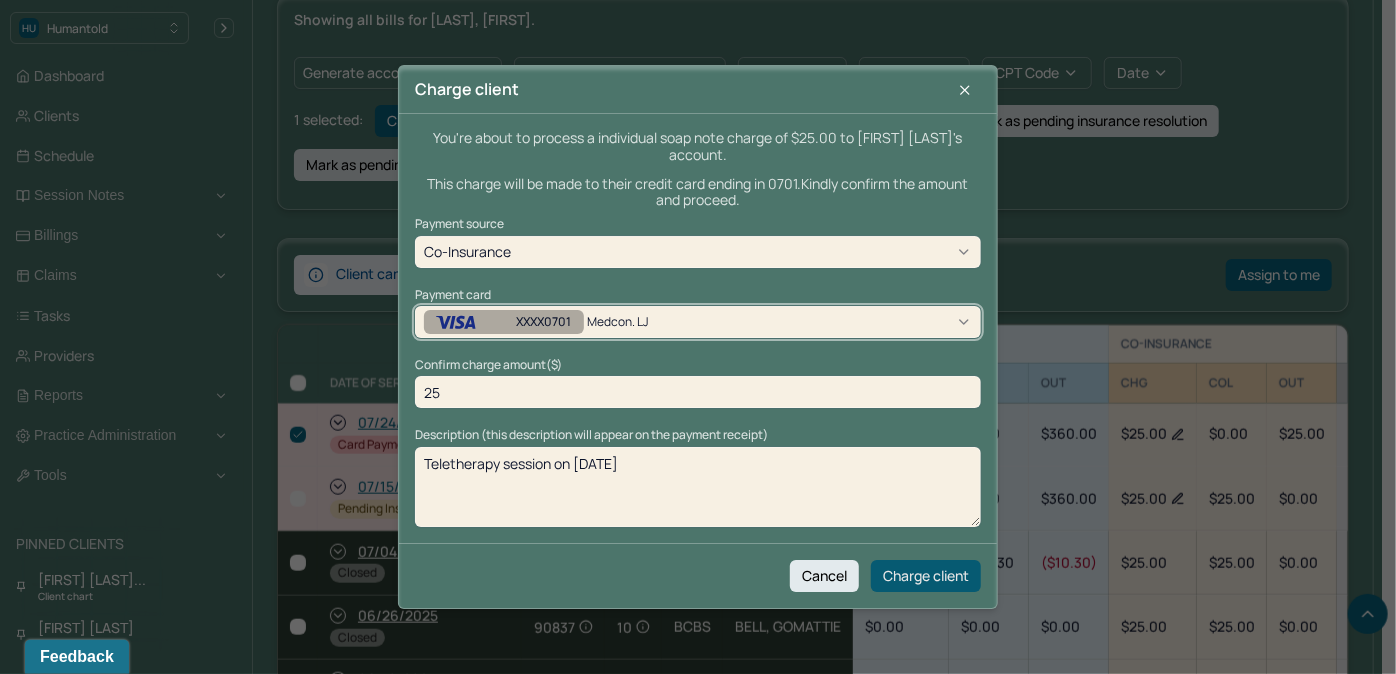 click on "Charge client" at bounding box center (926, 576) 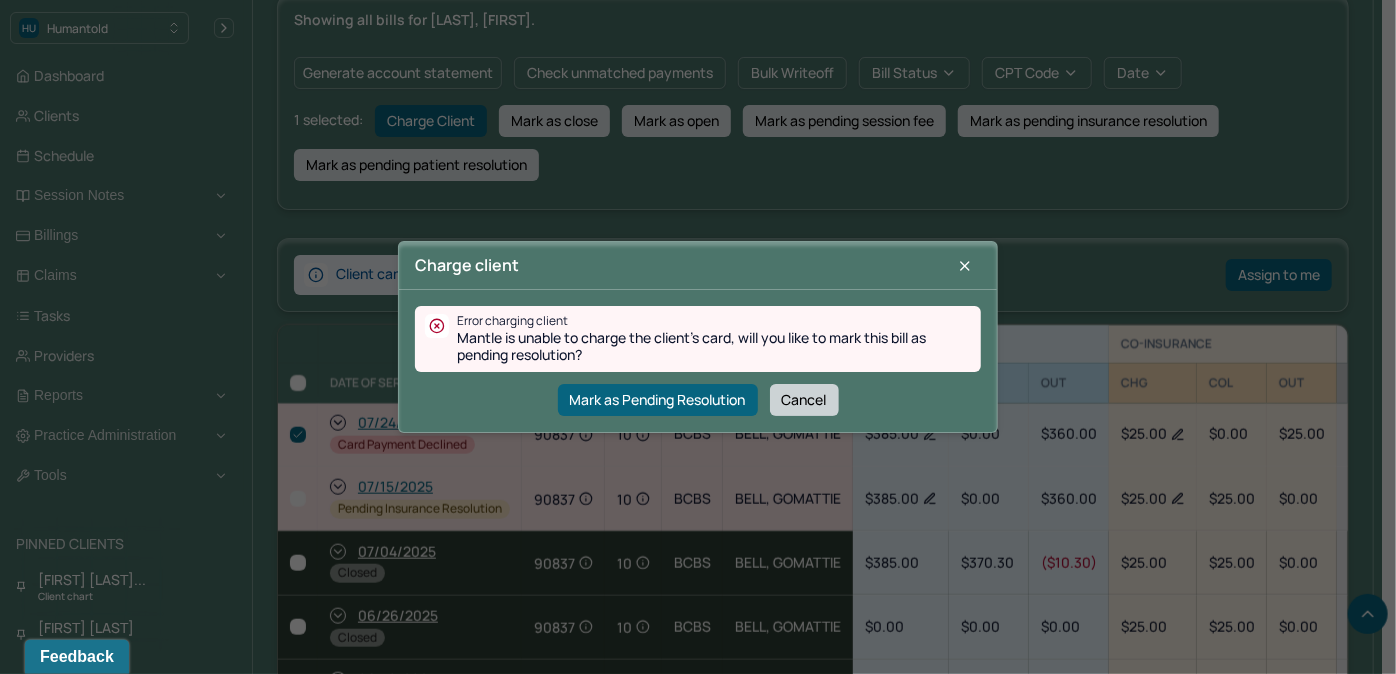 click on "Cancel" at bounding box center (804, 400) 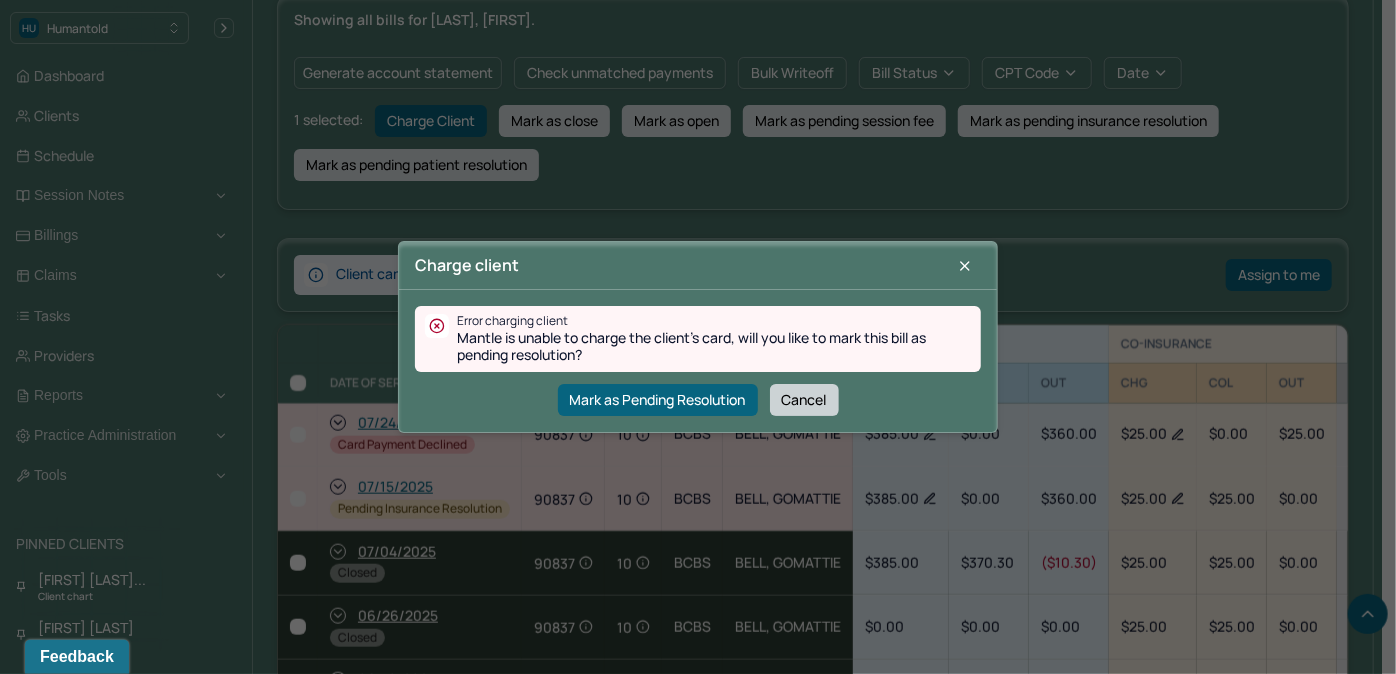 checkbox on "false" 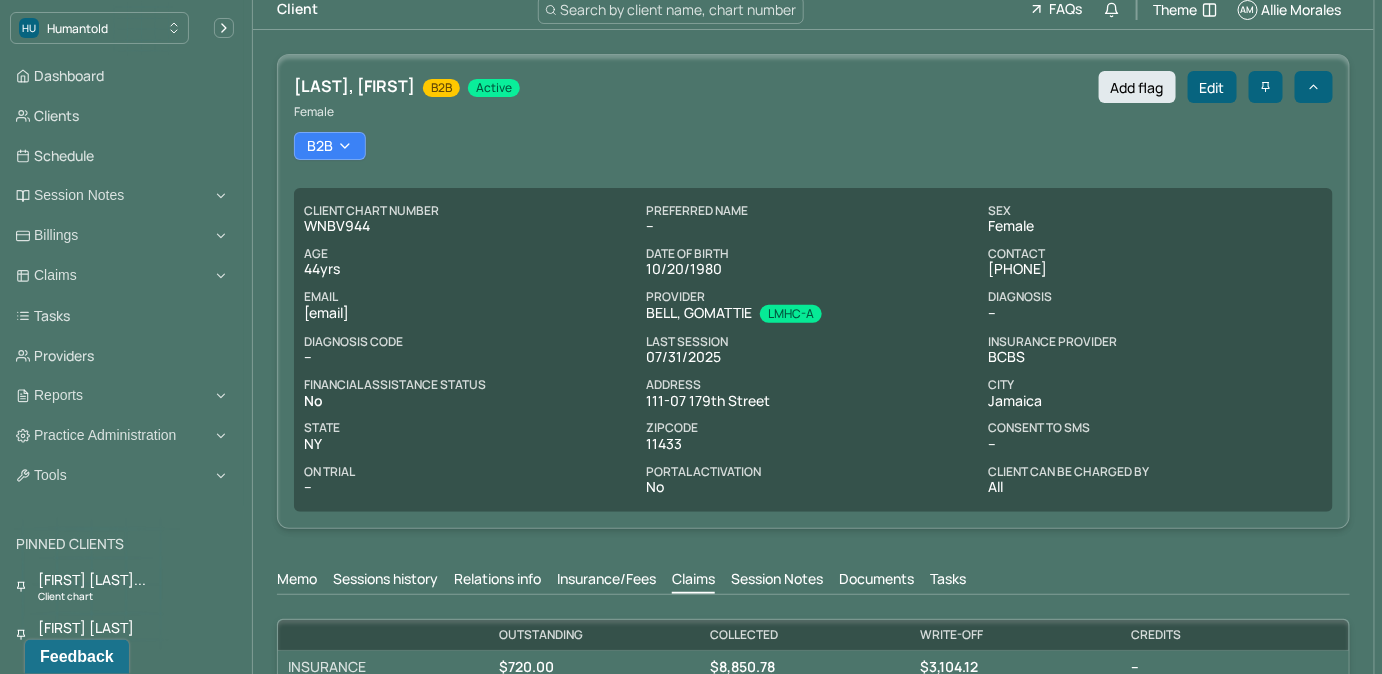 scroll, scrollTop: 0, scrollLeft: 0, axis: both 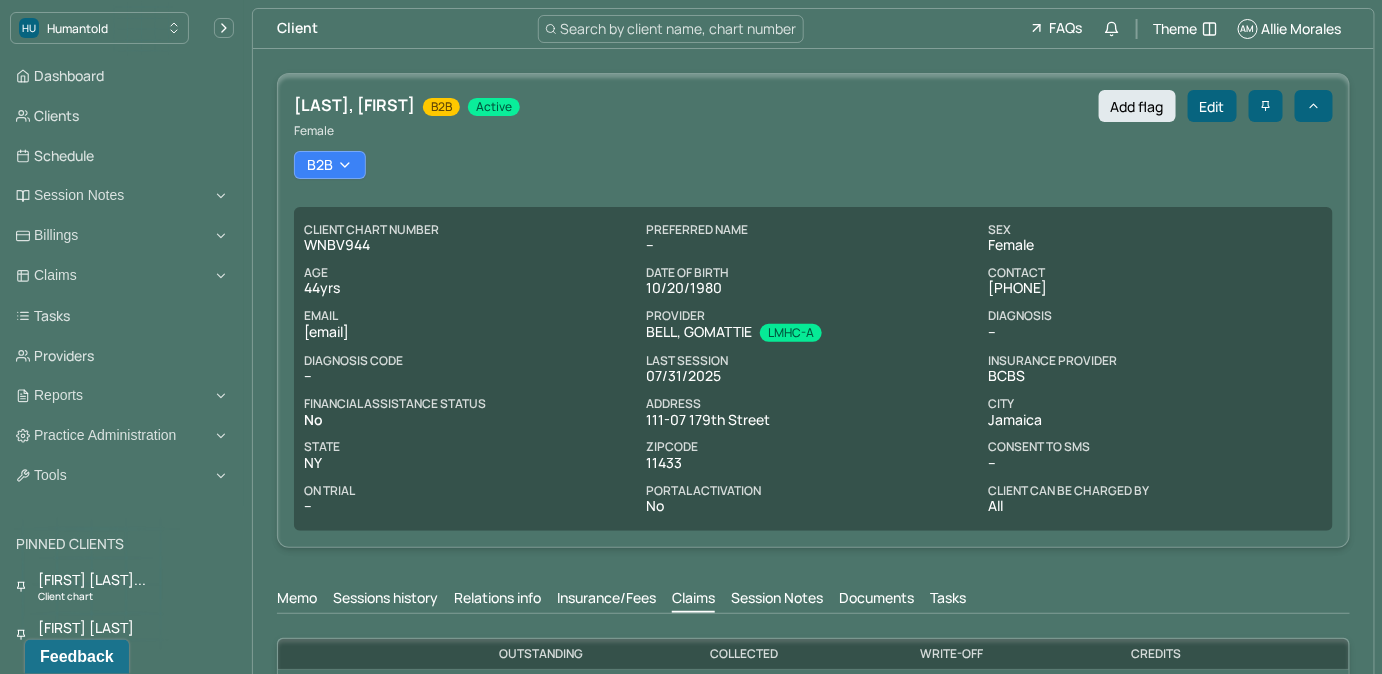 drag, startPoint x: 299, startPoint y: 331, endPoint x: 472, endPoint y: 337, distance: 173.10402 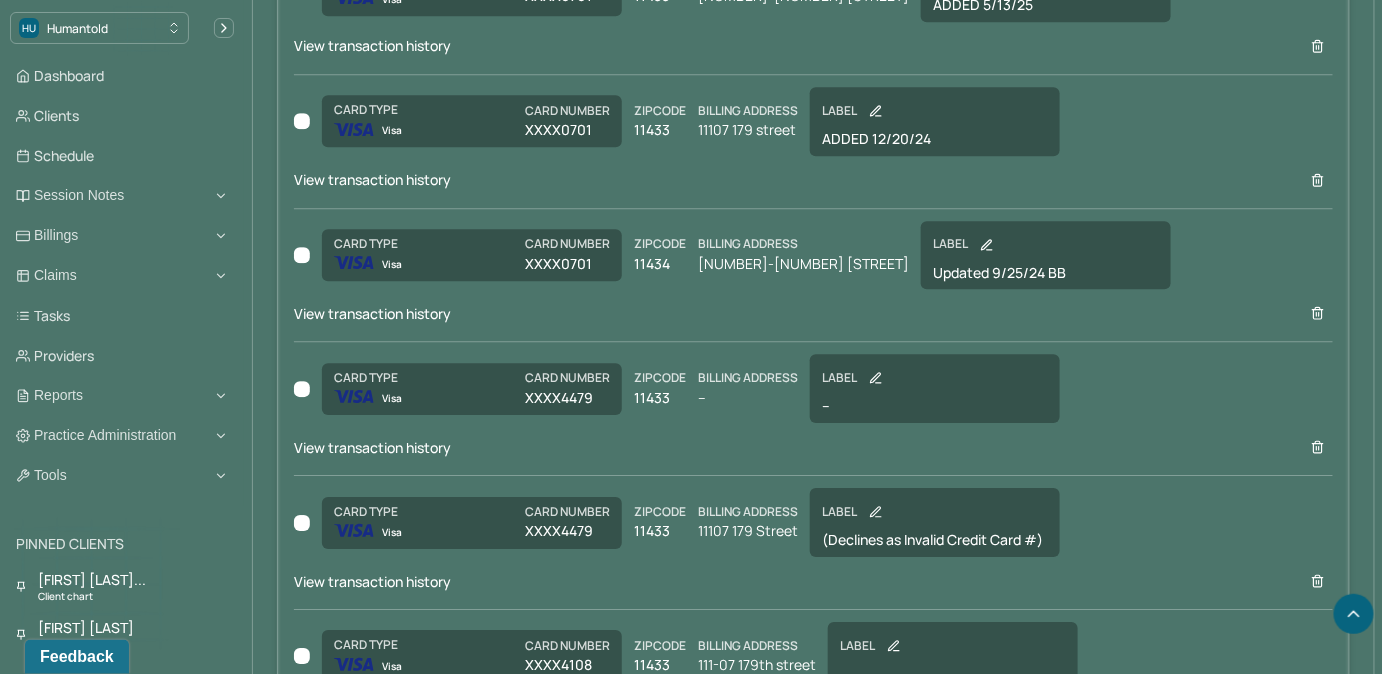 scroll, scrollTop: 1818, scrollLeft: 0, axis: vertical 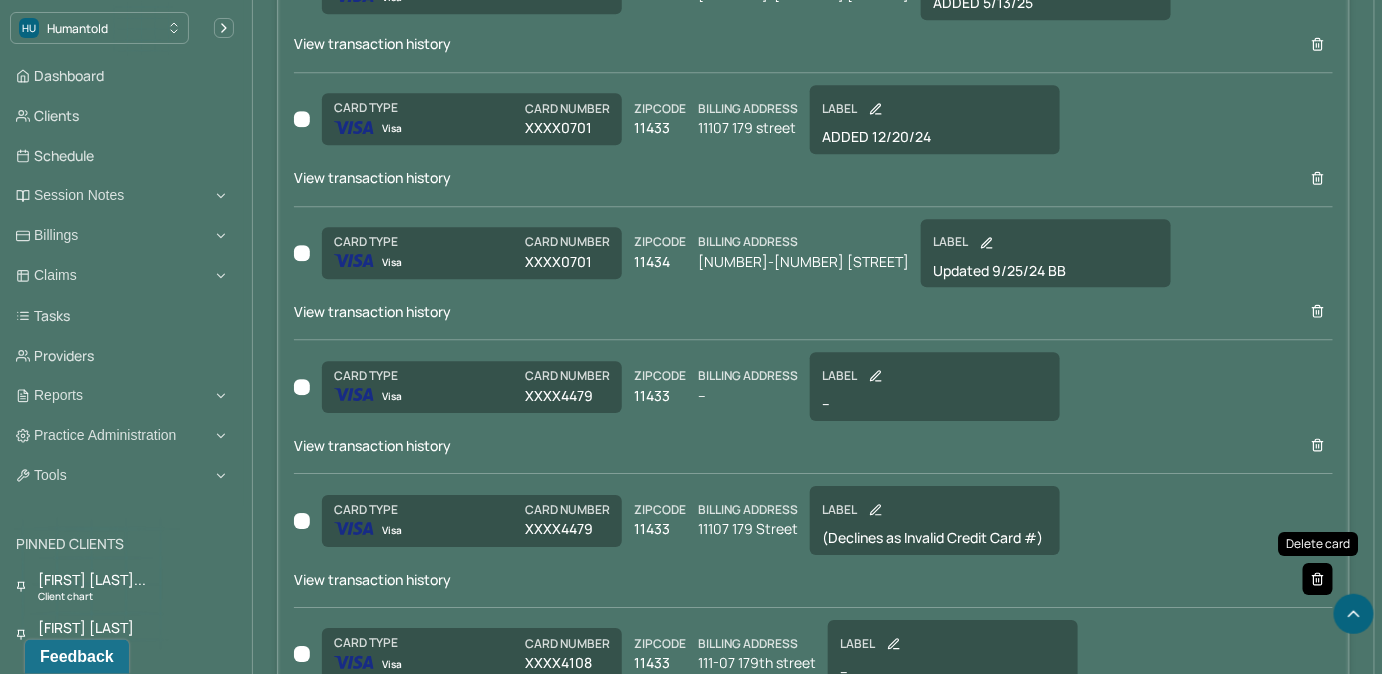 click at bounding box center [1318, 579] 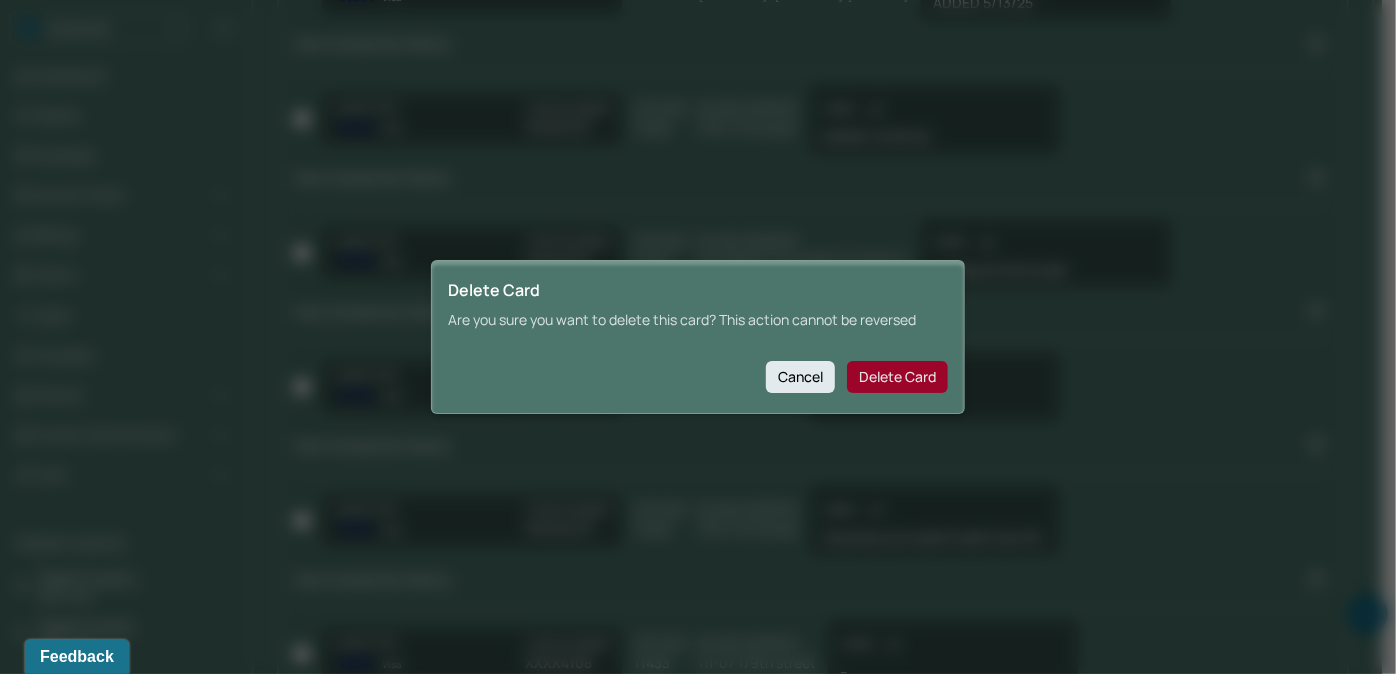 click on "Delete Card" at bounding box center [897, 377] 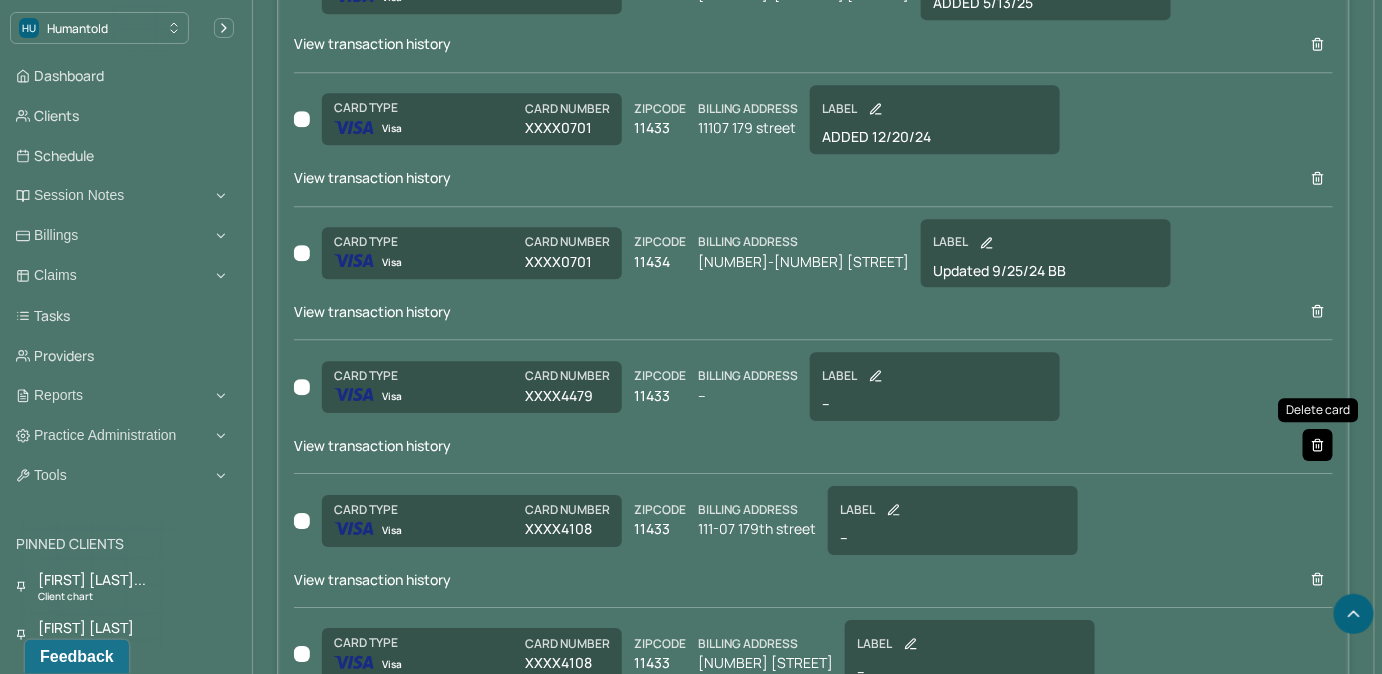 click 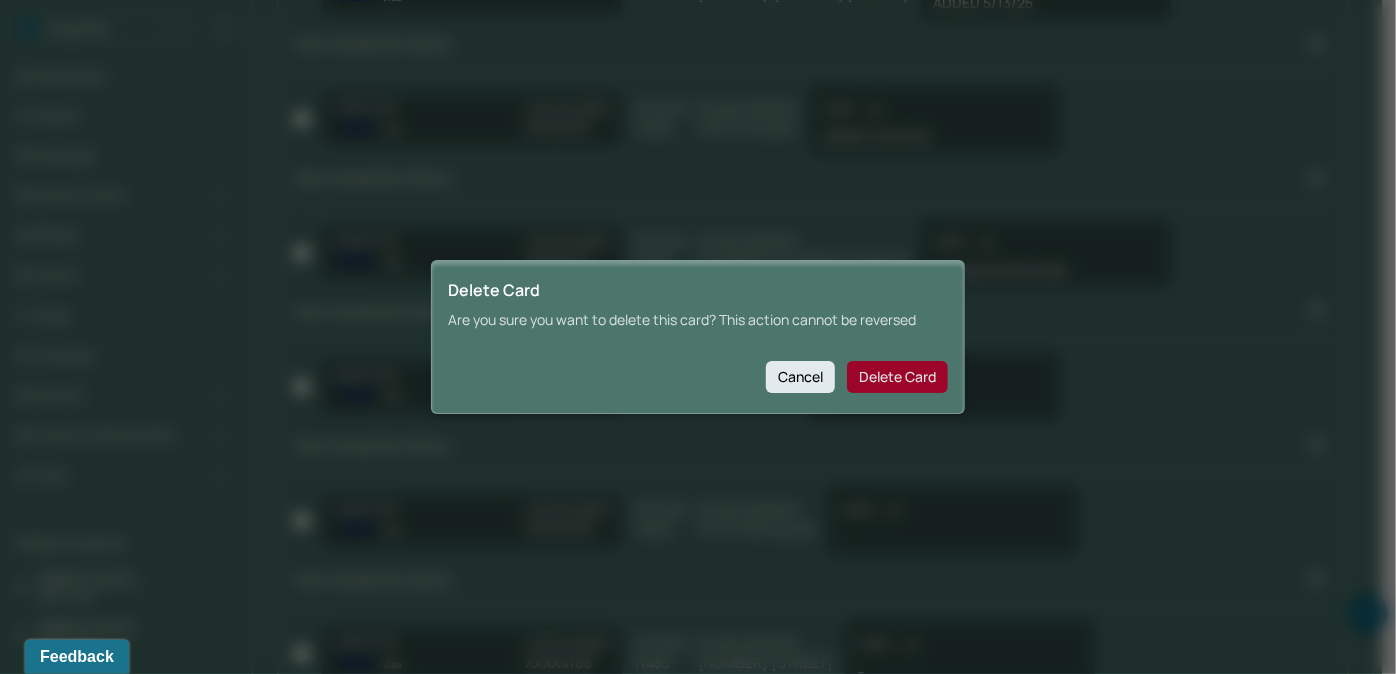 click on "Delete Card" at bounding box center (897, 377) 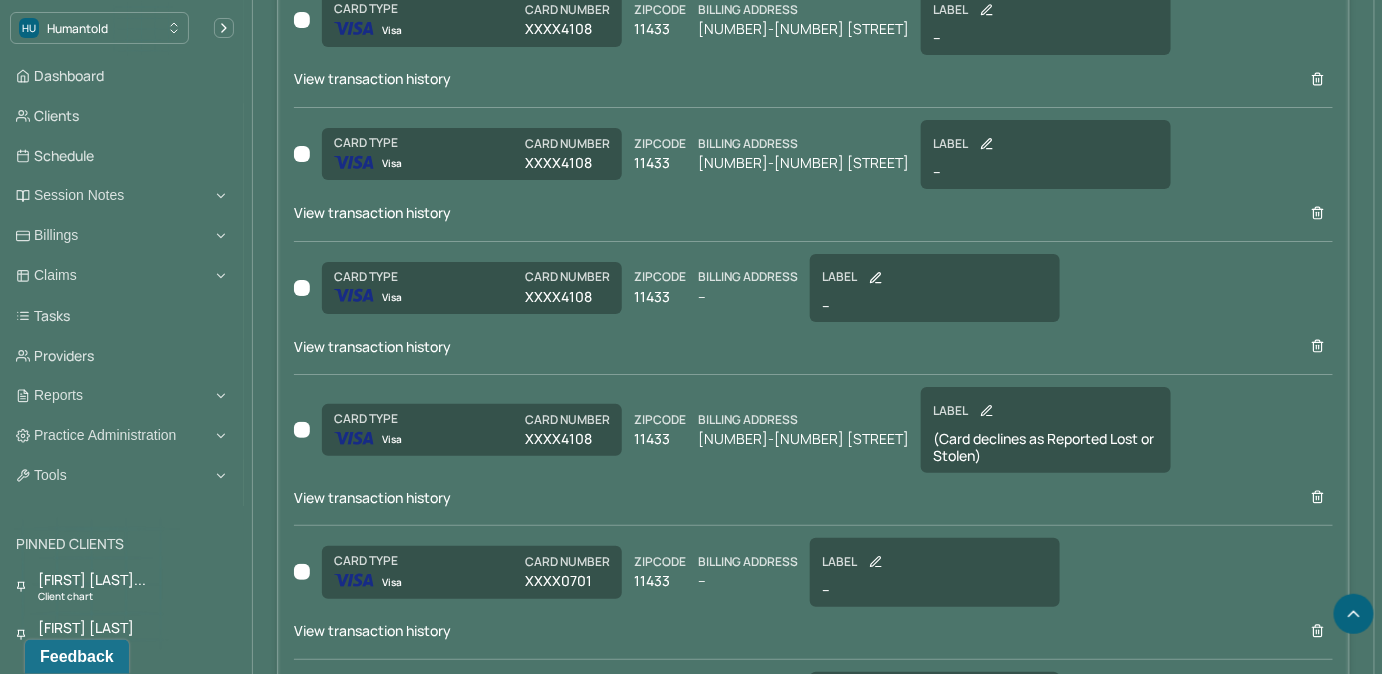 scroll, scrollTop: 2454, scrollLeft: 0, axis: vertical 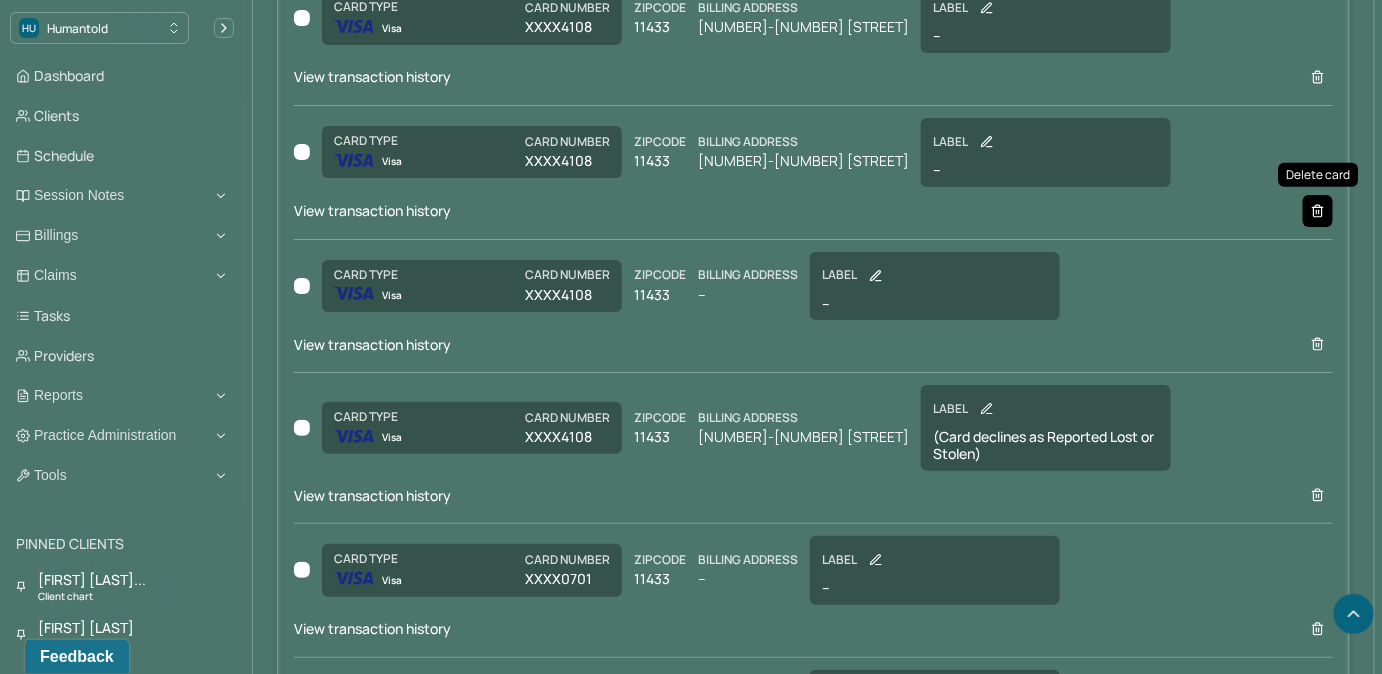 click 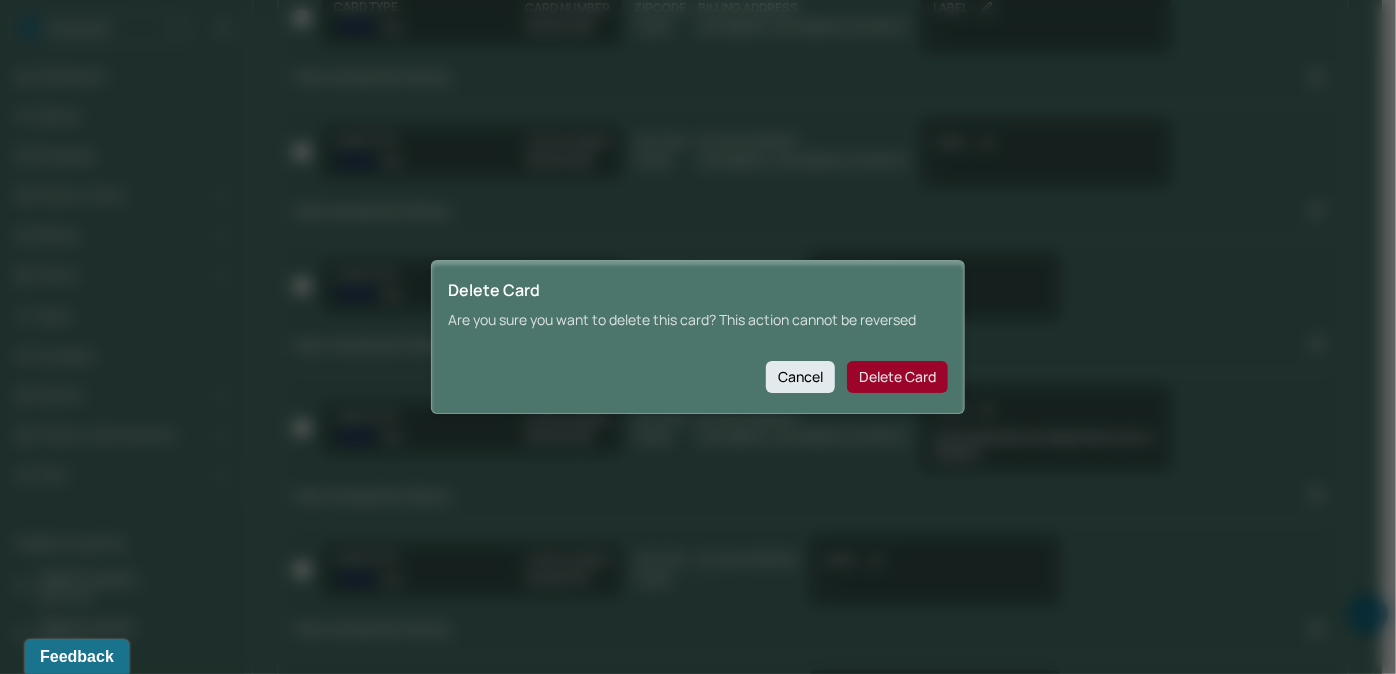 click on "Delete Card" at bounding box center [897, 377] 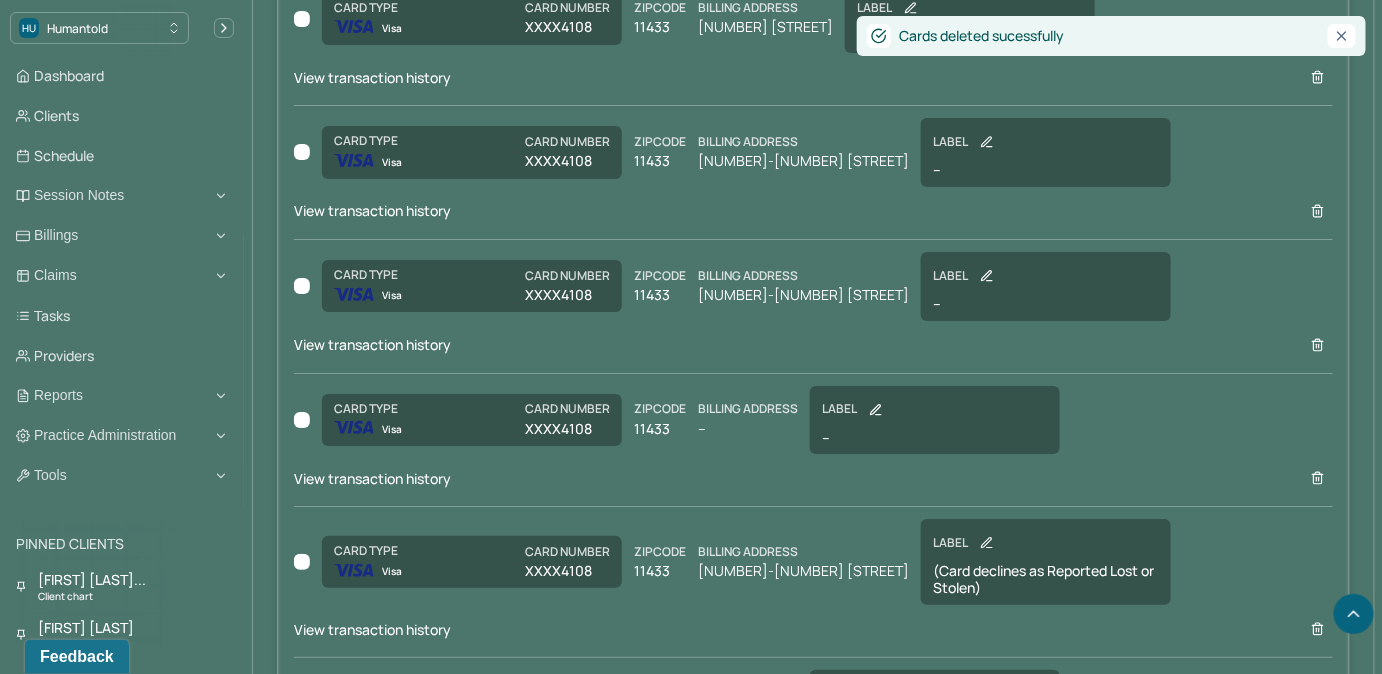 scroll, scrollTop: 2272, scrollLeft: 0, axis: vertical 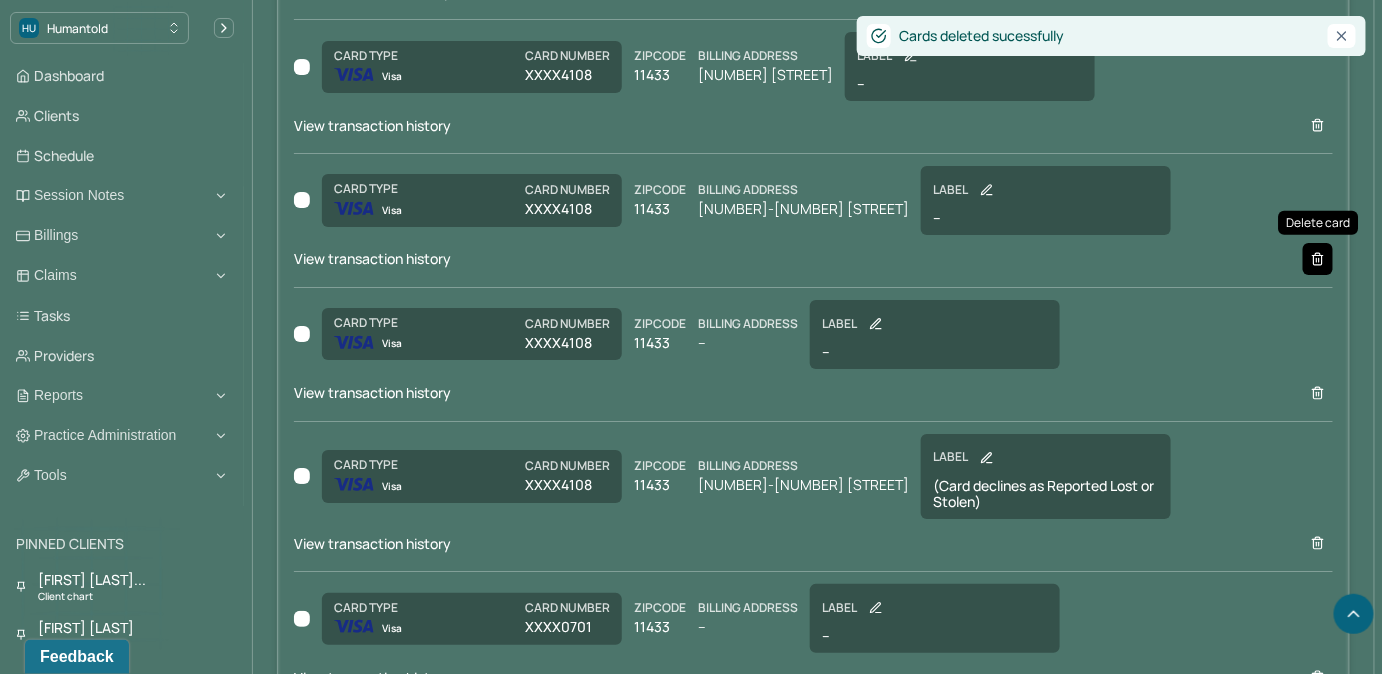 click 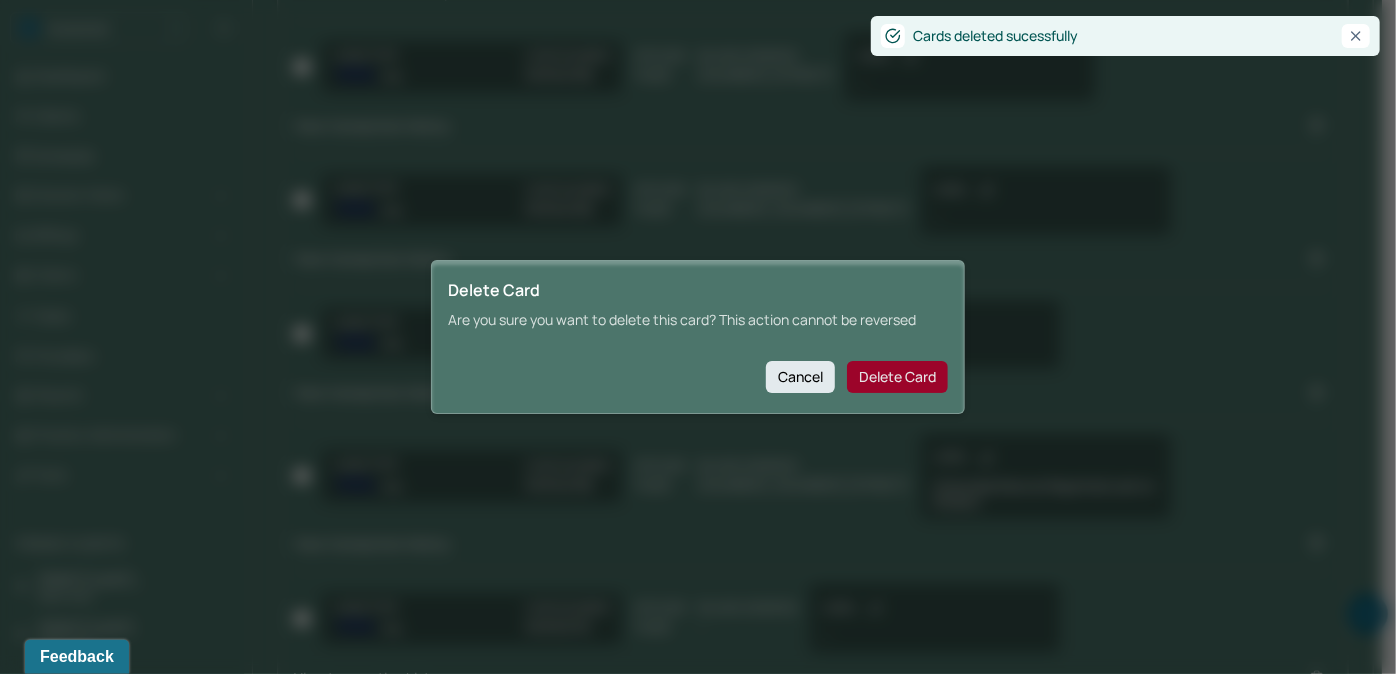 click on "Delete Card" at bounding box center [897, 377] 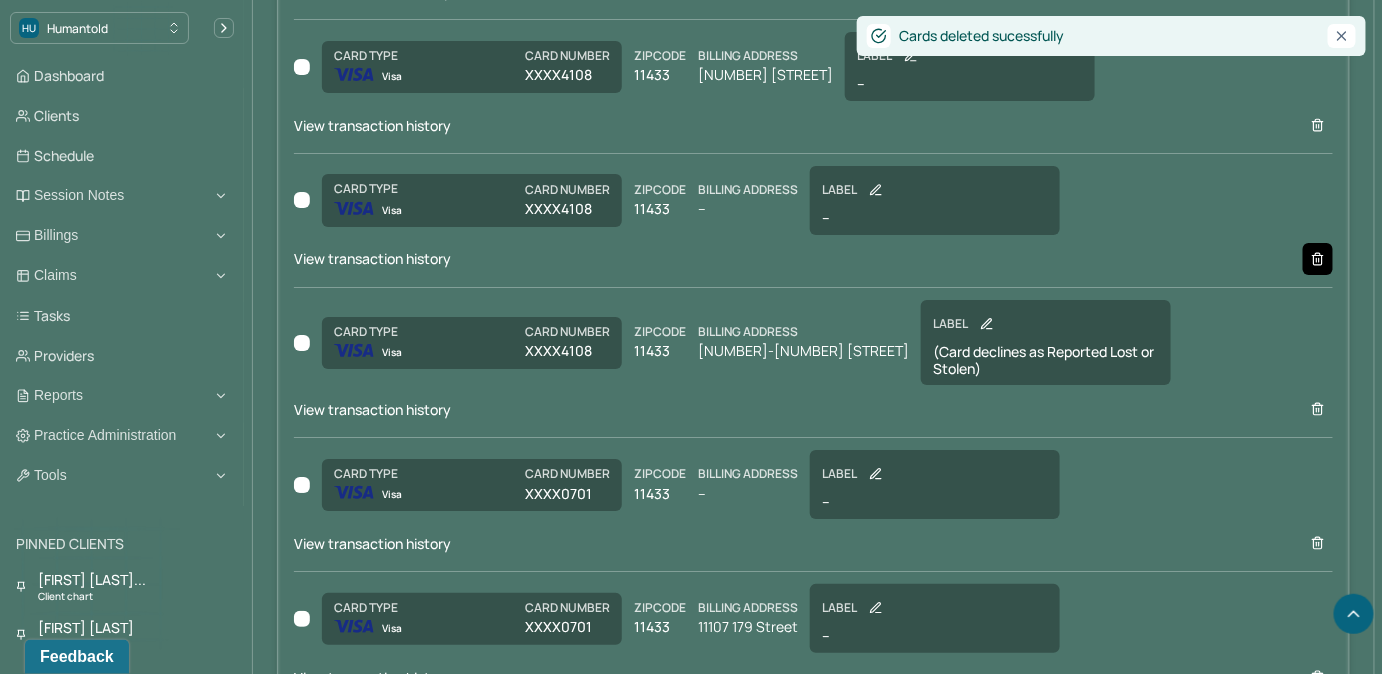 click 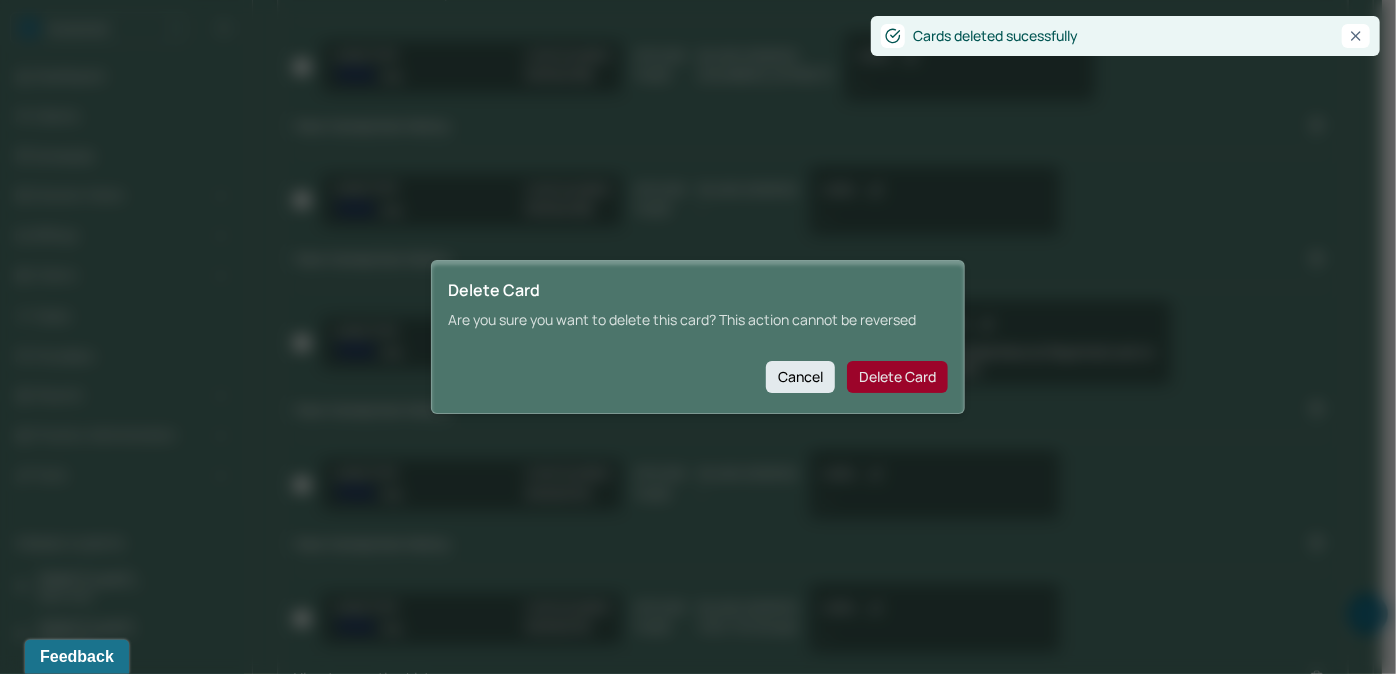 click on "Delete Card" at bounding box center [897, 377] 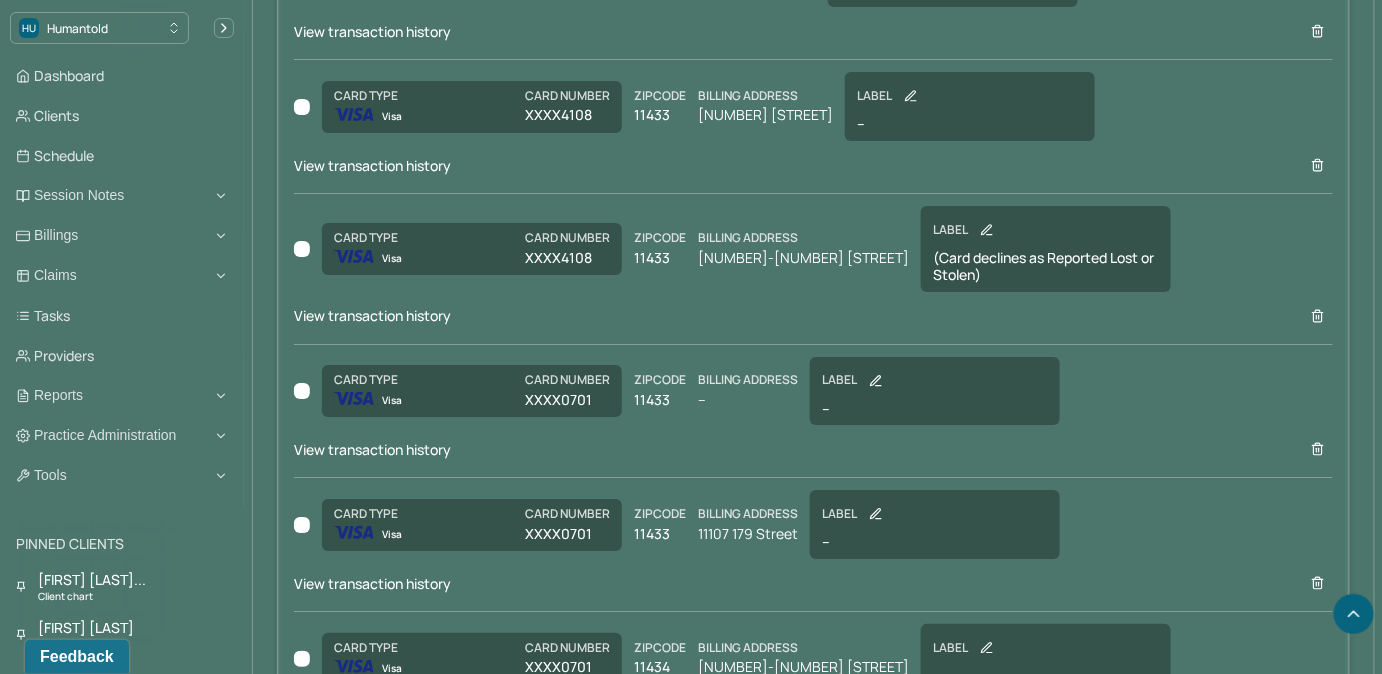 scroll, scrollTop: 2000, scrollLeft: 0, axis: vertical 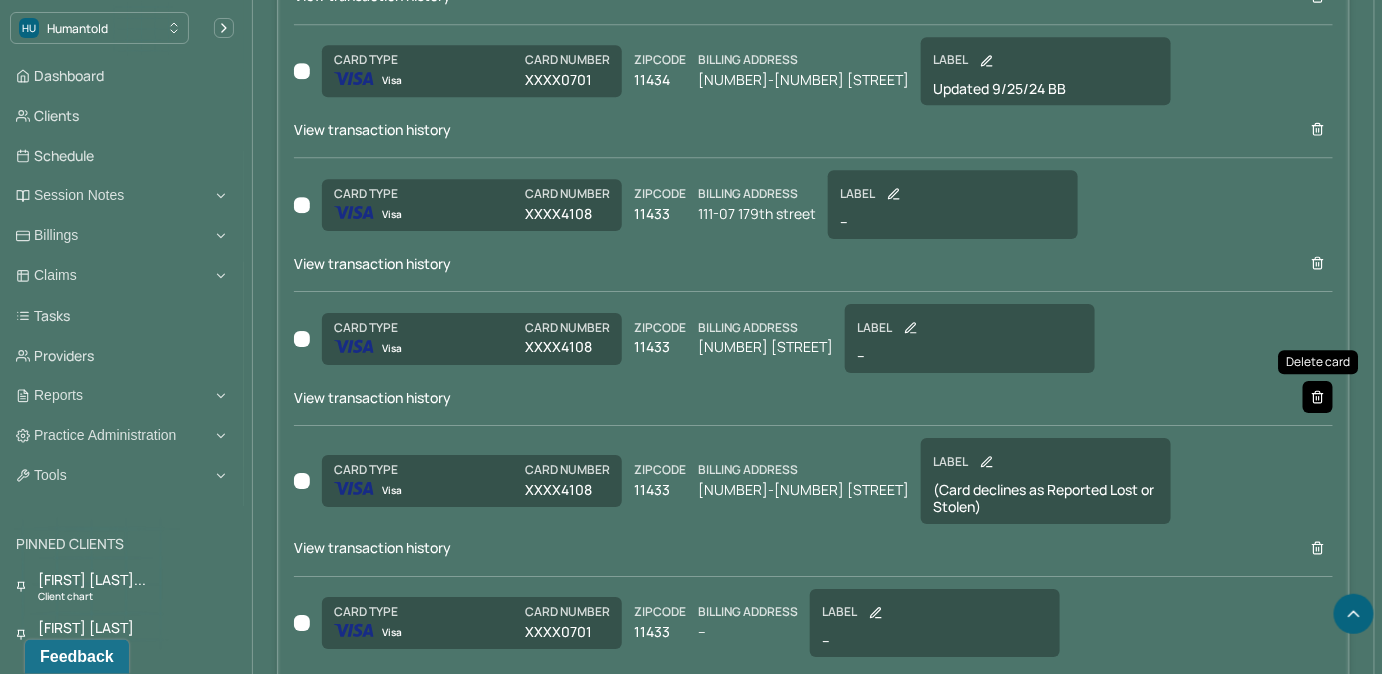 click 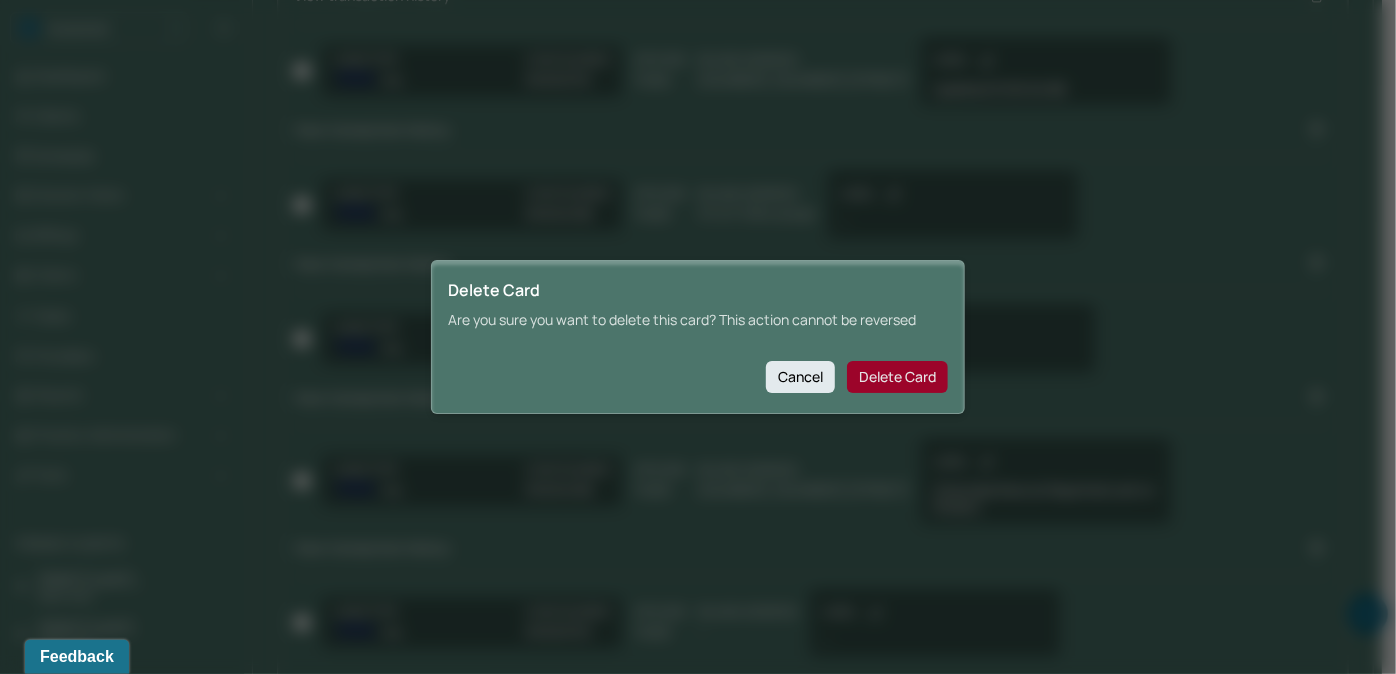 click on "Delete Card" at bounding box center [897, 377] 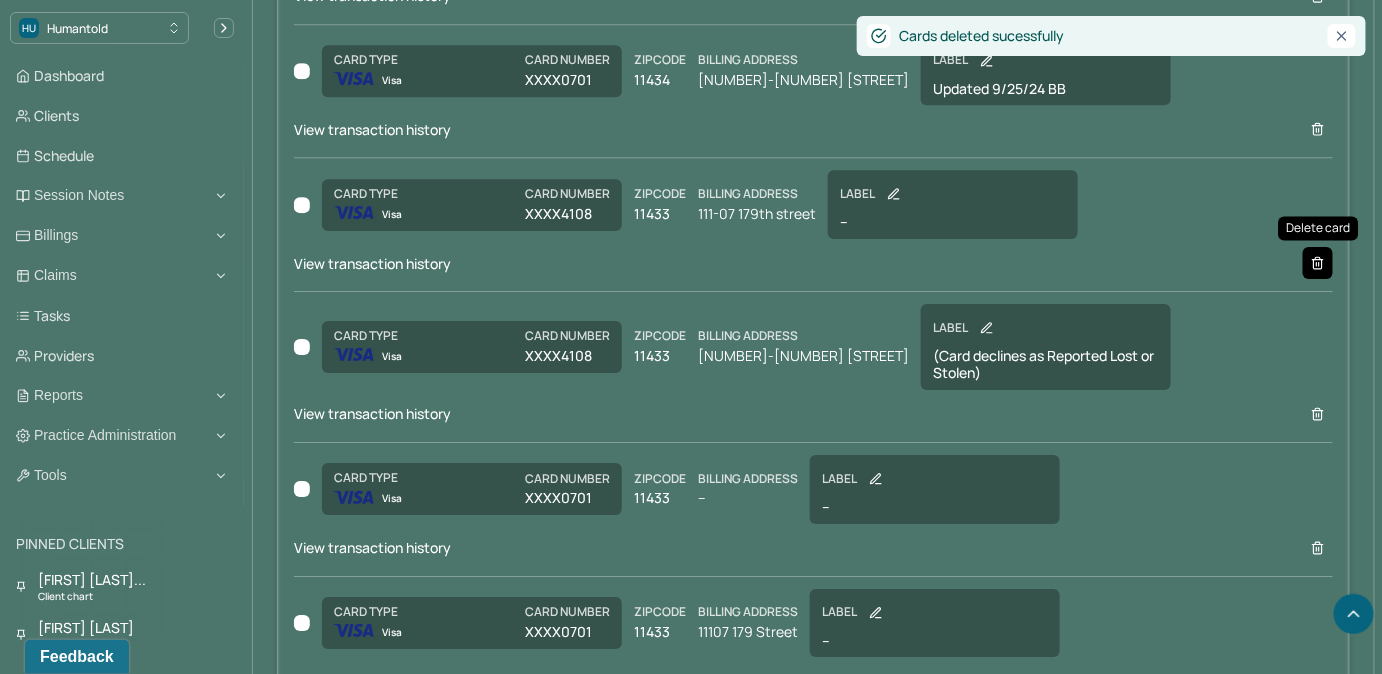 click 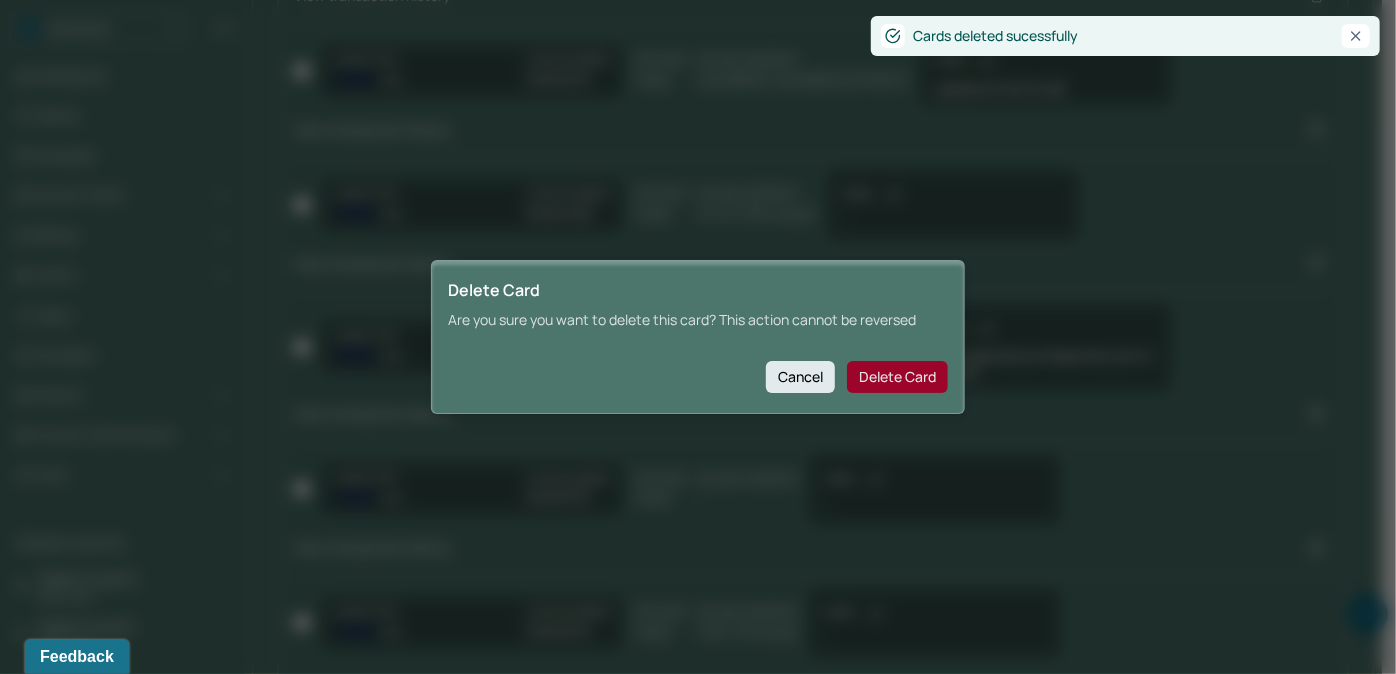 click on "Delete Card" at bounding box center [897, 377] 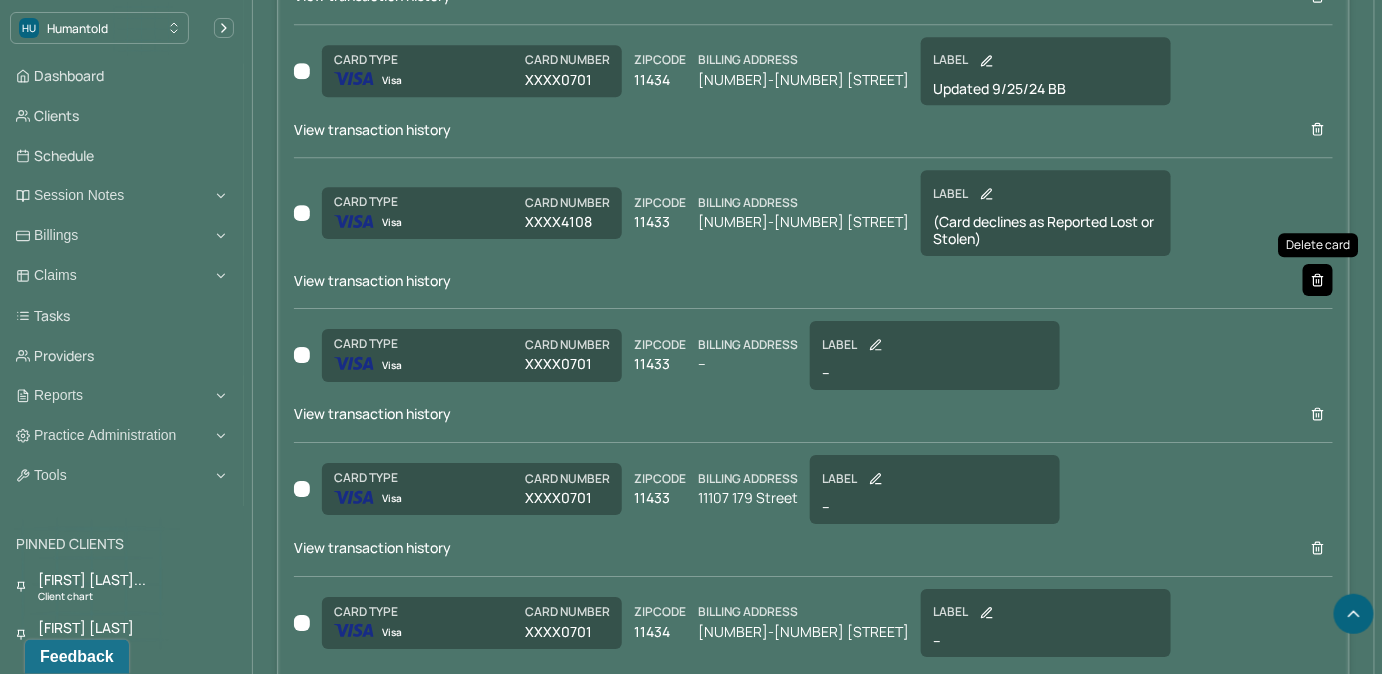 click 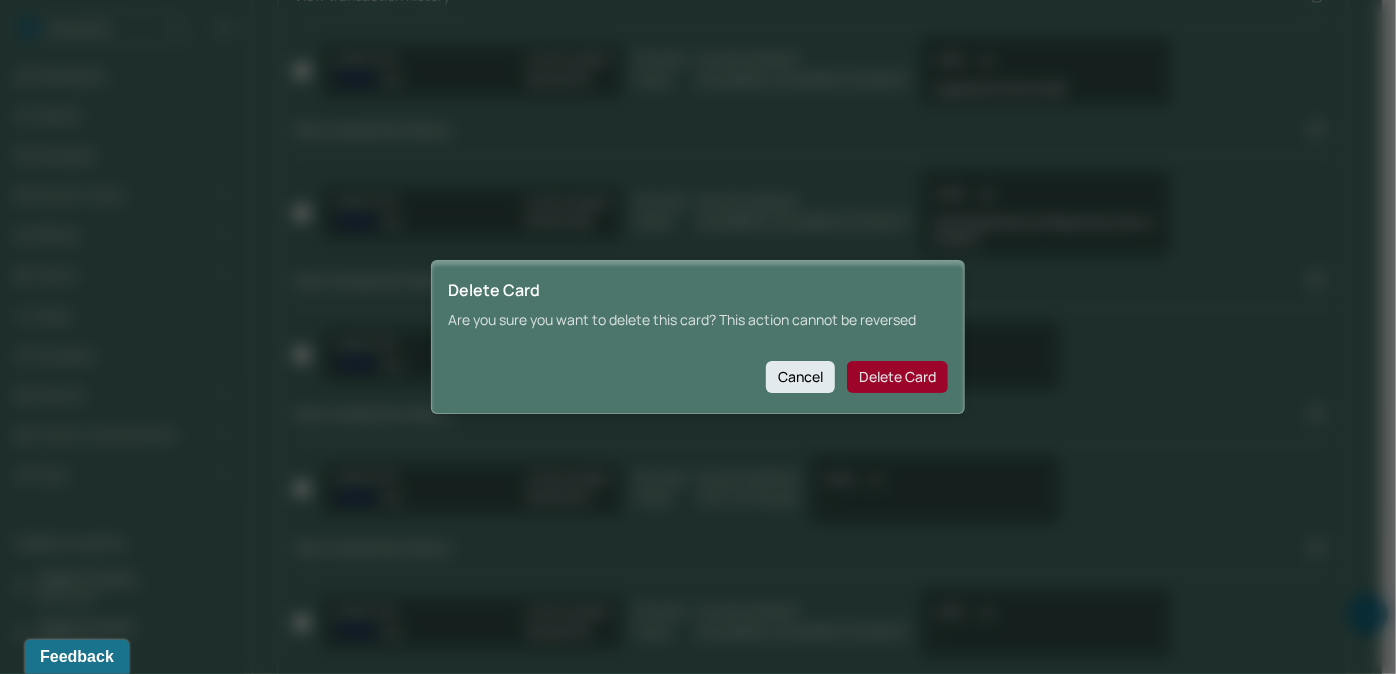 click on "Delete Card" at bounding box center (897, 377) 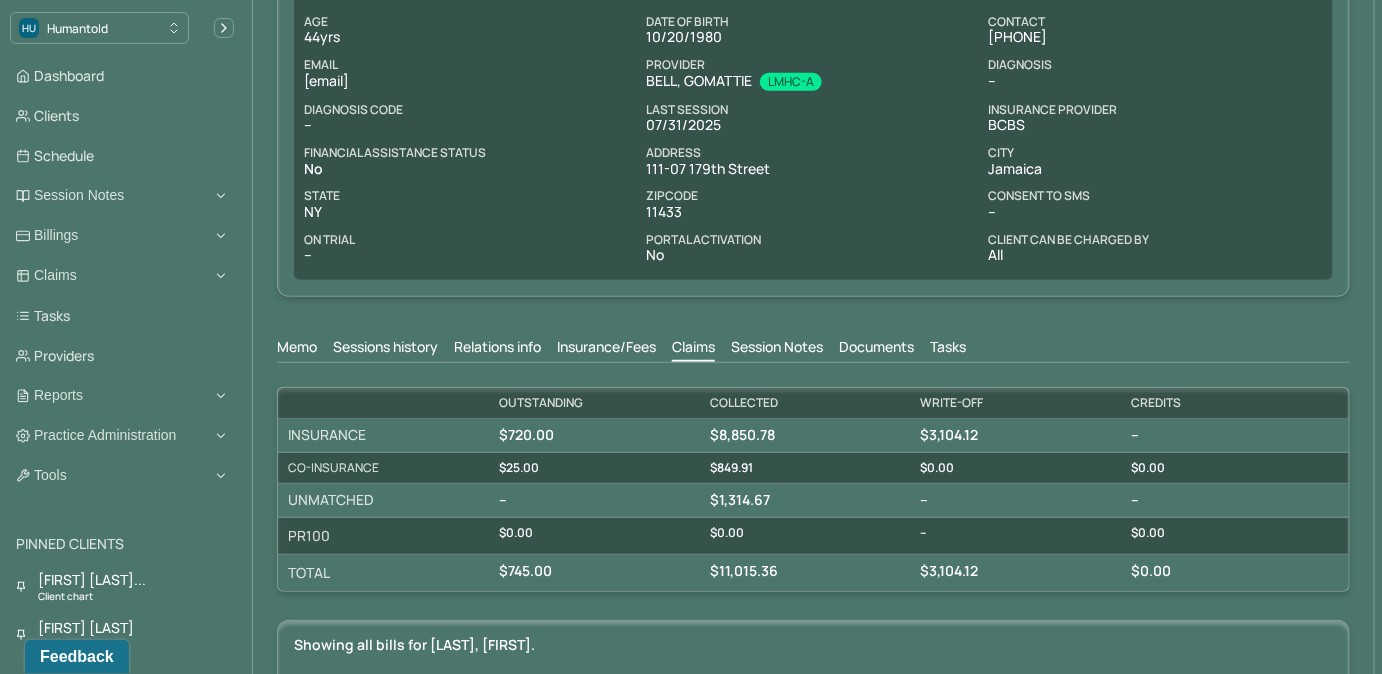 scroll, scrollTop: 272, scrollLeft: 0, axis: vertical 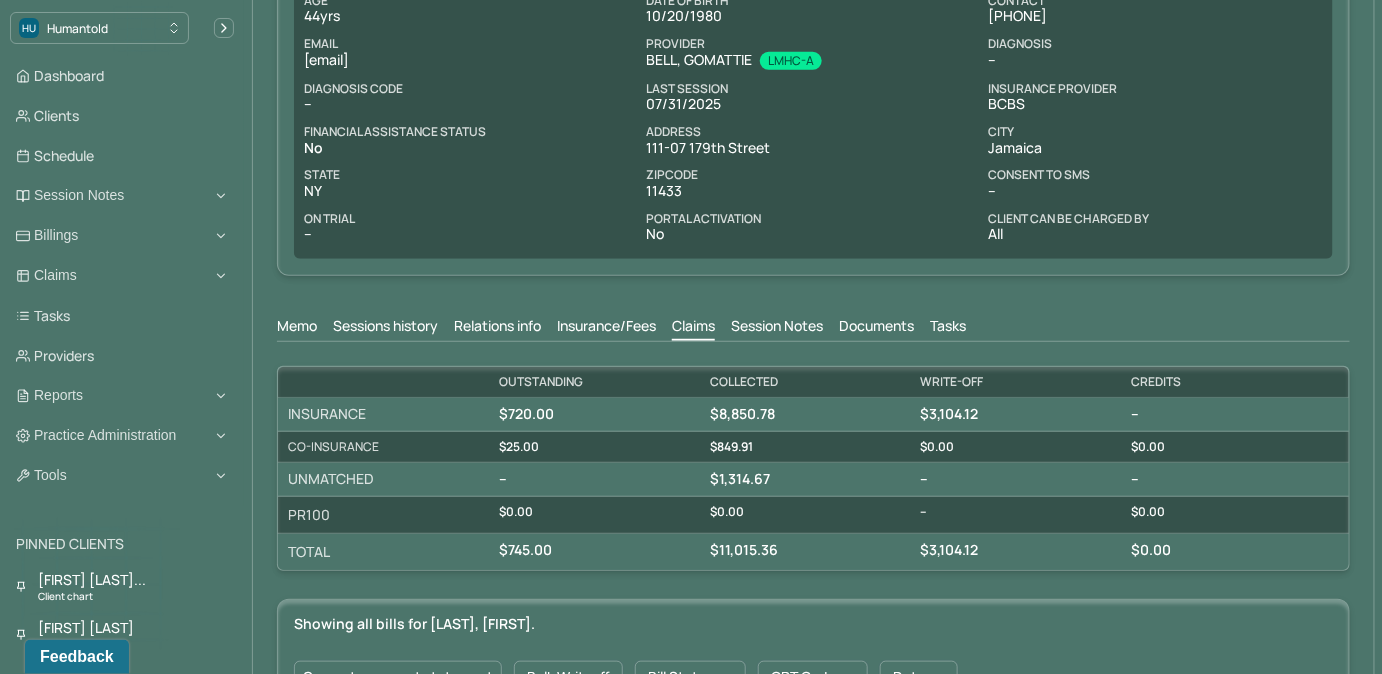 click on "Memo" at bounding box center [297, 328] 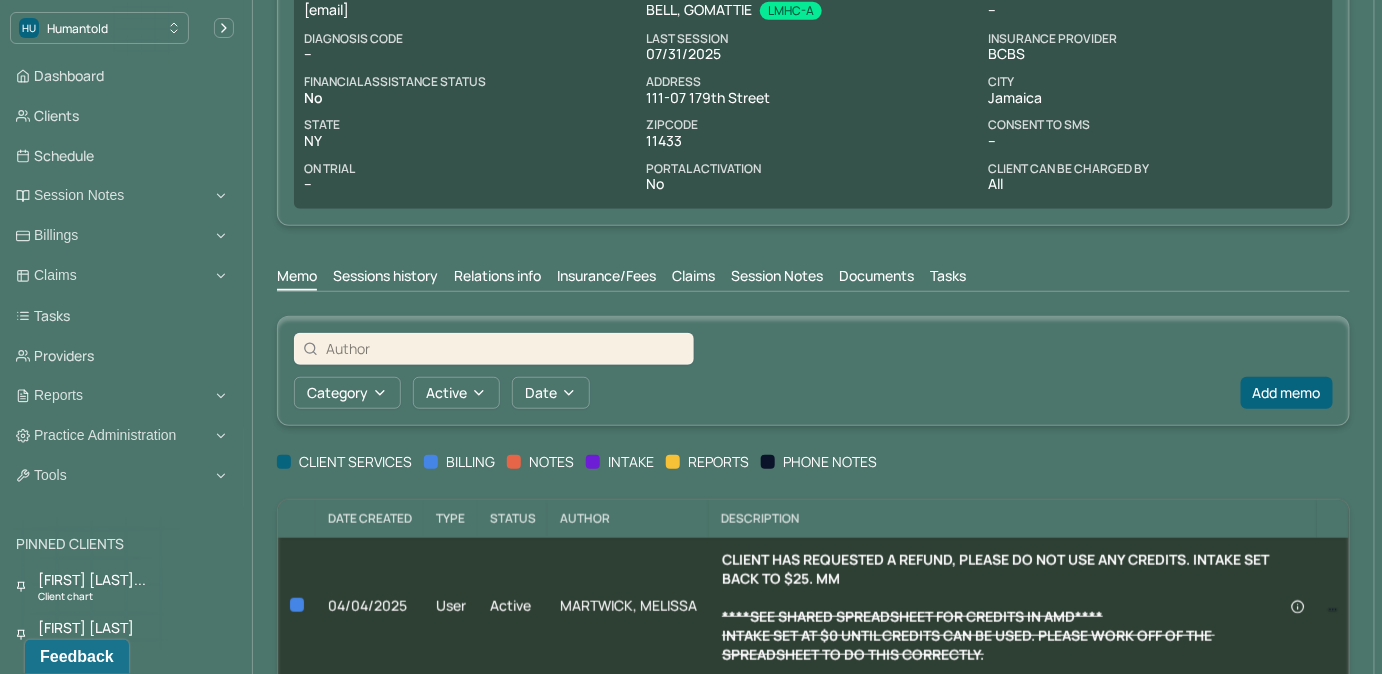 scroll, scrollTop: 464, scrollLeft: 0, axis: vertical 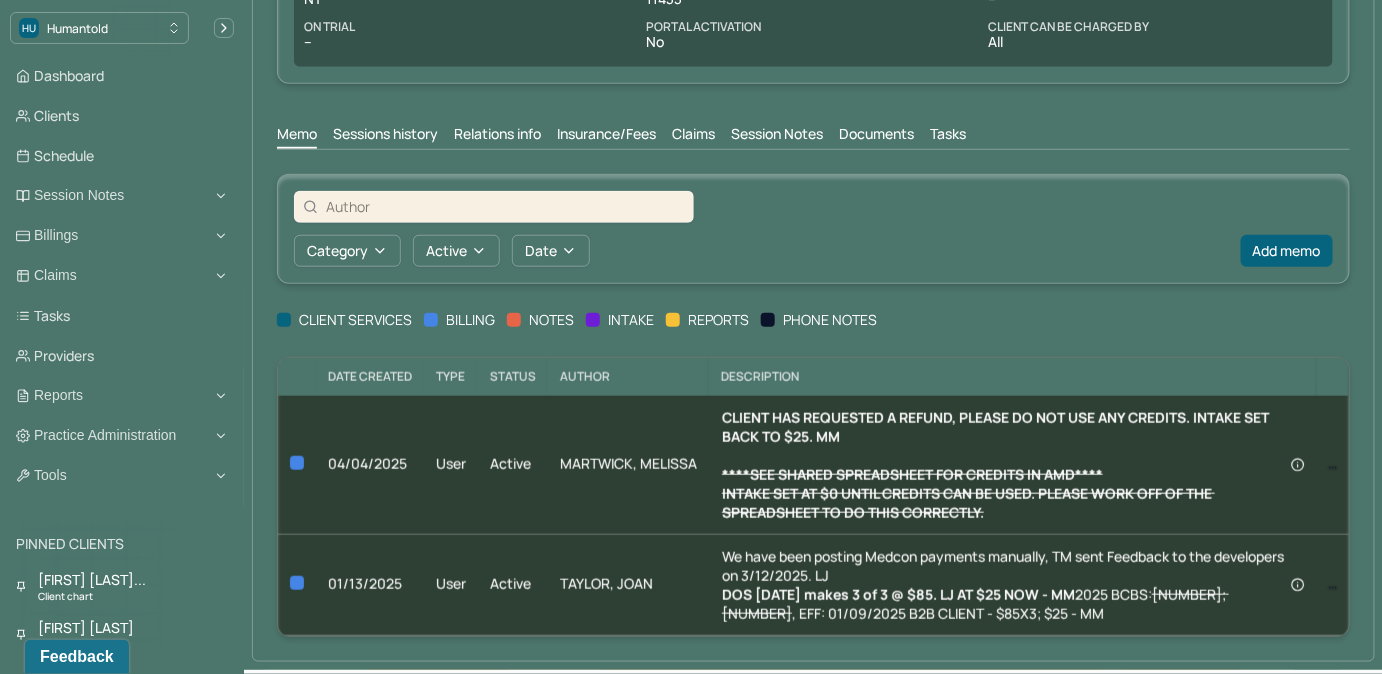 click on "Claims" at bounding box center [693, 136] 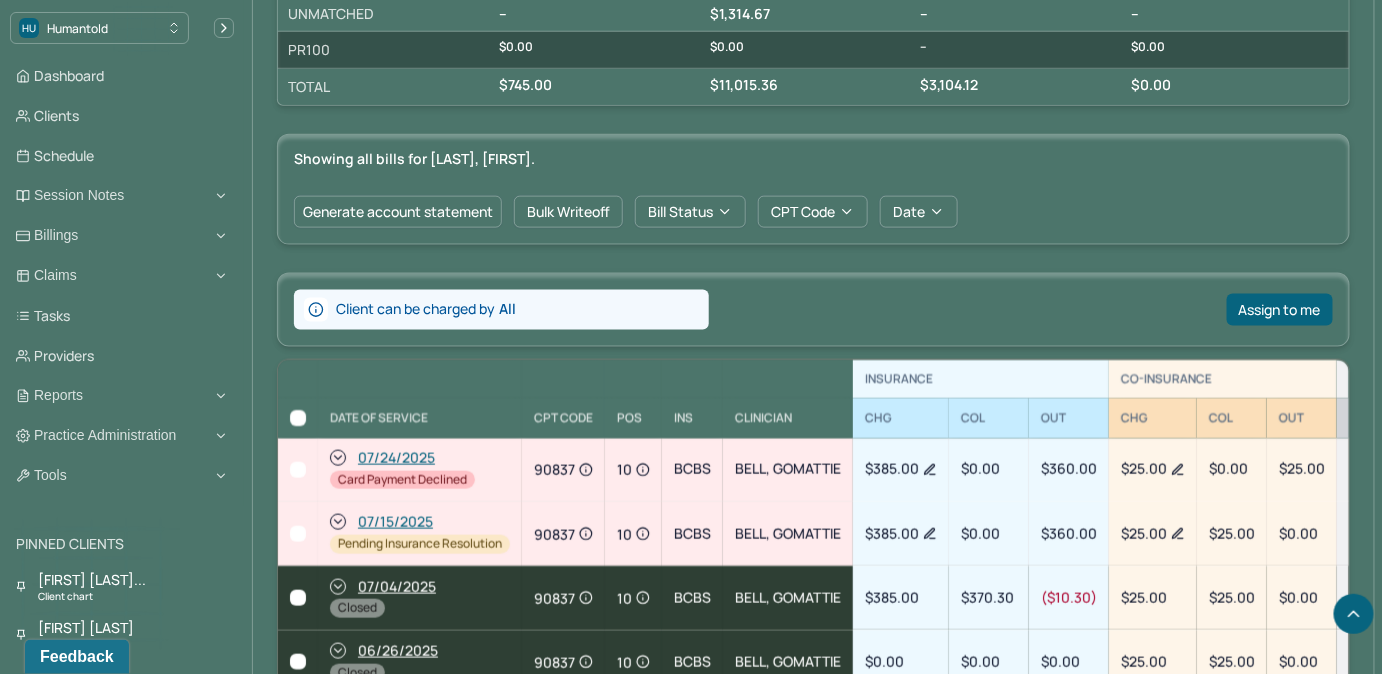 scroll, scrollTop: 736, scrollLeft: 0, axis: vertical 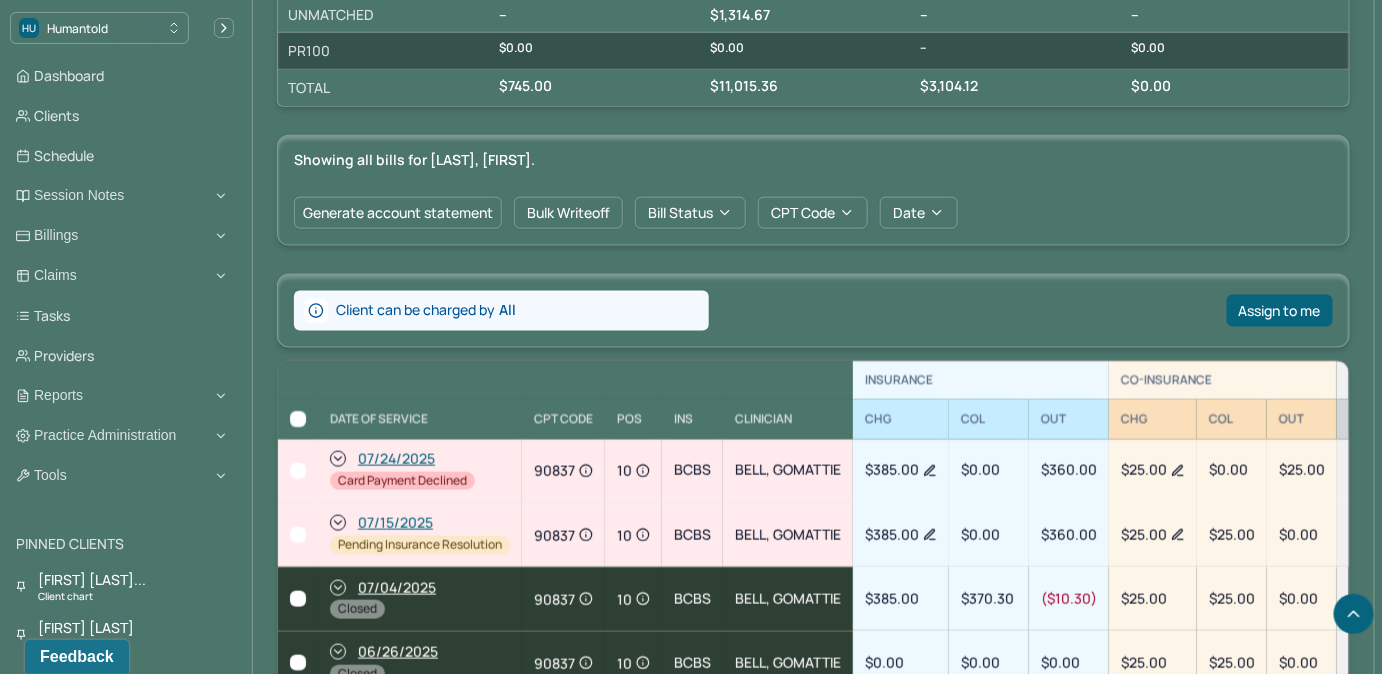 click on "Generate account statement Bulk Writeoff Bill Status CPT Code Date" at bounding box center (813, 213) 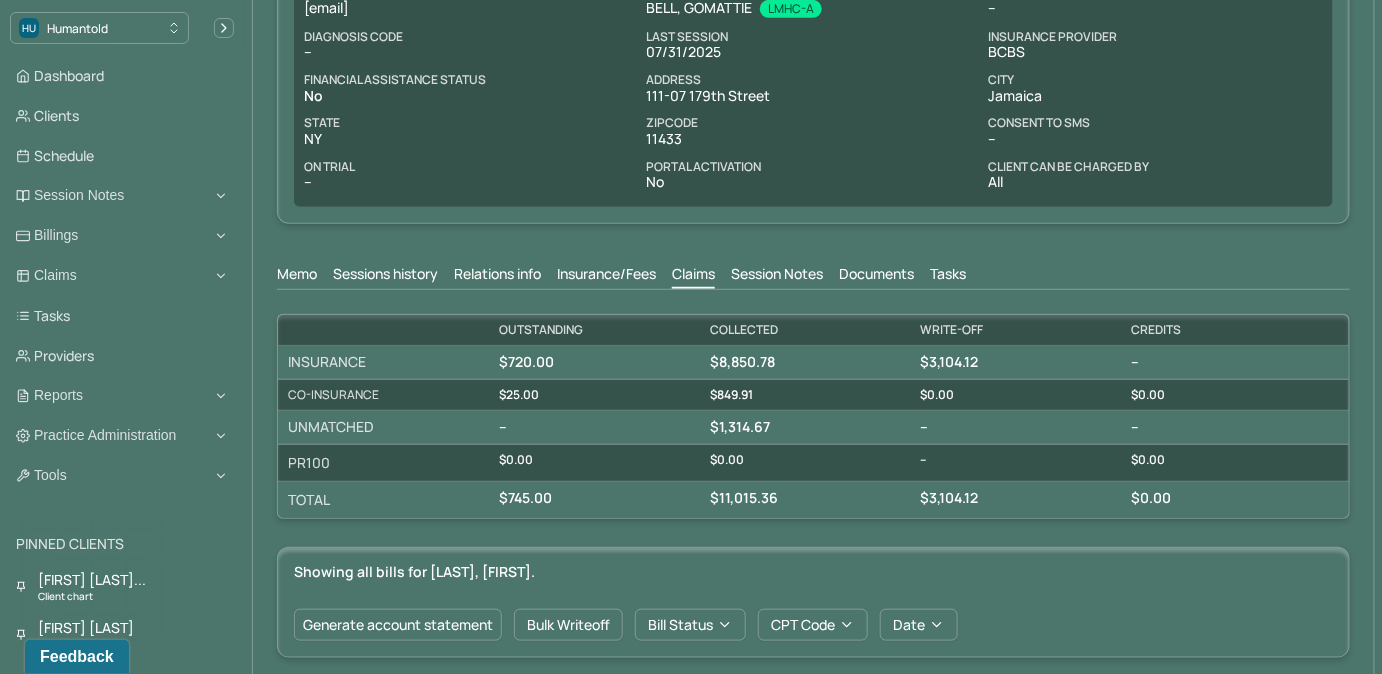 scroll, scrollTop: 282, scrollLeft: 0, axis: vertical 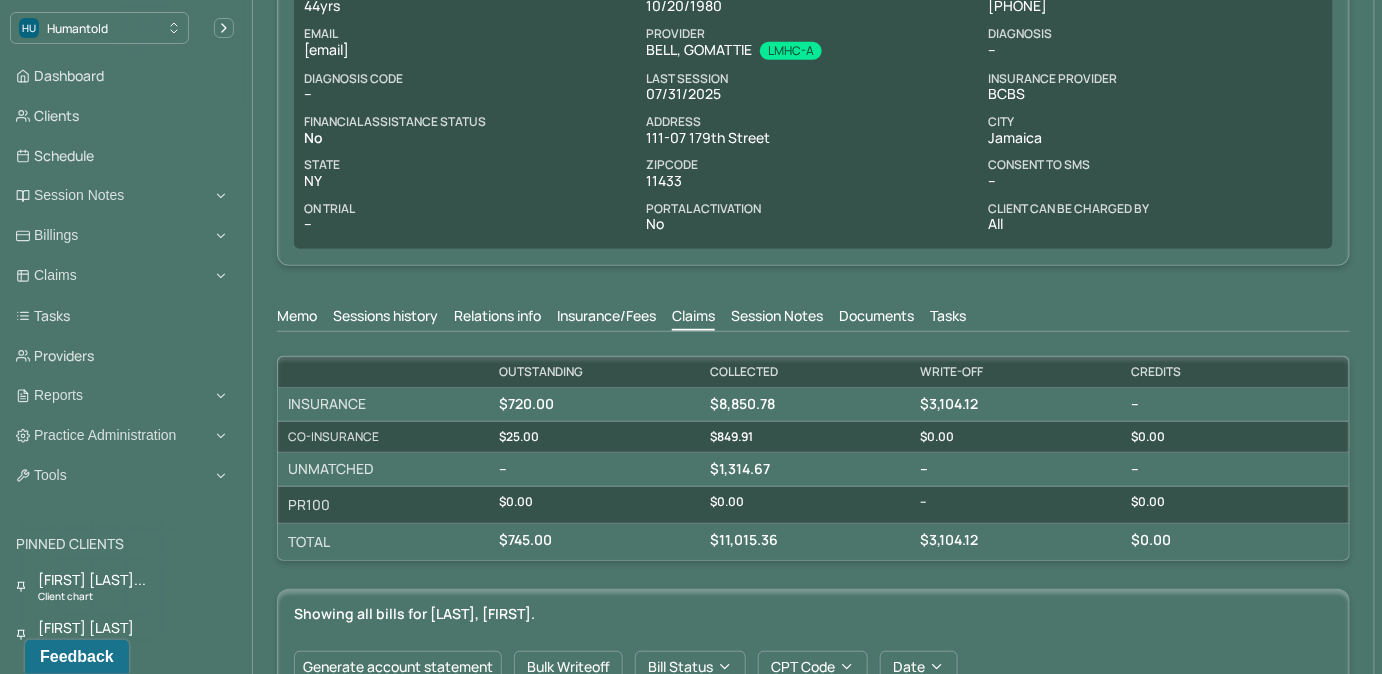 click on "Tasks" at bounding box center [948, 318] 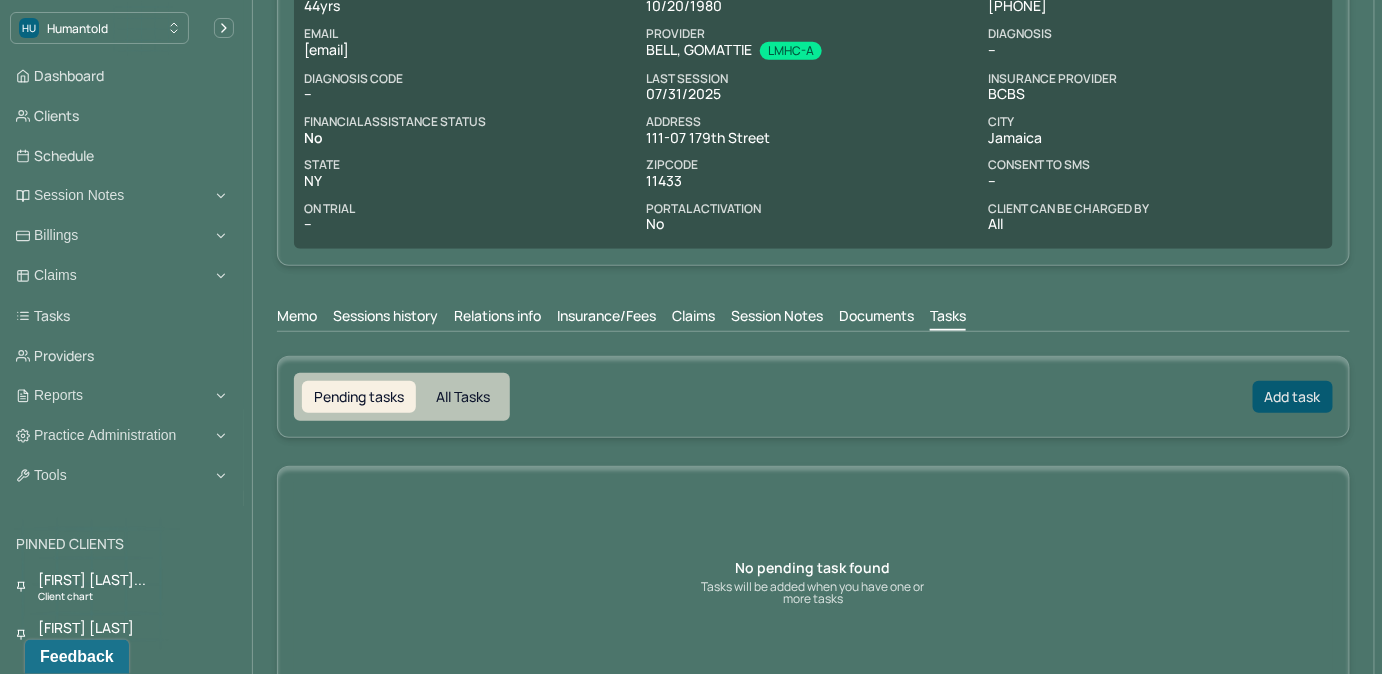 click on "Add task" at bounding box center (1293, 397) 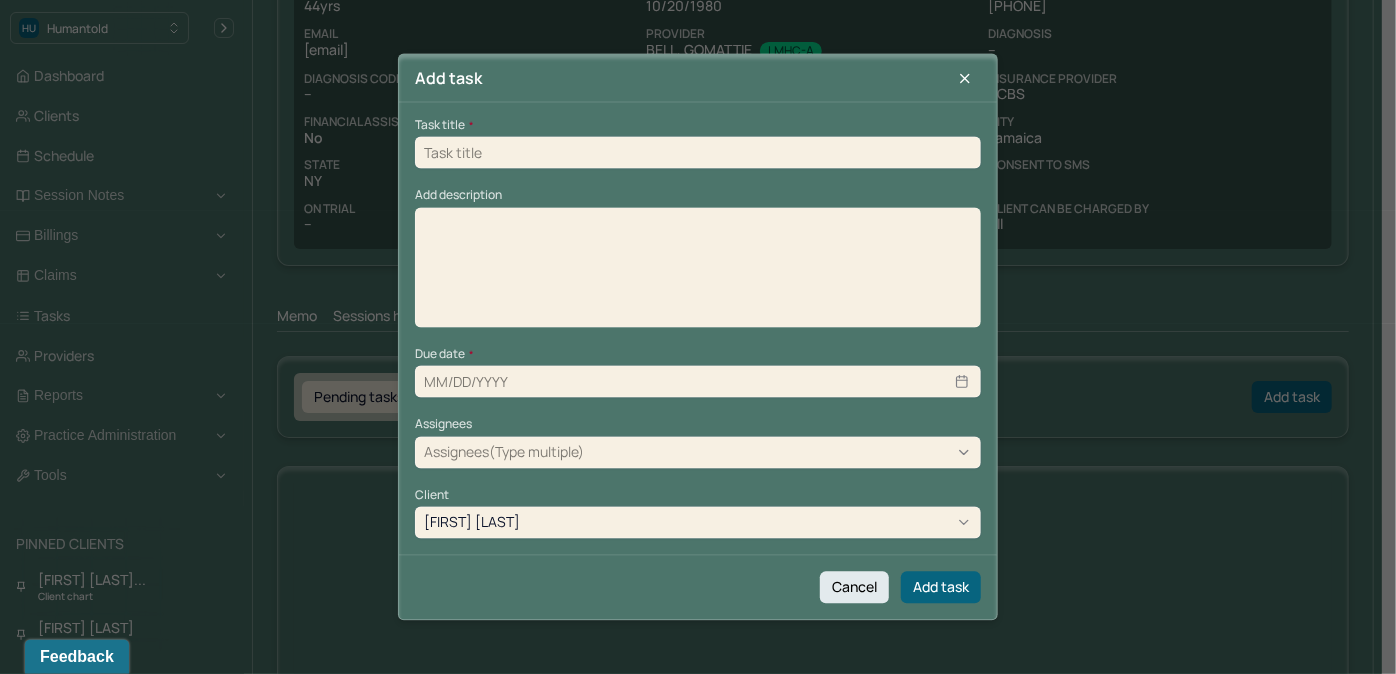 click at bounding box center (698, 153) 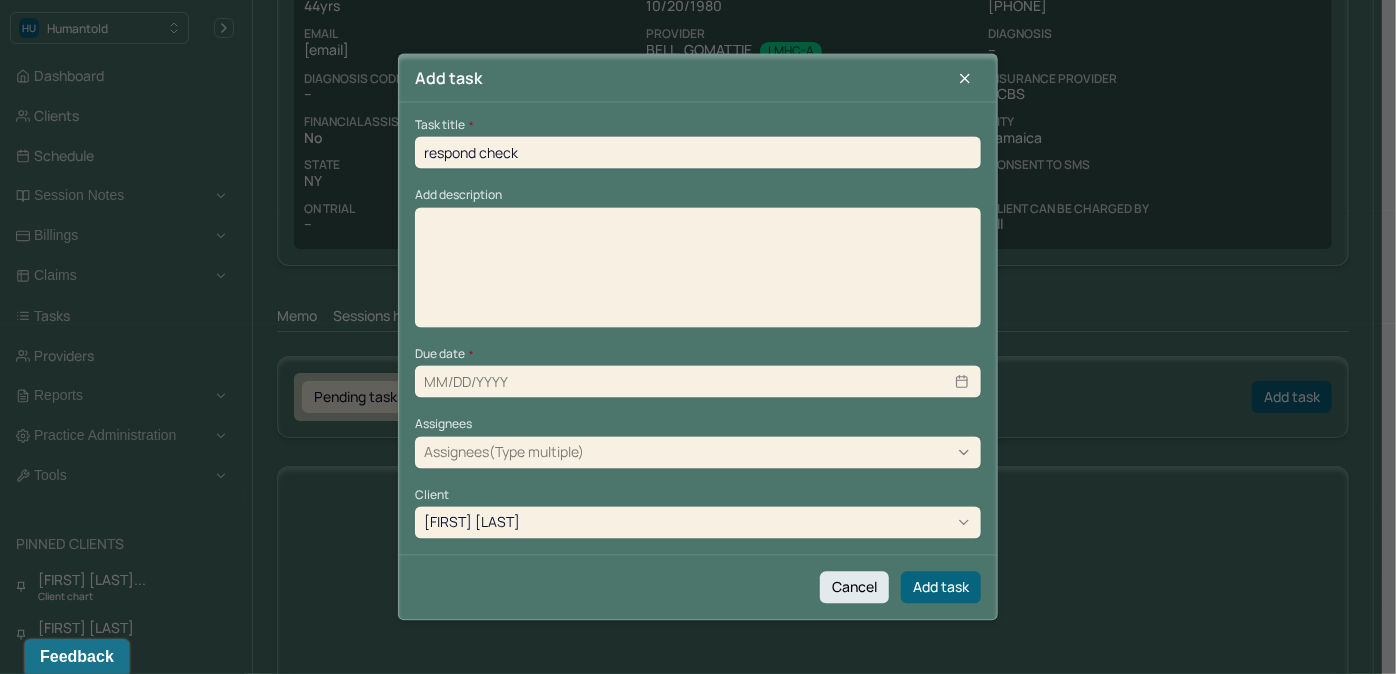 type on "08/21/2025" 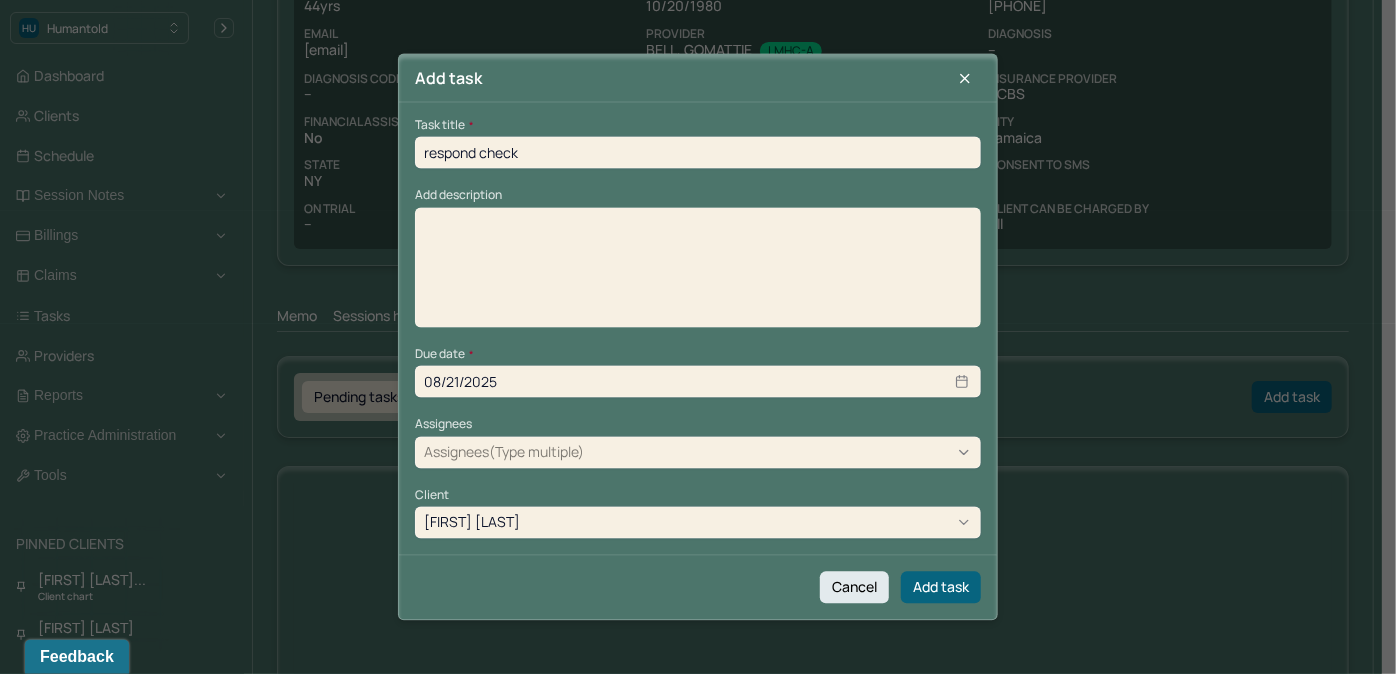click at bounding box center [698, 274] 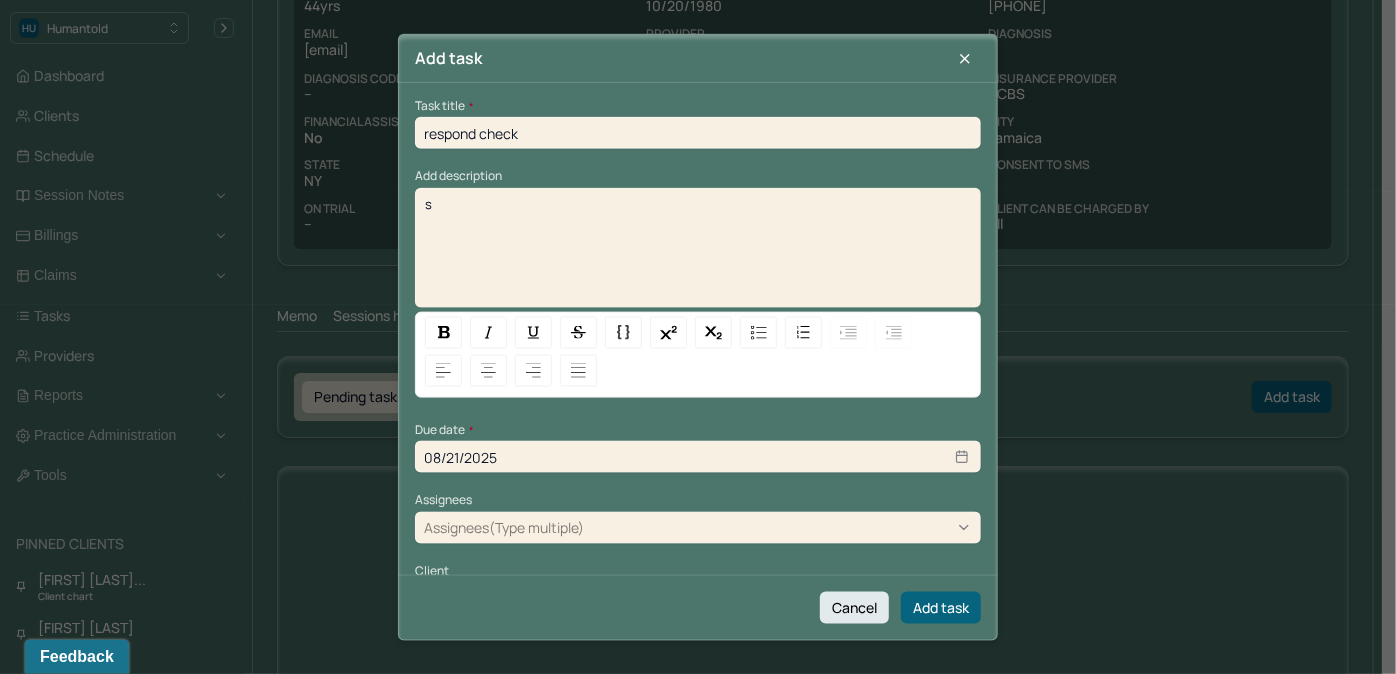 type 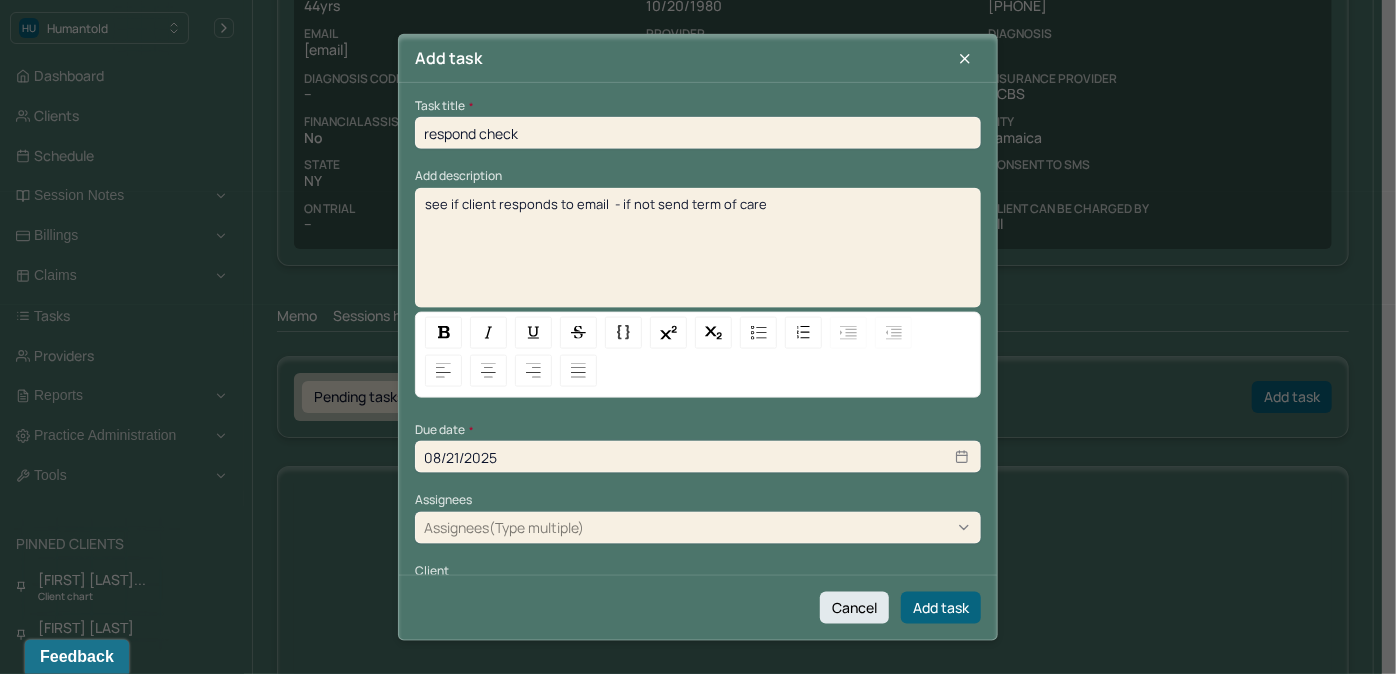 click on "Assignees(Type multiple)" at bounding box center (504, 527) 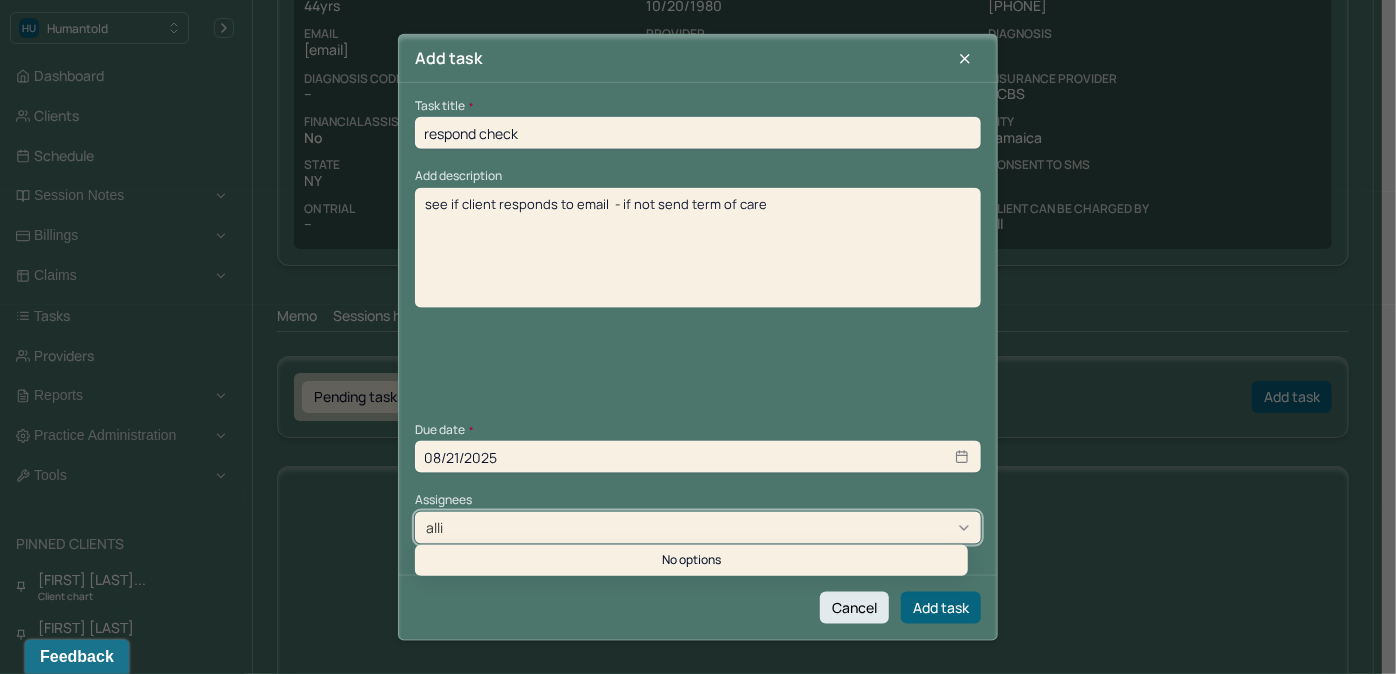 type on "allie" 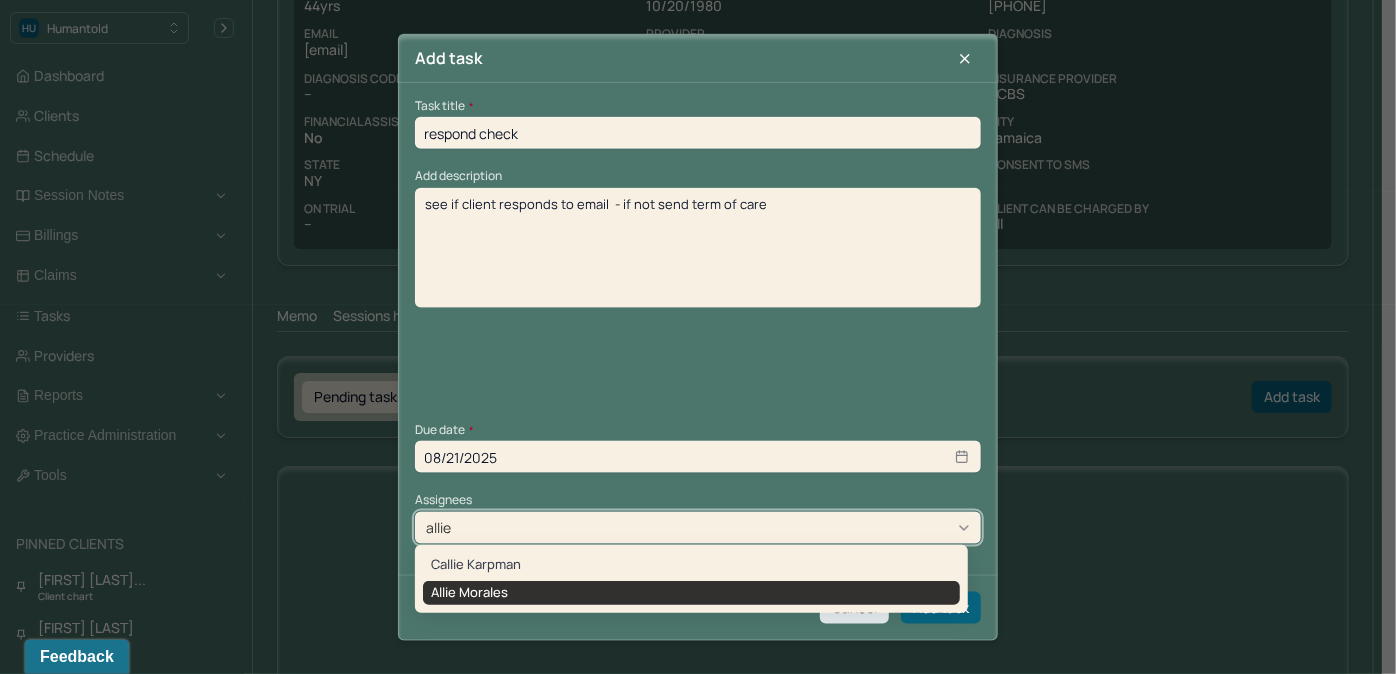 click on "Allie Morales" at bounding box center [691, 593] 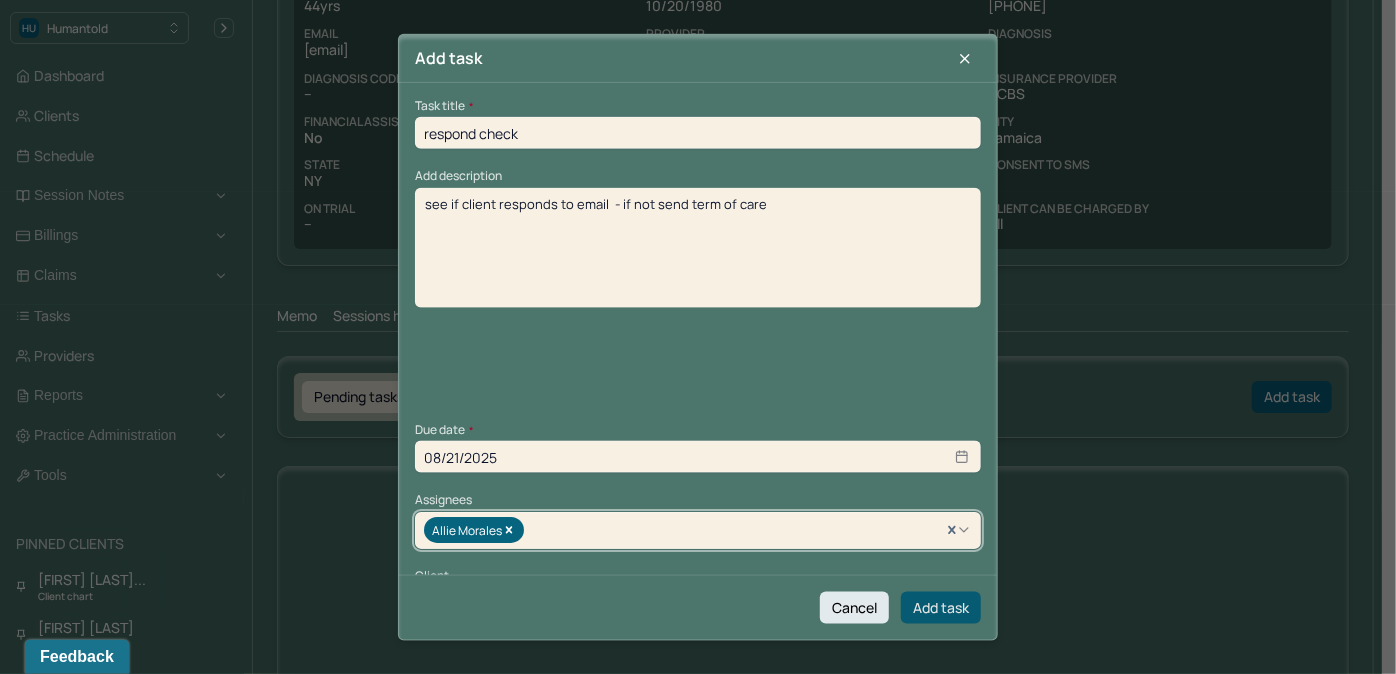 click on "Add task" at bounding box center [941, 607] 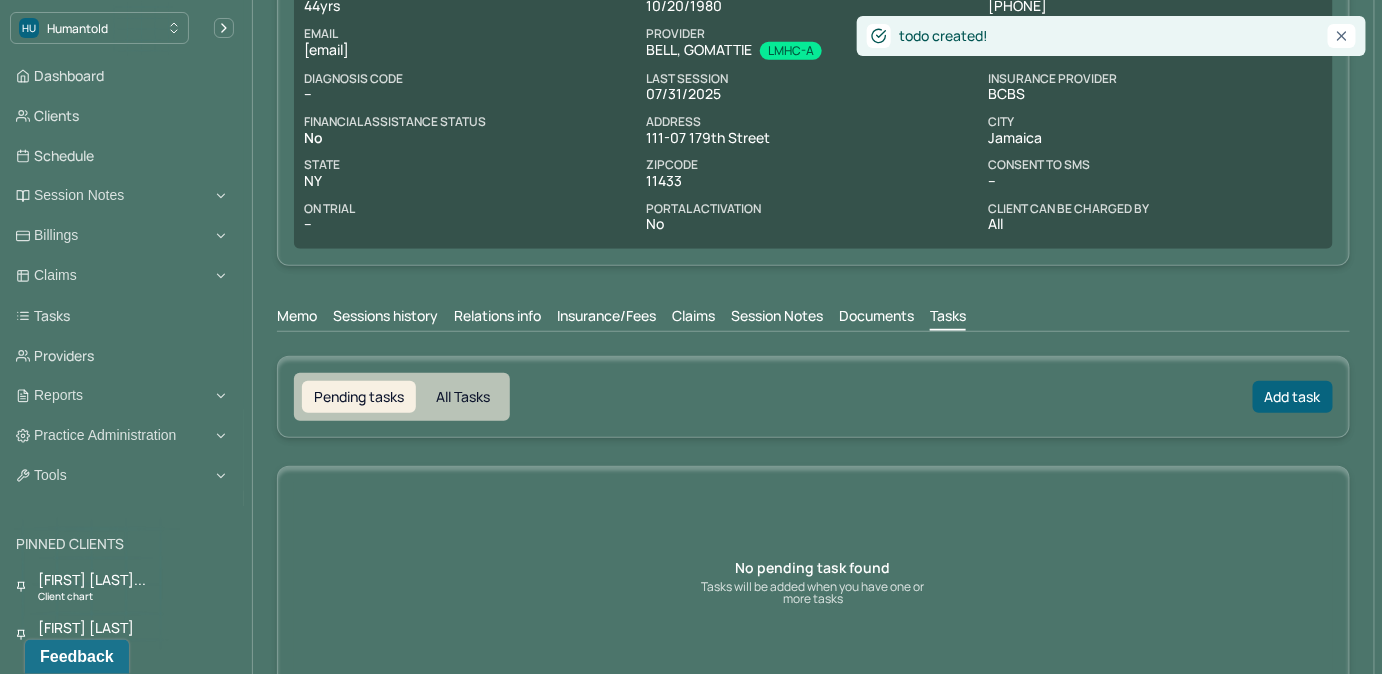 scroll, scrollTop: 240, scrollLeft: 0, axis: vertical 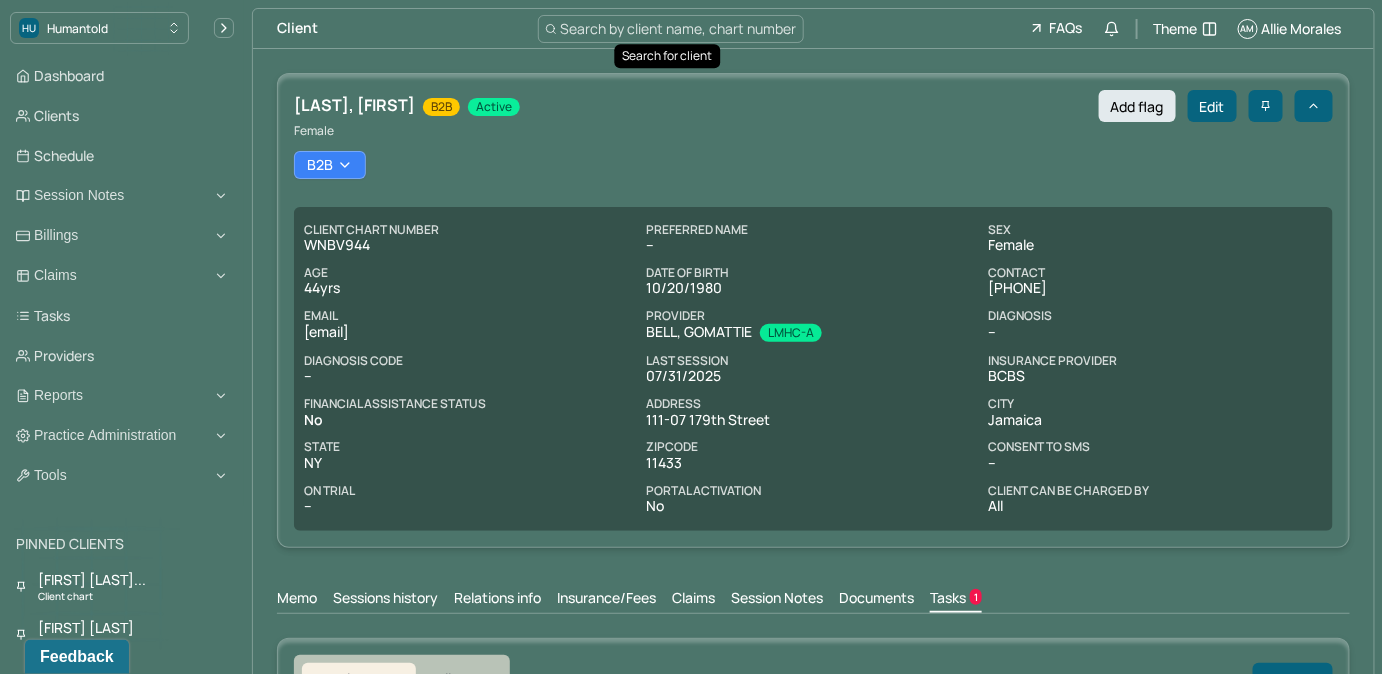type 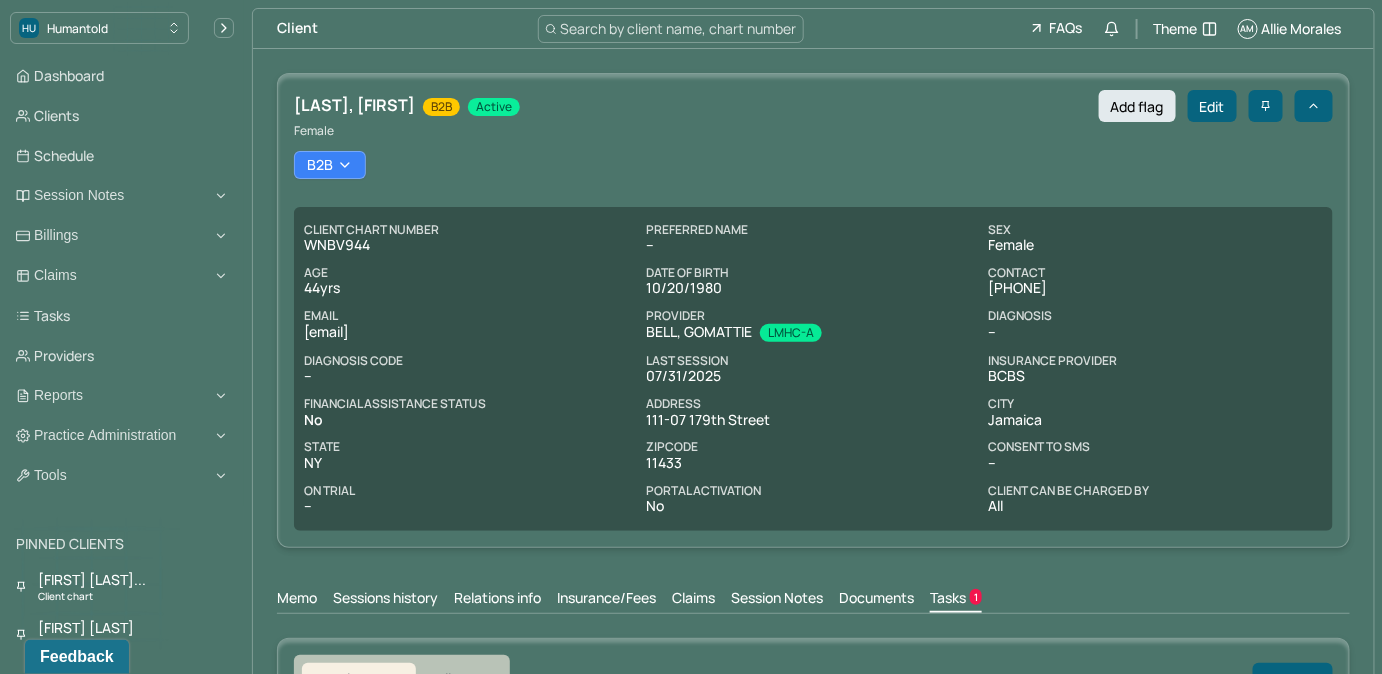 click on "Search by client name, chart number" at bounding box center (679, 28) 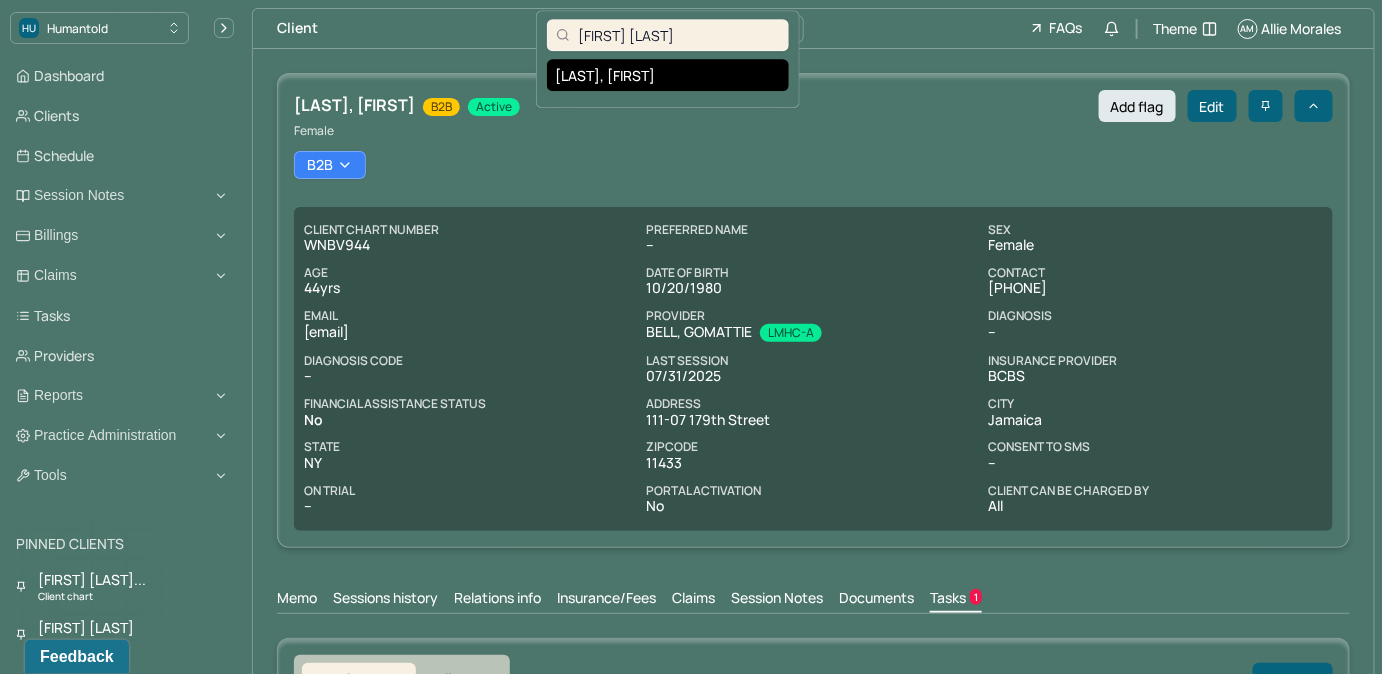 type on "Carrie Torres" 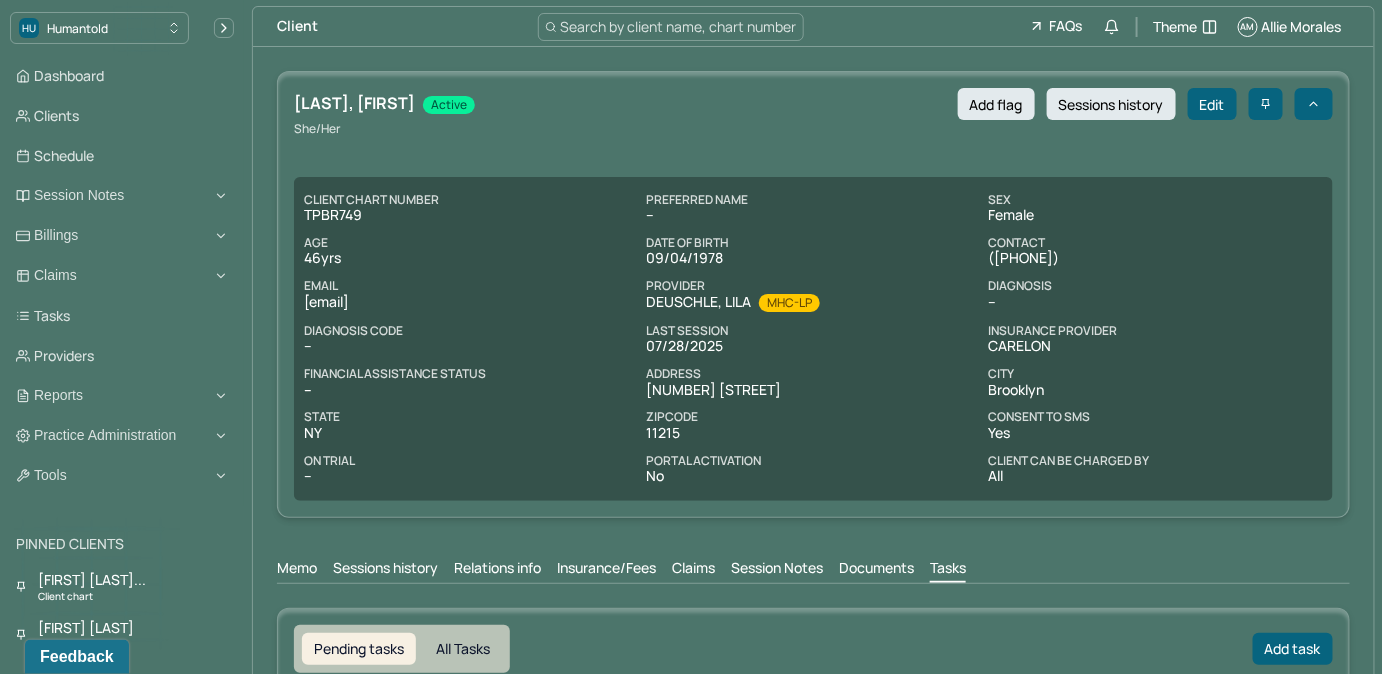 scroll, scrollTop: 0, scrollLeft: 0, axis: both 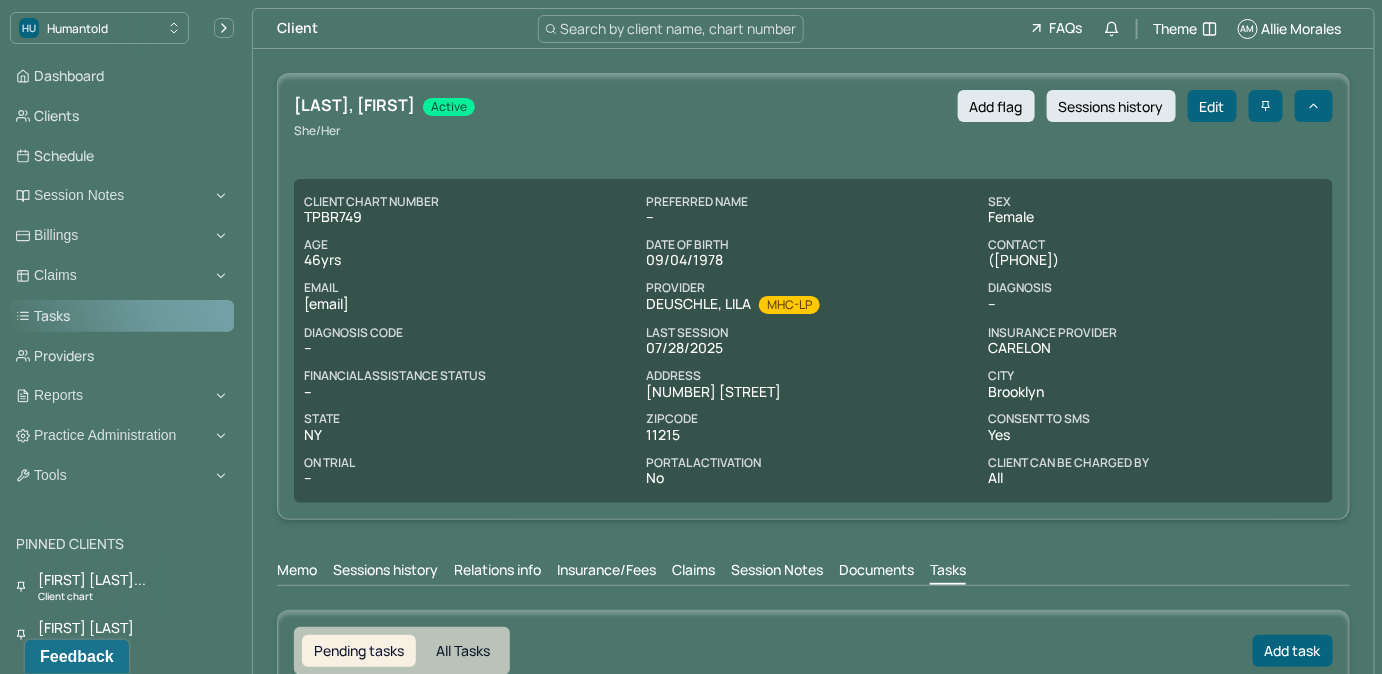 drag, startPoint x: 93, startPoint y: 326, endPoint x: 148, endPoint y: 319, distance: 55.443665 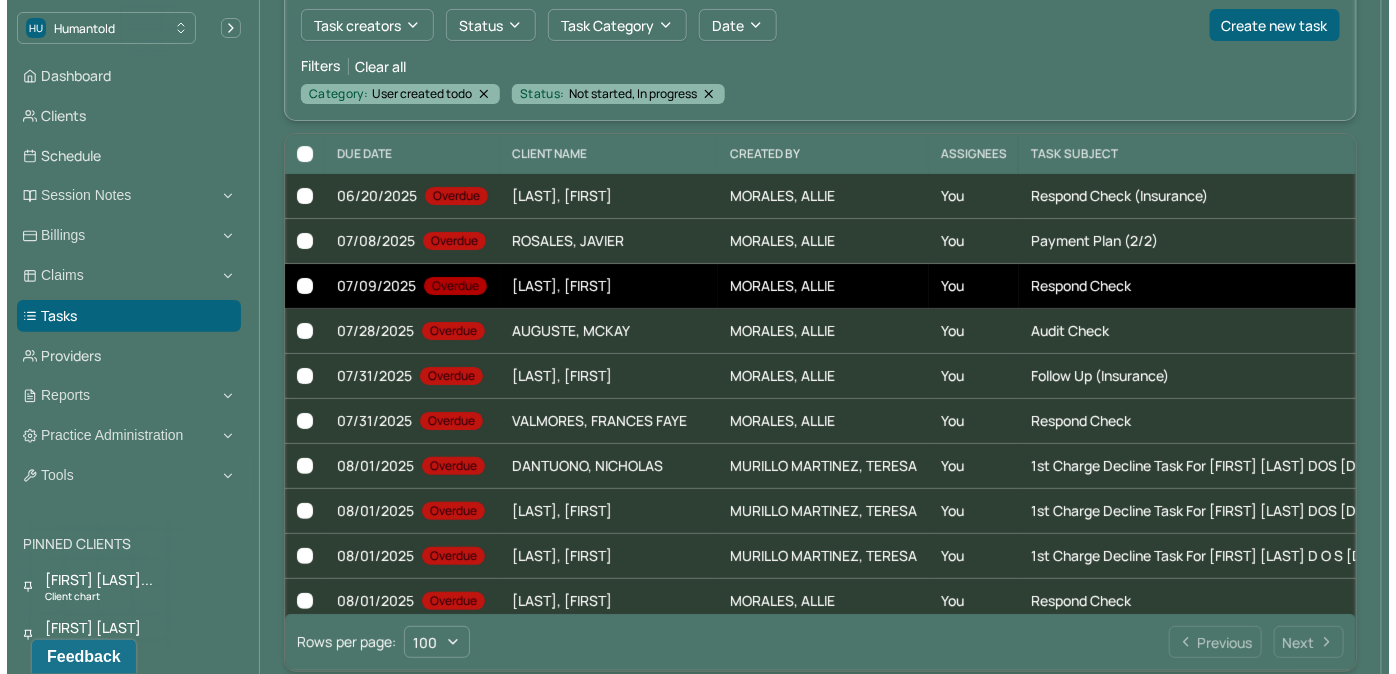 scroll, scrollTop: 181, scrollLeft: 0, axis: vertical 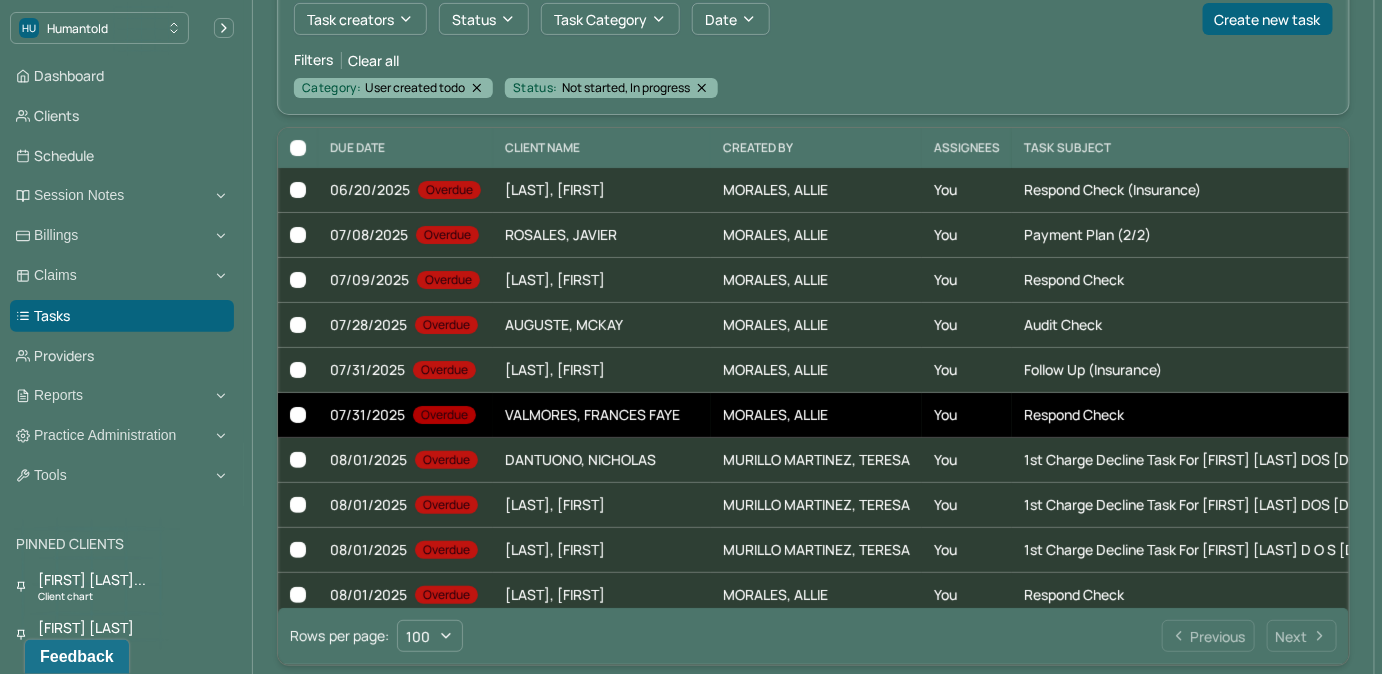click on "MORALES, ALLIE" at bounding box center [816, 415] 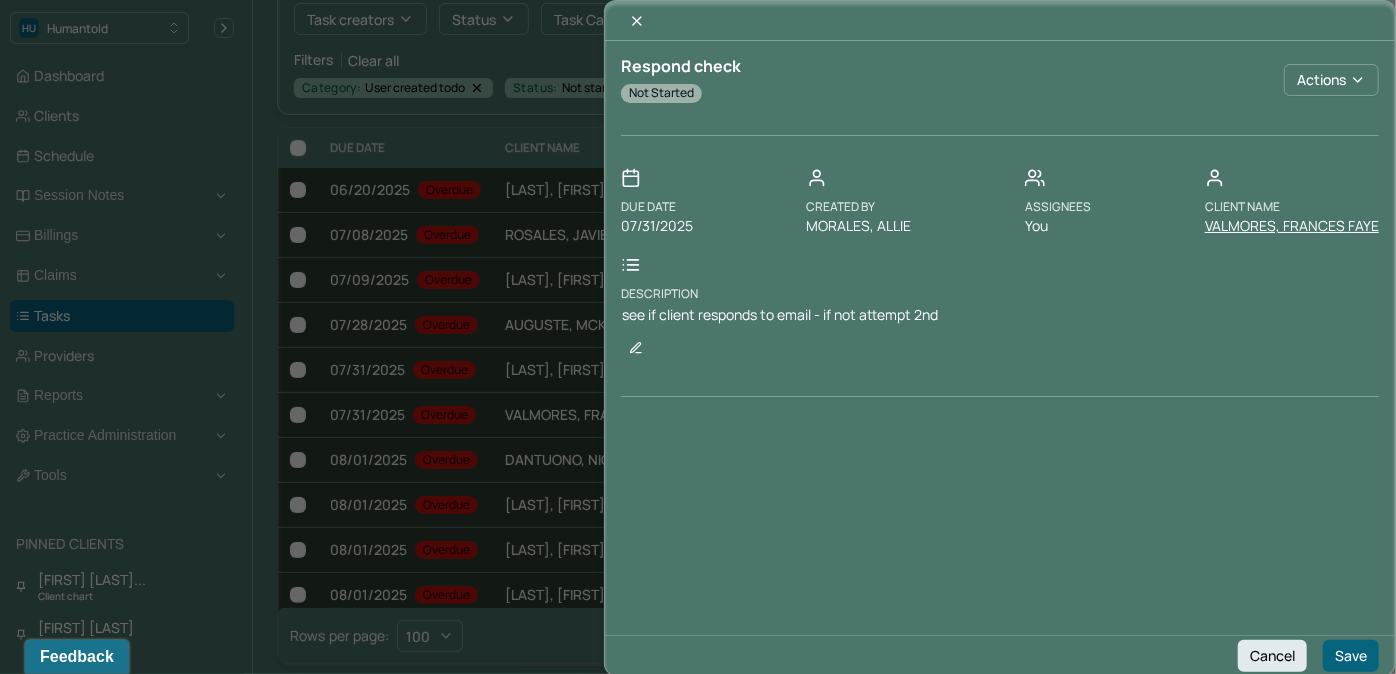 click on "VALMORES, FRANCES FAYE" at bounding box center [1292, 226] 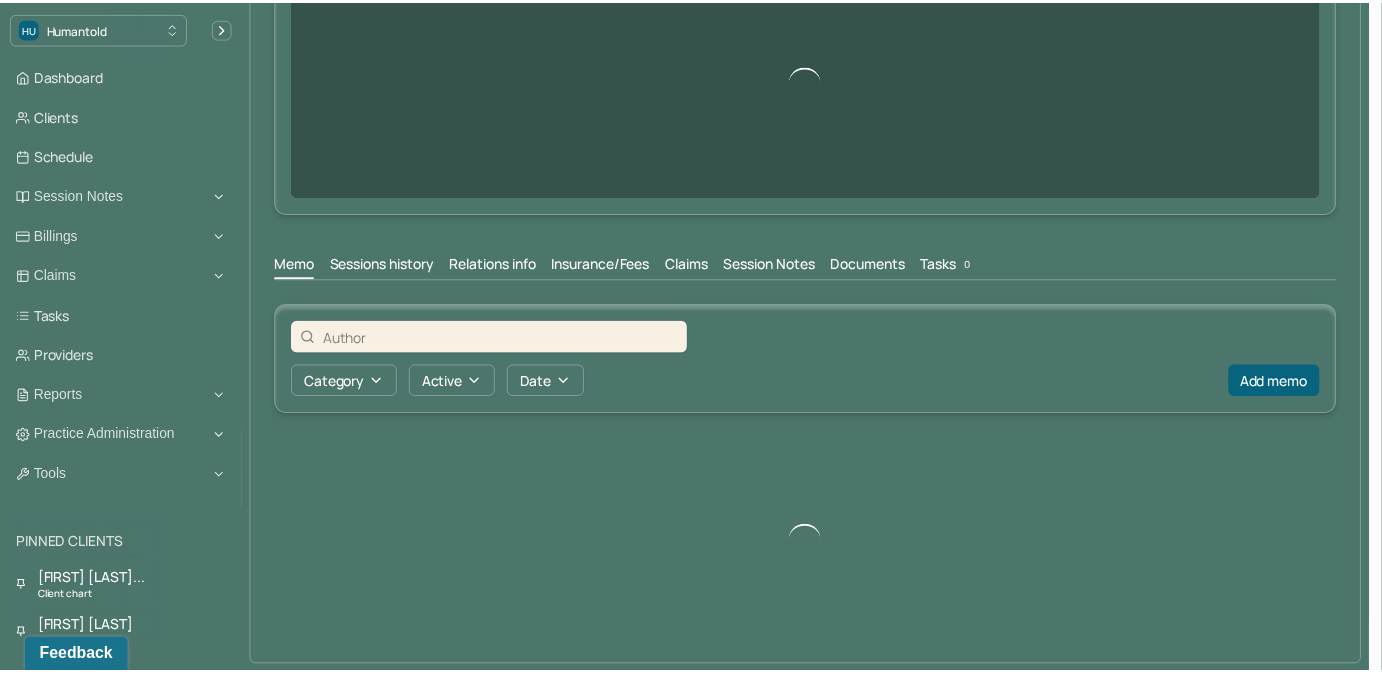 scroll, scrollTop: 0, scrollLeft: 0, axis: both 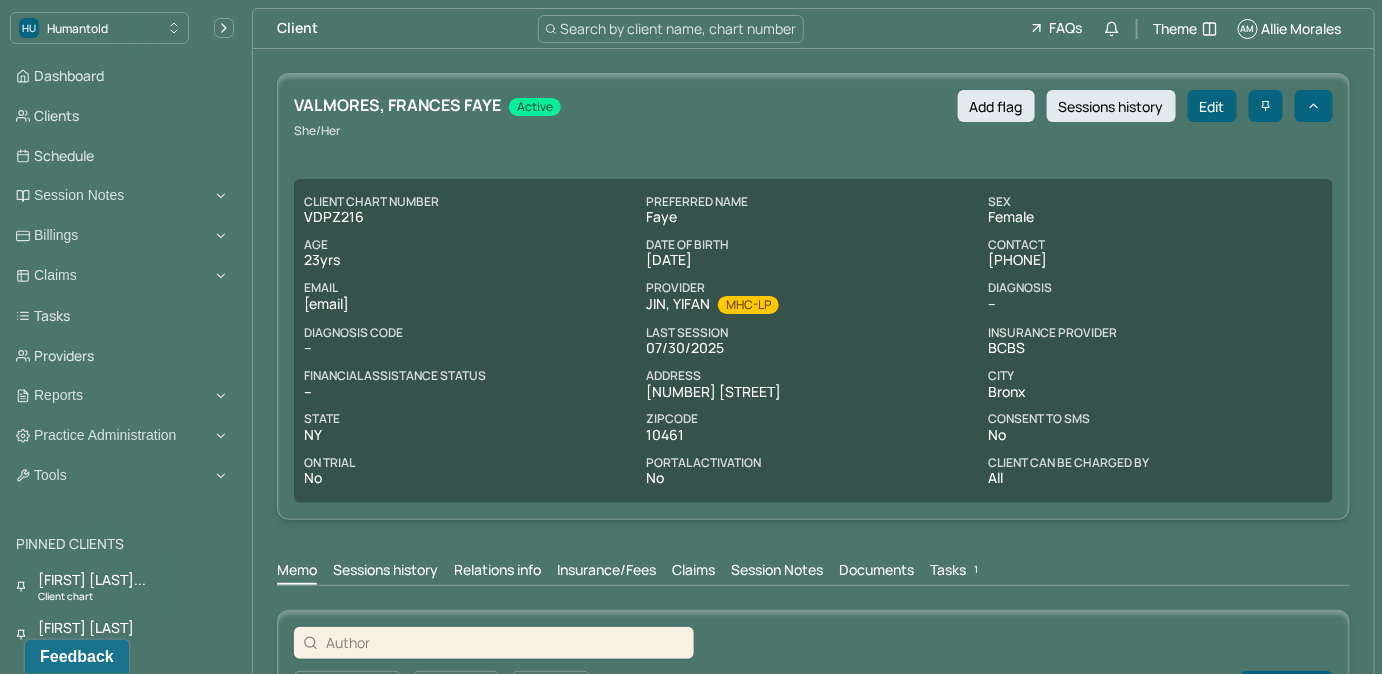 click on "Tasks 1" at bounding box center [956, 572] 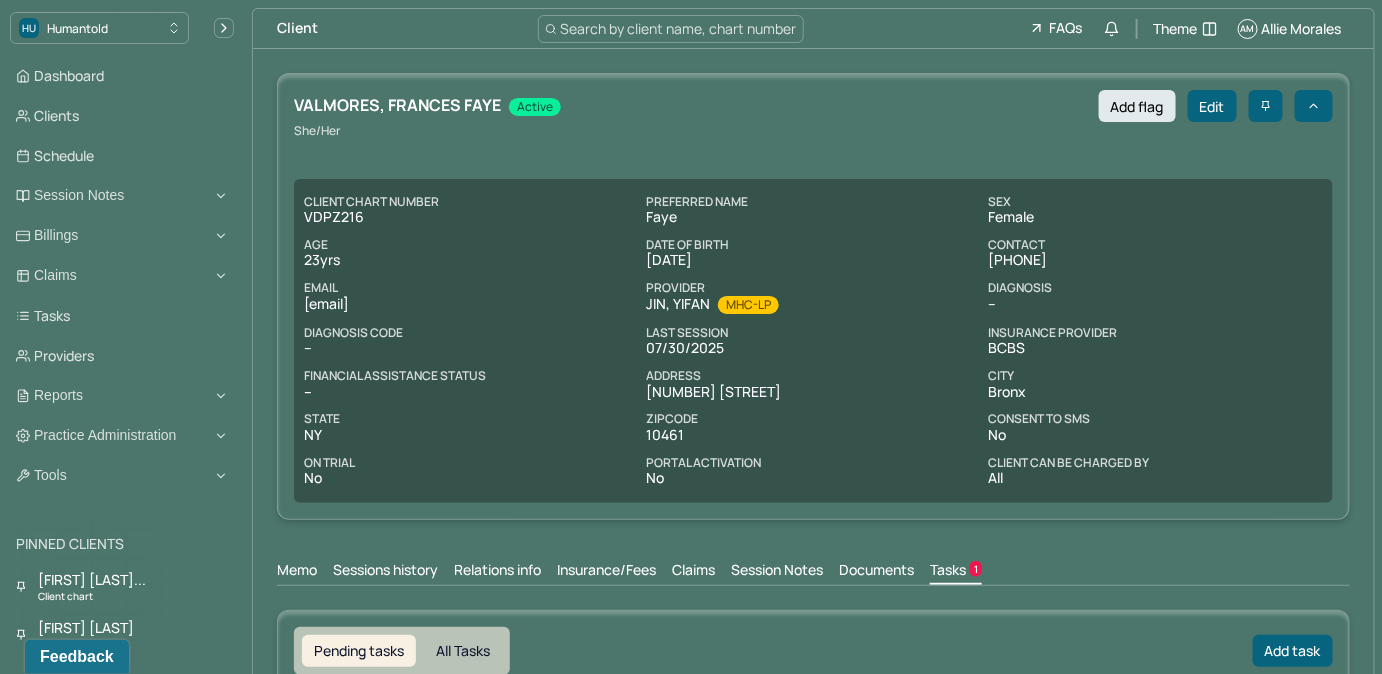 scroll, scrollTop: 0, scrollLeft: 0, axis: both 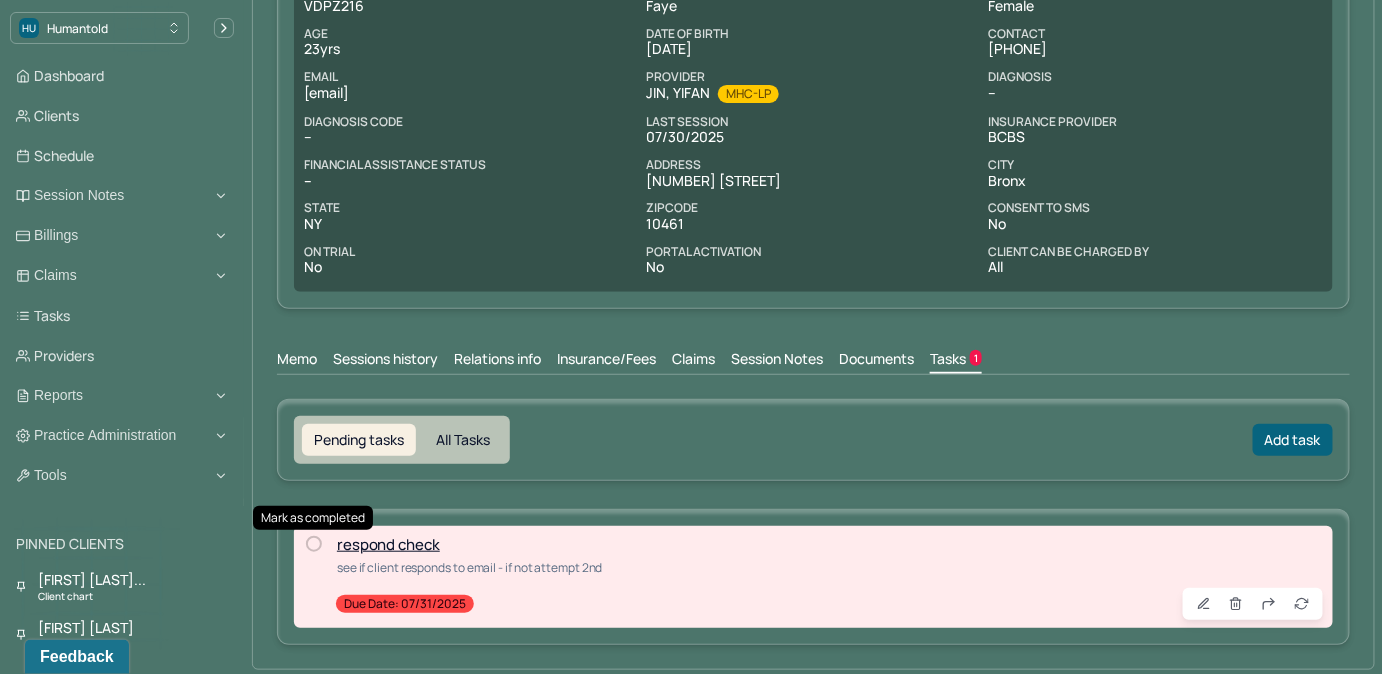 click at bounding box center [314, 544] 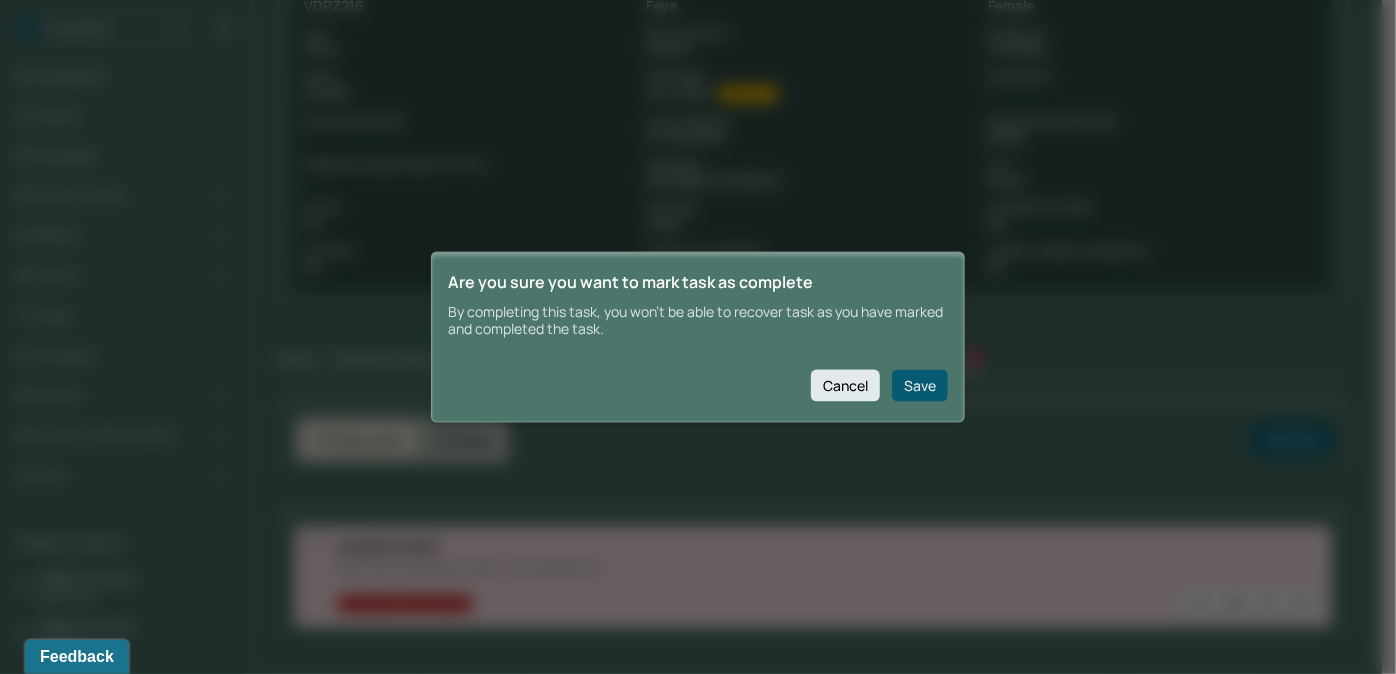 click on "Save" at bounding box center [920, 385] 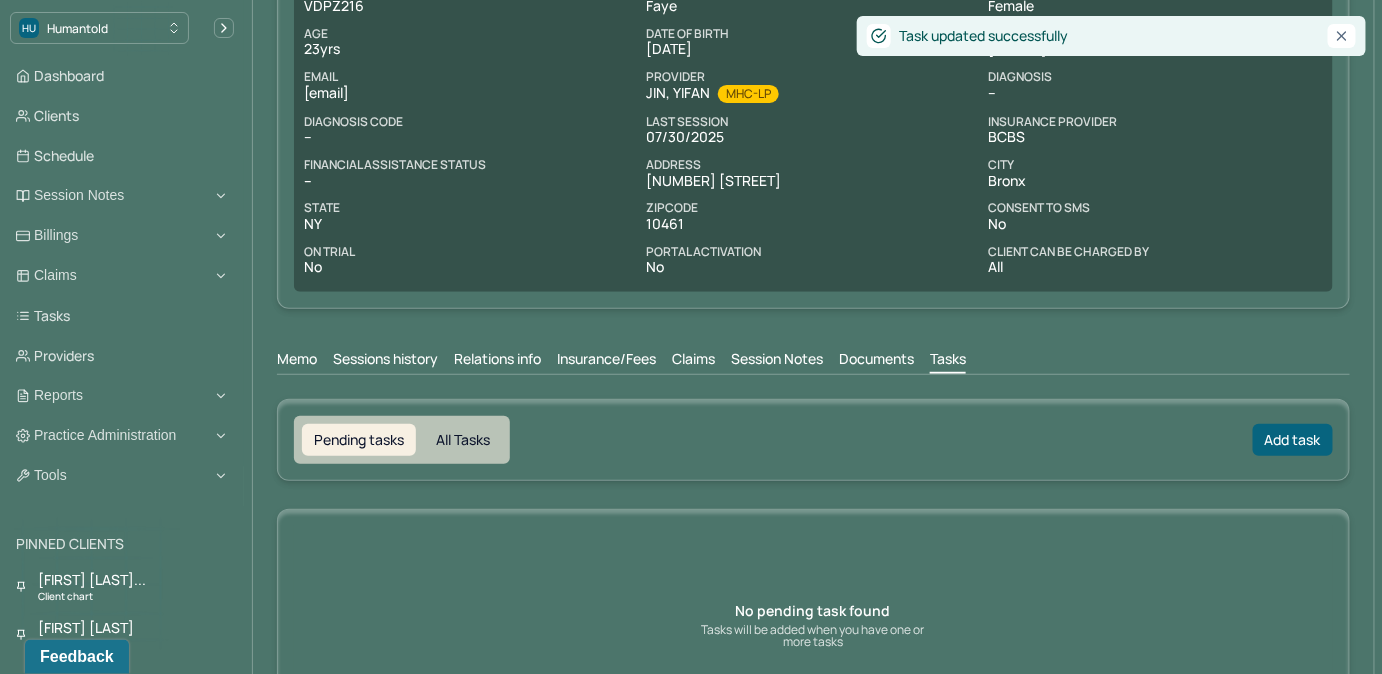drag, startPoint x: 717, startPoint y: 363, endPoint x: 703, endPoint y: 358, distance: 14.866069 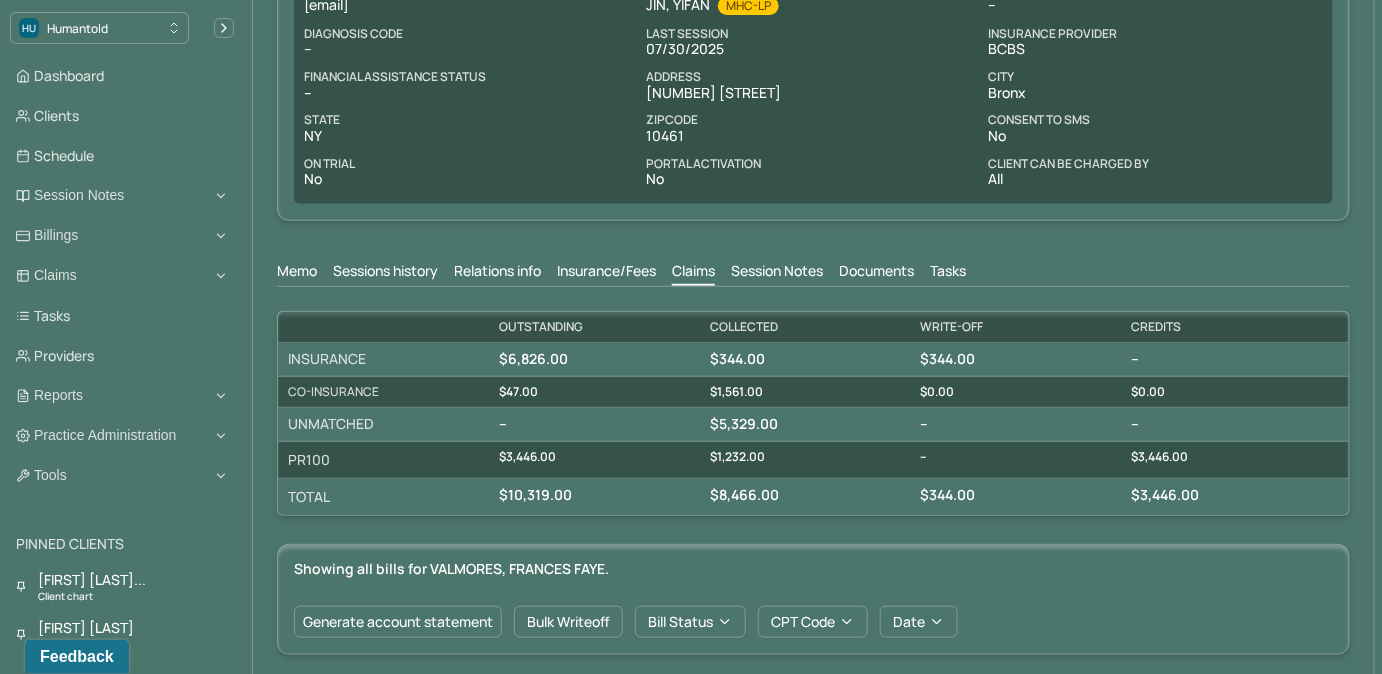 scroll, scrollTop: 666, scrollLeft: 0, axis: vertical 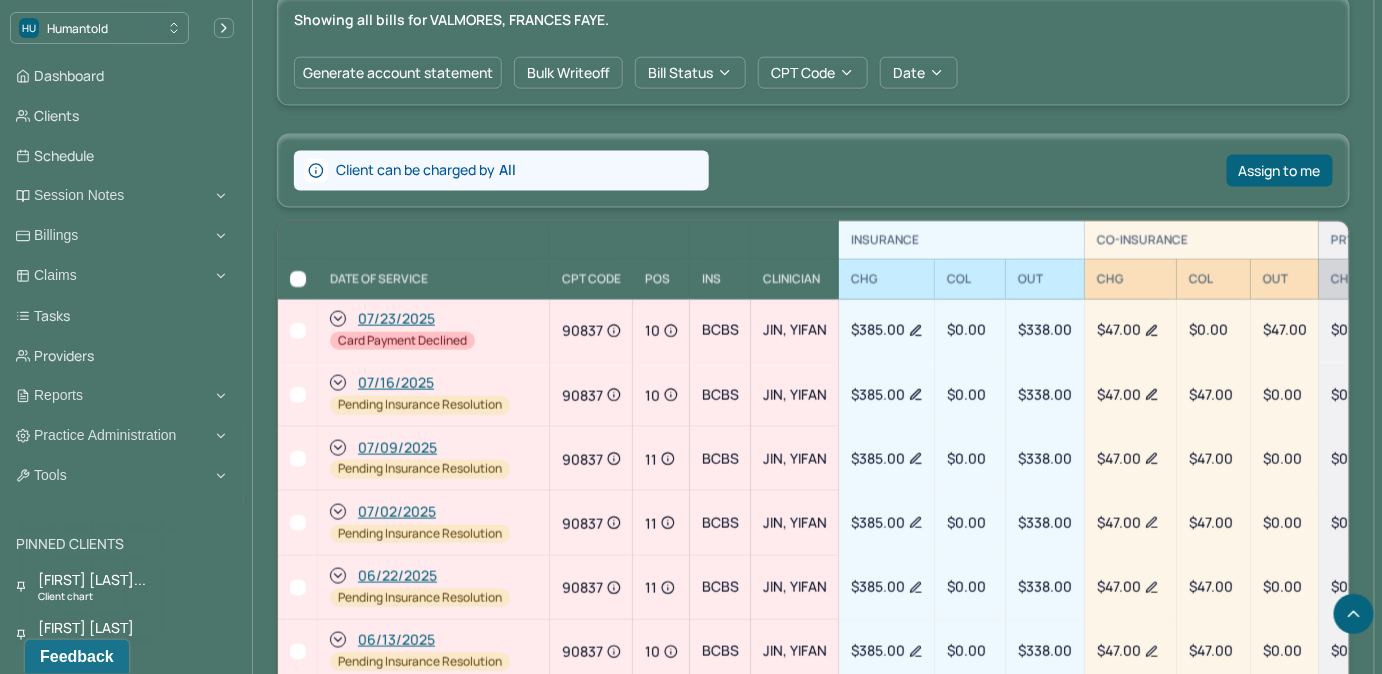click at bounding box center (298, 331) 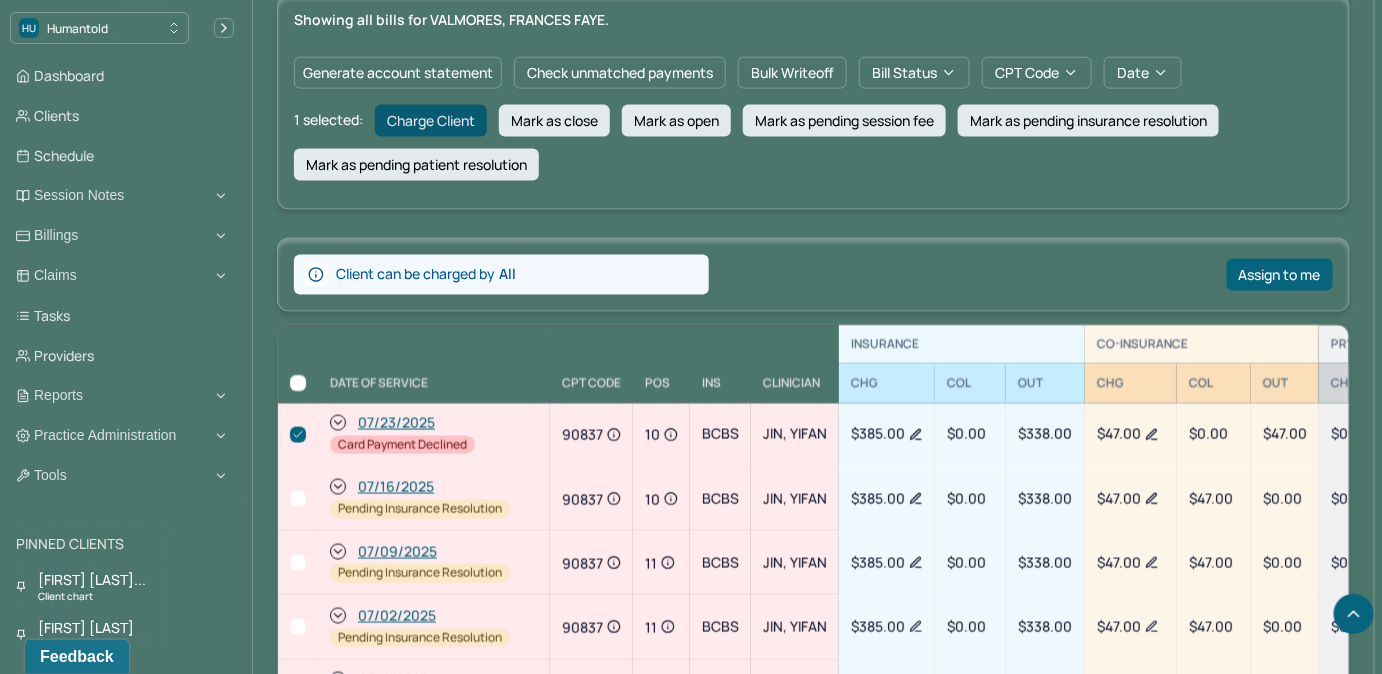 click on "Charge Client" at bounding box center (431, 121) 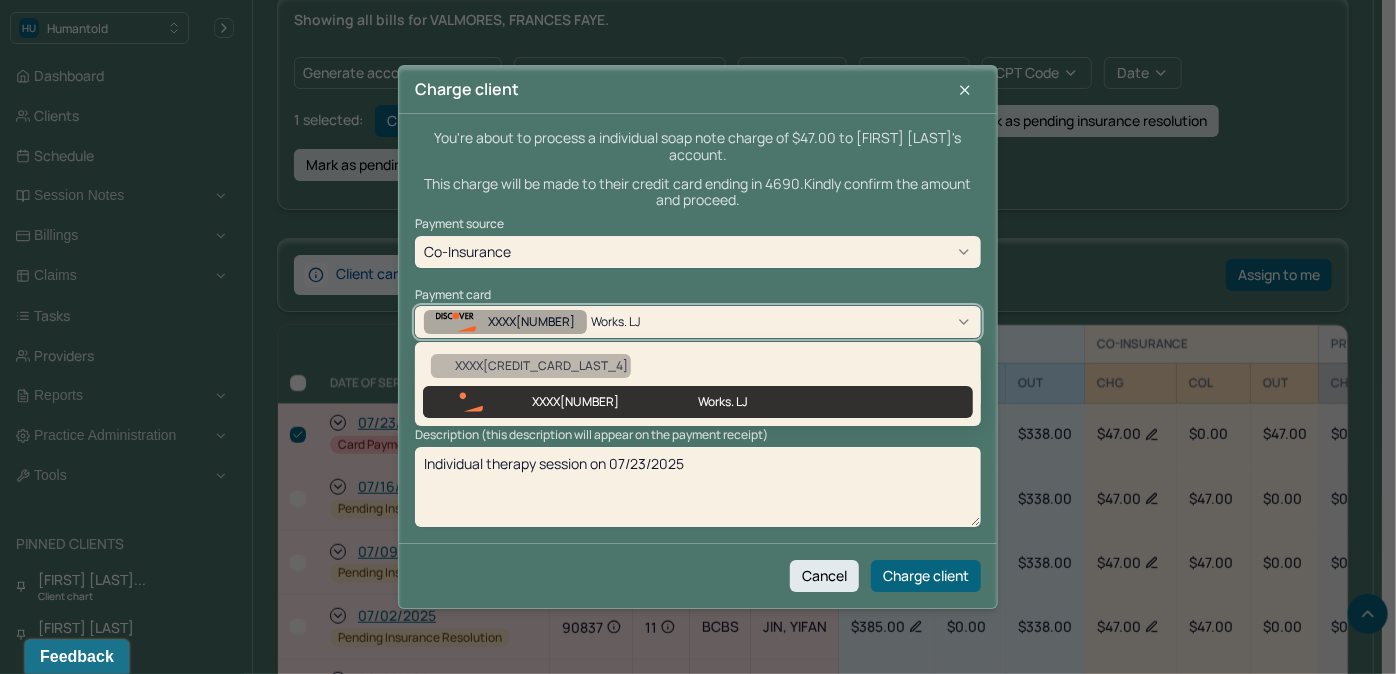 click on "XXXX4690" at bounding box center (531, 322) 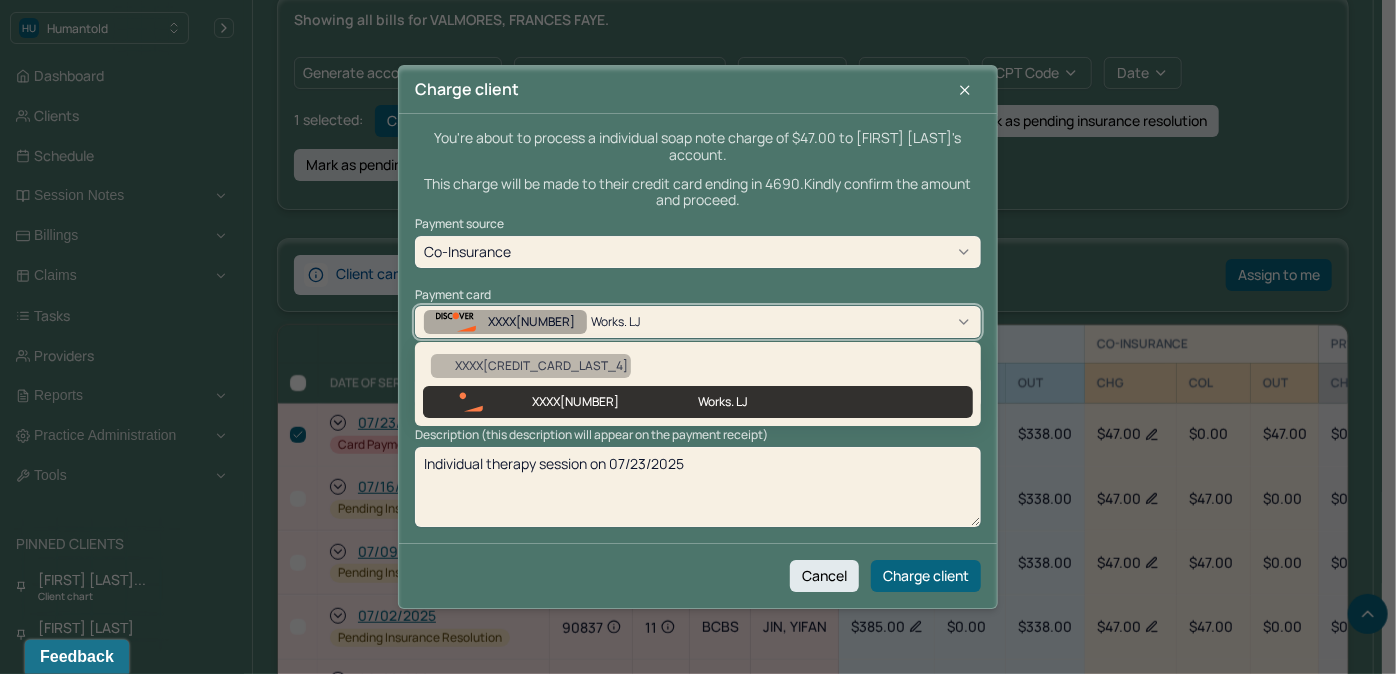 click on "XXXX4690" at bounding box center (531, 322) 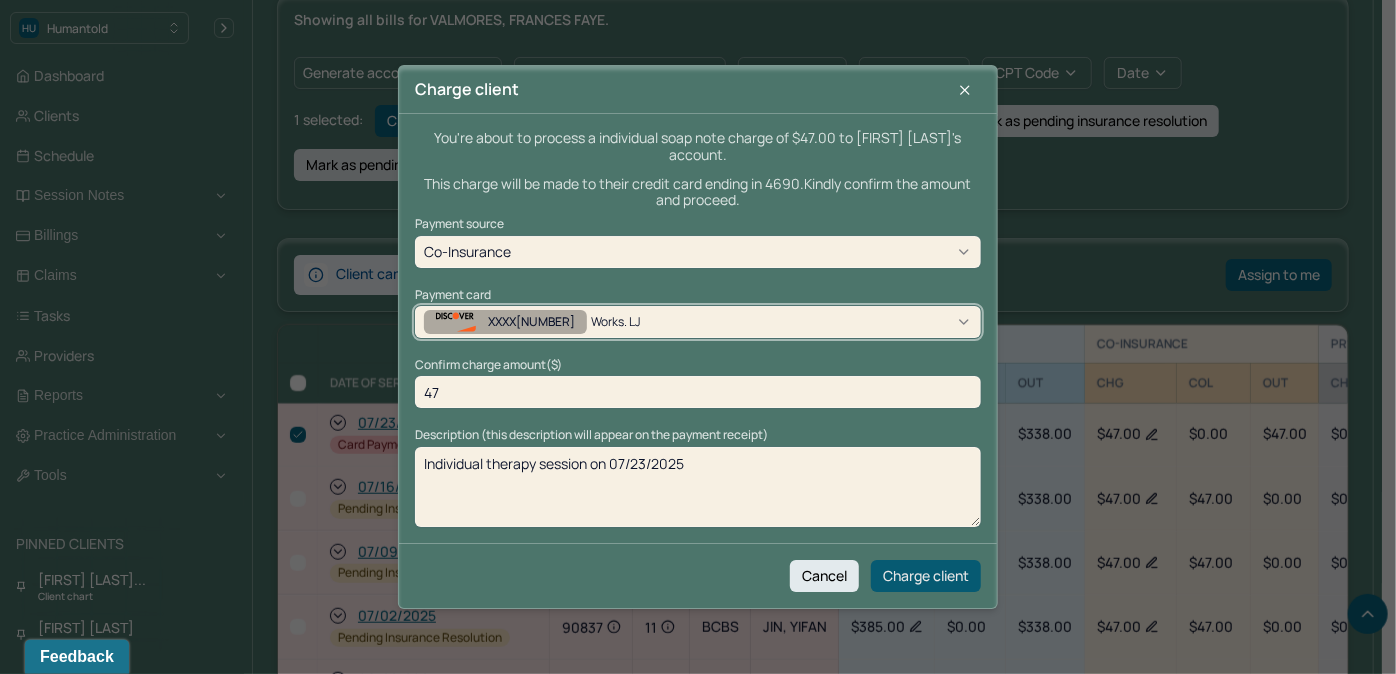 click on "Charge client" at bounding box center [926, 576] 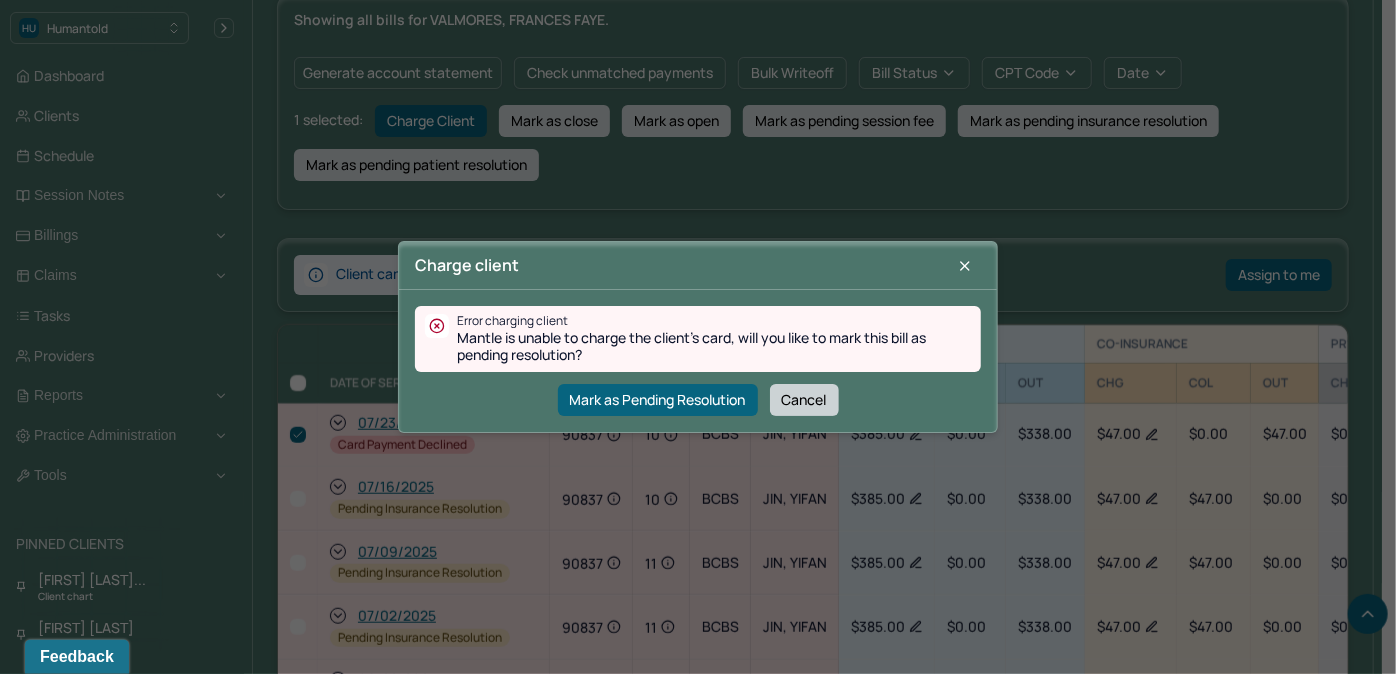 click on "Cancel" at bounding box center (804, 400) 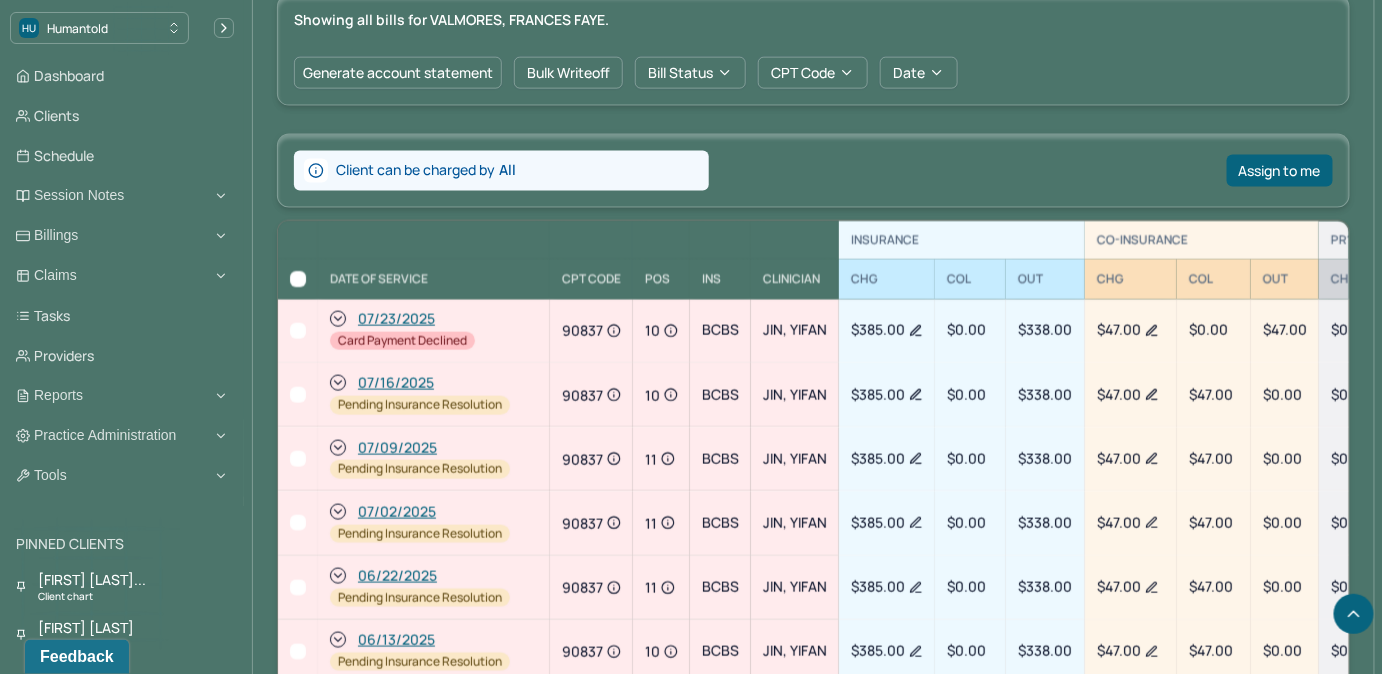 click at bounding box center (298, 331) 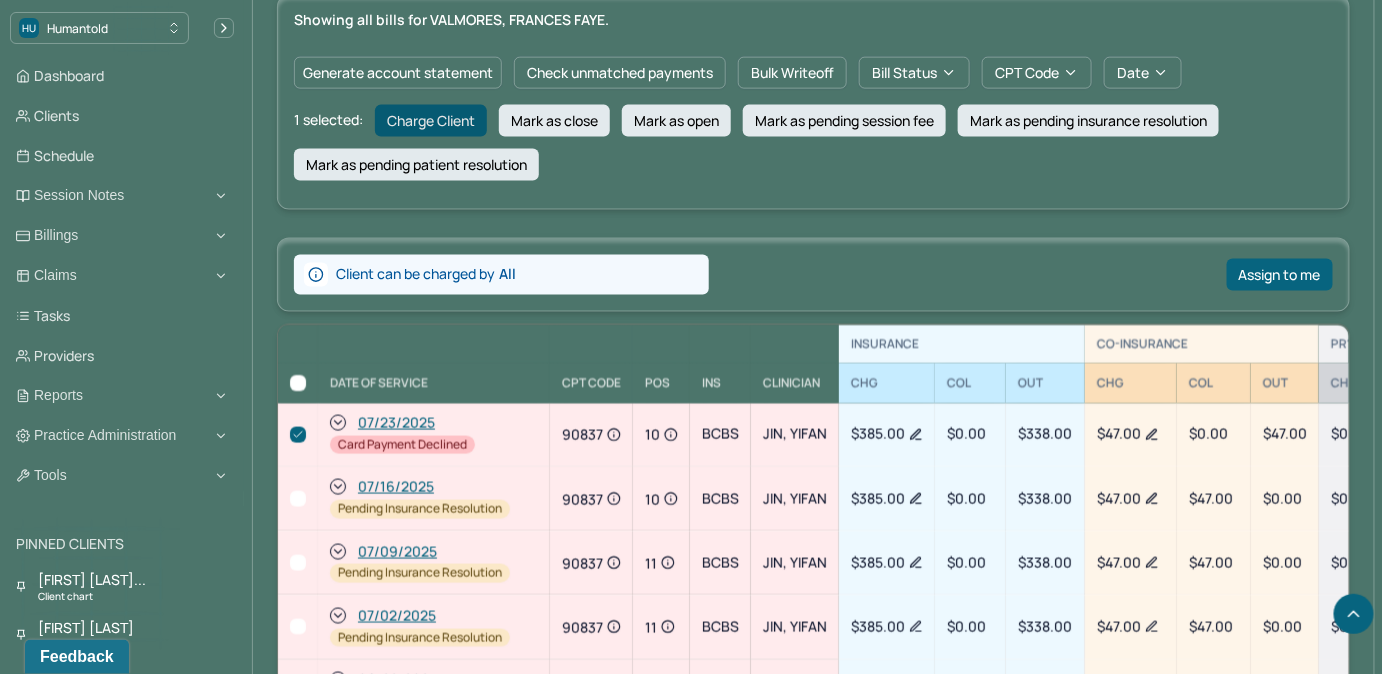 click on "Charge Client" at bounding box center (431, 121) 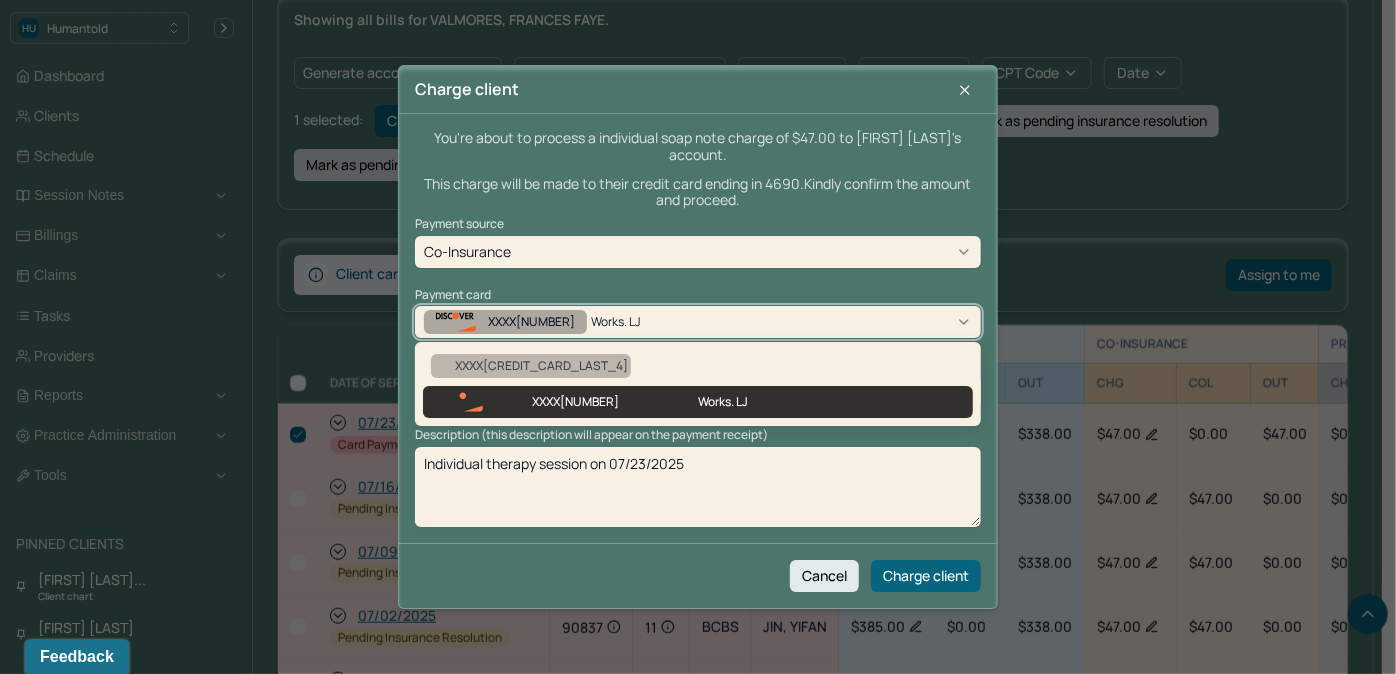click on "XXXX4690" at bounding box center (531, 322) 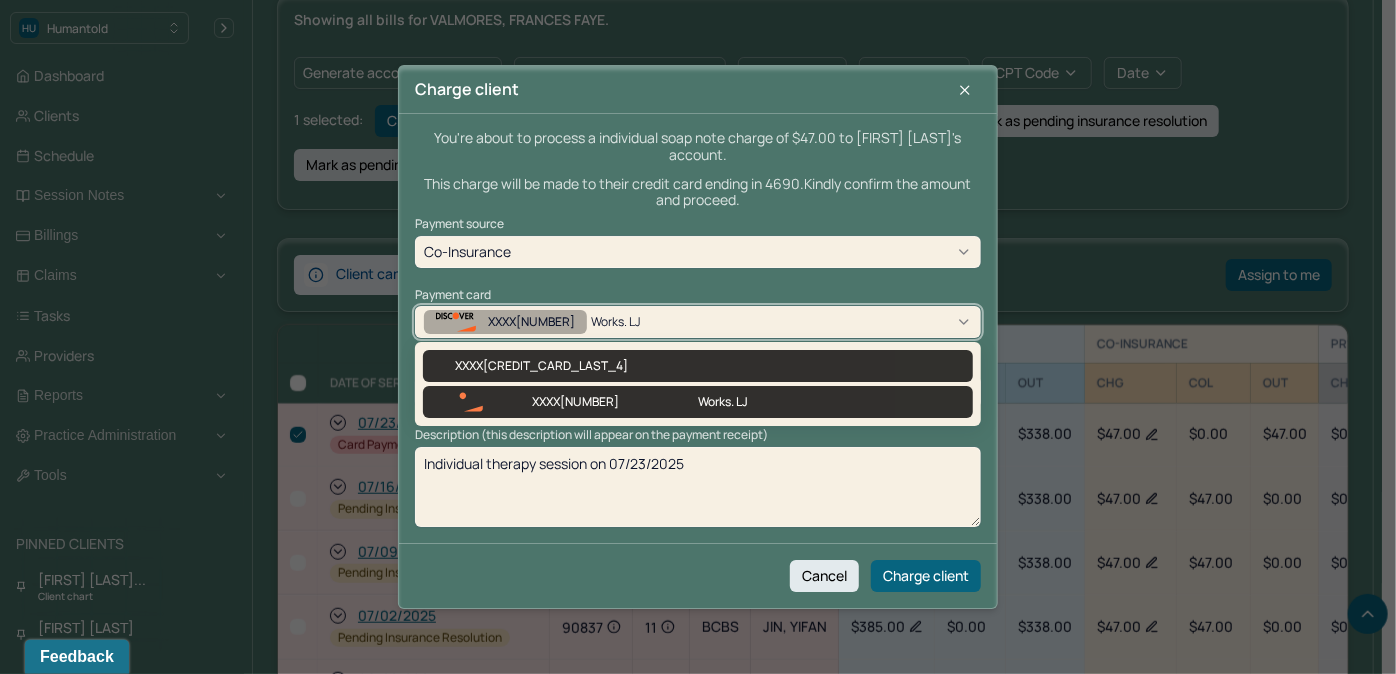 click on "XXXX9507" at bounding box center [531, 366] 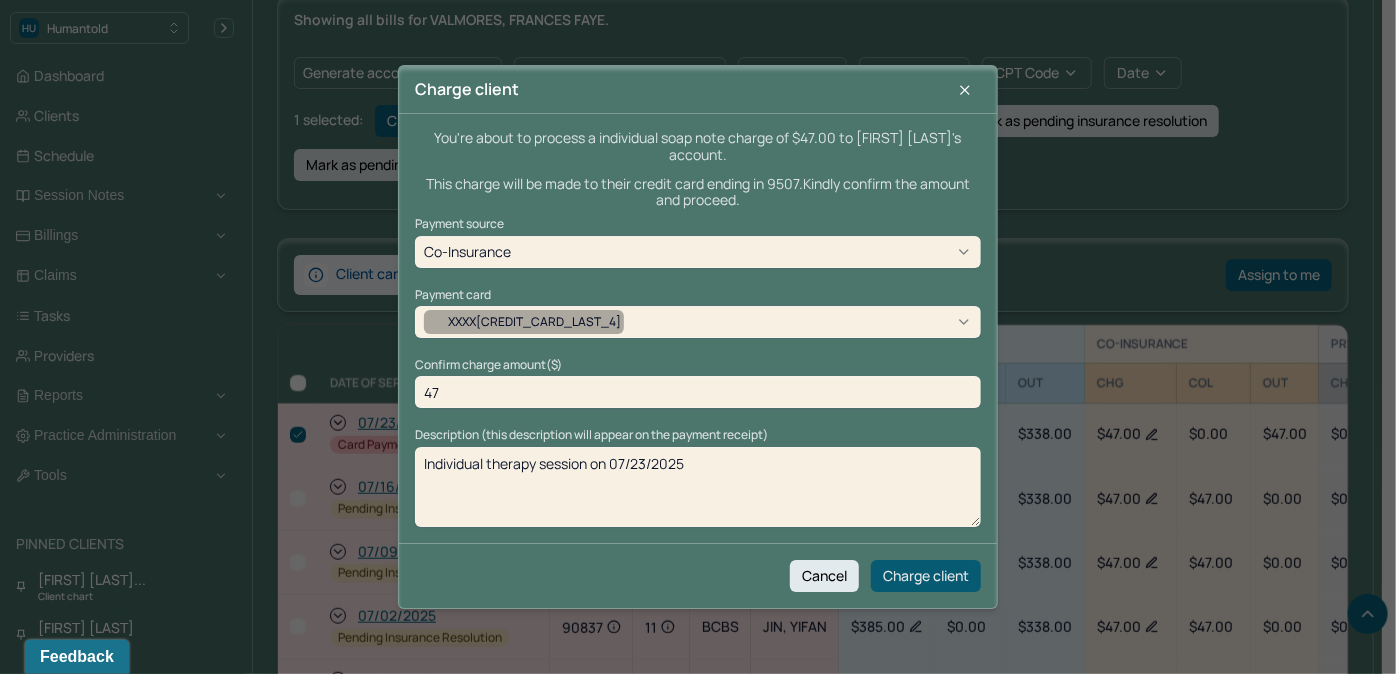 click on "Charge client" at bounding box center (926, 576) 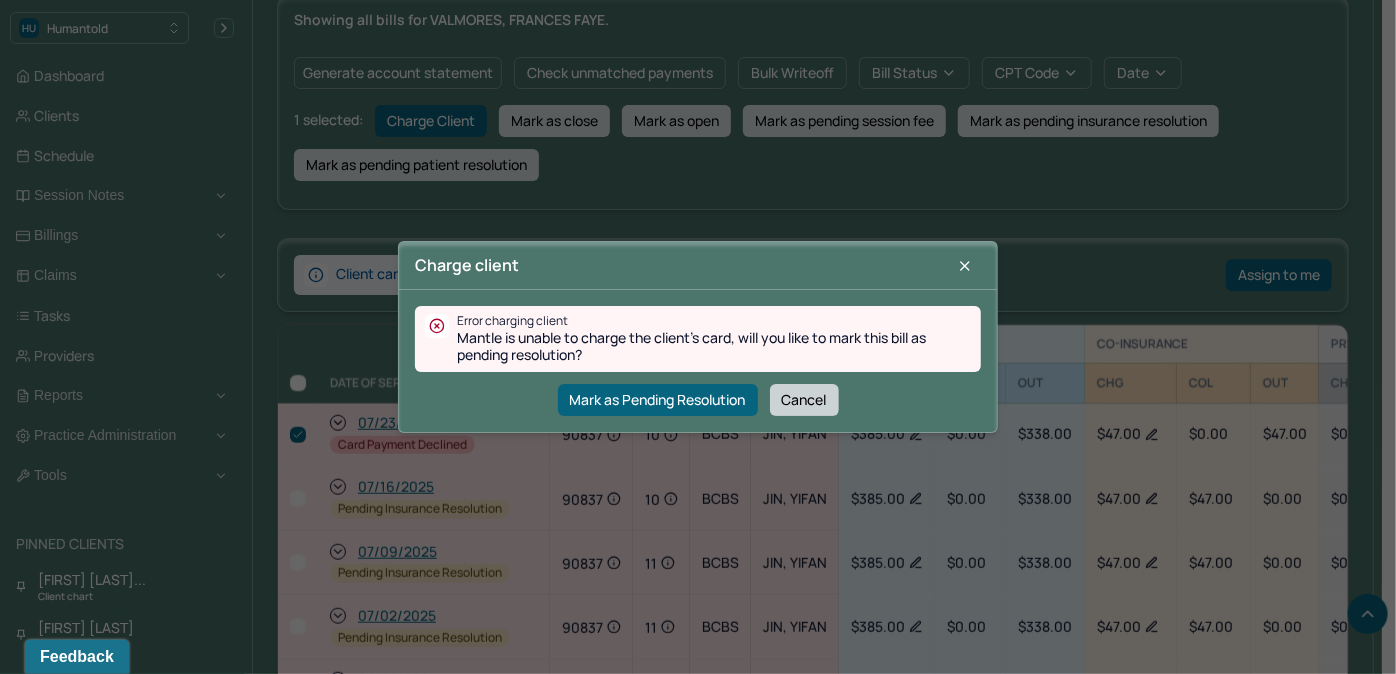 click on "Cancel" at bounding box center (804, 400) 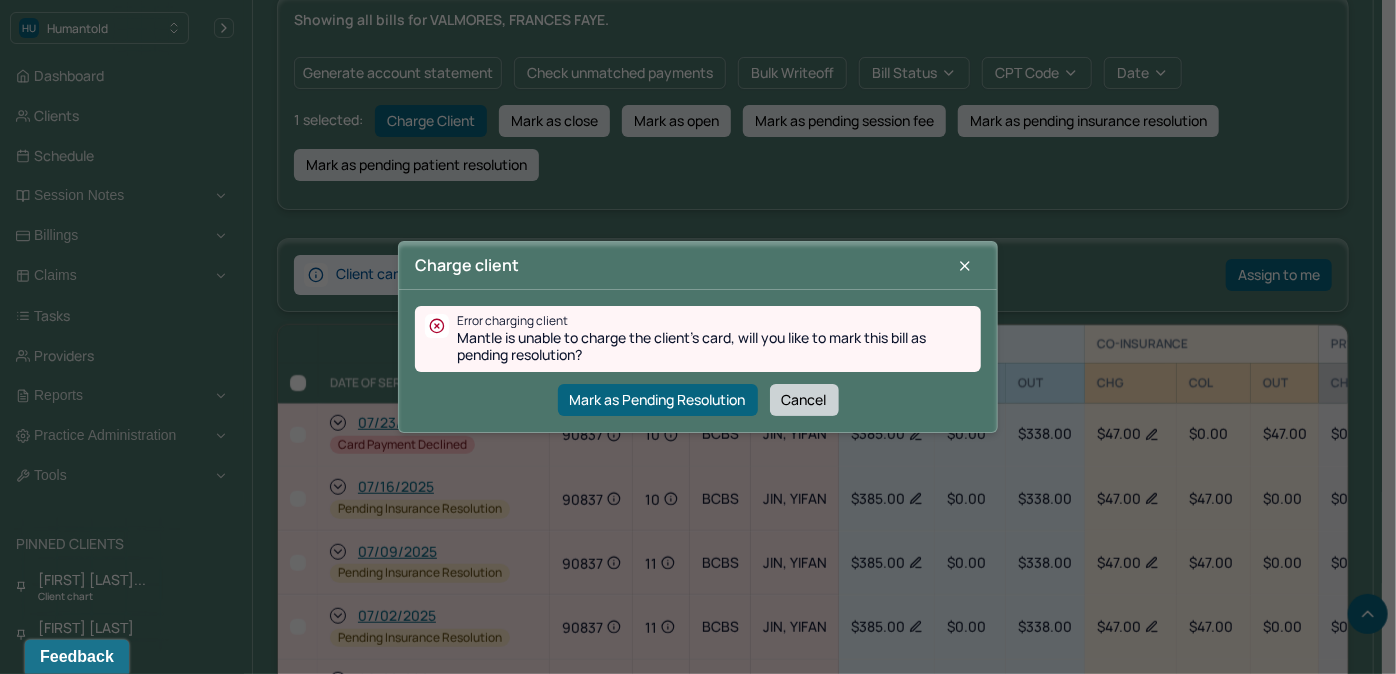 checkbox on "false" 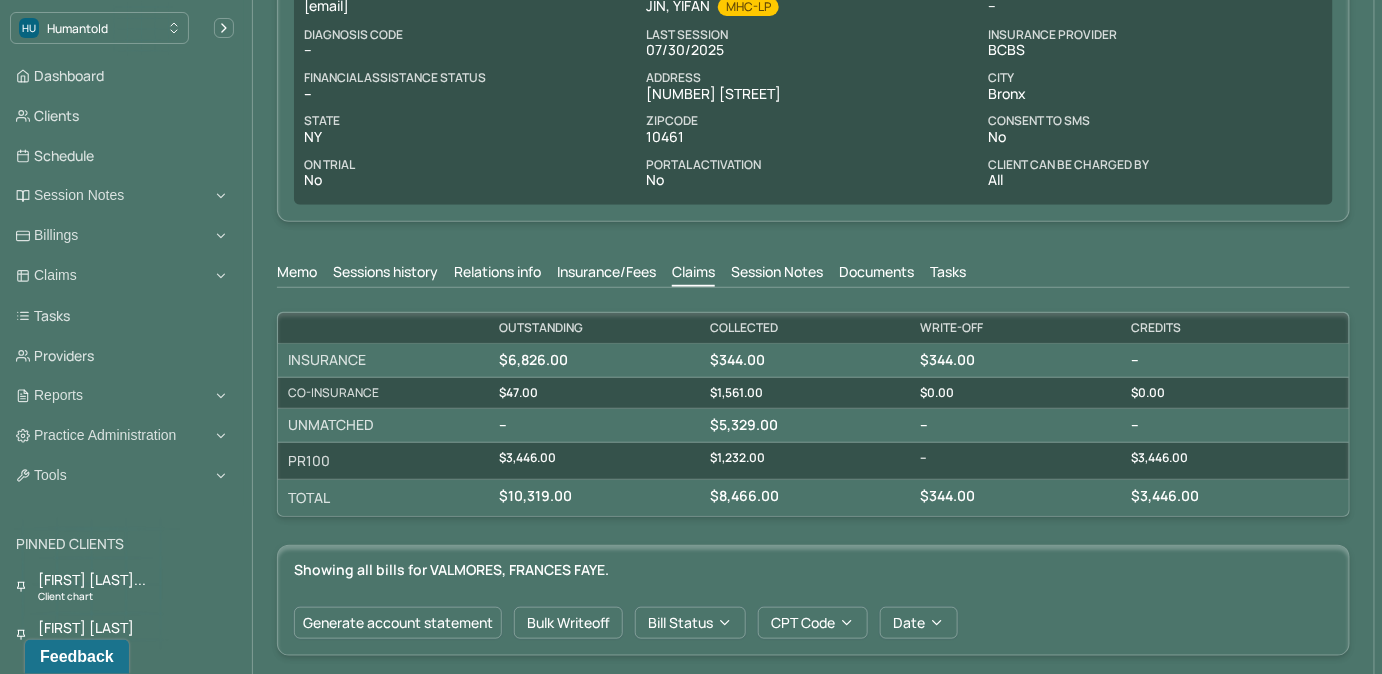 scroll, scrollTop: 211, scrollLeft: 0, axis: vertical 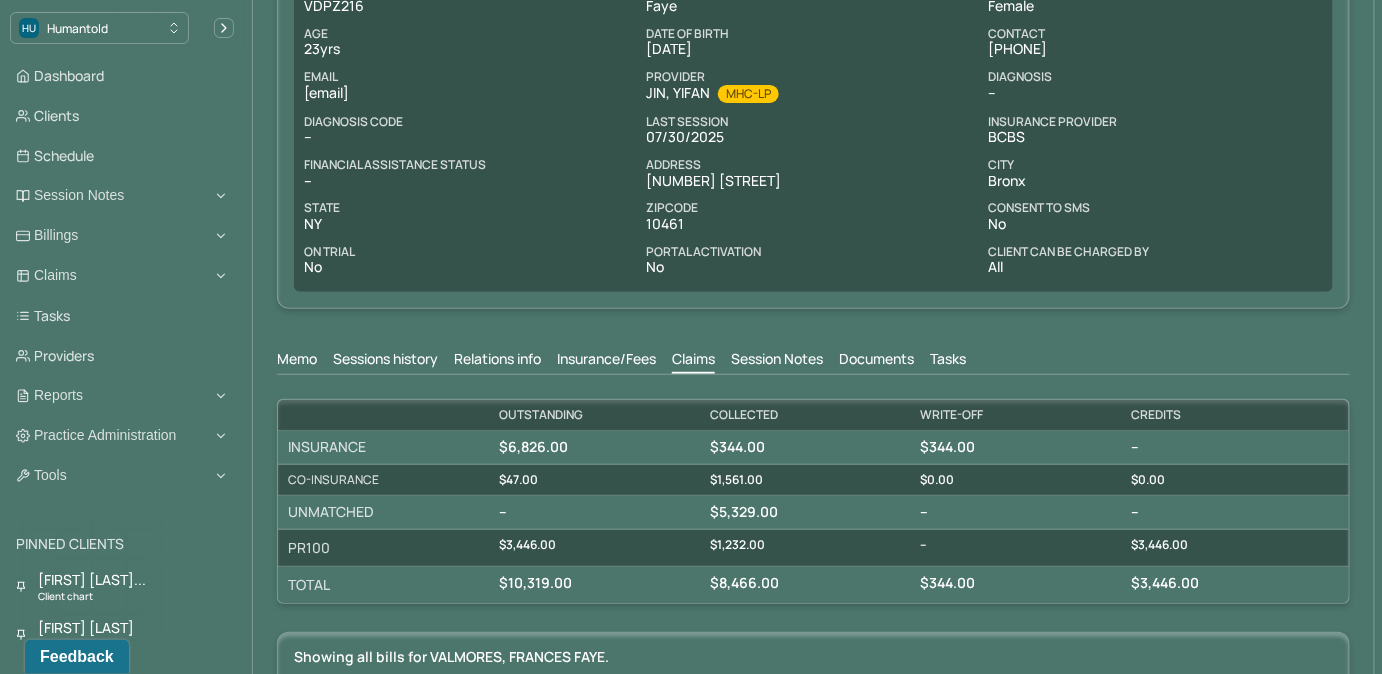 copy on "fayevalmores@gmail.com" 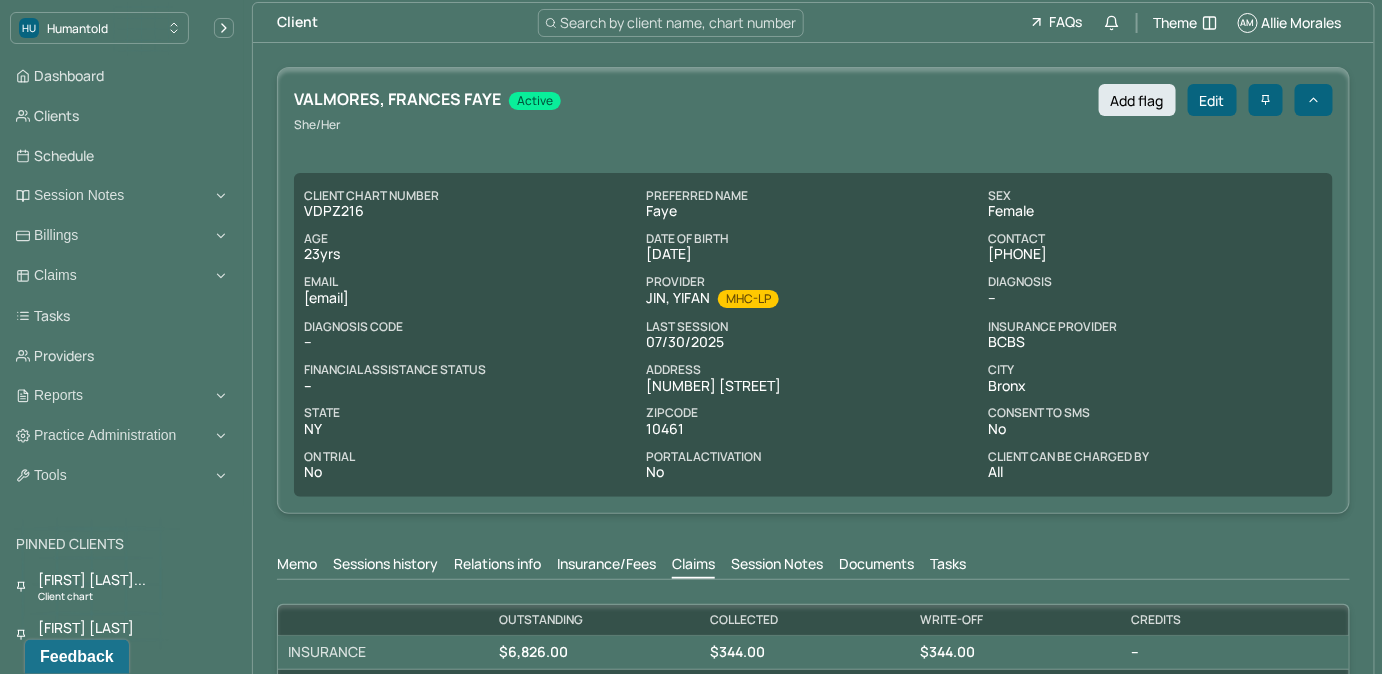 scroll, scrollTop: 0, scrollLeft: 0, axis: both 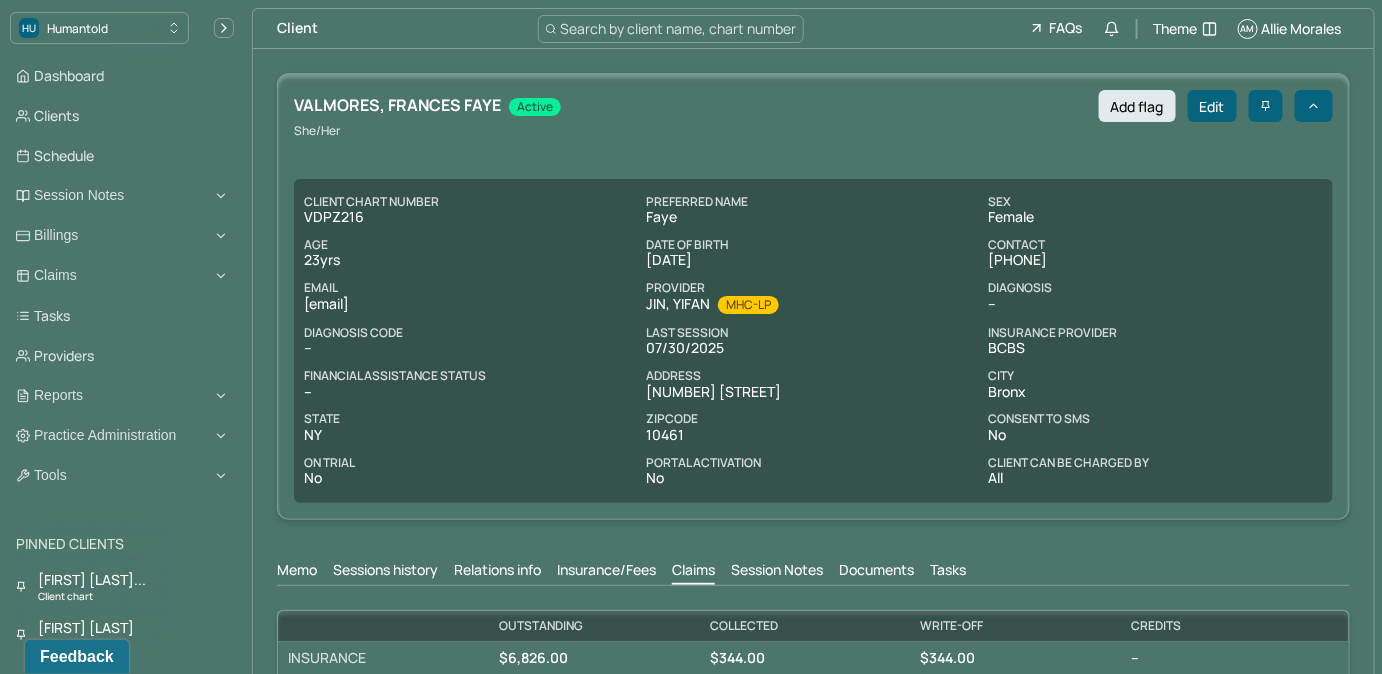 drag, startPoint x: 974, startPoint y: 268, endPoint x: 1104, endPoint y: 267, distance: 130.00385 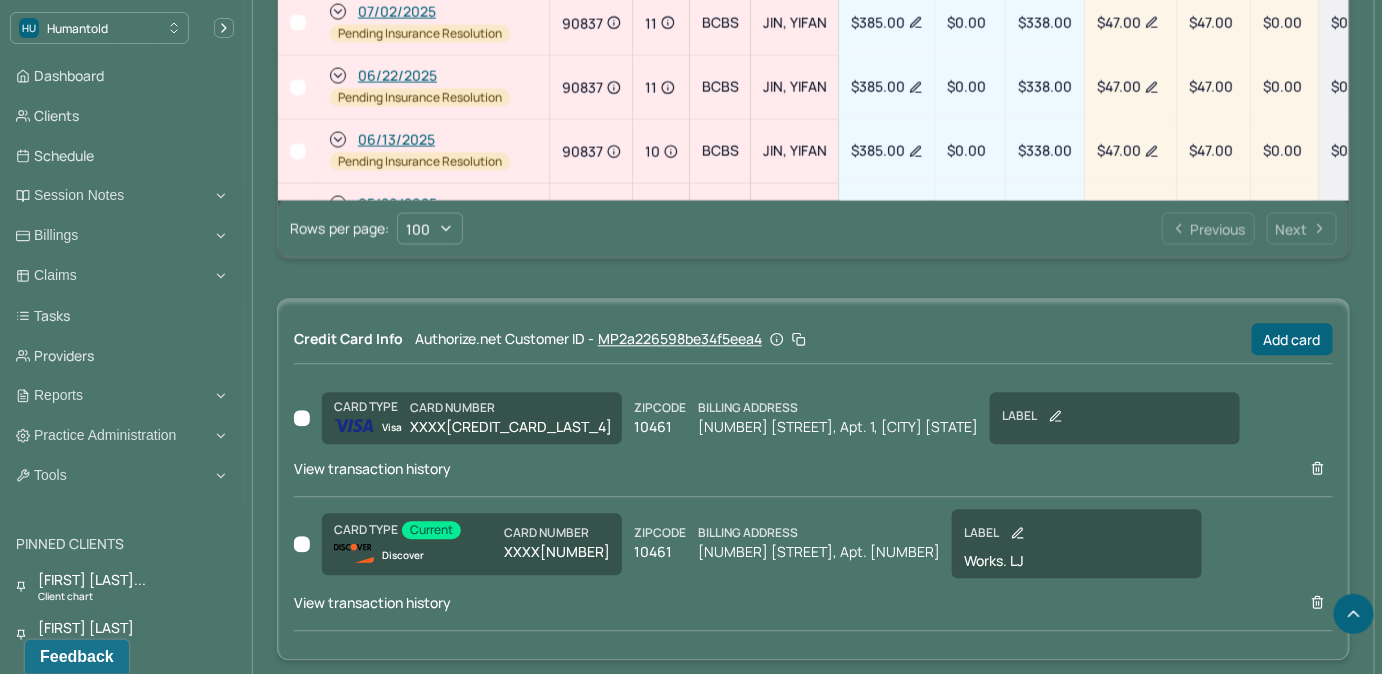 scroll, scrollTop: 1362, scrollLeft: 0, axis: vertical 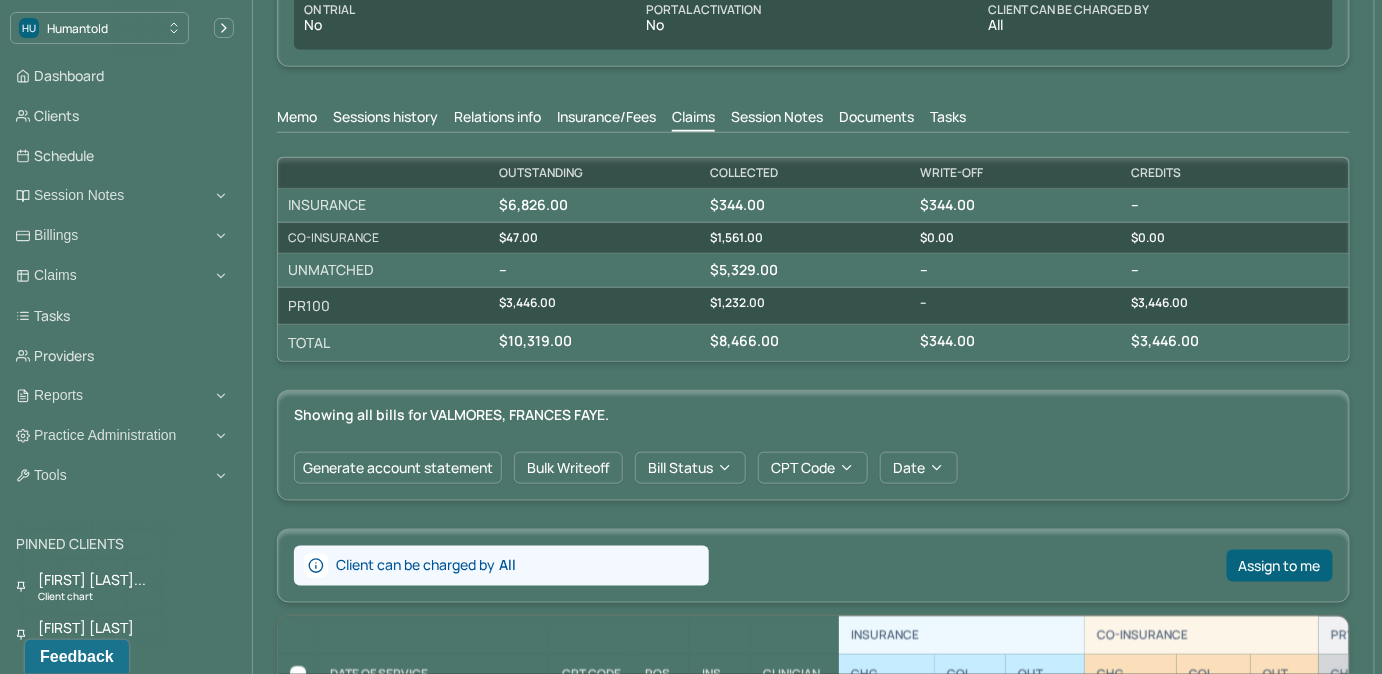 drag, startPoint x: 973, startPoint y: 114, endPoint x: 1018, endPoint y: 150, distance: 57.628117 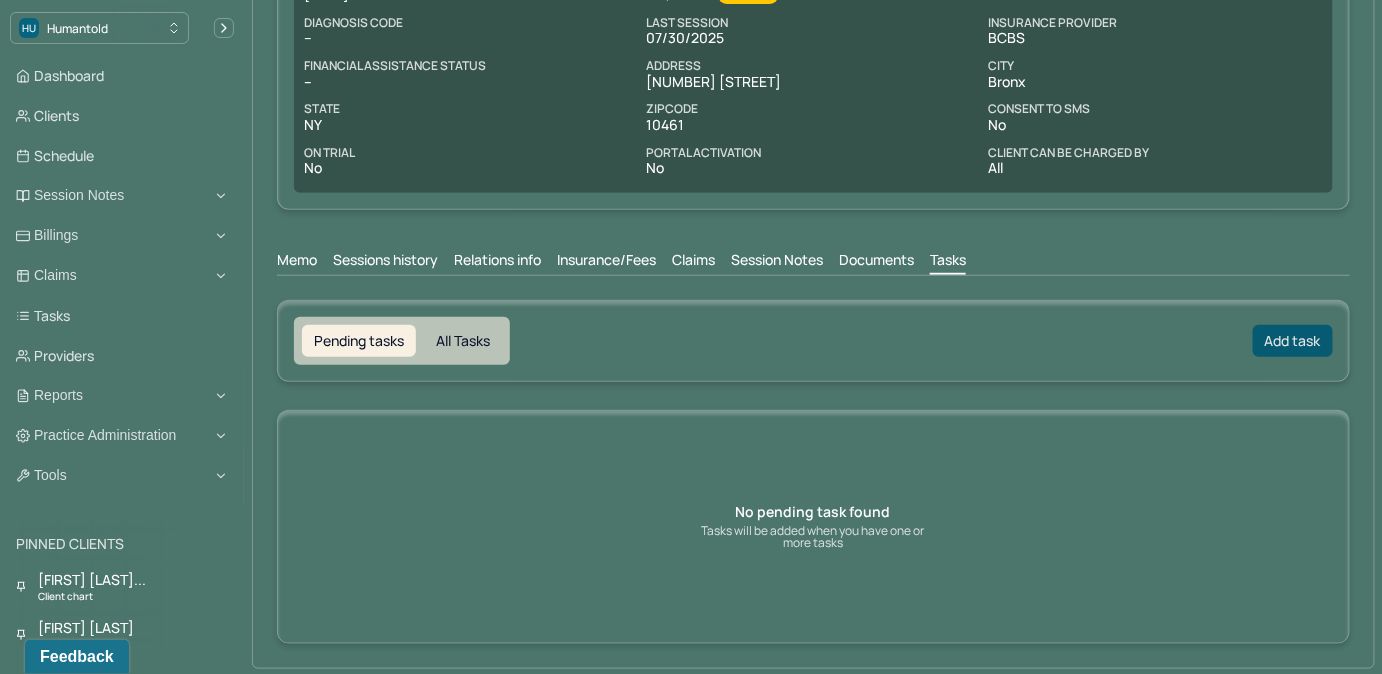 click on "Add task" at bounding box center (1293, 341) 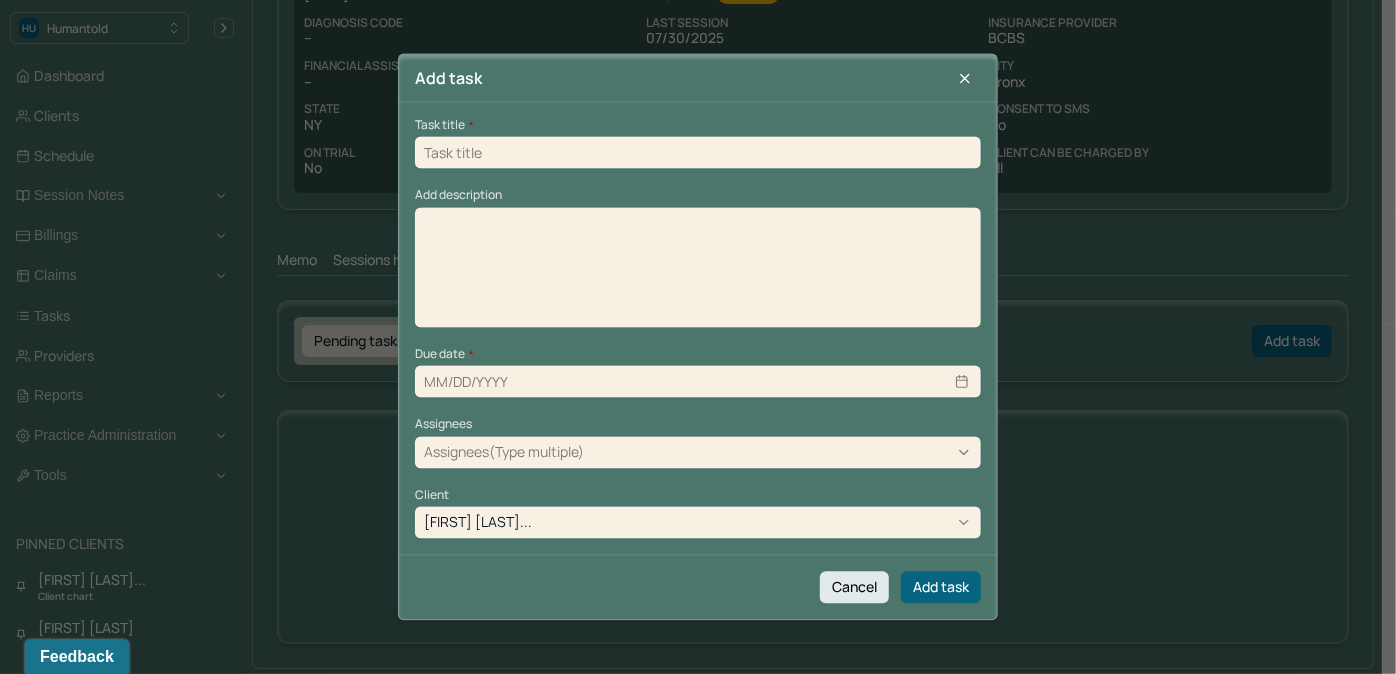 click at bounding box center [698, 153] 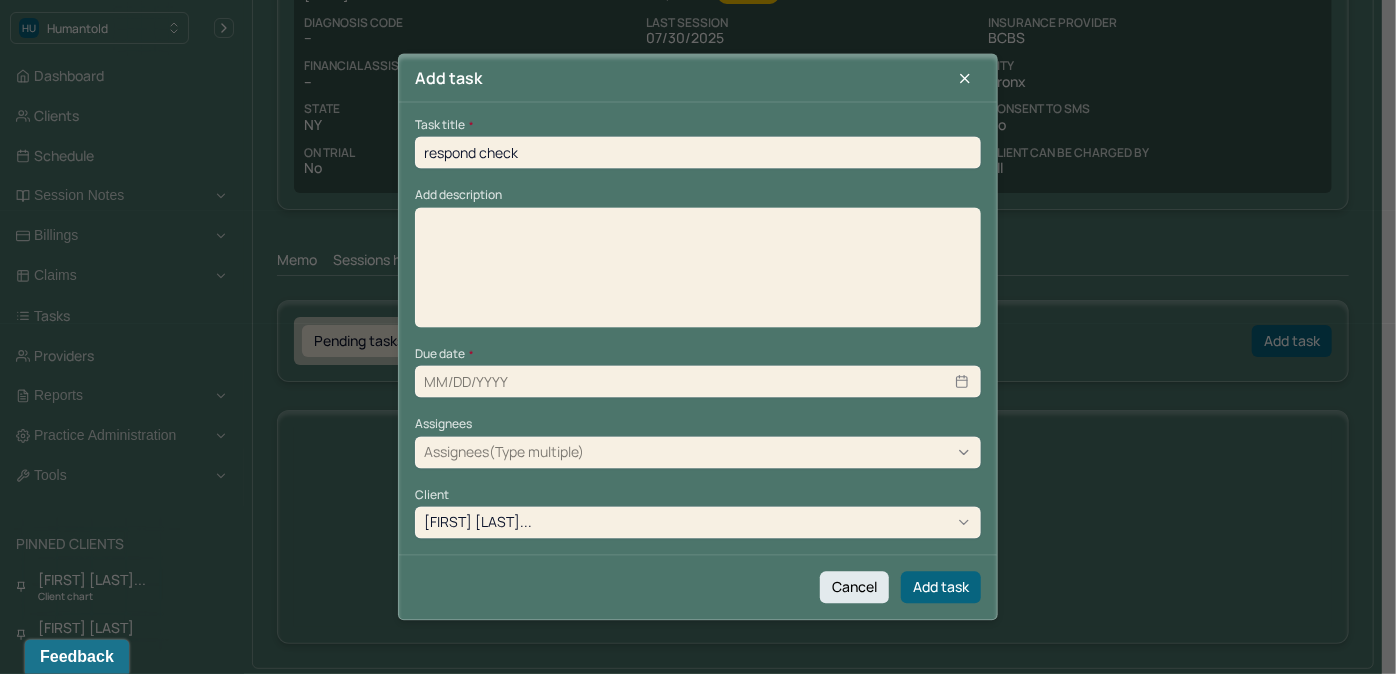 type on "08/21/2025" 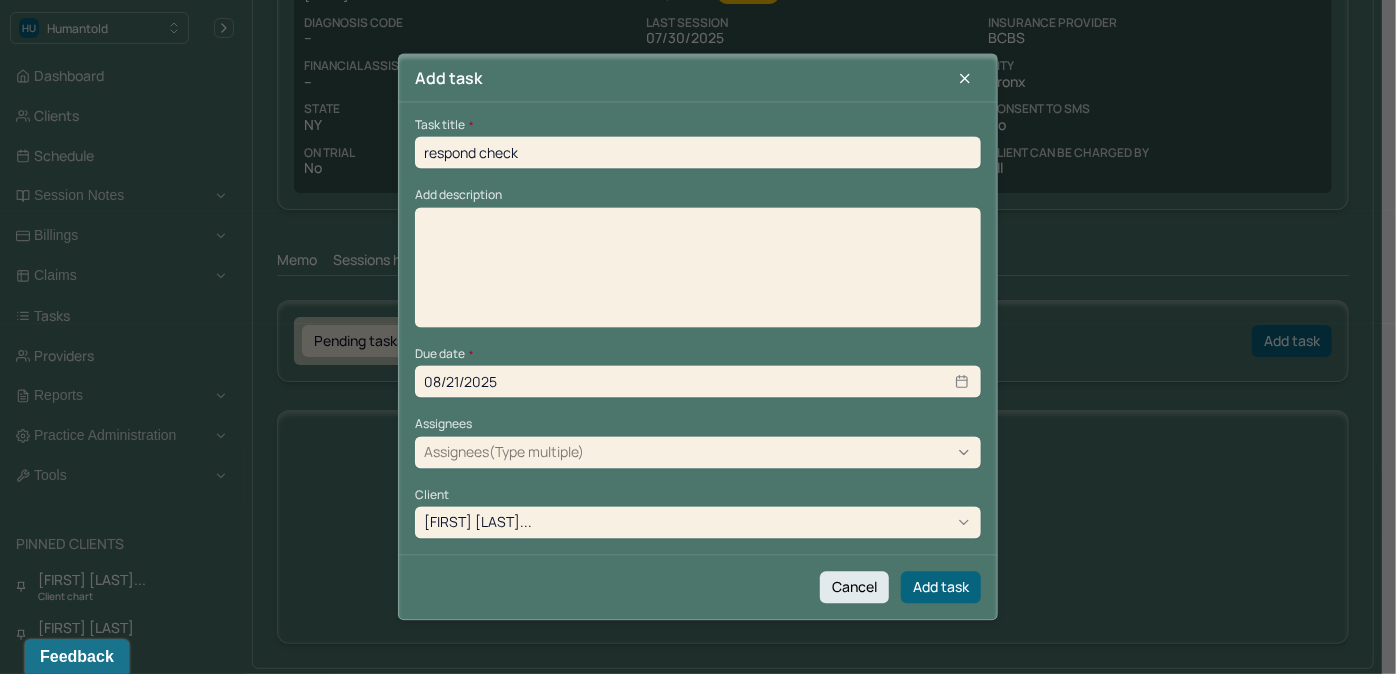 click at bounding box center [698, 274] 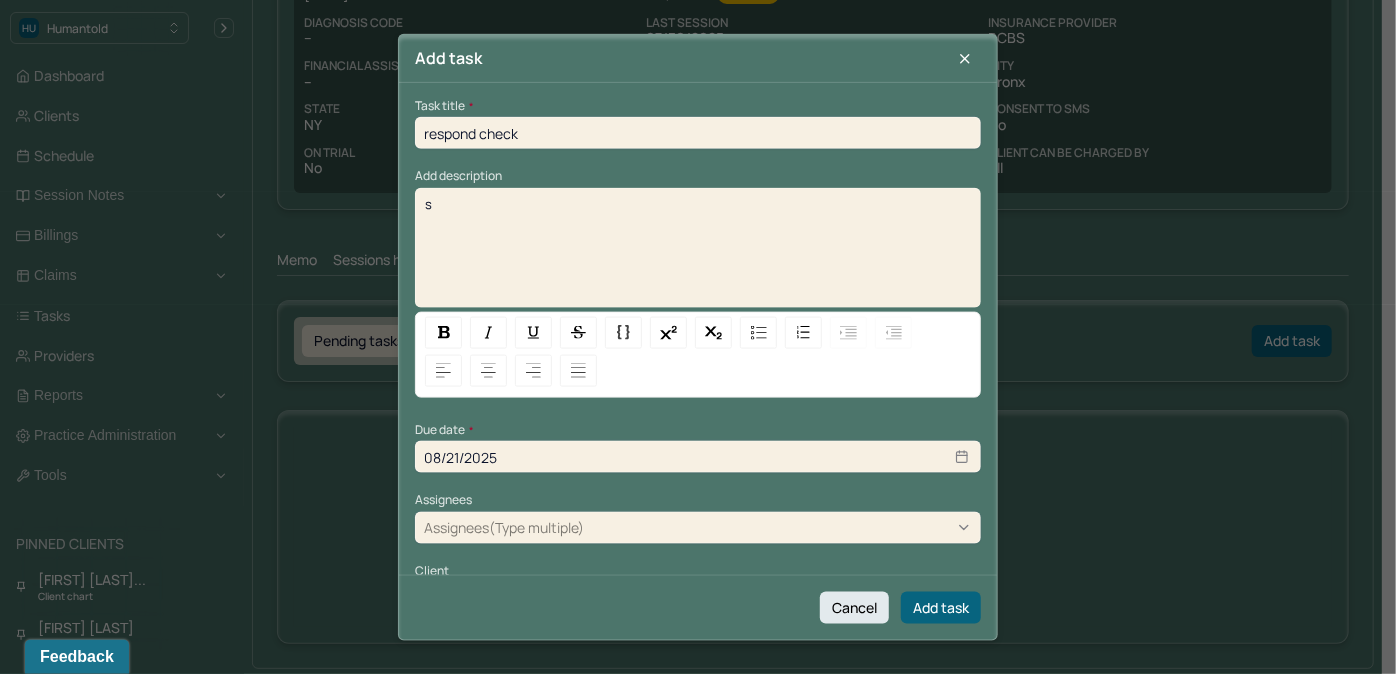 type 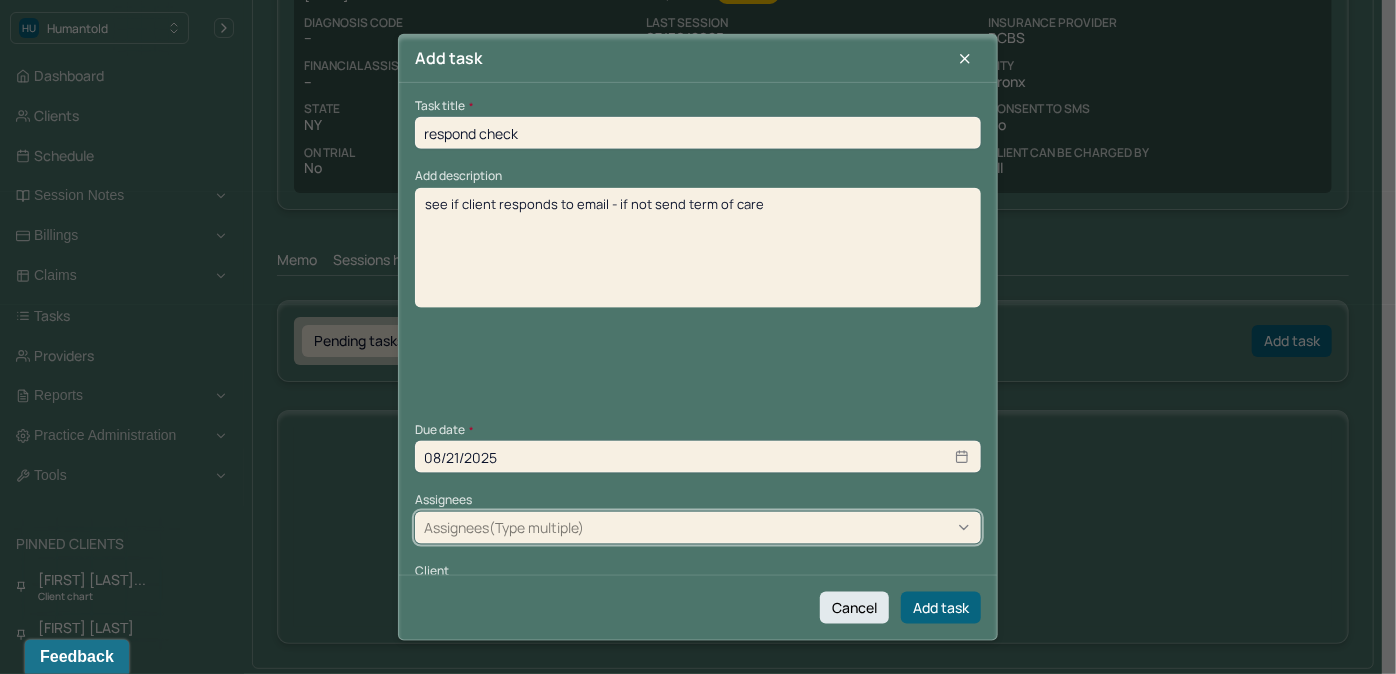 click at bounding box center [780, 527] 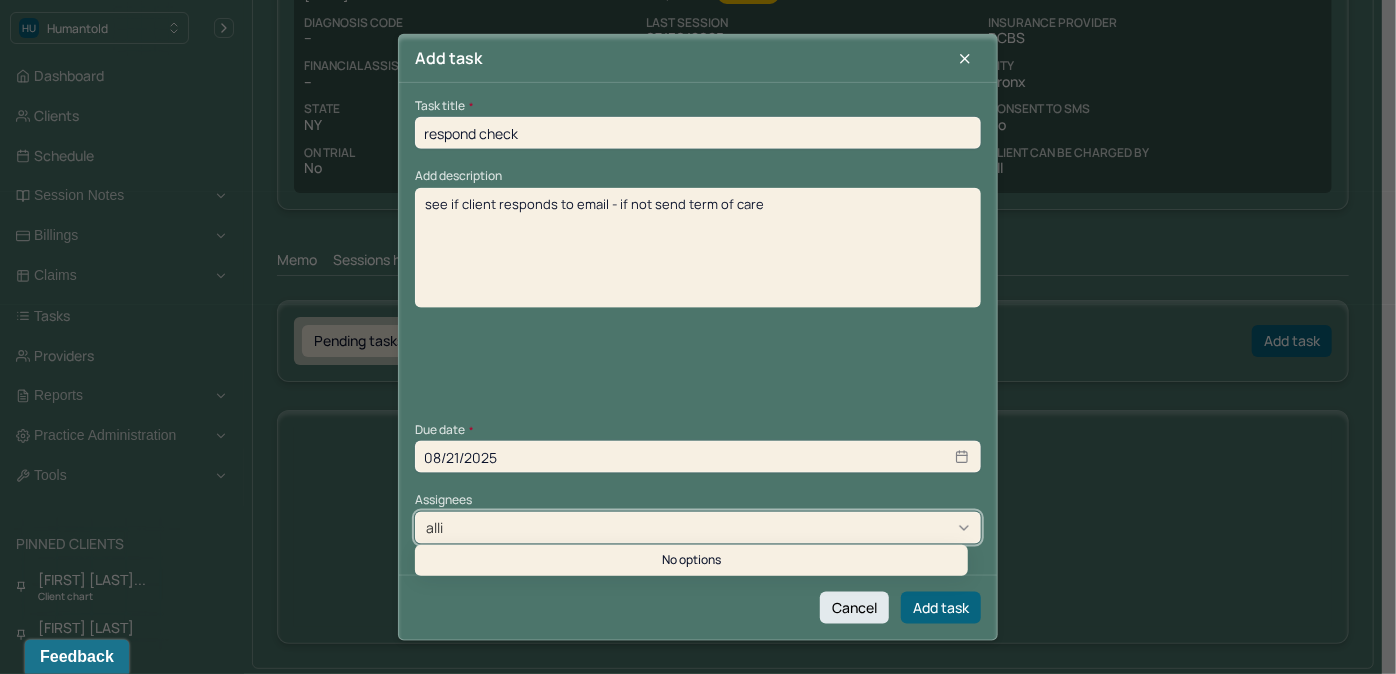 type on "allie" 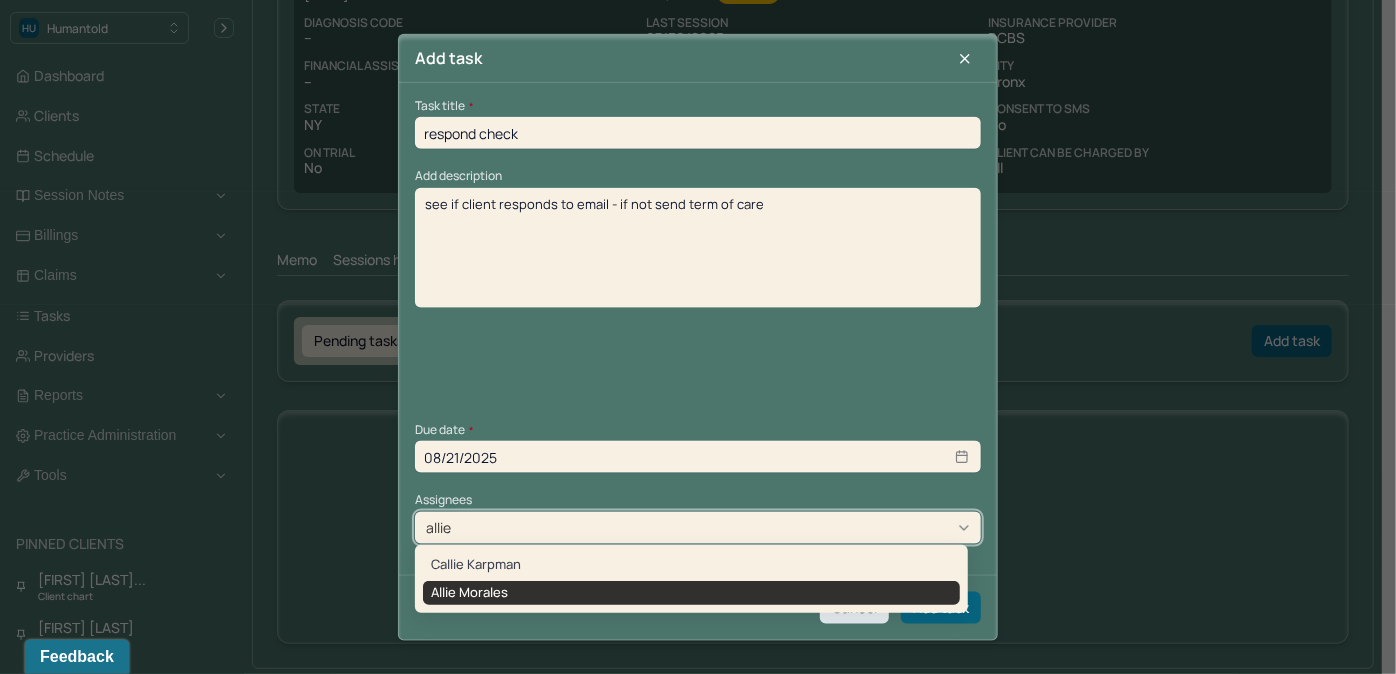 click on "Allie Morales" at bounding box center [691, 593] 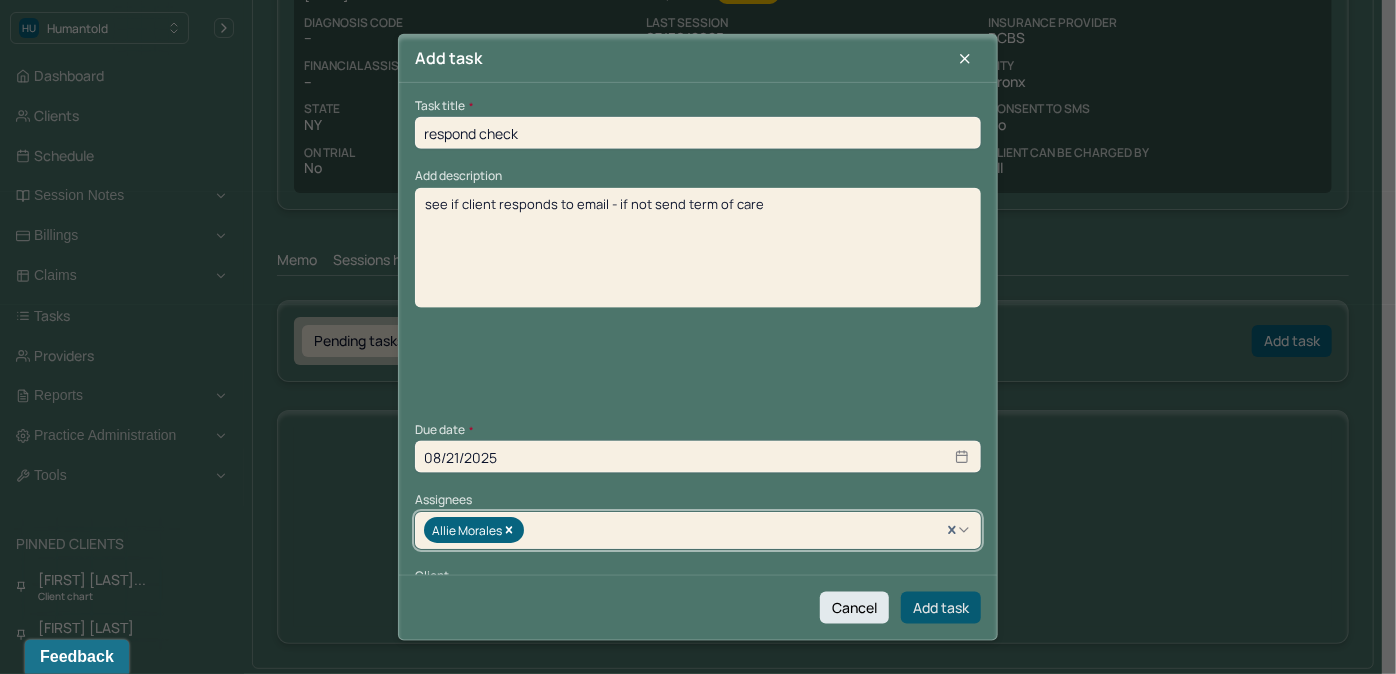 click on "Add task" at bounding box center [941, 607] 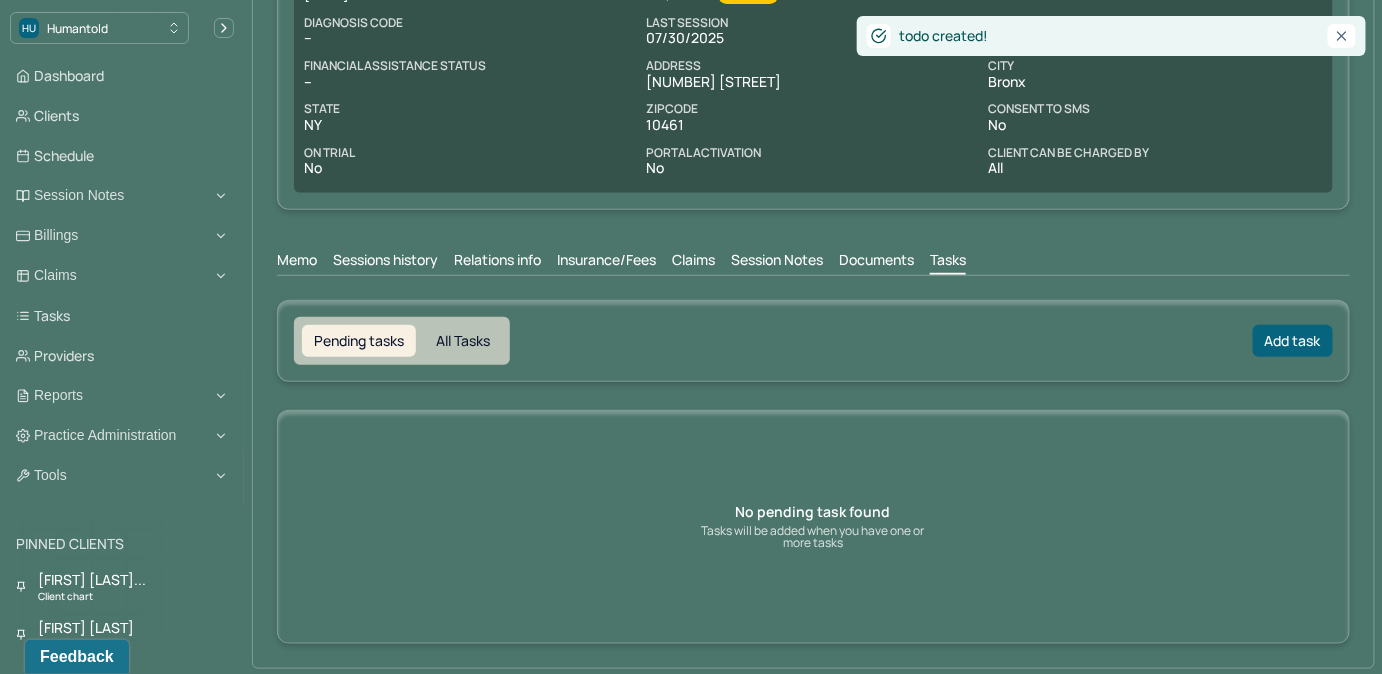 scroll, scrollTop: 211, scrollLeft: 0, axis: vertical 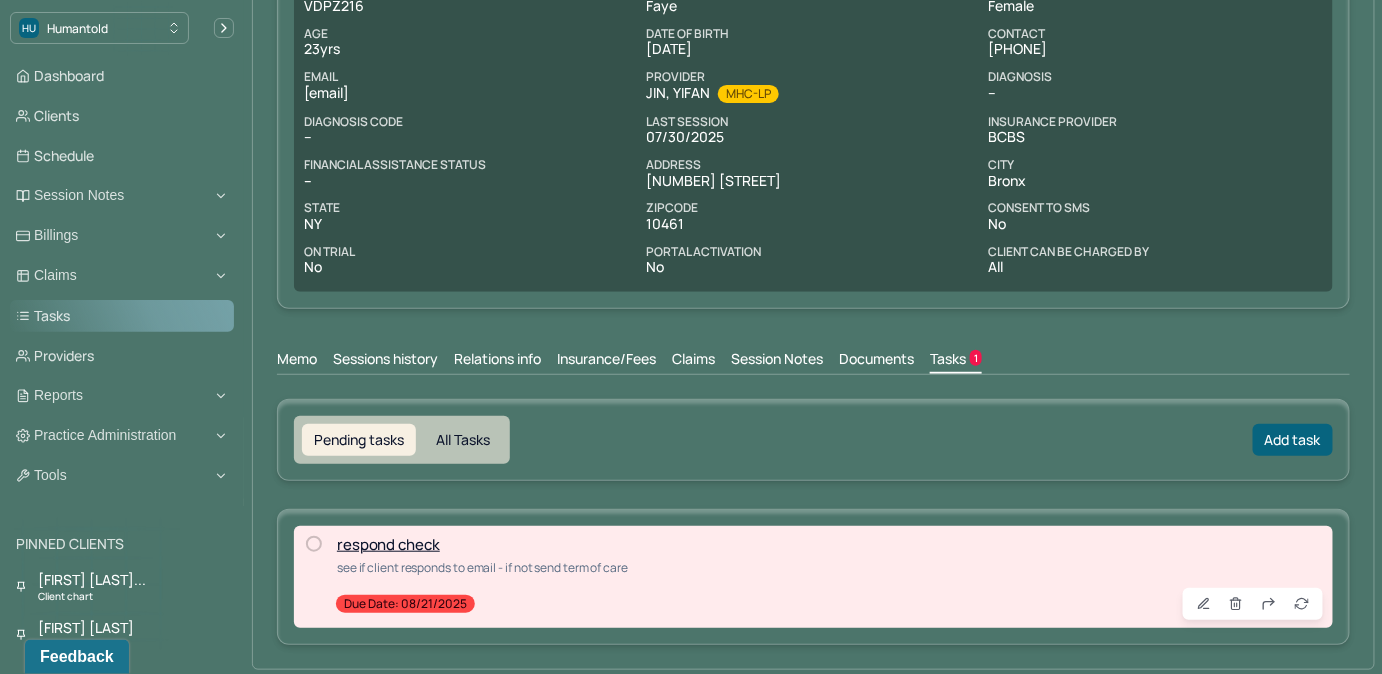 click on "Tasks" at bounding box center [122, 316] 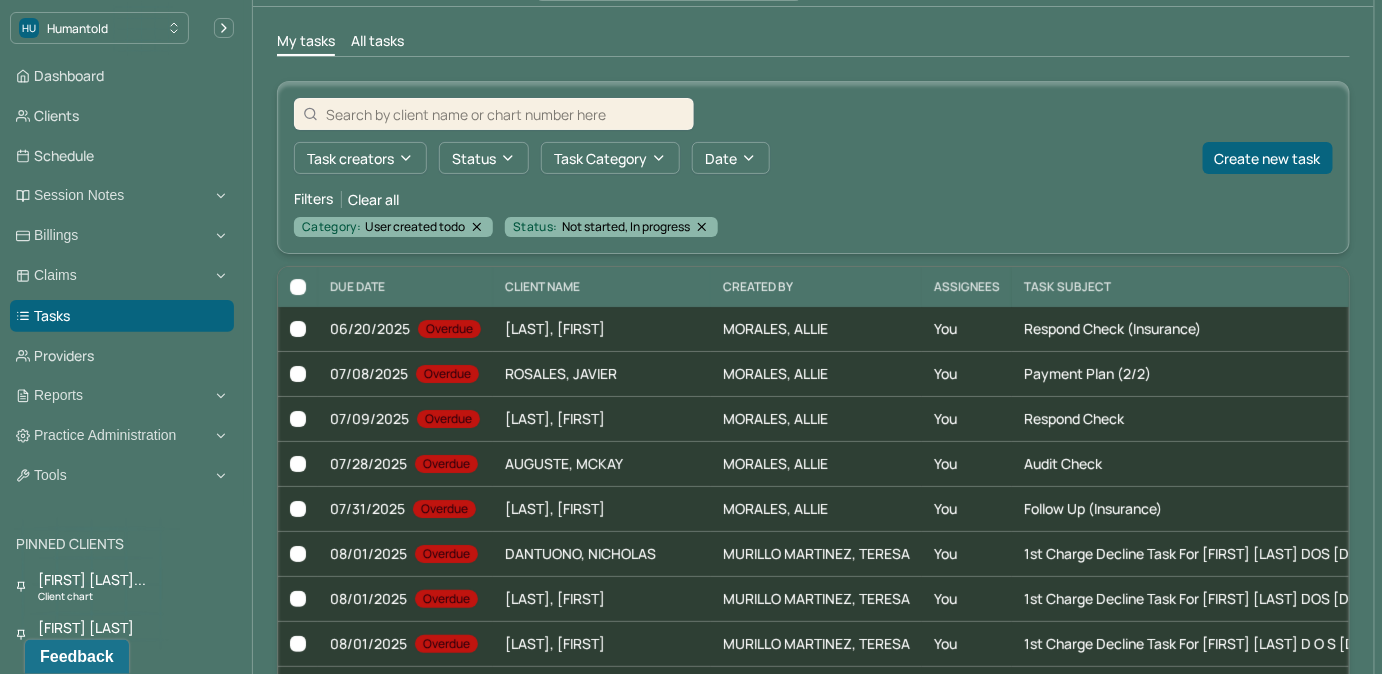 scroll, scrollTop: 90, scrollLeft: 0, axis: vertical 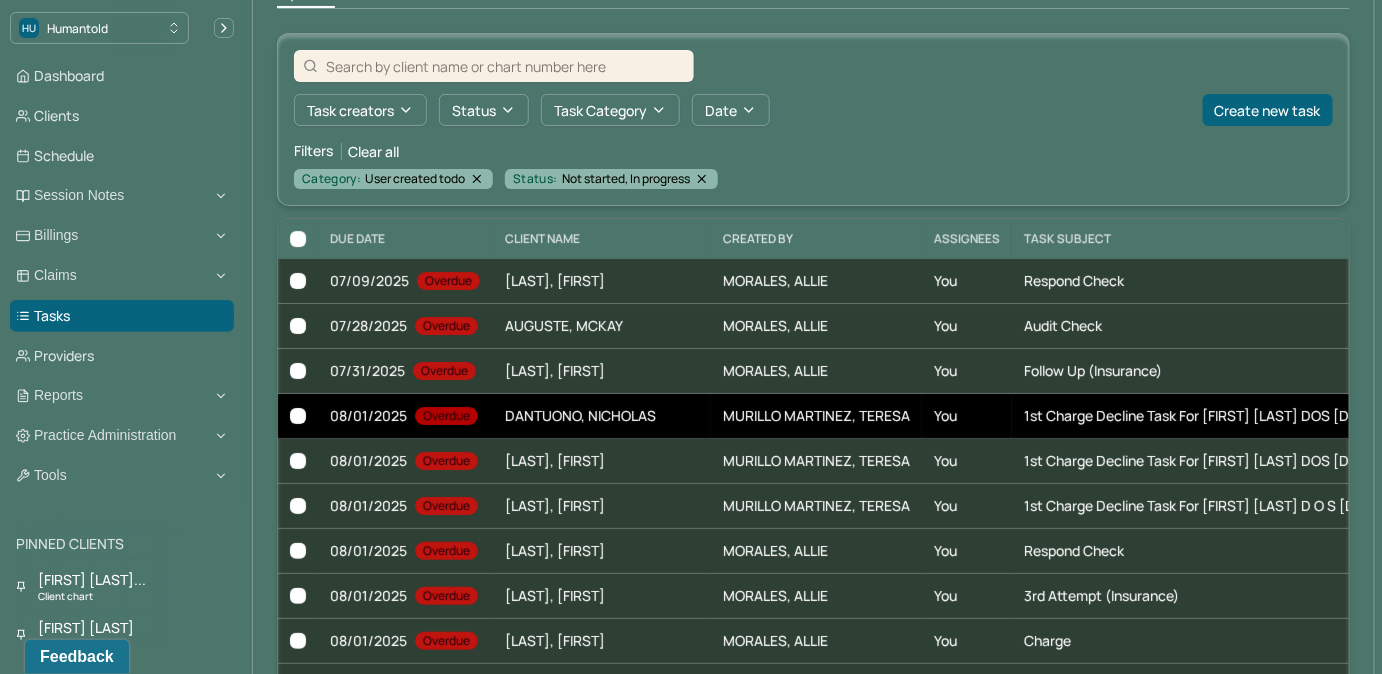 click on "1st Charge Decline task for Nicholas Dantuono DOS 7/28/25" at bounding box center [1201, 415] 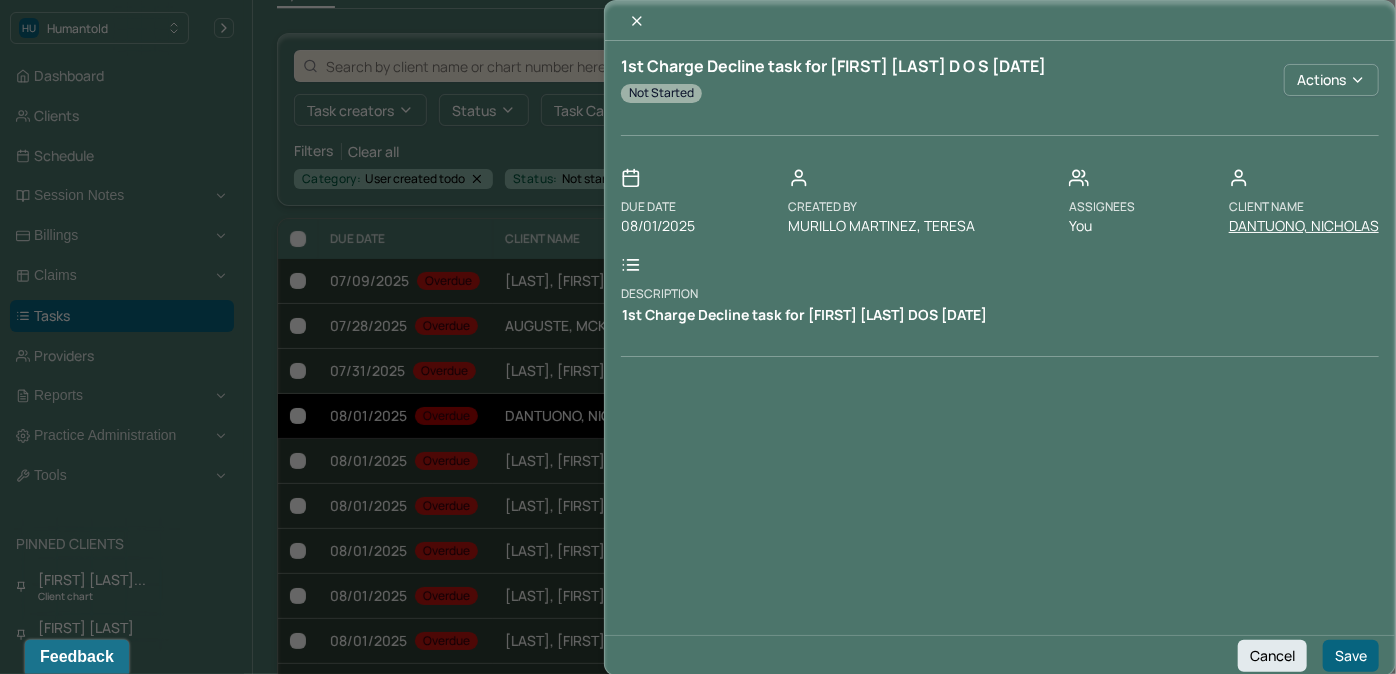 click on "DANTUONO, NICHOLAS" at bounding box center (1304, 226) 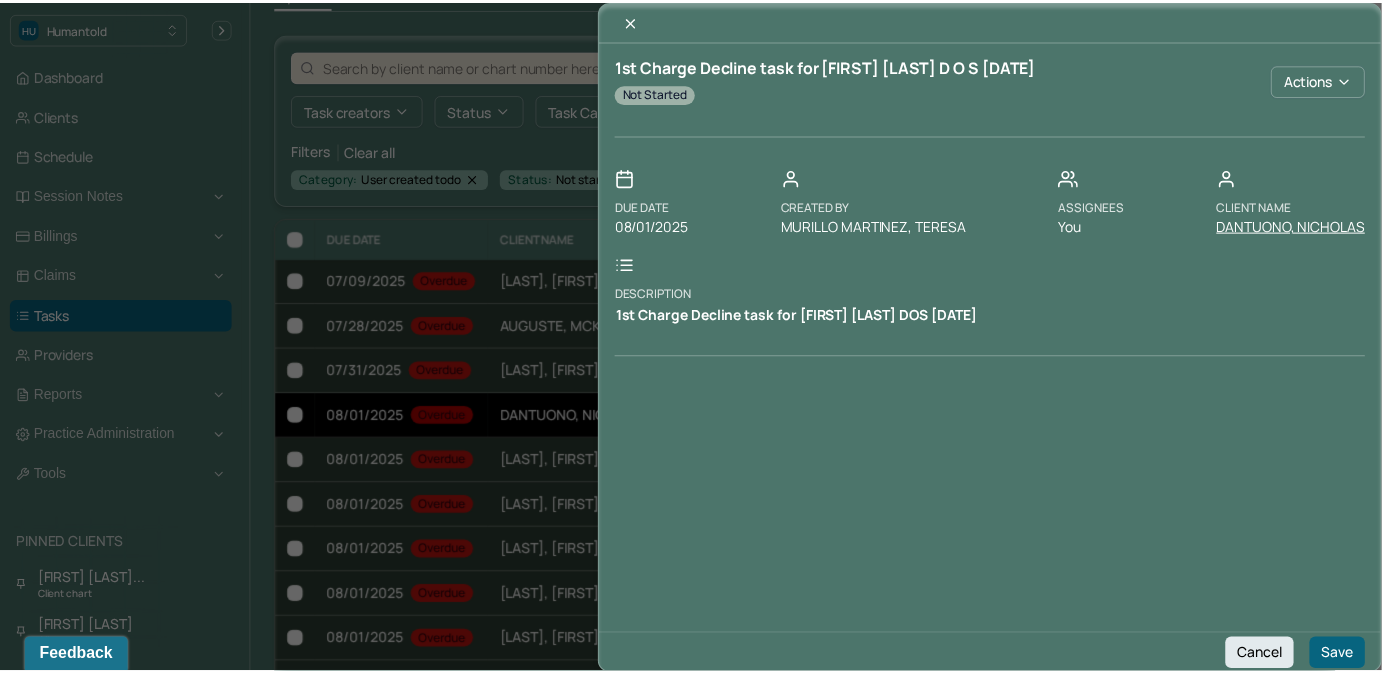 scroll, scrollTop: 0, scrollLeft: 0, axis: both 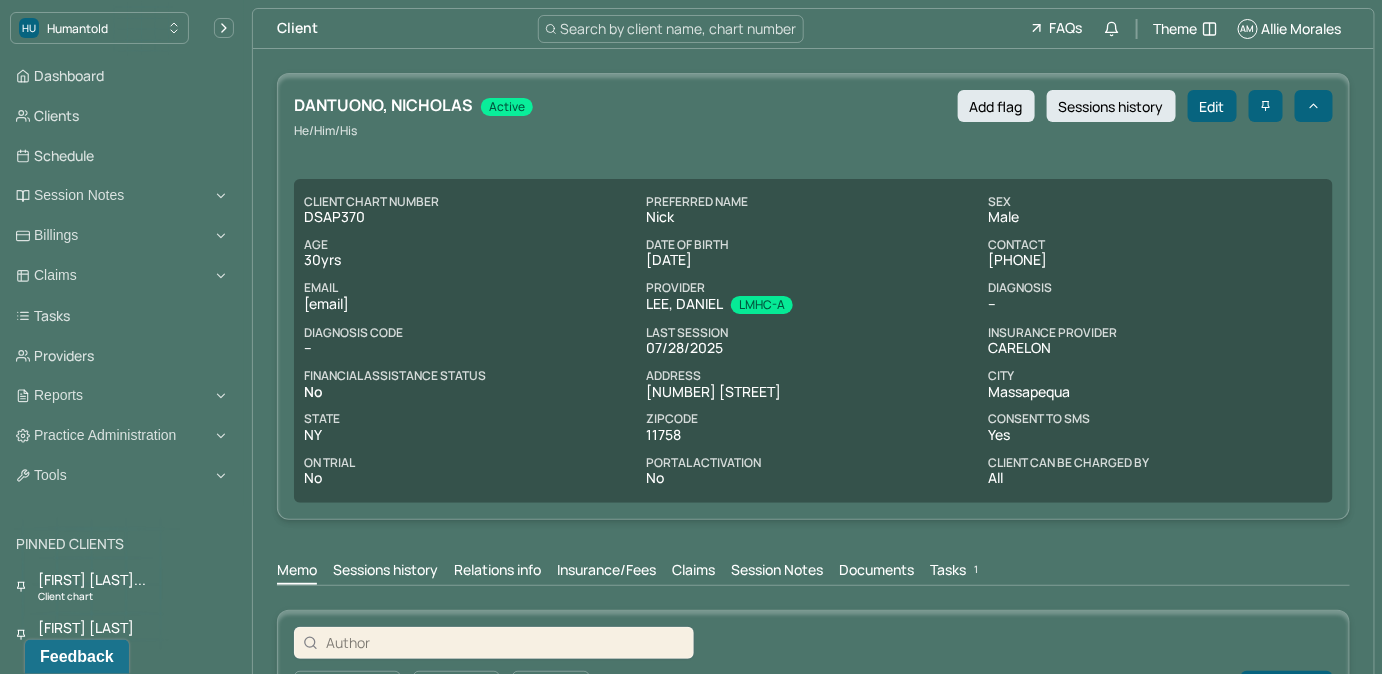 click on "Tasks 1" at bounding box center (956, 572) 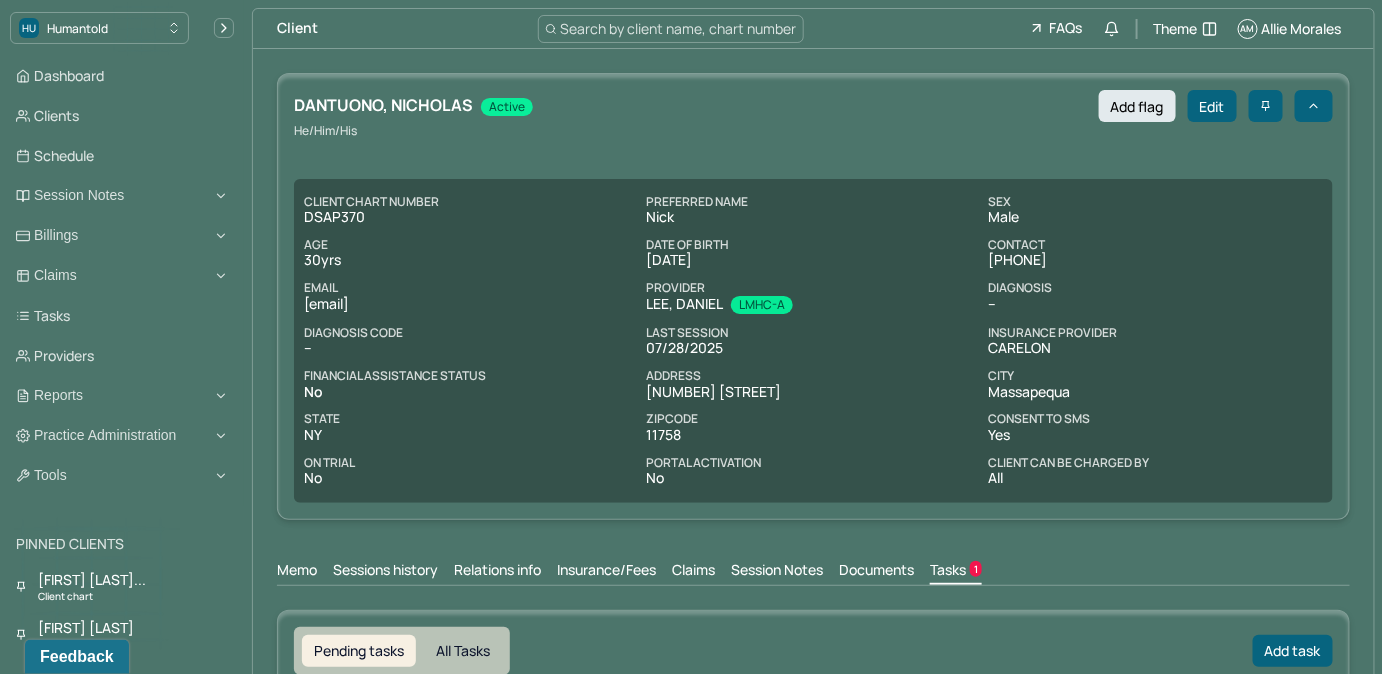 scroll, scrollTop: 0, scrollLeft: 0, axis: both 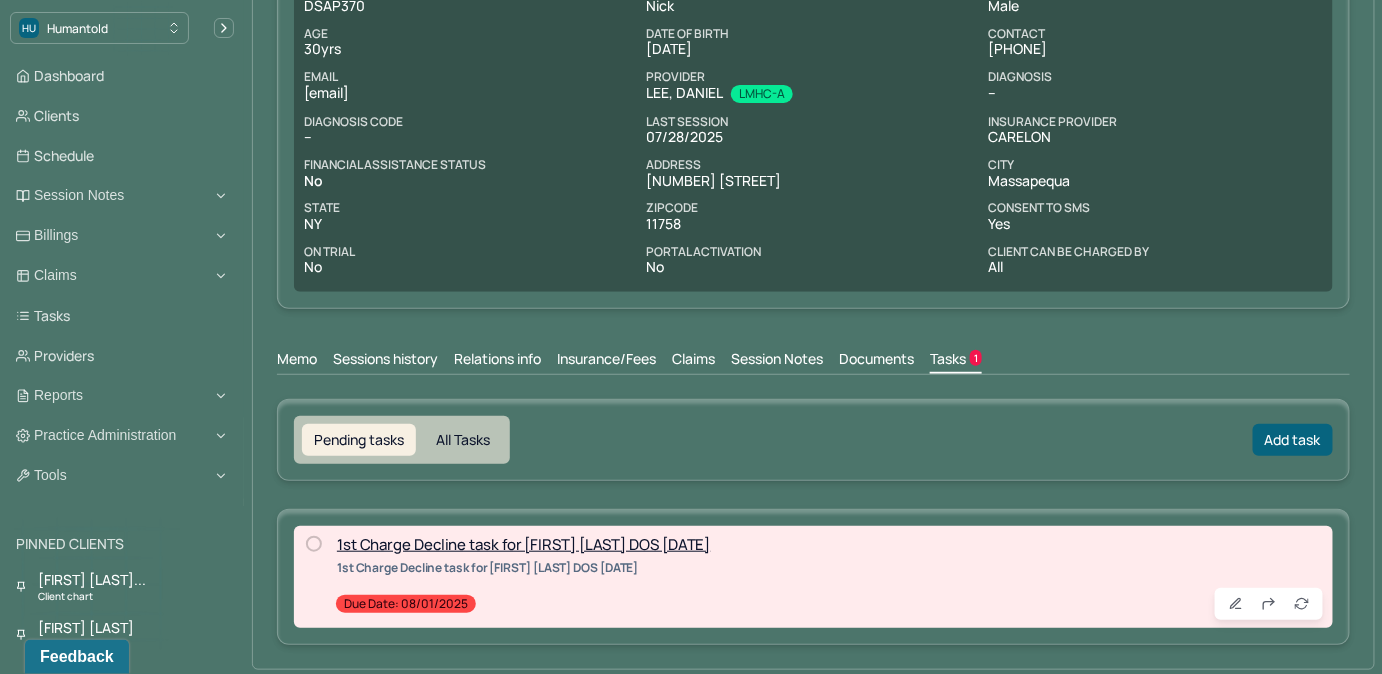 click at bounding box center [314, 544] 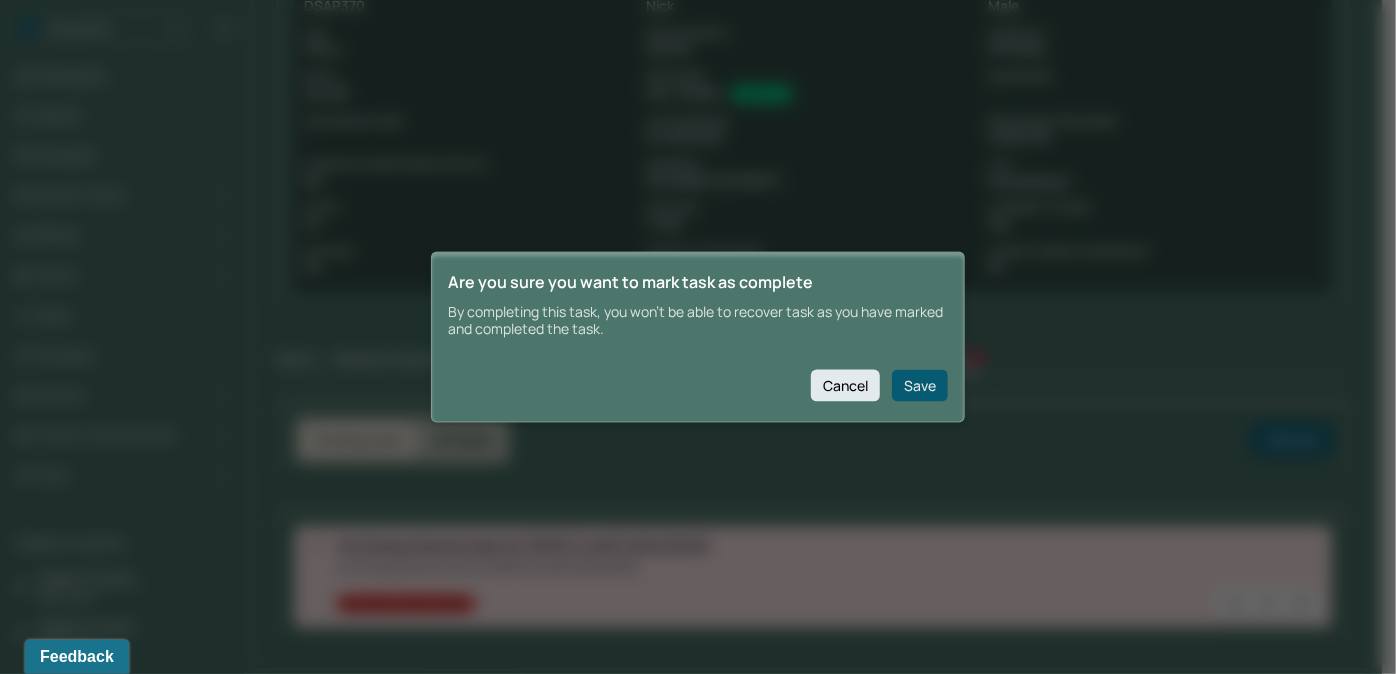 click on "Save" at bounding box center [920, 385] 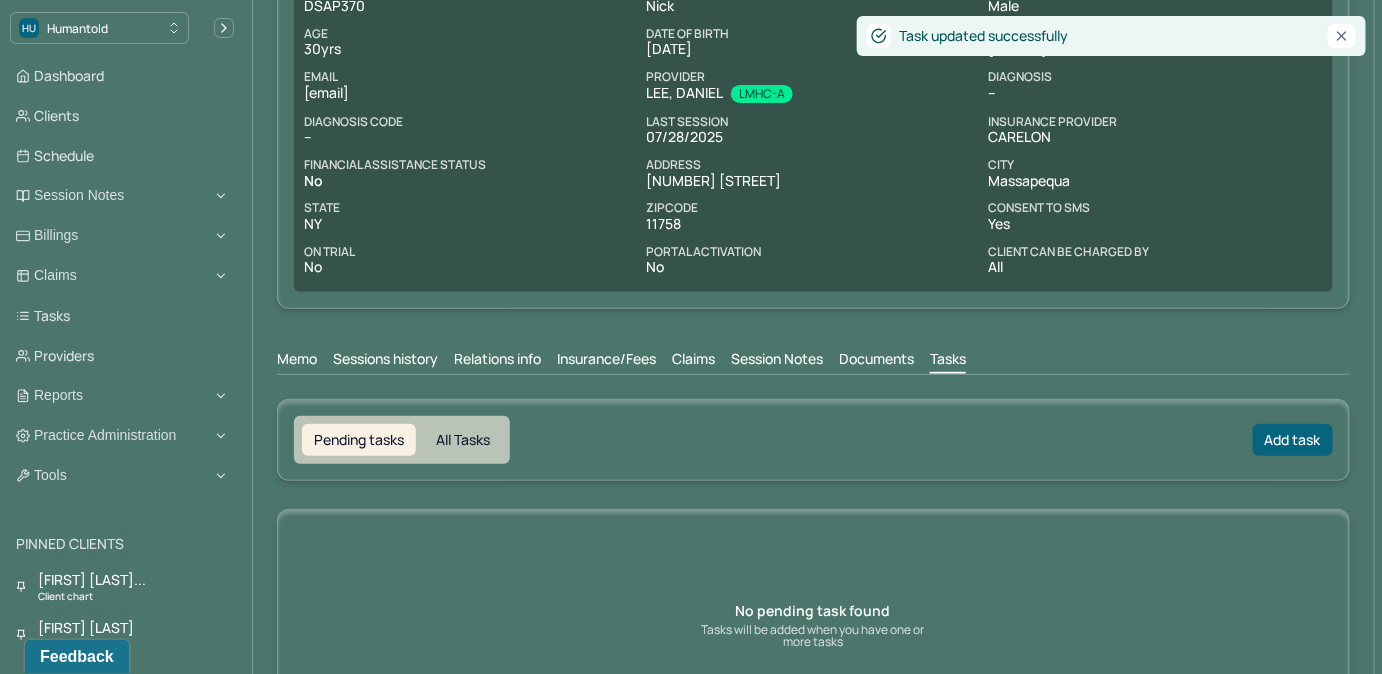 click on "Claims" at bounding box center [693, 361] 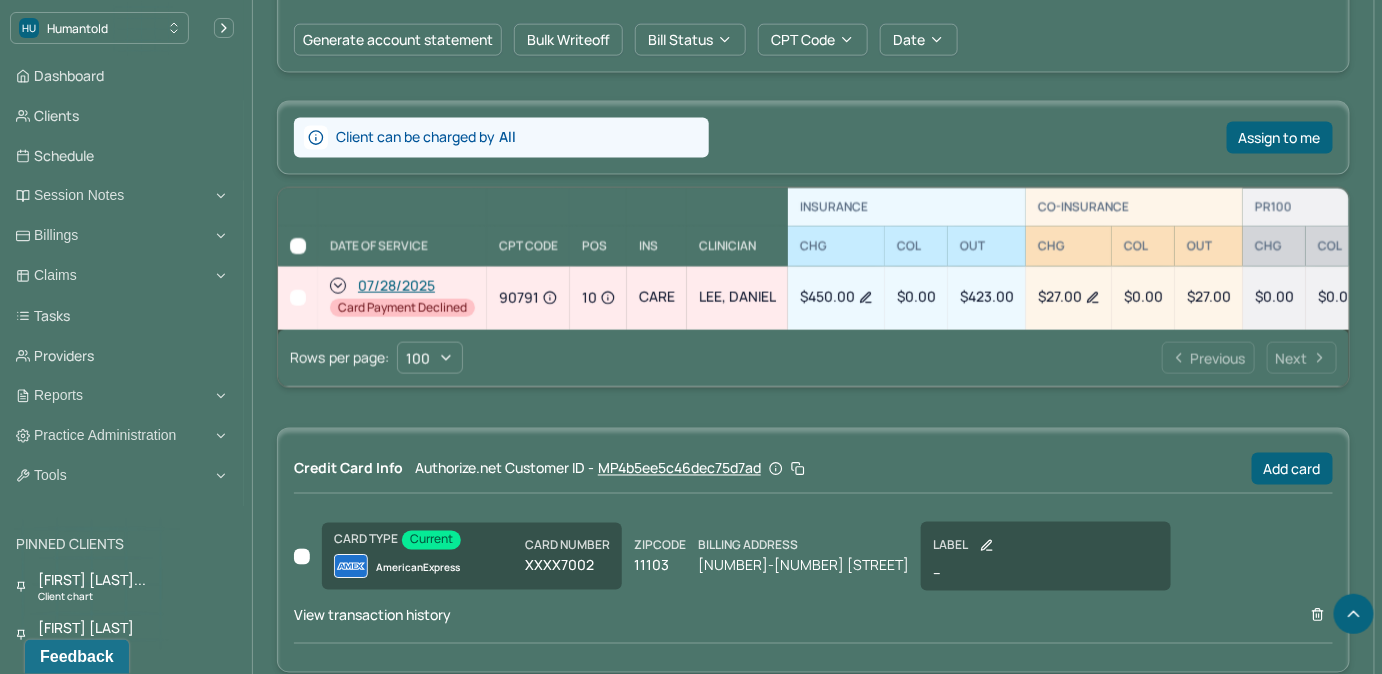 scroll, scrollTop: 830, scrollLeft: 0, axis: vertical 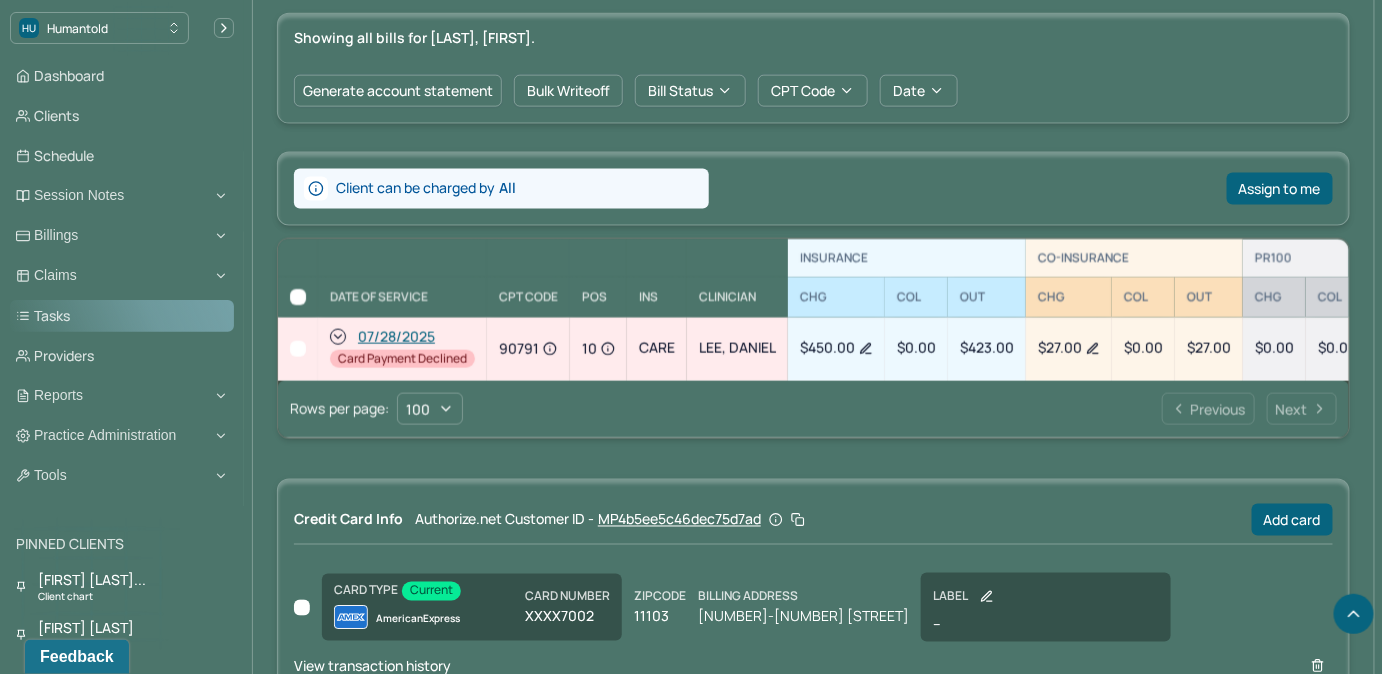 drag, startPoint x: 84, startPoint y: 309, endPoint x: 146, endPoint y: 311, distance: 62.03225 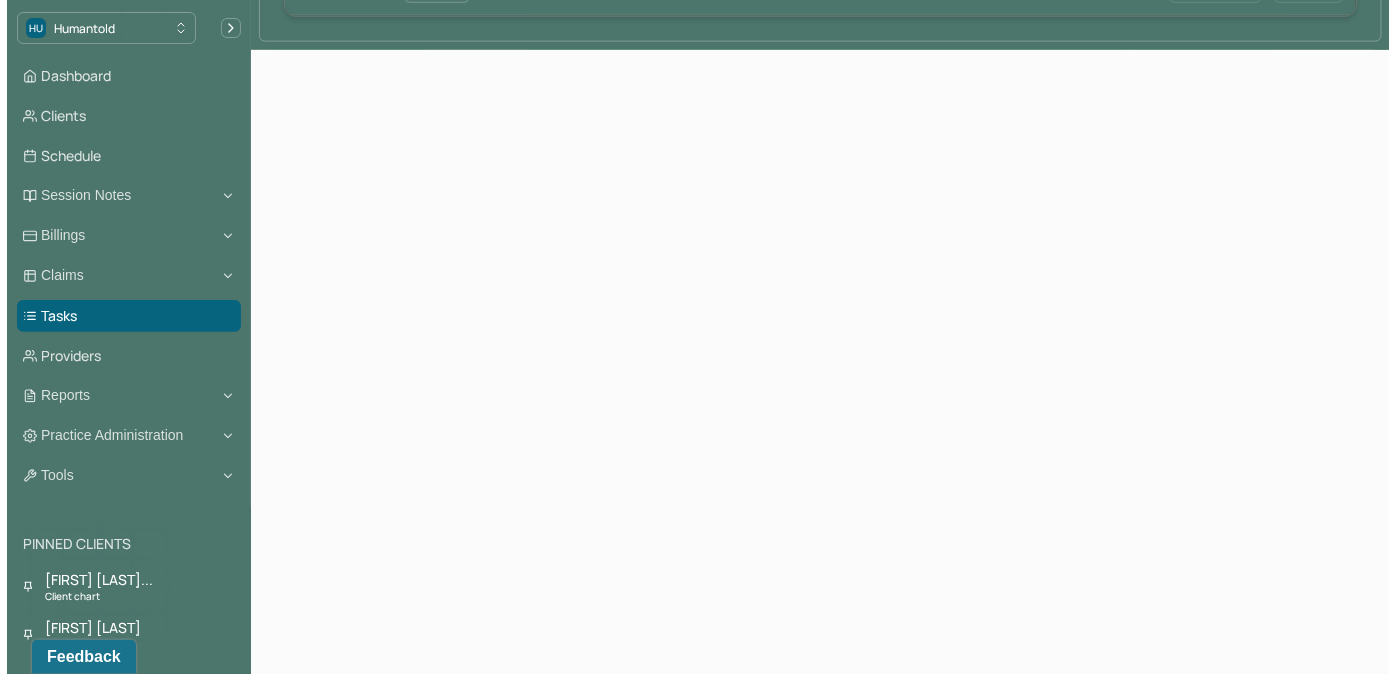 scroll, scrollTop: 205, scrollLeft: 0, axis: vertical 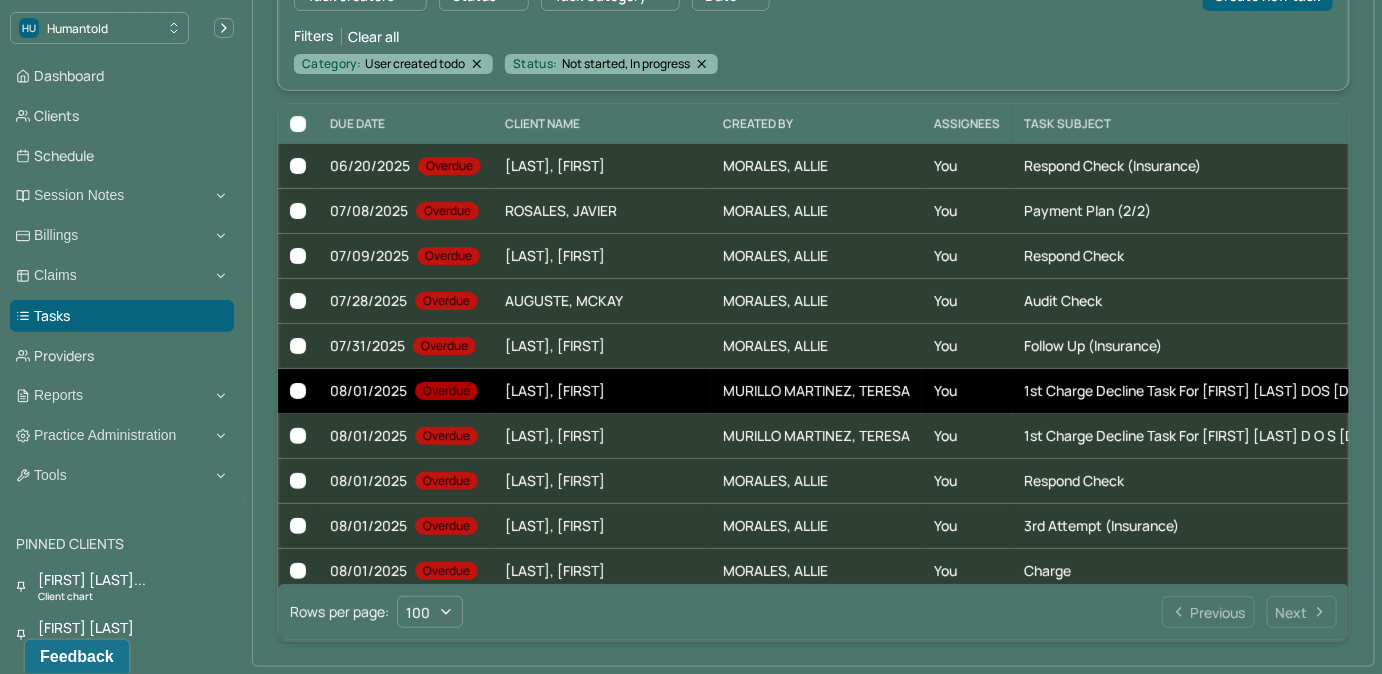 click on "You" at bounding box center [967, 391] 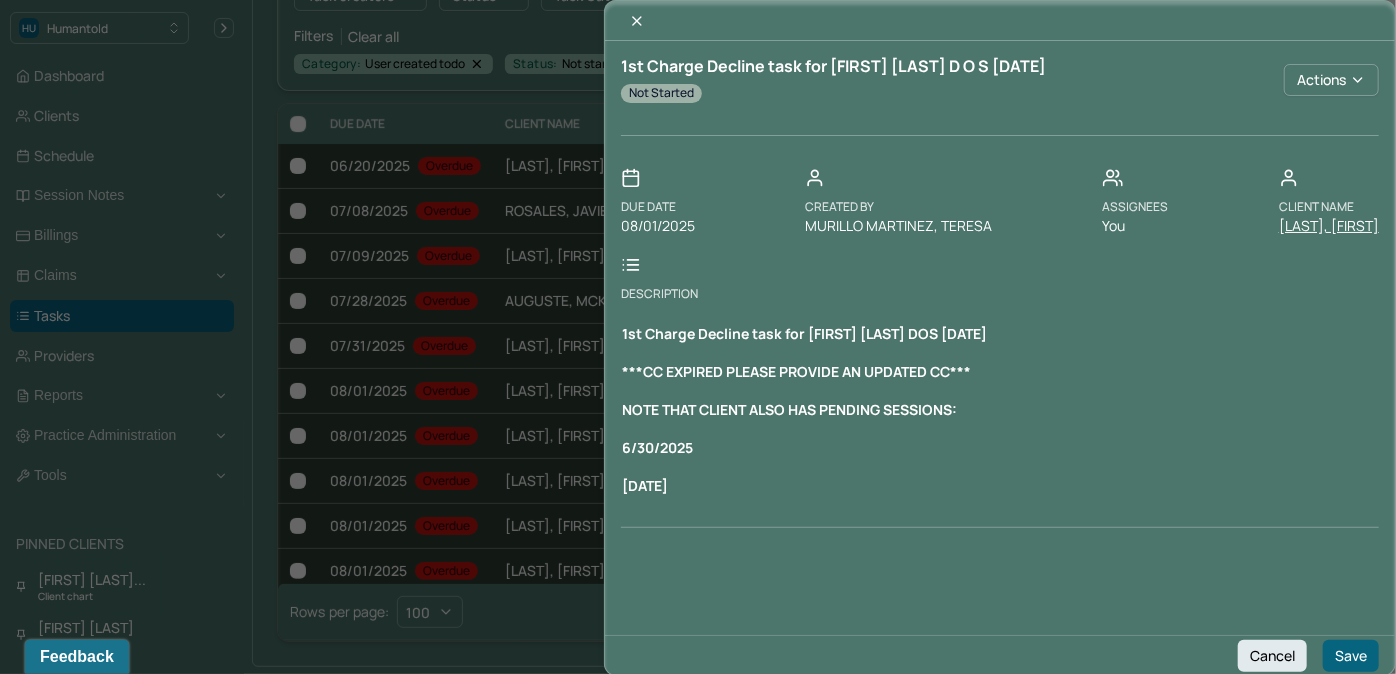 click on "BRUNSON, BRYSON" at bounding box center [1329, 226] 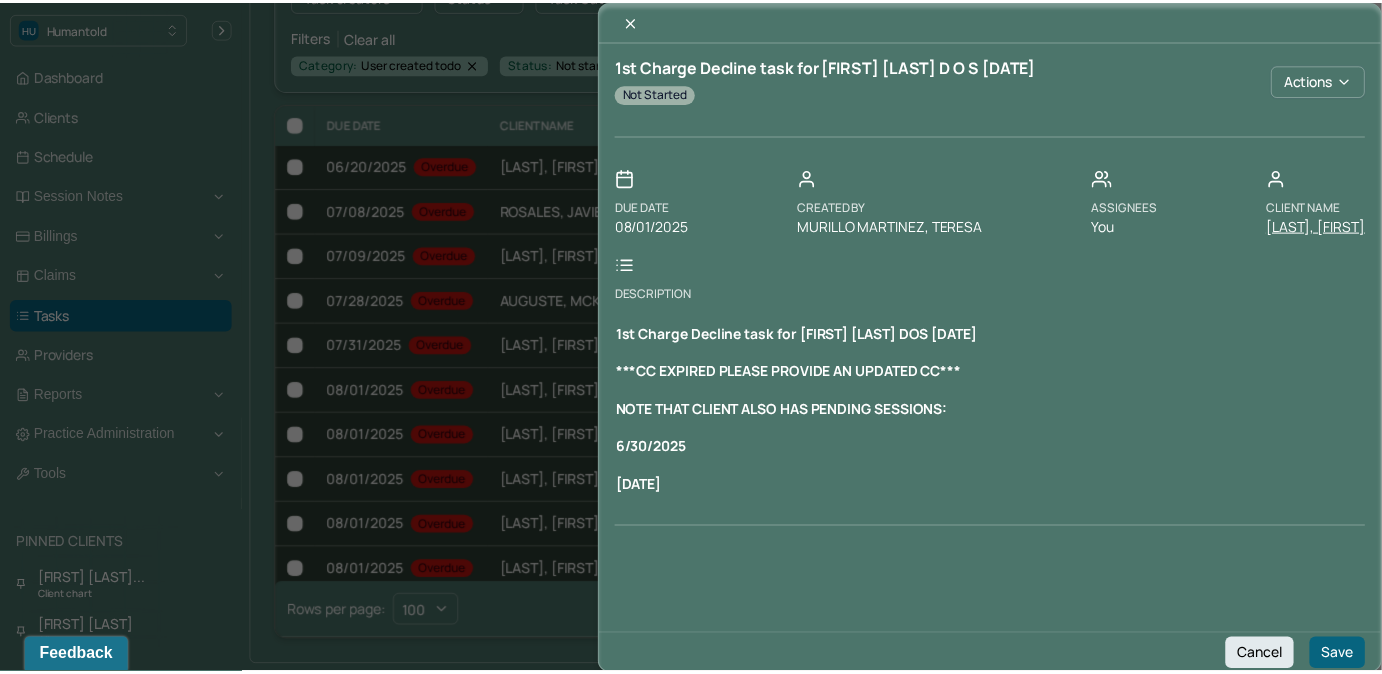 scroll, scrollTop: 0, scrollLeft: 0, axis: both 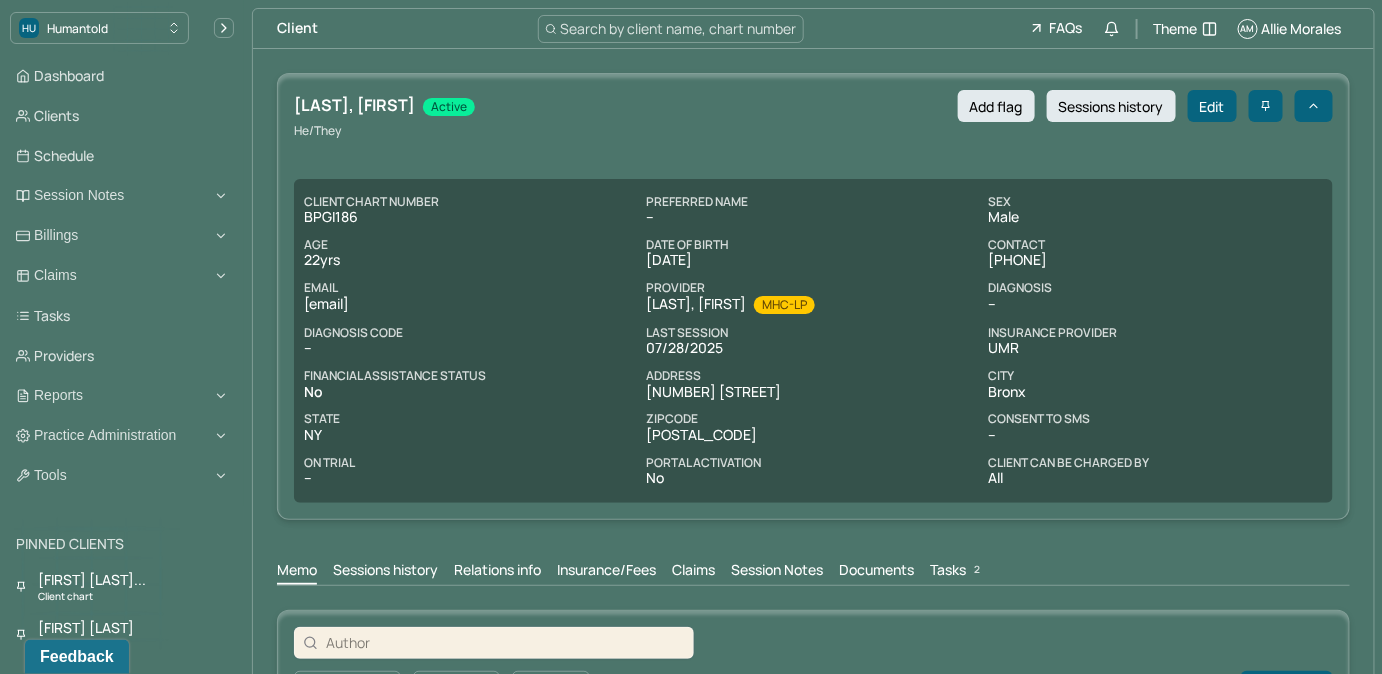 click on "Tasks 2" at bounding box center (957, 572) 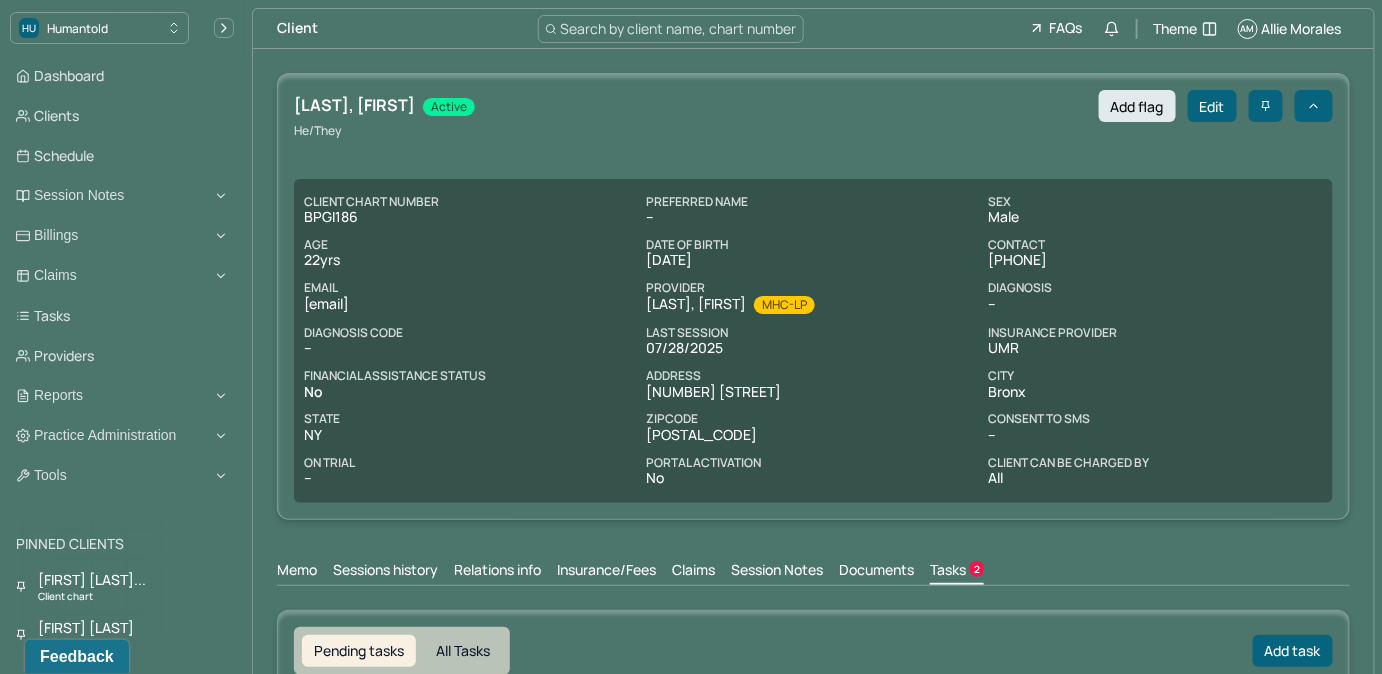 scroll, scrollTop: 0, scrollLeft: 0, axis: both 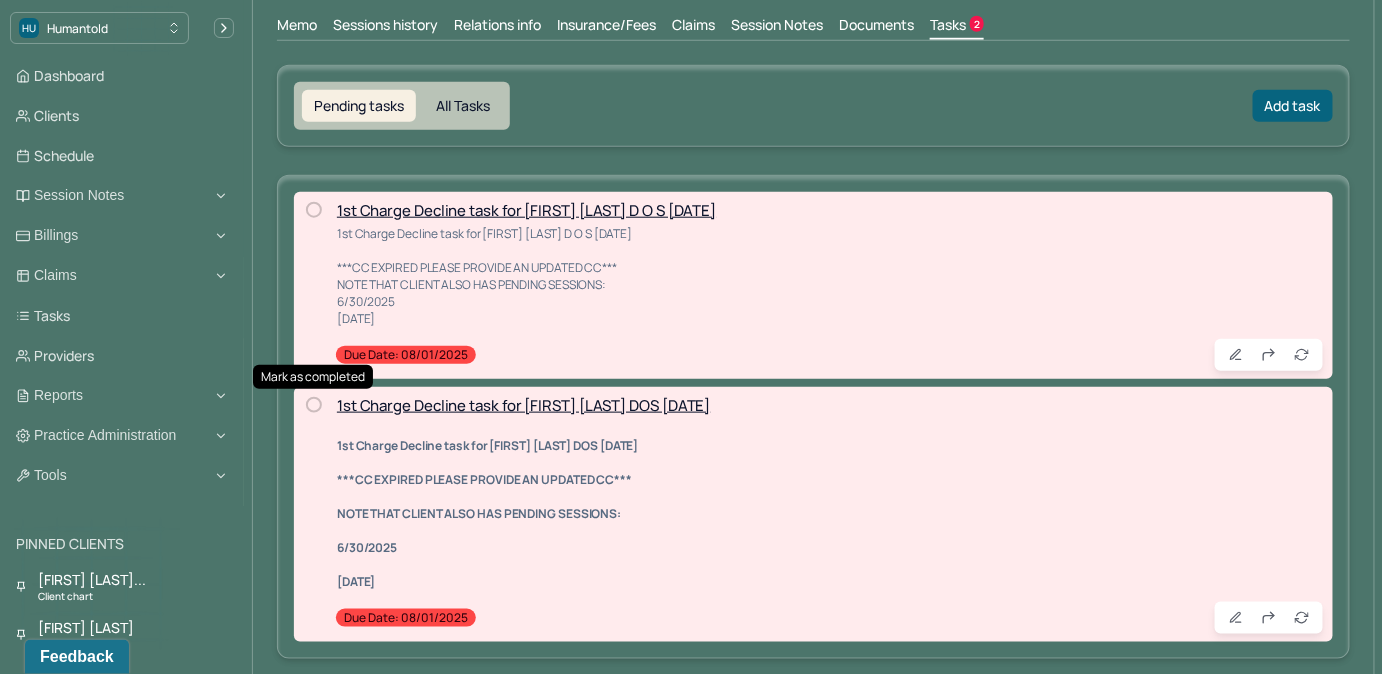 click at bounding box center [314, 405] 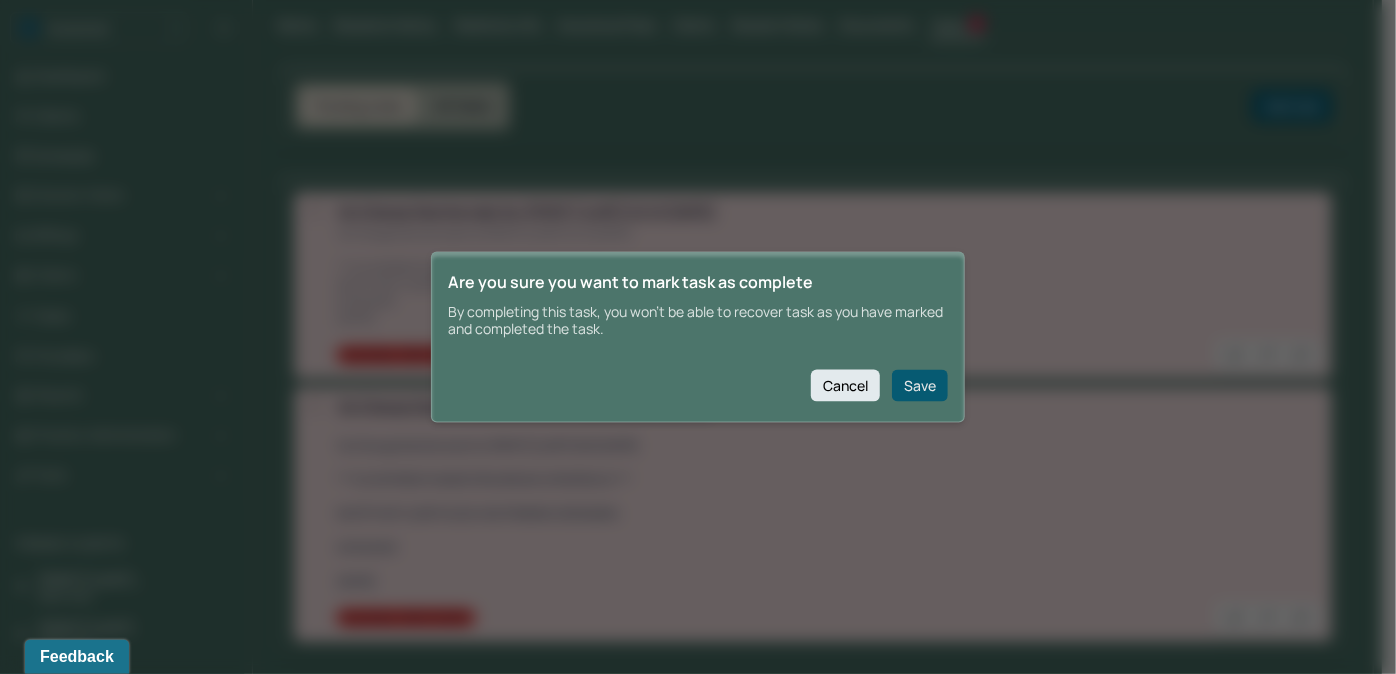 click on "Save" at bounding box center [920, 385] 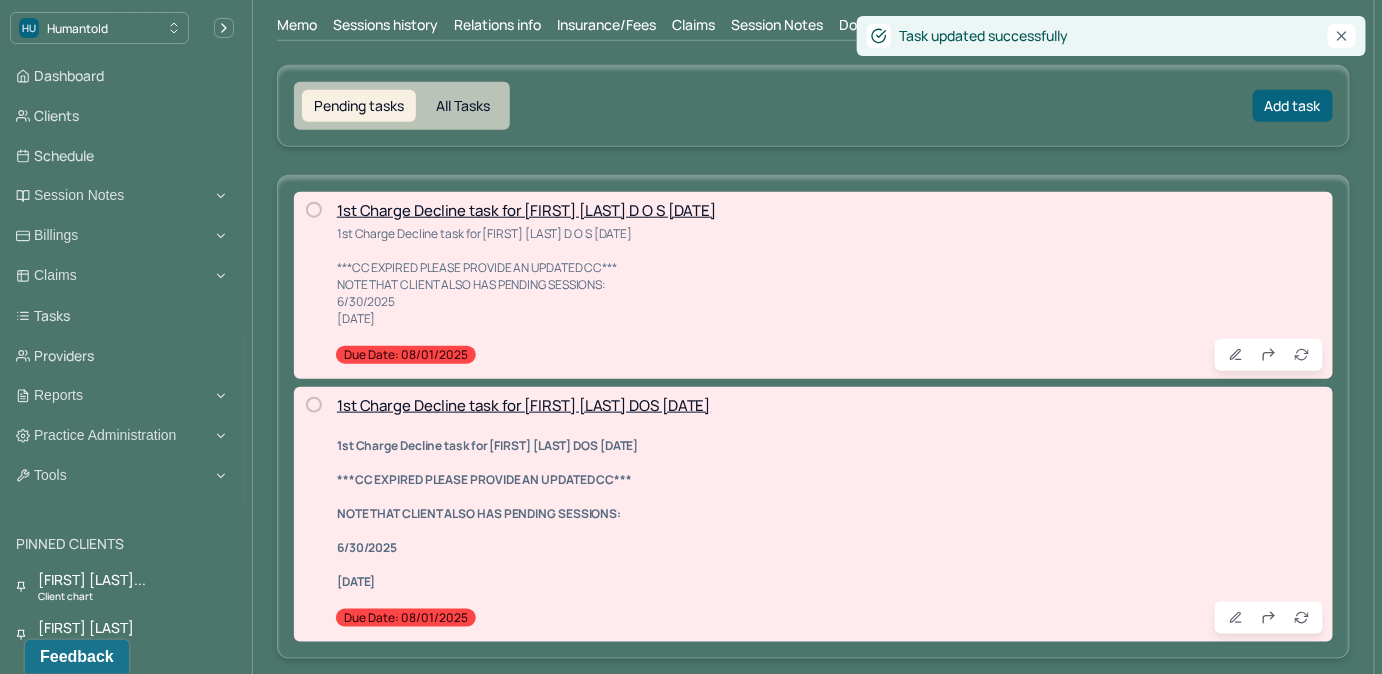 scroll, scrollTop: 295, scrollLeft: 0, axis: vertical 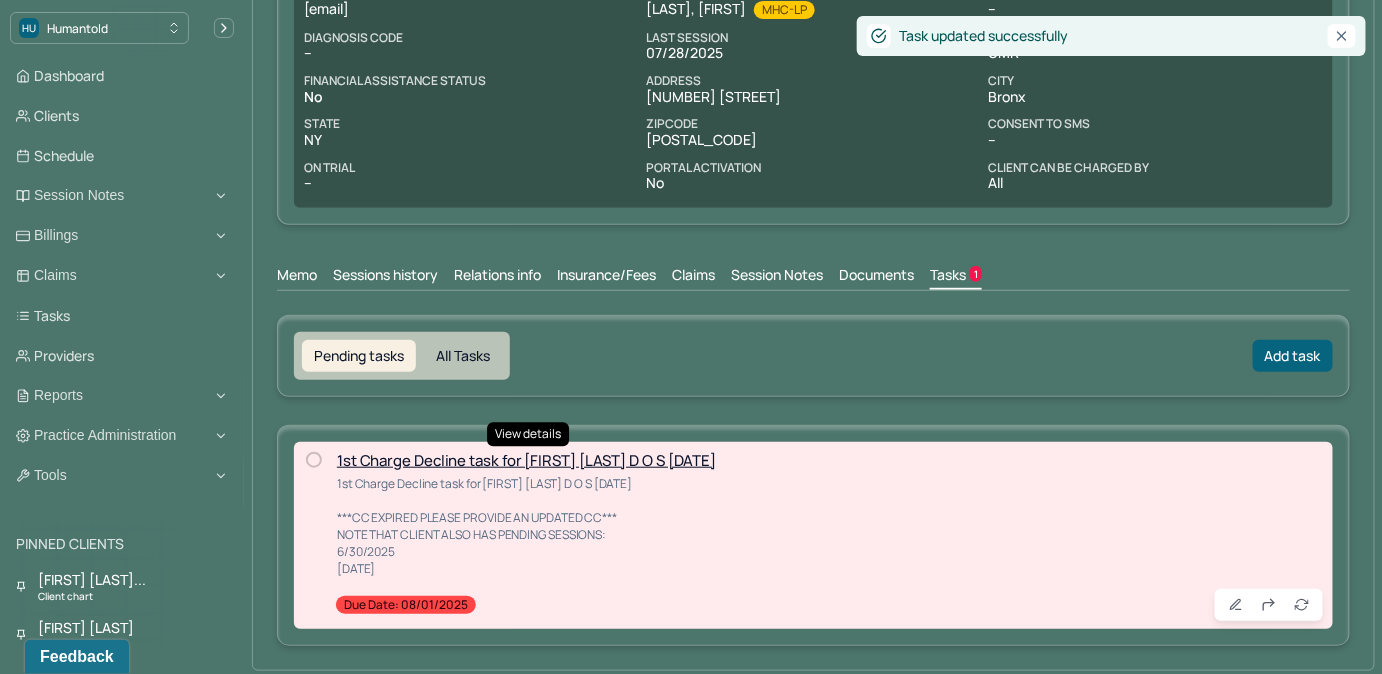 click on "1st Charge Decline task for Bryson Brunson DOS 7/14/25" at bounding box center (526, 460) 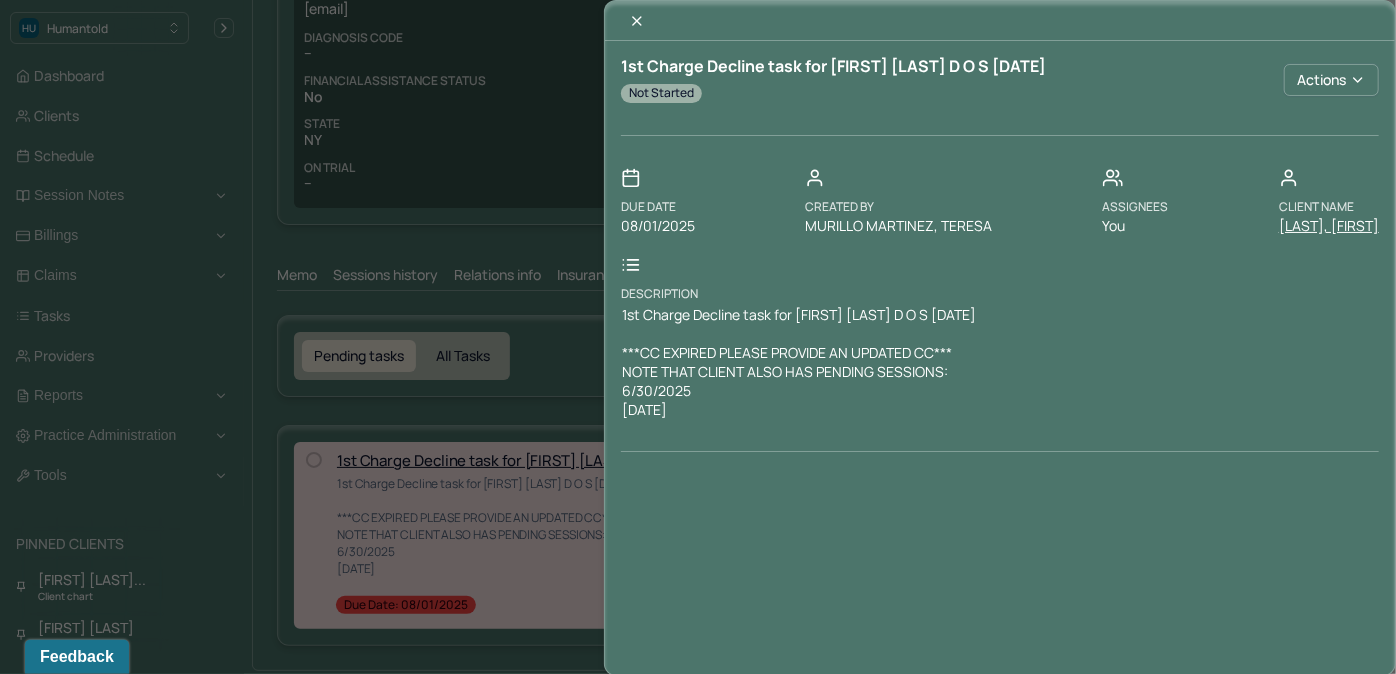 click 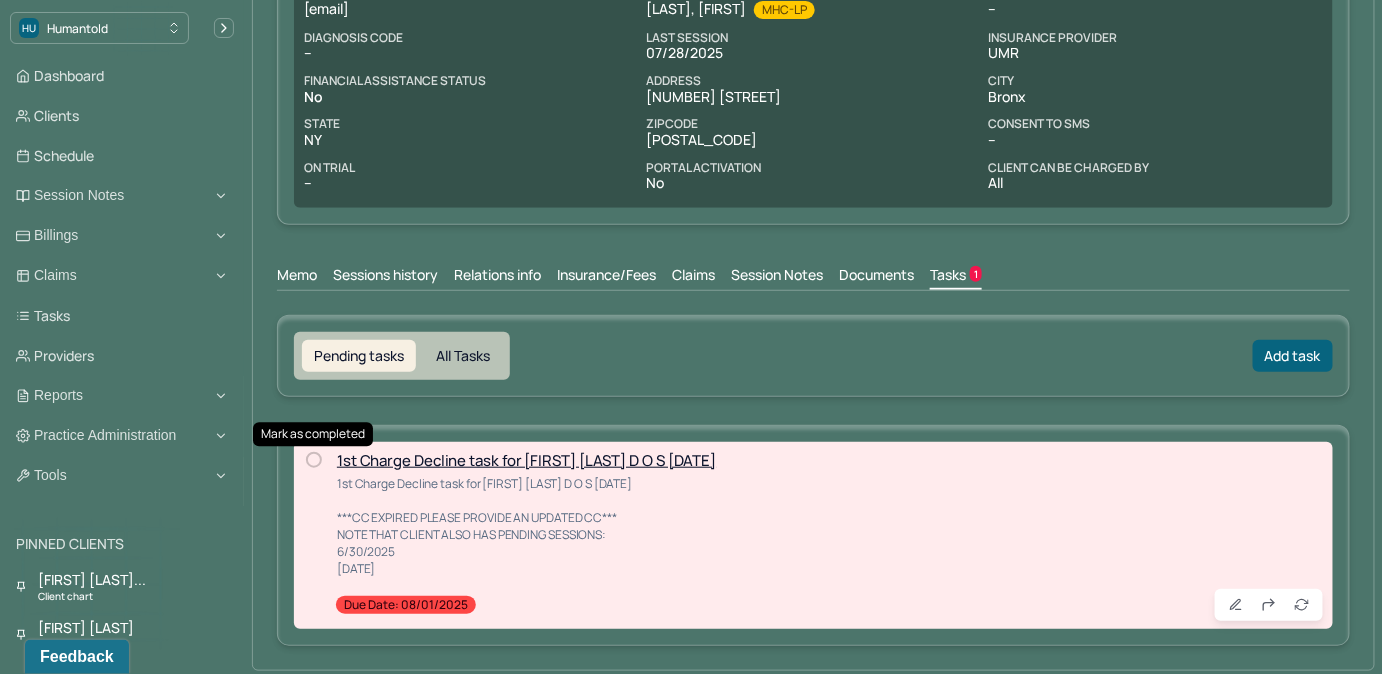 click at bounding box center (314, 460) 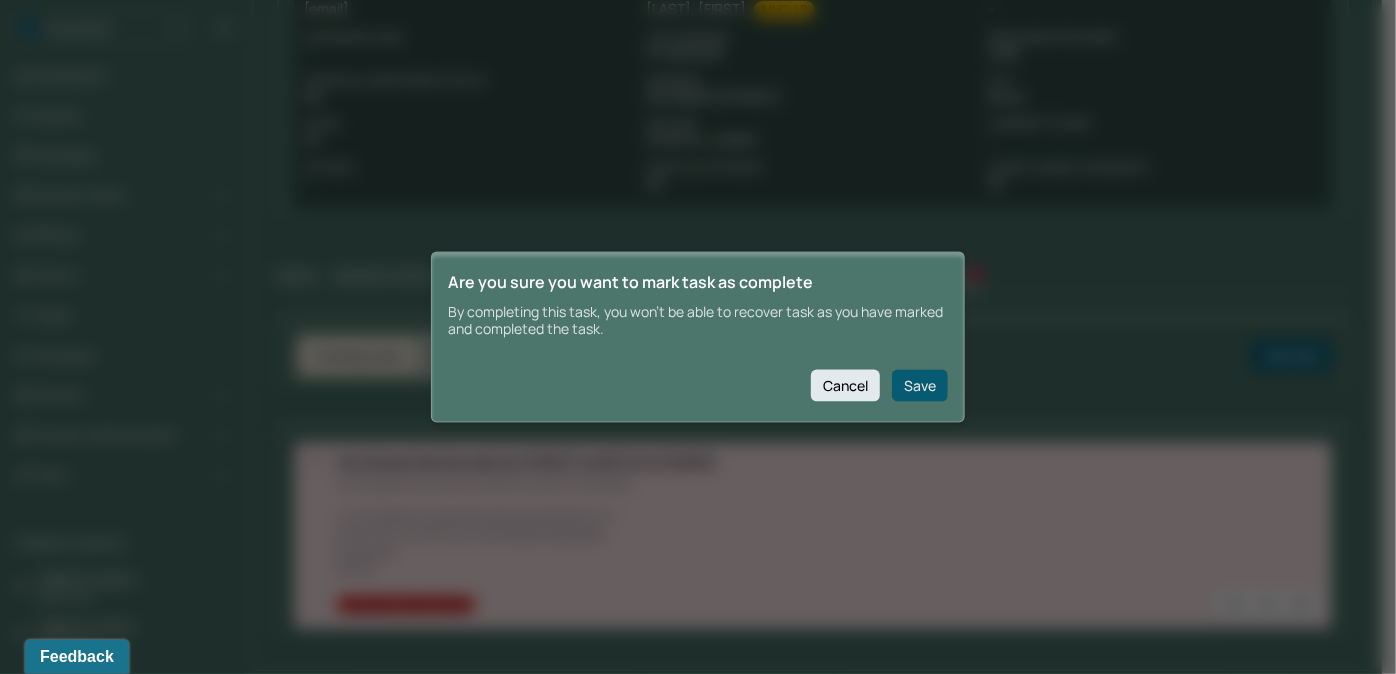 click on "Save" at bounding box center [920, 385] 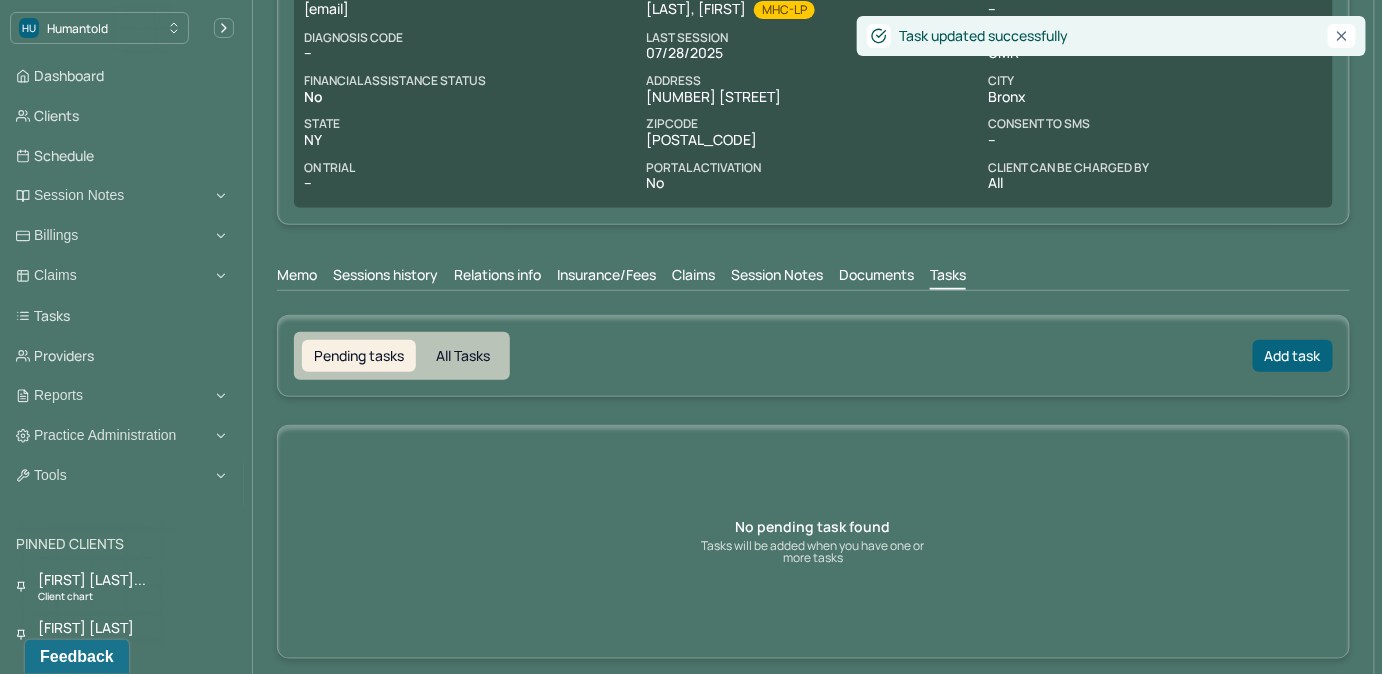 click on "Claims" at bounding box center (693, 277) 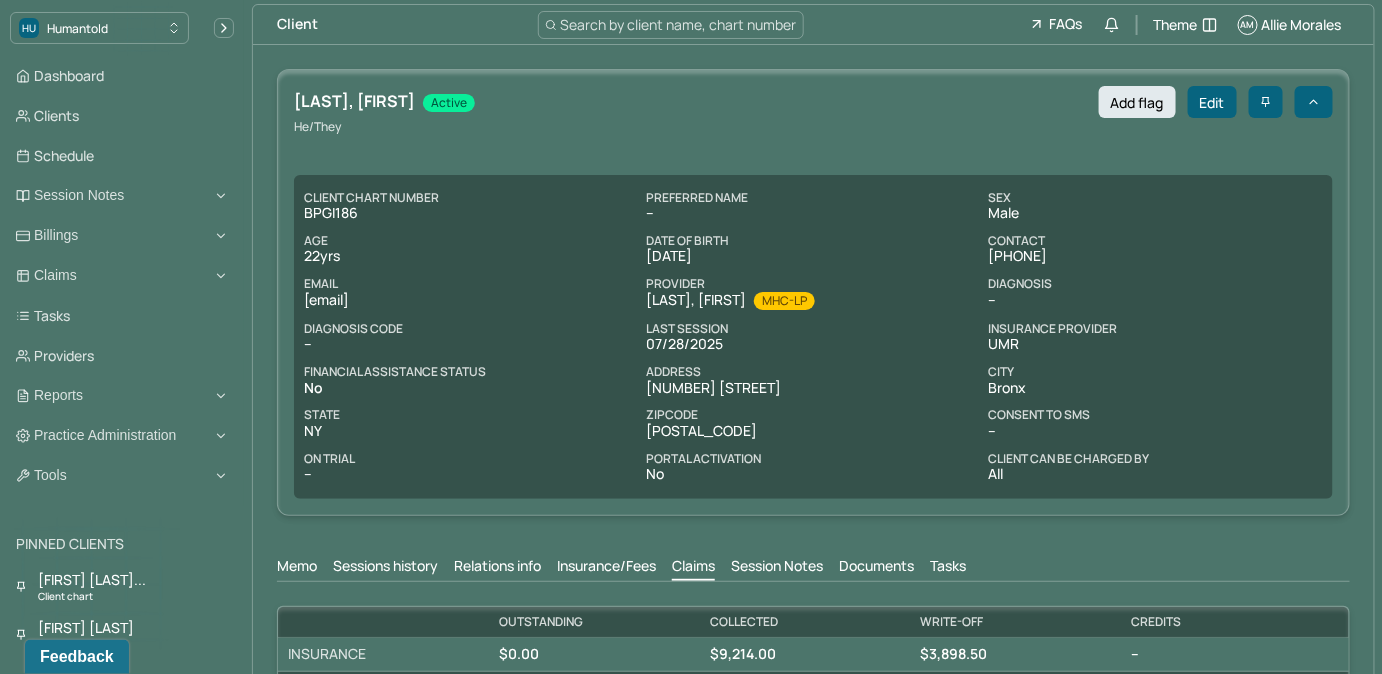 scroll, scrollTop: 0, scrollLeft: 0, axis: both 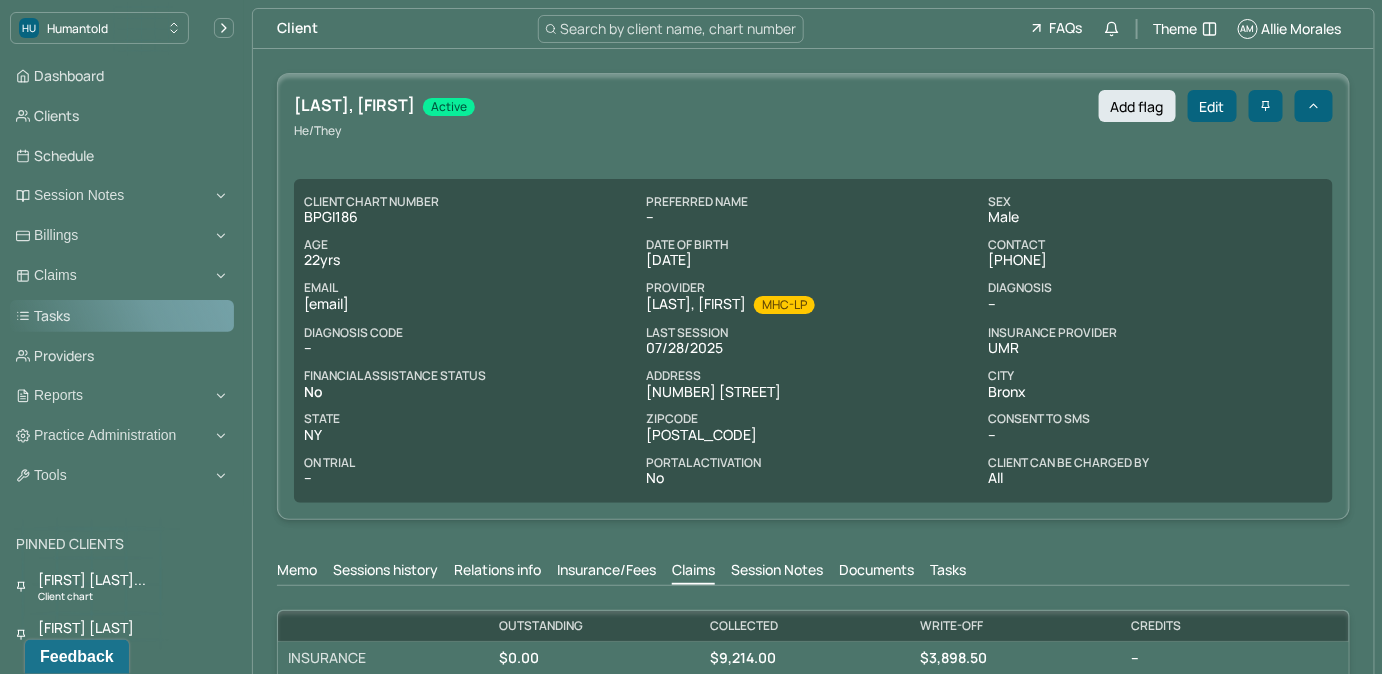 click on "Tasks" at bounding box center [122, 316] 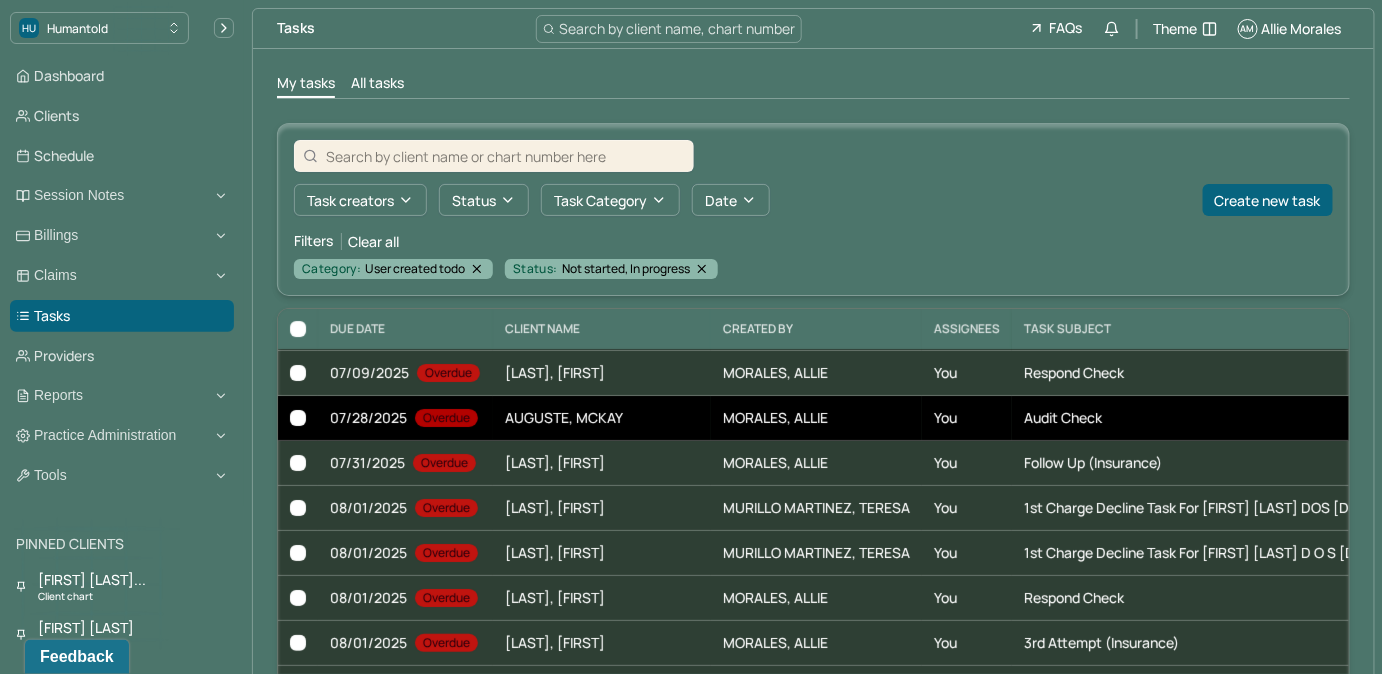 scroll, scrollTop: 90, scrollLeft: 0, axis: vertical 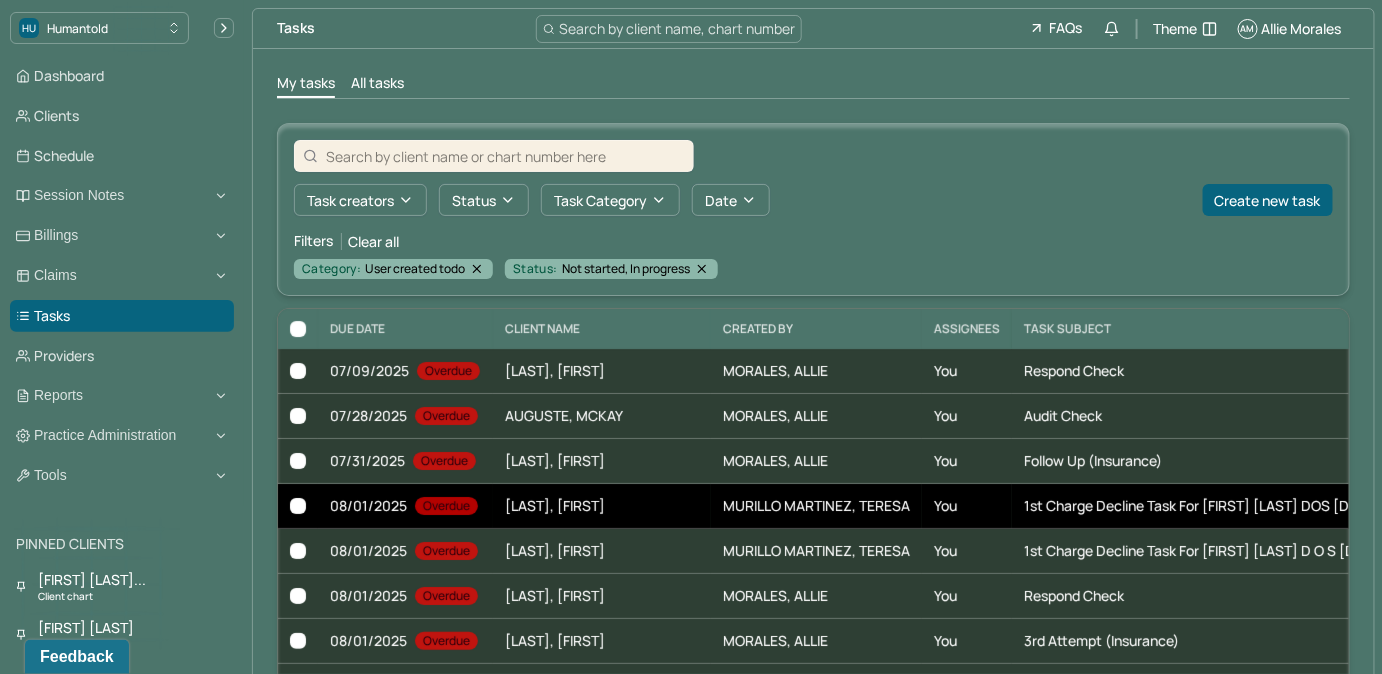 click on "You" at bounding box center [967, 506] 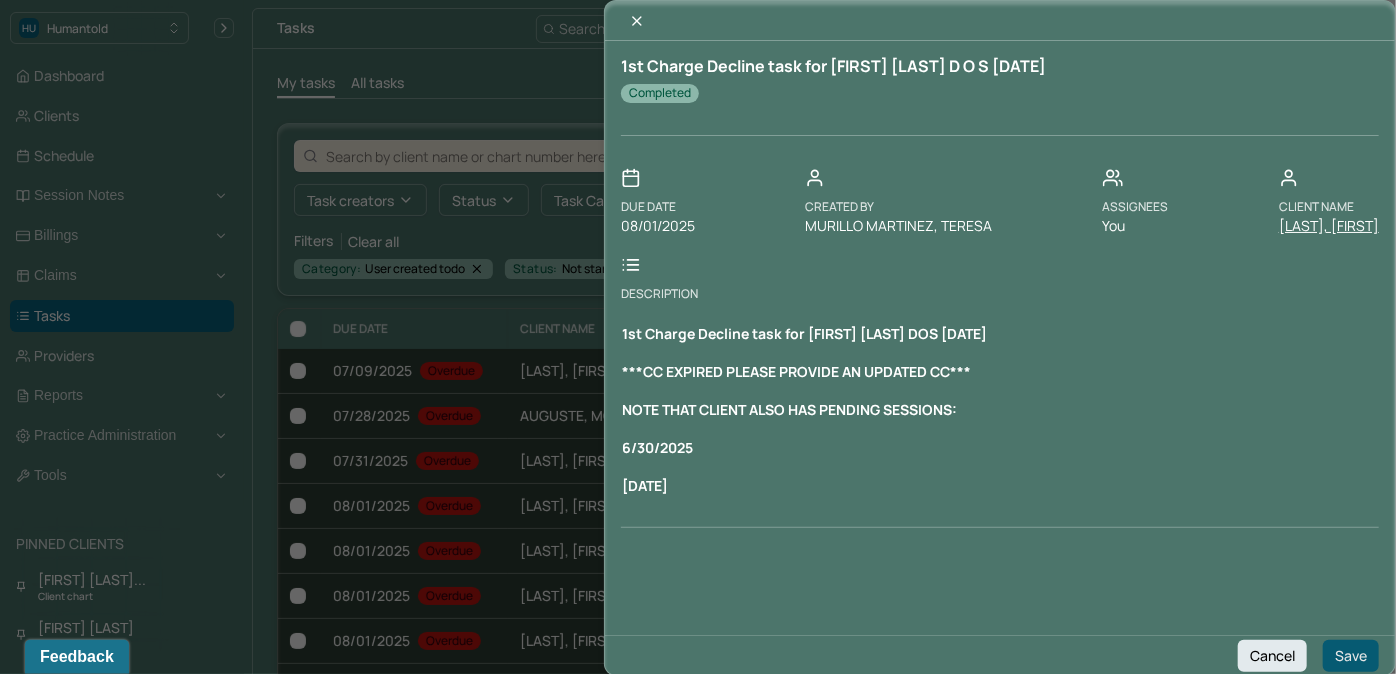 click on "Save" at bounding box center [1351, 656] 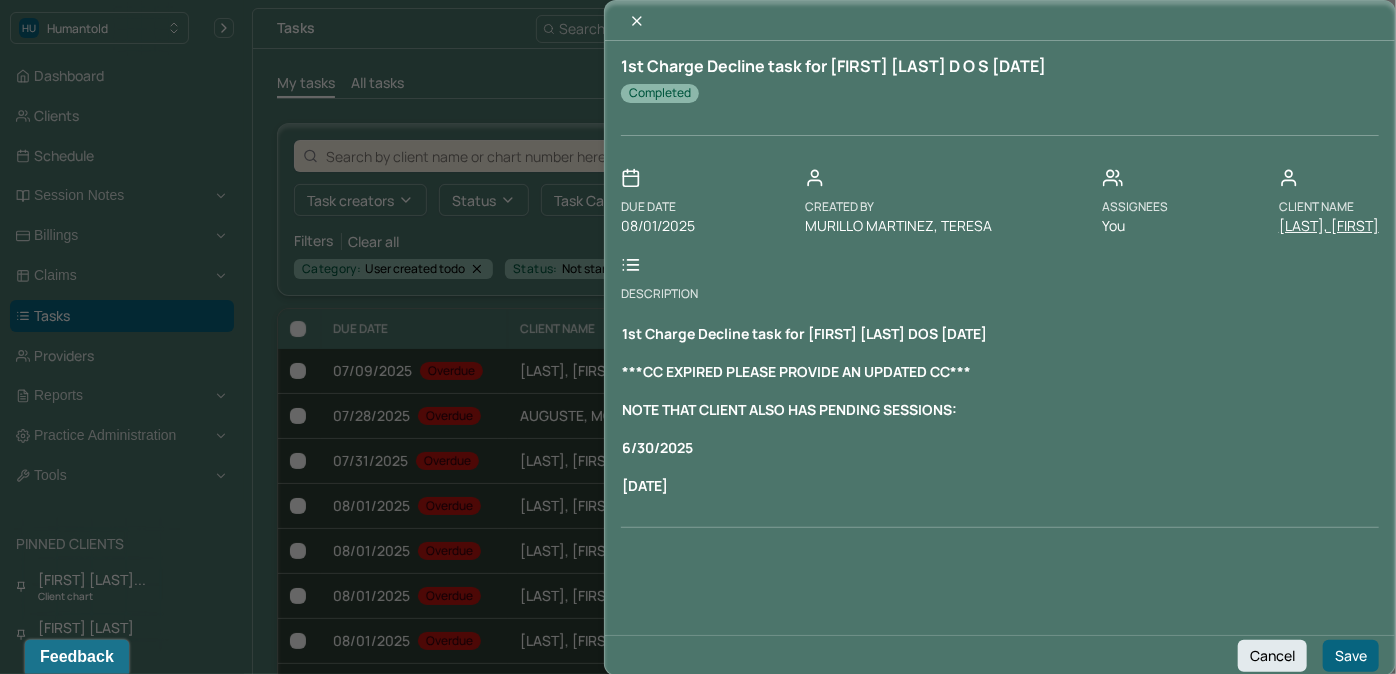 click on "Client Name" at bounding box center (1329, 207) 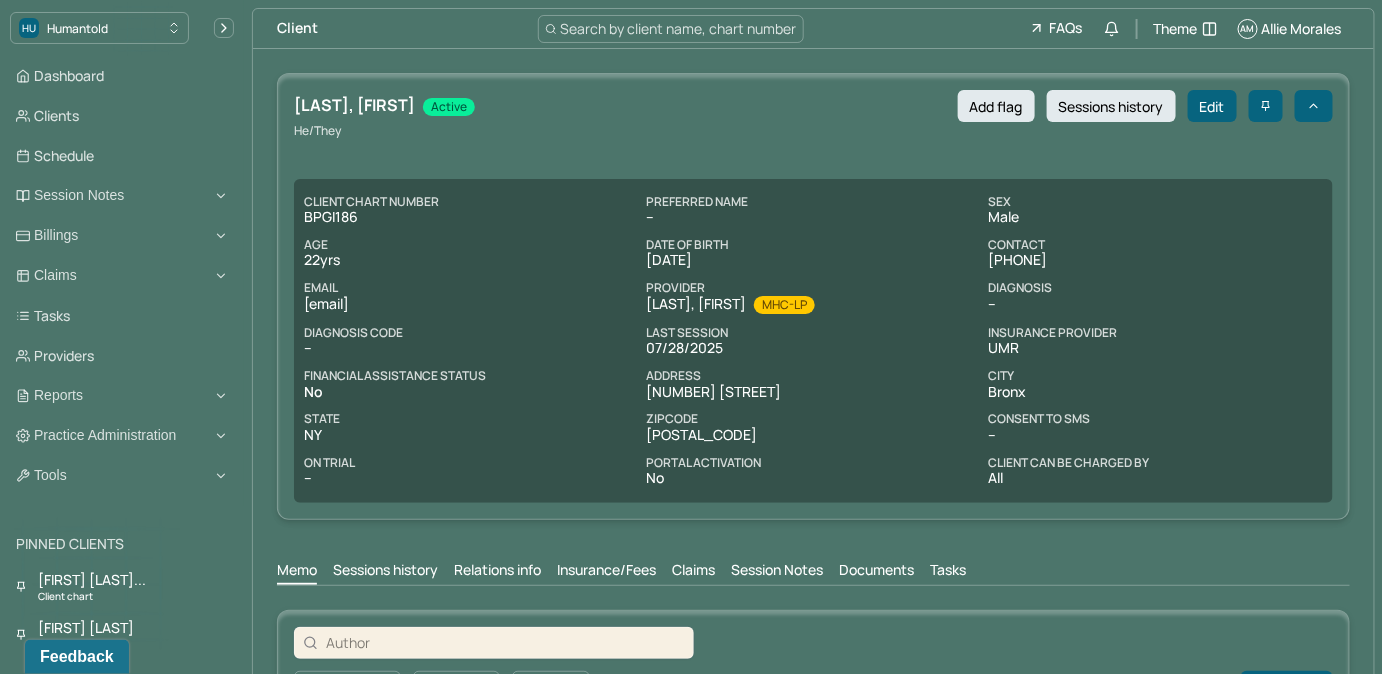 scroll, scrollTop: 0, scrollLeft: 0, axis: both 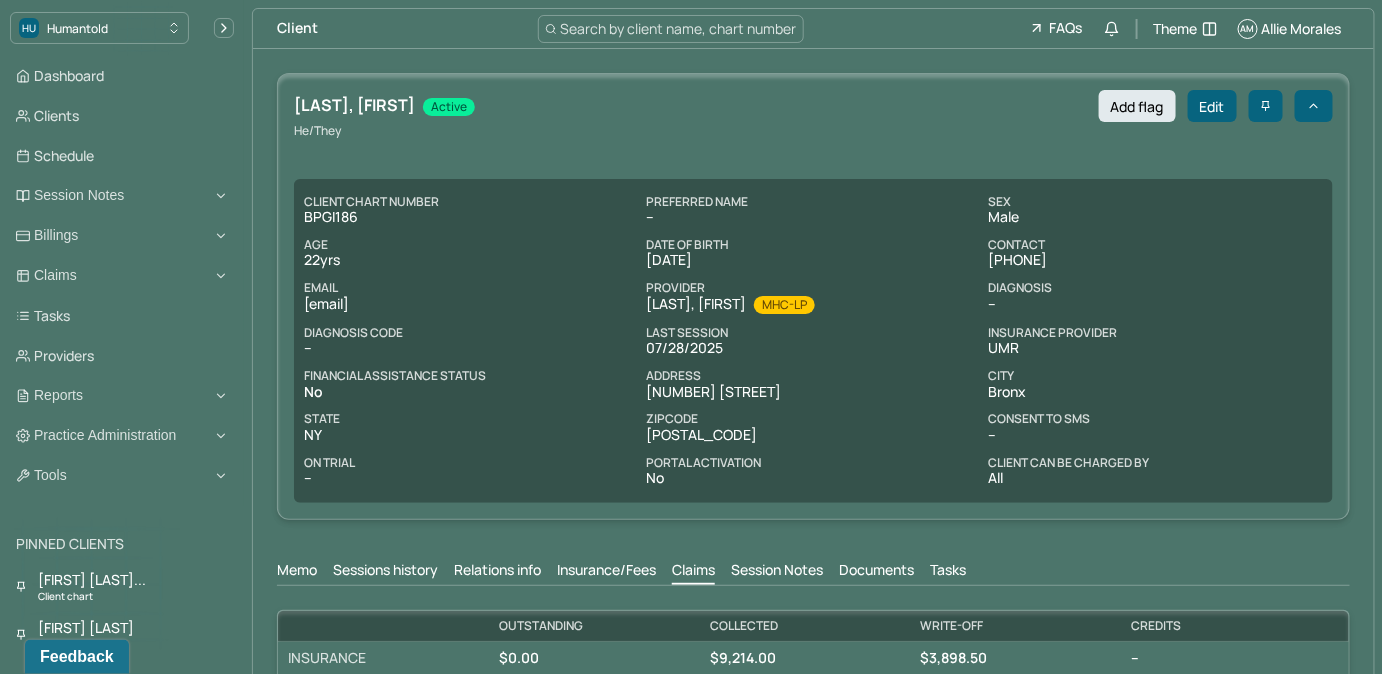 click on "Tasks" at bounding box center [948, 572] 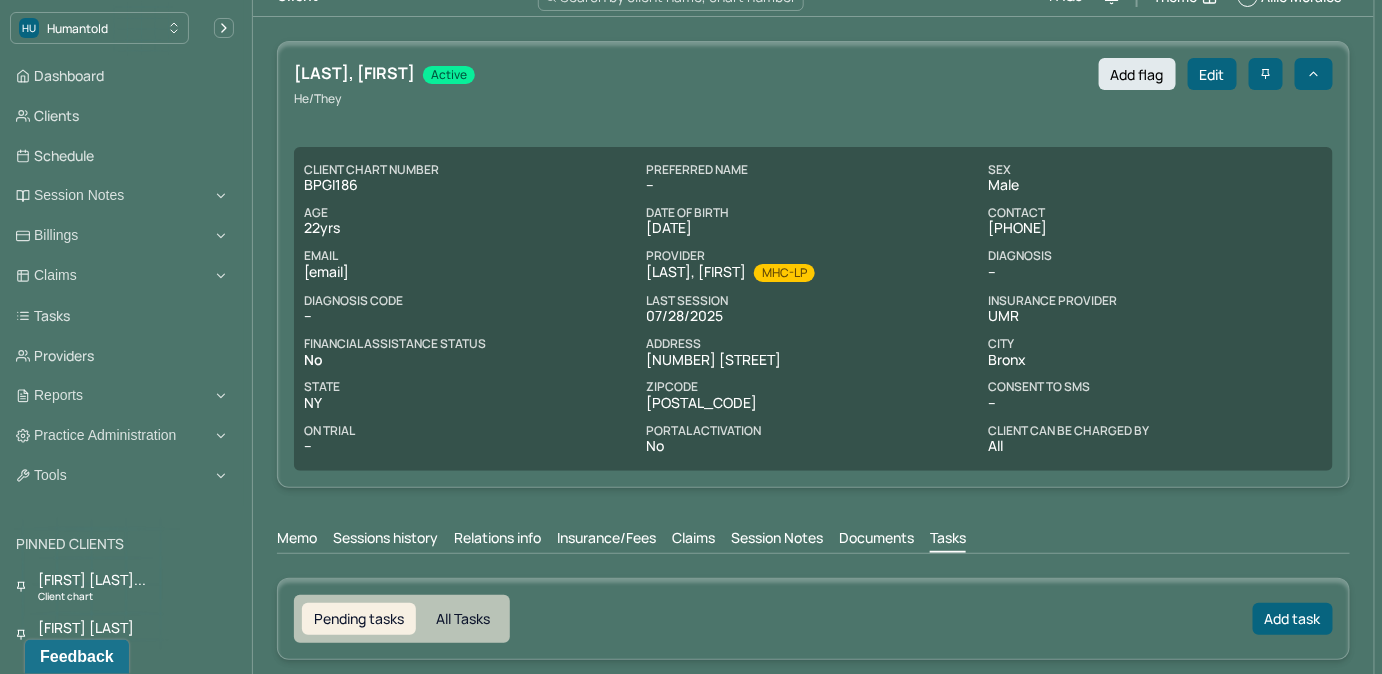 scroll, scrollTop: 0, scrollLeft: 0, axis: both 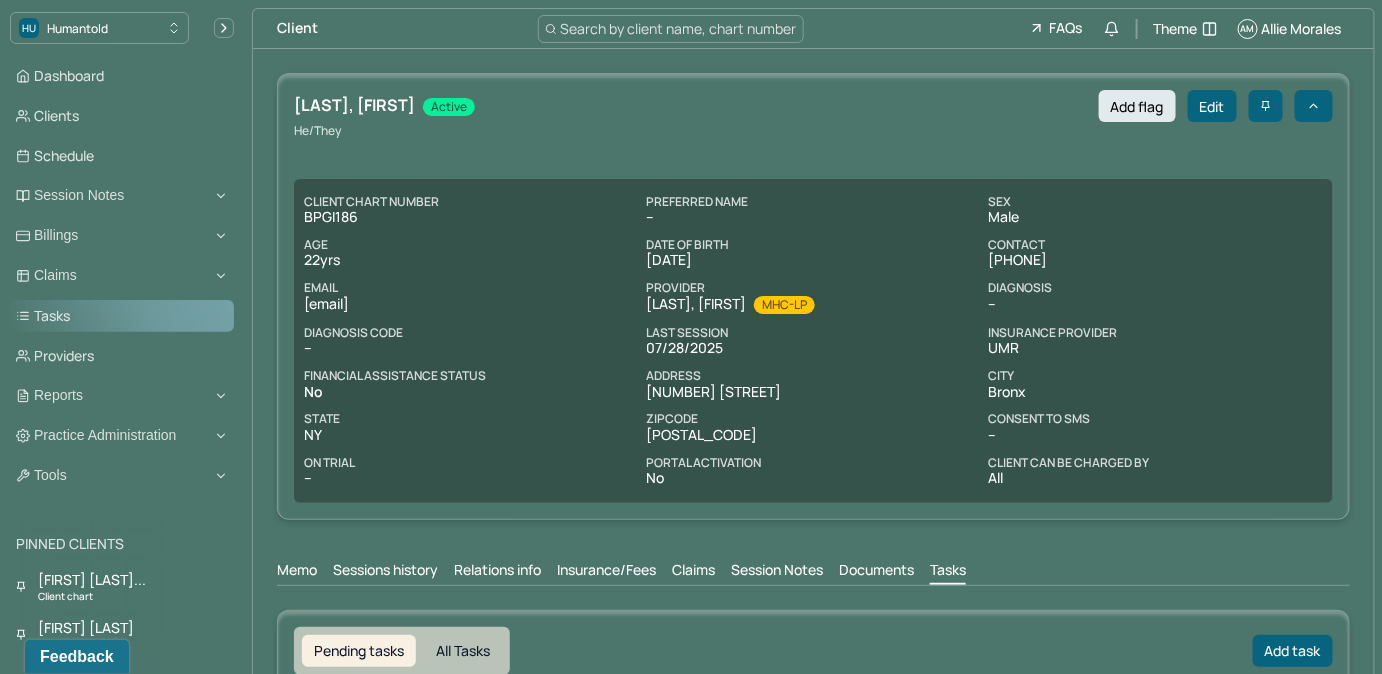 click on "Tasks" at bounding box center [122, 316] 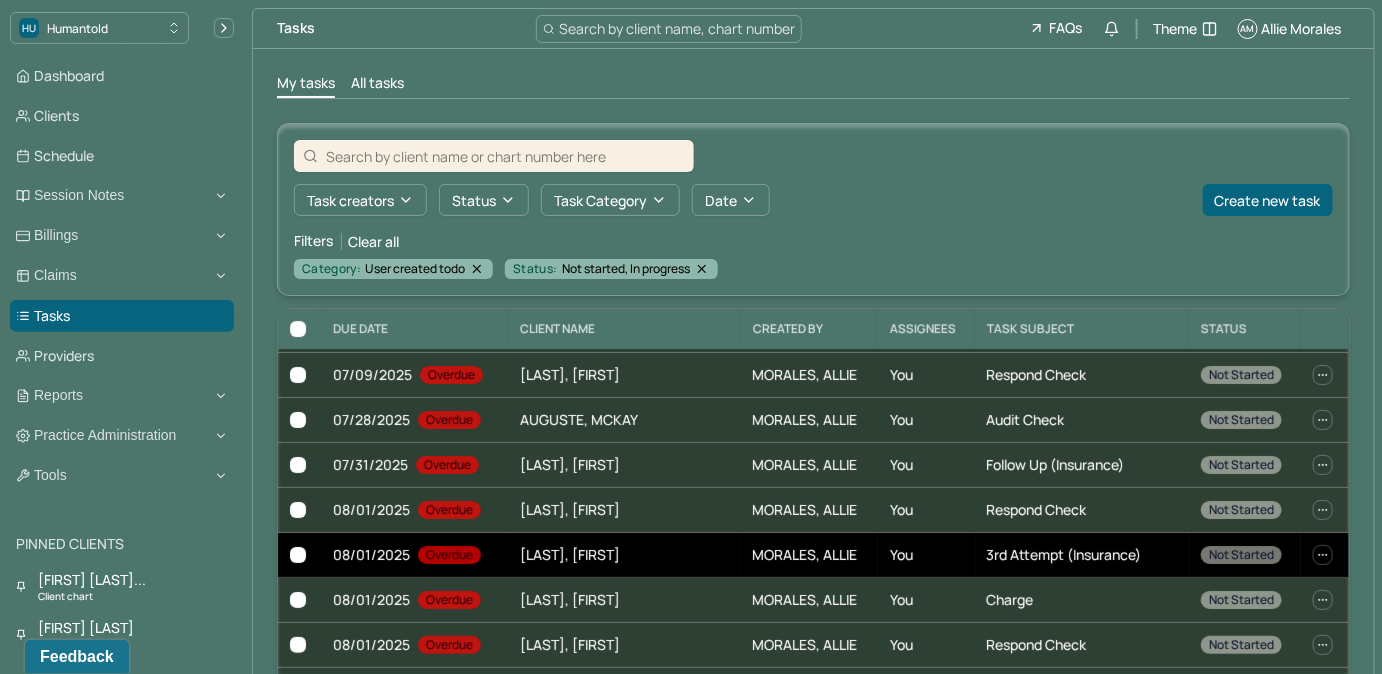 scroll, scrollTop: 90, scrollLeft: 0, axis: vertical 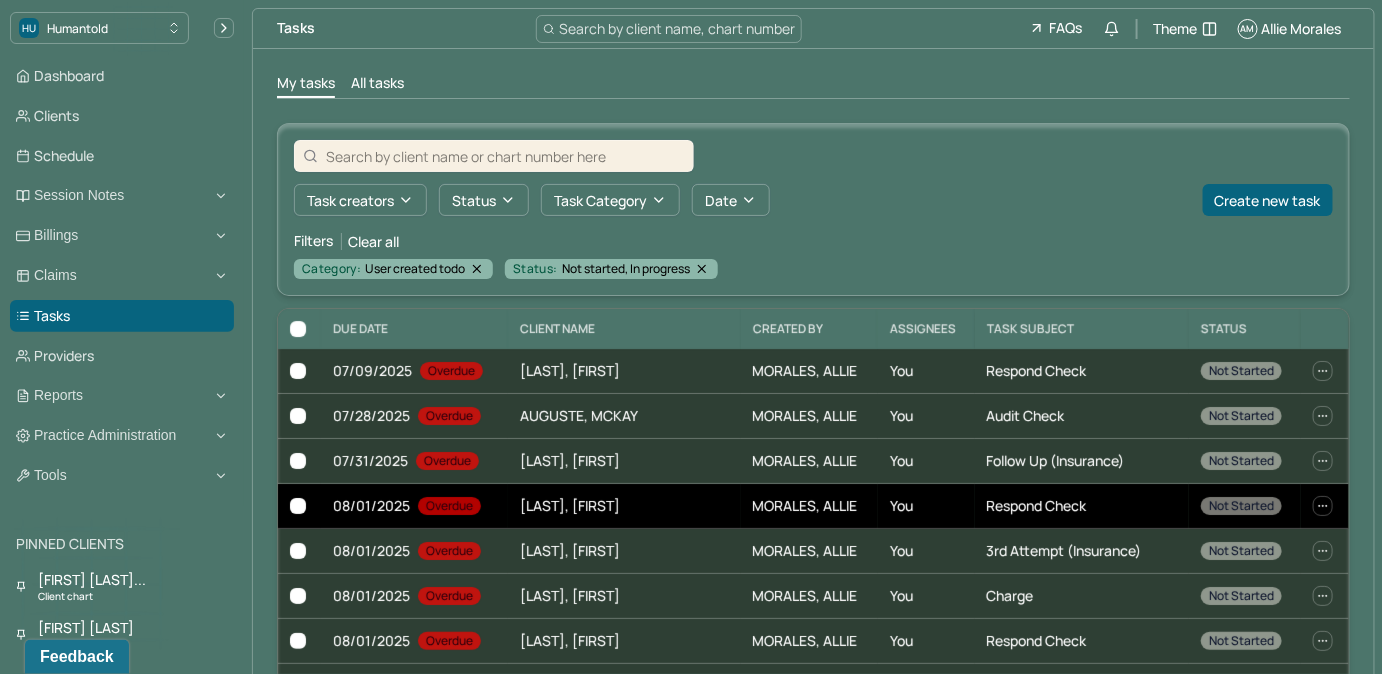 click on "You" at bounding box center [926, 506] 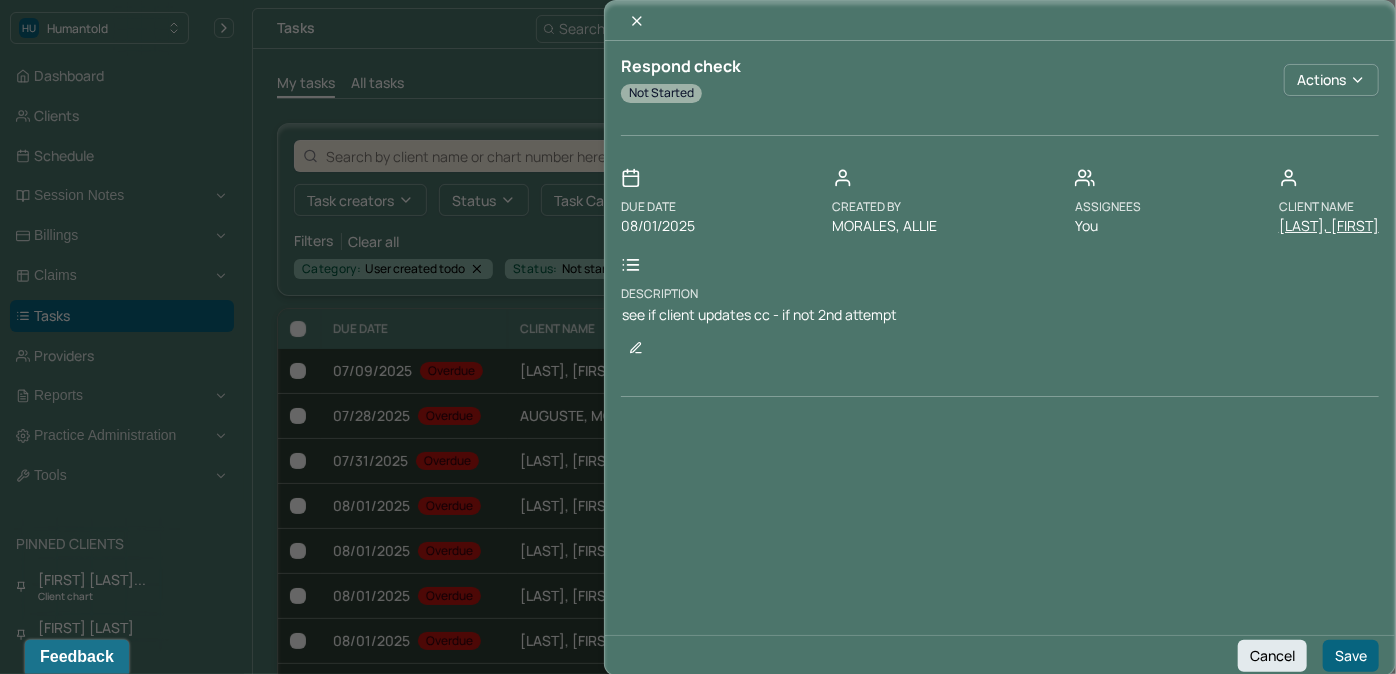 click on "BREAKSTONE, SAMANTHA" at bounding box center (1329, 226) 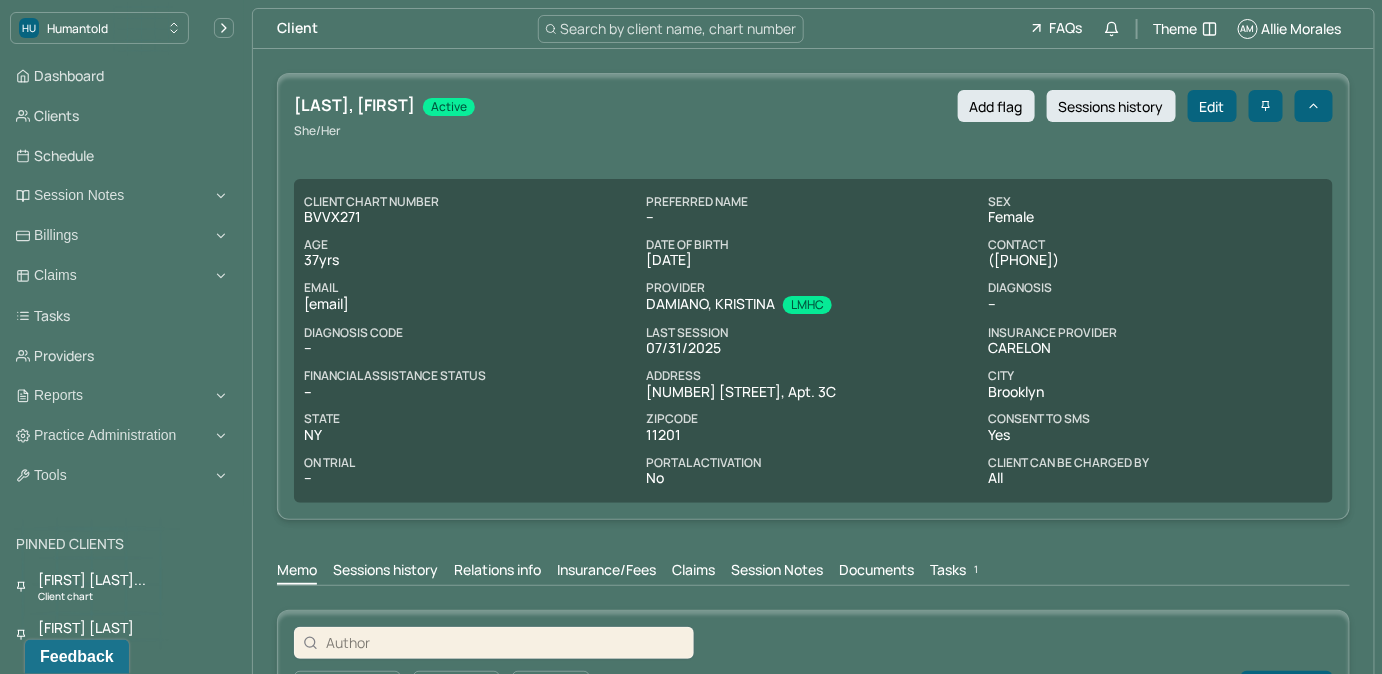 click on "Tasks 1" at bounding box center [956, 572] 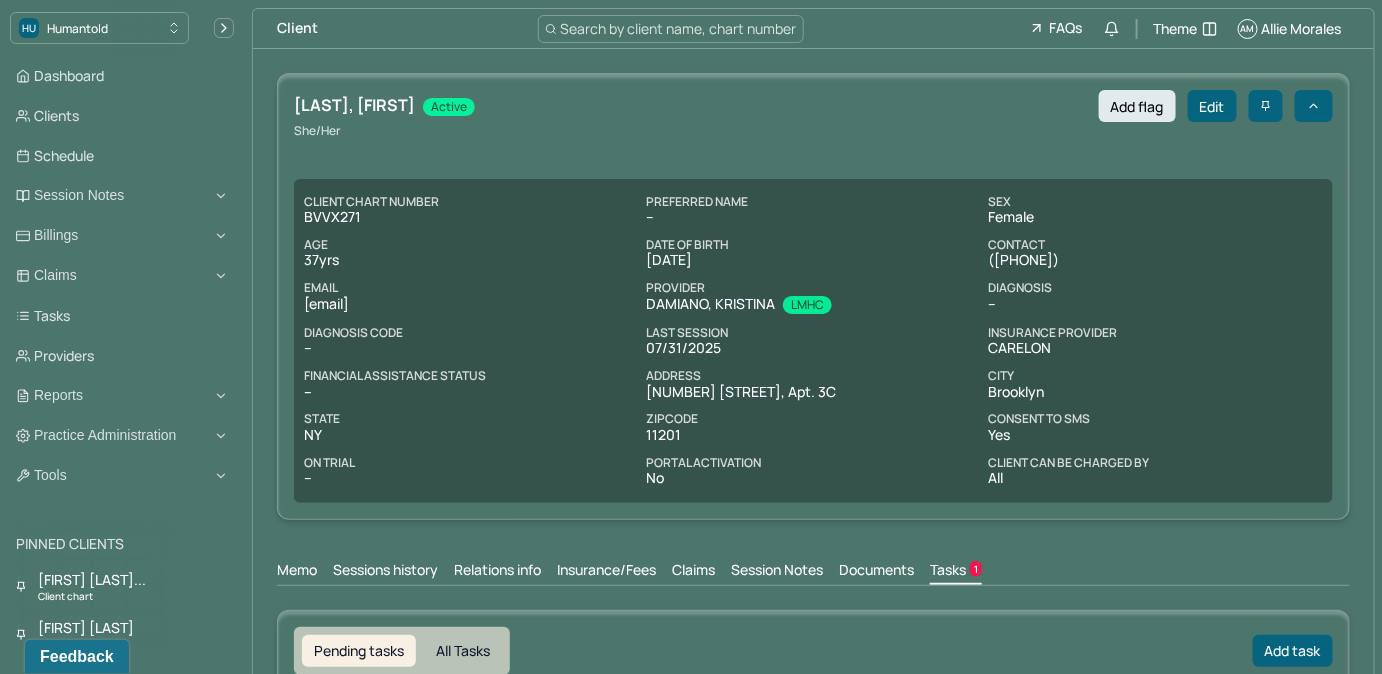 scroll, scrollTop: 0, scrollLeft: 0, axis: both 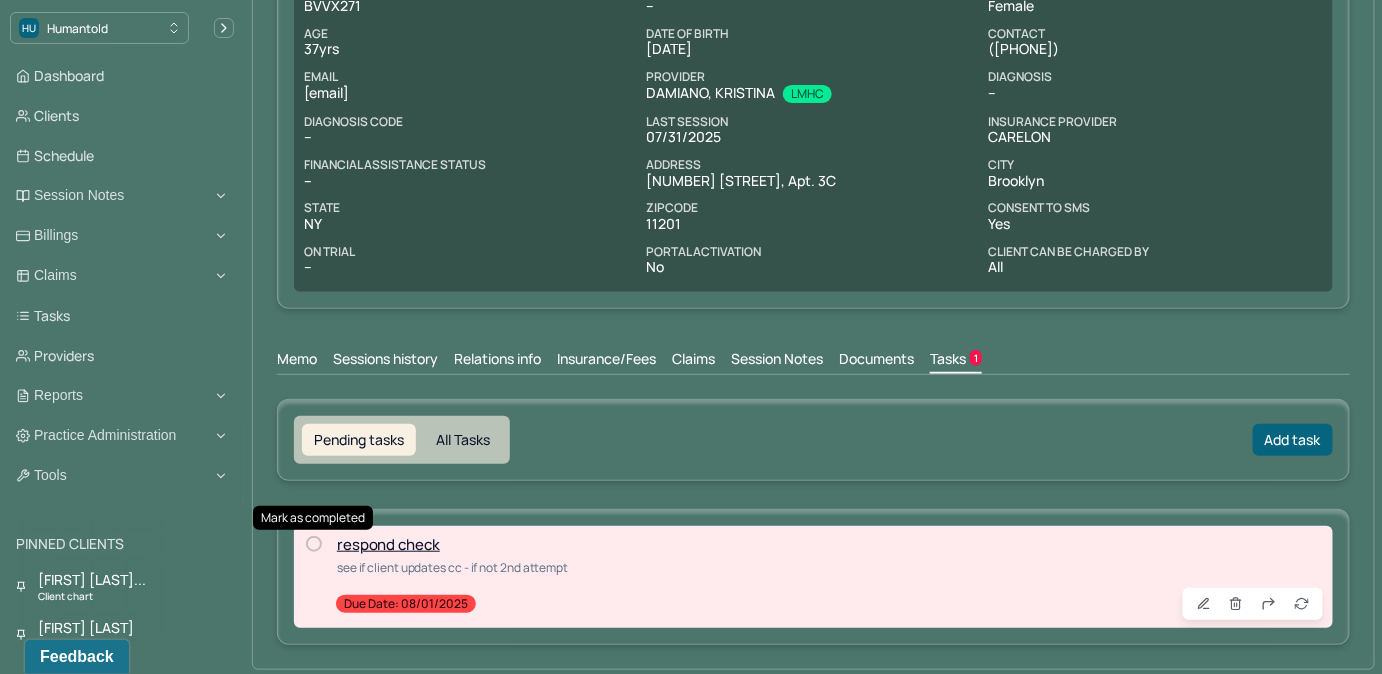 click at bounding box center [314, 544] 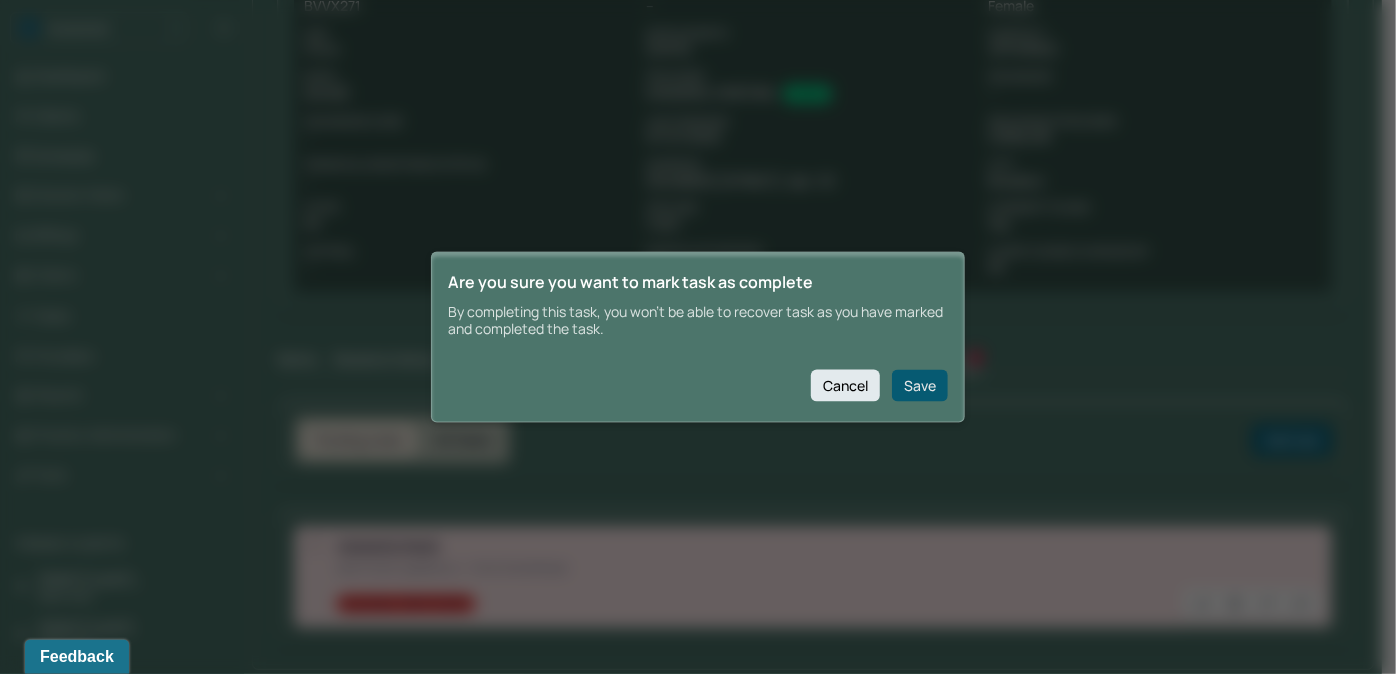 click on "Save" at bounding box center [920, 385] 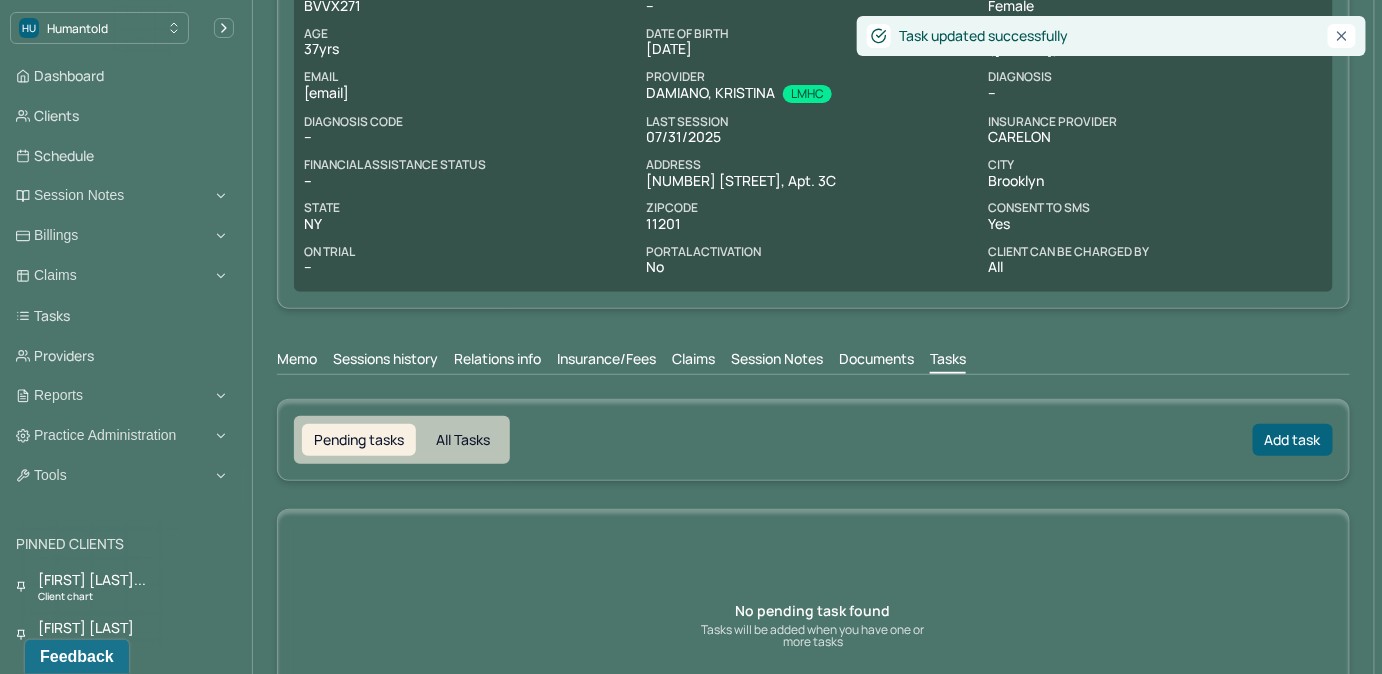 click on "Claims" at bounding box center [693, 361] 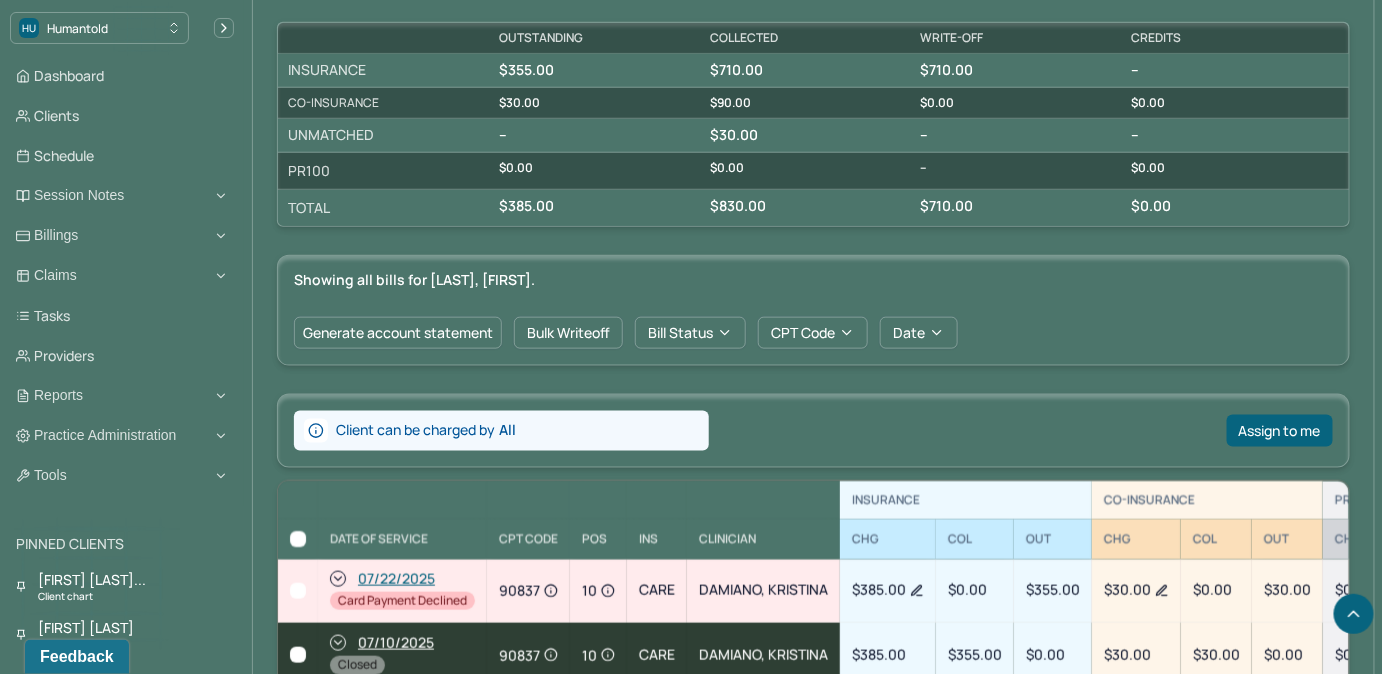 scroll, scrollTop: 666, scrollLeft: 0, axis: vertical 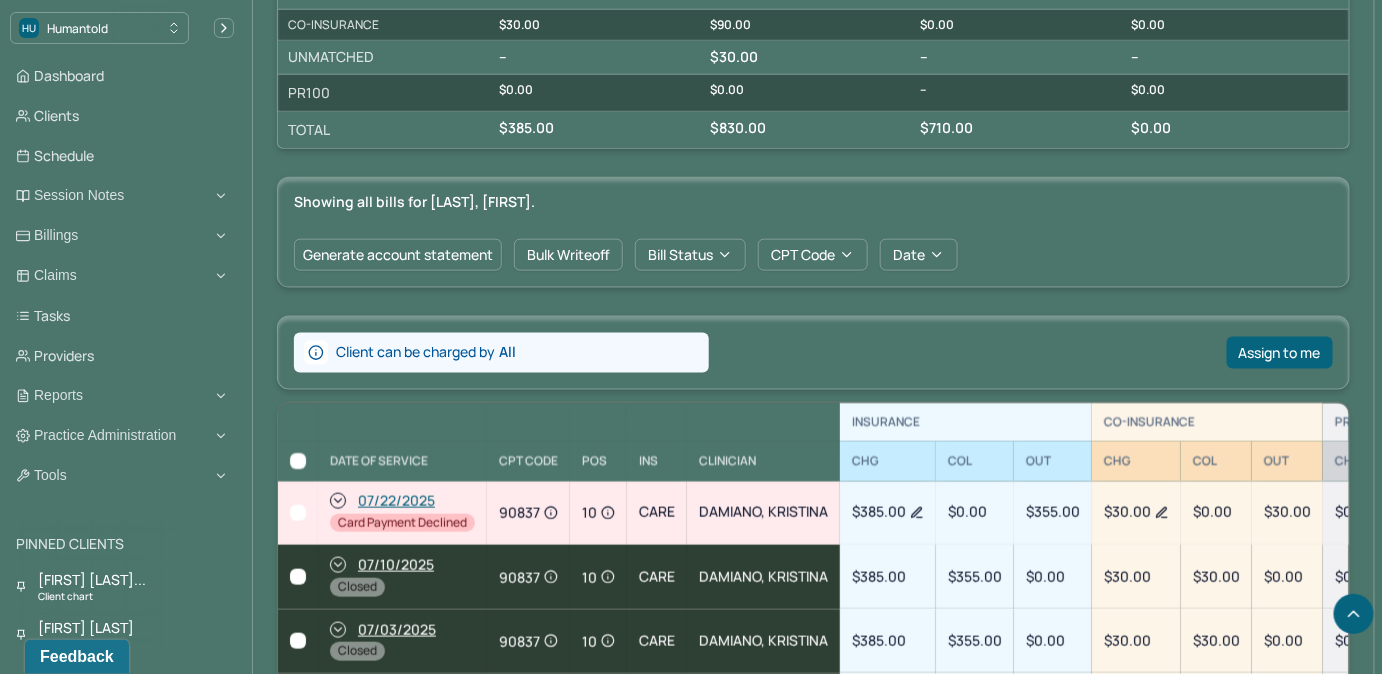click at bounding box center (298, 513) 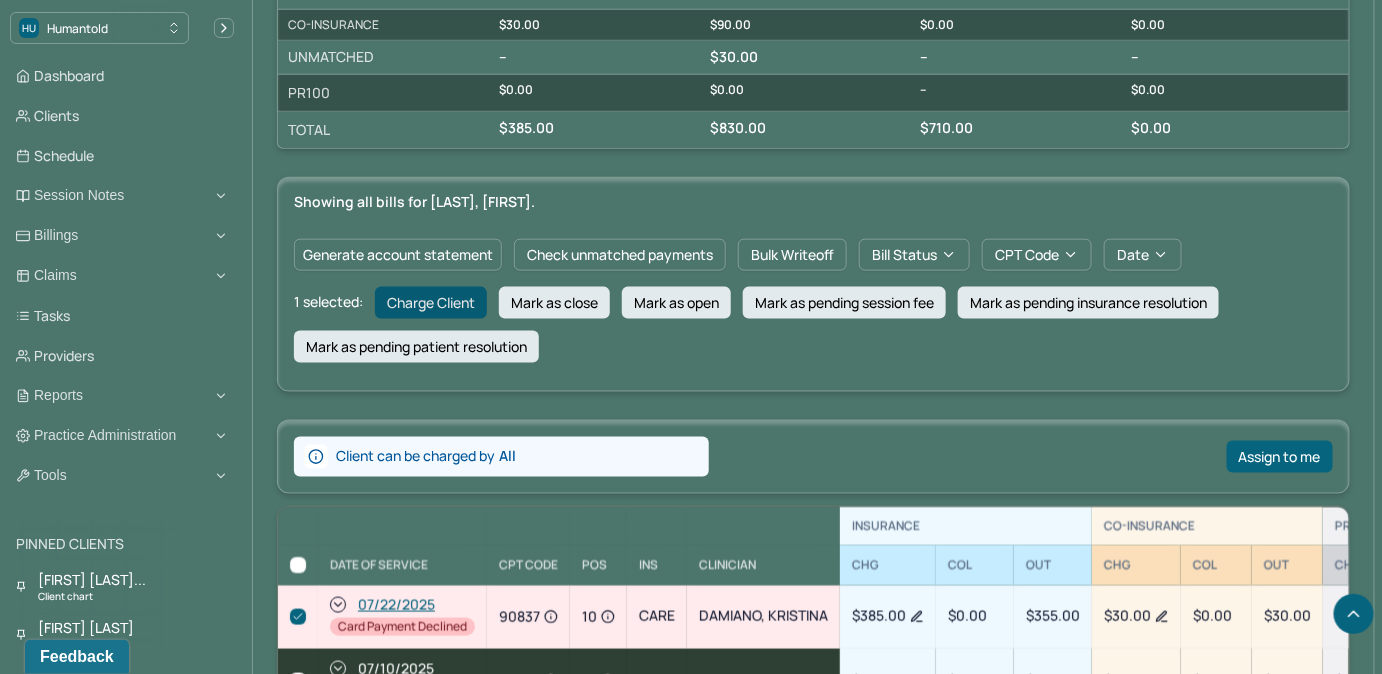 click on "Charge Client" at bounding box center (431, 303) 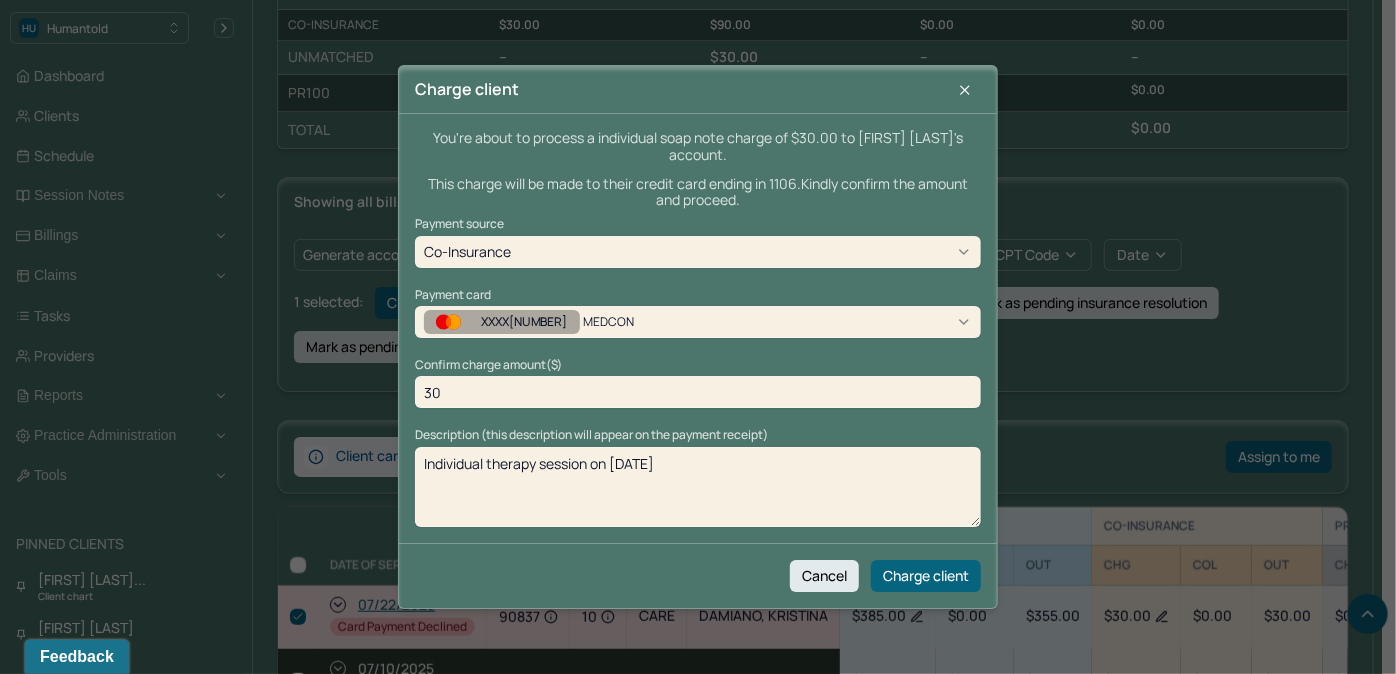 click on "XXXX1106 MEDCON" at bounding box center (551, 322) 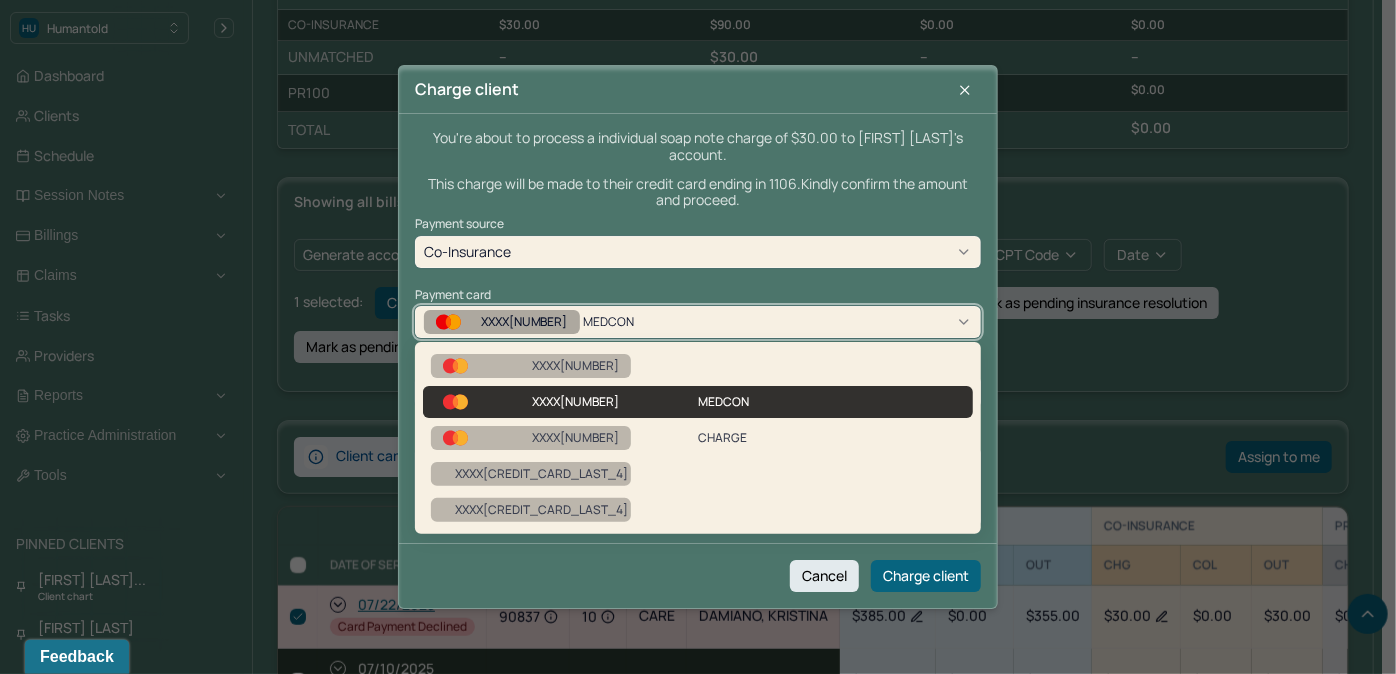 click on "MEDCON" at bounding box center (631, 322) 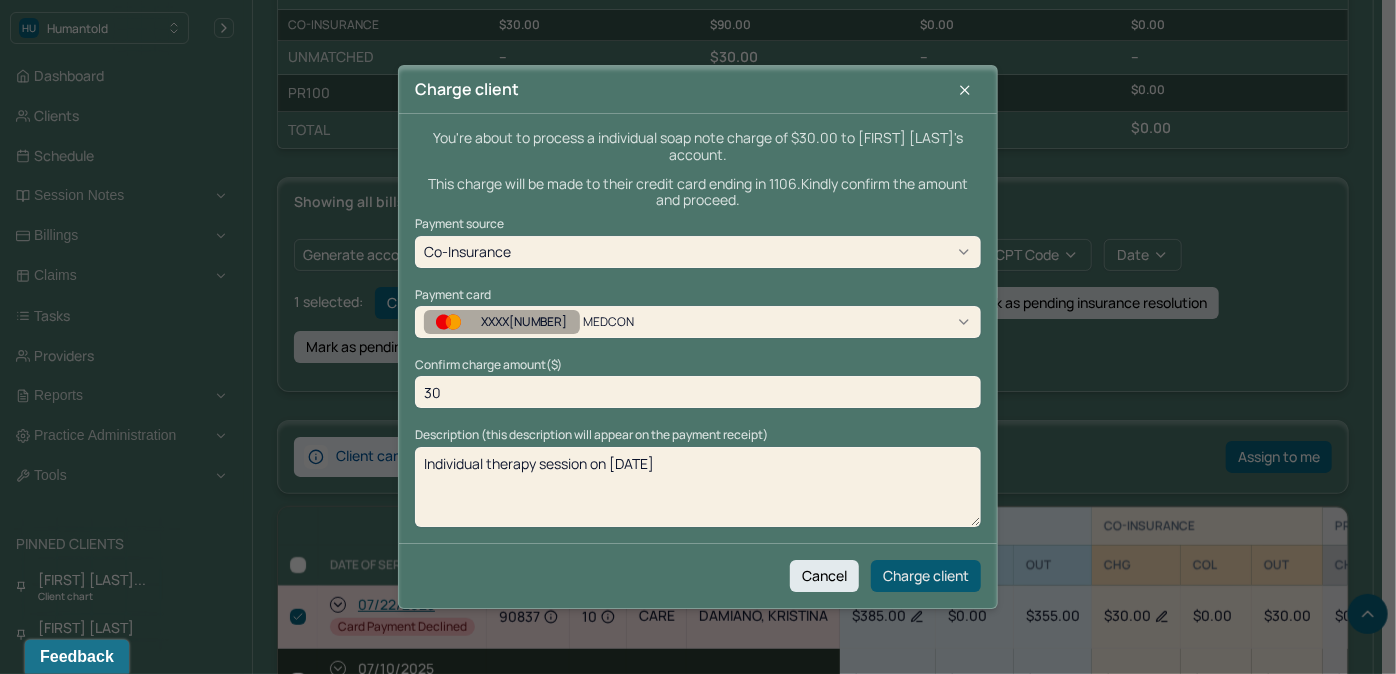 click on "Charge client" at bounding box center (926, 576) 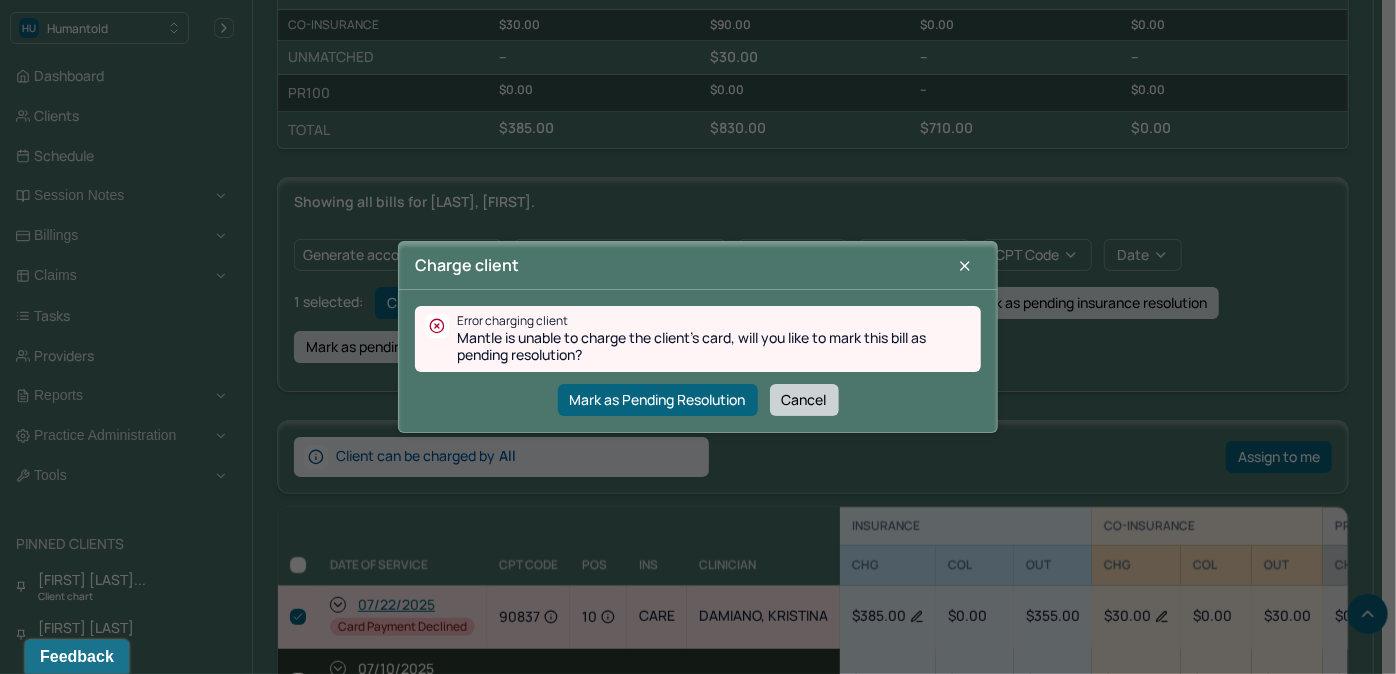 click on "Cancel" at bounding box center (804, 400) 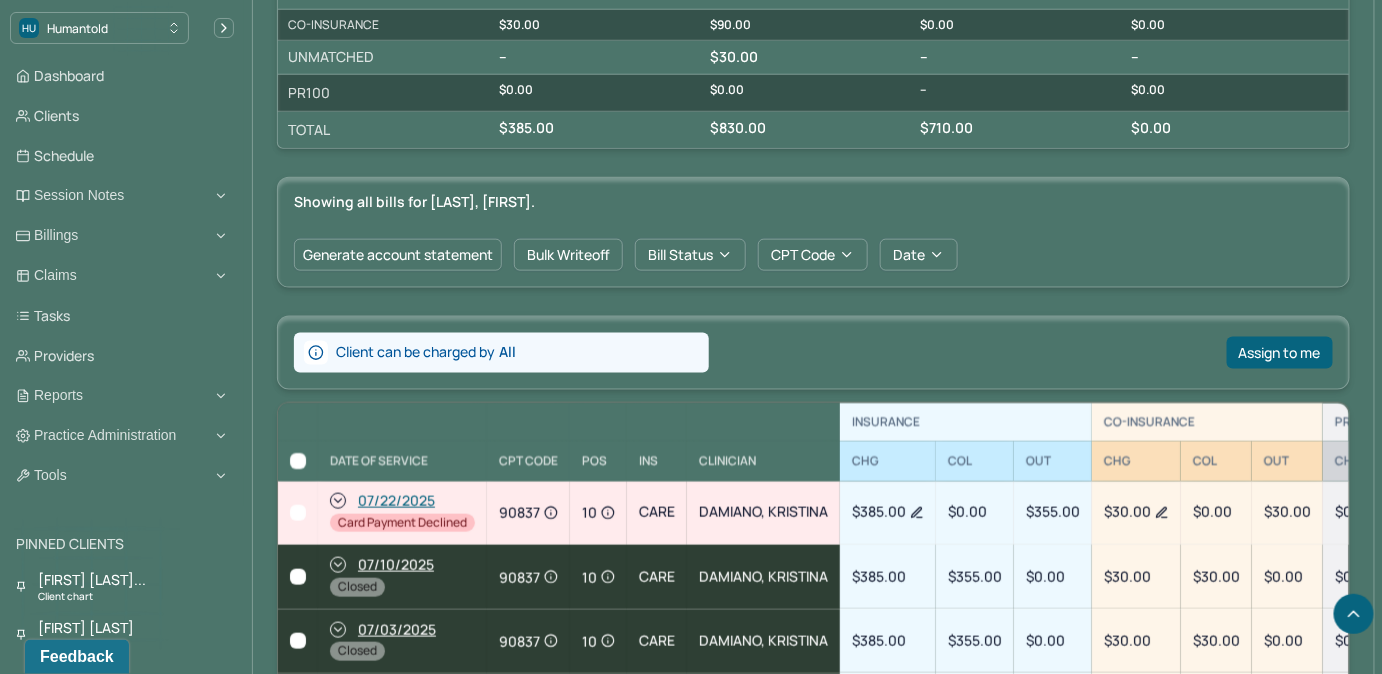 click at bounding box center (298, 513) 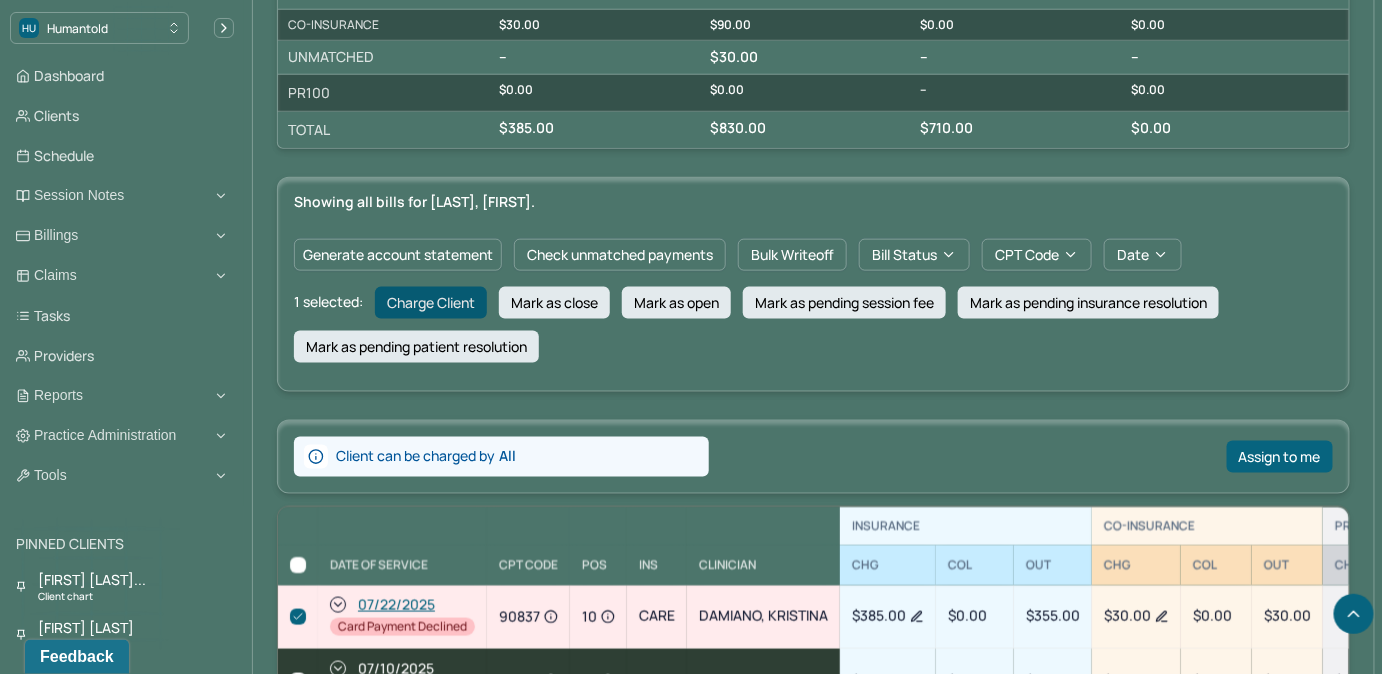 click on "Charge Client" at bounding box center [431, 303] 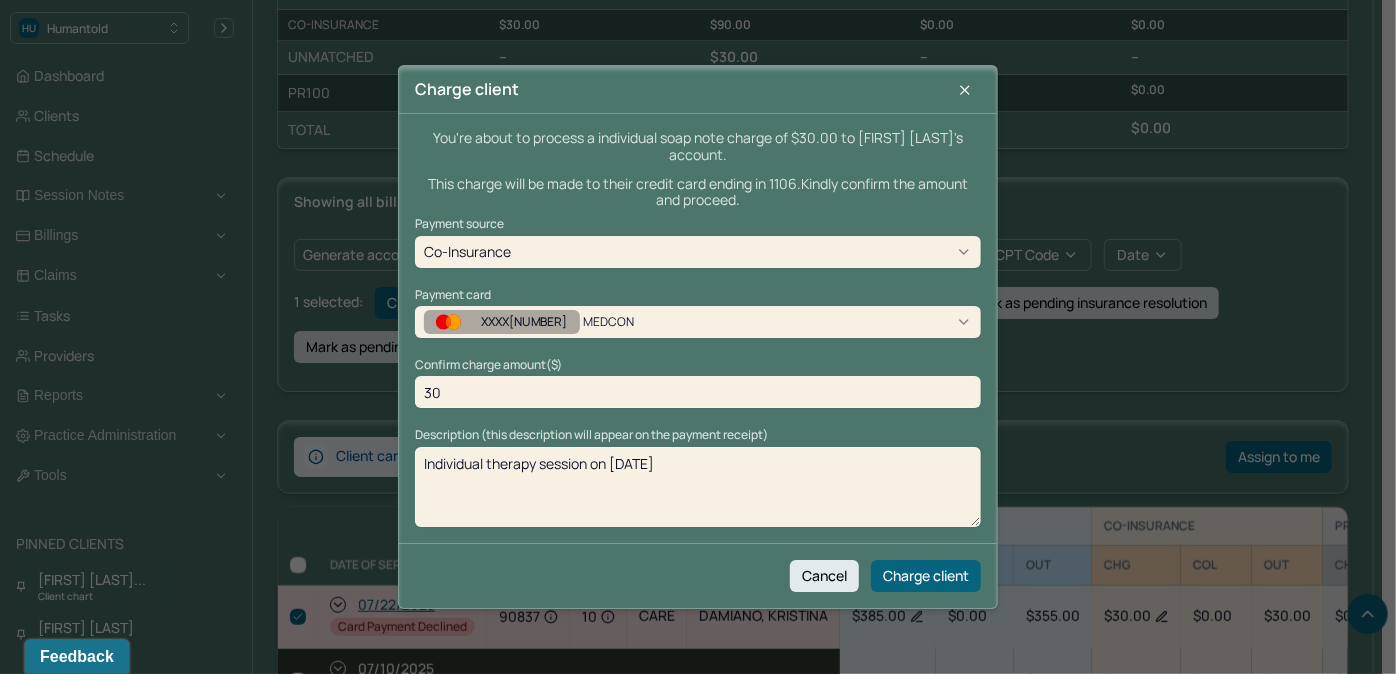 click on "XXXX1106 MEDCON" at bounding box center (551, 322) 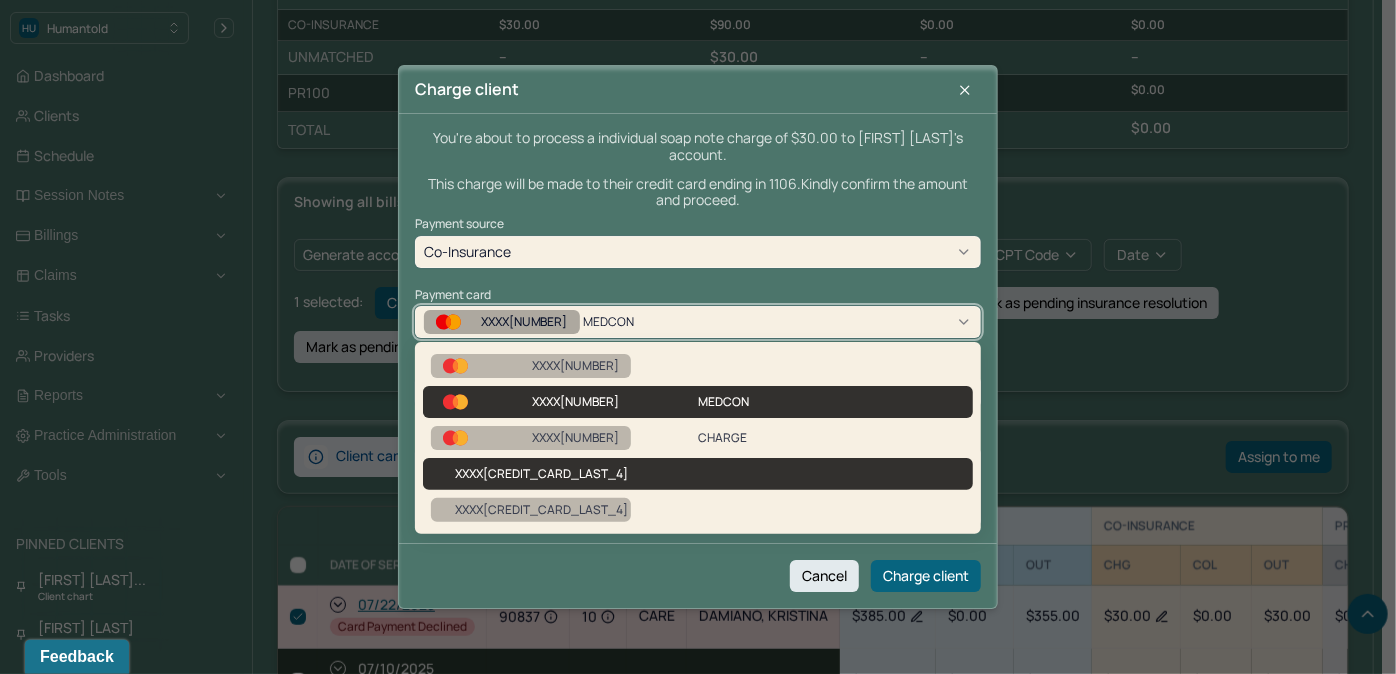 click on "XXXX1384" at bounding box center (698, 474) 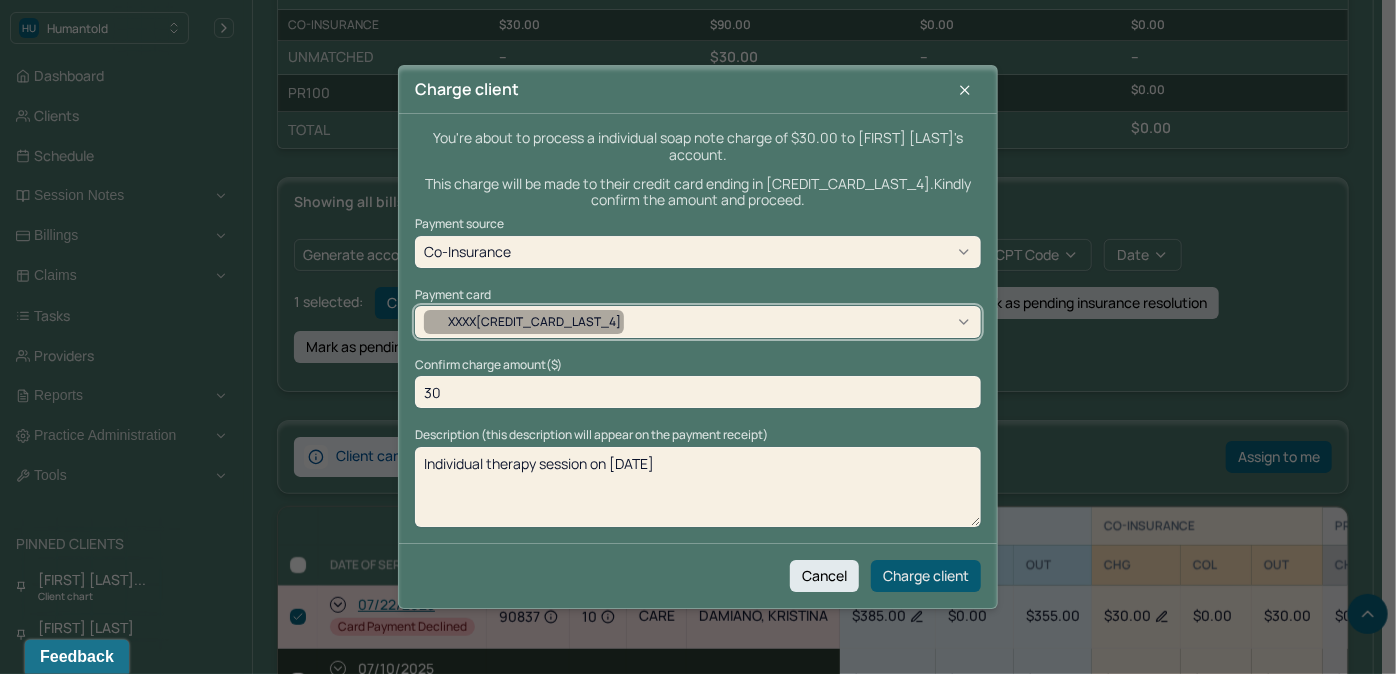 click on "Charge client" at bounding box center [926, 576] 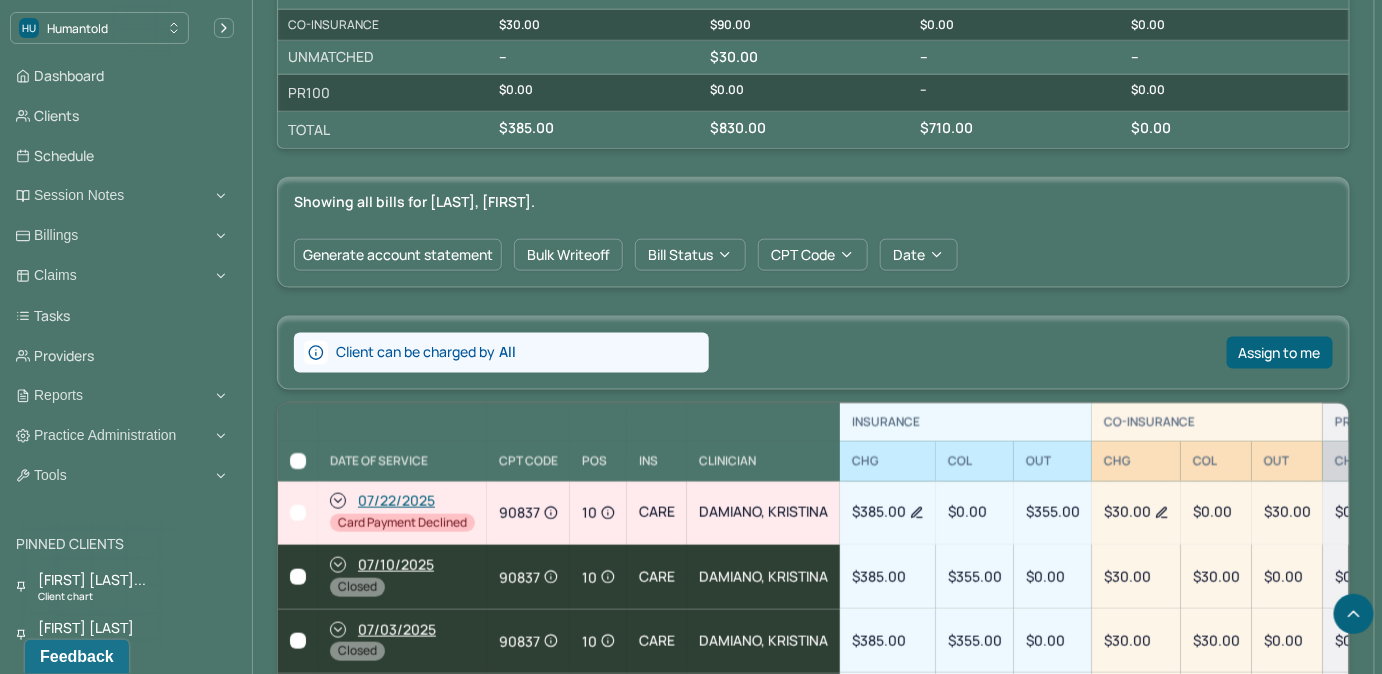 click at bounding box center (298, 513) 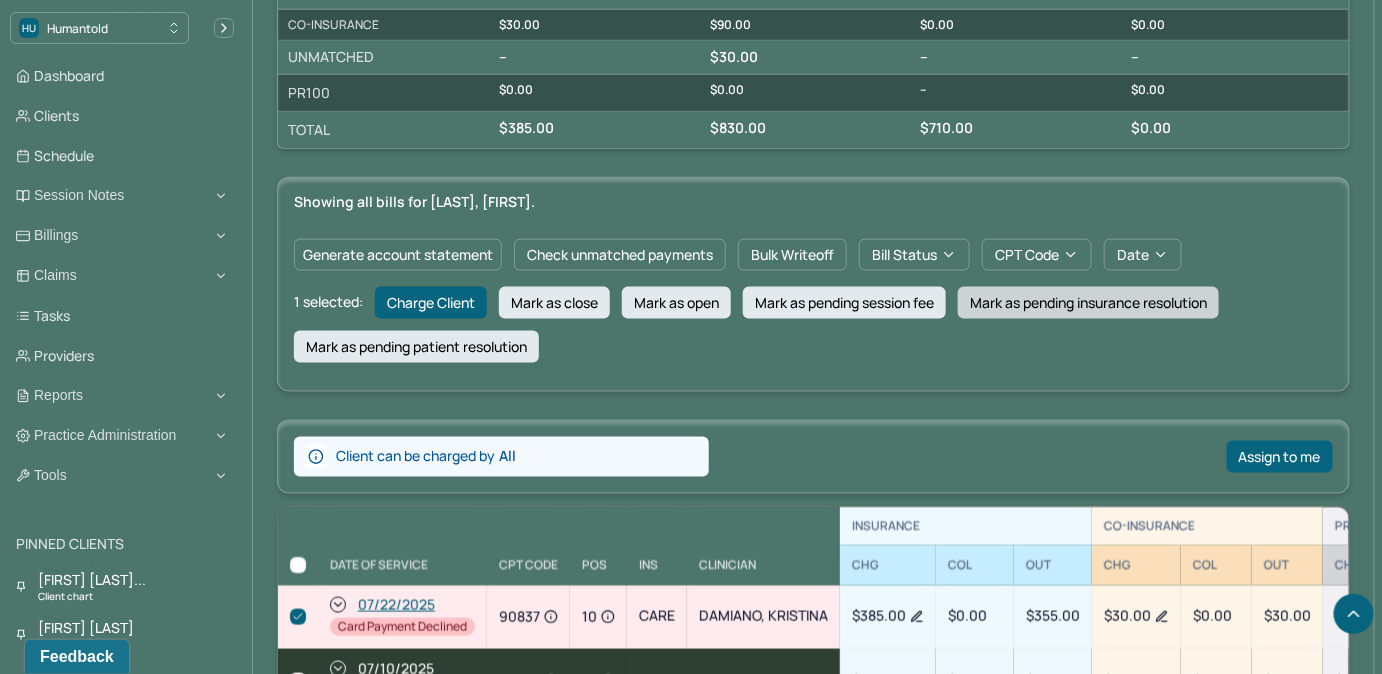 click on "Mark as pending insurance resolution" at bounding box center [1088, 303] 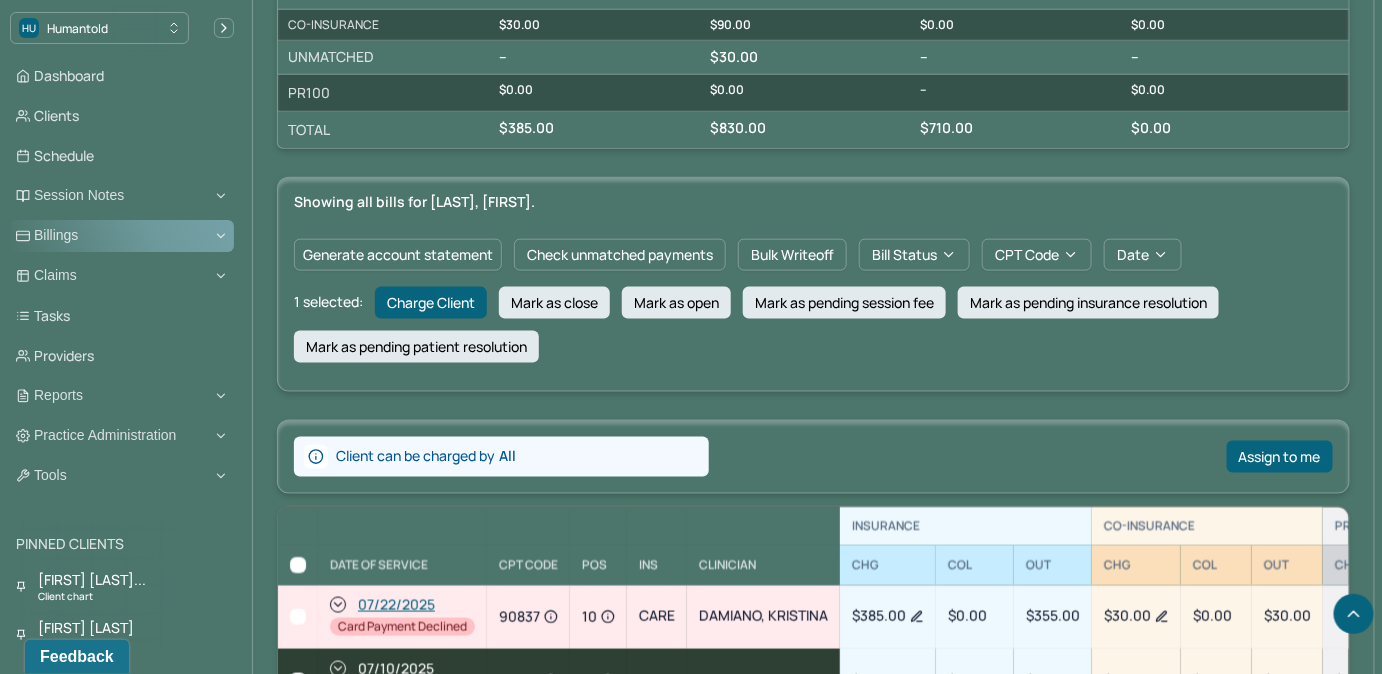 checkbox on "false" 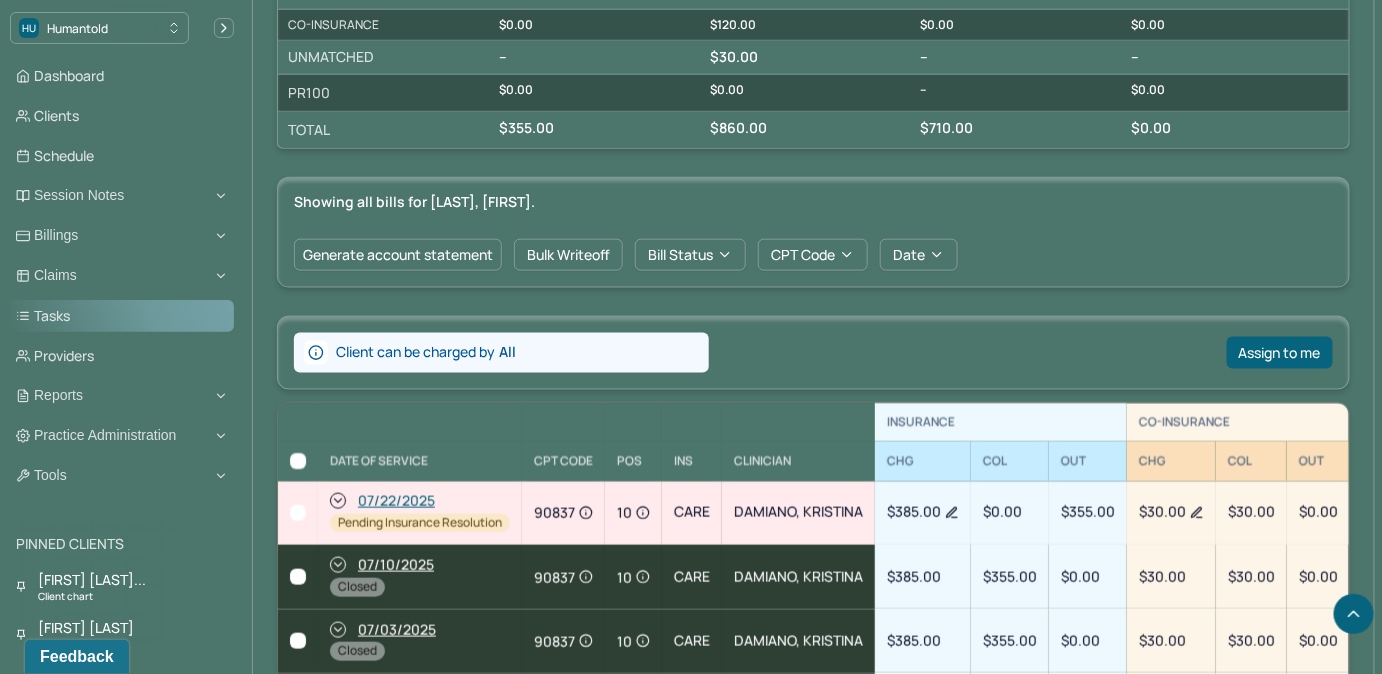 click on "Tasks" at bounding box center [122, 316] 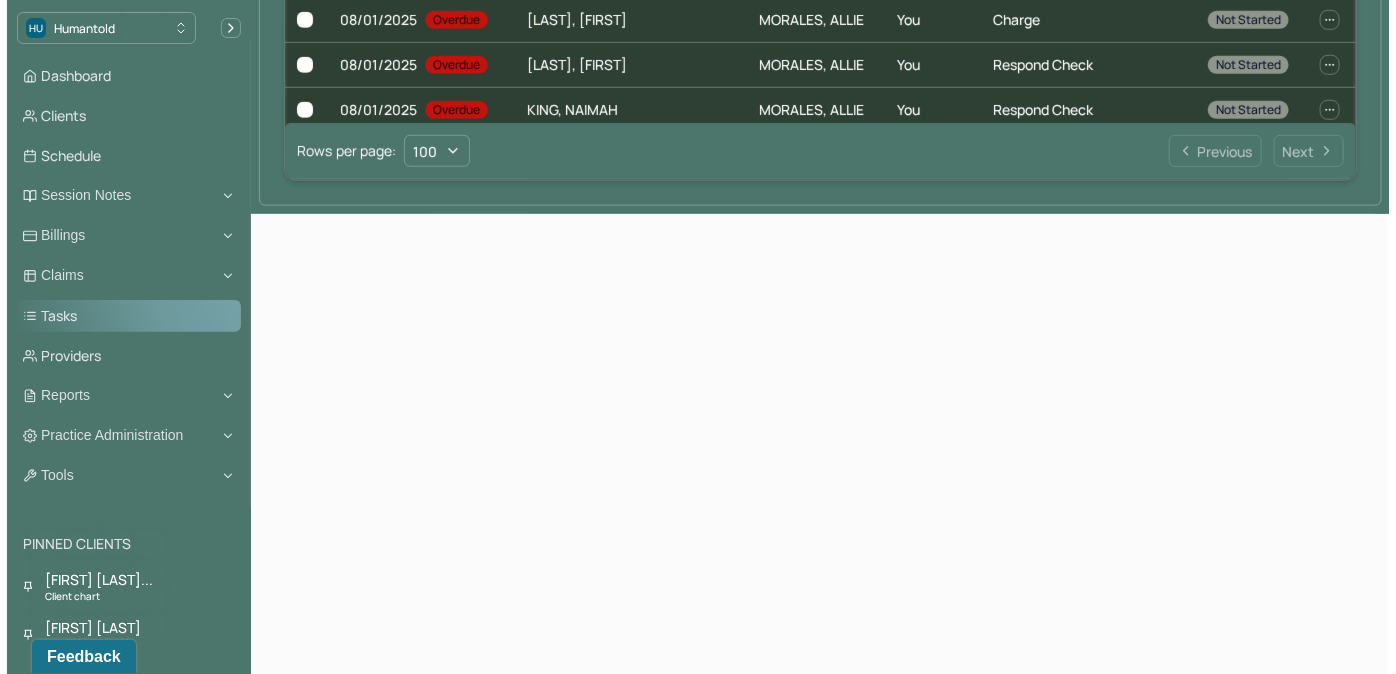 scroll, scrollTop: 205, scrollLeft: 0, axis: vertical 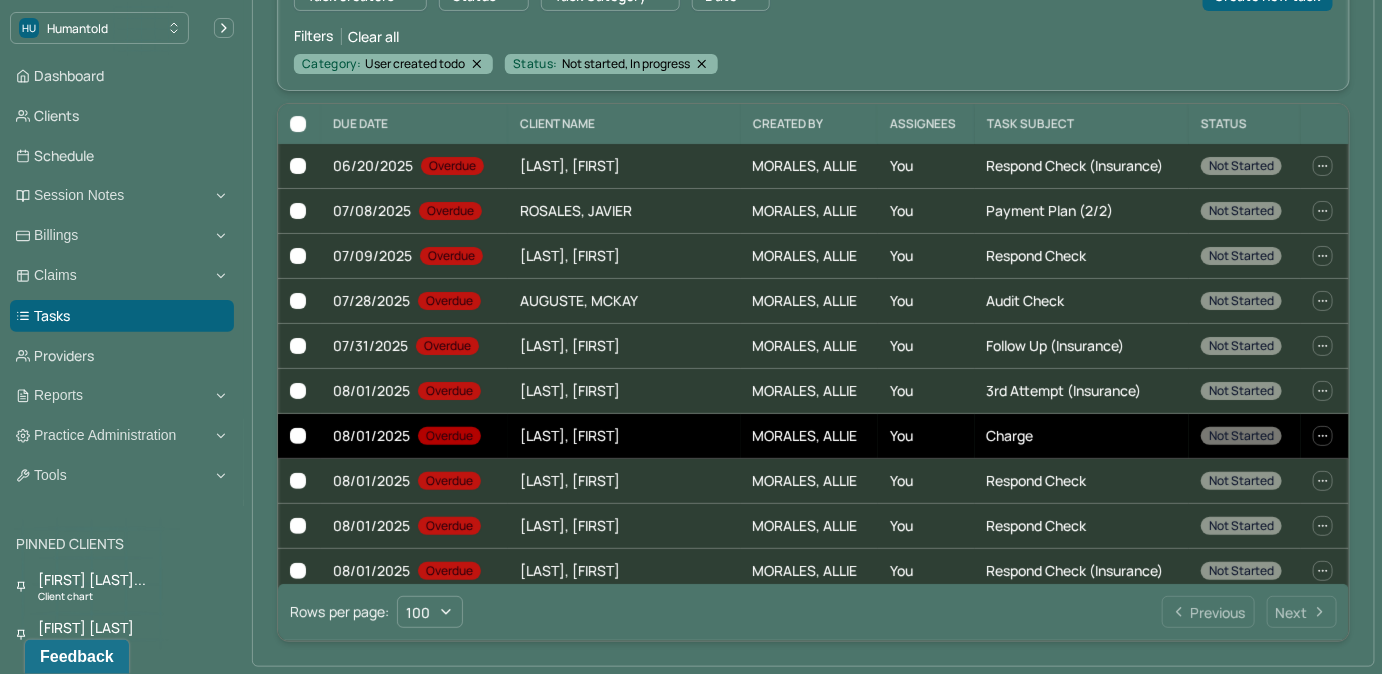 click on "You" at bounding box center [926, 436] 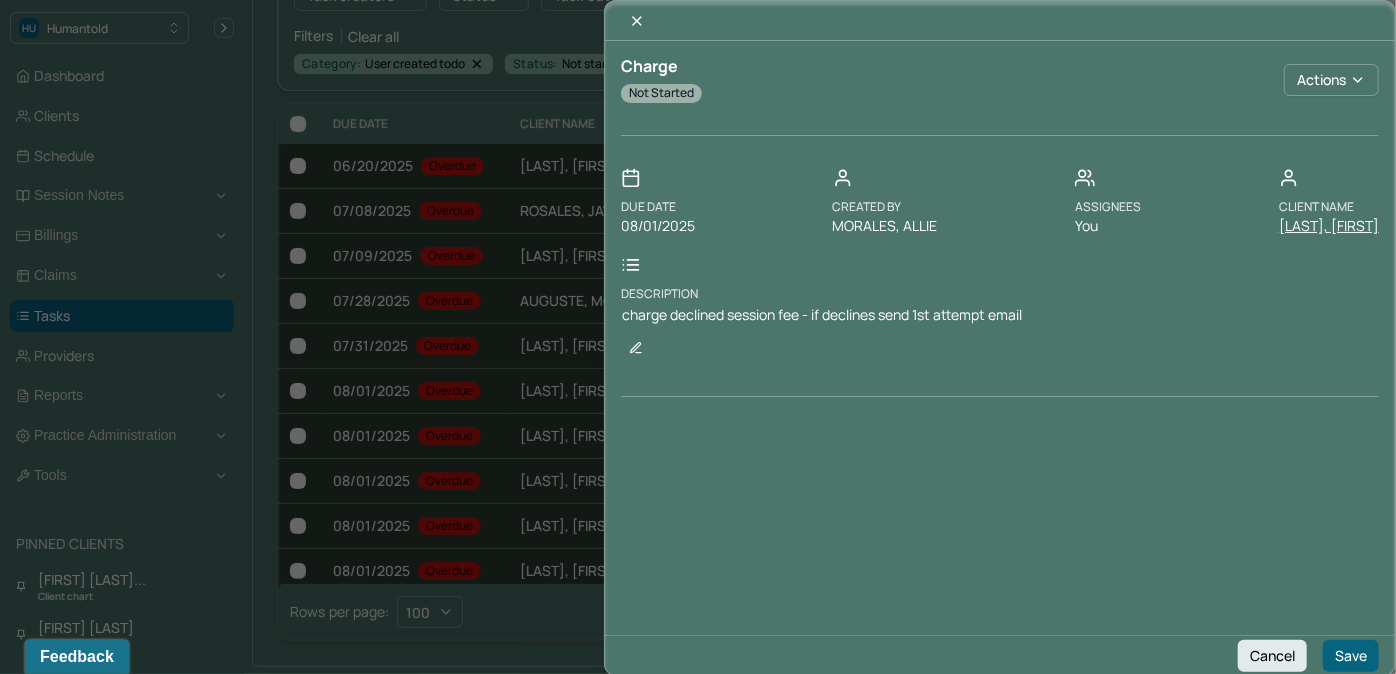 click on "Due Date 08/01/2025 Created by MORALES, ALLIE Assignees You Client Name FRANCOIS, JASMINE Description charge declined session fee - if declines send 1st attempt email" at bounding box center (1000, 267) 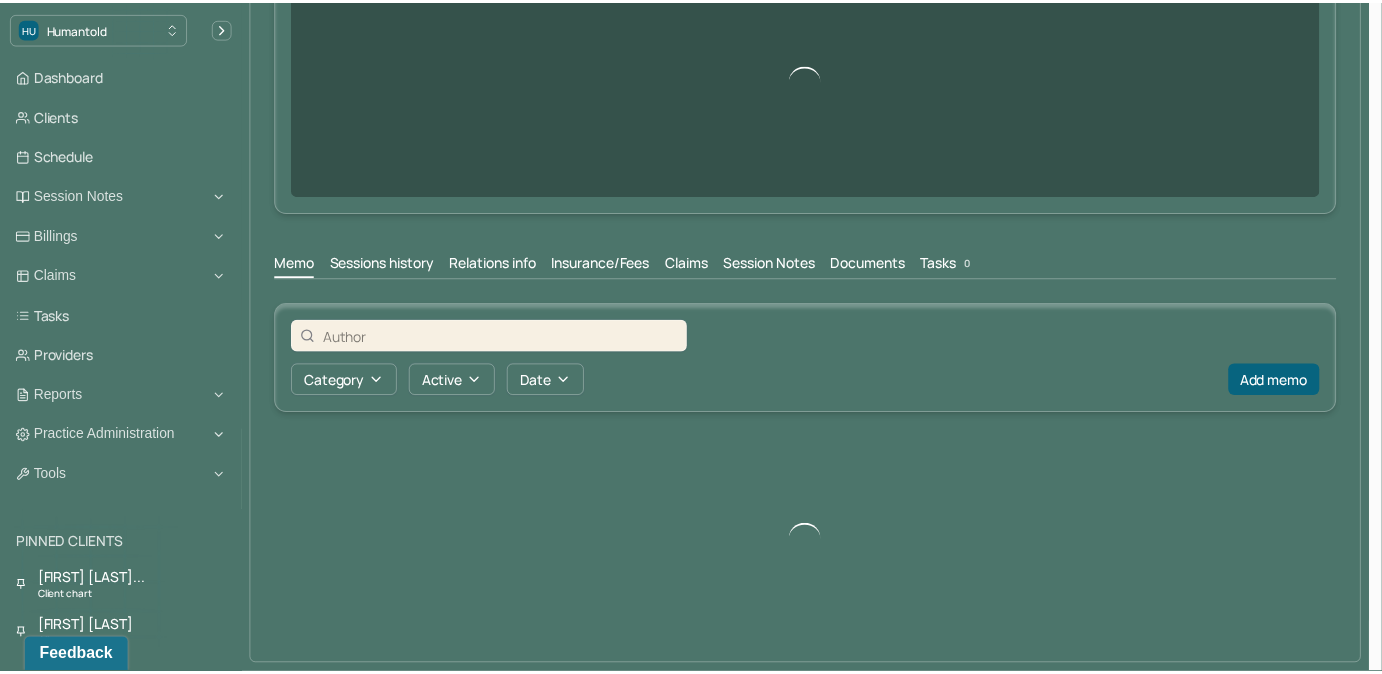 scroll, scrollTop: 0, scrollLeft: 0, axis: both 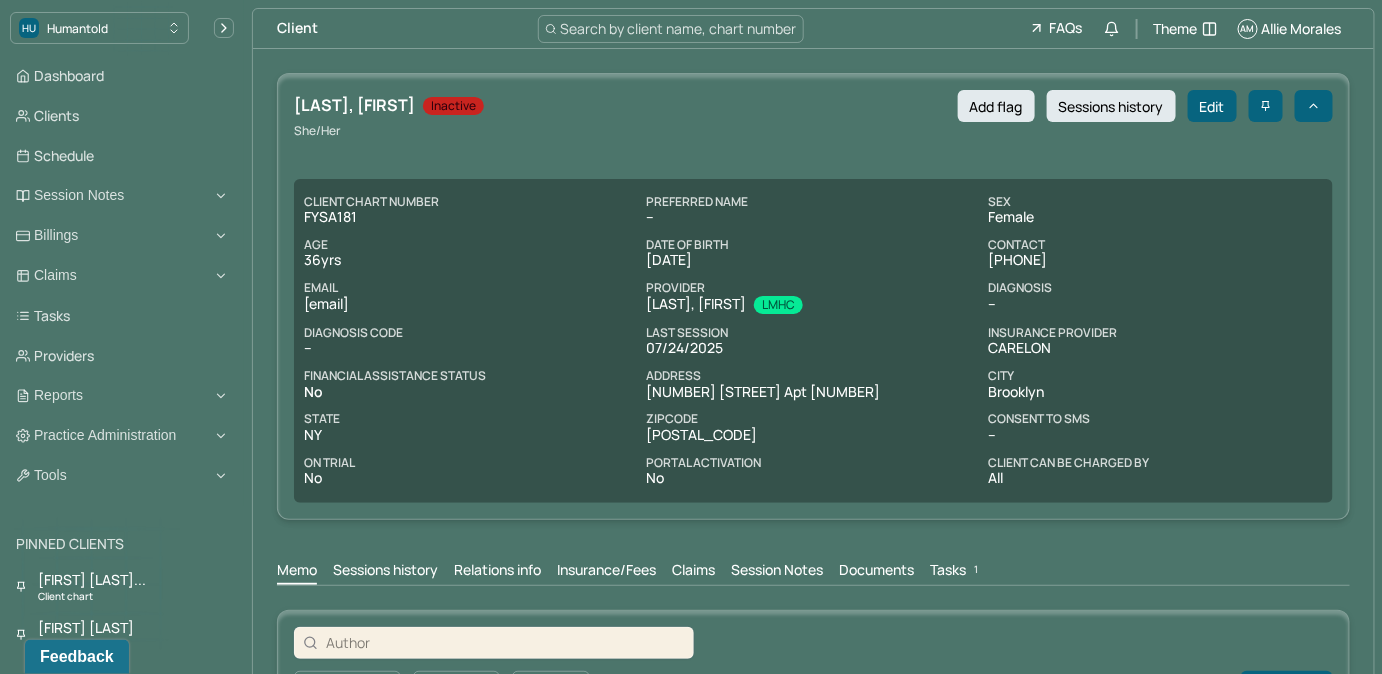 click on "Tasks 1" at bounding box center (956, 572) 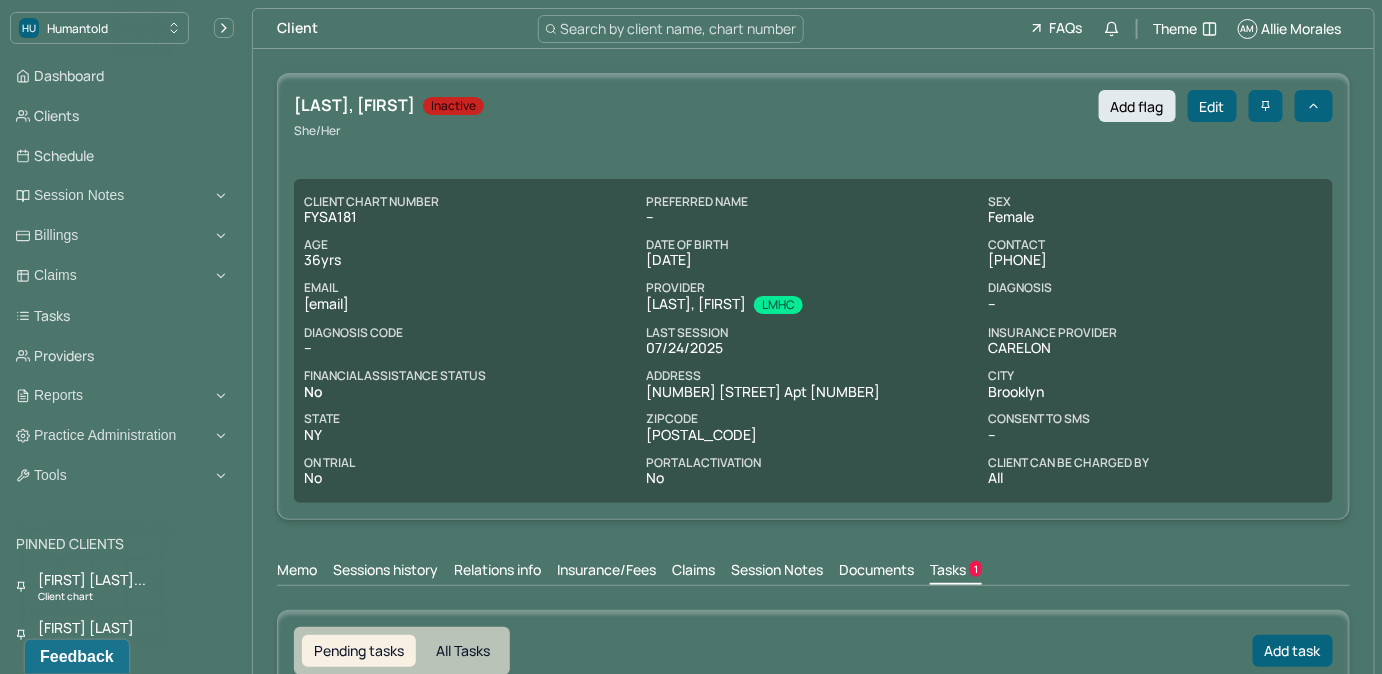 scroll, scrollTop: 0, scrollLeft: 0, axis: both 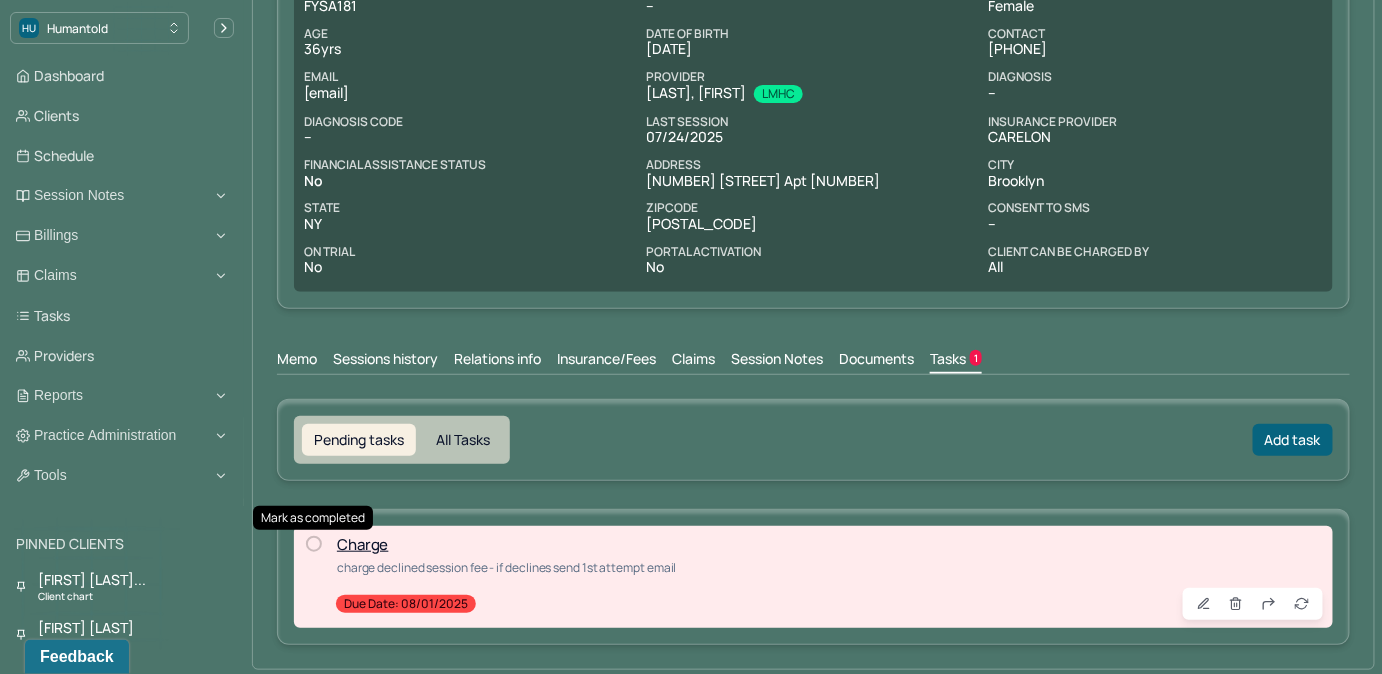 click at bounding box center [314, 544] 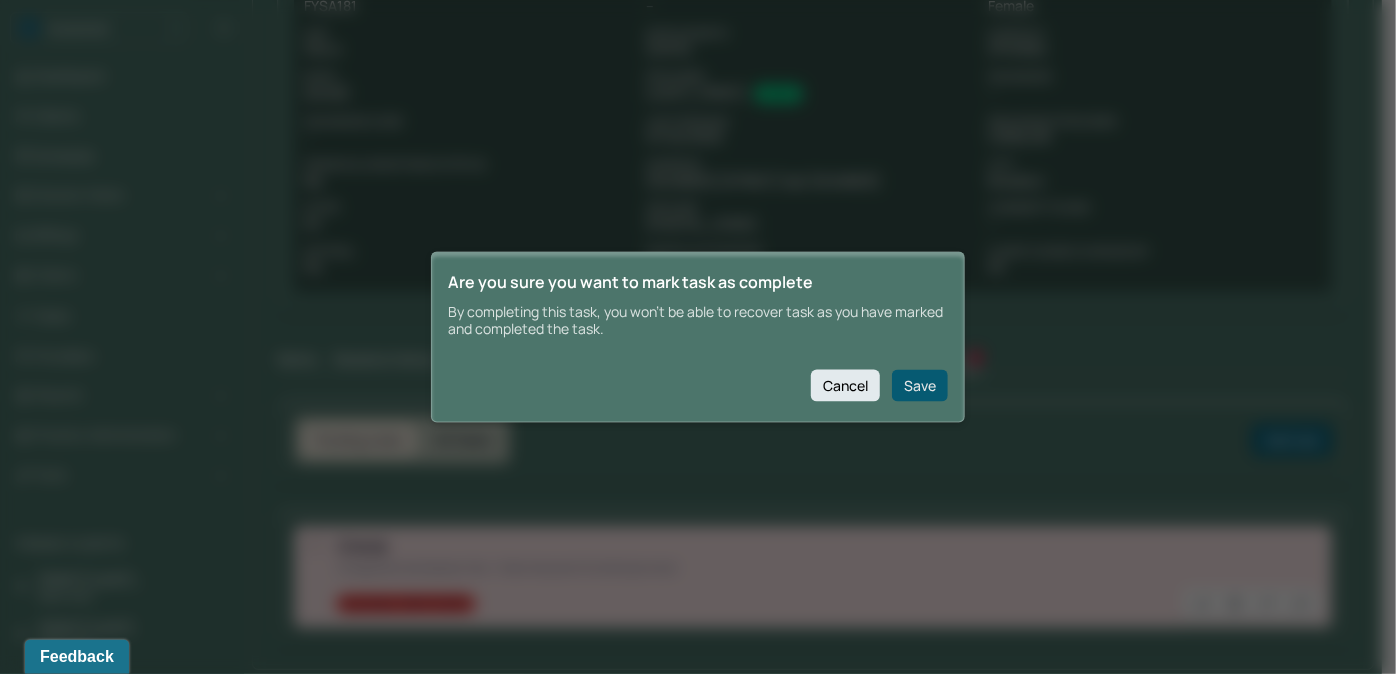 click on "Save" at bounding box center [920, 385] 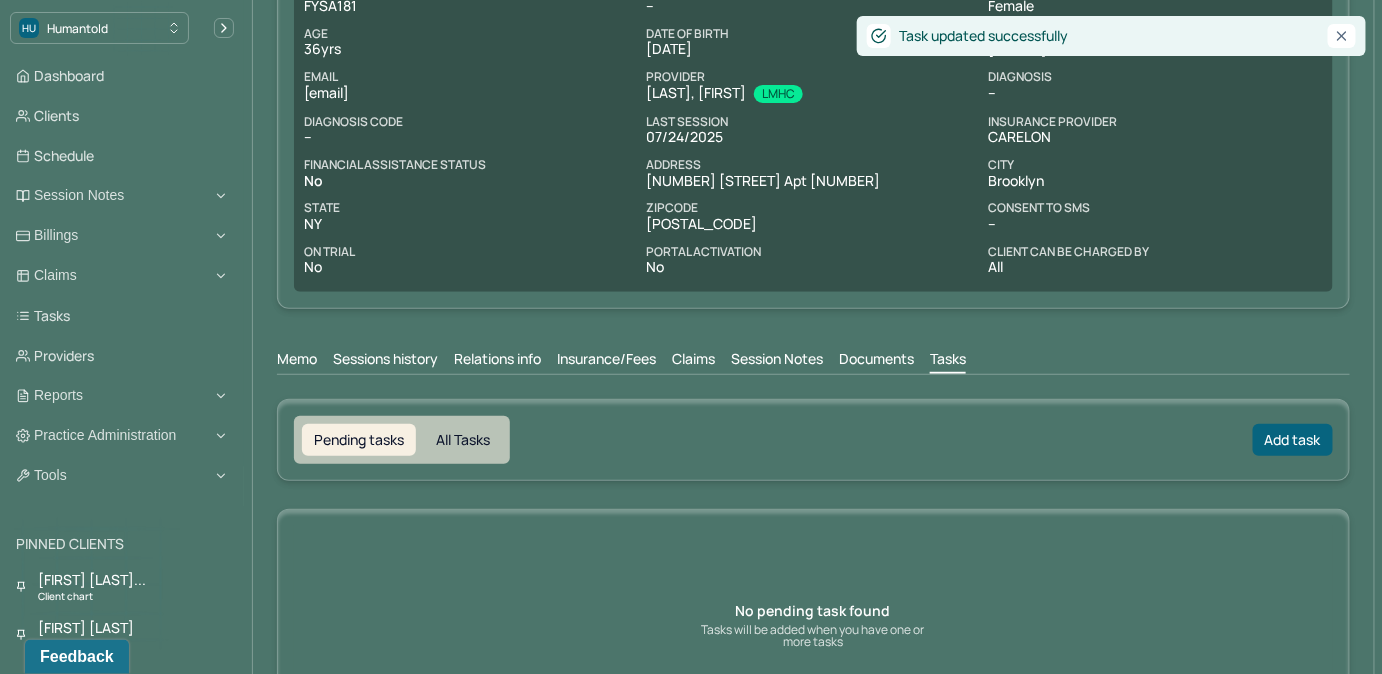 click on "Claims" at bounding box center [693, 361] 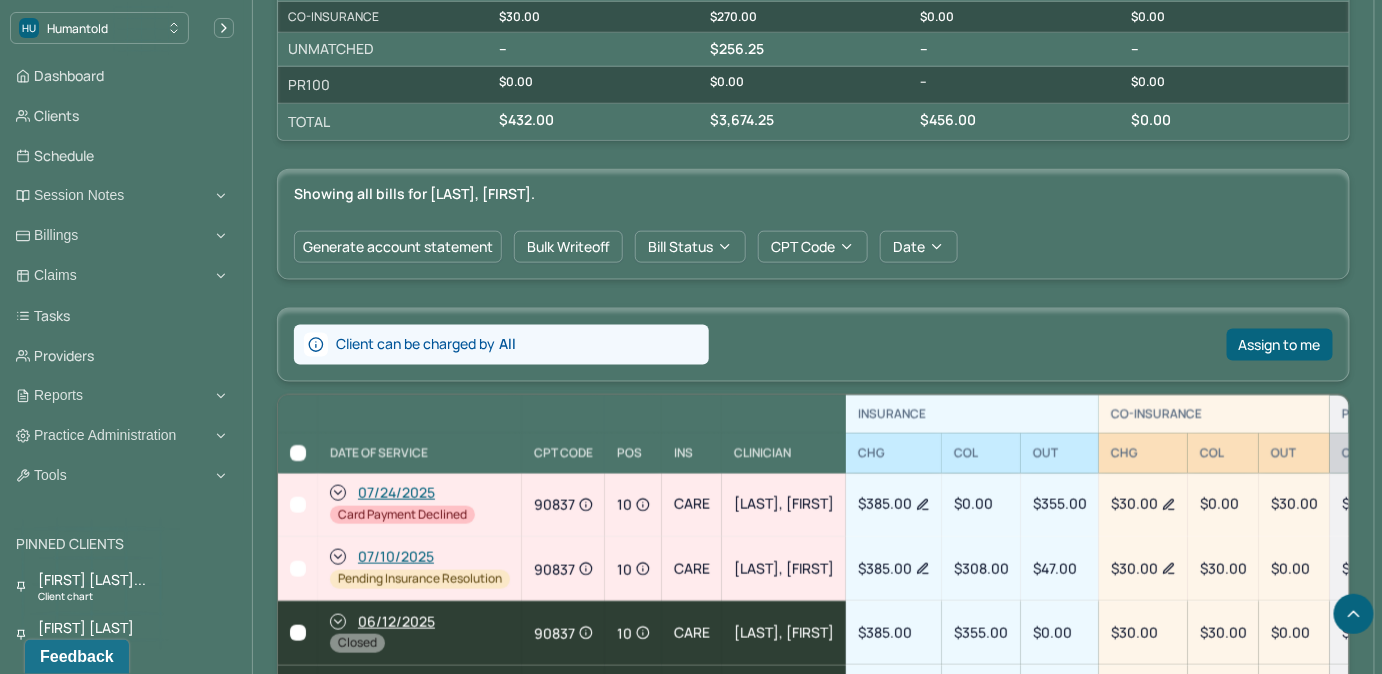 scroll, scrollTop: 909, scrollLeft: 0, axis: vertical 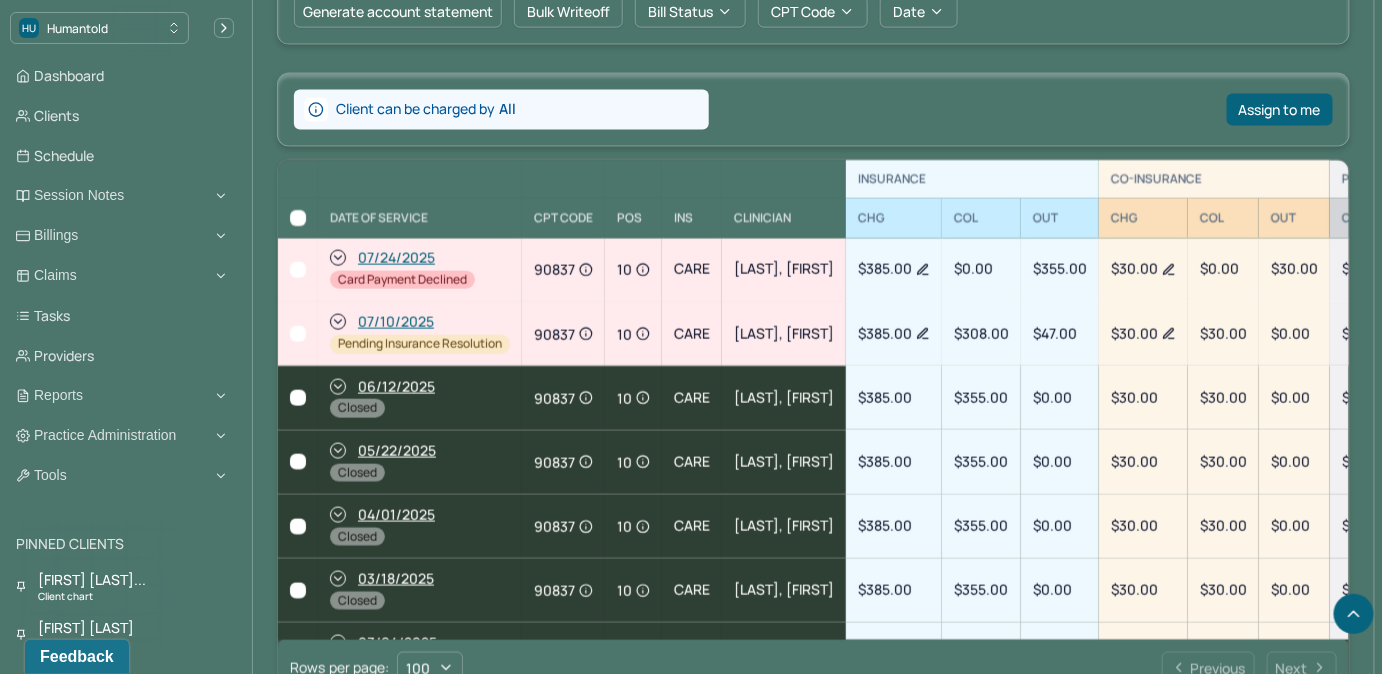 click at bounding box center [298, 270] 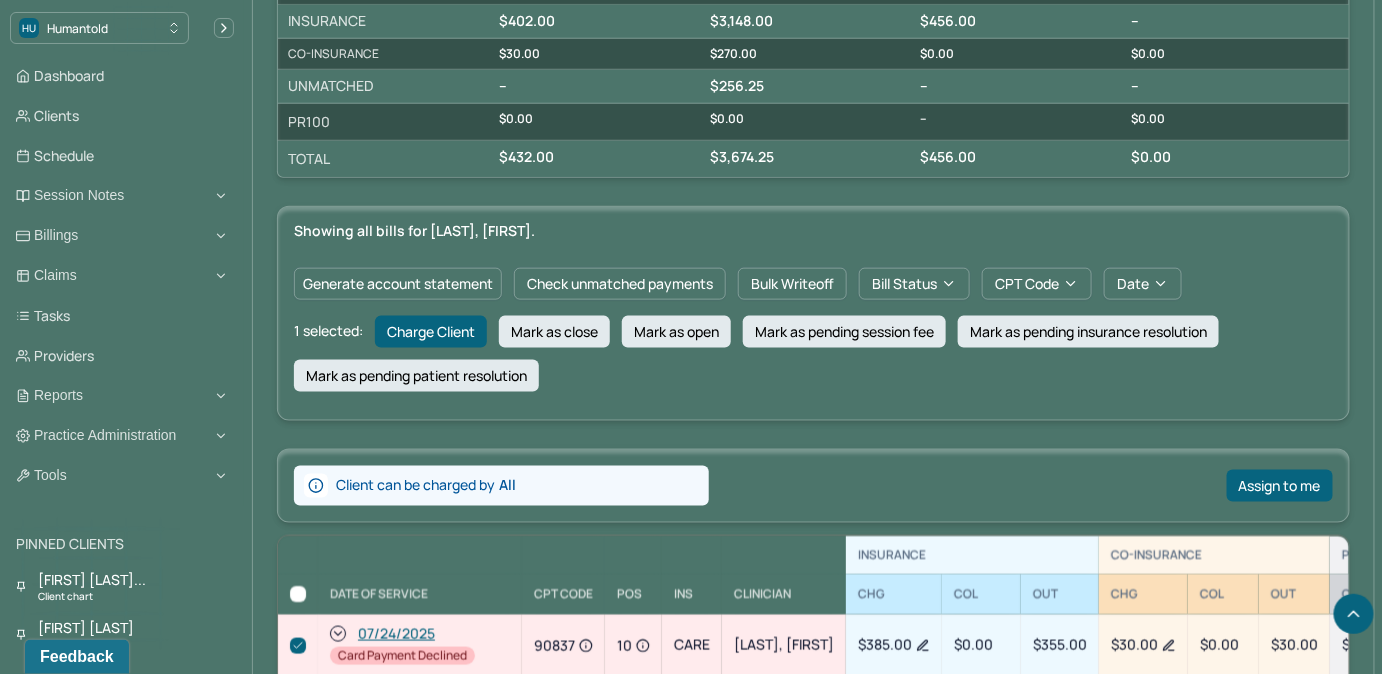 scroll, scrollTop: 636, scrollLeft: 0, axis: vertical 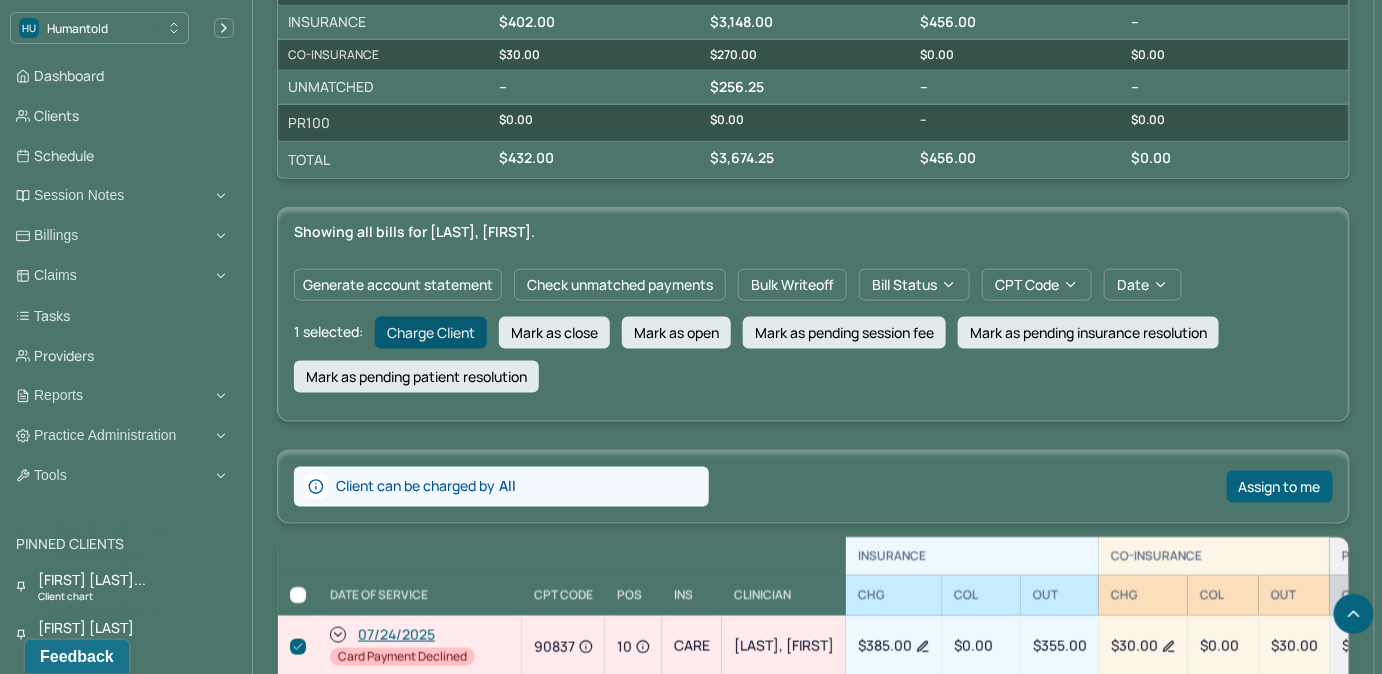 click on "Charge Client" at bounding box center (431, 333) 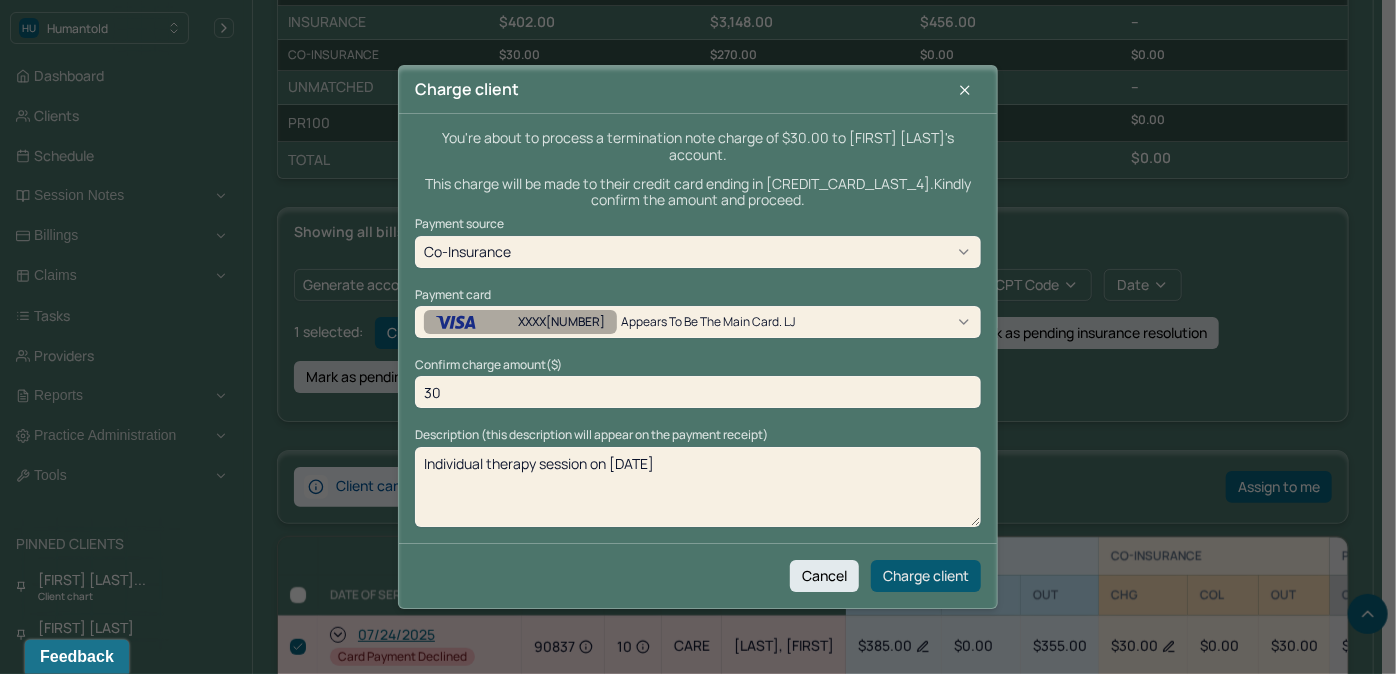 click on "Charge client" at bounding box center (926, 576) 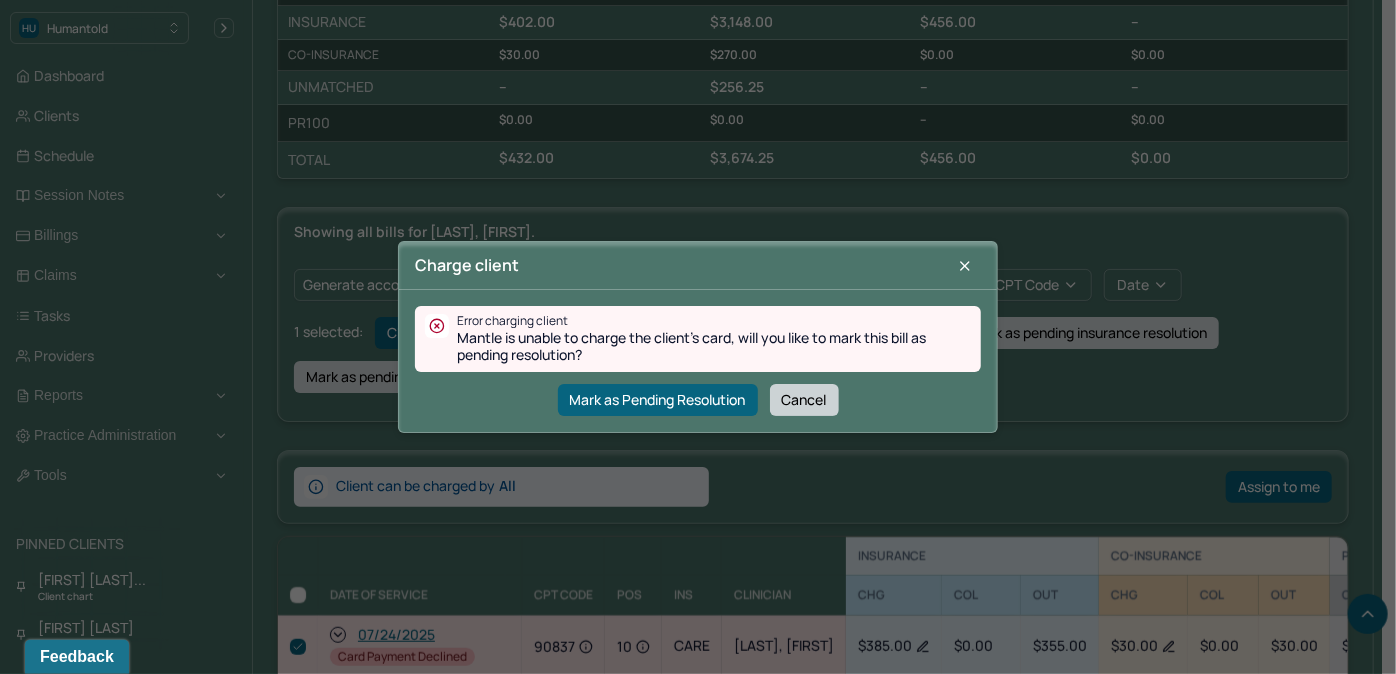 click on "Cancel" at bounding box center [804, 400] 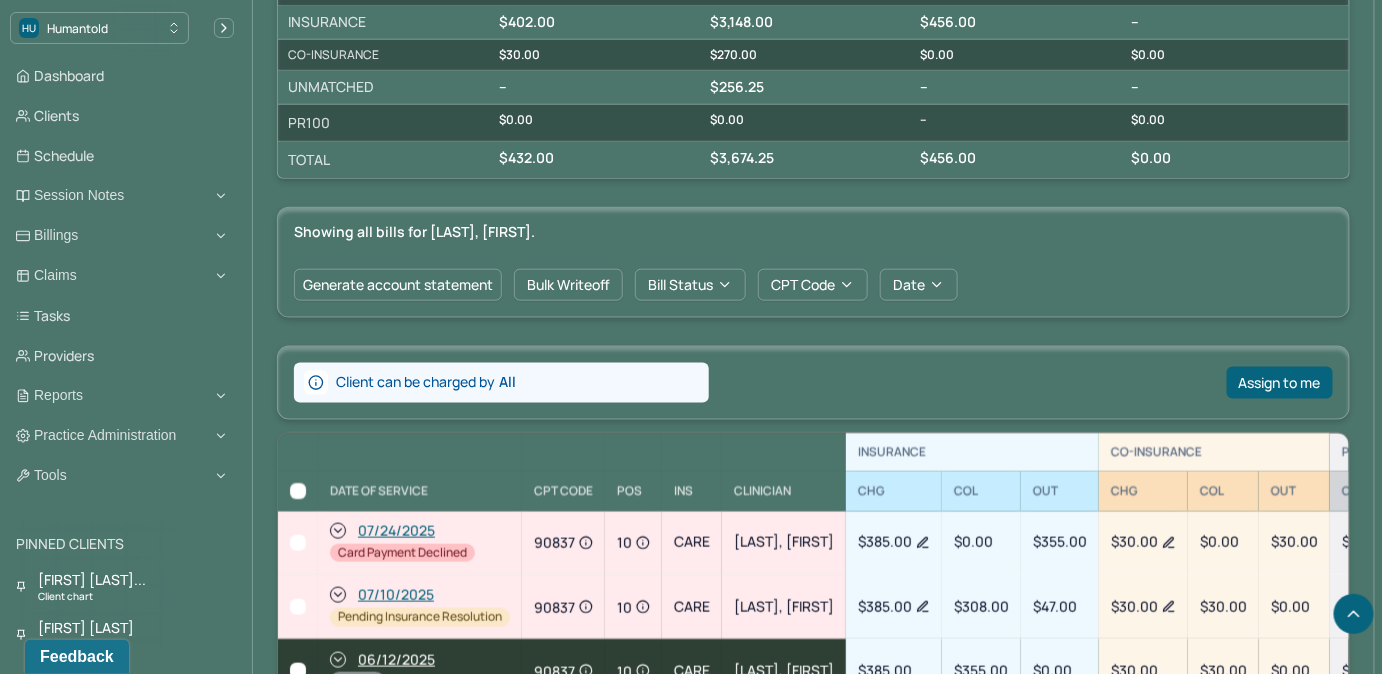 click at bounding box center [298, 543] 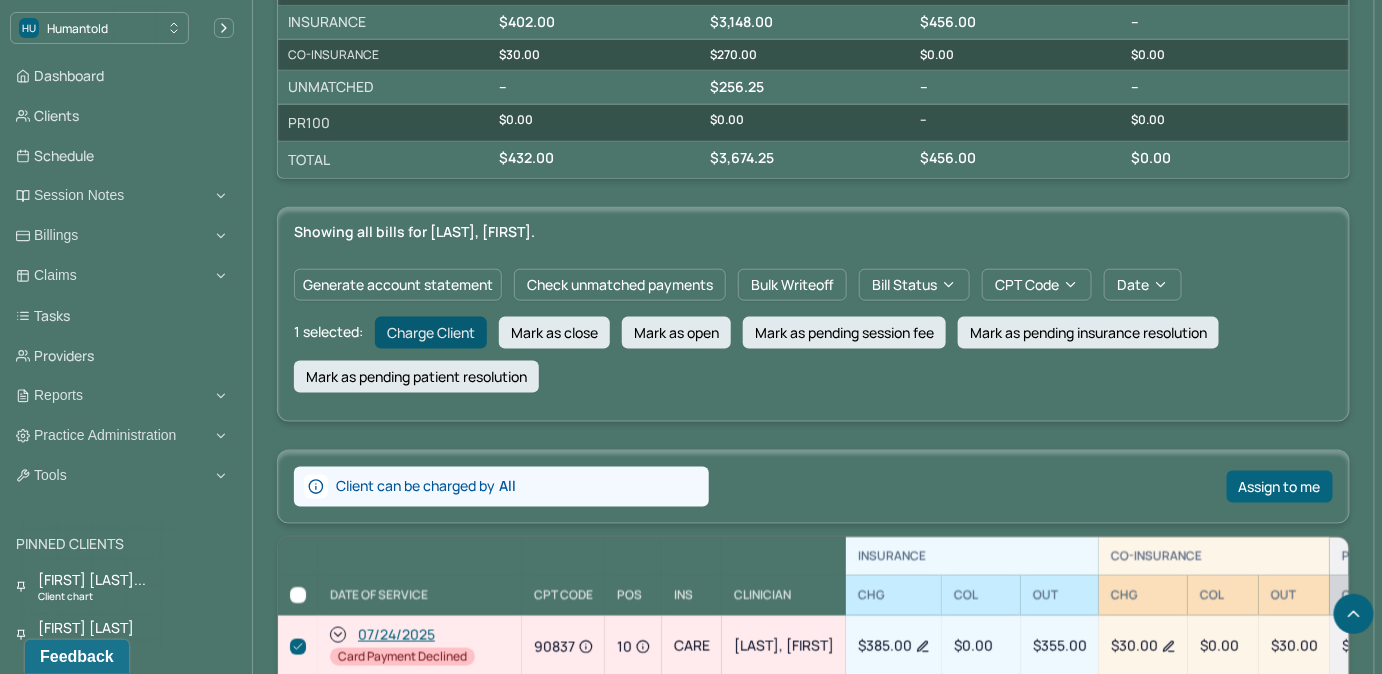 click on "Charge Client" at bounding box center (431, 333) 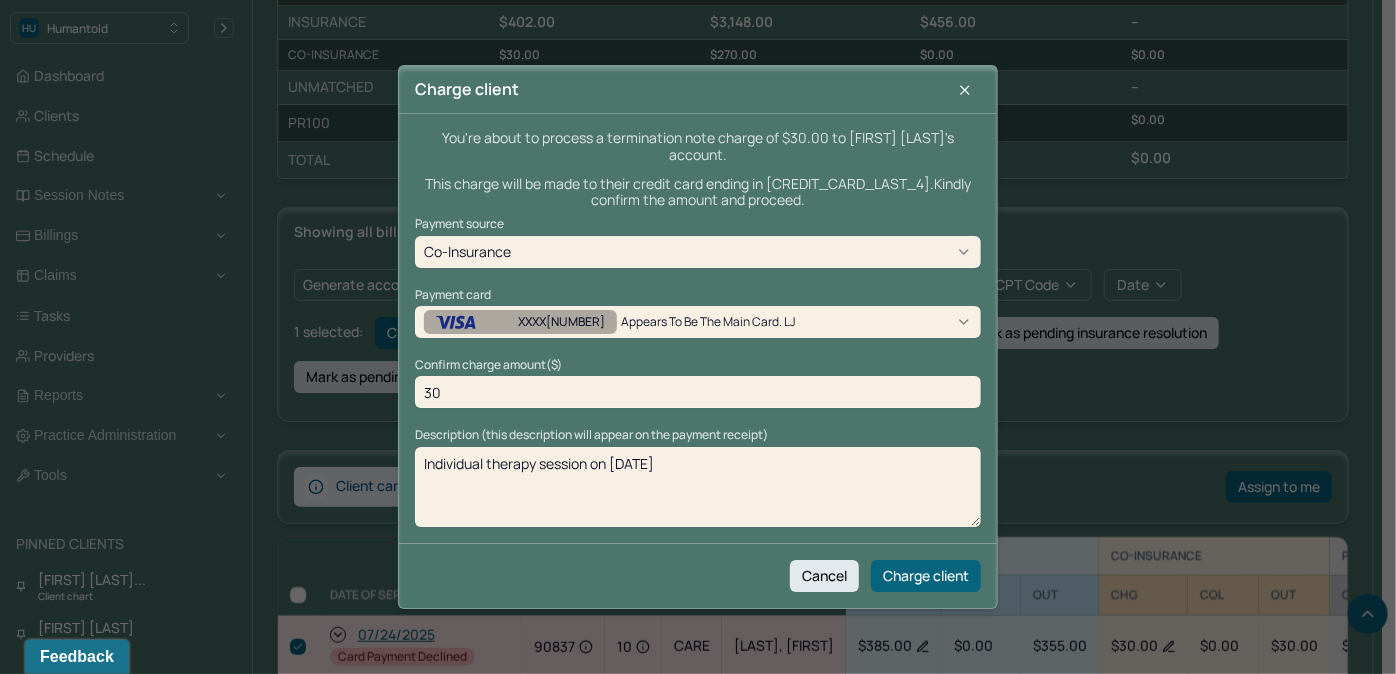 click on "XXXX0469" at bounding box center [520, 322] 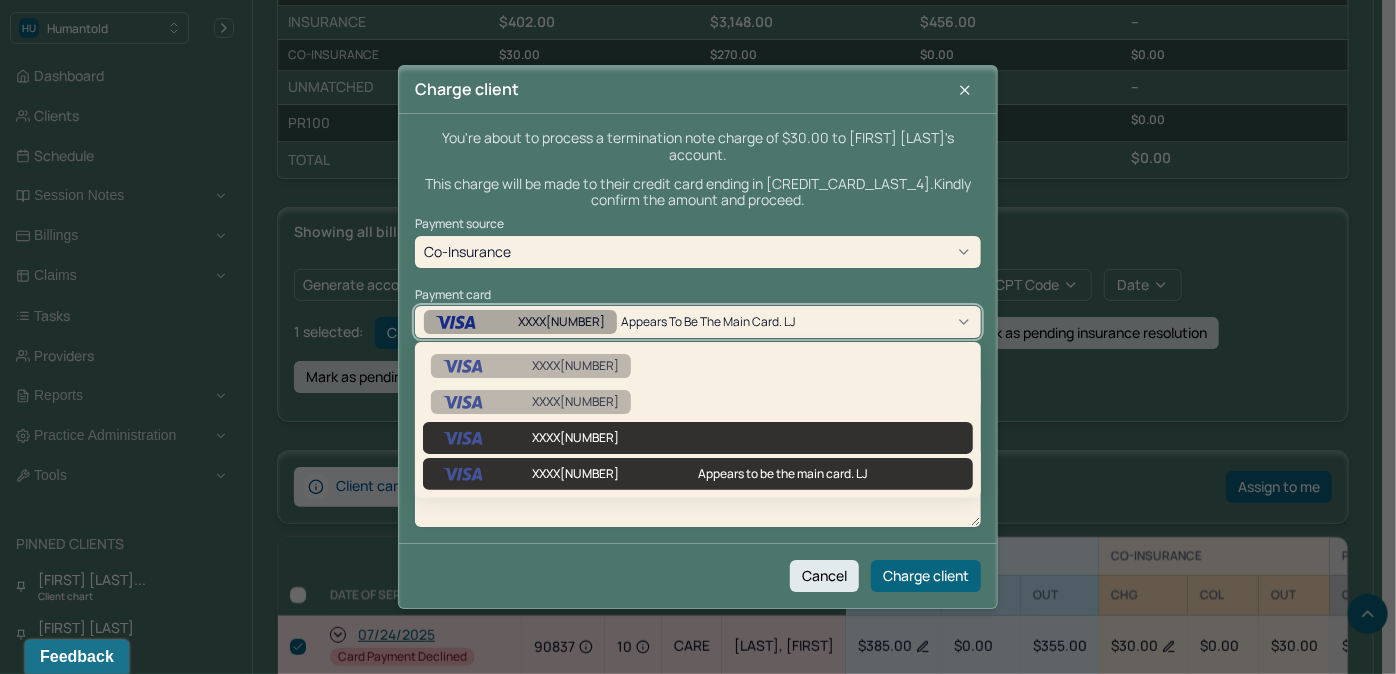 click on "XXXX0469" at bounding box center [698, 438] 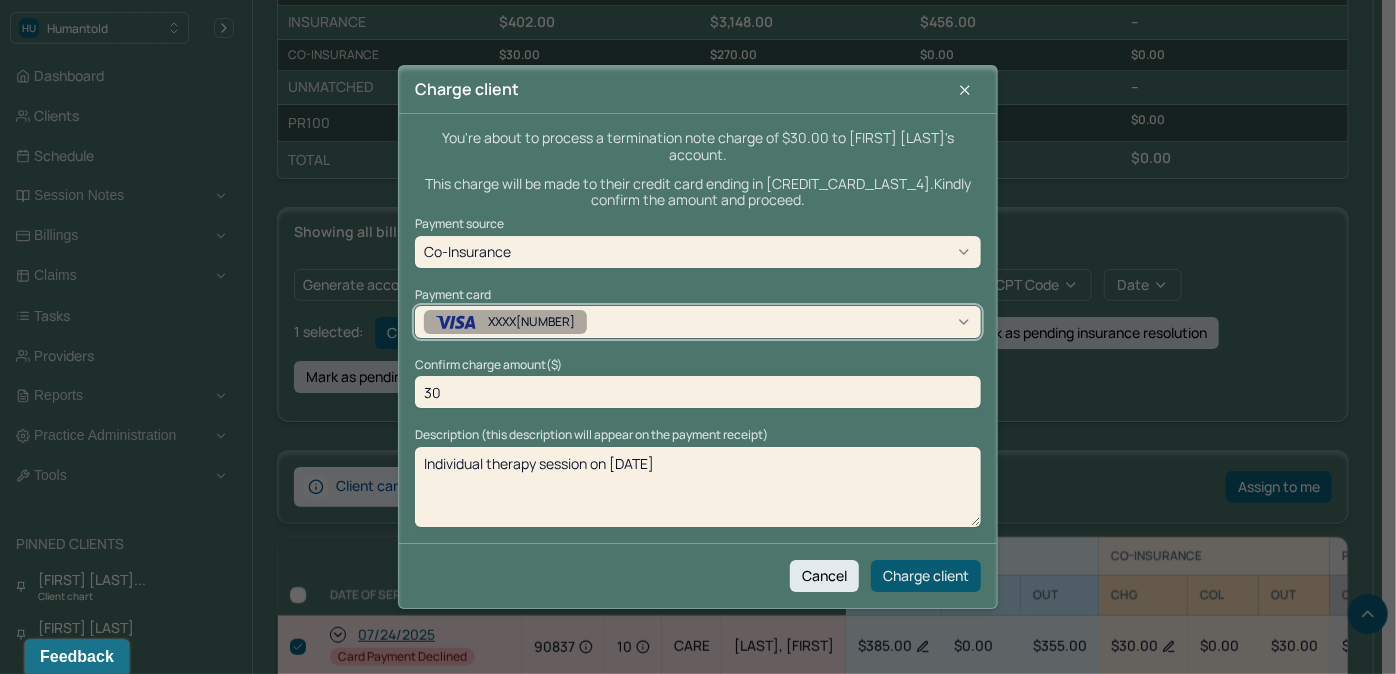 click on "Charge client" at bounding box center [926, 576] 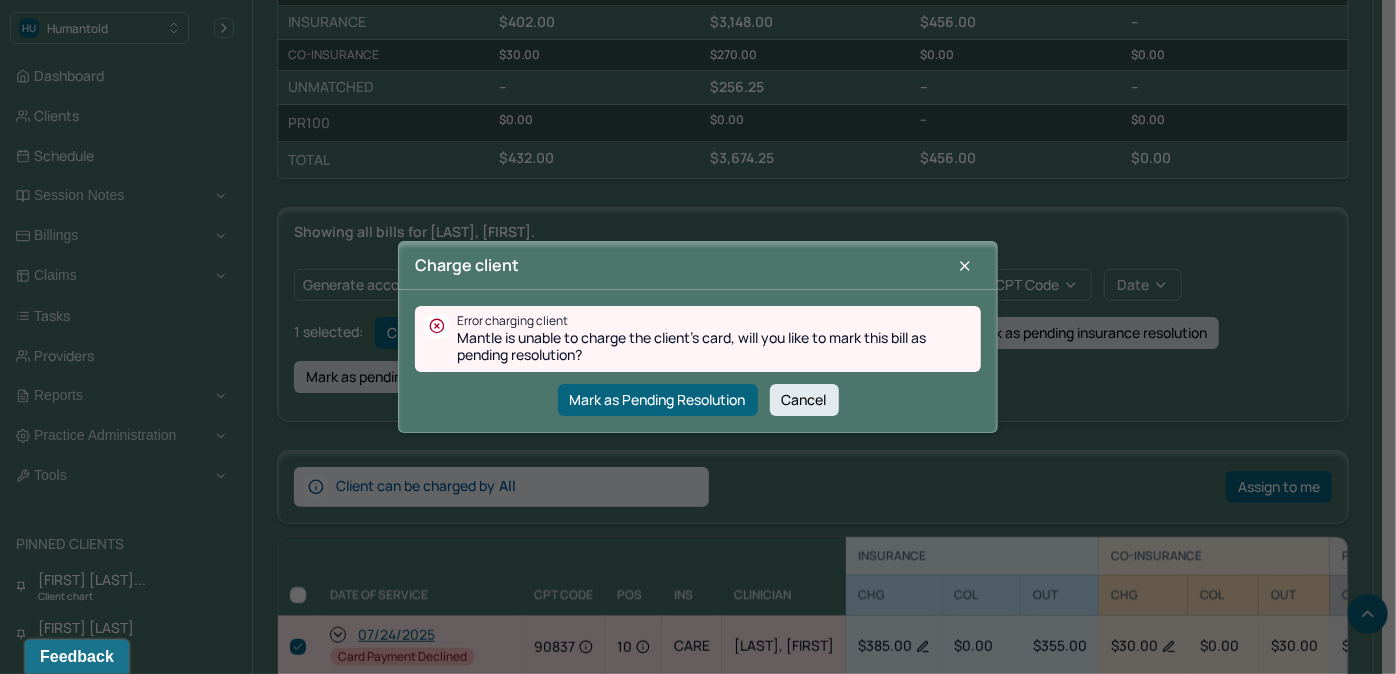 click on "Error charging client Mantle is unable to charge the client's card, will you like to mark this bill as pending resolution? Mark as Pending Resolution Cancel" at bounding box center [698, 361] 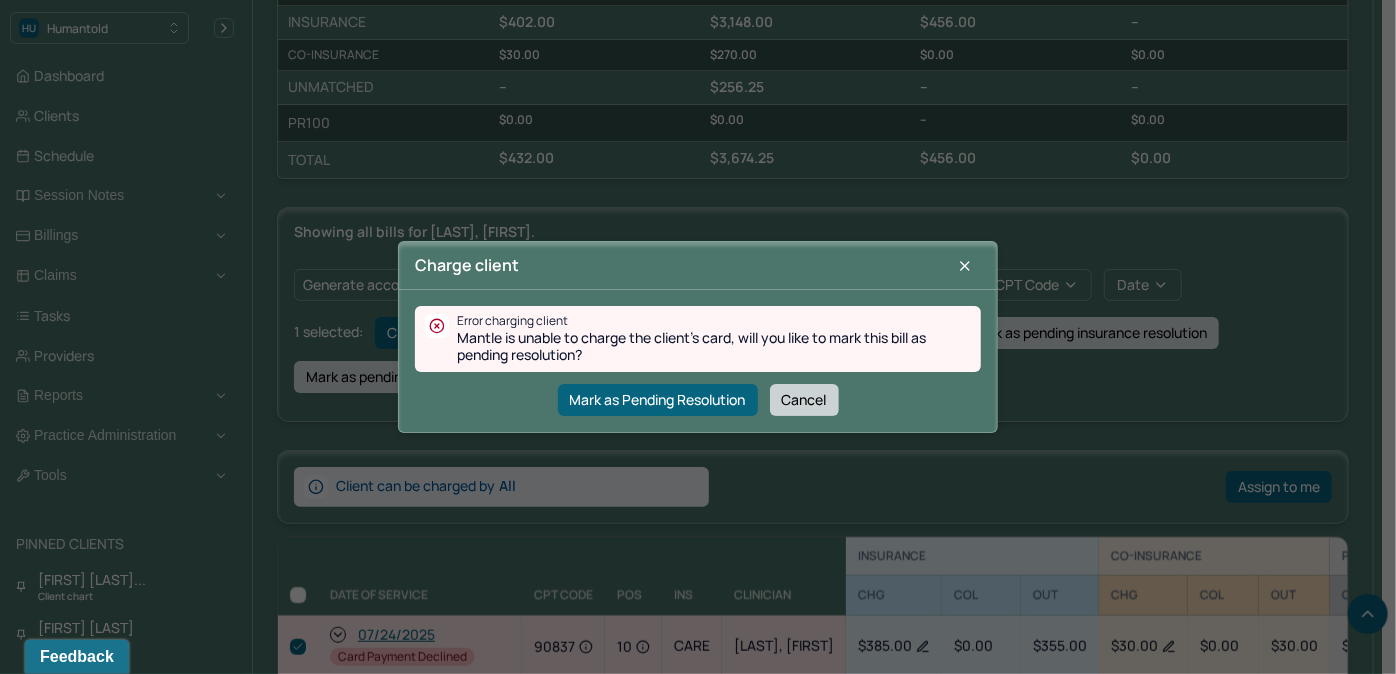 click on "Cancel" at bounding box center [804, 400] 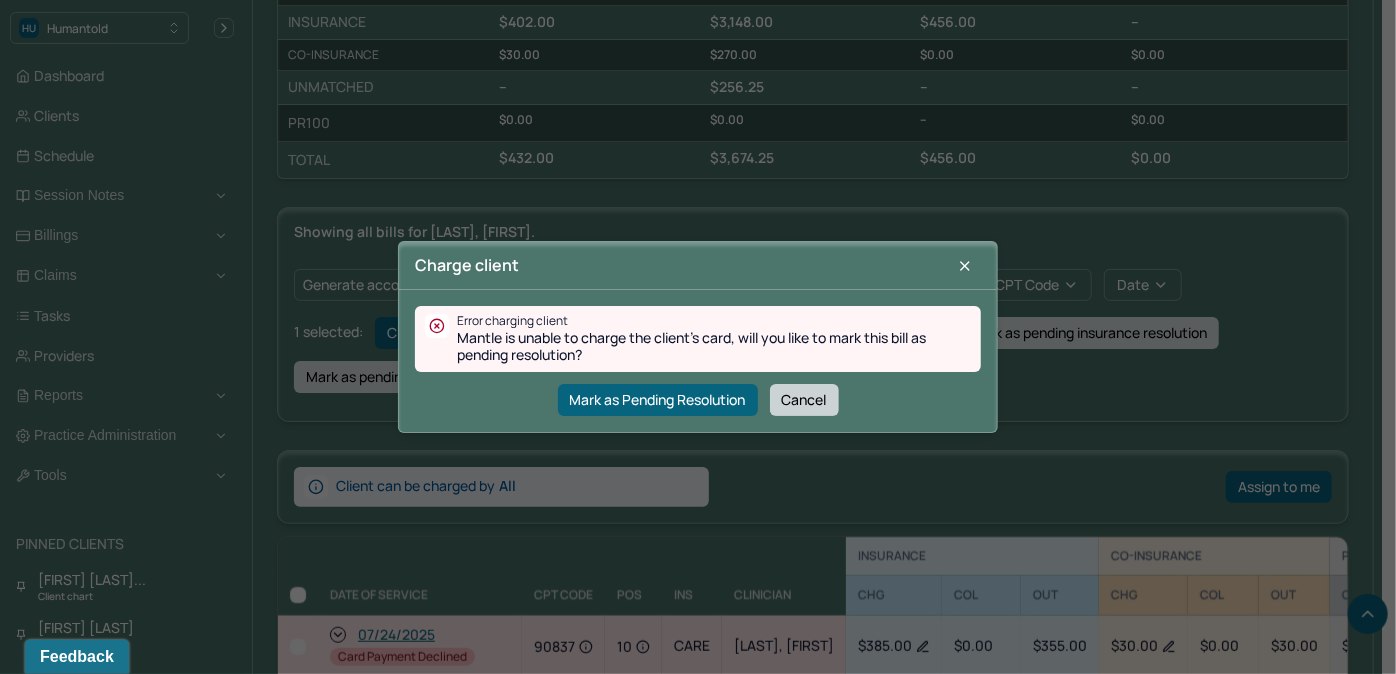 checkbox on "false" 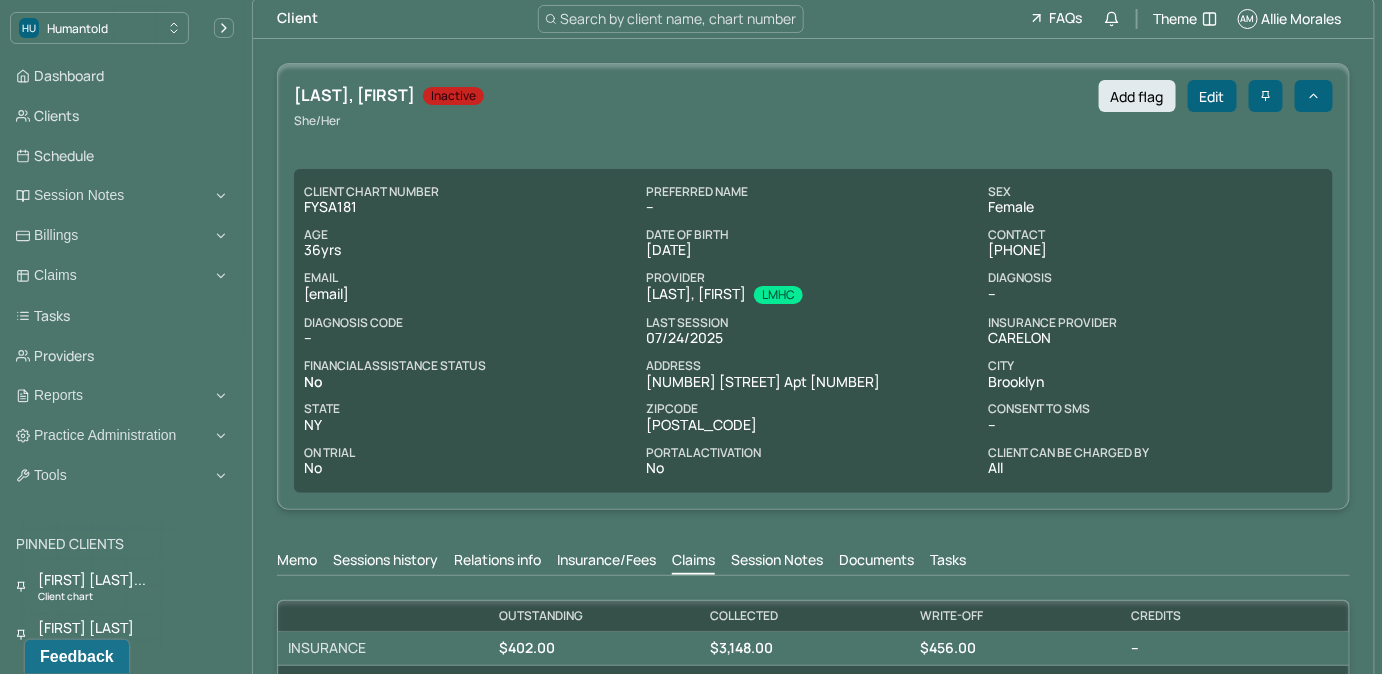 scroll, scrollTop: 0, scrollLeft: 0, axis: both 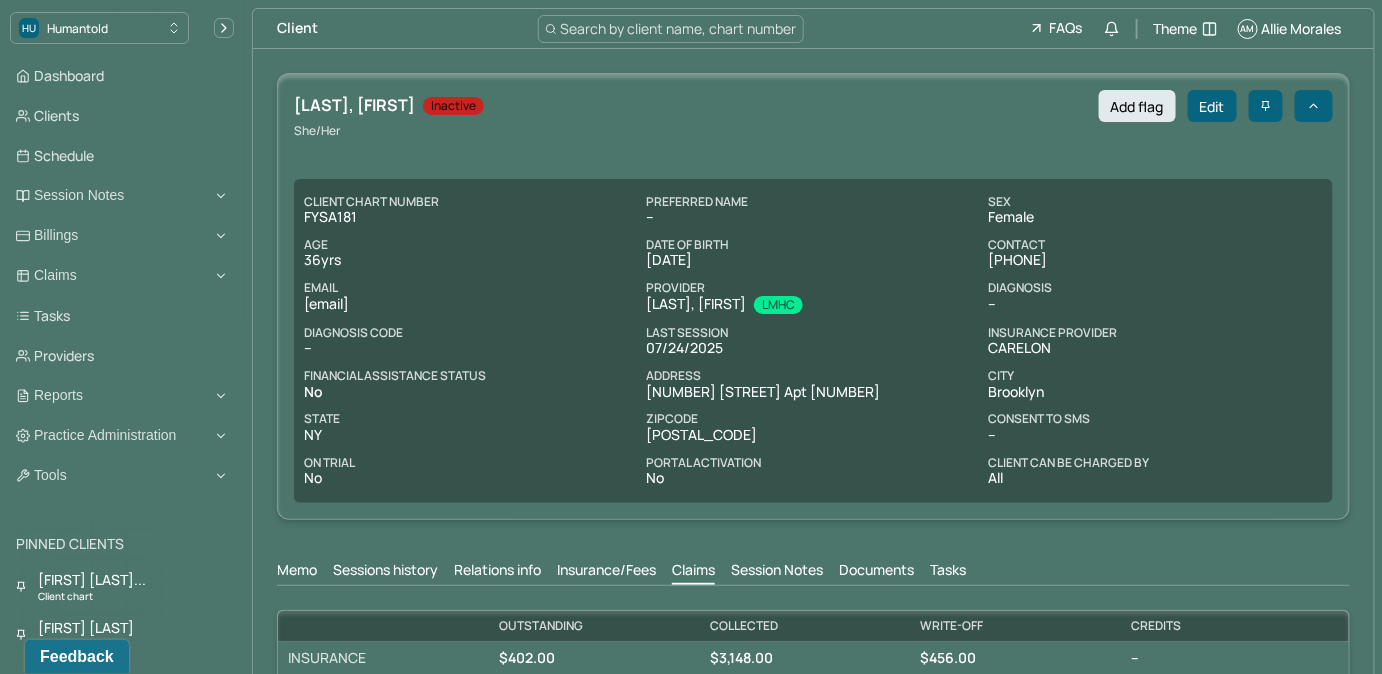 drag, startPoint x: 304, startPoint y: 299, endPoint x: 477, endPoint y: 312, distance: 173.48775 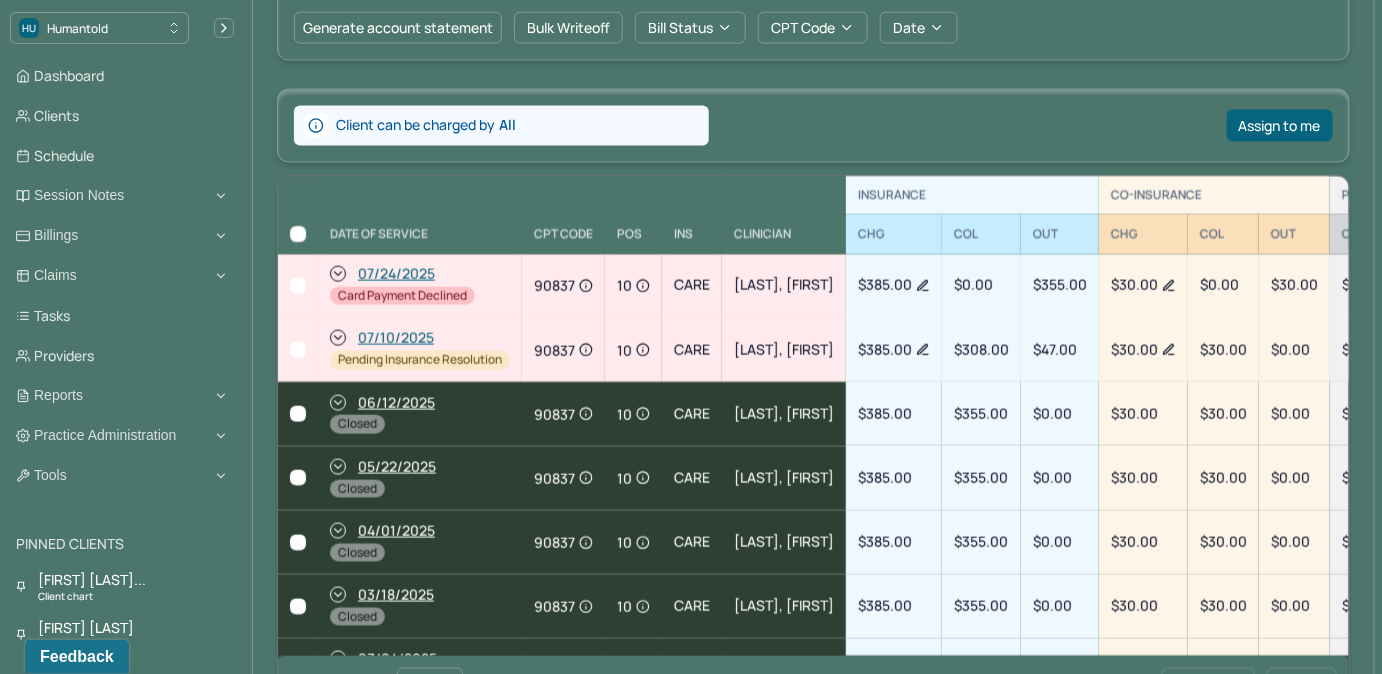 scroll, scrollTop: 909, scrollLeft: 0, axis: vertical 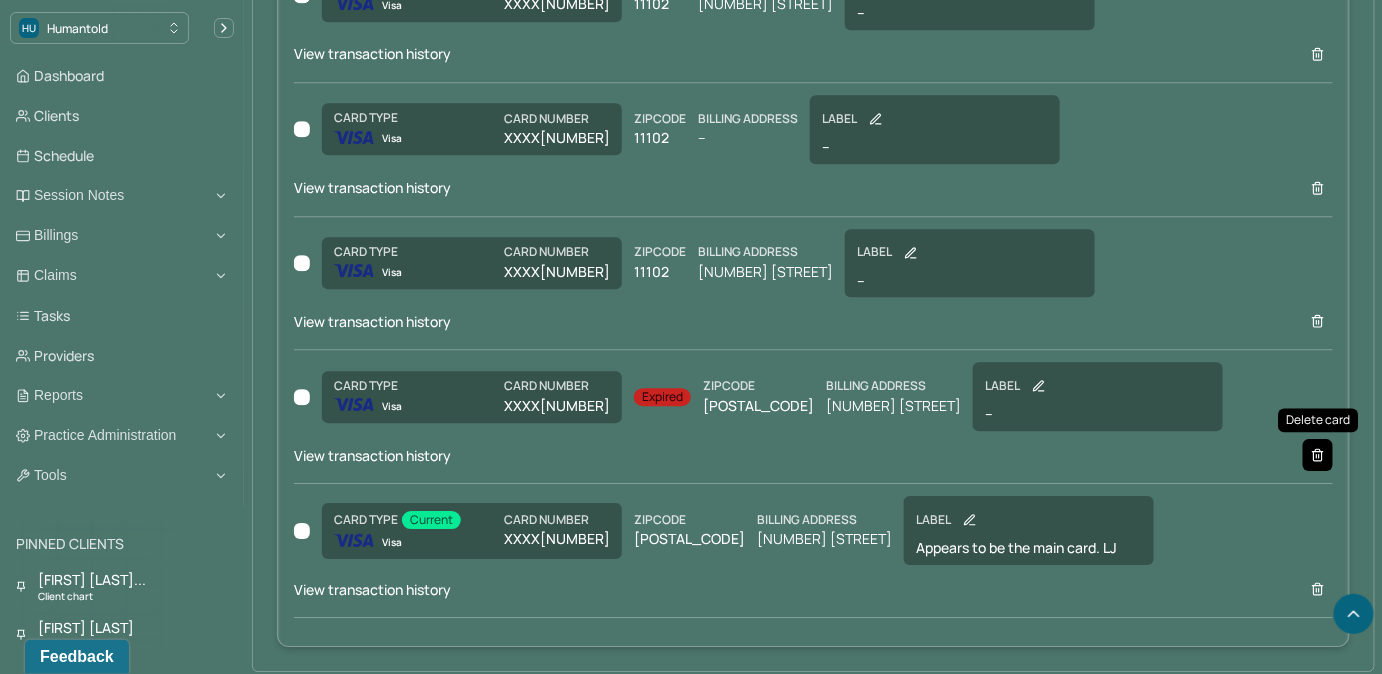 click at bounding box center (1318, 455) 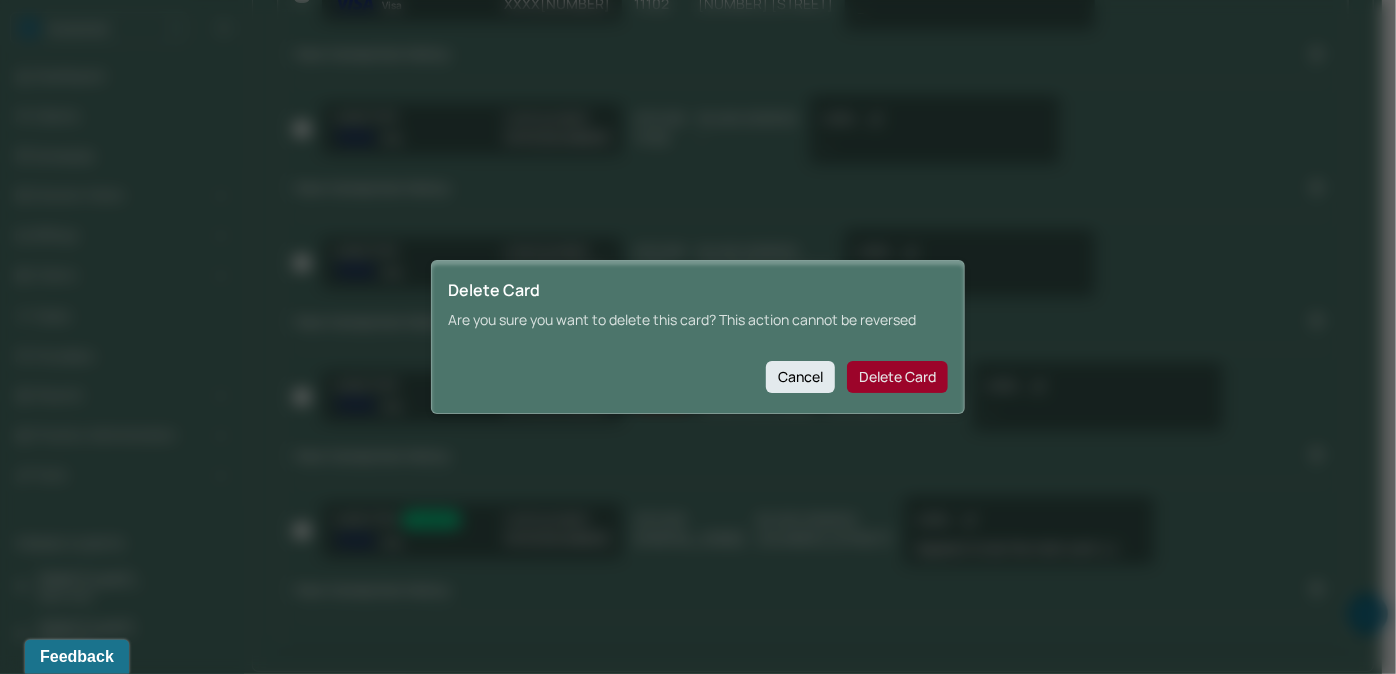 click on "Delete Card" at bounding box center [897, 377] 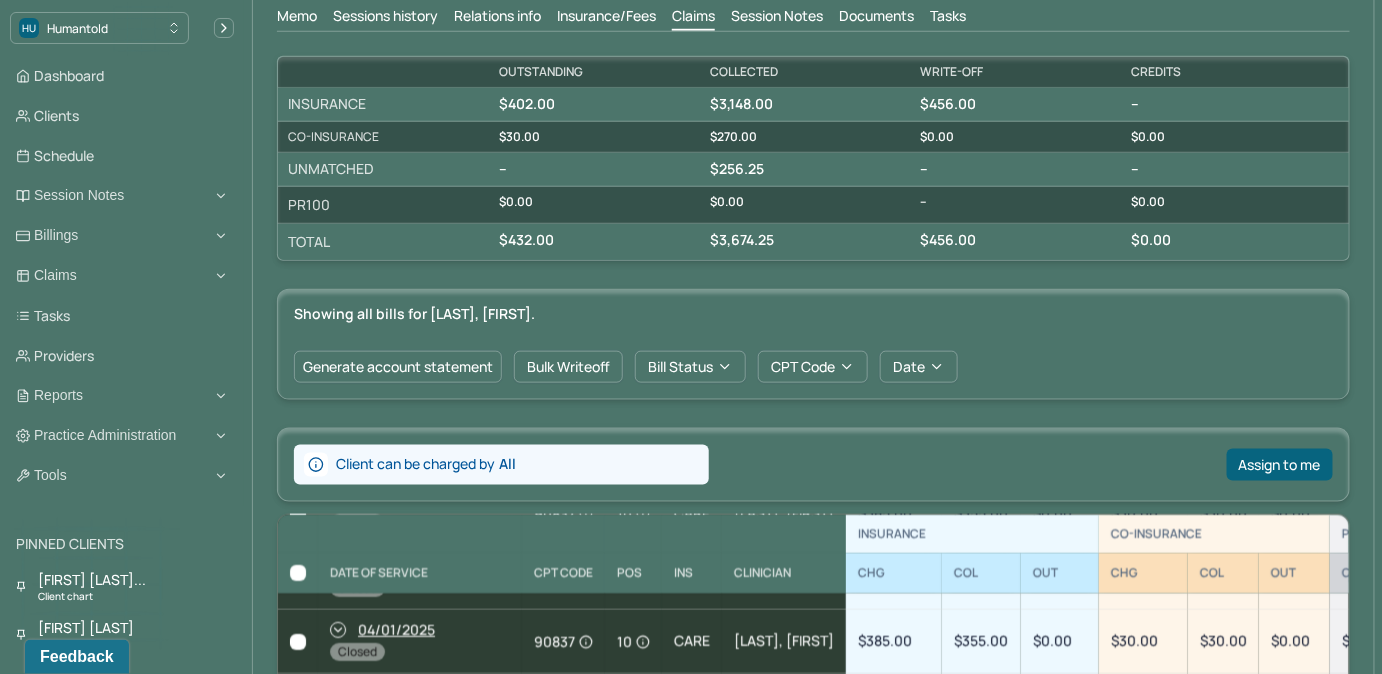 scroll, scrollTop: 234, scrollLeft: 0, axis: vertical 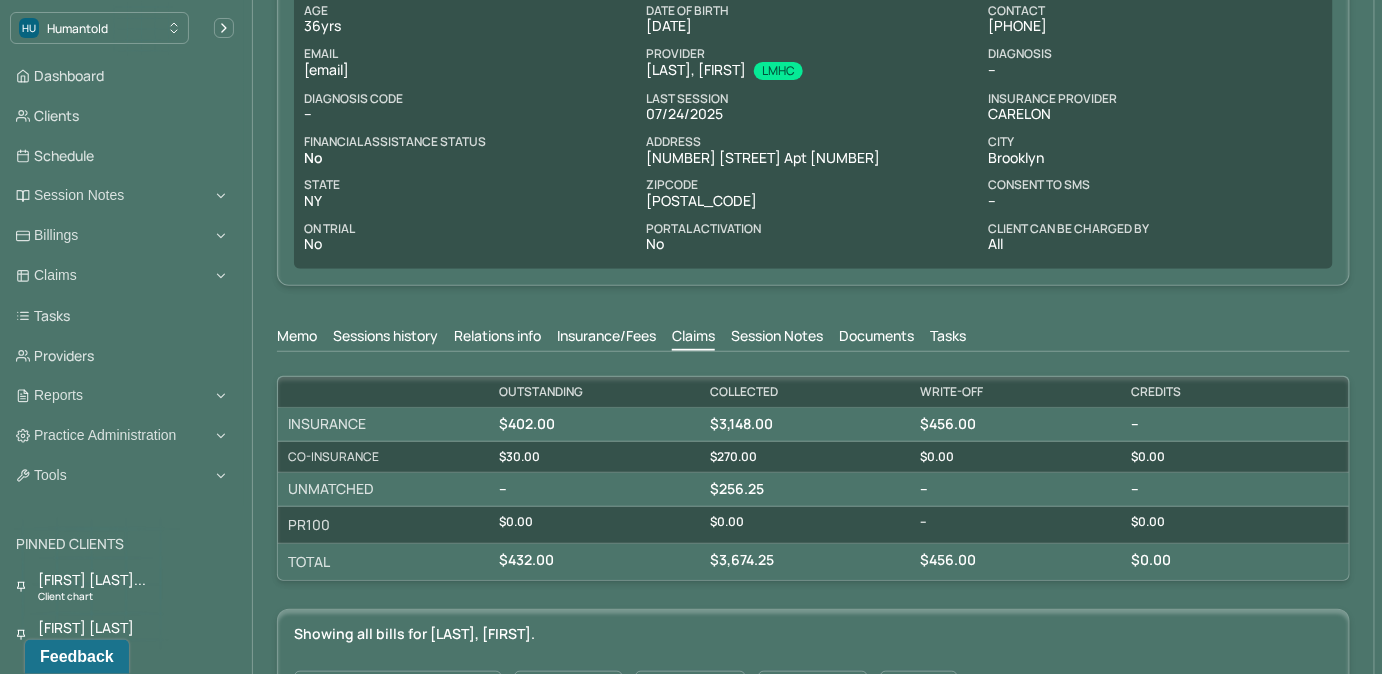 click on "Tasks" at bounding box center [948, 338] 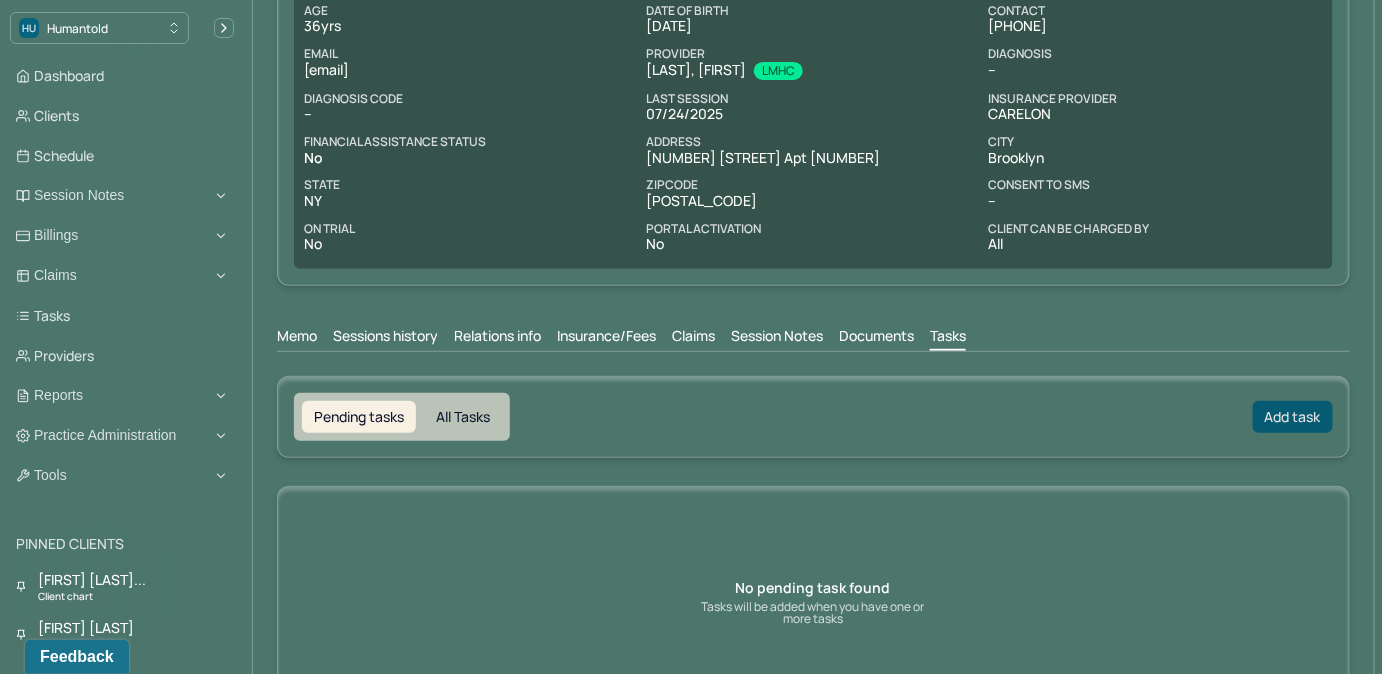 click on "Add task" at bounding box center [1293, 417] 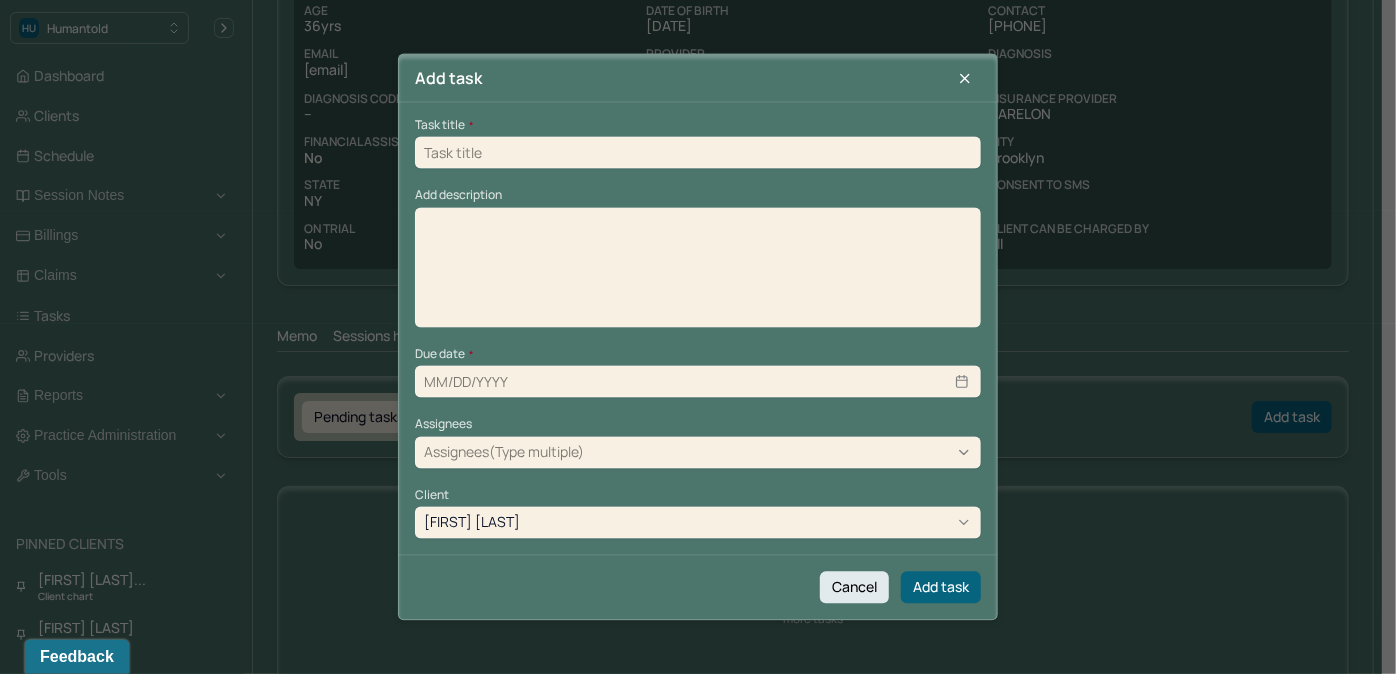 click at bounding box center [698, 153] 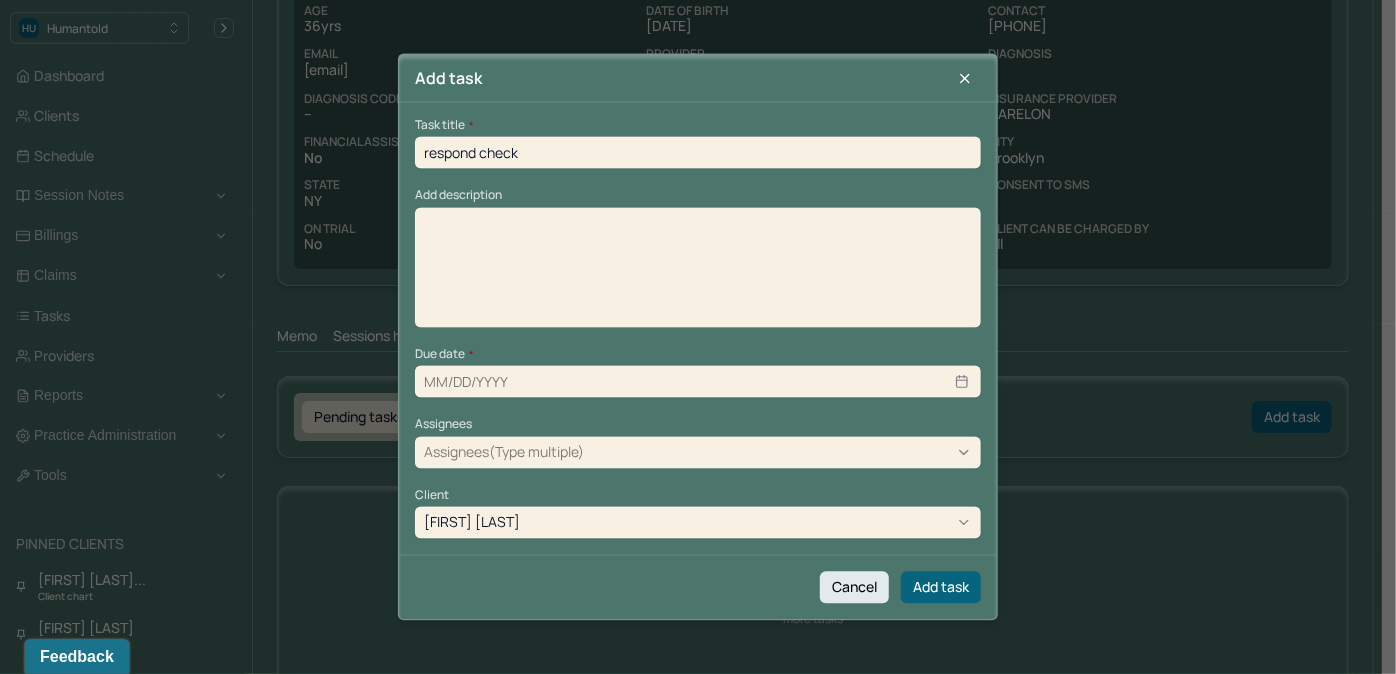 type on "08/21/2025" 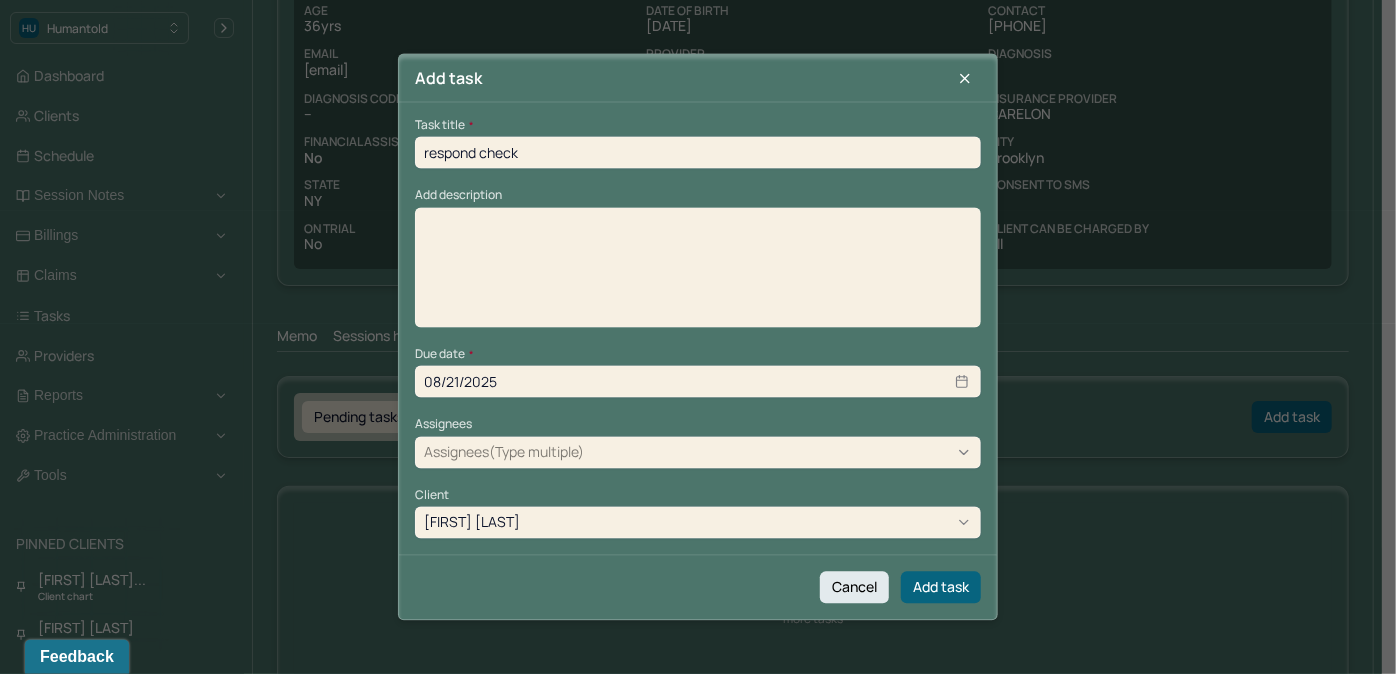 click at bounding box center (698, 274) 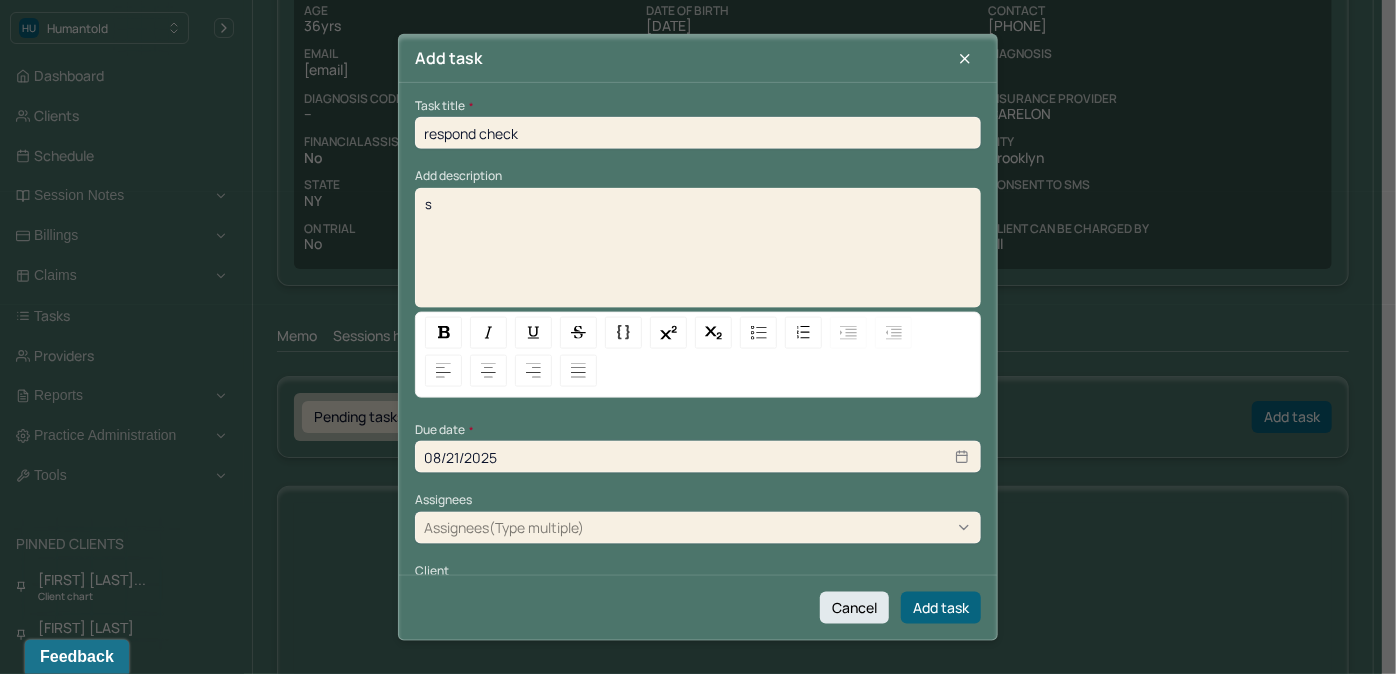 type 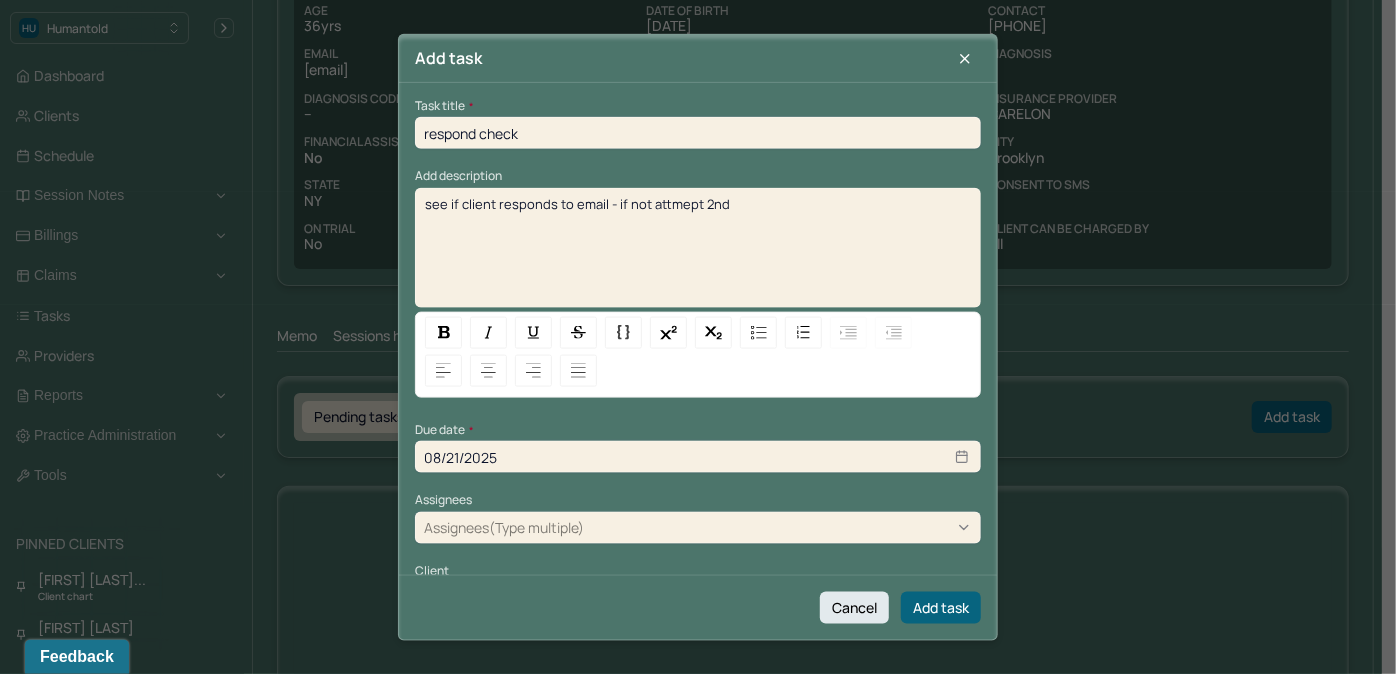 click on "08/21/2025" at bounding box center [698, 457] 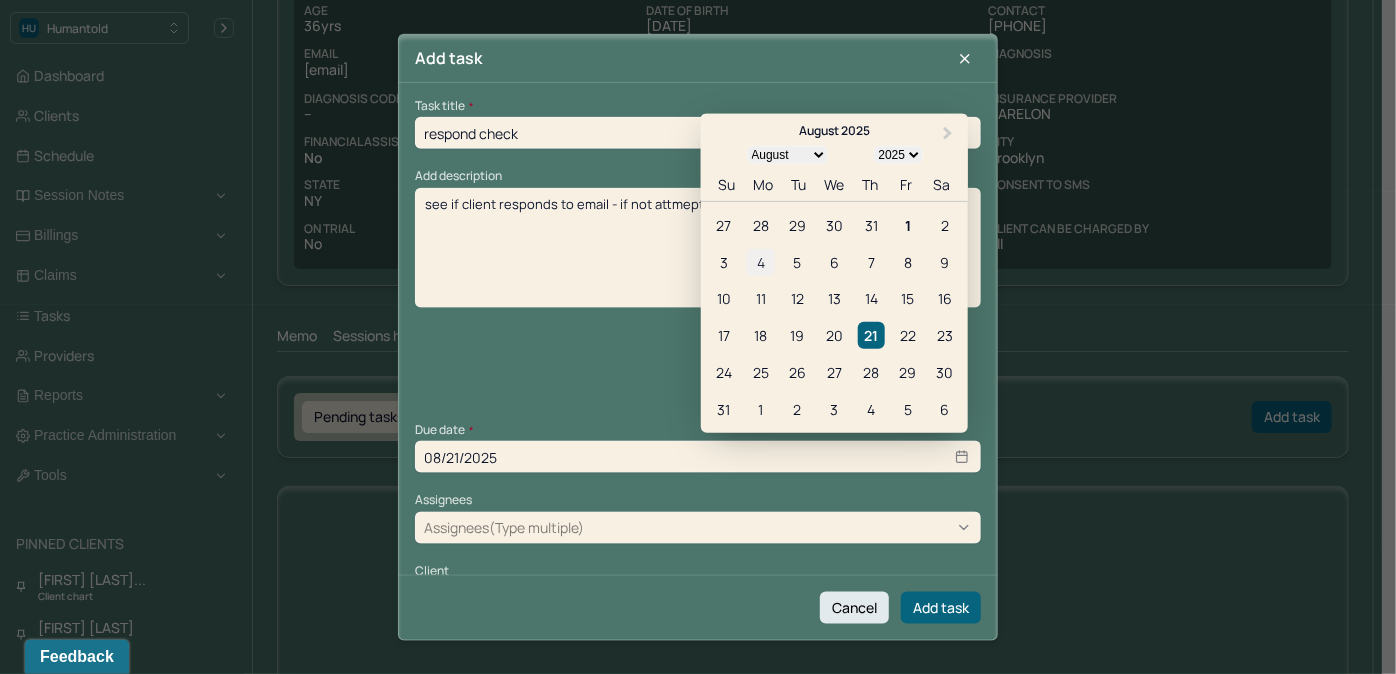 click on "4" at bounding box center (760, 261) 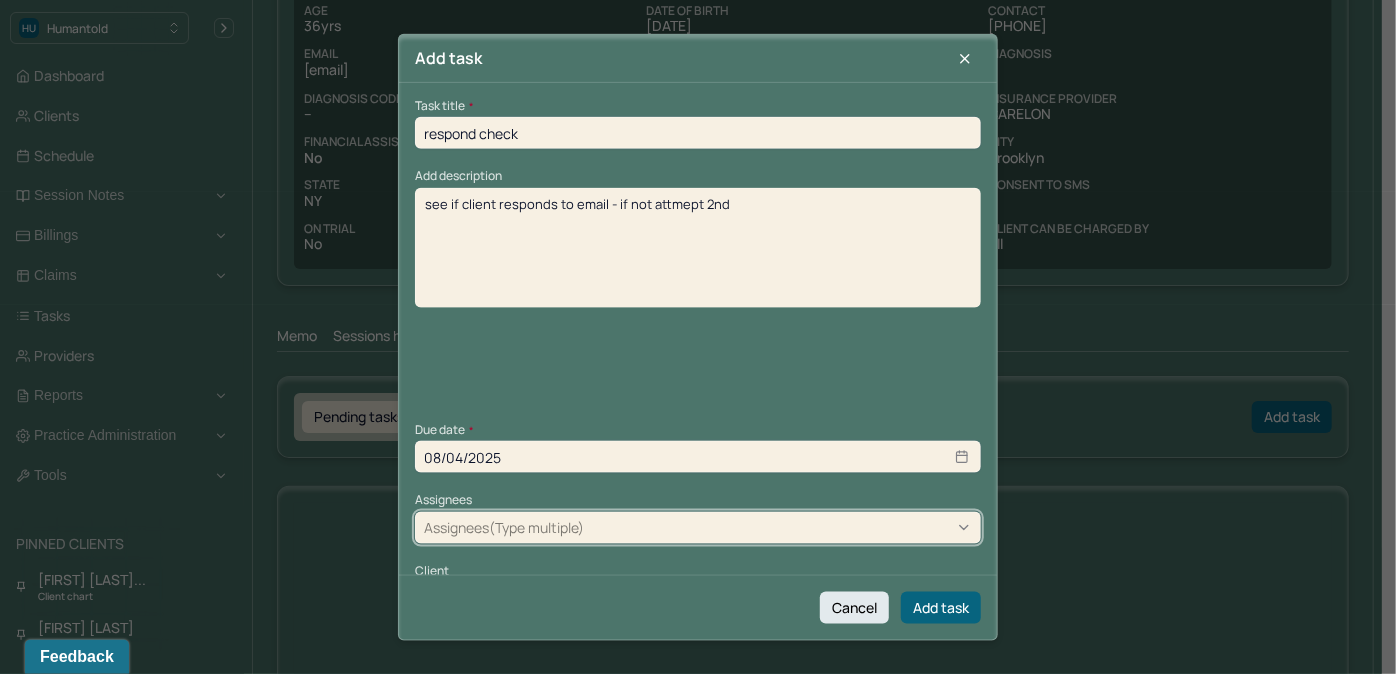 click on "Assignees(Type multiple)" at bounding box center (698, 527) 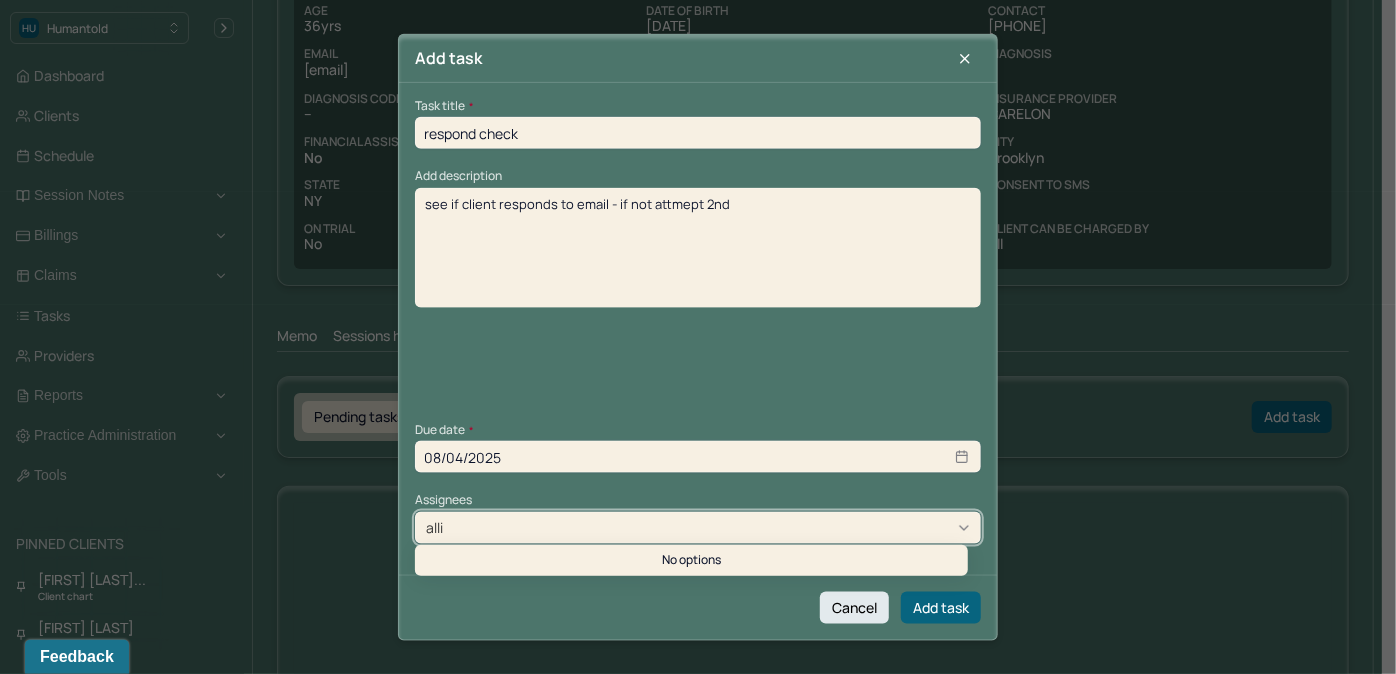 type on "allie" 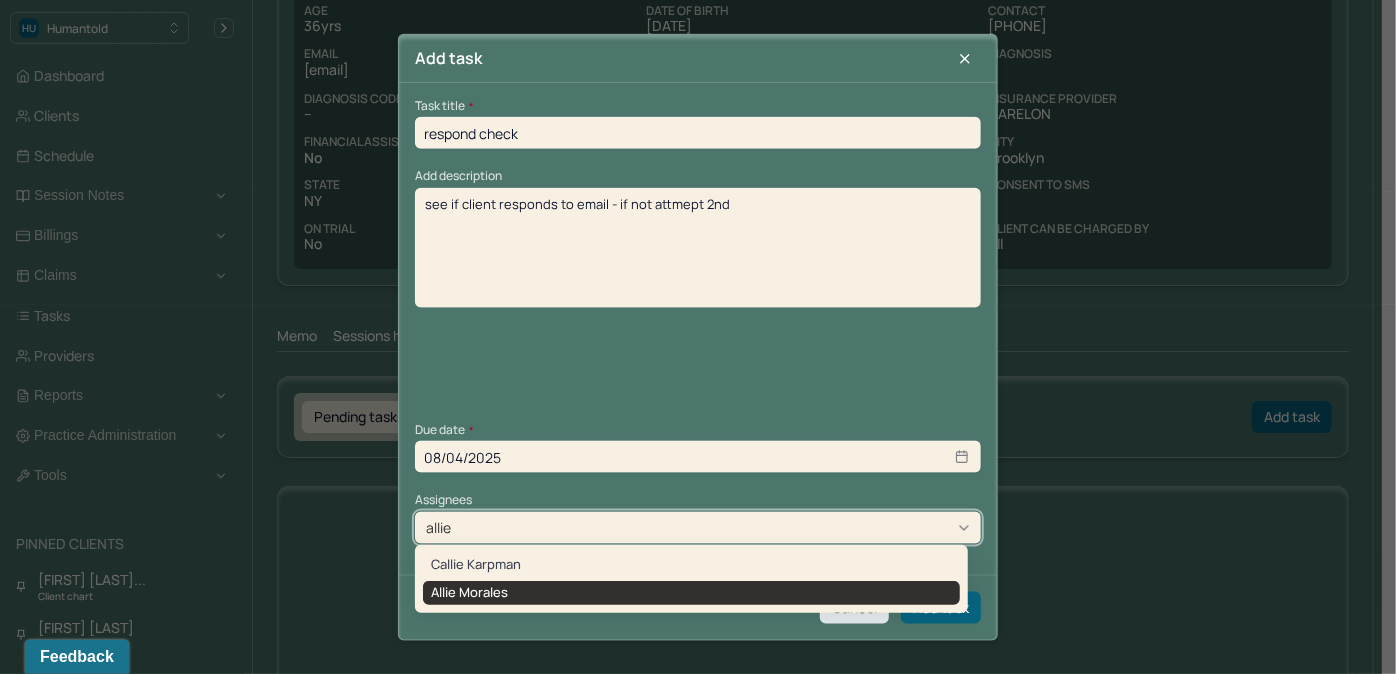click on "Allie Morales" at bounding box center [691, 593] 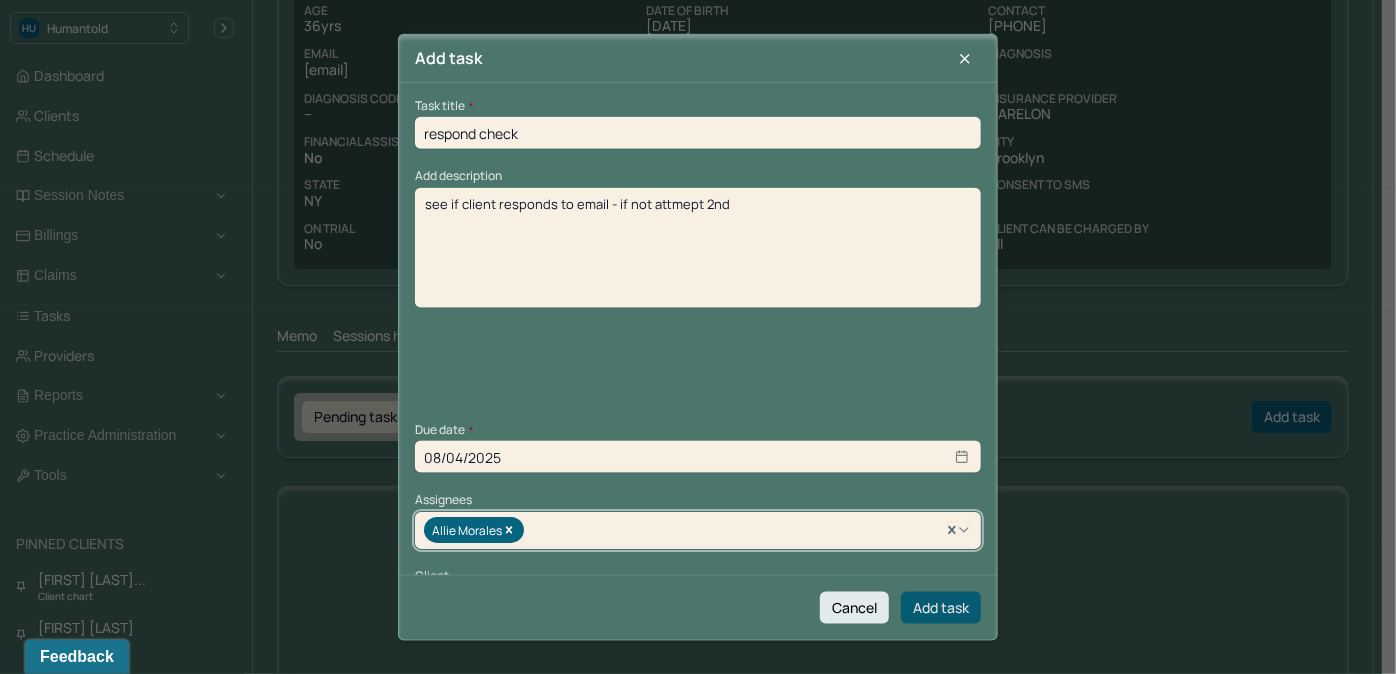 click on "Add task" at bounding box center (941, 607) 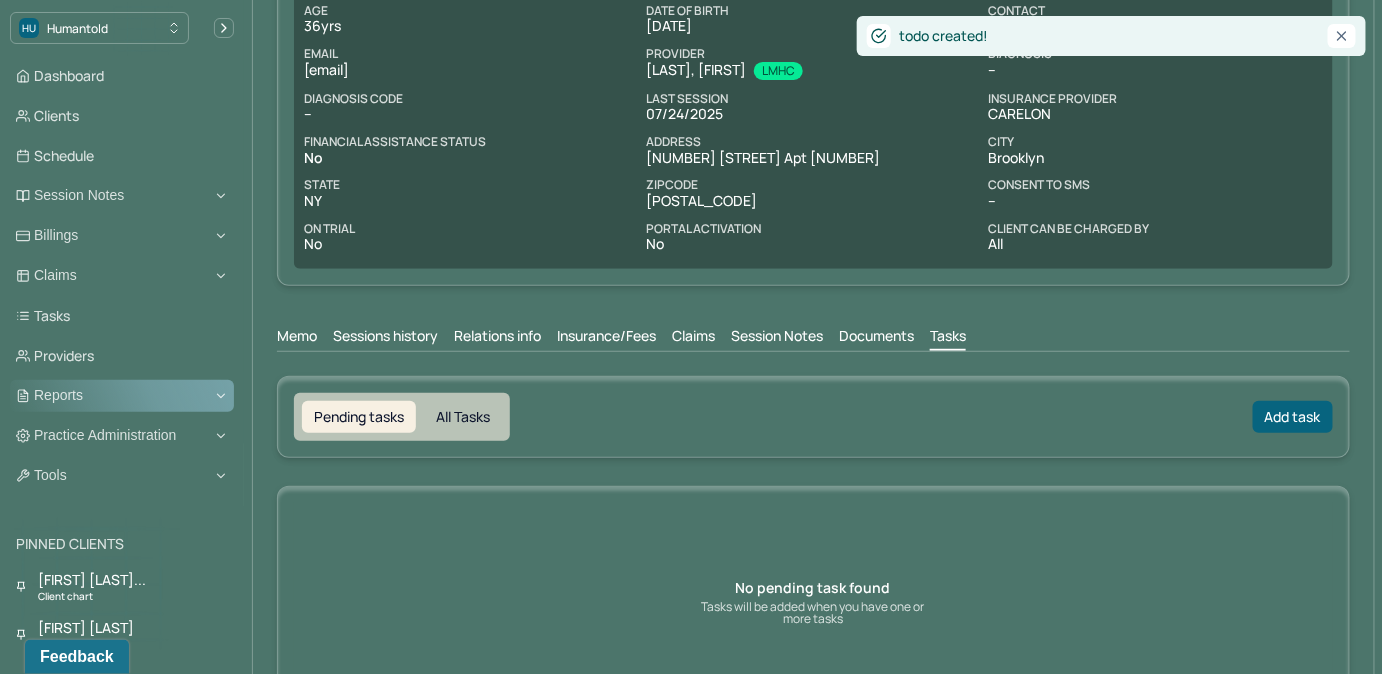 scroll, scrollTop: 211, scrollLeft: 0, axis: vertical 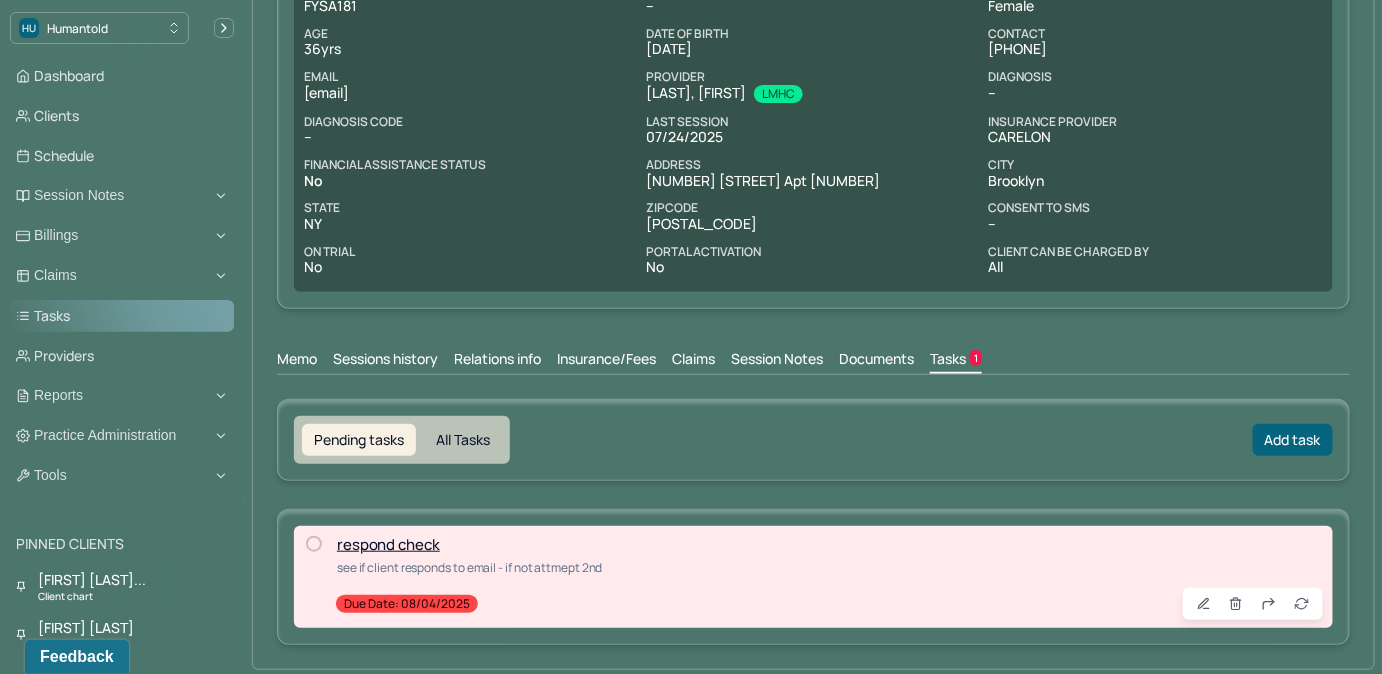 click on "Tasks" at bounding box center (122, 316) 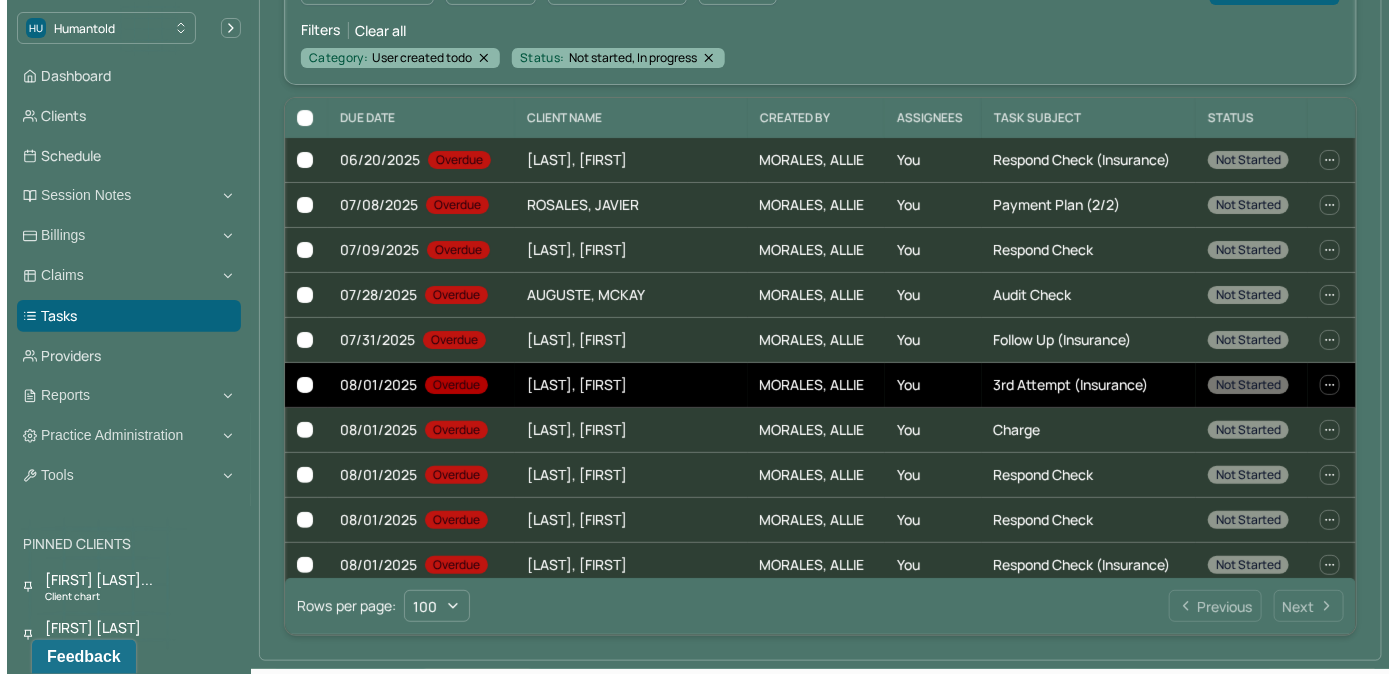scroll, scrollTop: 205, scrollLeft: 0, axis: vertical 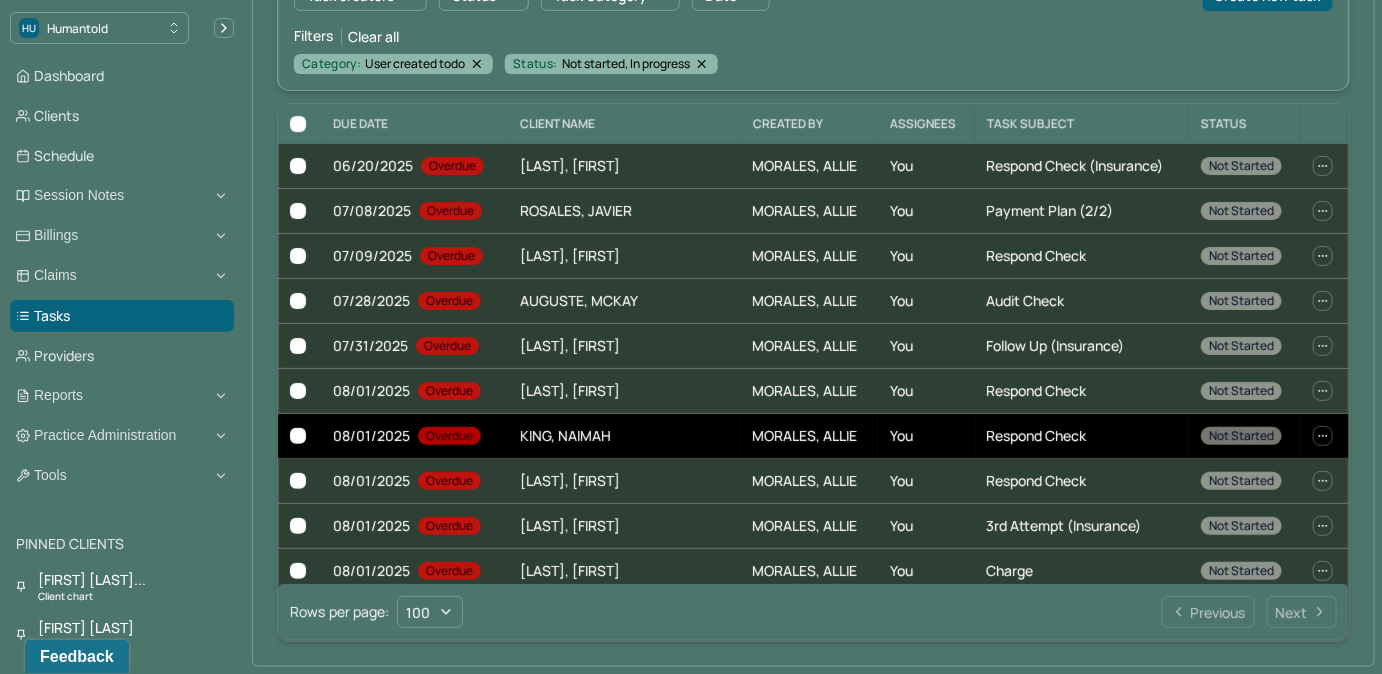 click on "respond check" at bounding box center [1082, 436] 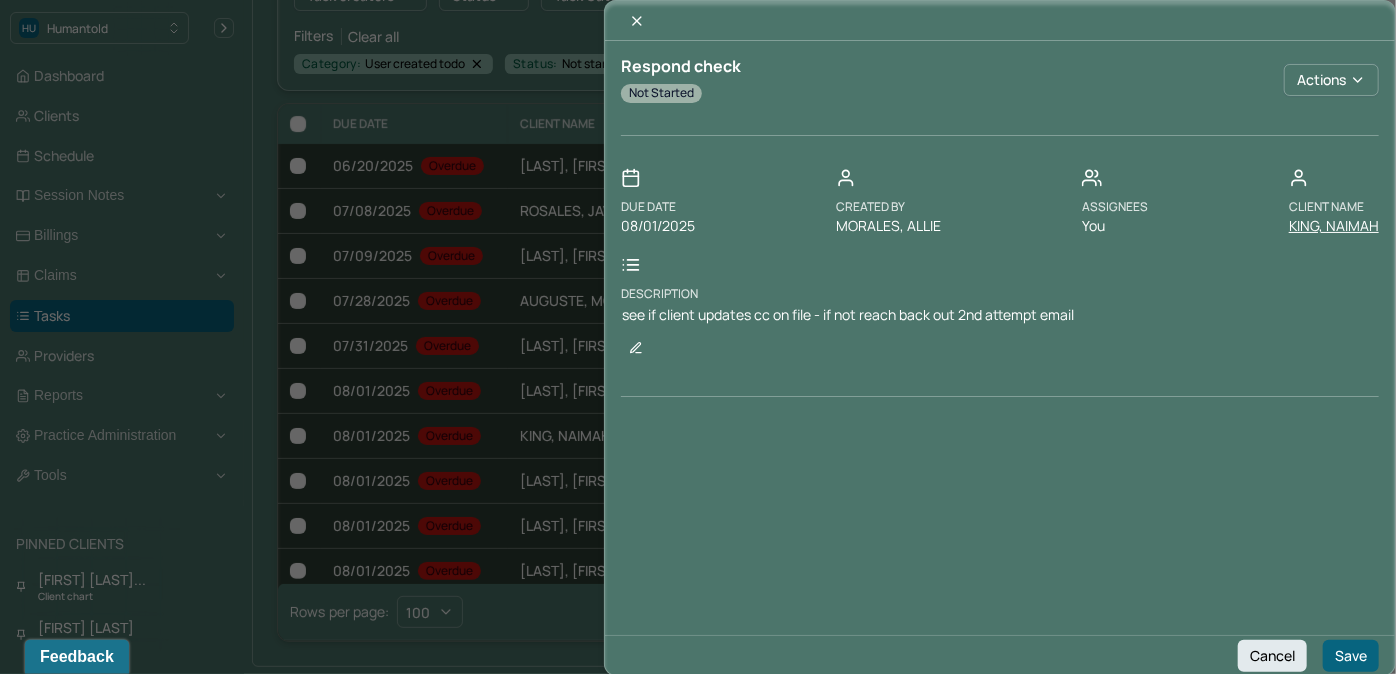 click on "KING, NAIMAH" at bounding box center [1334, 226] 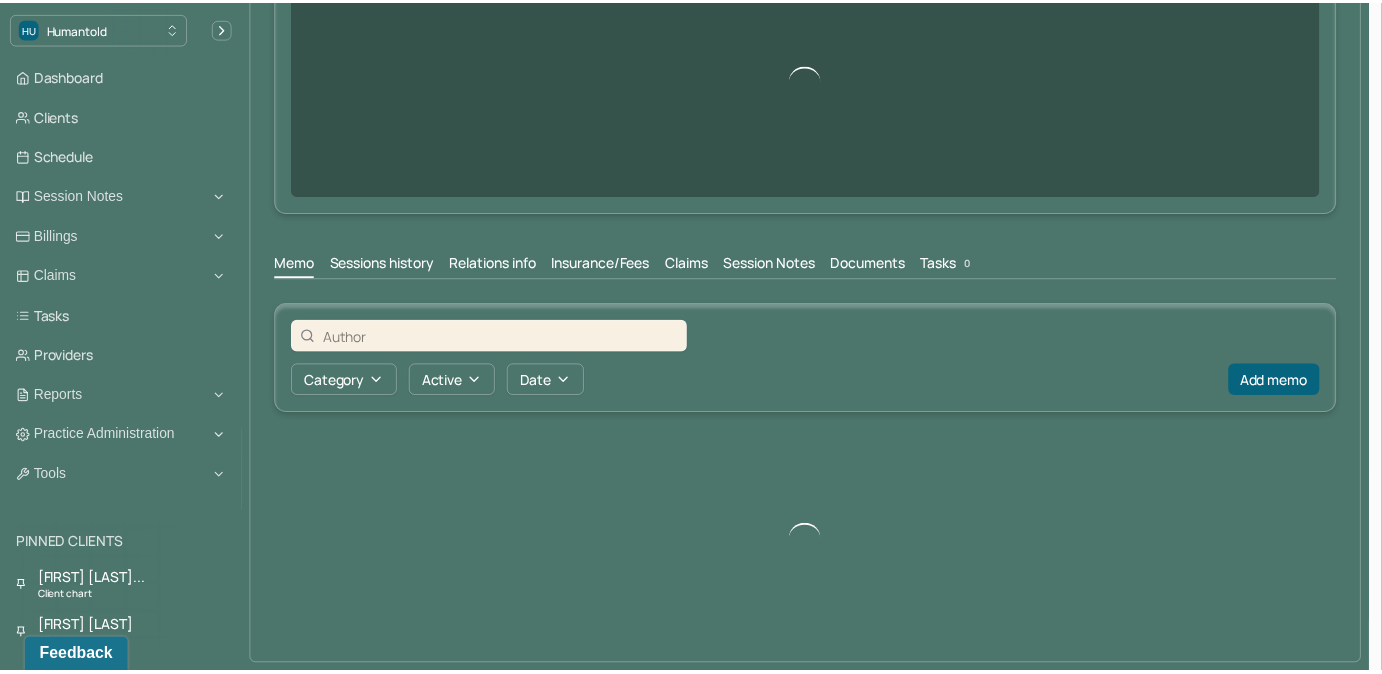 scroll, scrollTop: 0, scrollLeft: 0, axis: both 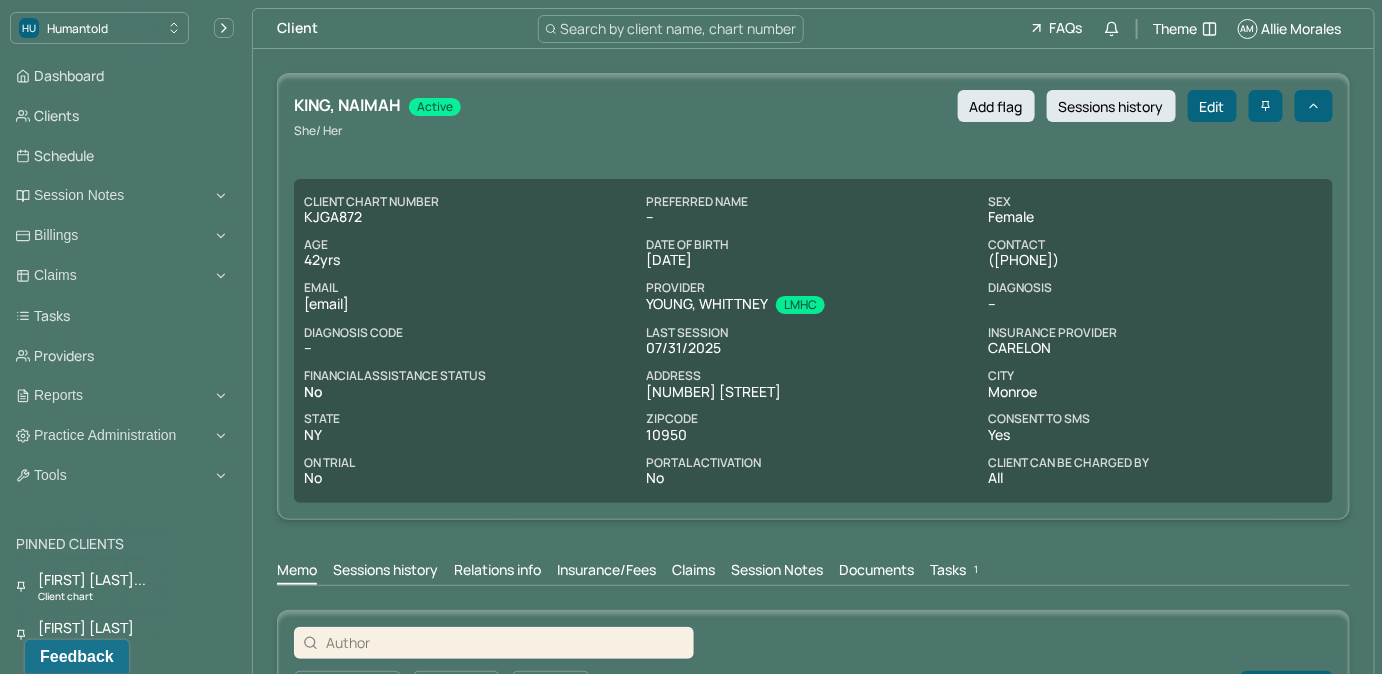click on "Tasks 1" at bounding box center (956, 572) 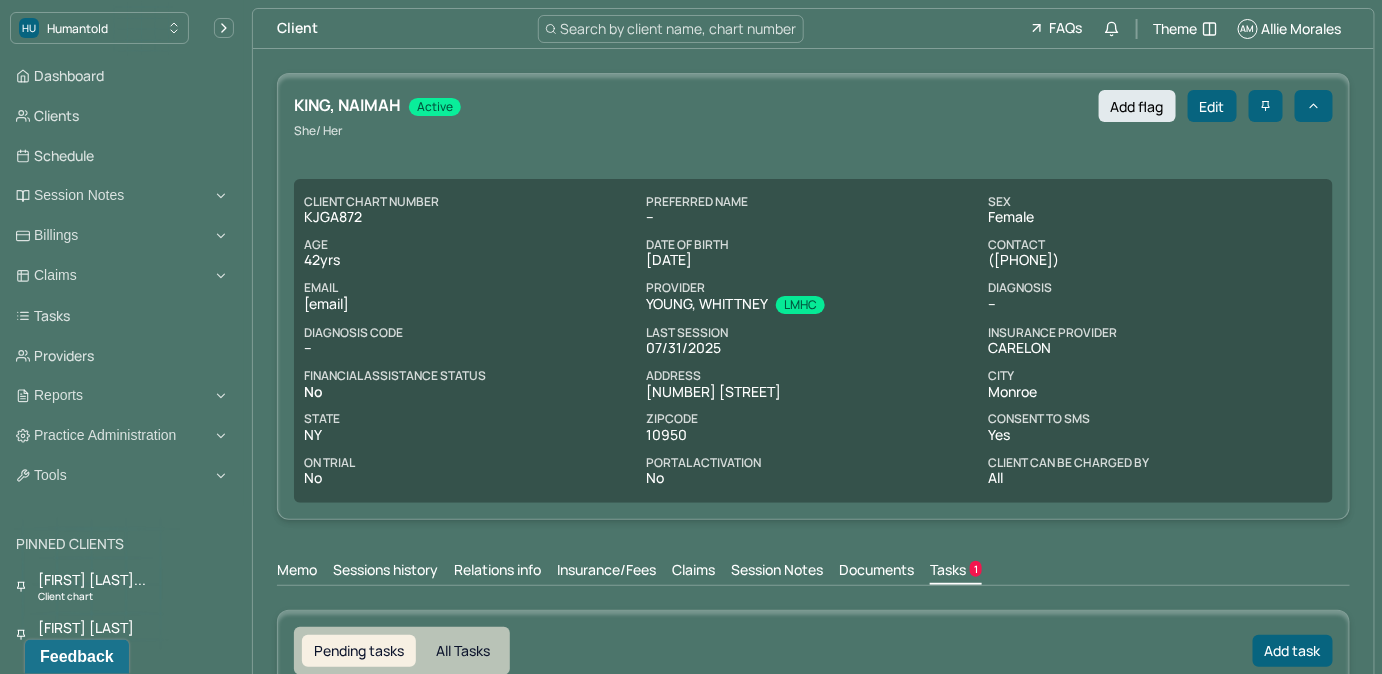 scroll, scrollTop: 0, scrollLeft: 0, axis: both 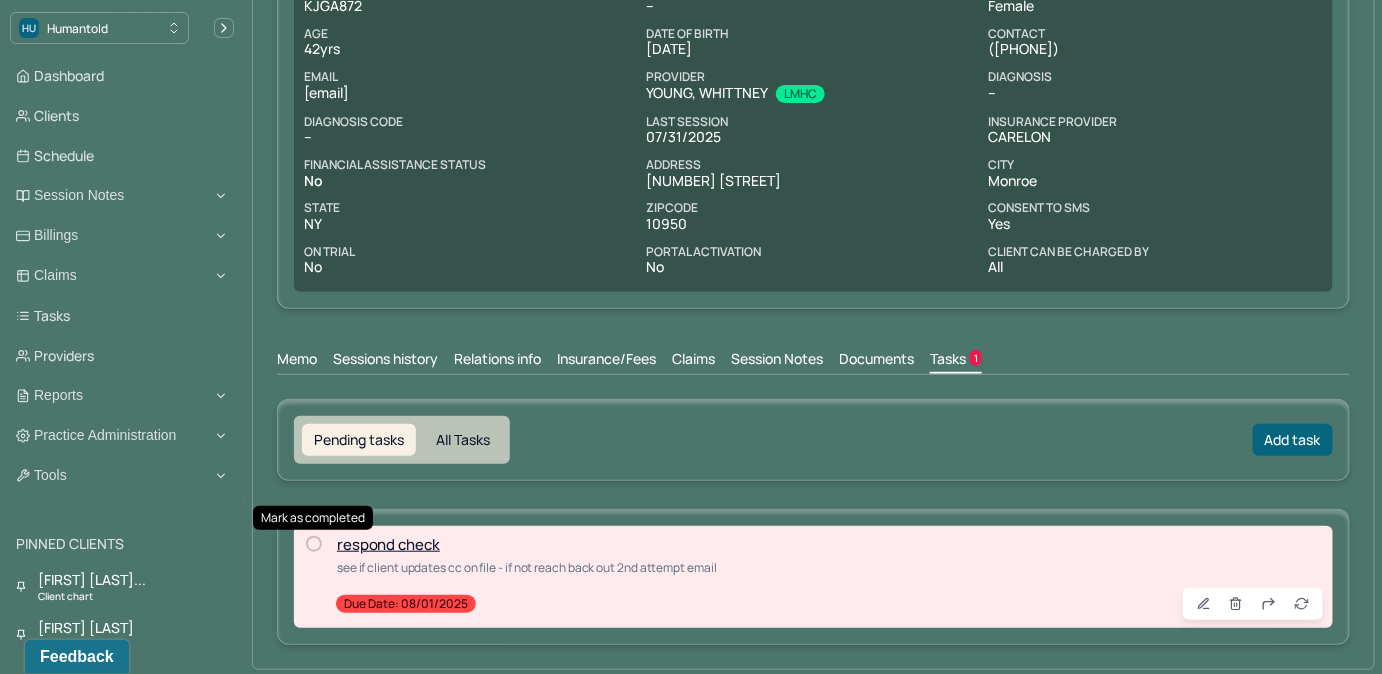 click at bounding box center [314, 544] 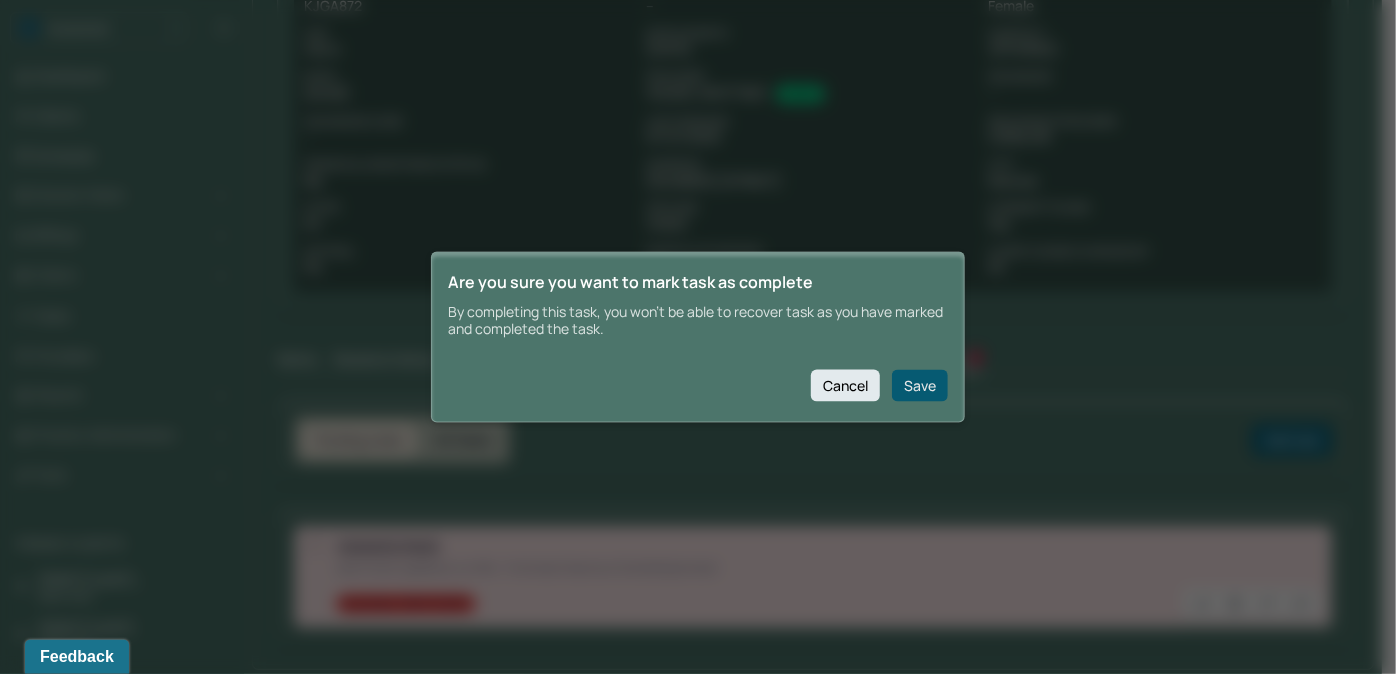 click on "Save" at bounding box center (920, 385) 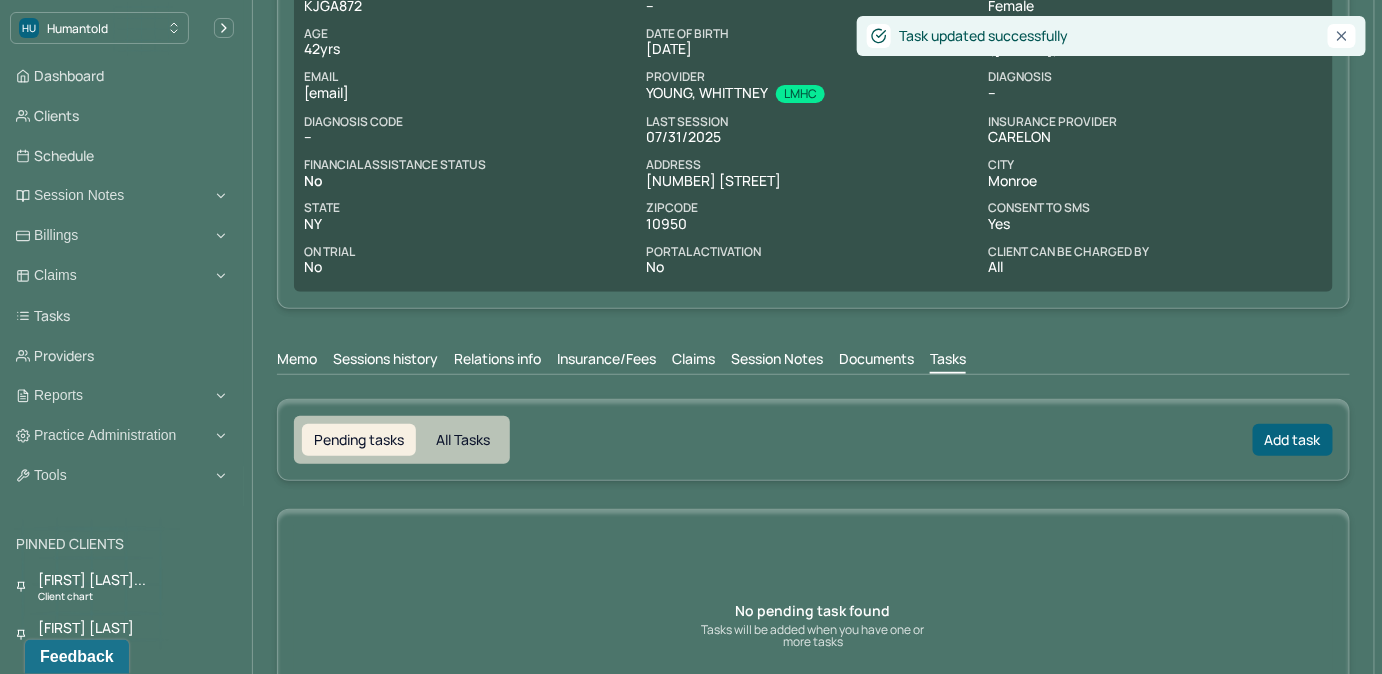 click on "Claims" at bounding box center [693, 361] 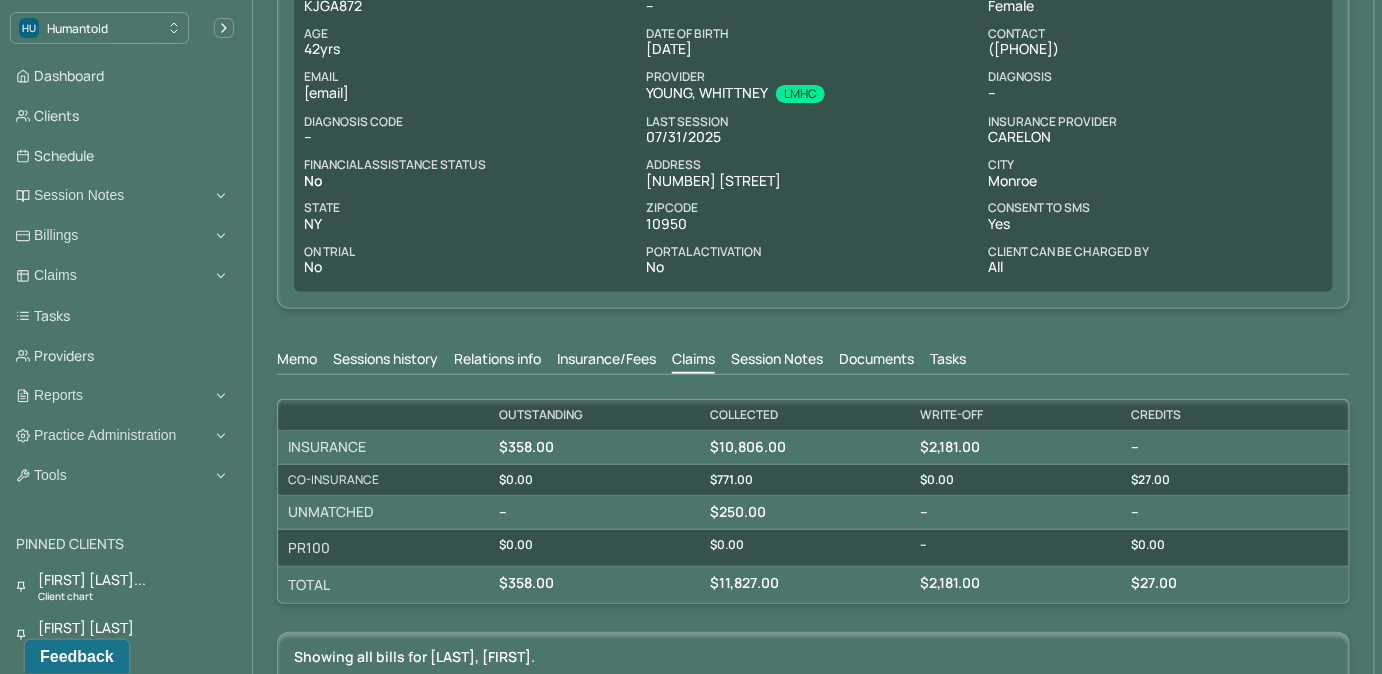 copy on "nqking27@gmail.com" 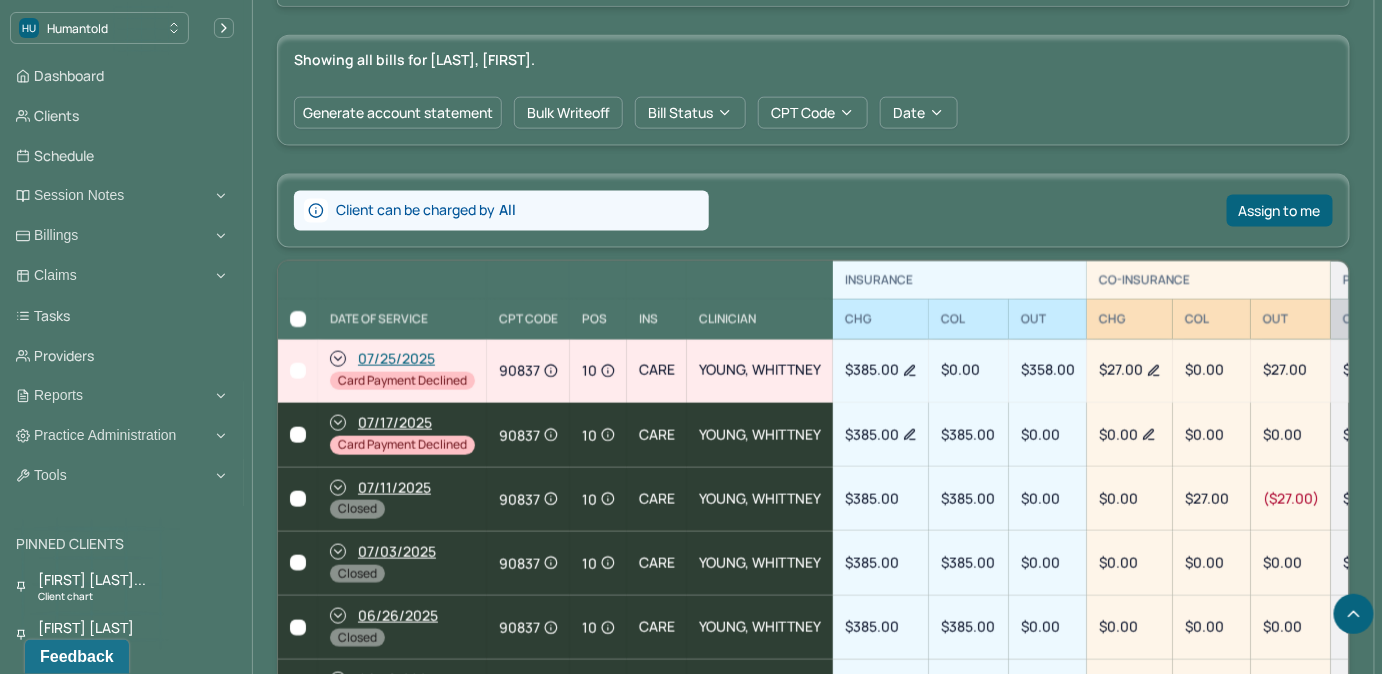 scroll, scrollTop: 938, scrollLeft: 0, axis: vertical 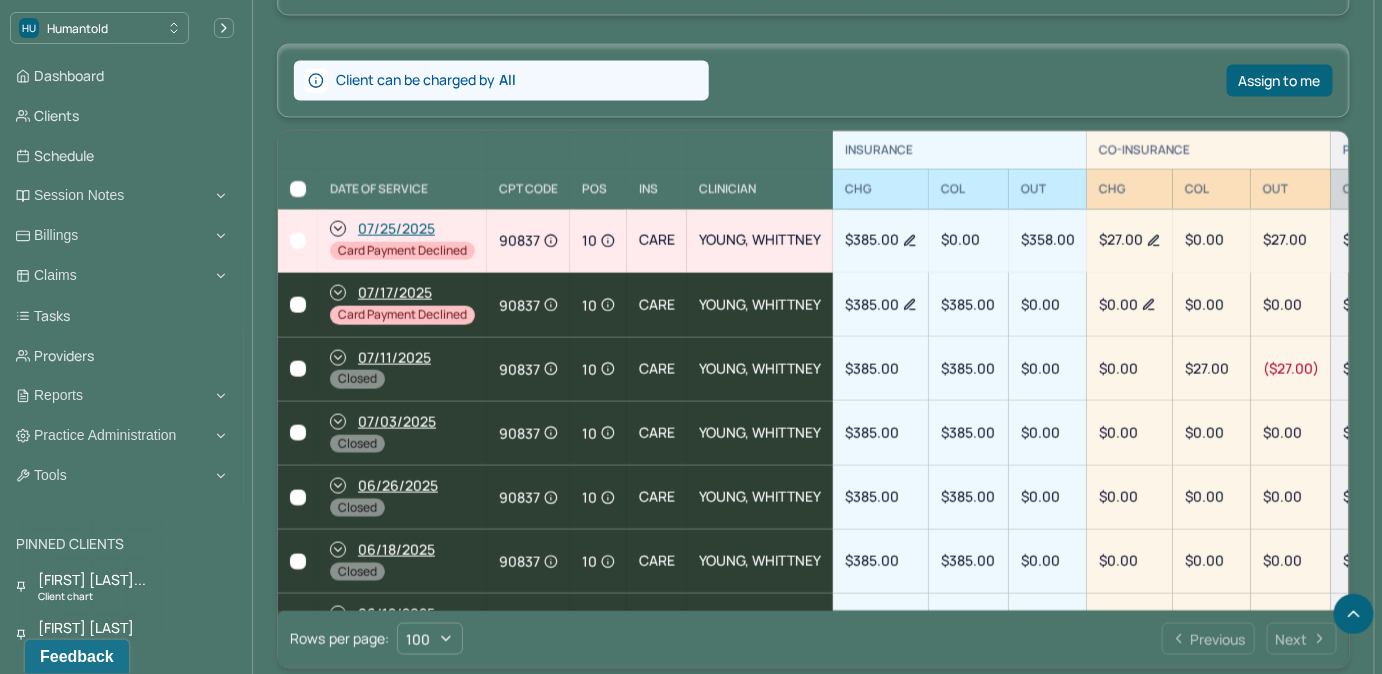 click at bounding box center [298, 305] 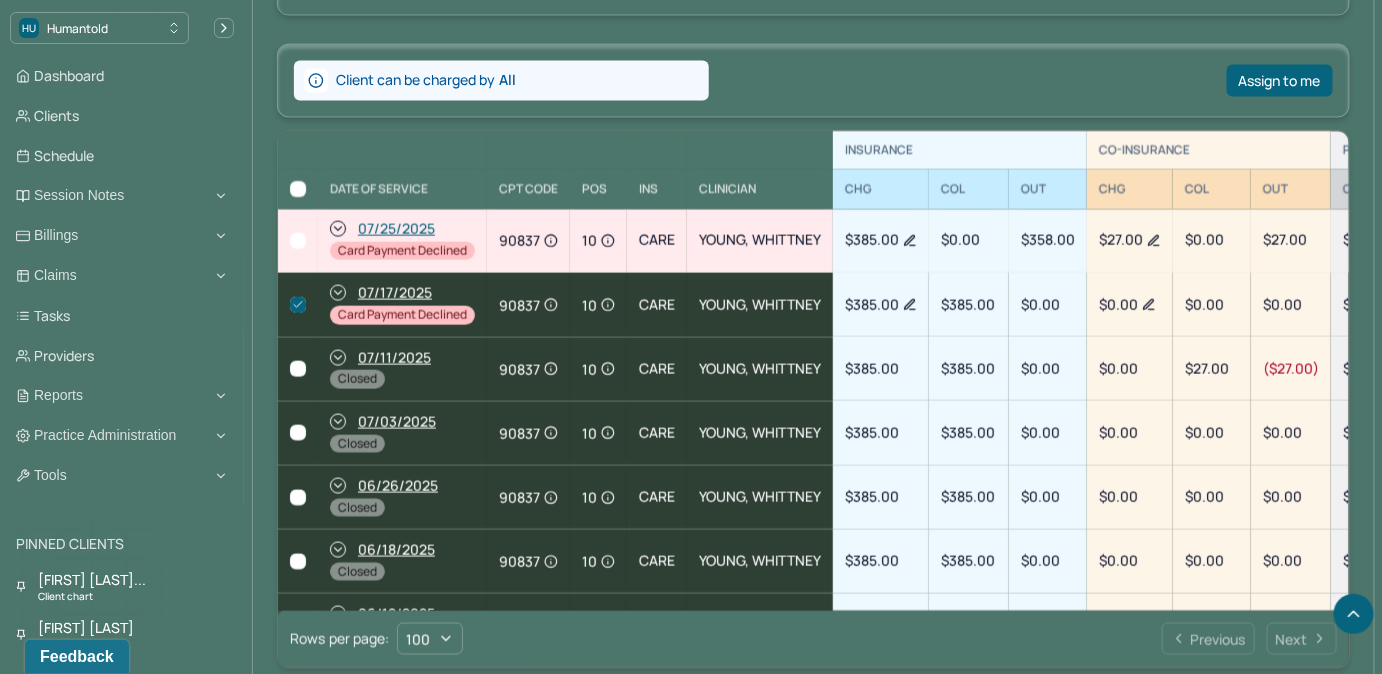 checkbox on "true" 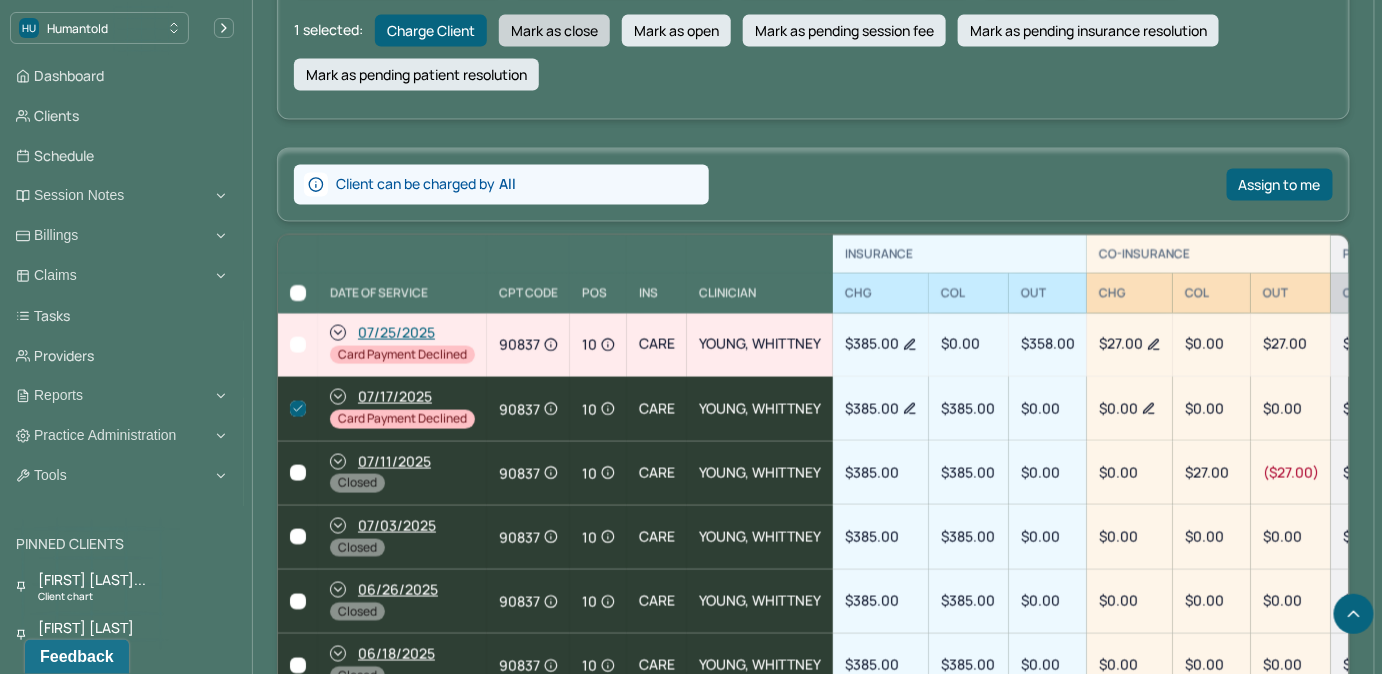 click on "Mark as close" at bounding box center [554, 31] 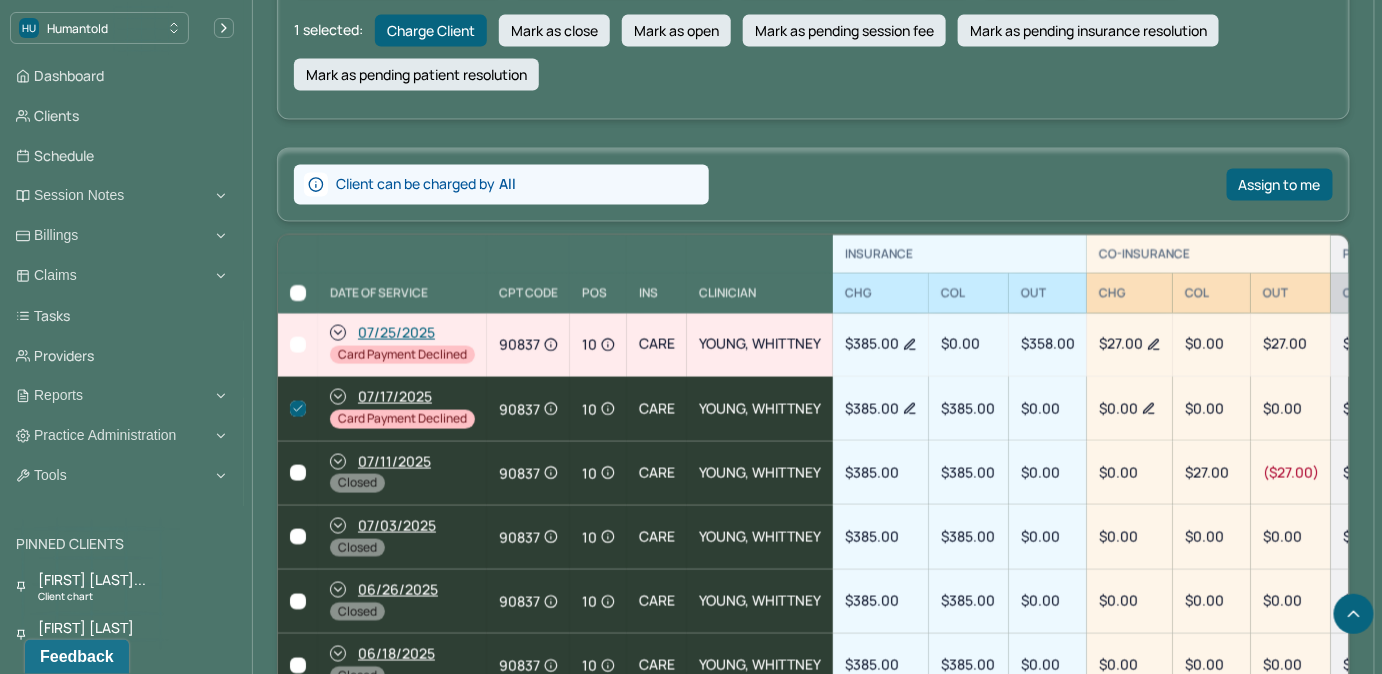 click at bounding box center [298, 345] 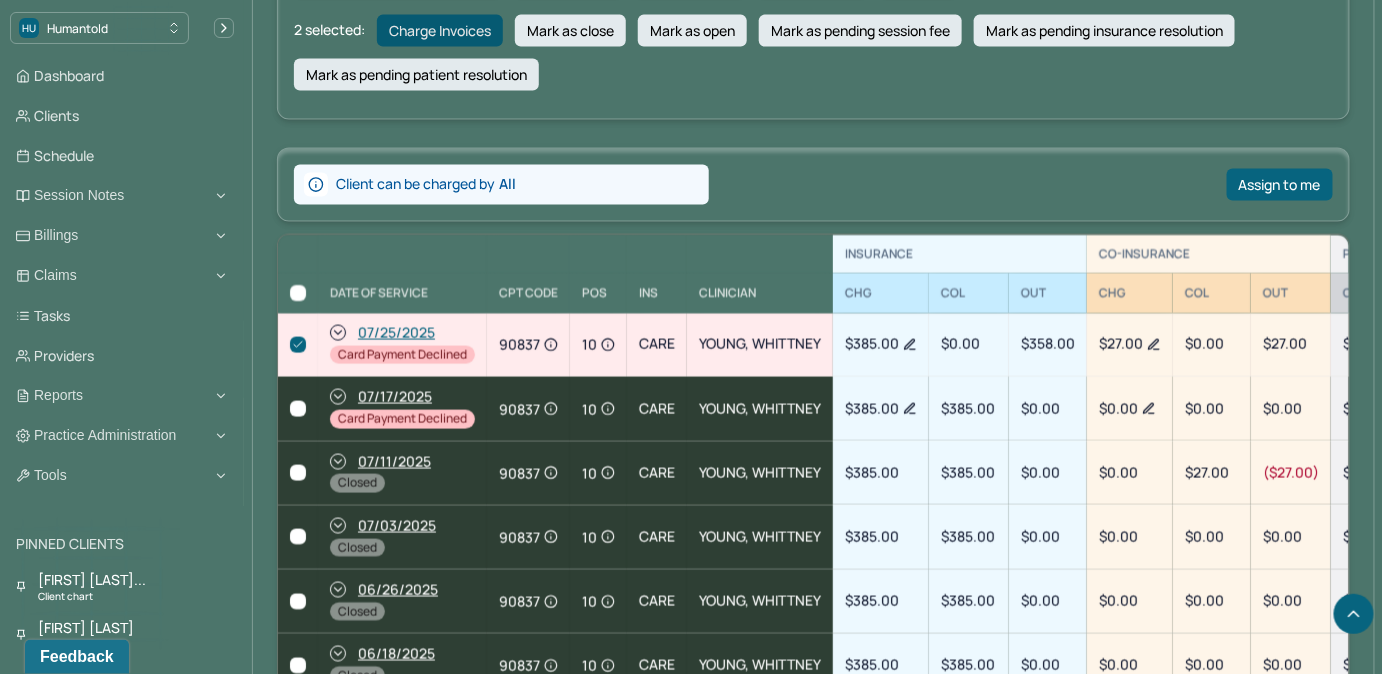 checkbox on "false" 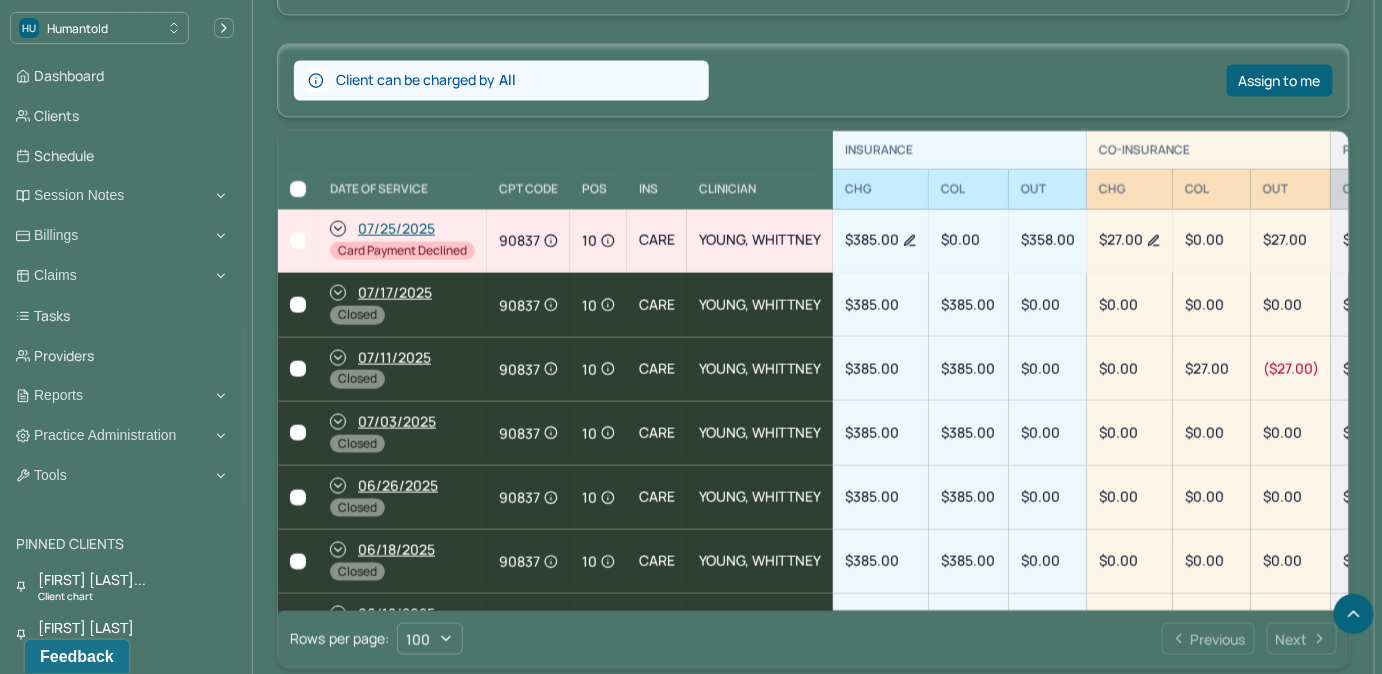 click at bounding box center [298, 241] 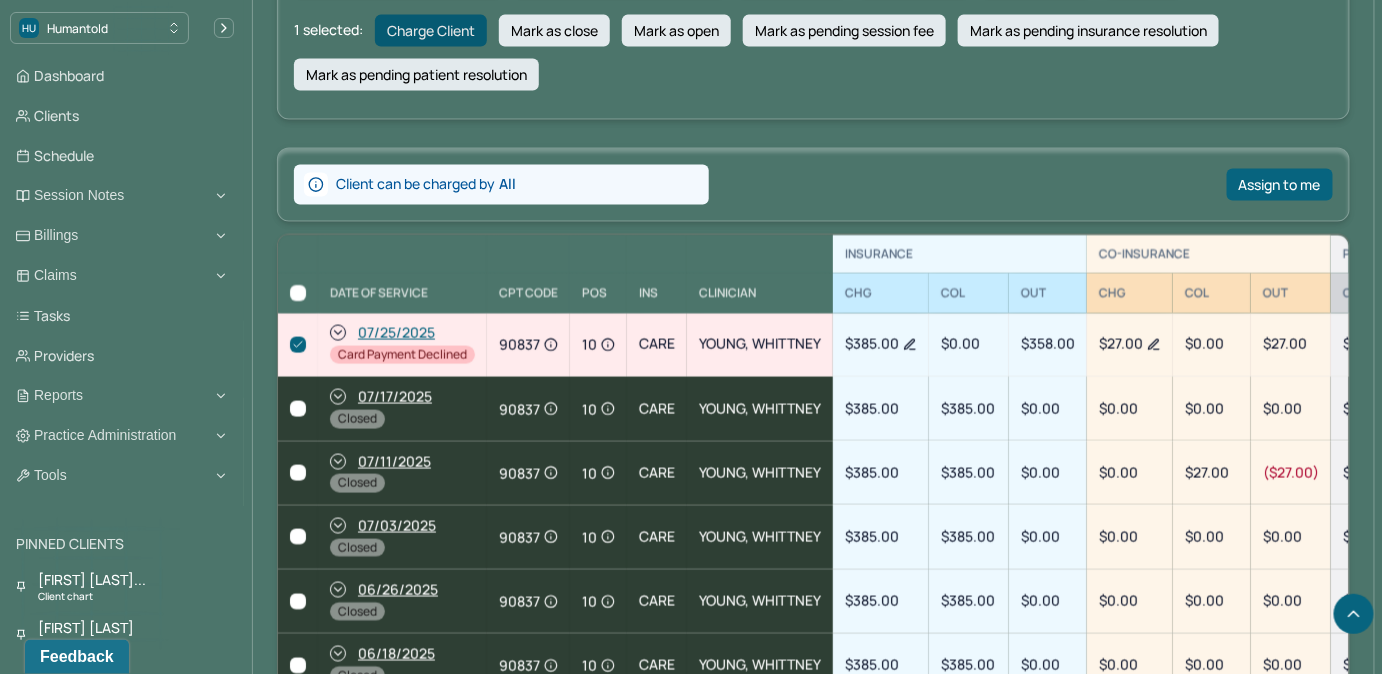 click on "Charge Client" at bounding box center [431, 31] 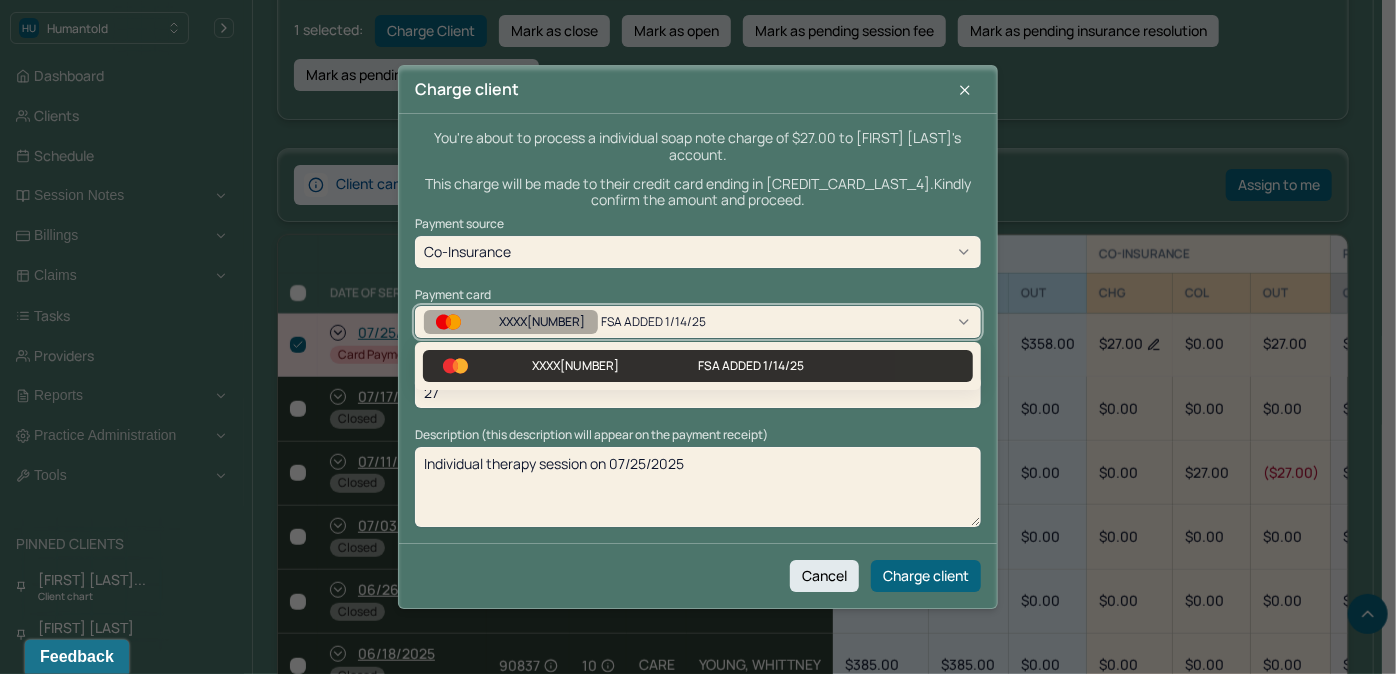 click on "XXXX3015 FSA ADDED 1/14/25" at bounding box center [578, 322] 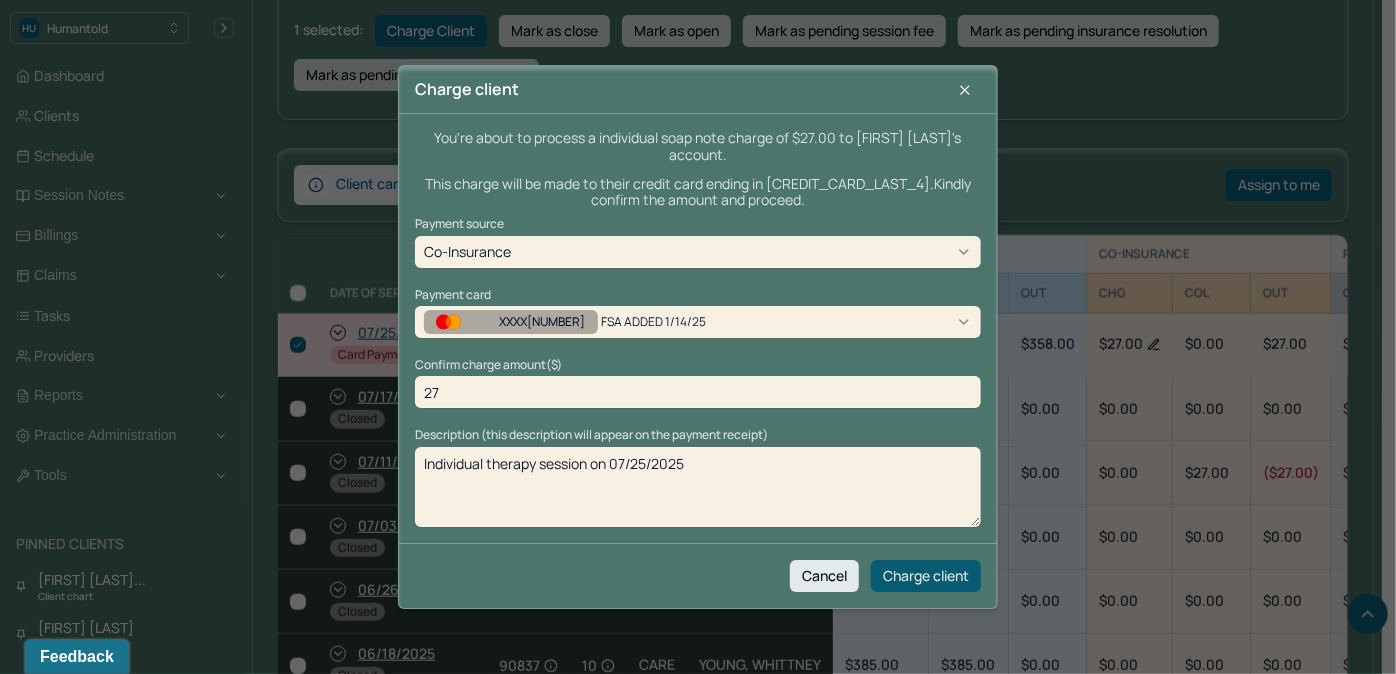 click on "Charge client" at bounding box center (926, 576) 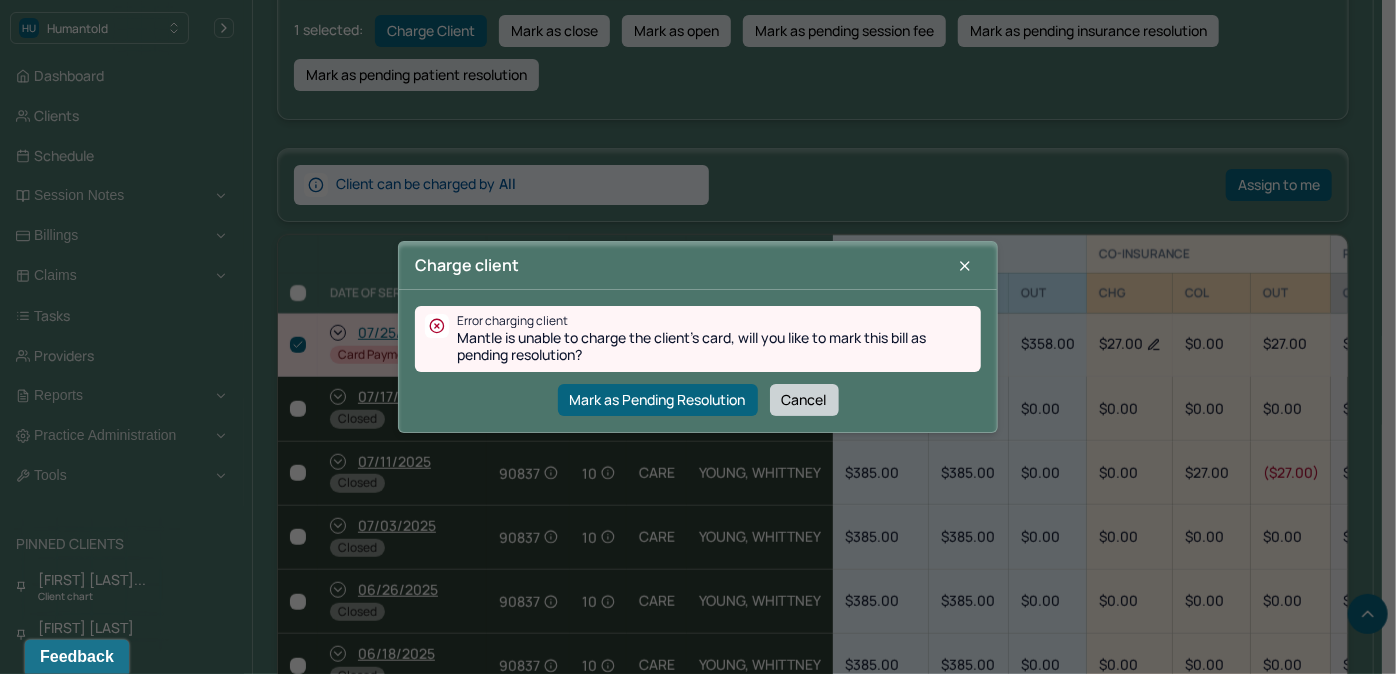 click on "Cancel" at bounding box center (804, 400) 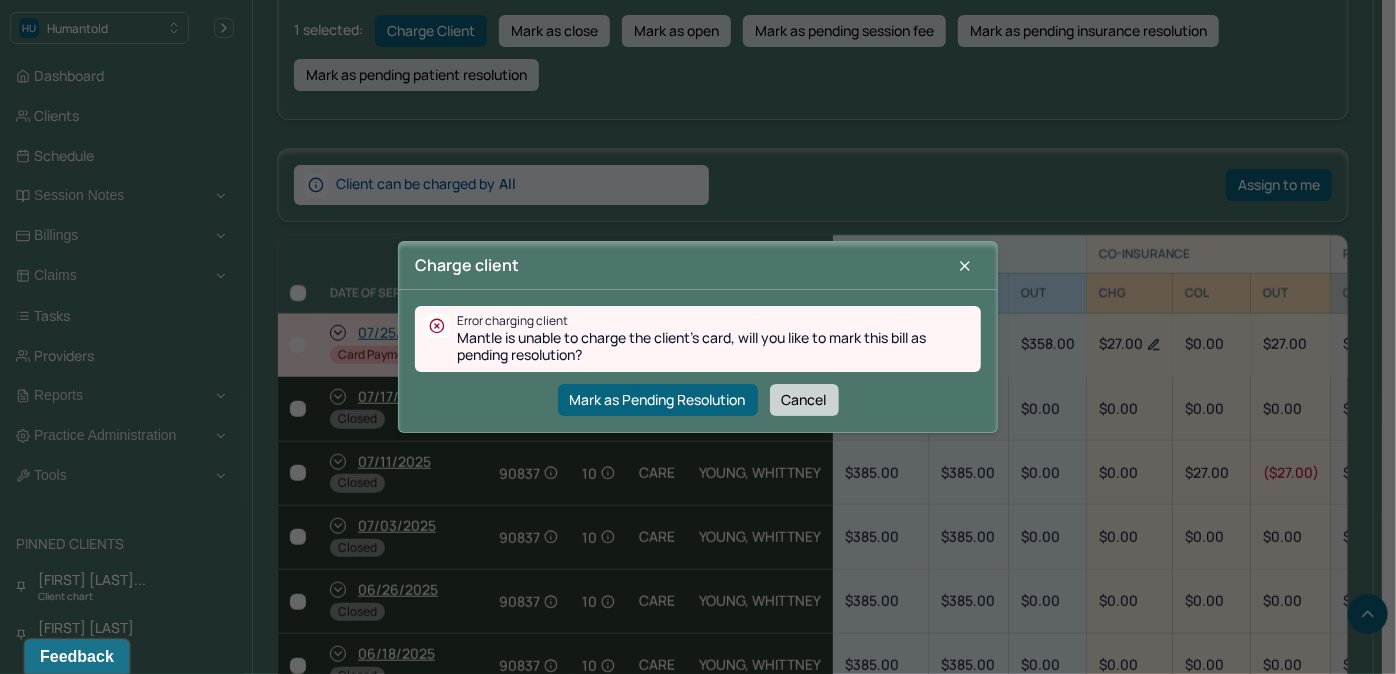 checkbox on "false" 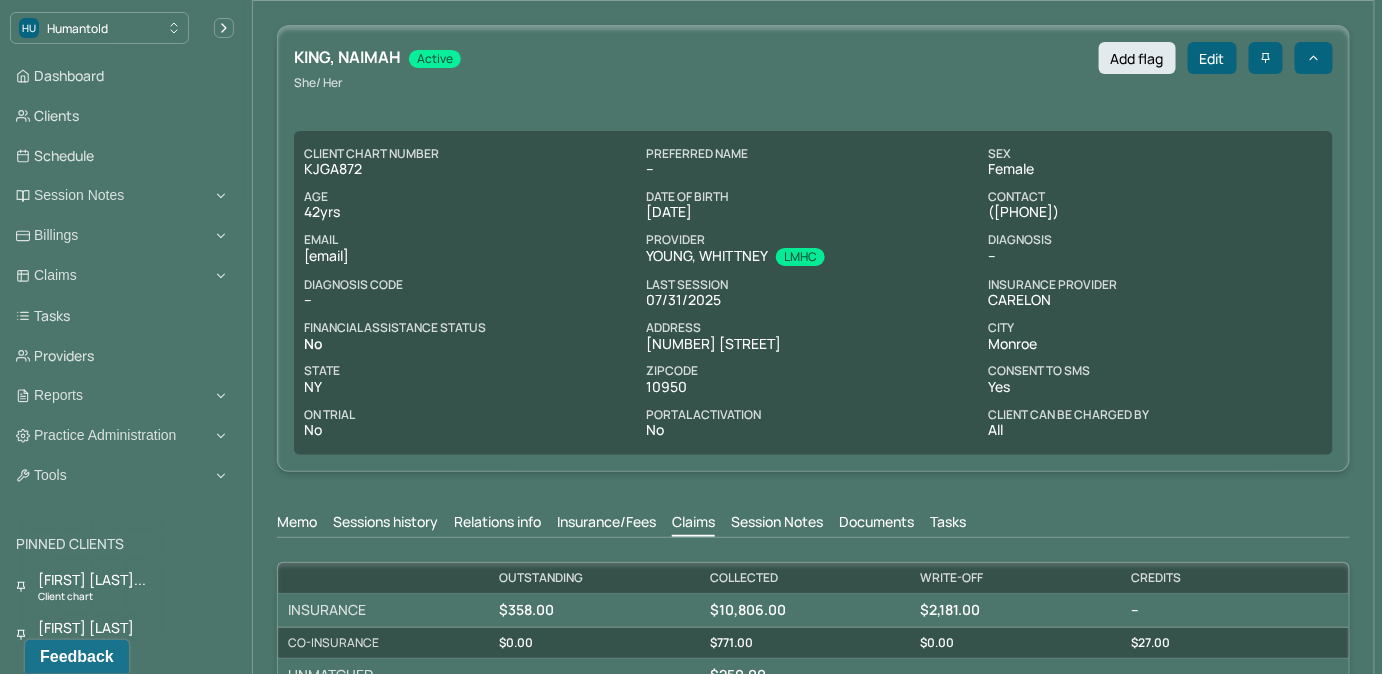 scroll, scrollTop: 29, scrollLeft: 0, axis: vertical 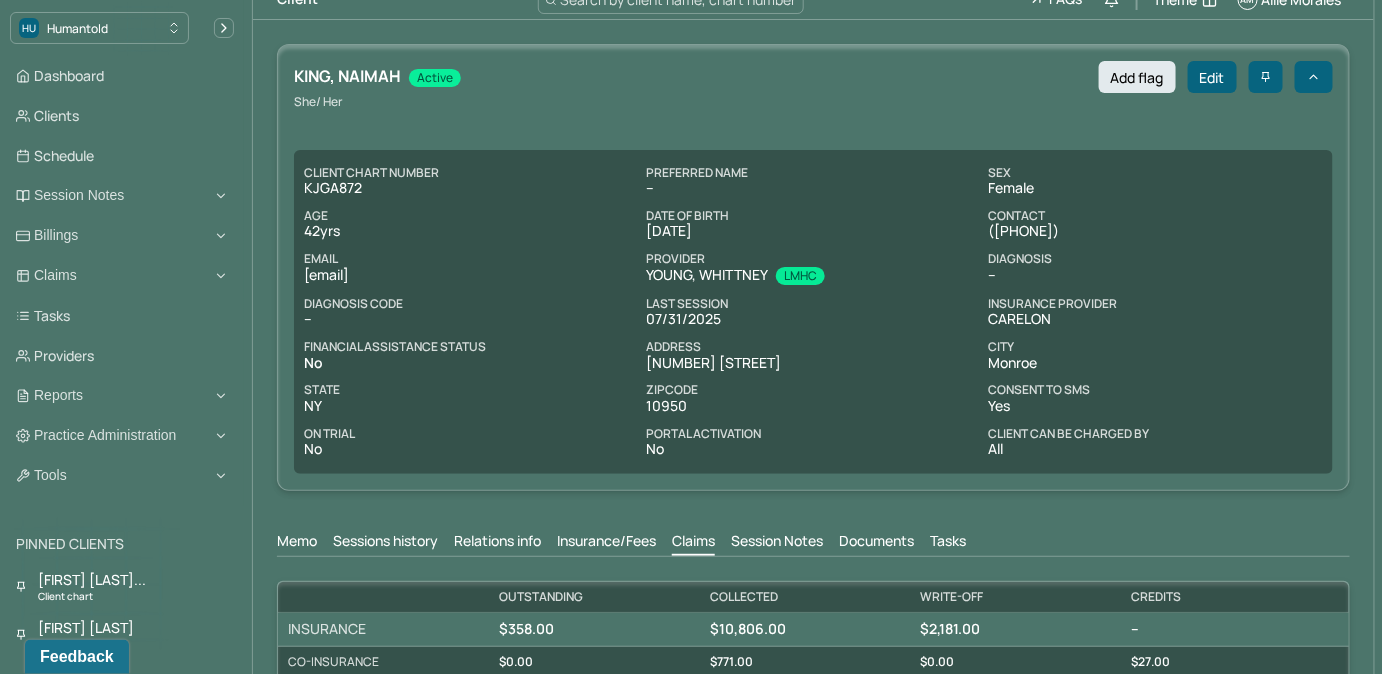 copy on "(917) 683-8334" 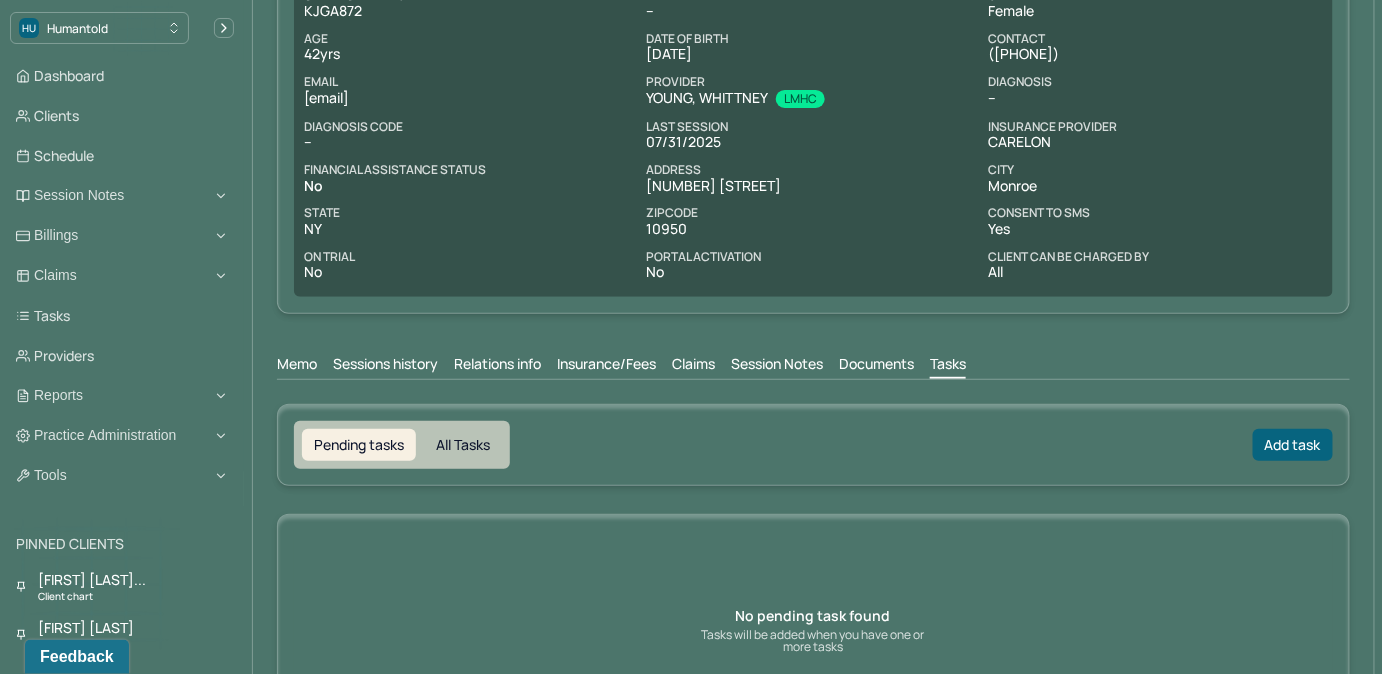 scroll, scrollTop: 211, scrollLeft: 0, axis: vertical 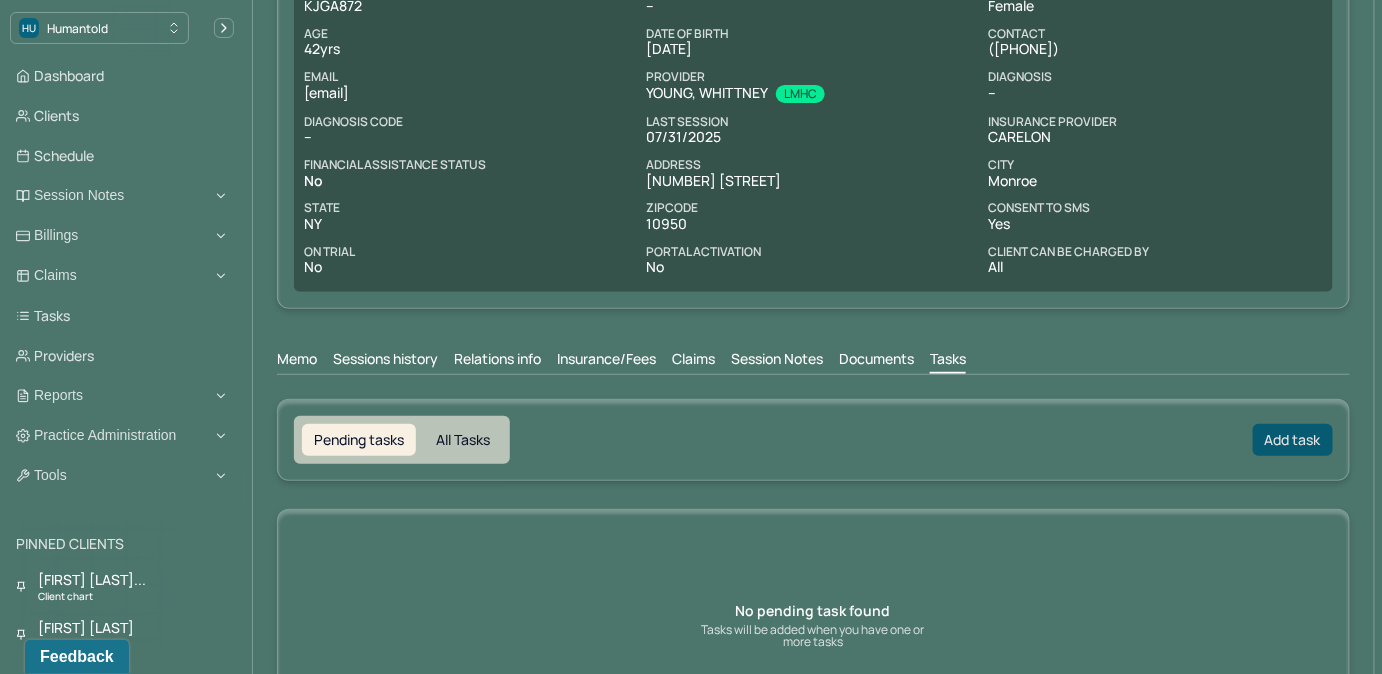 click on "Add task" at bounding box center [1293, 440] 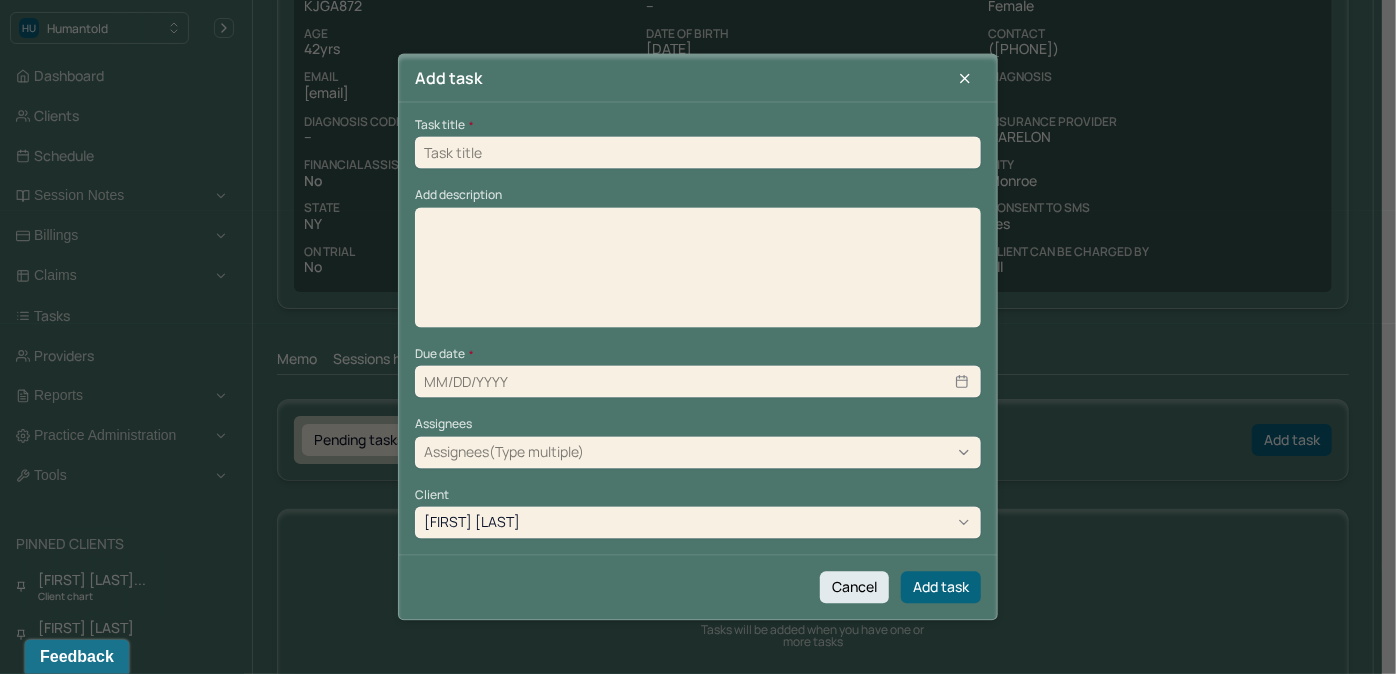 click at bounding box center [698, 153] 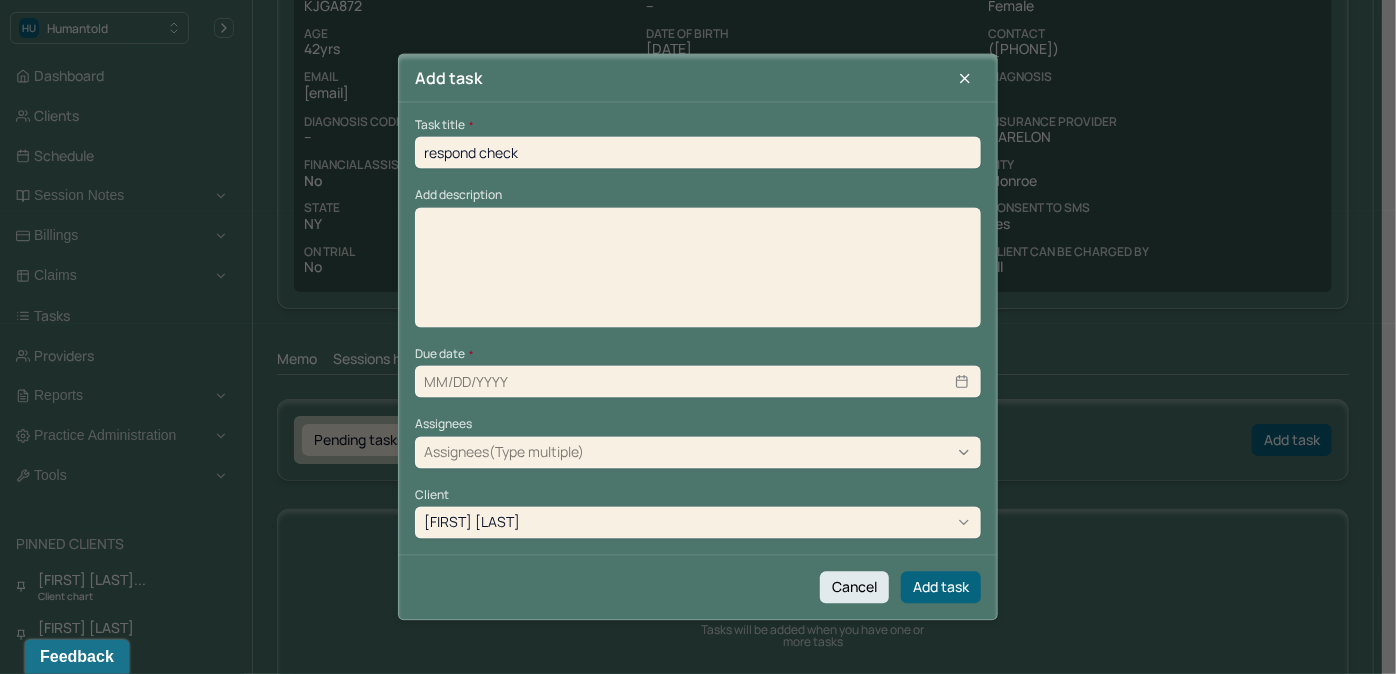 type on "08/04/2025" 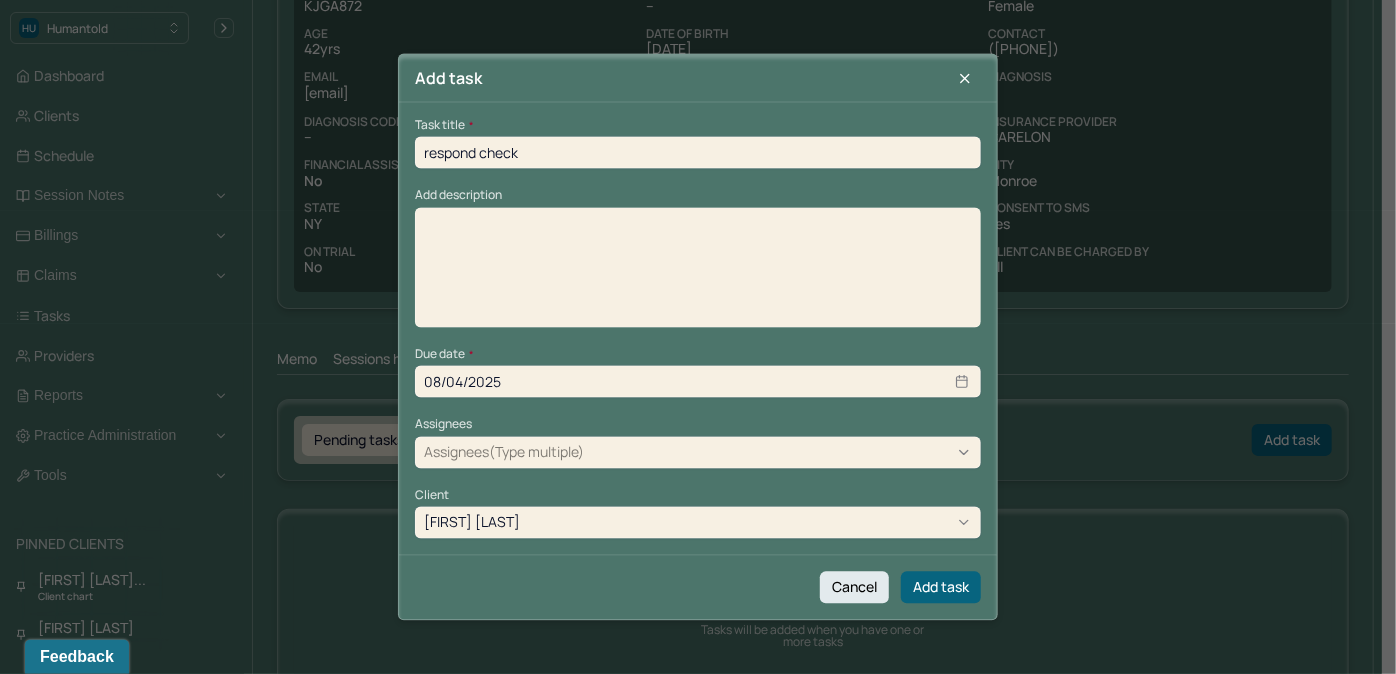 click at bounding box center [698, 274] 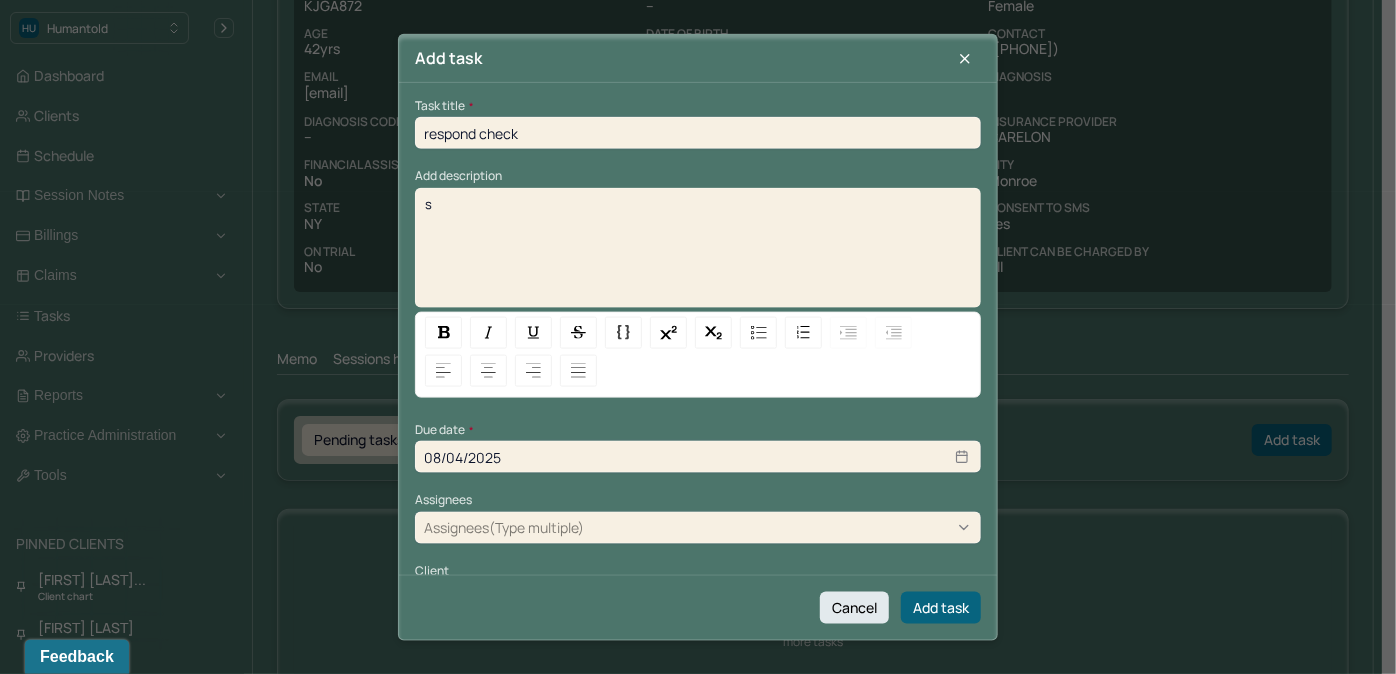 type 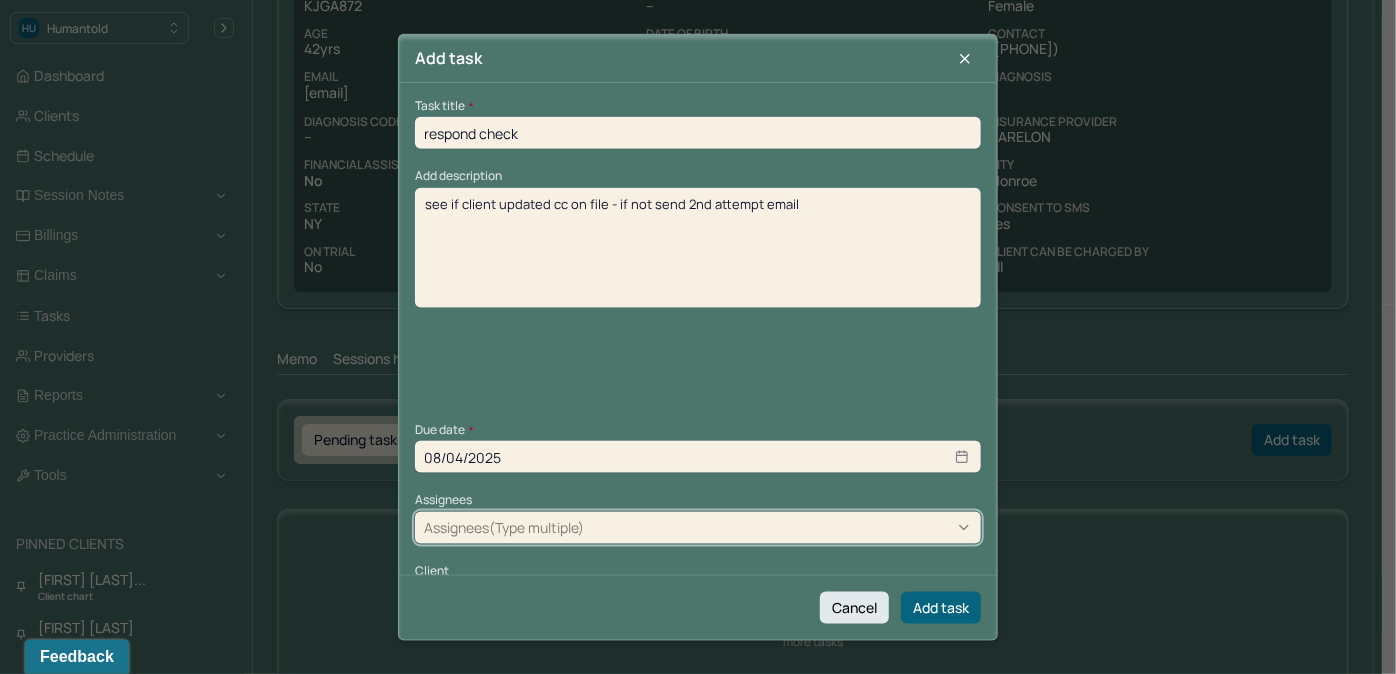 click at bounding box center (780, 527) 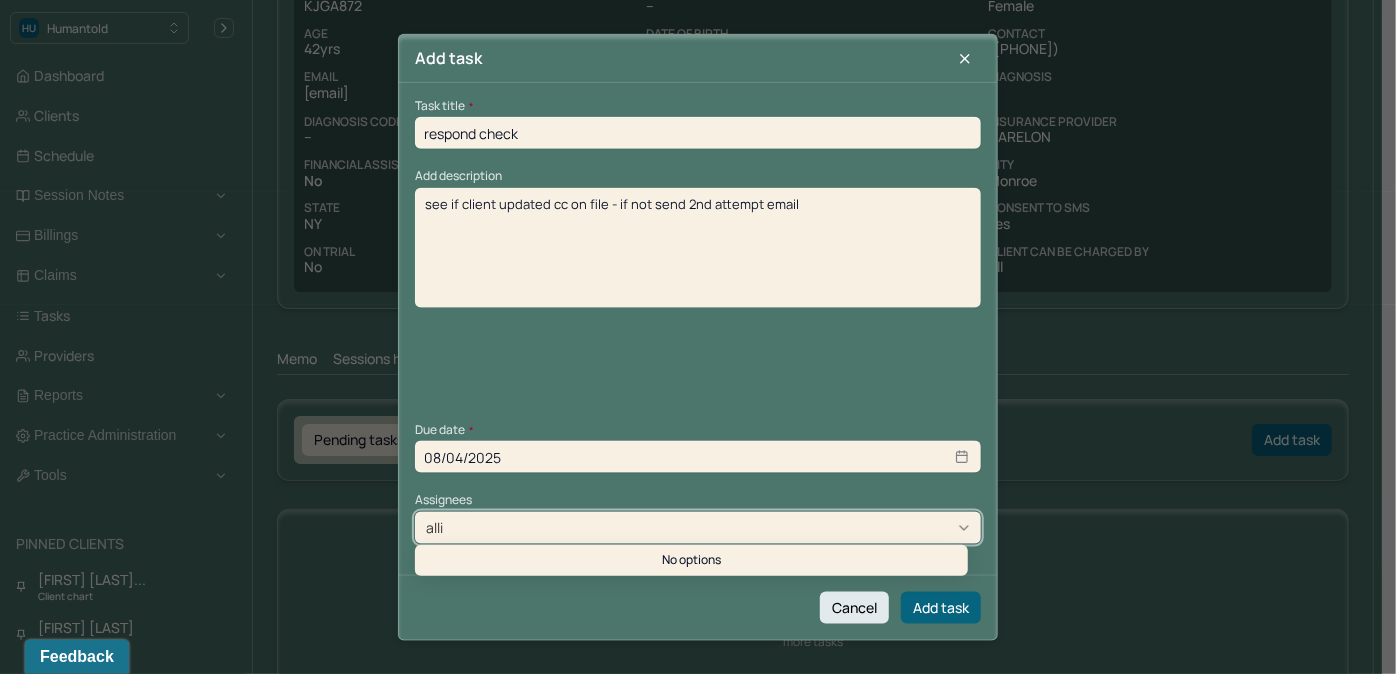 type on "allie" 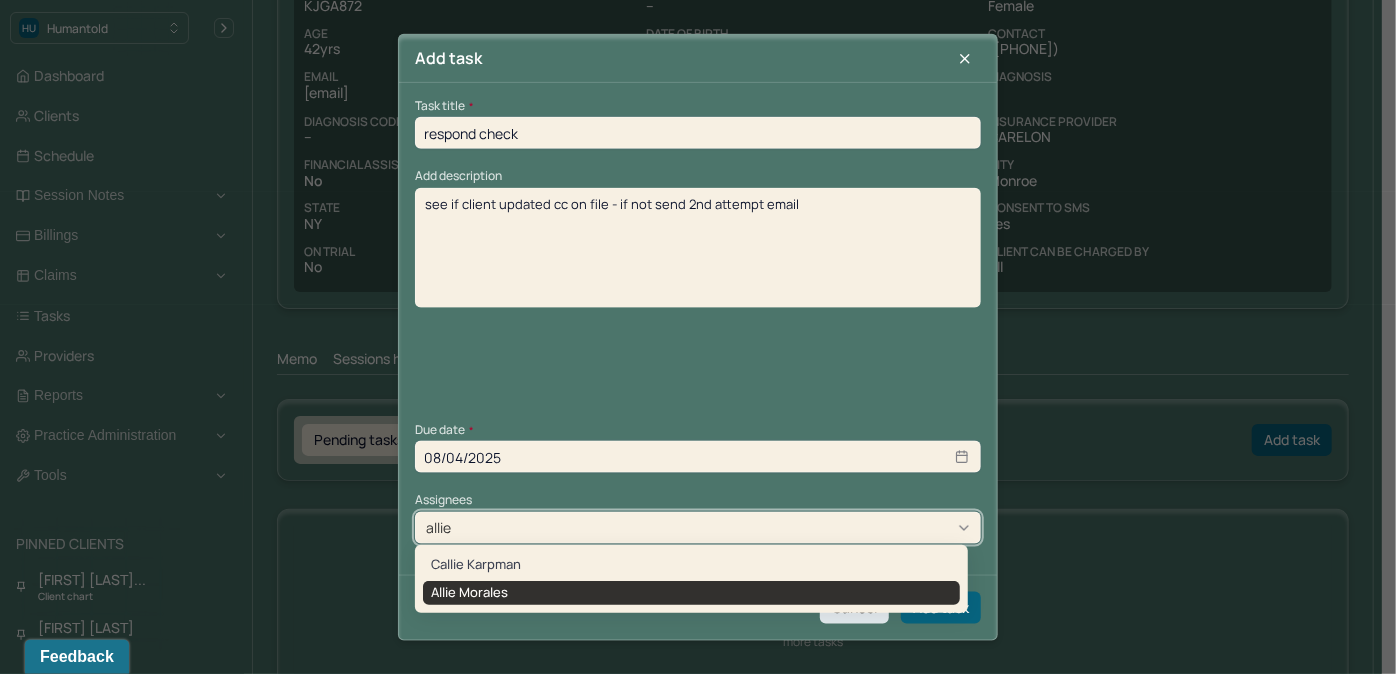 click on "Allie Morales" at bounding box center [691, 593] 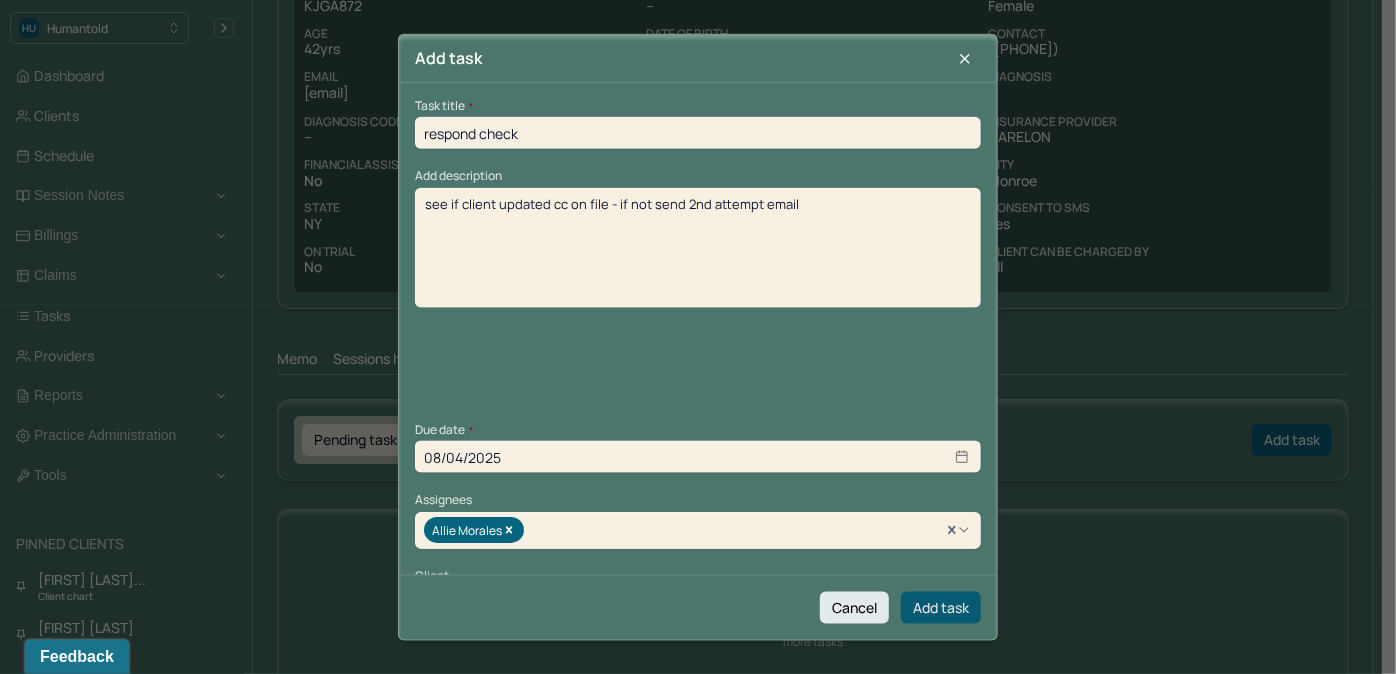 click on "Add task" at bounding box center [941, 607] 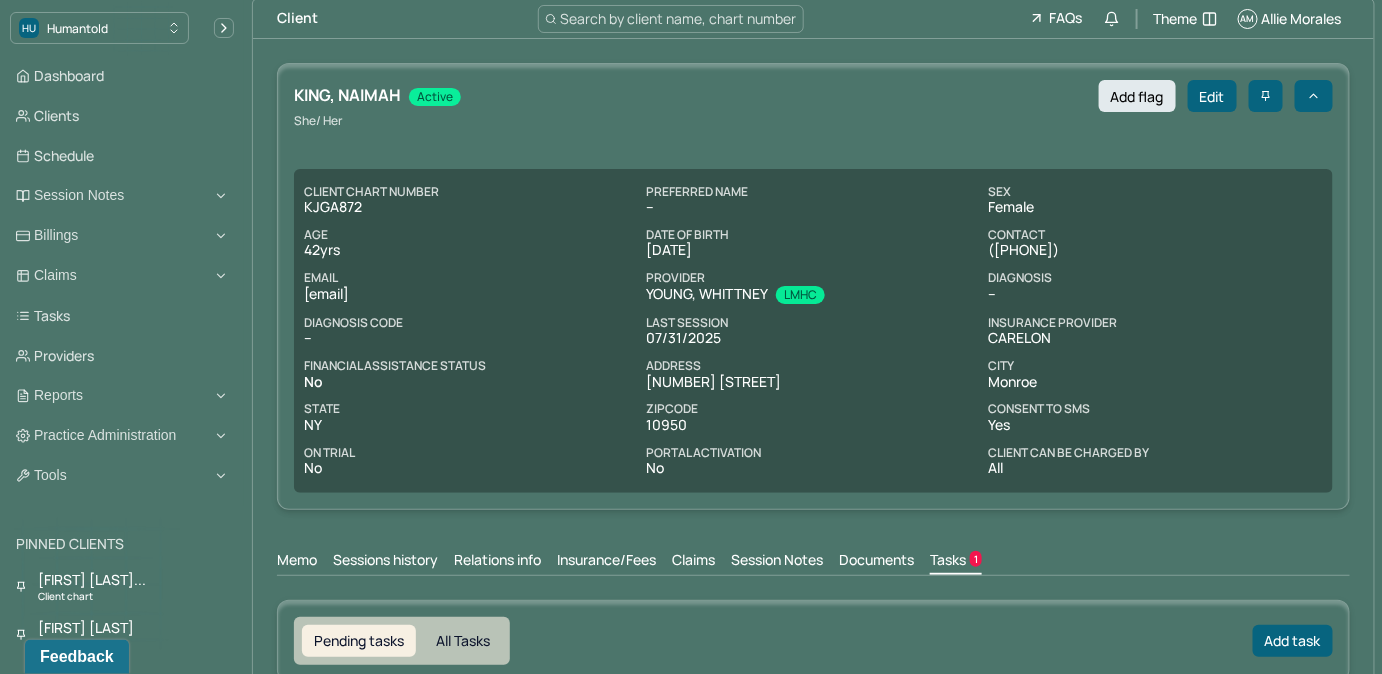 scroll, scrollTop: 0, scrollLeft: 0, axis: both 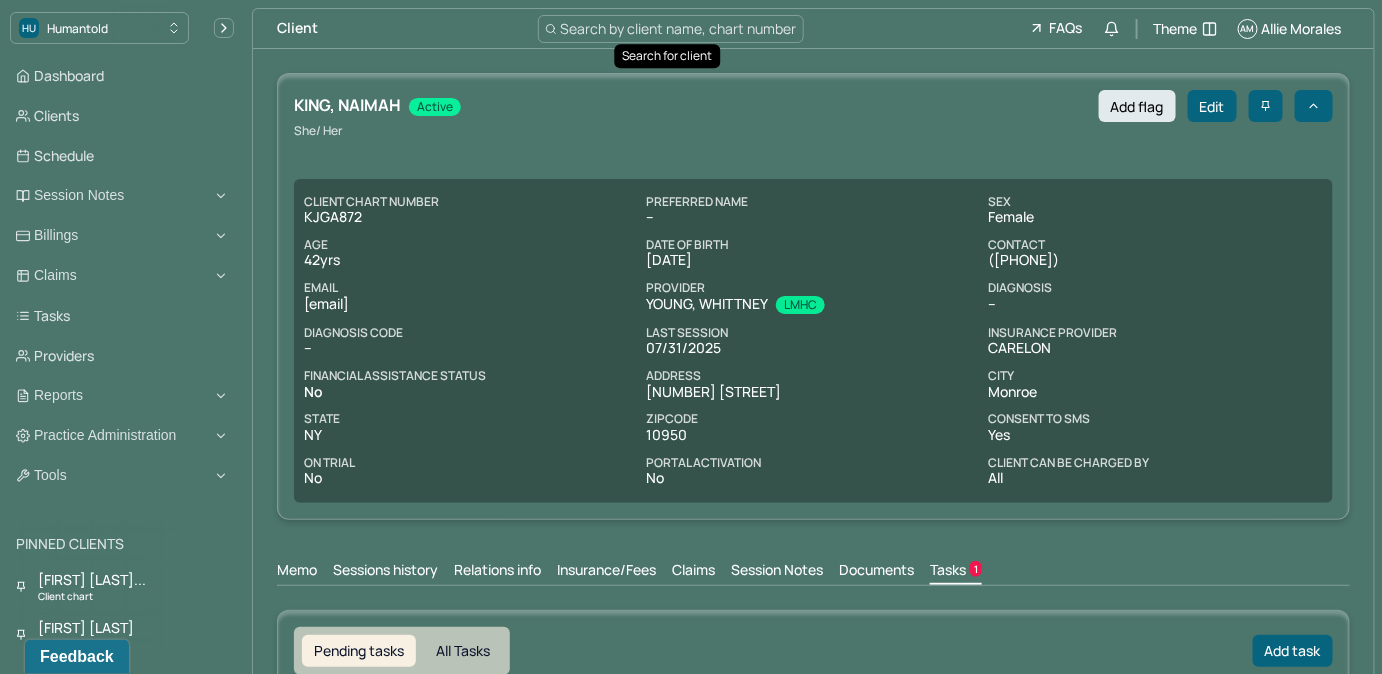 click on "Search by client name, chart number" at bounding box center (679, 28) 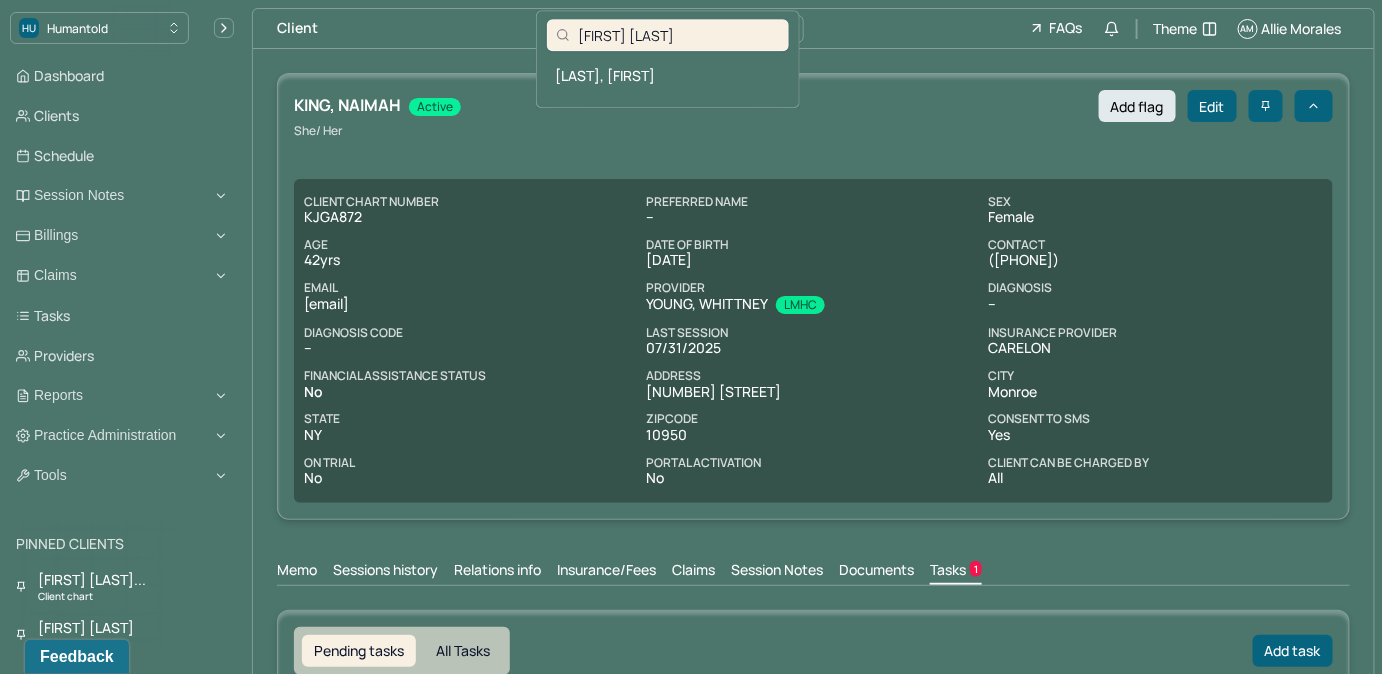 type on "Jessie Rothenberg" 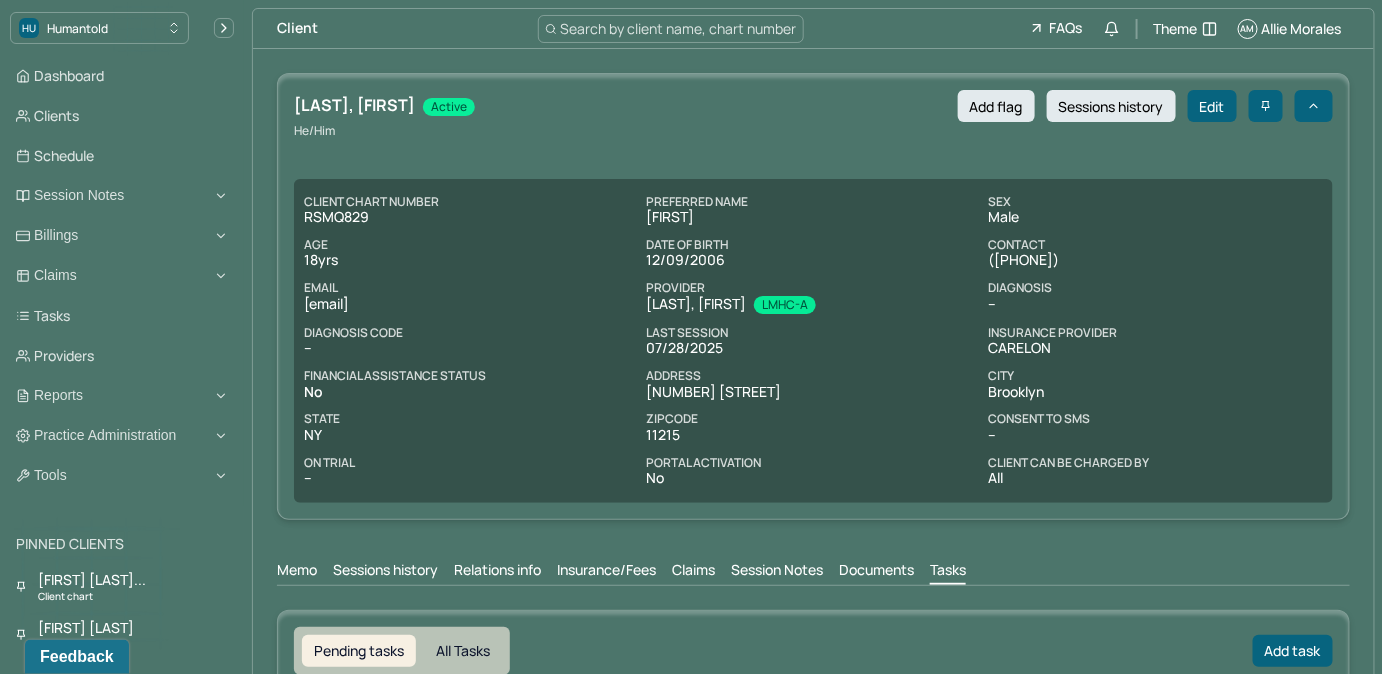 click on "Claims" at bounding box center (693, 572) 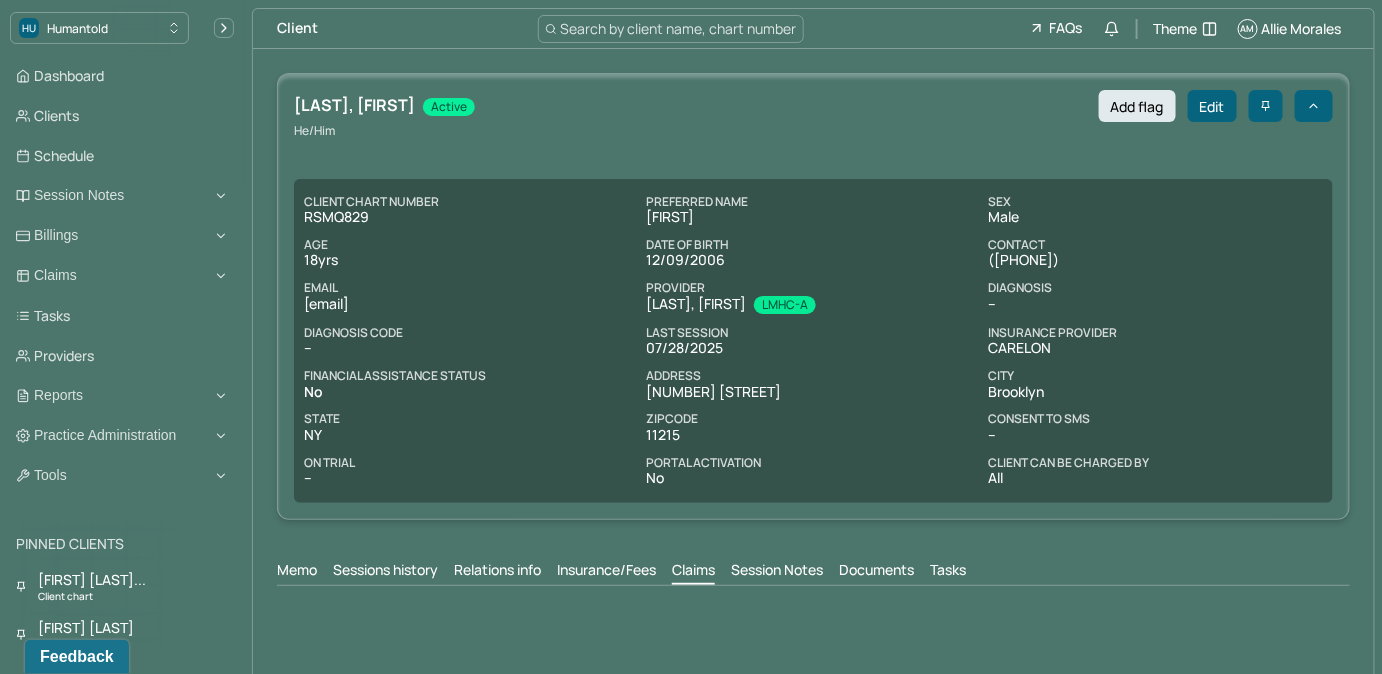 scroll, scrollTop: 0, scrollLeft: 0, axis: both 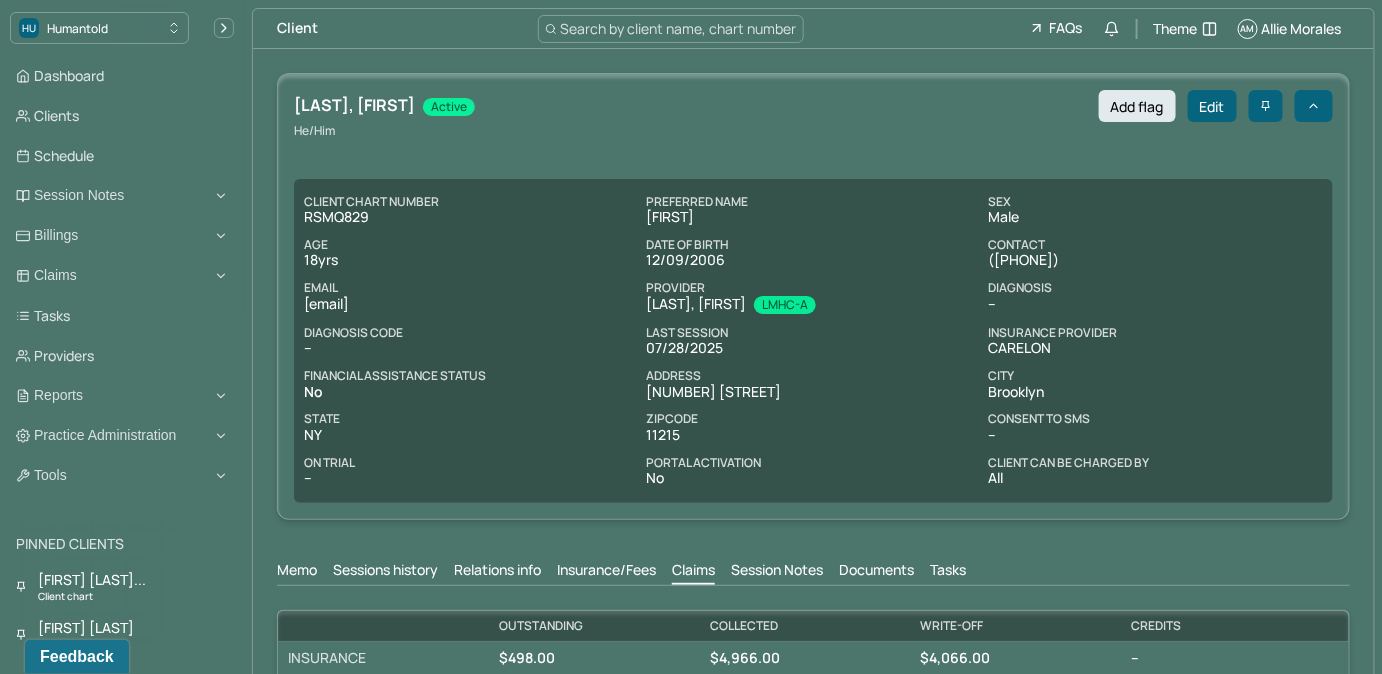 drag, startPoint x: 979, startPoint y: 258, endPoint x: 1077, endPoint y: 260, distance: 98.02041 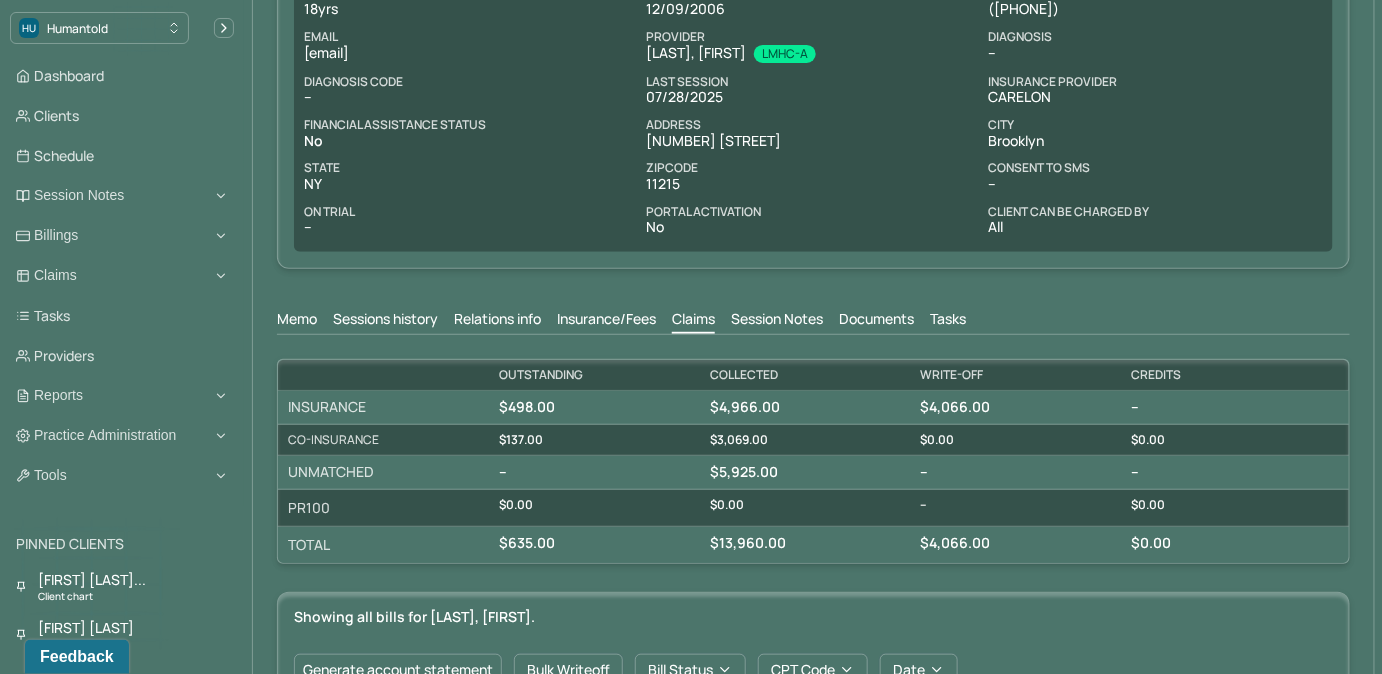 scroll, scrollTop: 0, scrollLeft: 0, axis: both 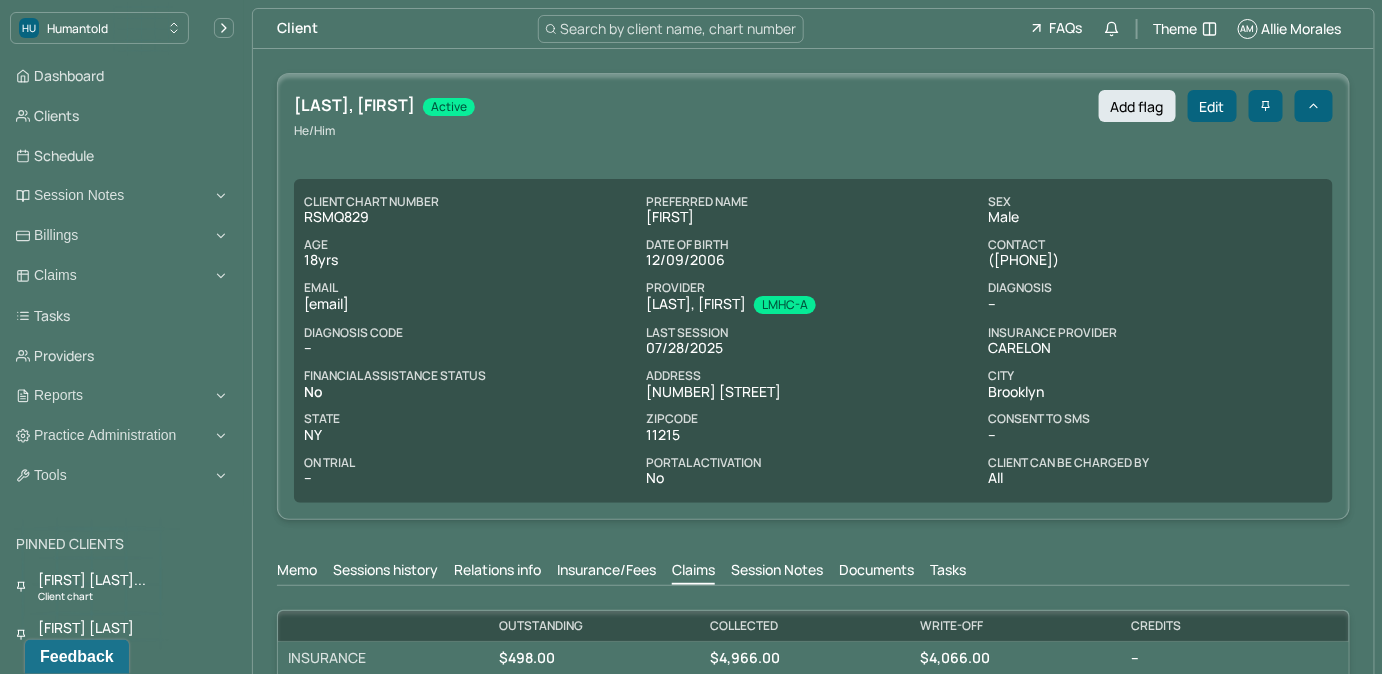 drag, startPoint x: 301, startPoint y: 304, endPoint x: 510, endPoint y: 312, distance: 209.15306 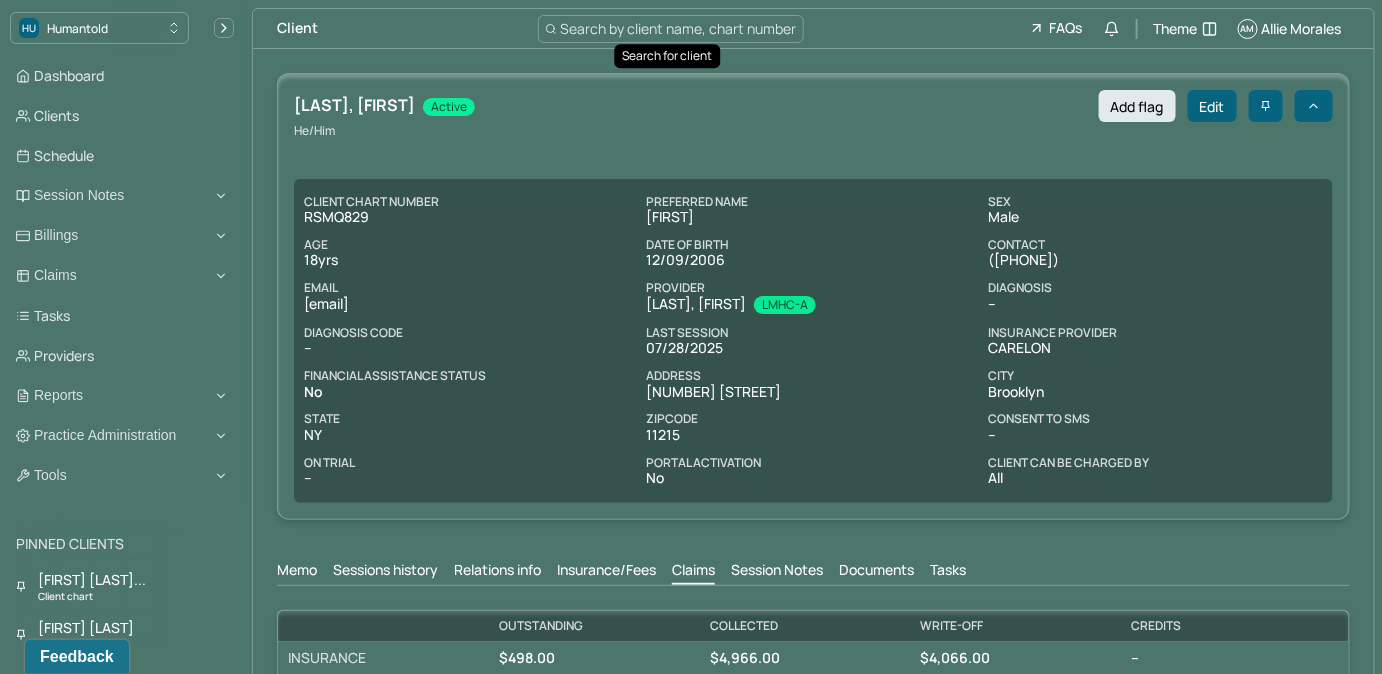 click on "Search by client name, chart number" at bounding box center (679, 28) 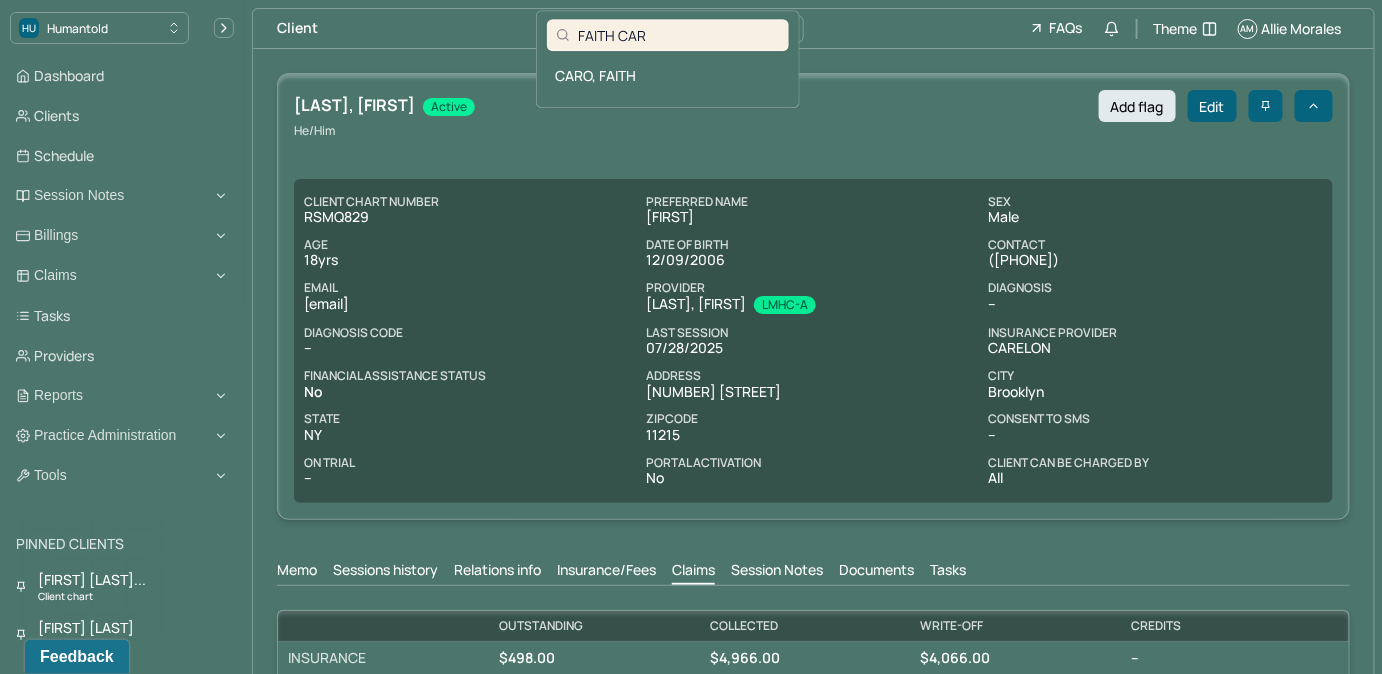 type on "FAITH CAR" 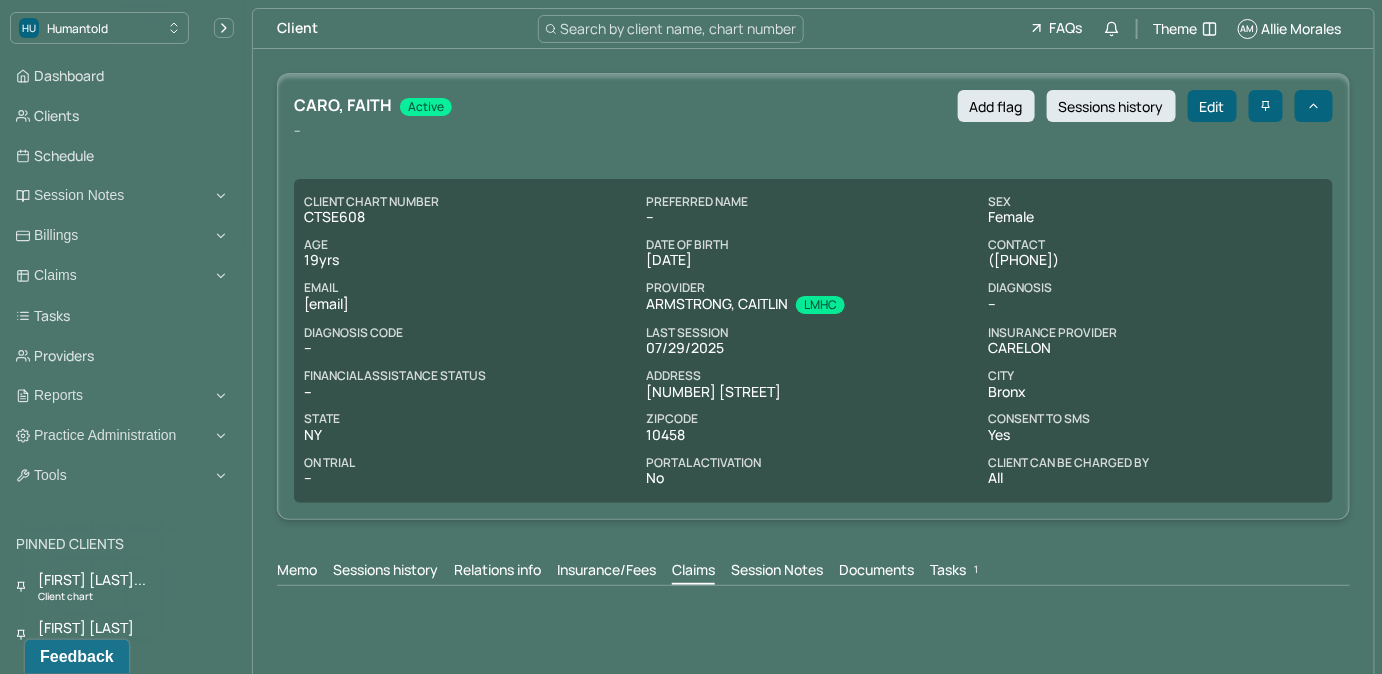 drag, startPoint x: 298, startPoint y: 302, endPoint x: 494, endPoint y: 310, distance: 196.1632 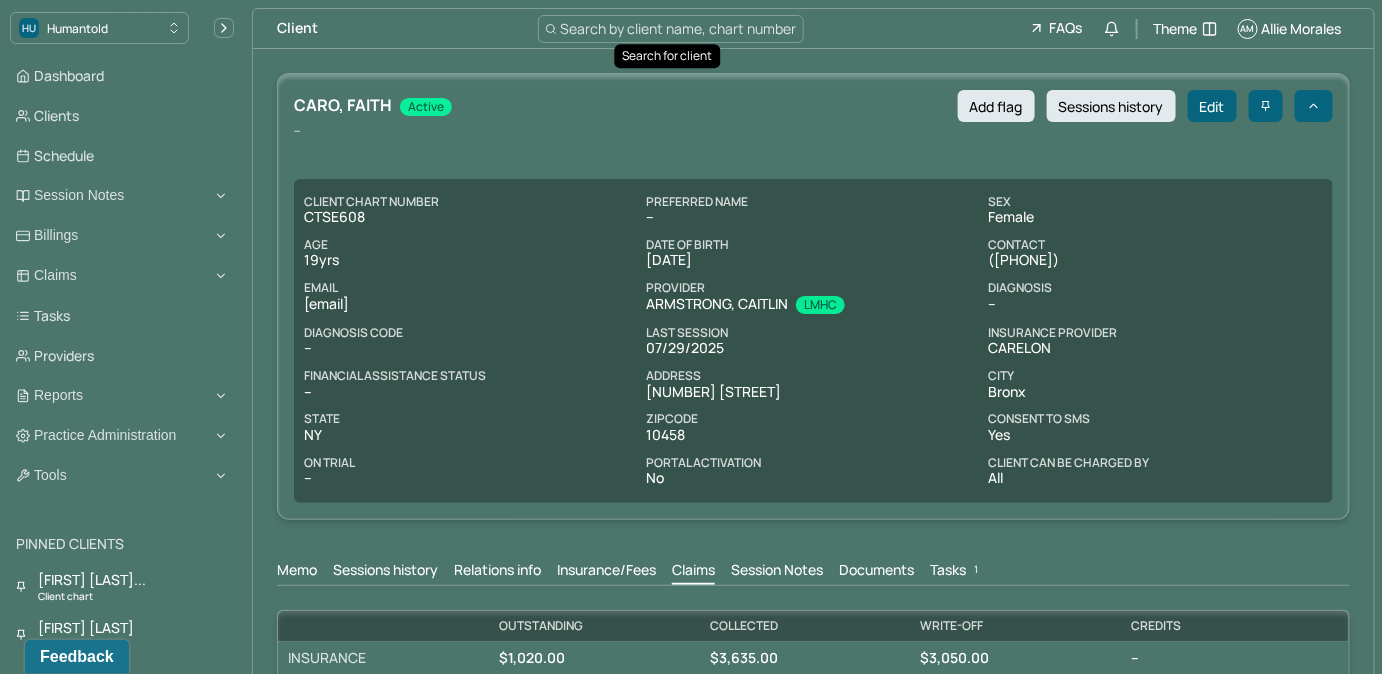 click on "Search by client name, chart number" at bounding box center [679, 28] 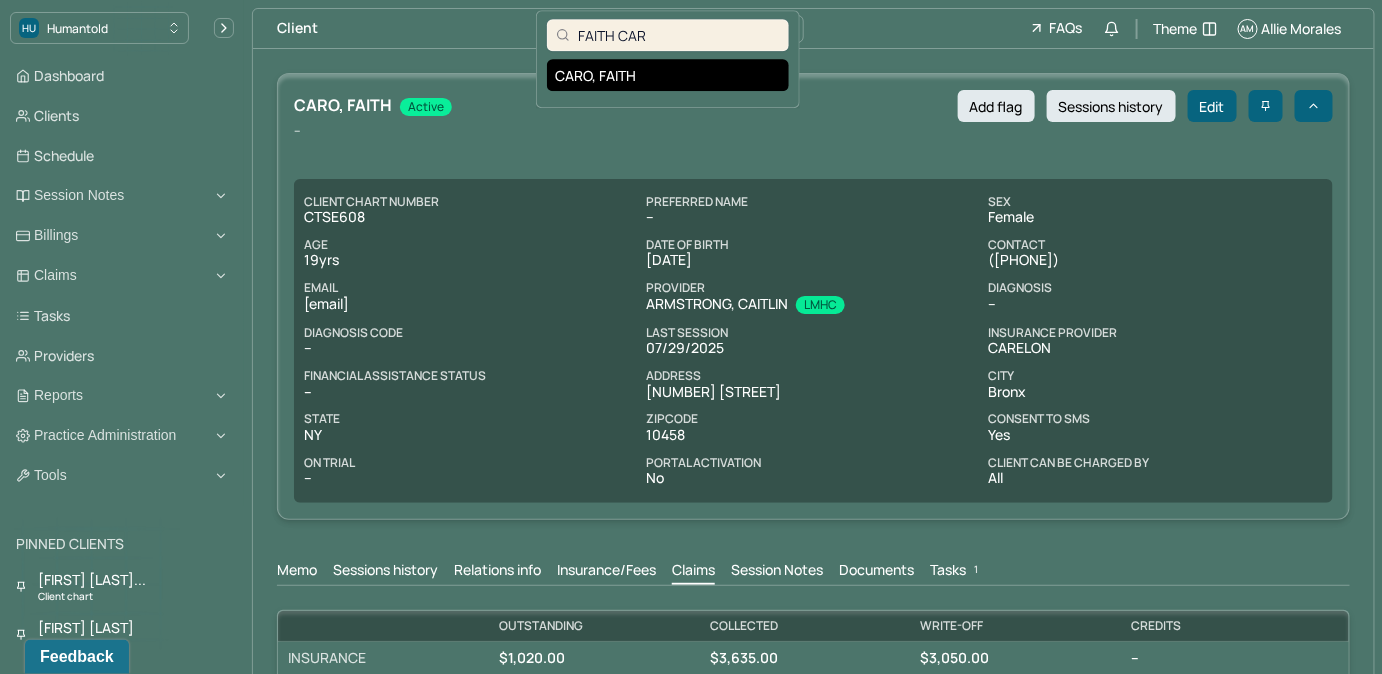 type on "\" 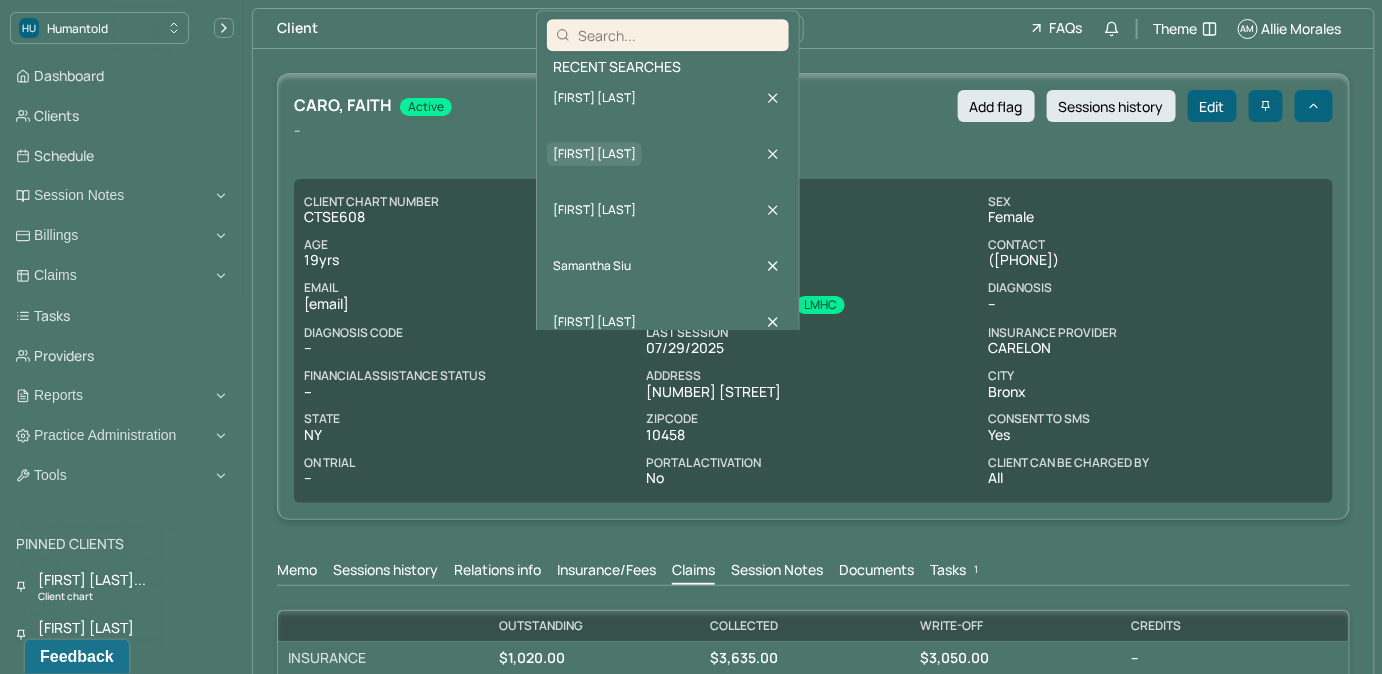 type 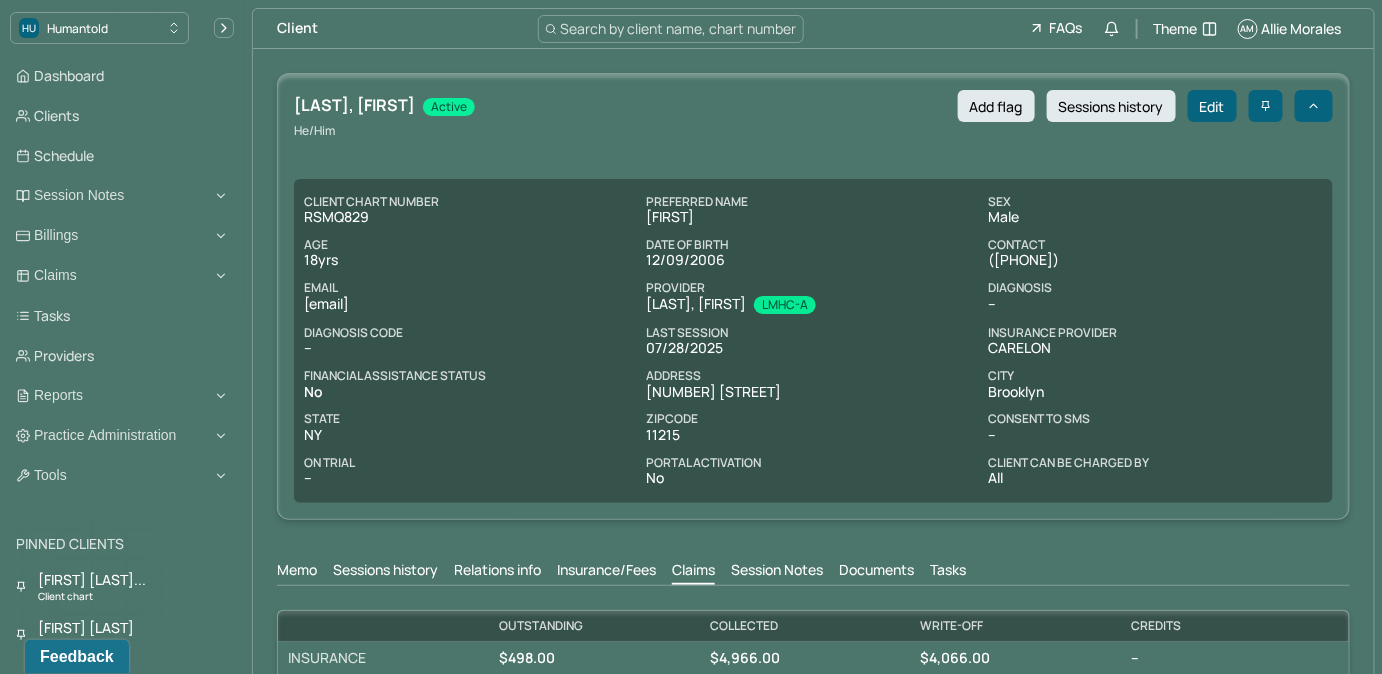 click on "jarothenberg@qcc.cuny.edu" at bounding box center (471, 304) 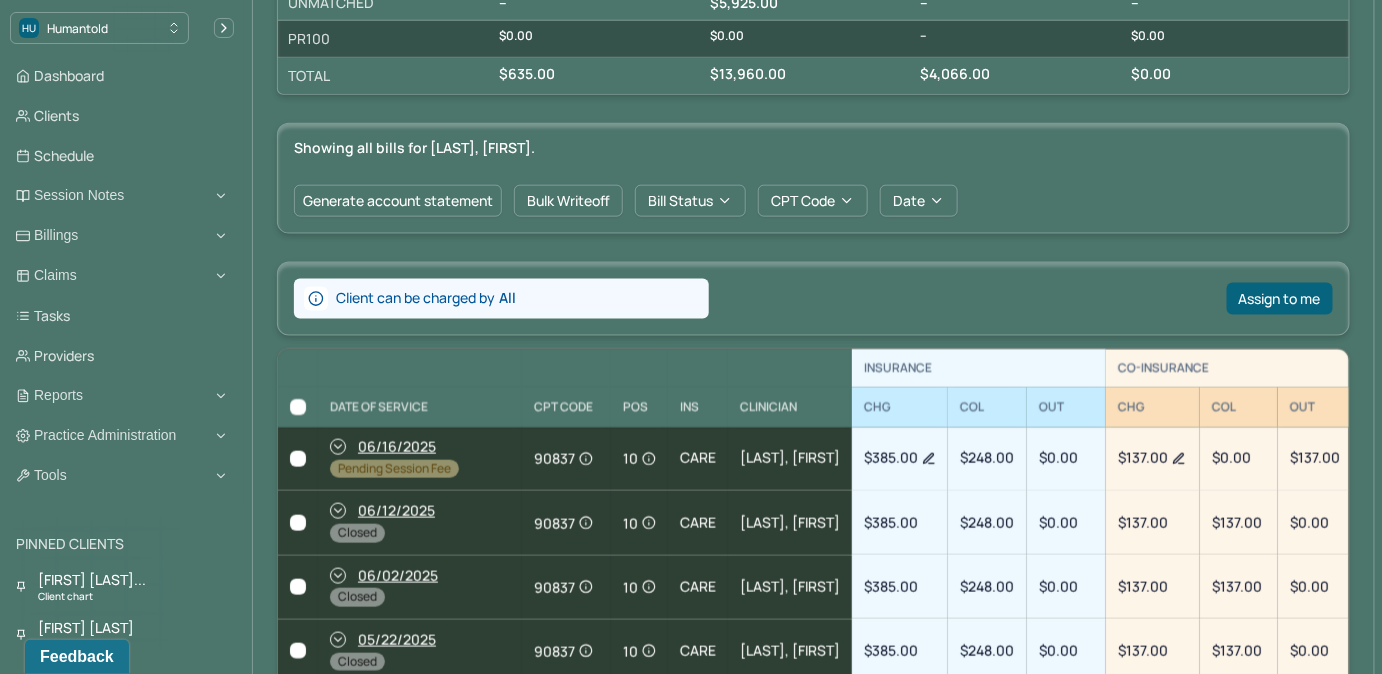 scroll, scrollTop: 373, scrollLeft: 0, axis: vertical 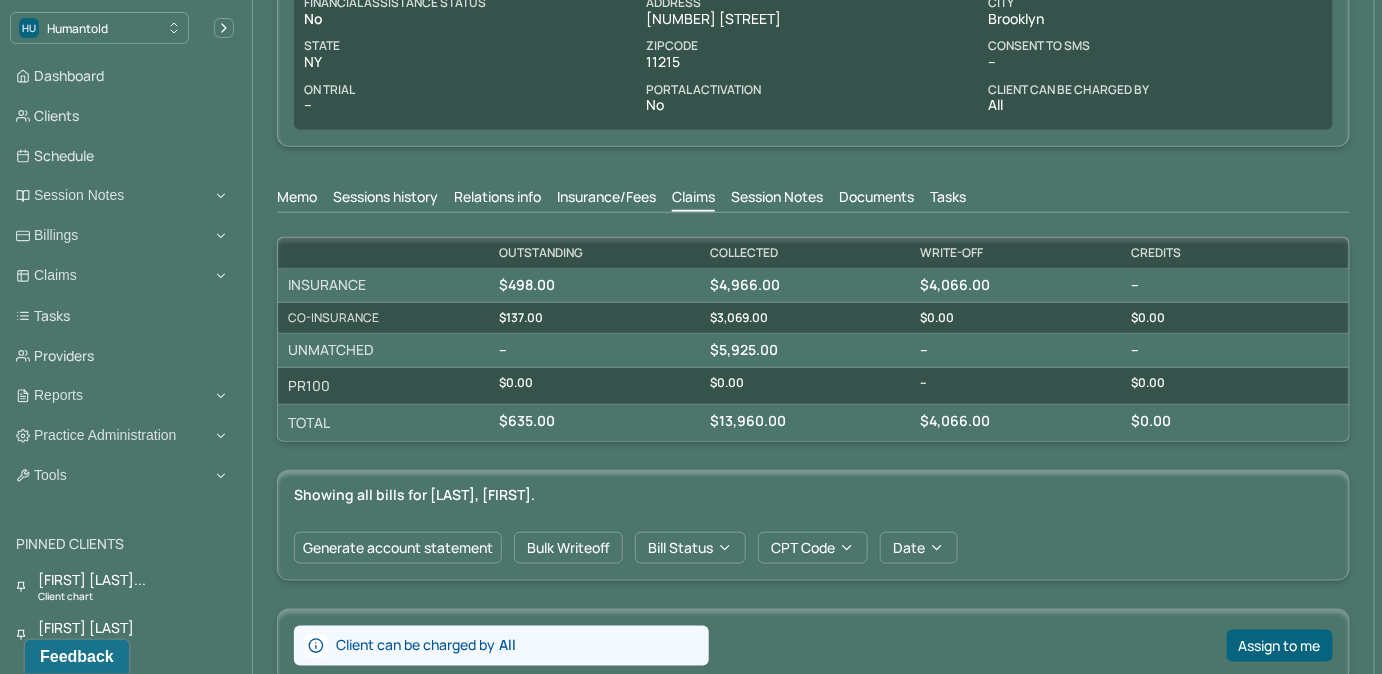 click on "Memo Sessions history Relations info Insurance/Fees Claims Session Notes Documents Tasks" at bounding box center (813, 200) 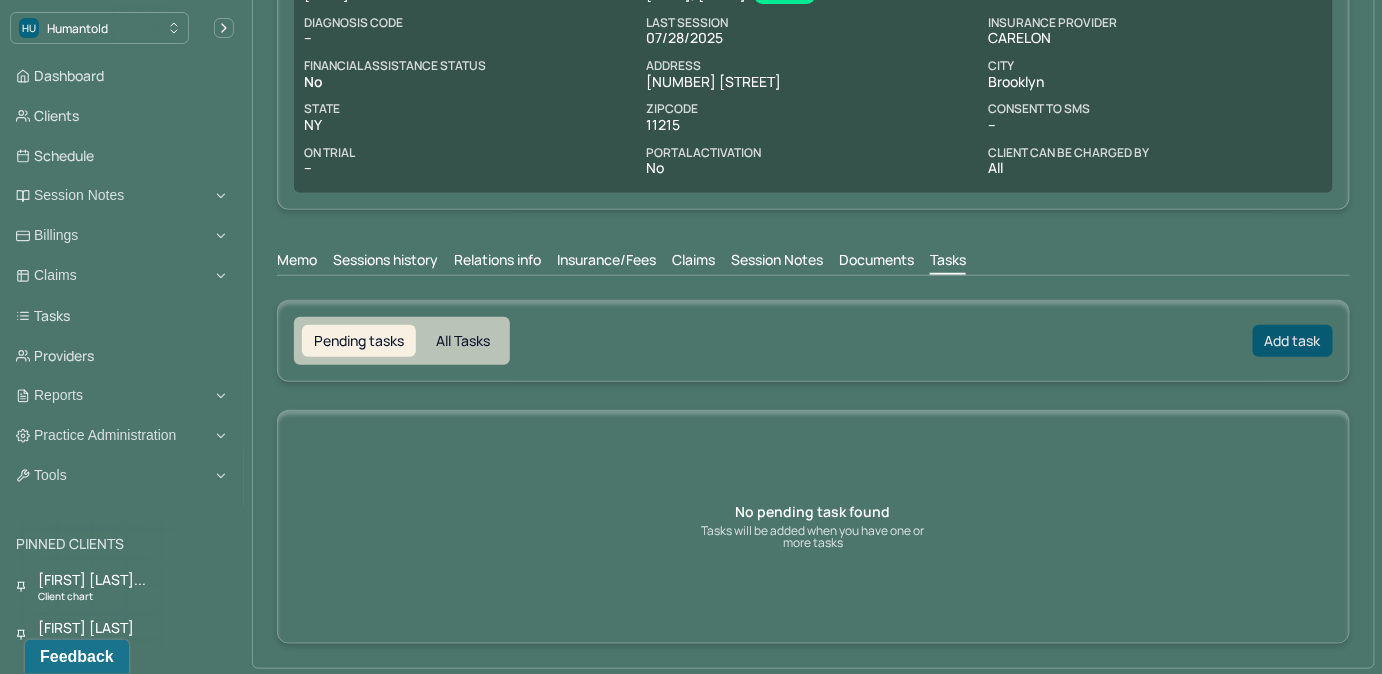 drag, startPoint x: 1325, startPoint y: 339, endPoint x: 1307, endPoint y: 339, distance: 18 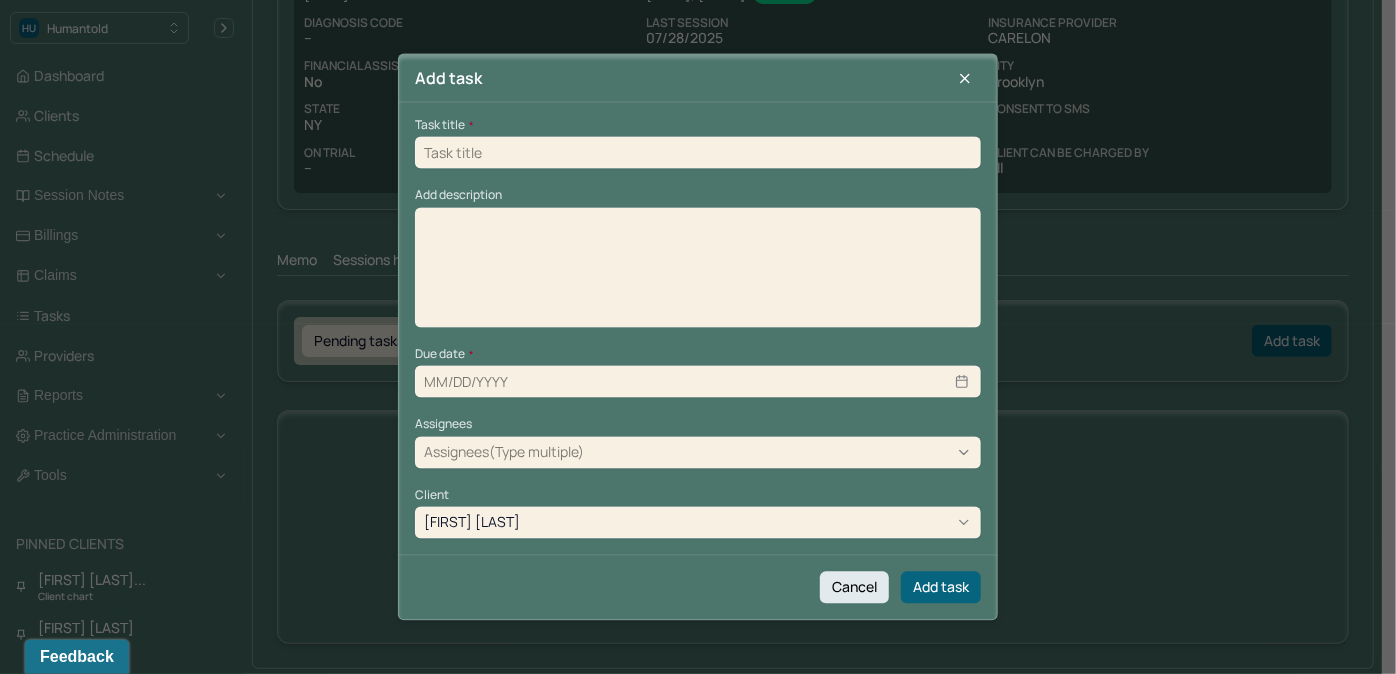 click at bounding box center [698, 337] 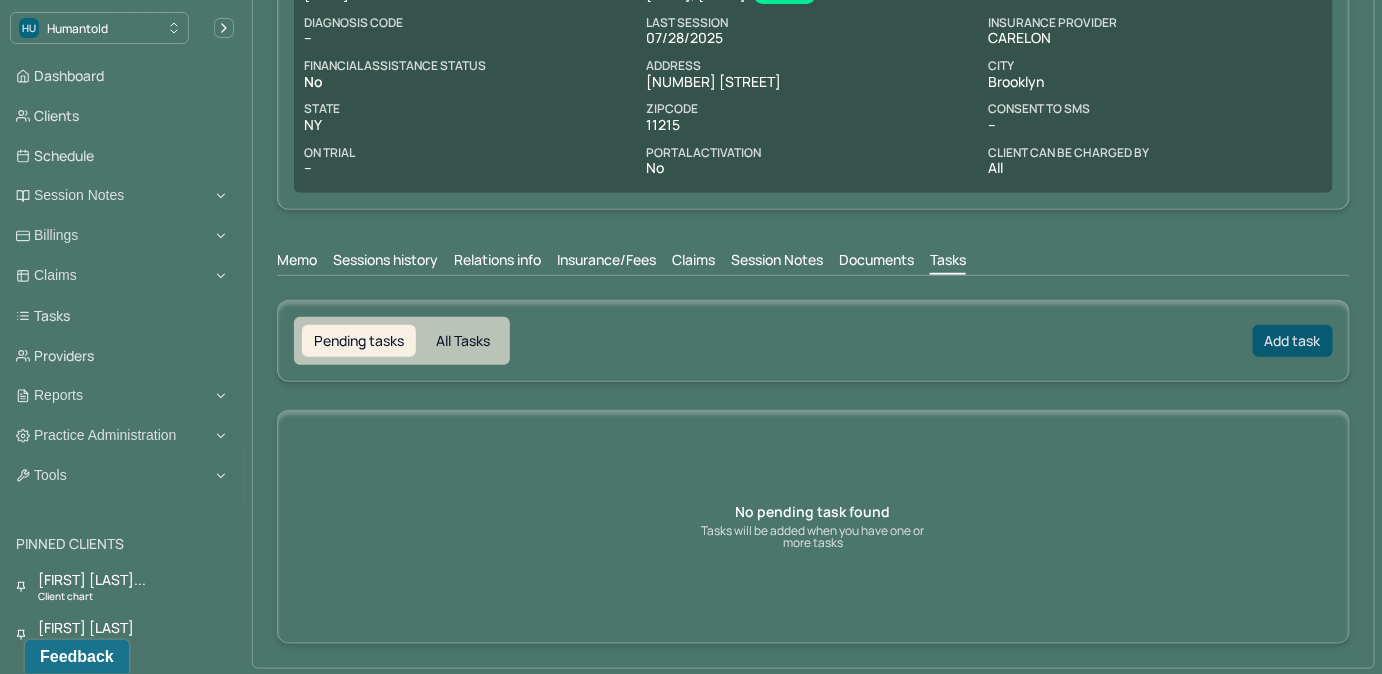 click on "Add task" at bounding box center (1293, 341) 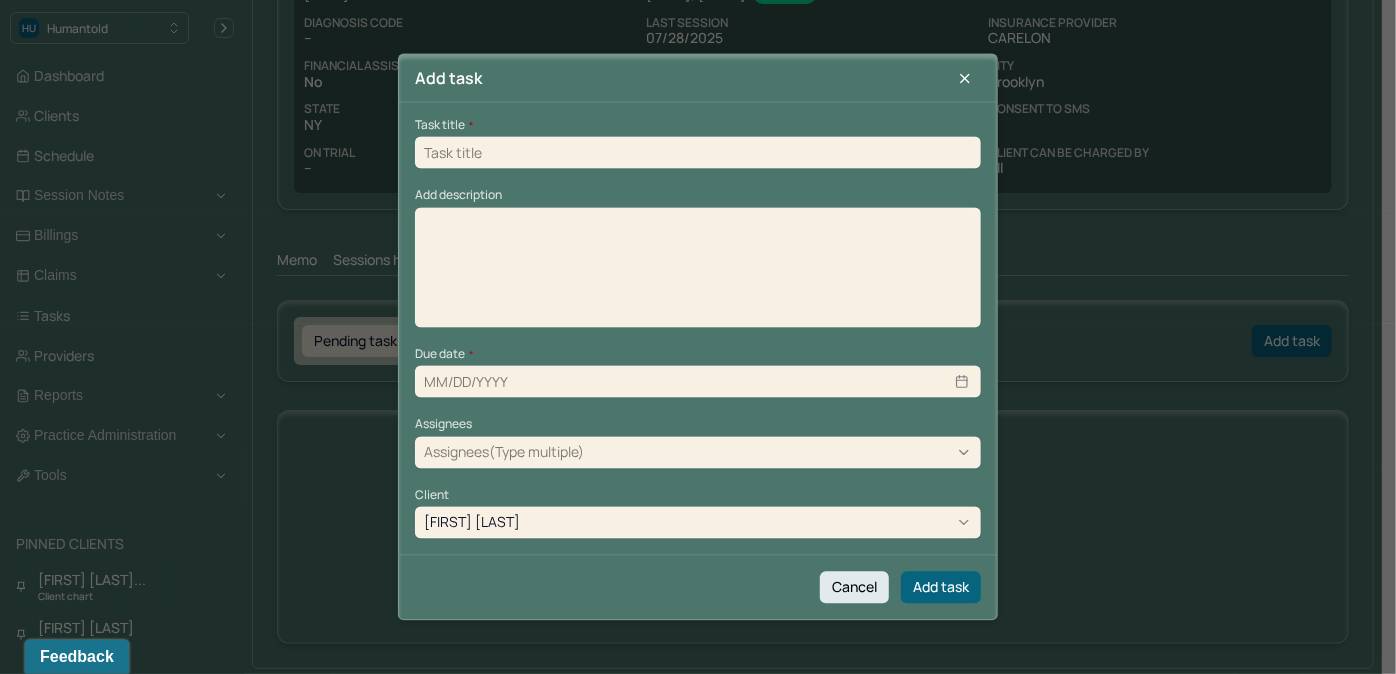 click at bounding box center [698, 153] 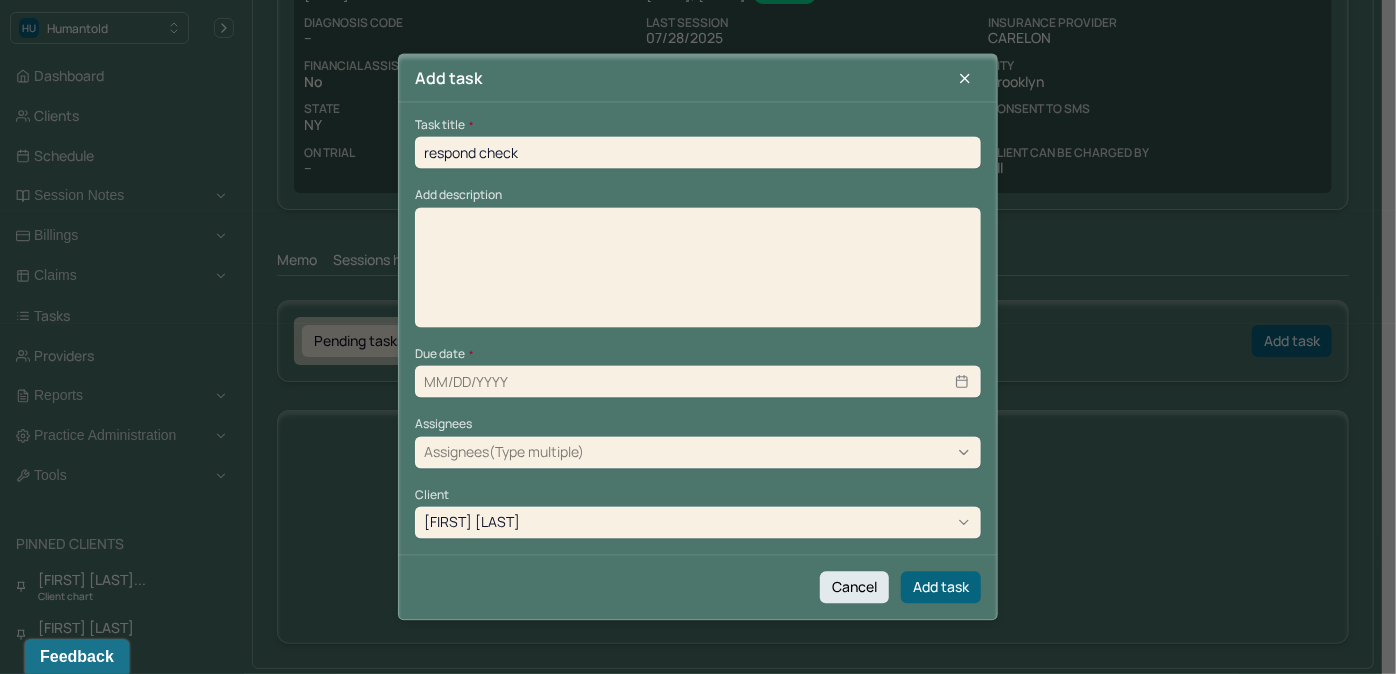 type on "08/04/2025" 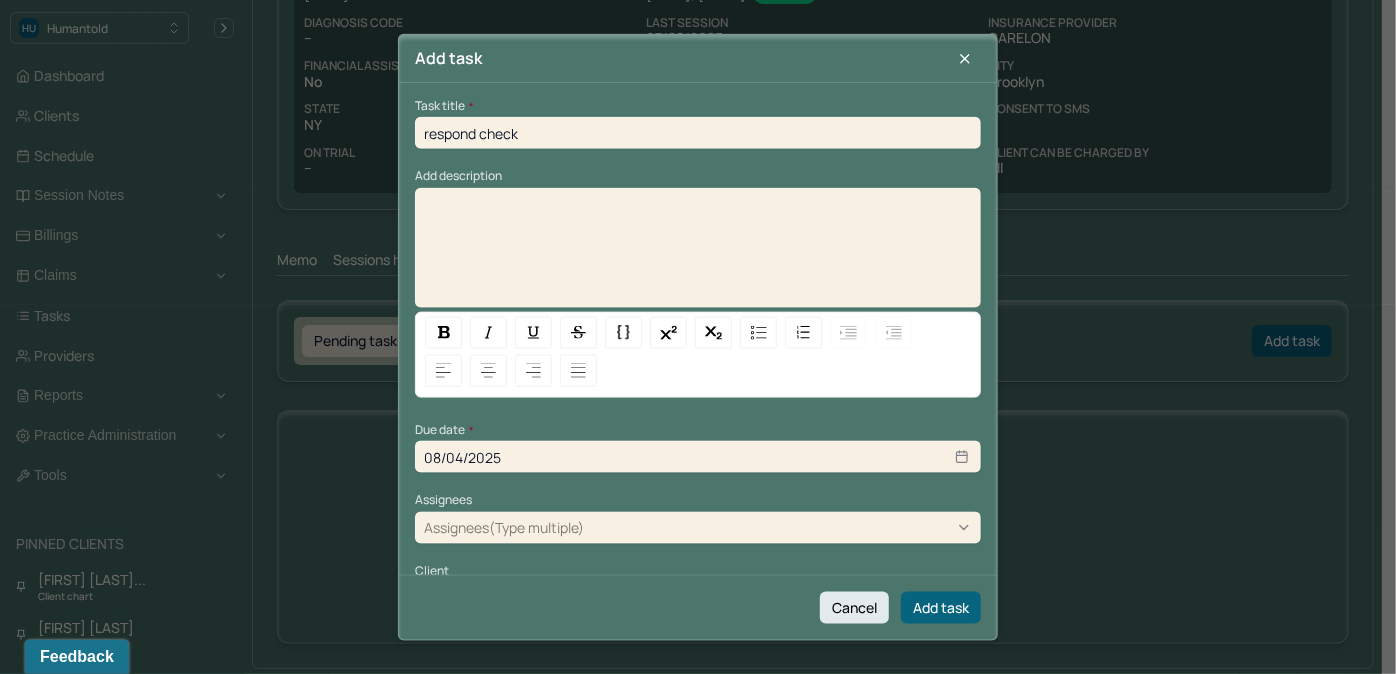 click at bounding box center (698, 254) 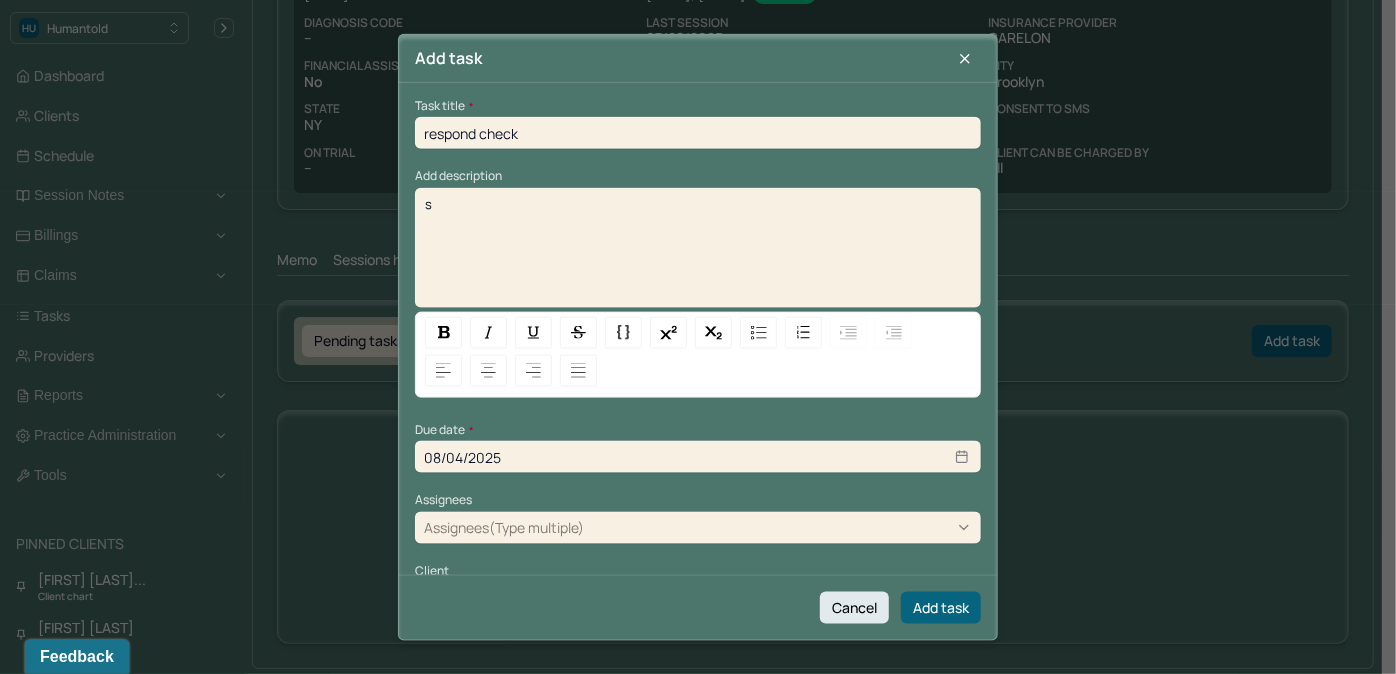 type 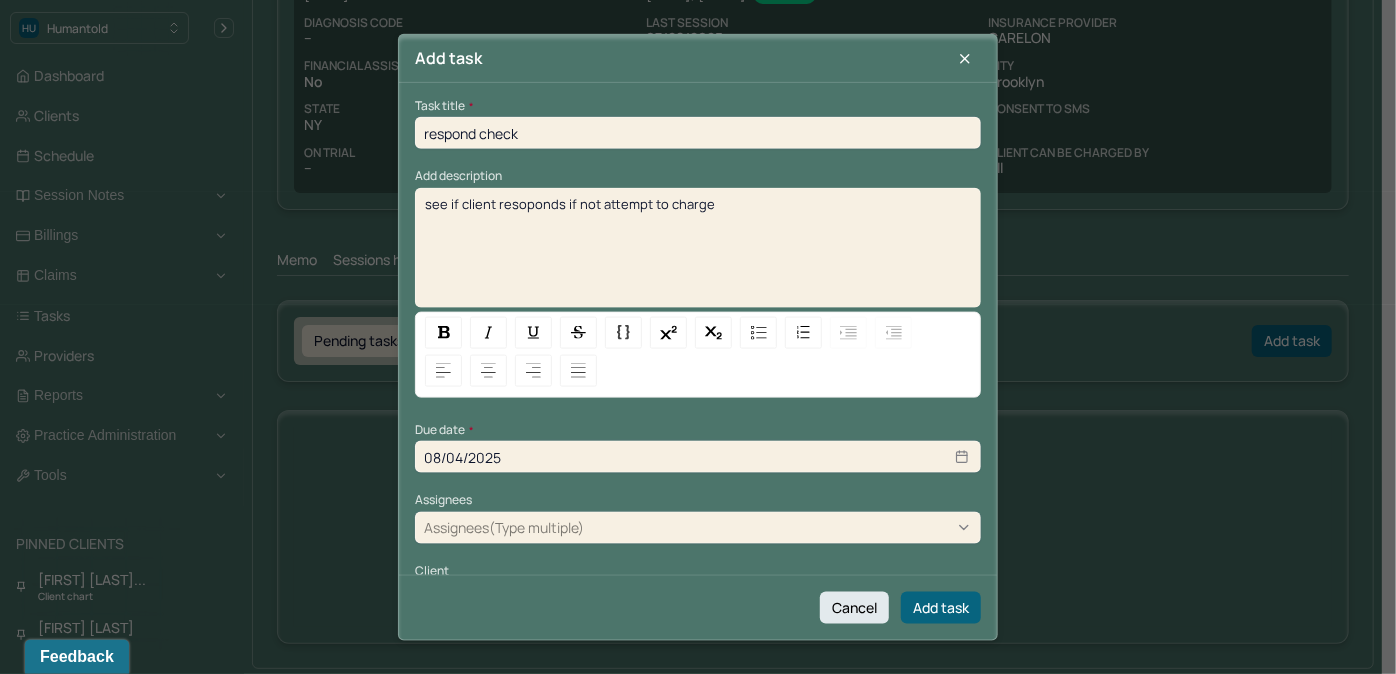 click on "see if client resoponds if not attempt to charge" at bounding box center [570, 203] 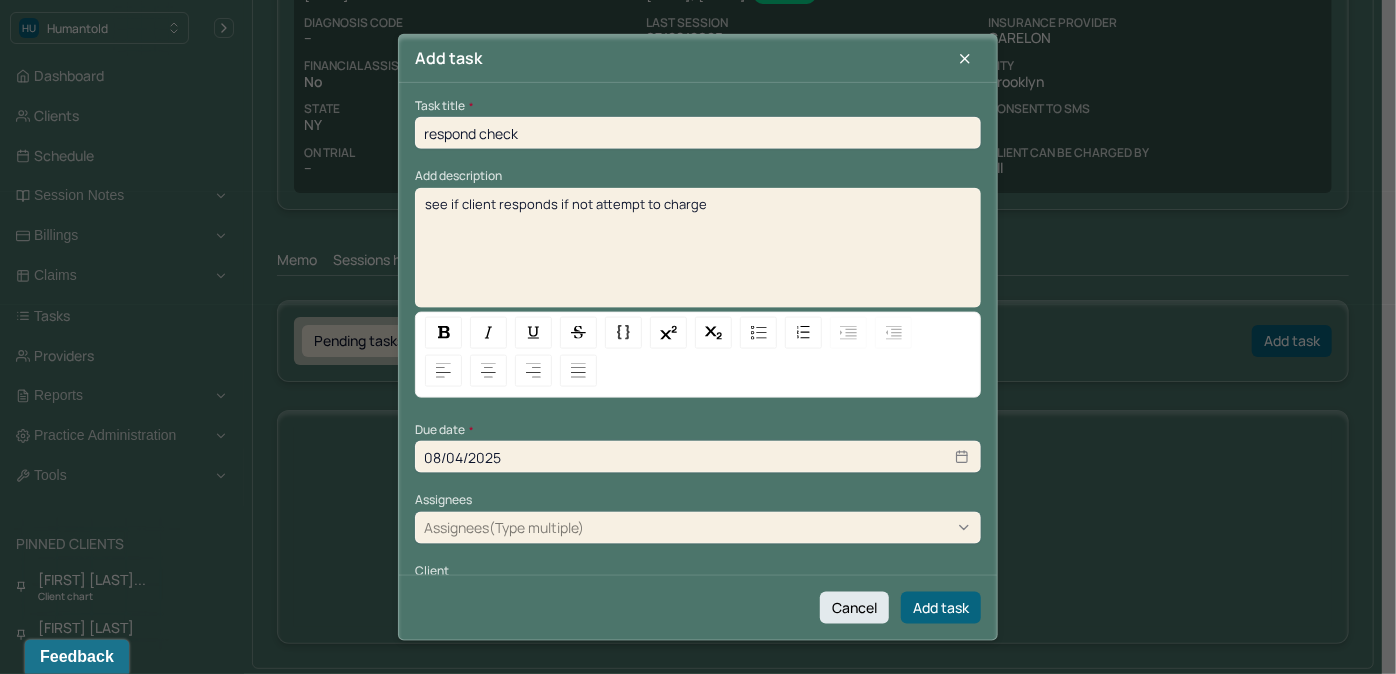 click at bounding box center (780, 527) 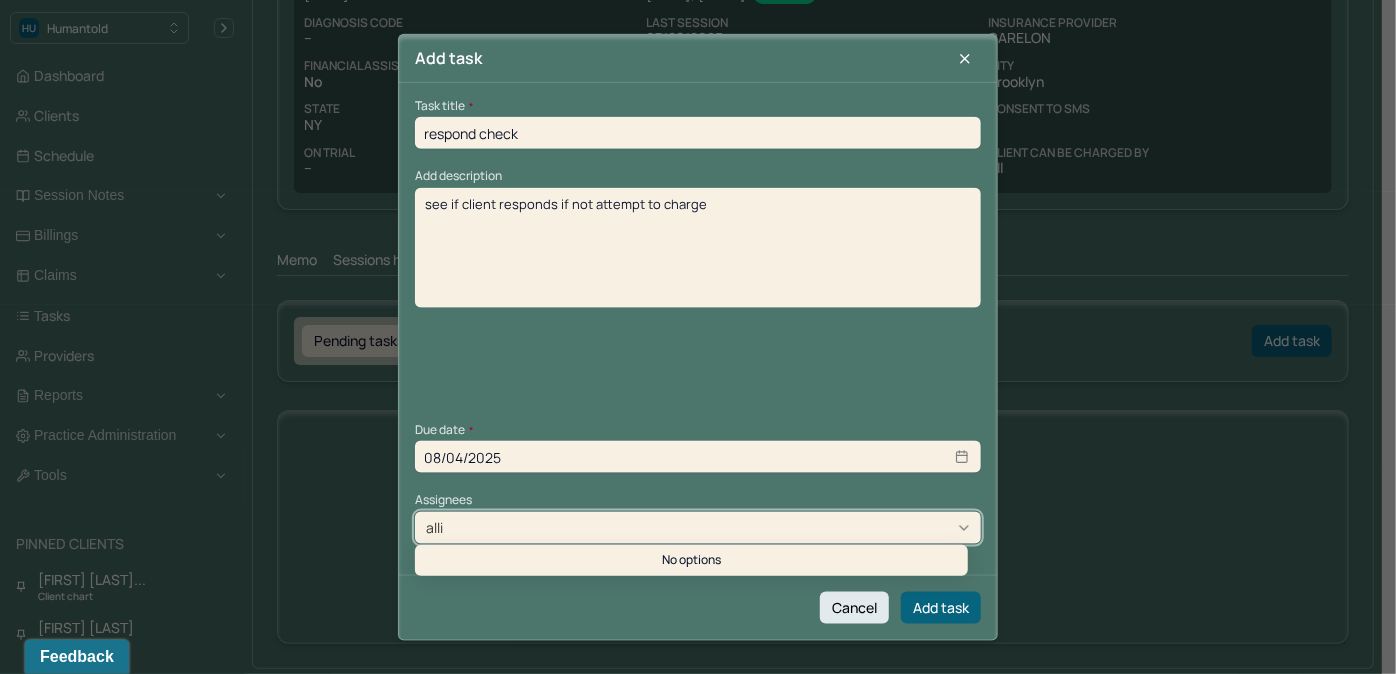 type on "allie" 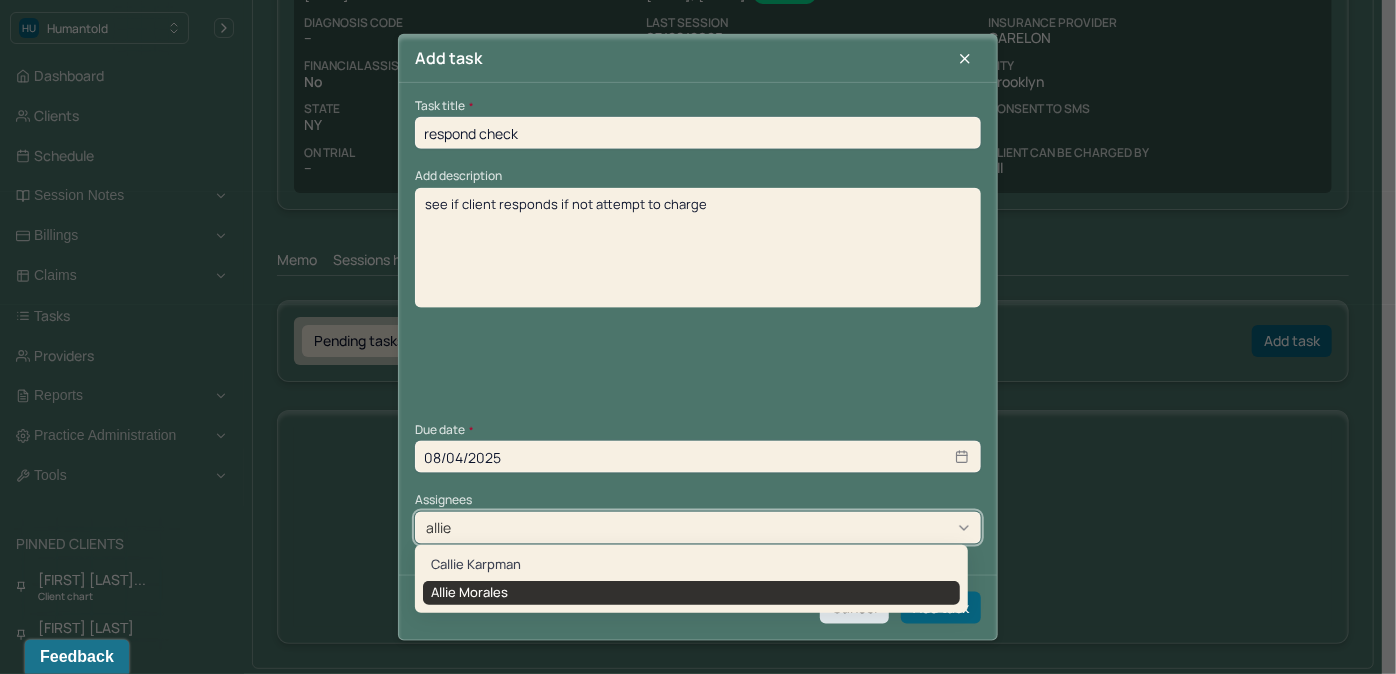 click on "Allie Morales" at bounding box center (691, 593) 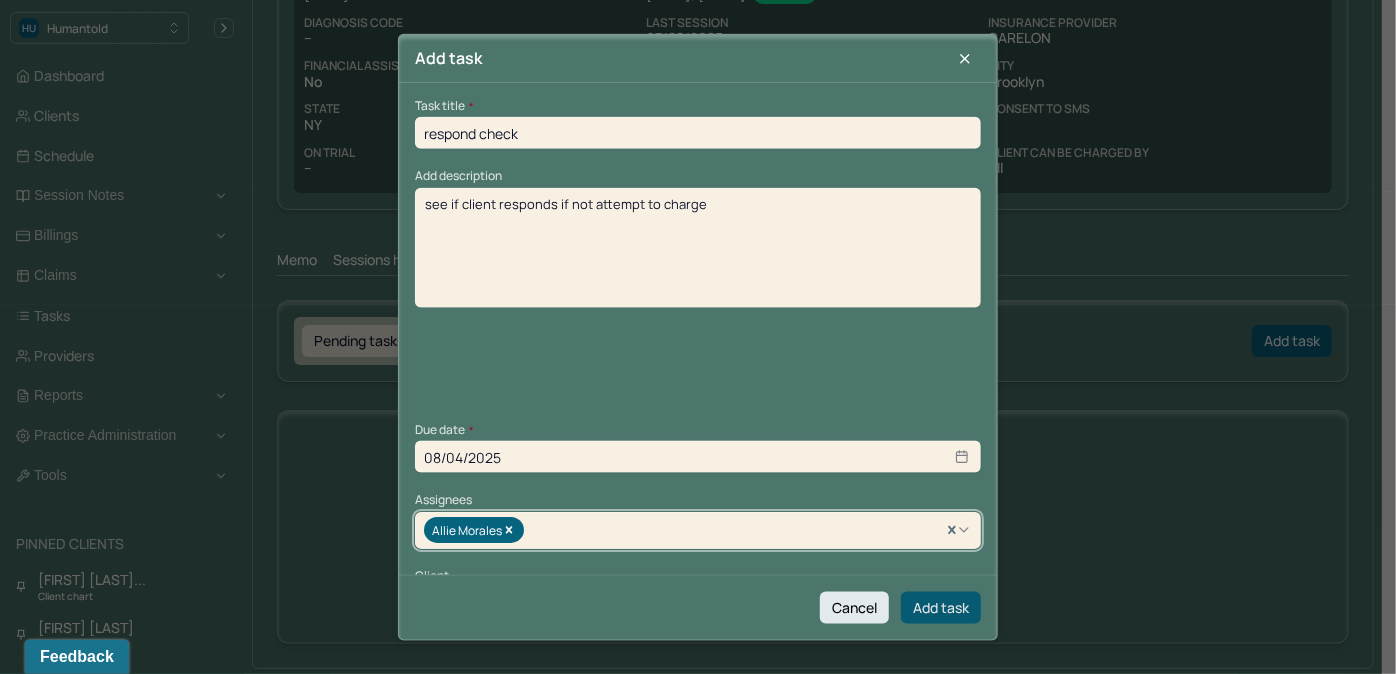 click on "Add task" at bounding box center (941, 607) 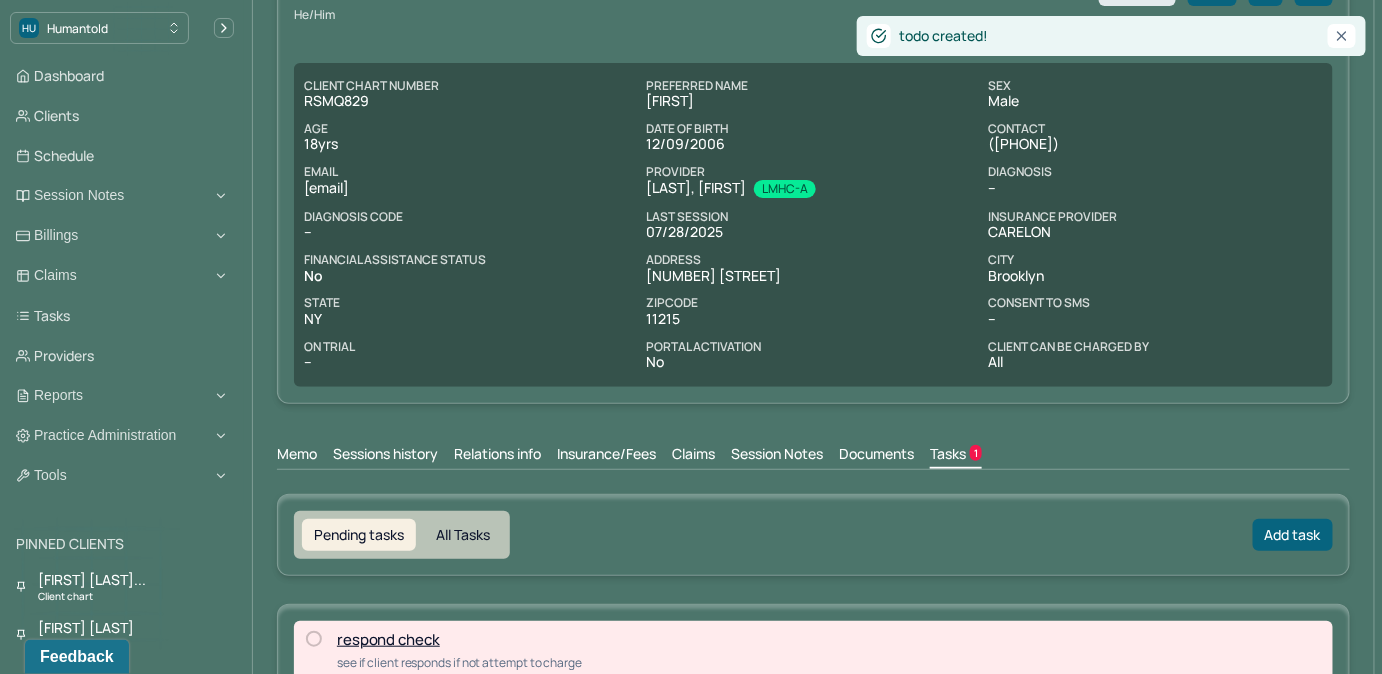 scroll, scrollTop: 0, scrollLeft: 0, axis: both 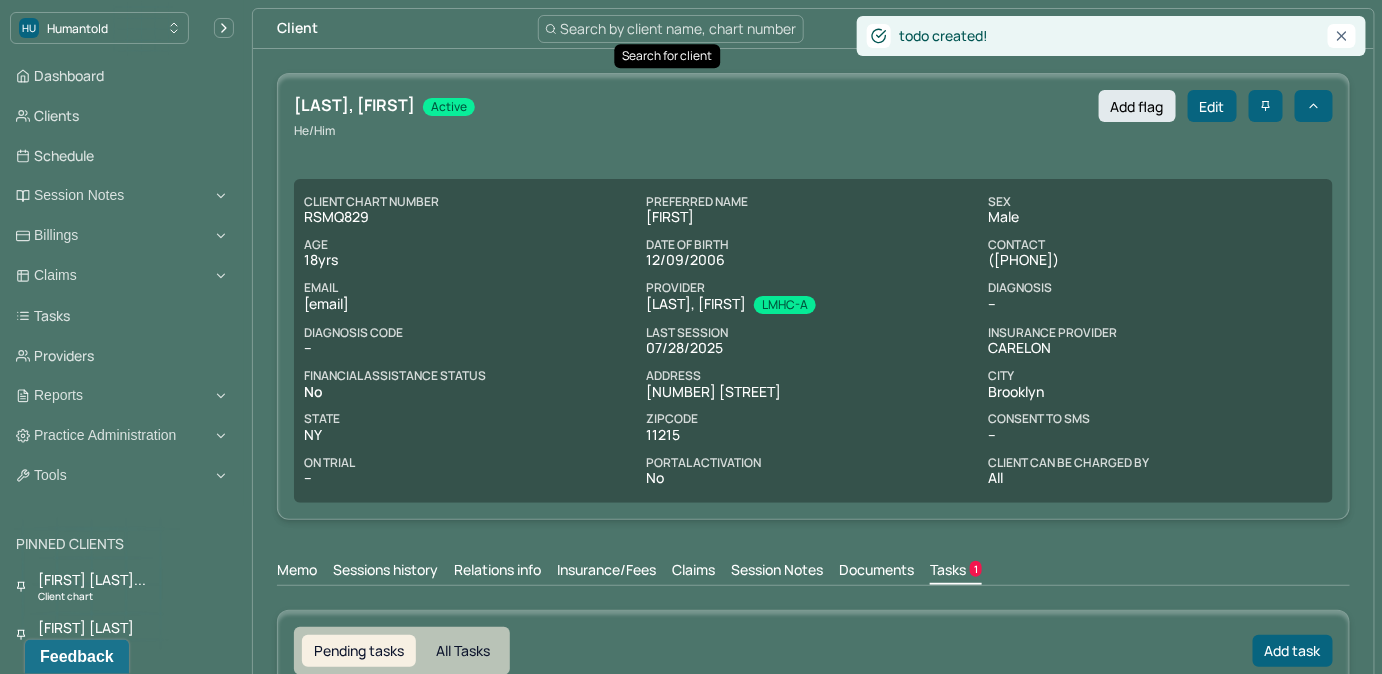 click on "Search by client name, chart number" at bounding box center (679, 28) 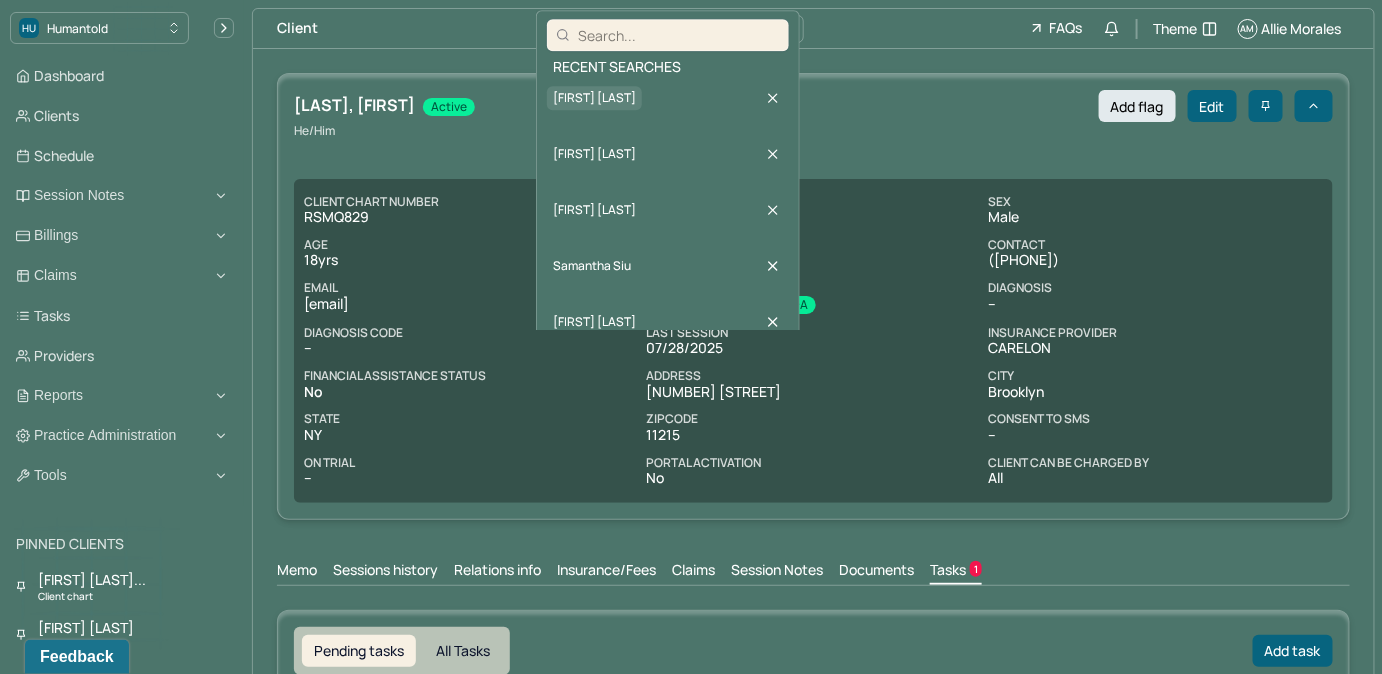click on "Faith Caro" at bounding box center (594, 98) 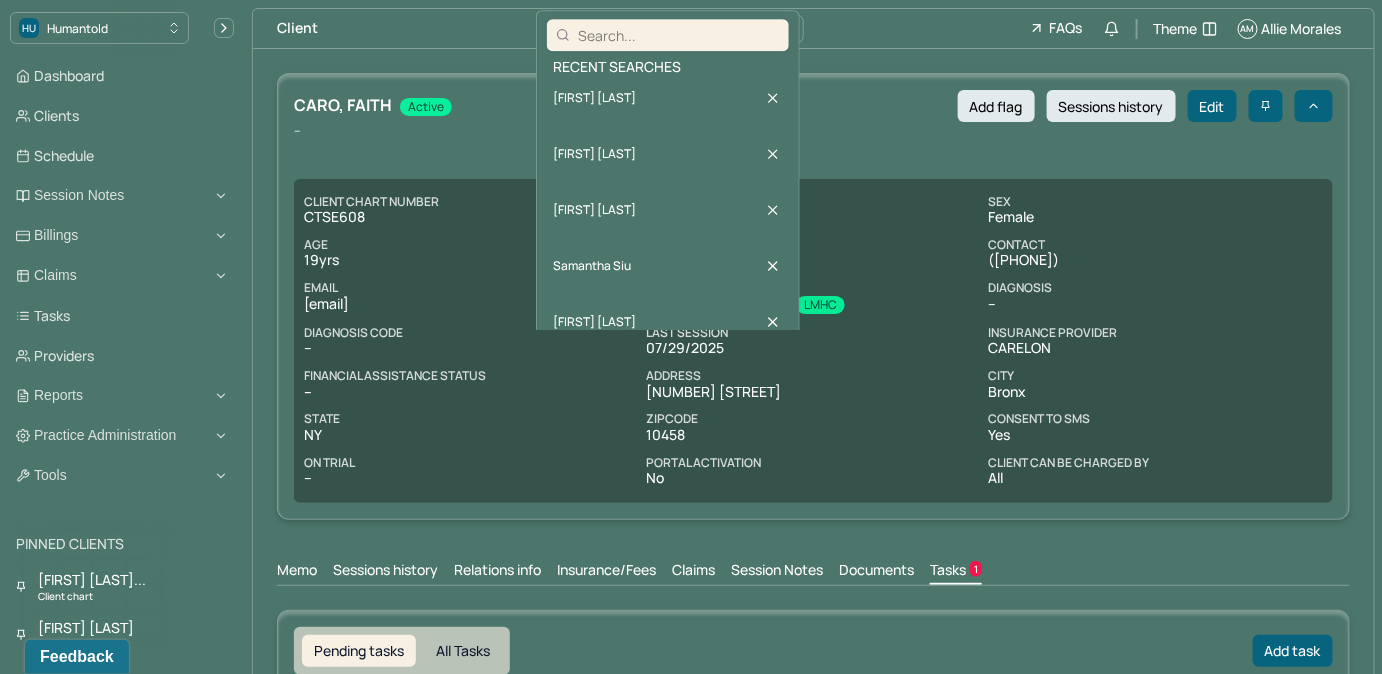 click on "Memo Sessions history Relations info Insurance/Fees Claims Session Notes Documents Tasks 1" at bounding box center [813, 565] 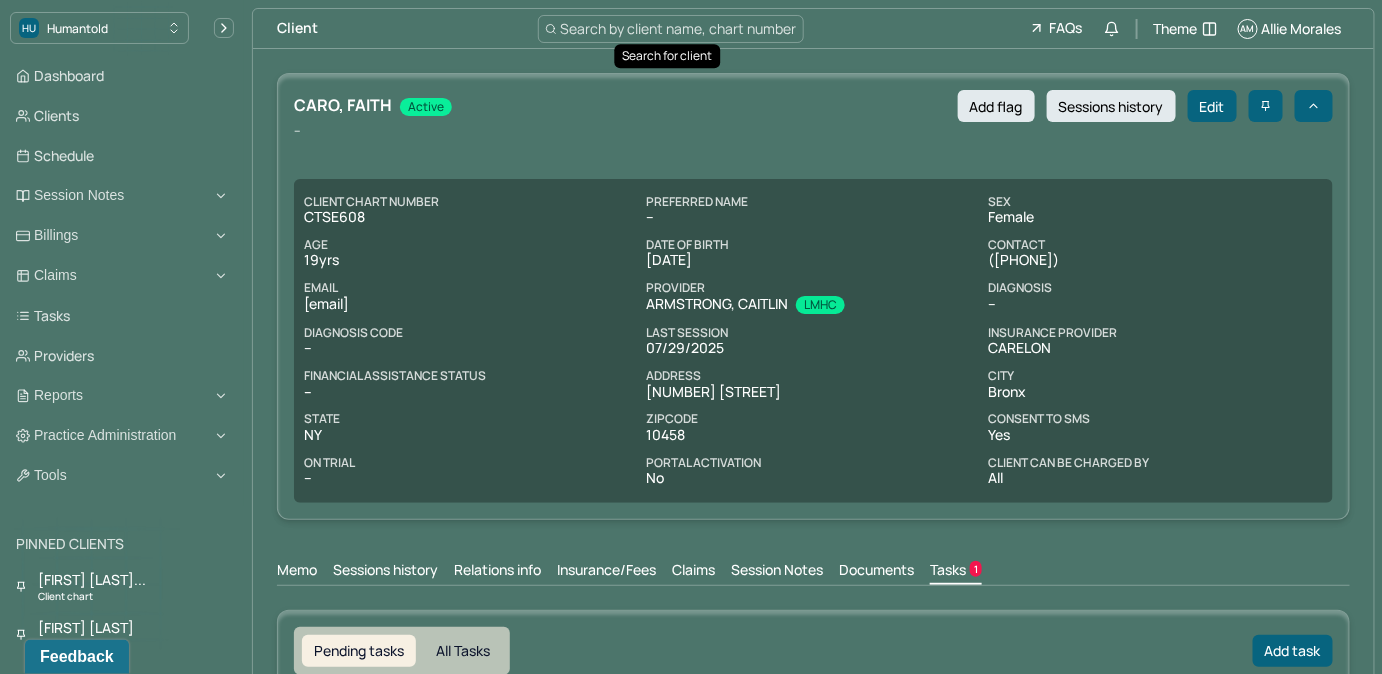 type 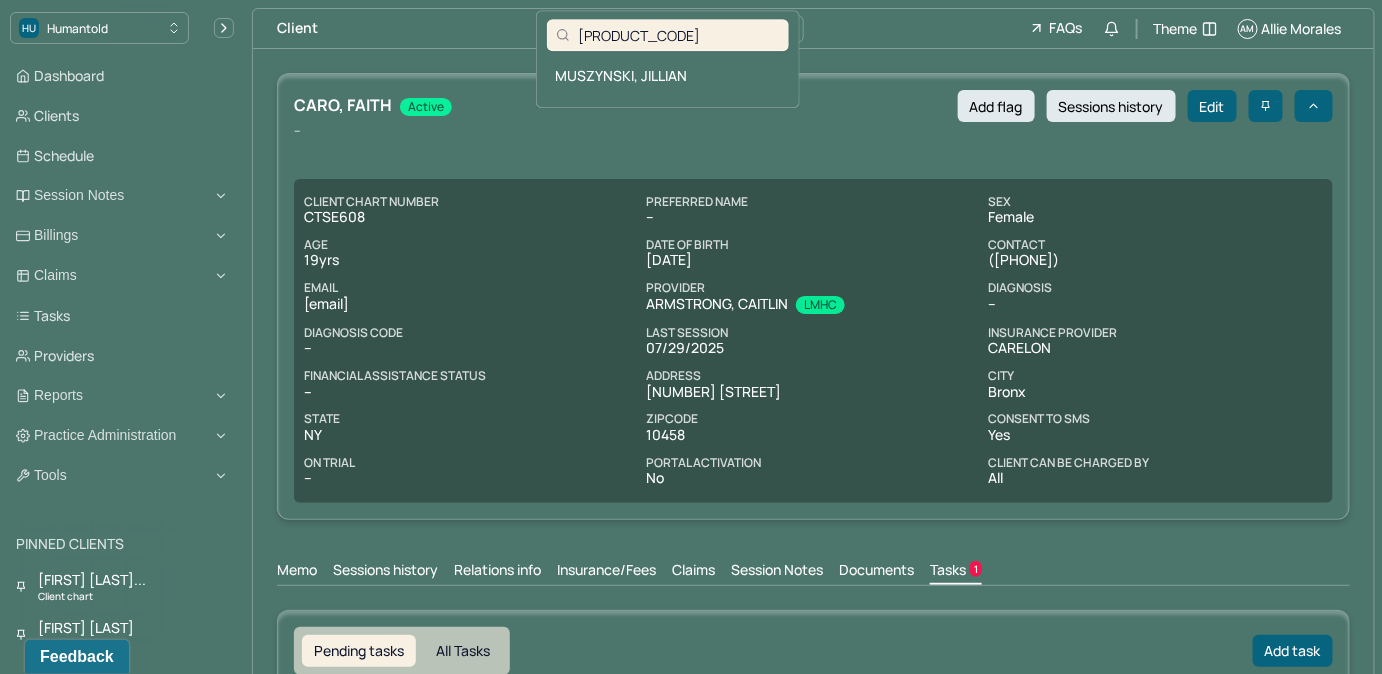 type on "MCCP130" 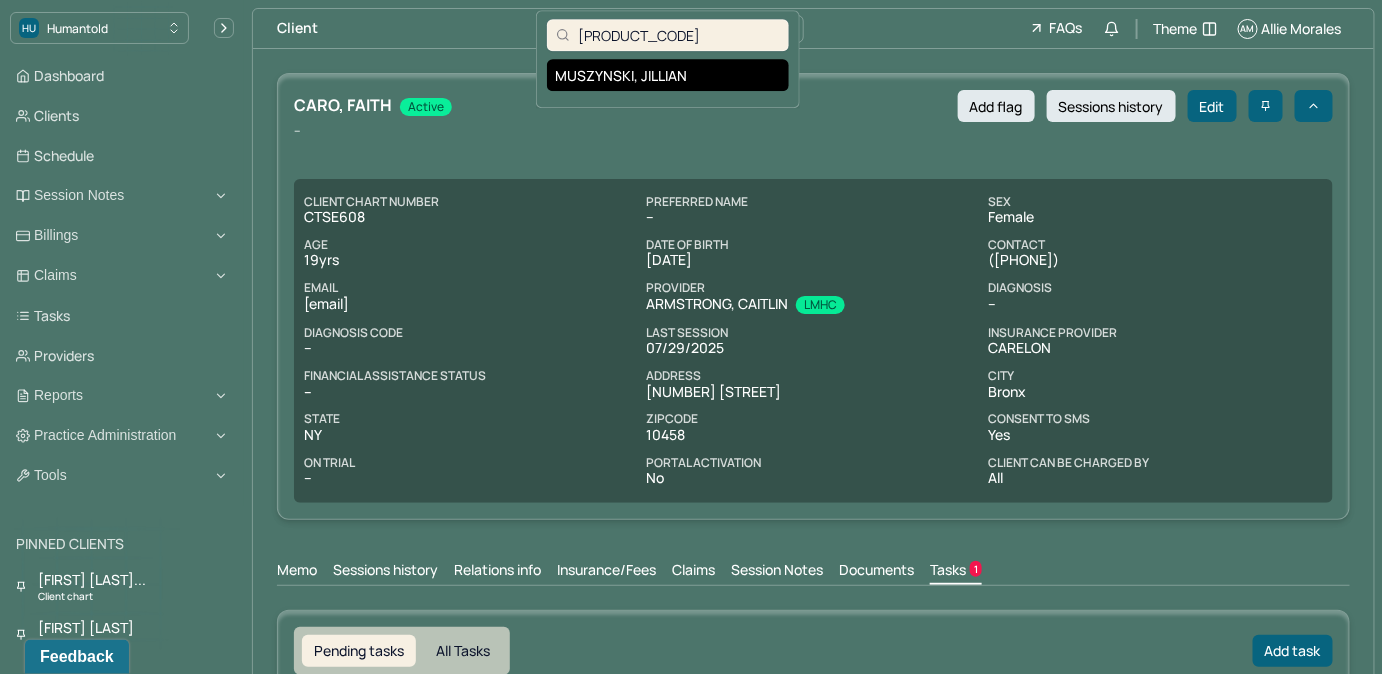 click on "MUSZYNSKI, JILLIAN" at bounding box center (668, 75) 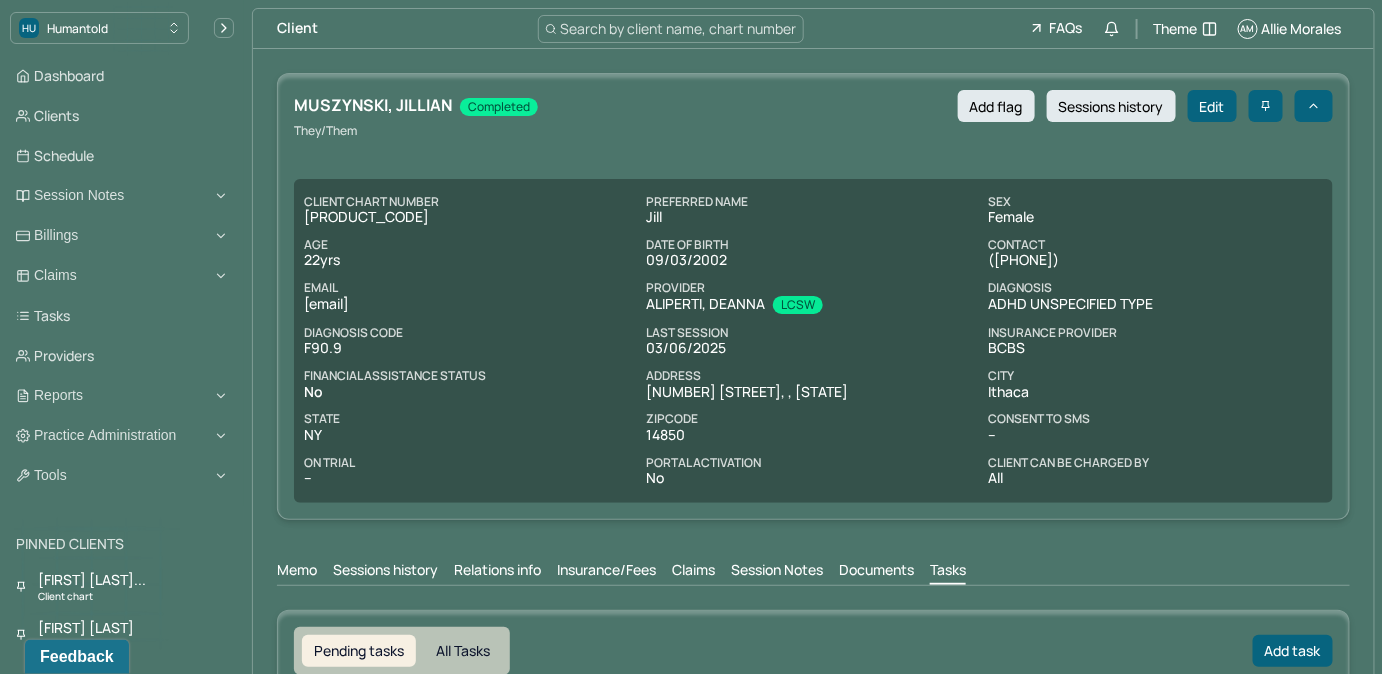 click on "Claims" at bounding box center [693, 572] 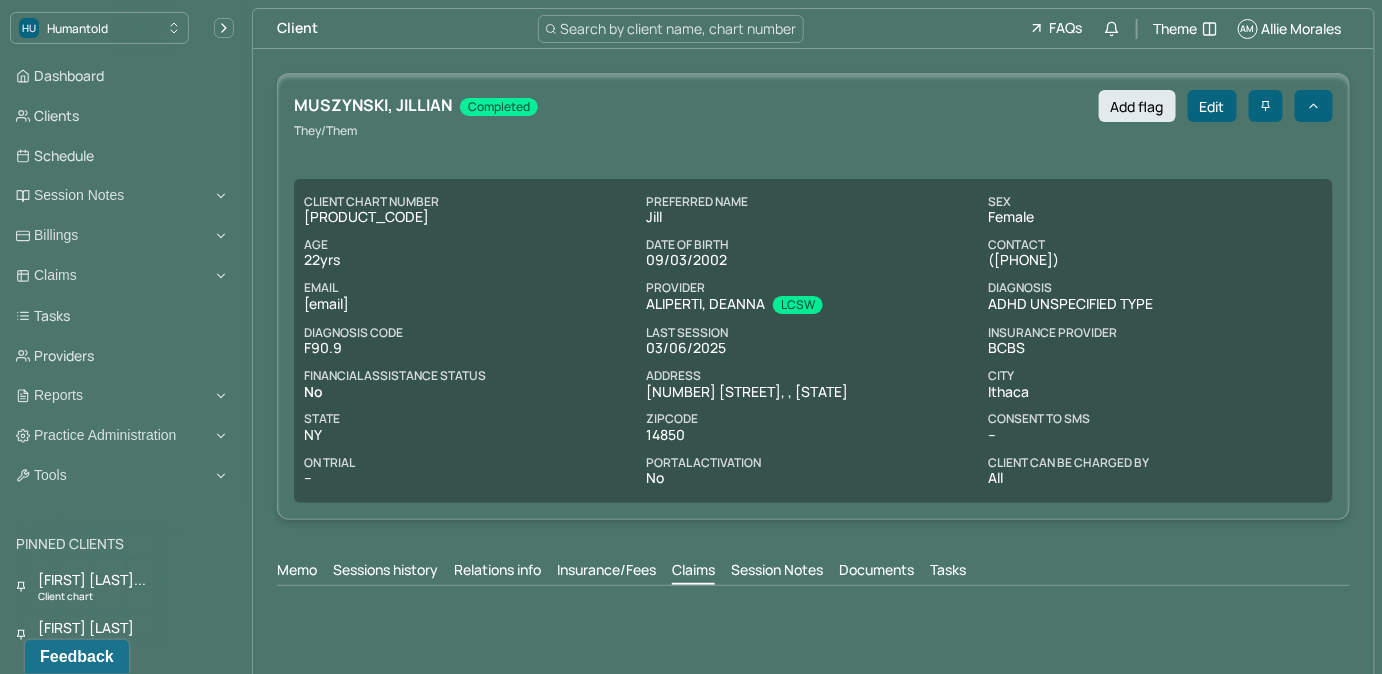 scroll, scrollTop: 0, scrollLeft: 0, axis: both 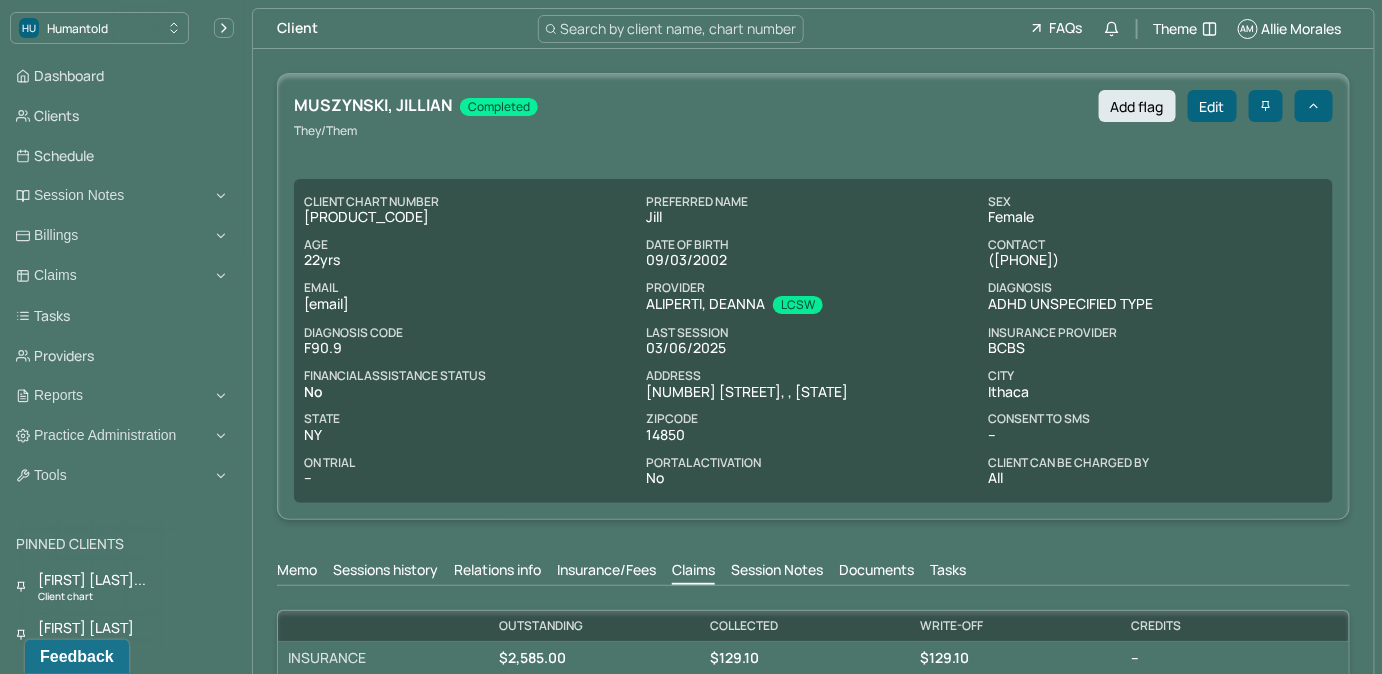 drag, startPoint x: 310, startPoint y: 304, endPoint x: 474, endPoint y: 314, distance: 164.3046 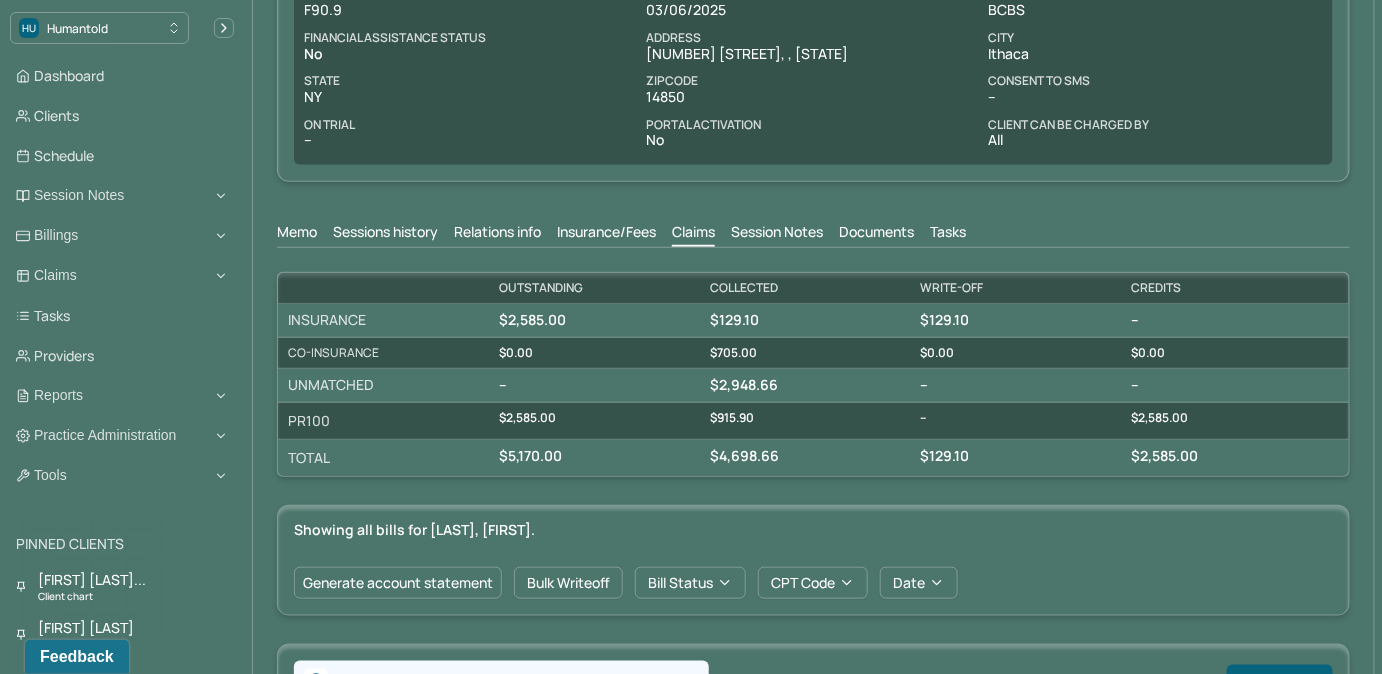 scroll, scrollTop: 0, scrollLeft: 0, axis: both 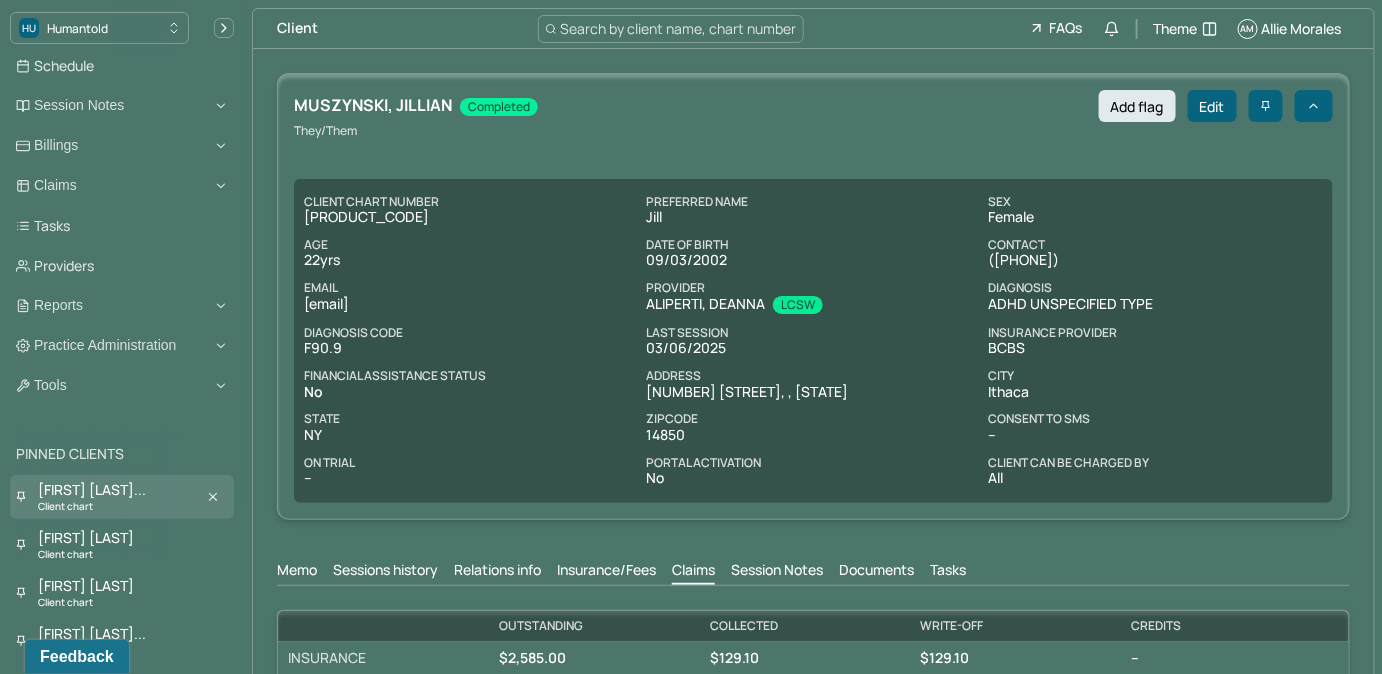 drag, startPoint x: 97, startPoint y: 499, endPoint x: 173, endPoint y: 473, distance: 80.32434 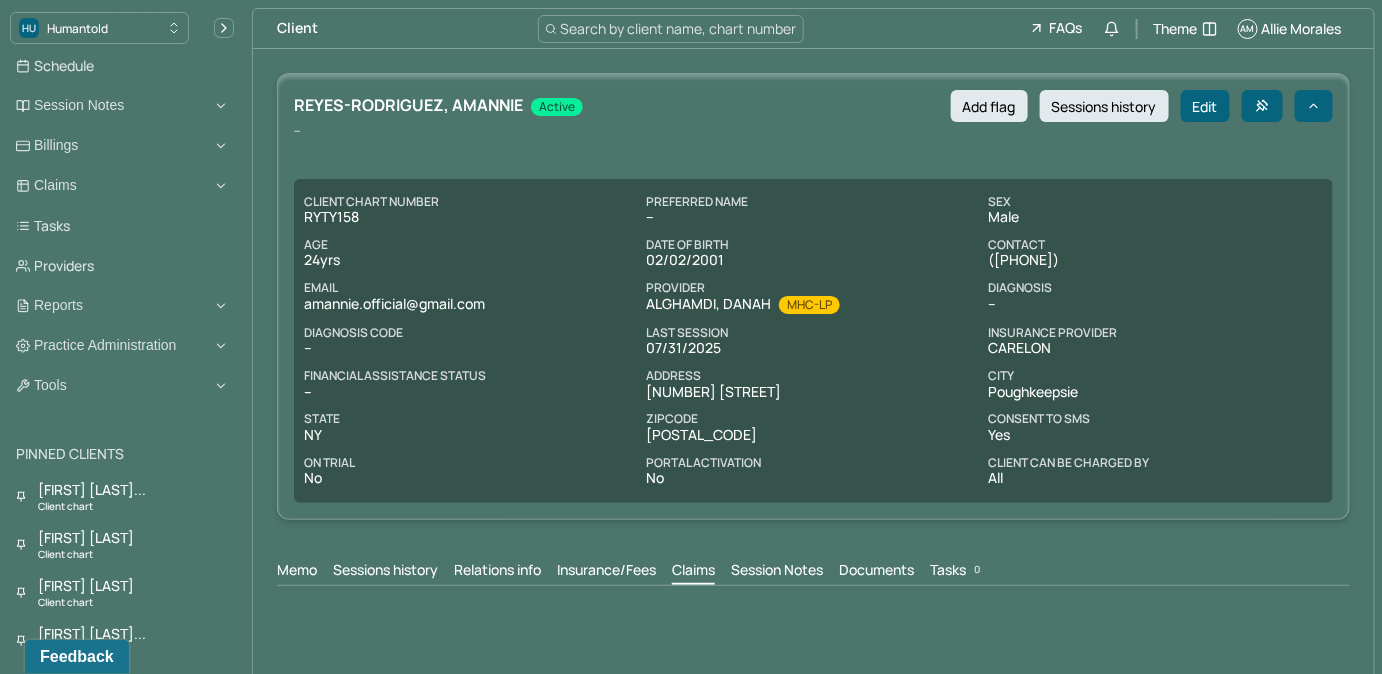 scroll, scrollTop: 0, scrollLeft: 0, axis: both 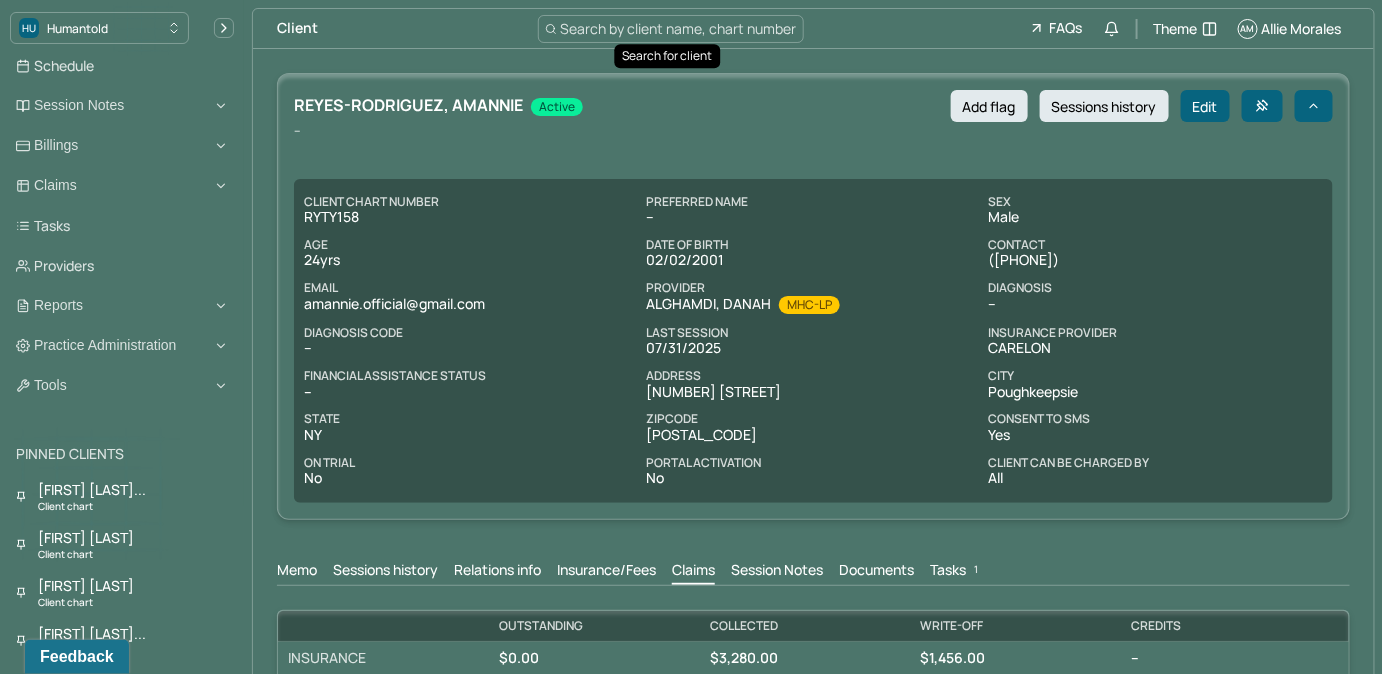 click on "Search by client name, chart number" at bounding box center (679, 28) 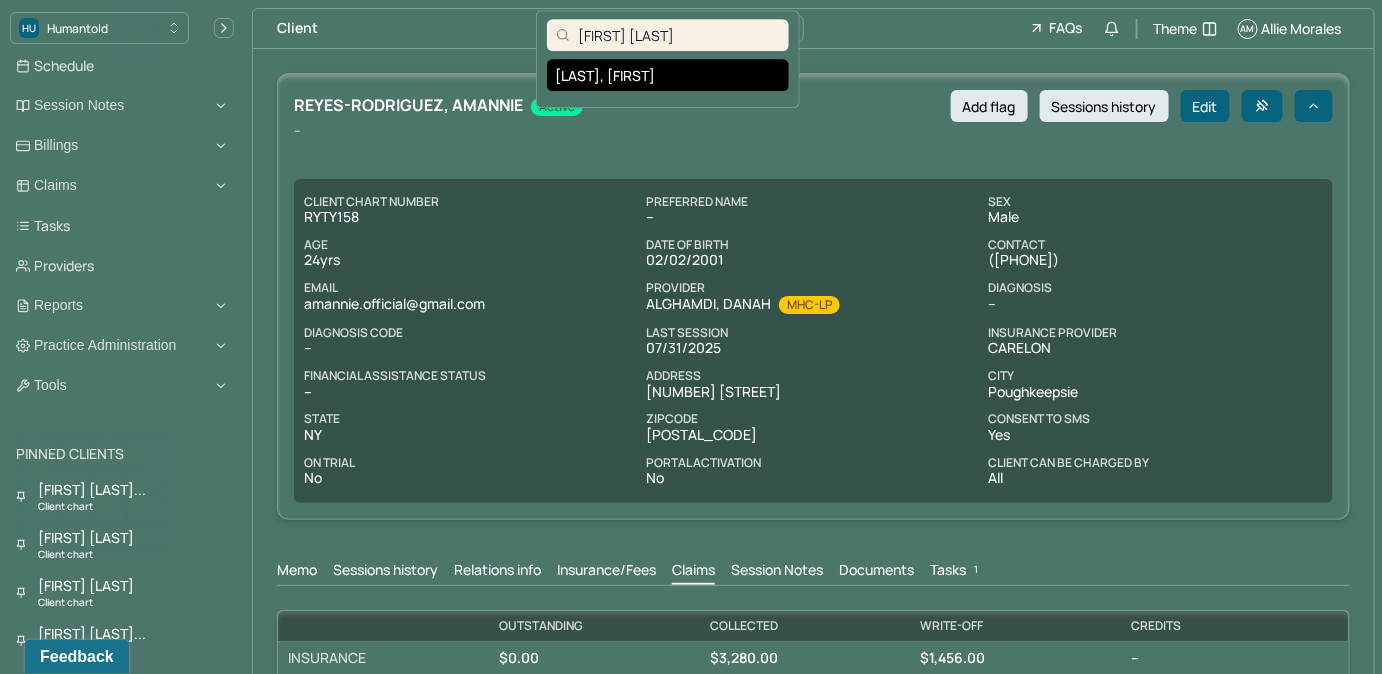 type on "alana camp" 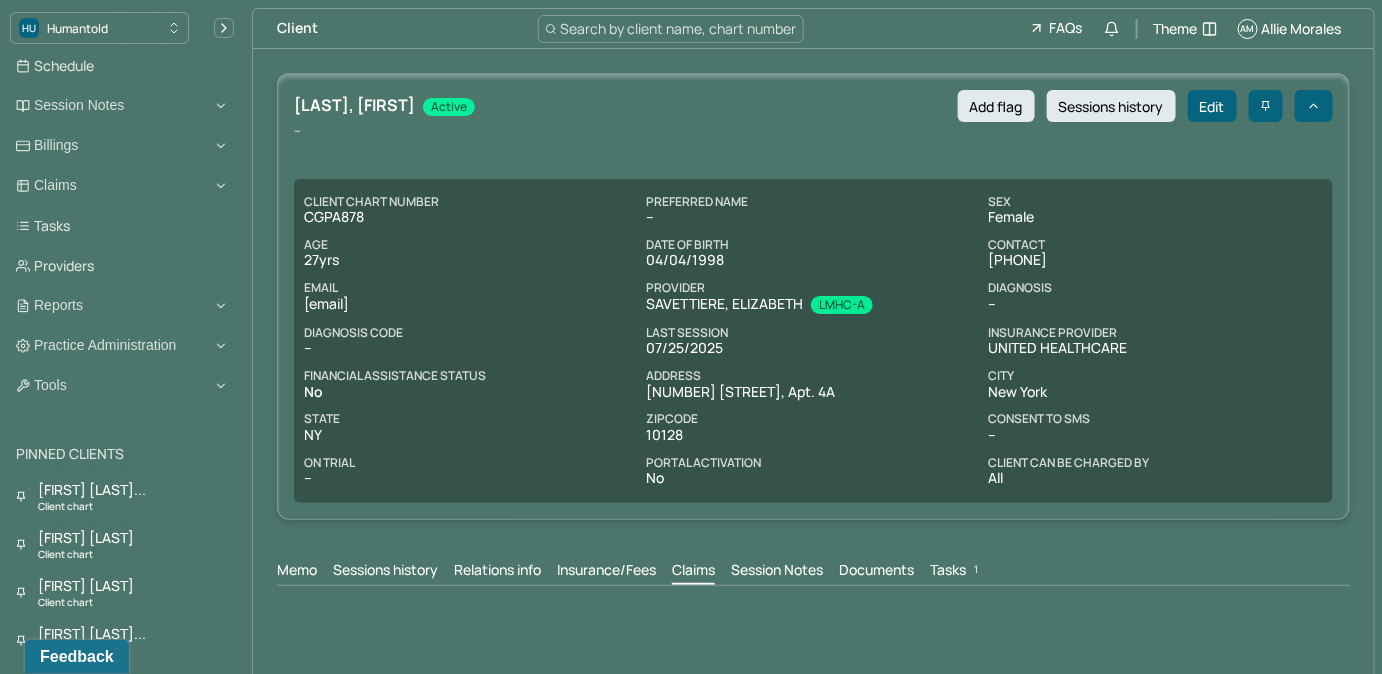 scroll, scrollTop: 0, scrollLeft: 0, axis: both 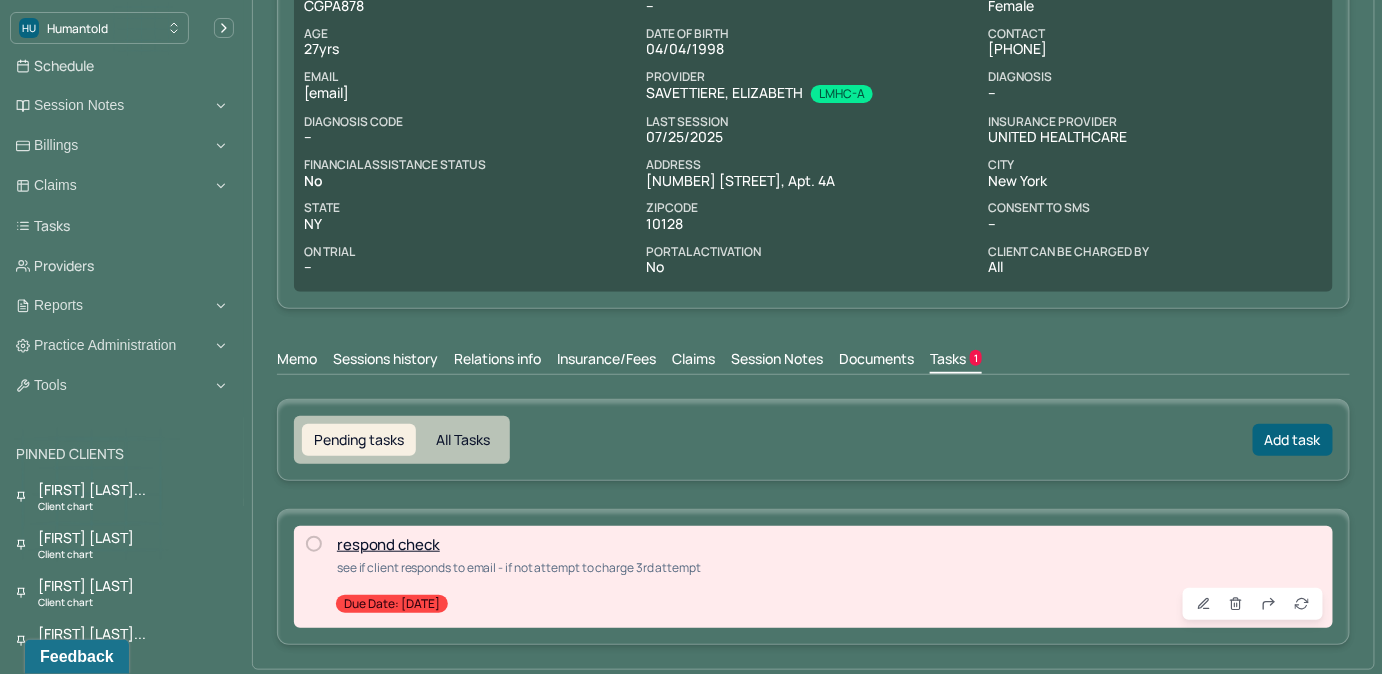 click on "Claims" at bounding box center (693, 361) 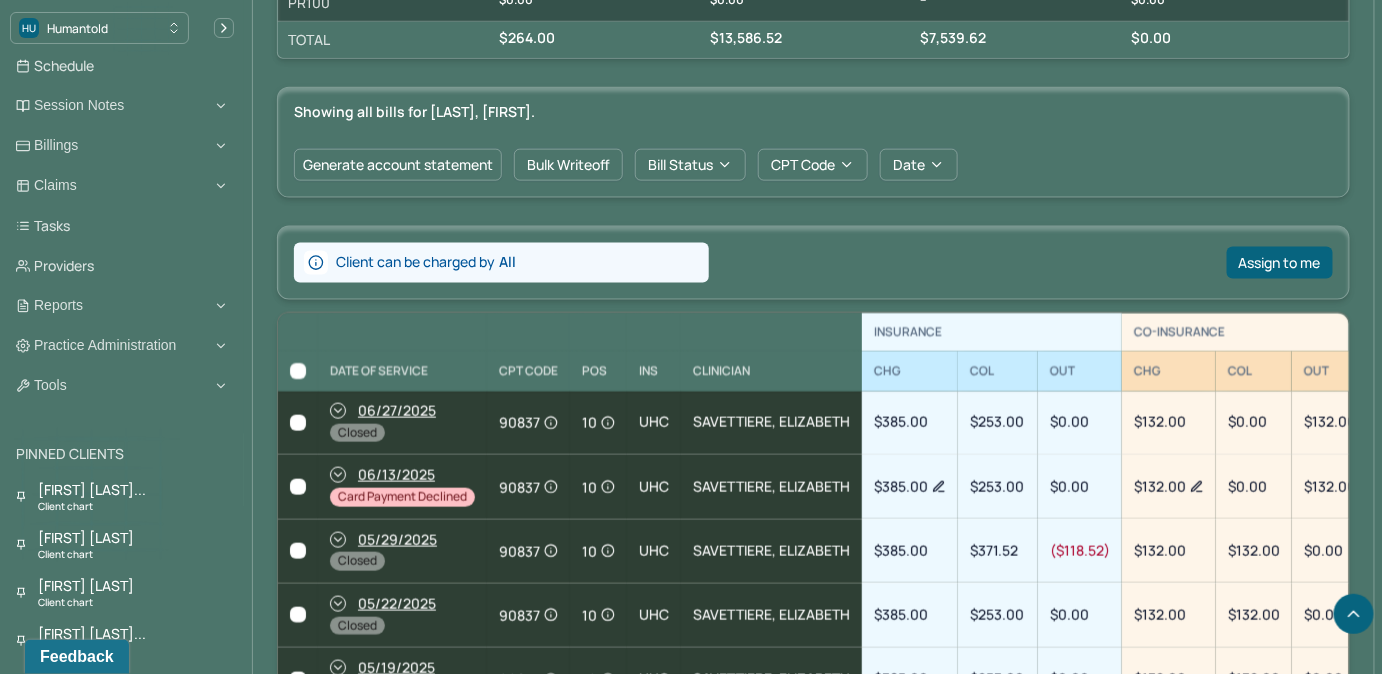 scroll, scrollTop: 757, scrollLeft: 0, axis: vertical 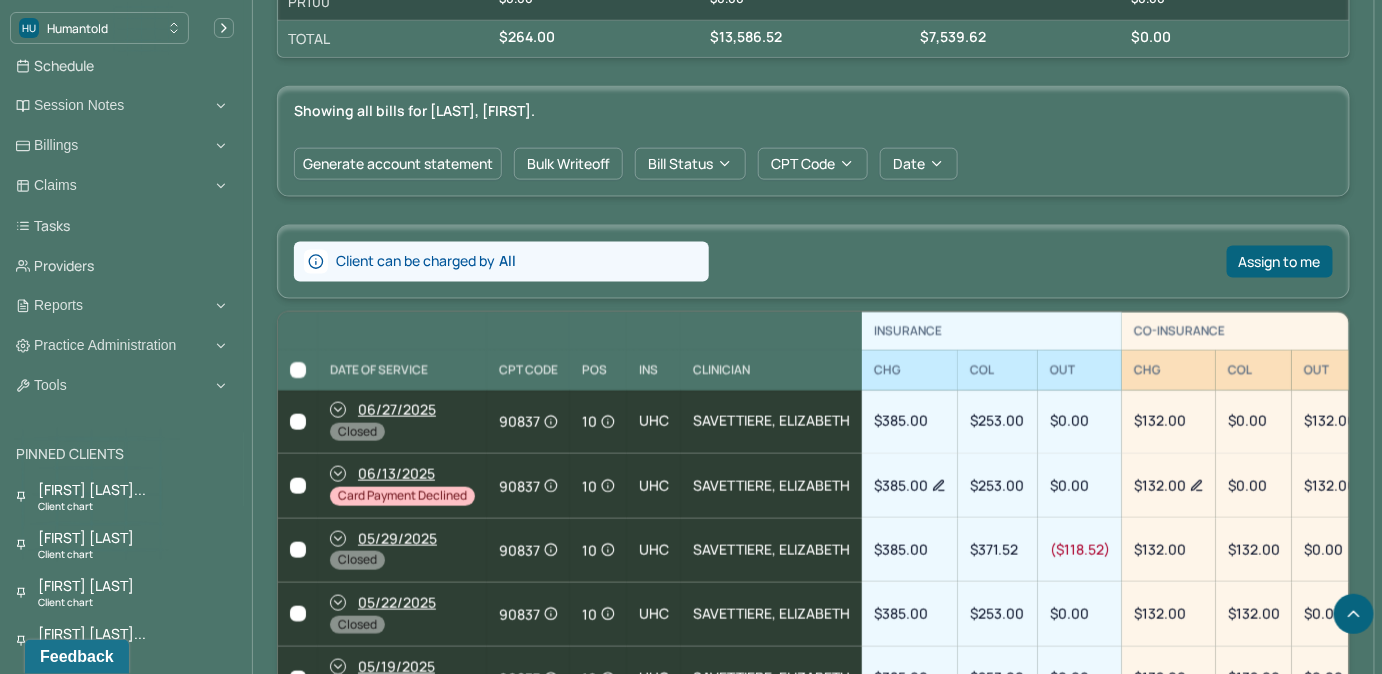 click at bounding box center [298, 422] 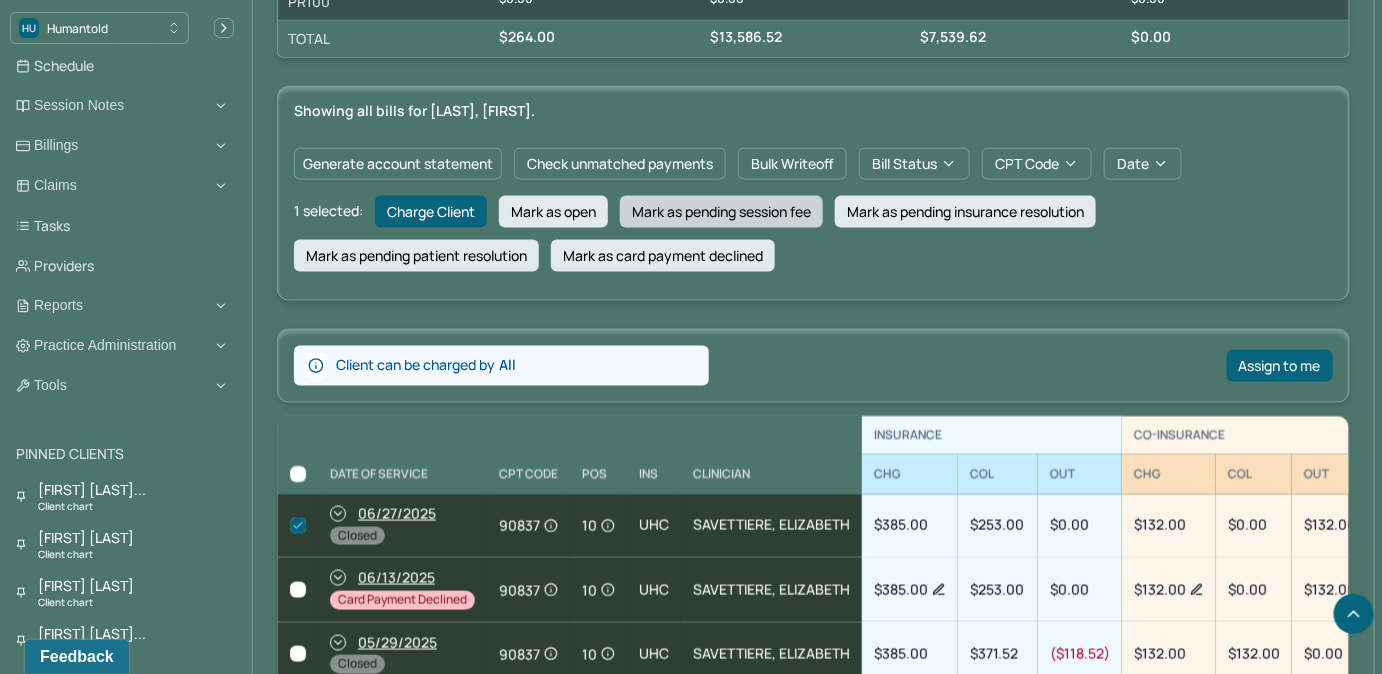 click on "Mark as pending session fee" at bounding box center (721, 212) 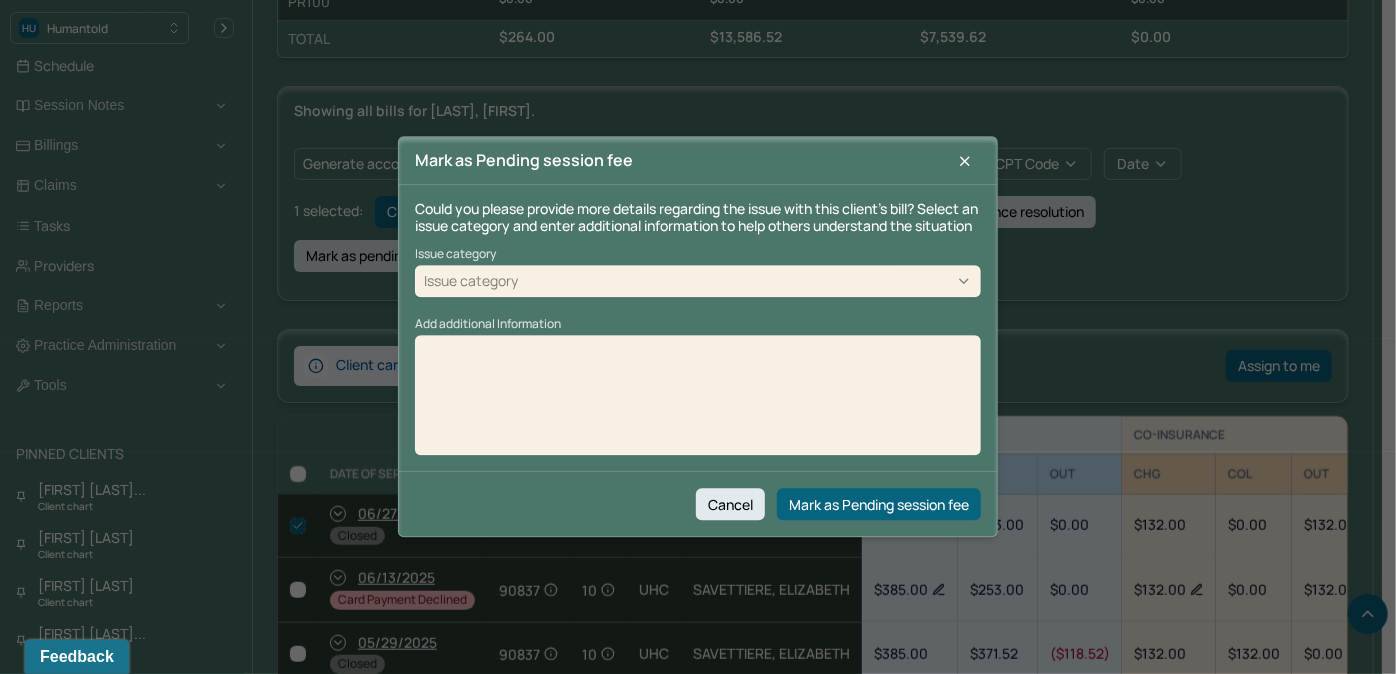 click on "Issue category" at bounding box center (698, 281) 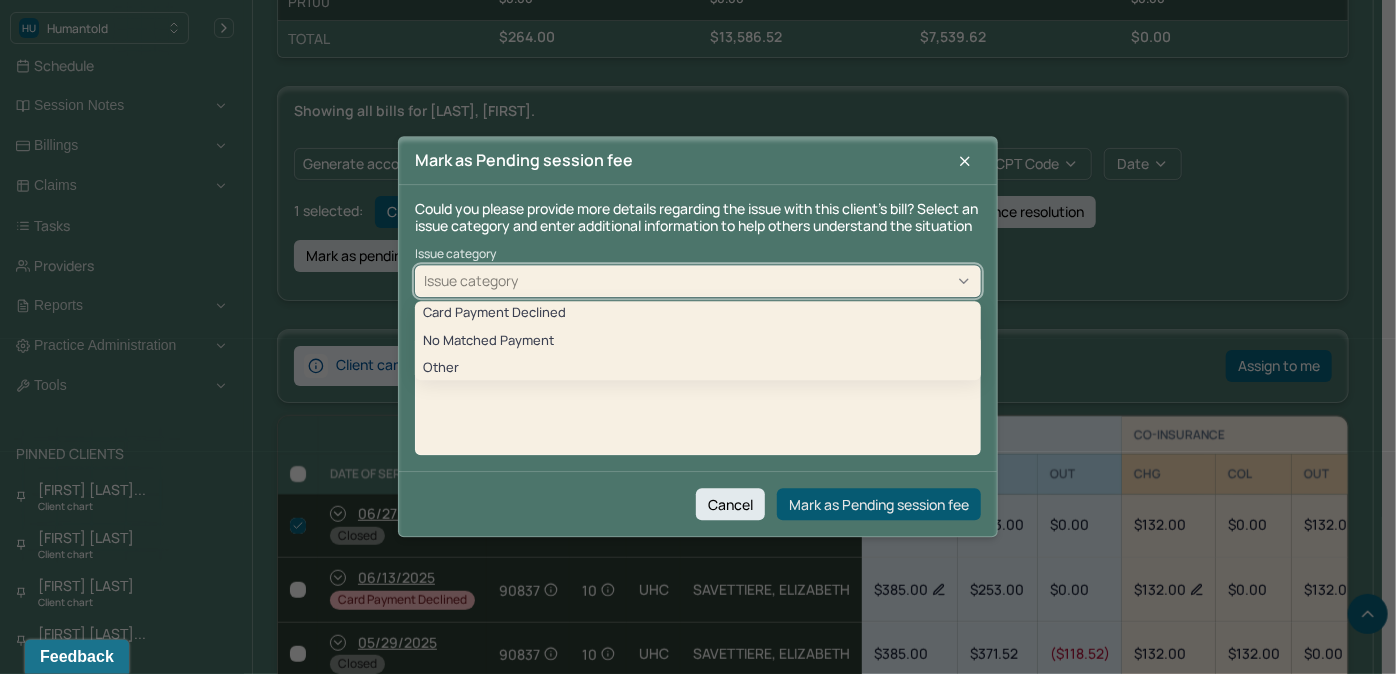 click on "Mark as Pending session fee" at bounding box center (879, 505) 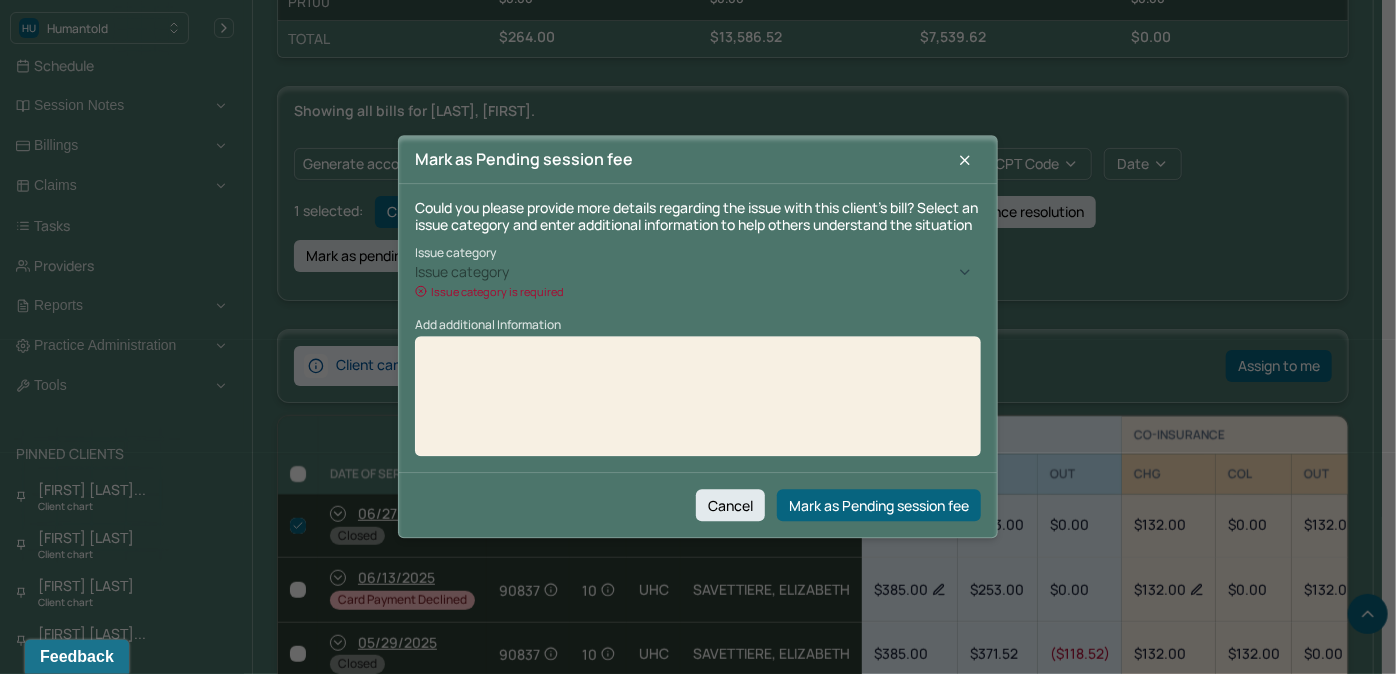 click on "Issue category" at bounding box center (698, 272) 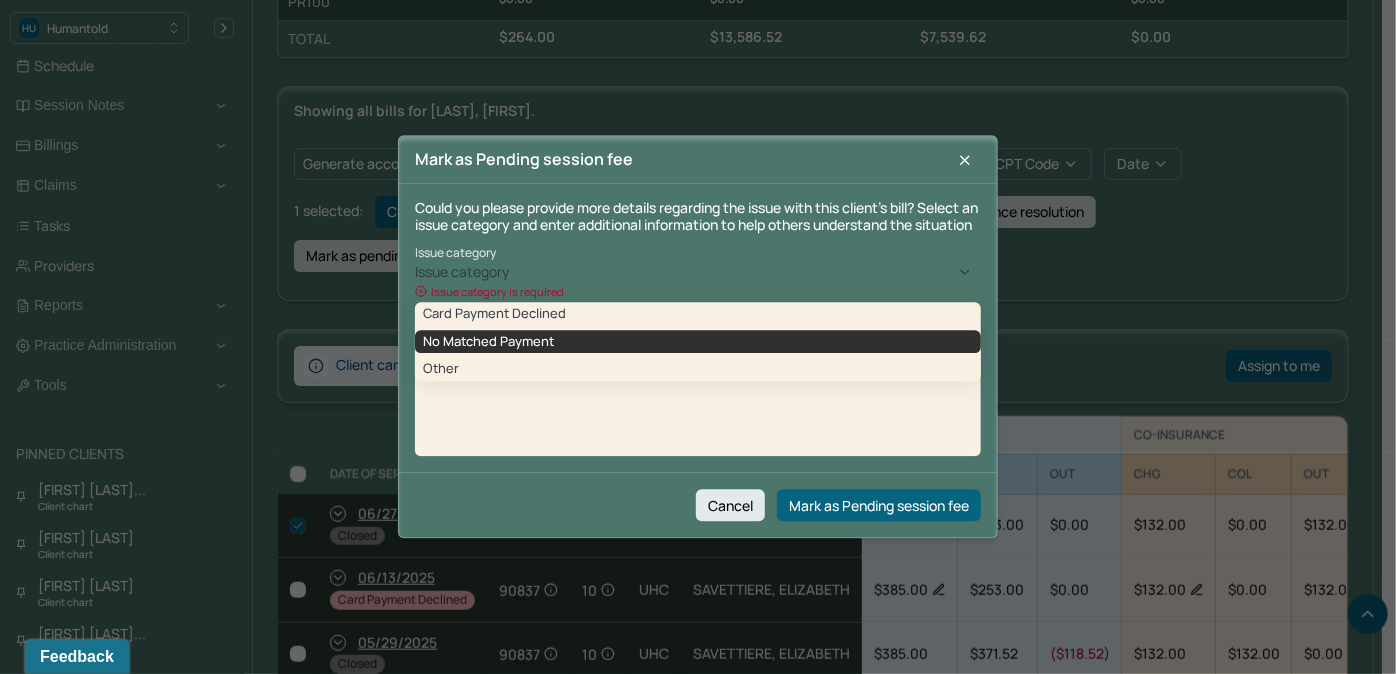 click on "No Matched Payment" at bounding box center [698, 342] 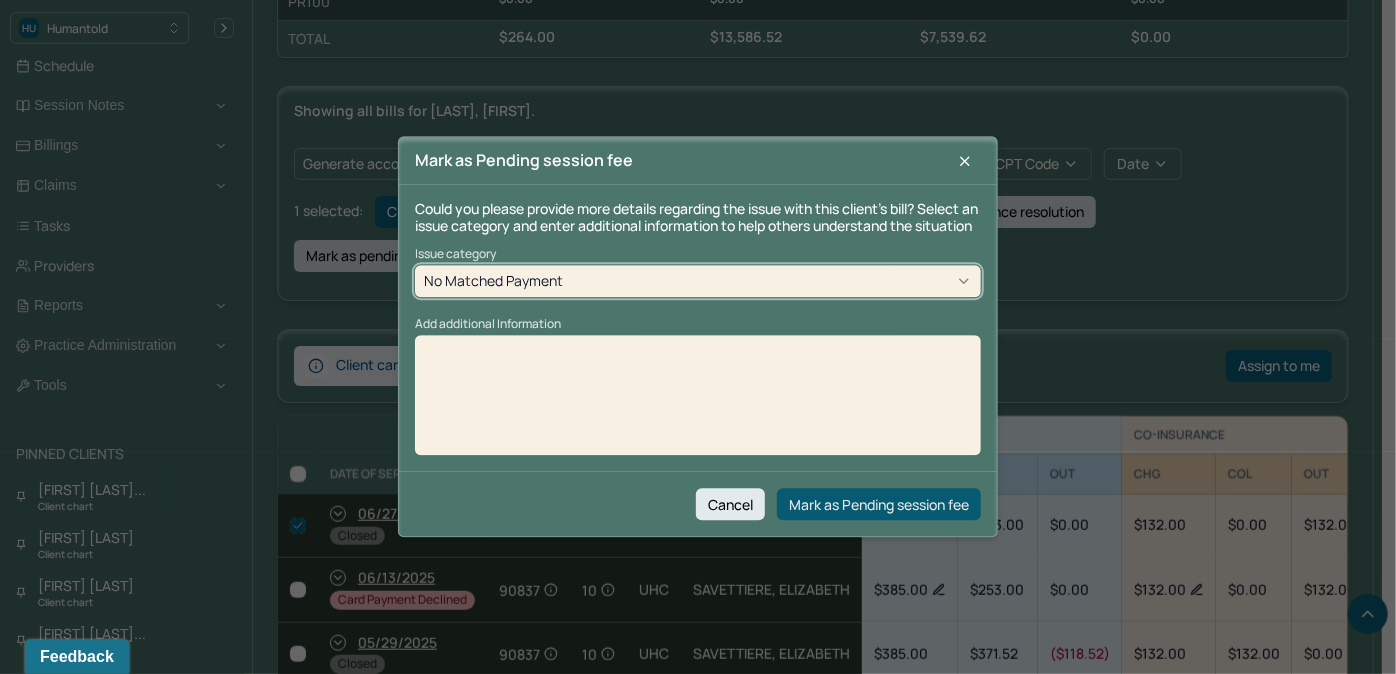 click on "Mark as Pending session fee" at bounding box center (879, 505) 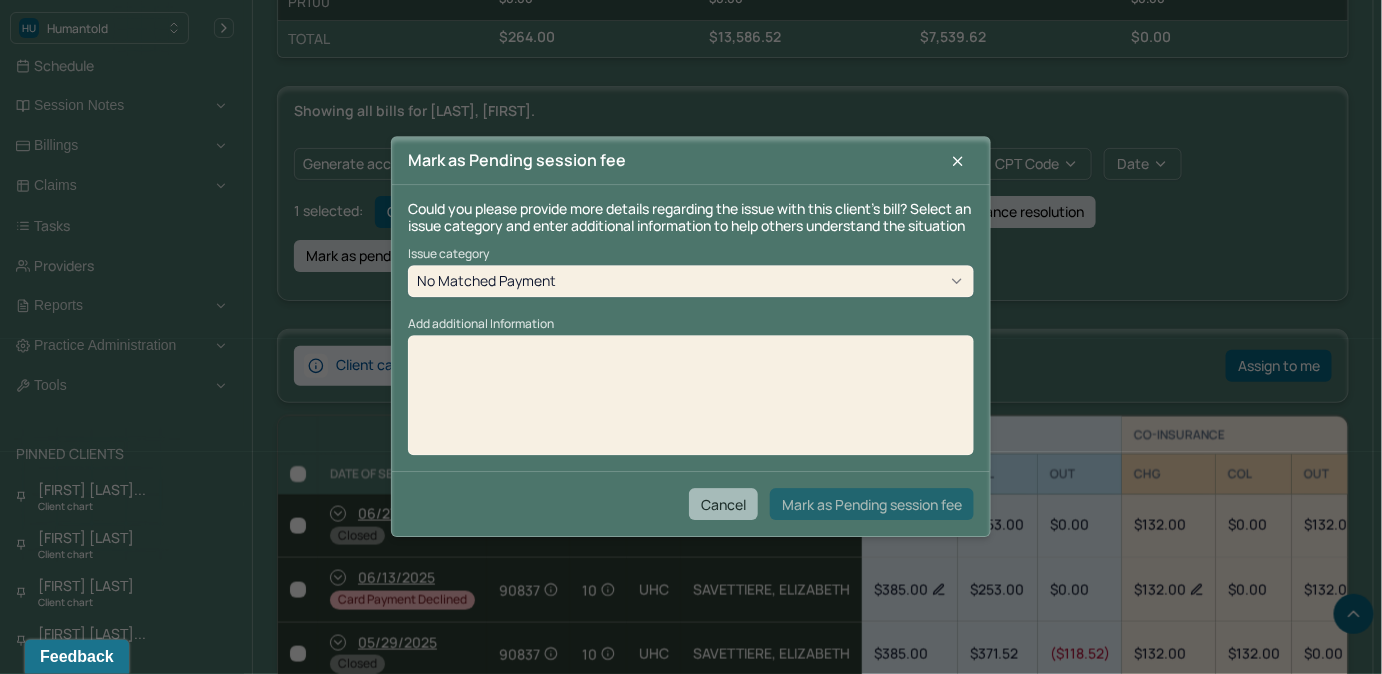 checkbox on "false" 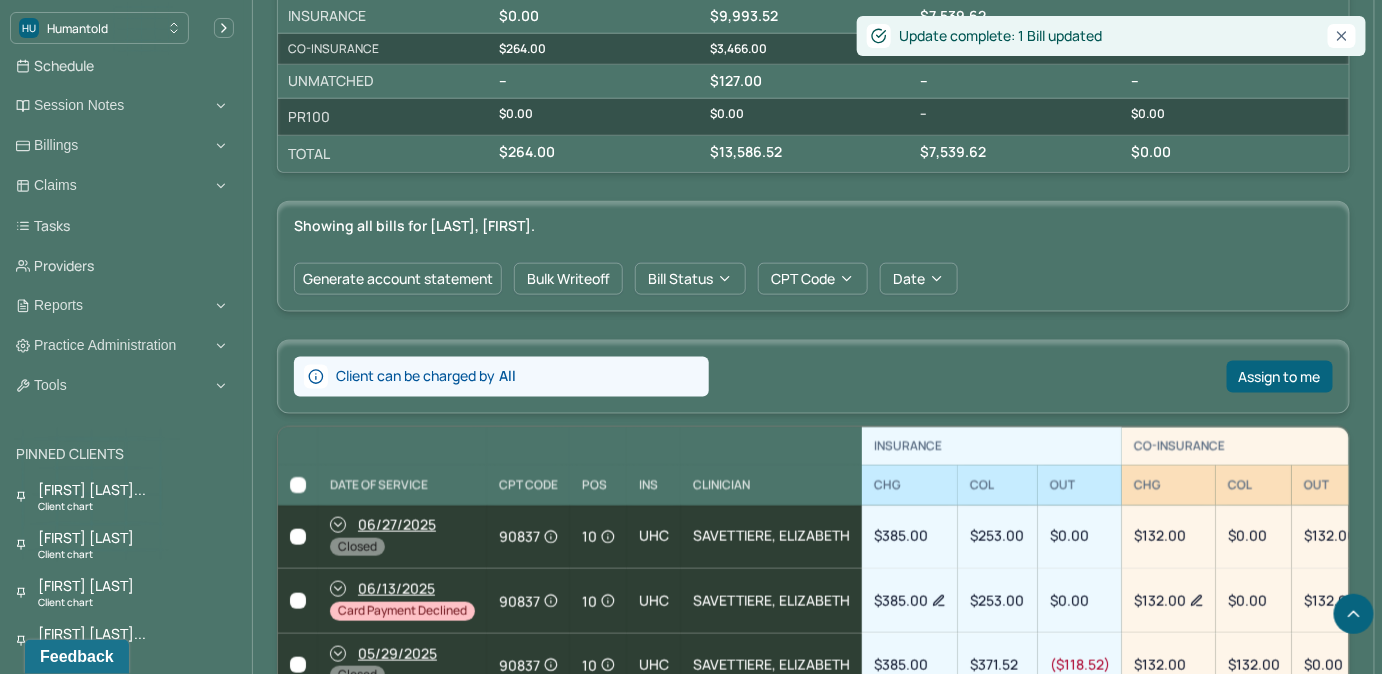 scroll, scrollTop: 302, scrollLeft: 0, axis: vertical 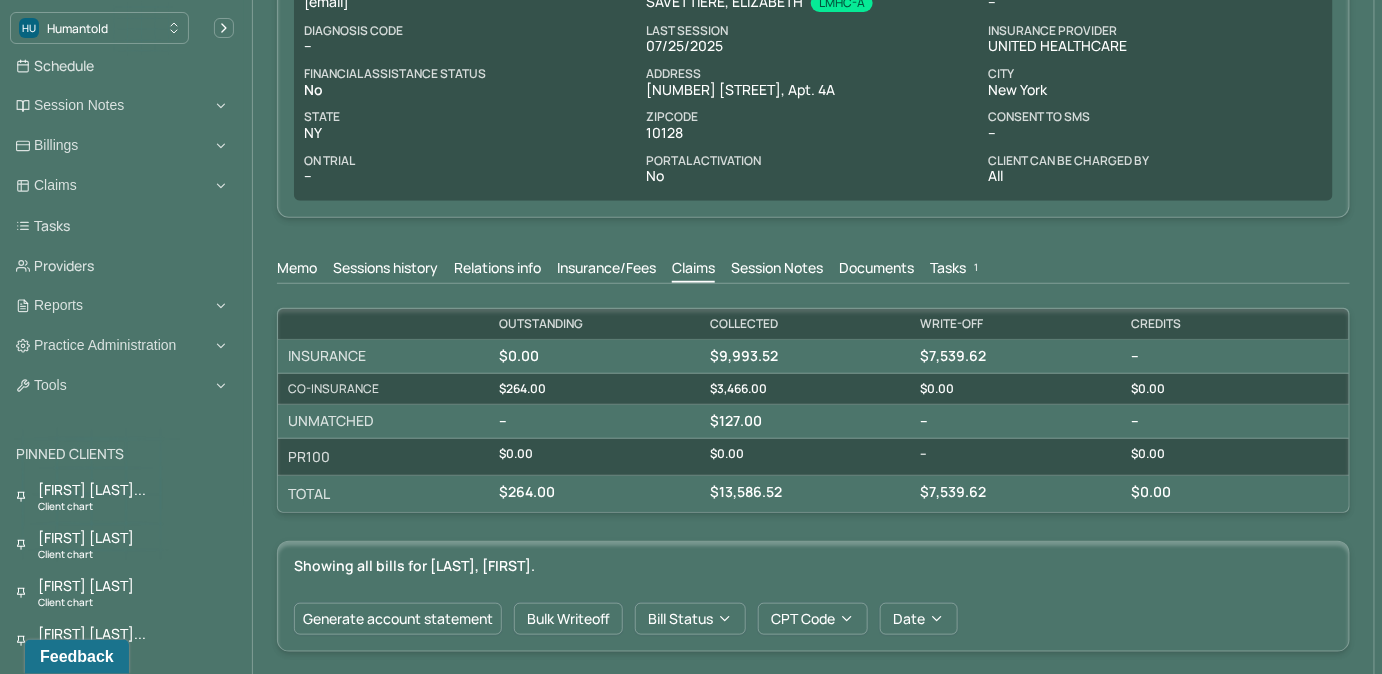 click on "Tasks 1" at bounding box center (956, 270) 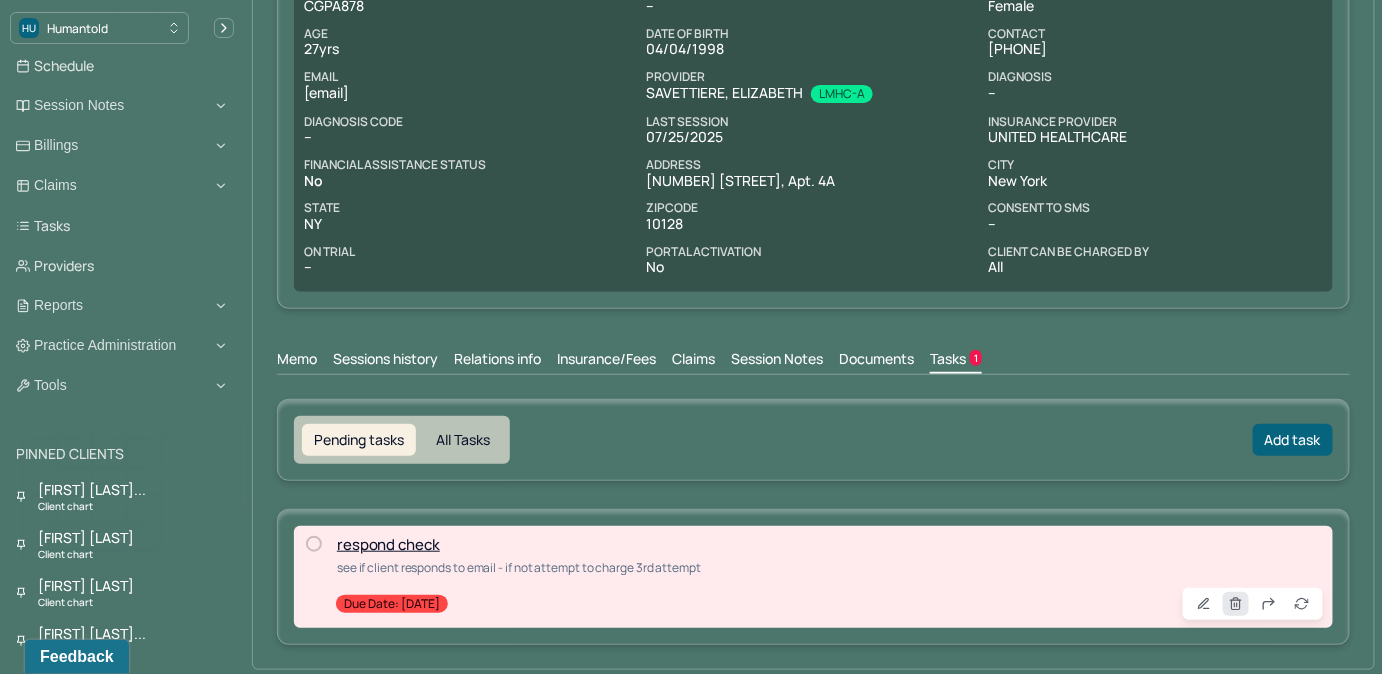 click 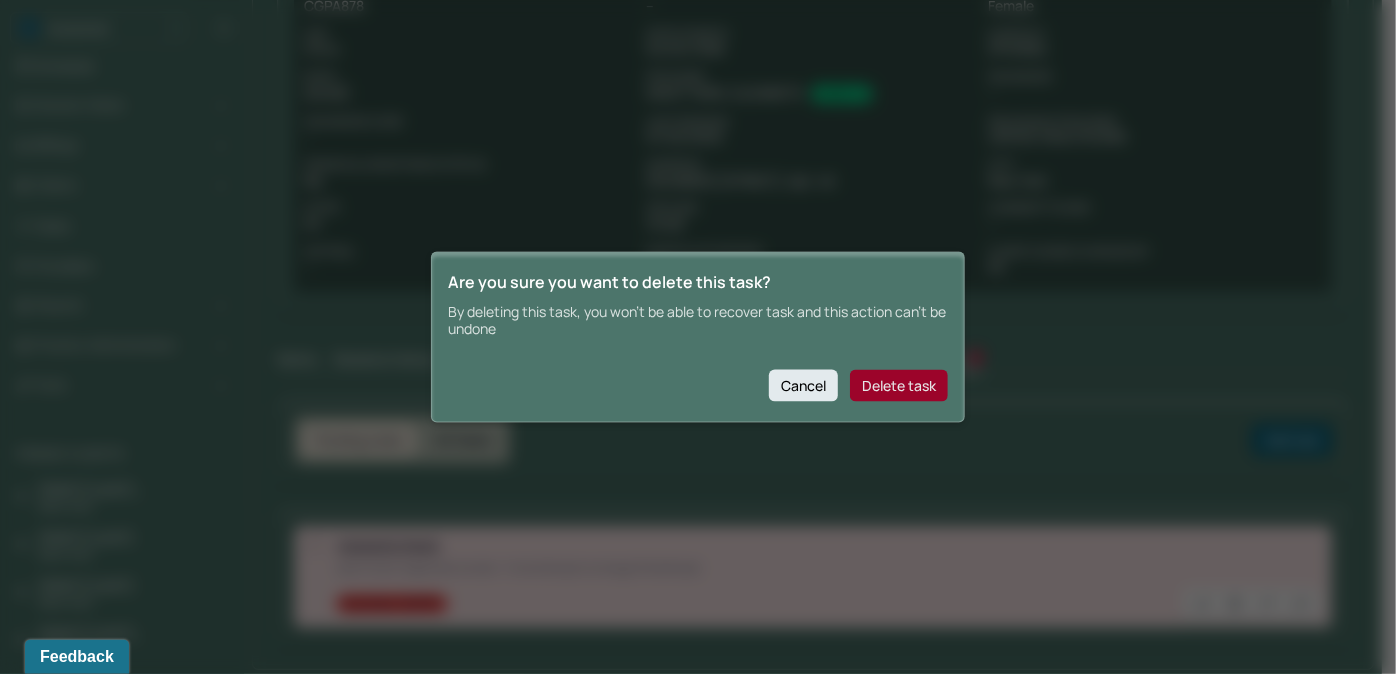 click on "Delete task" at bounding box center (899, 385) 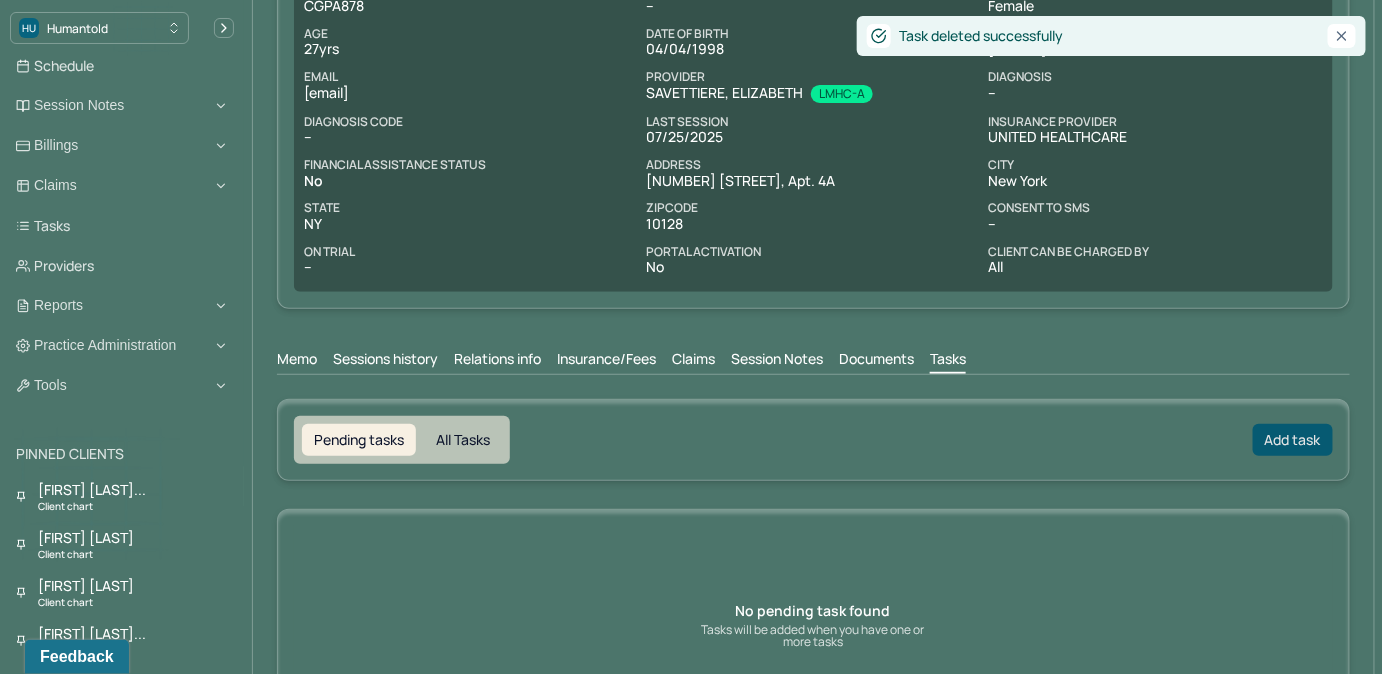 click on "Add task" at bounding box center (1293, 440) 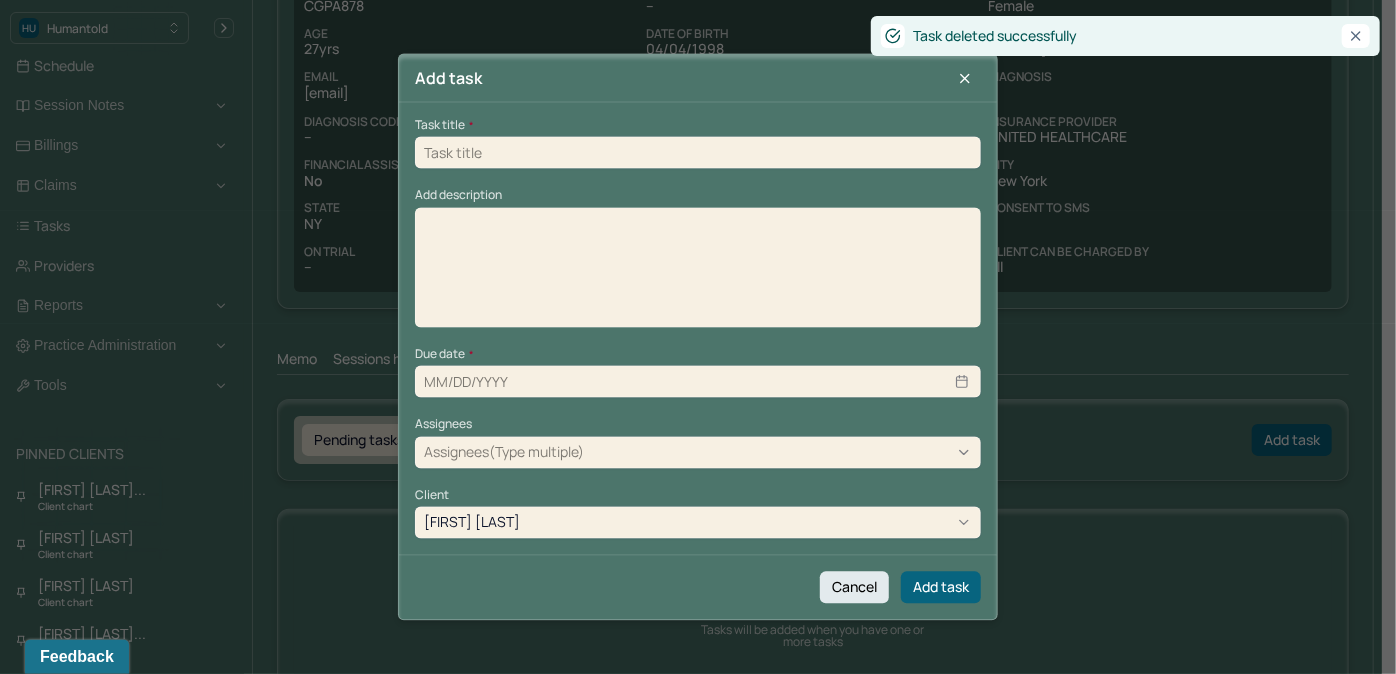 click at bounding box center (698, 153) 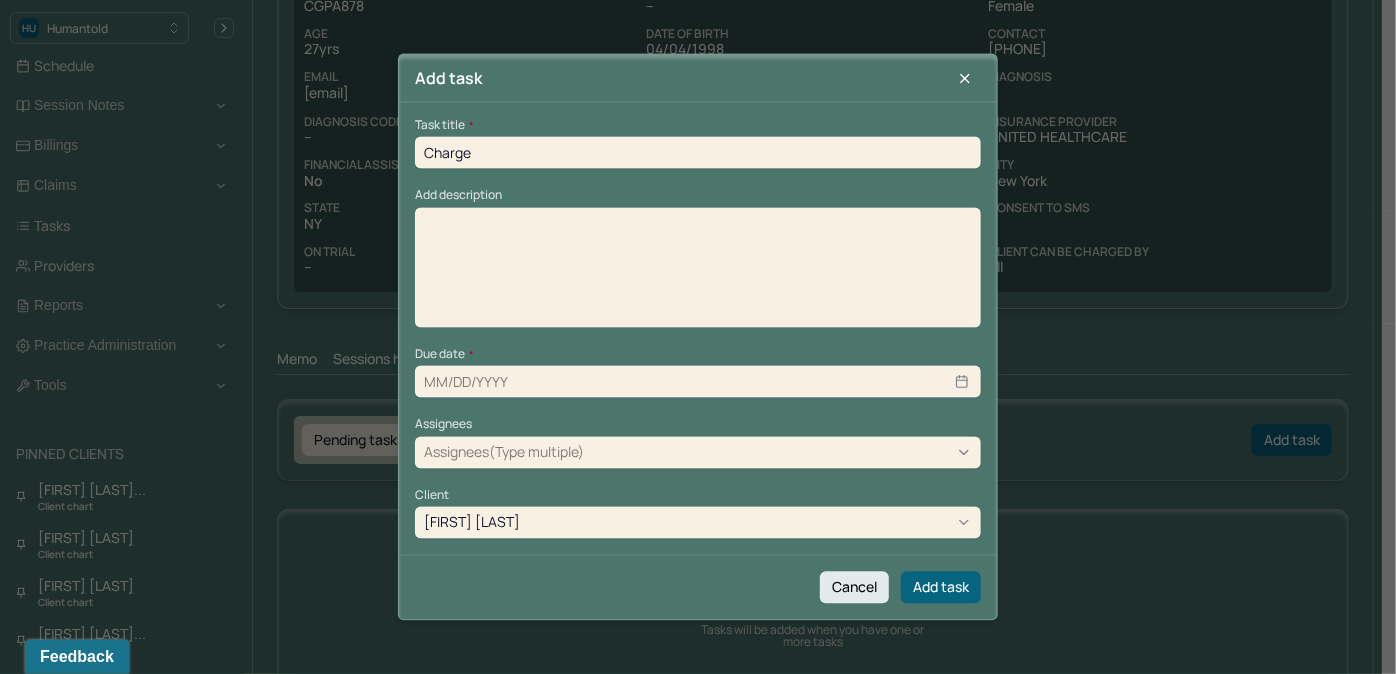 type on "Charge" 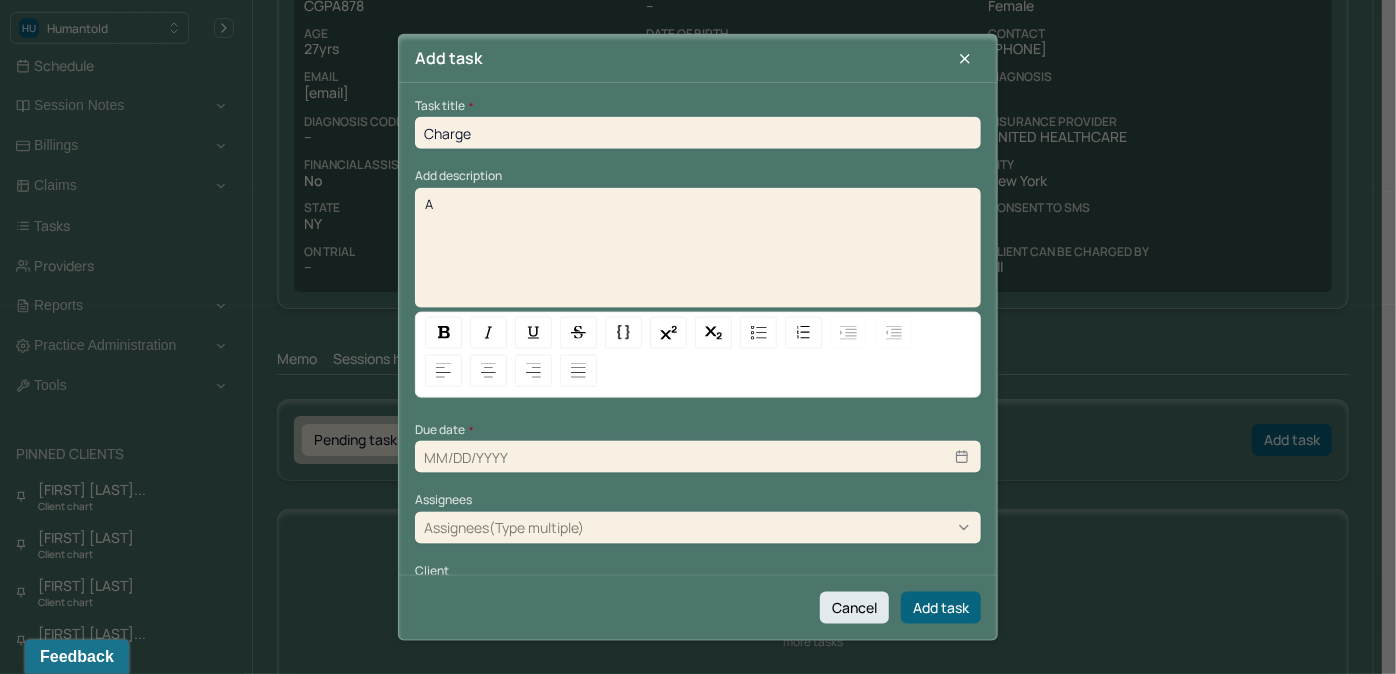 type 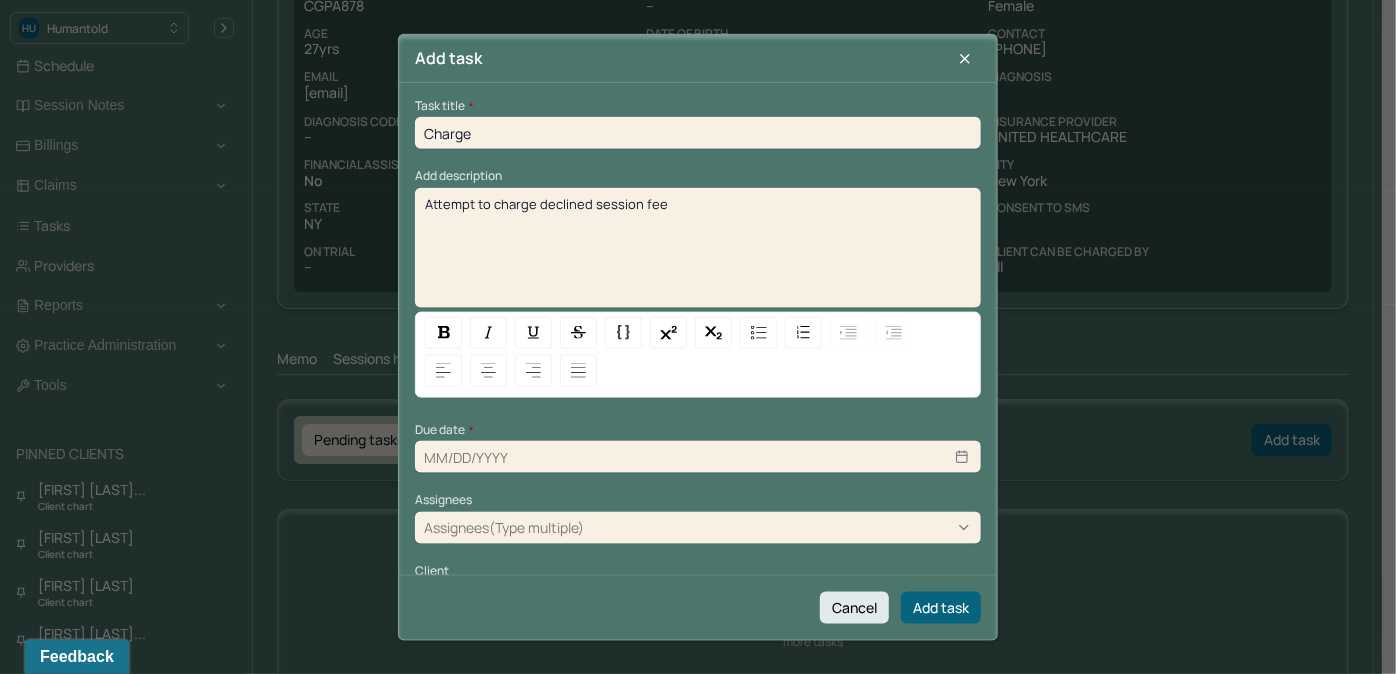 select on "7" 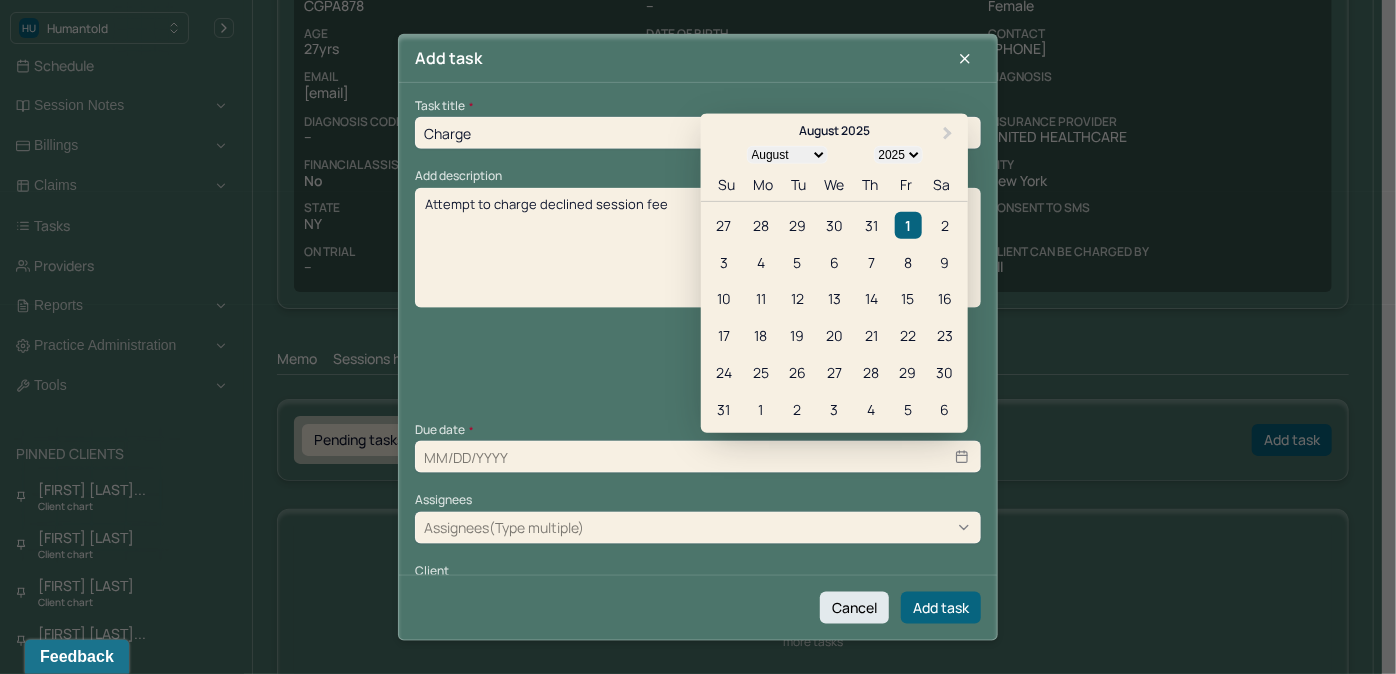 click at bounding box center [698, 457] 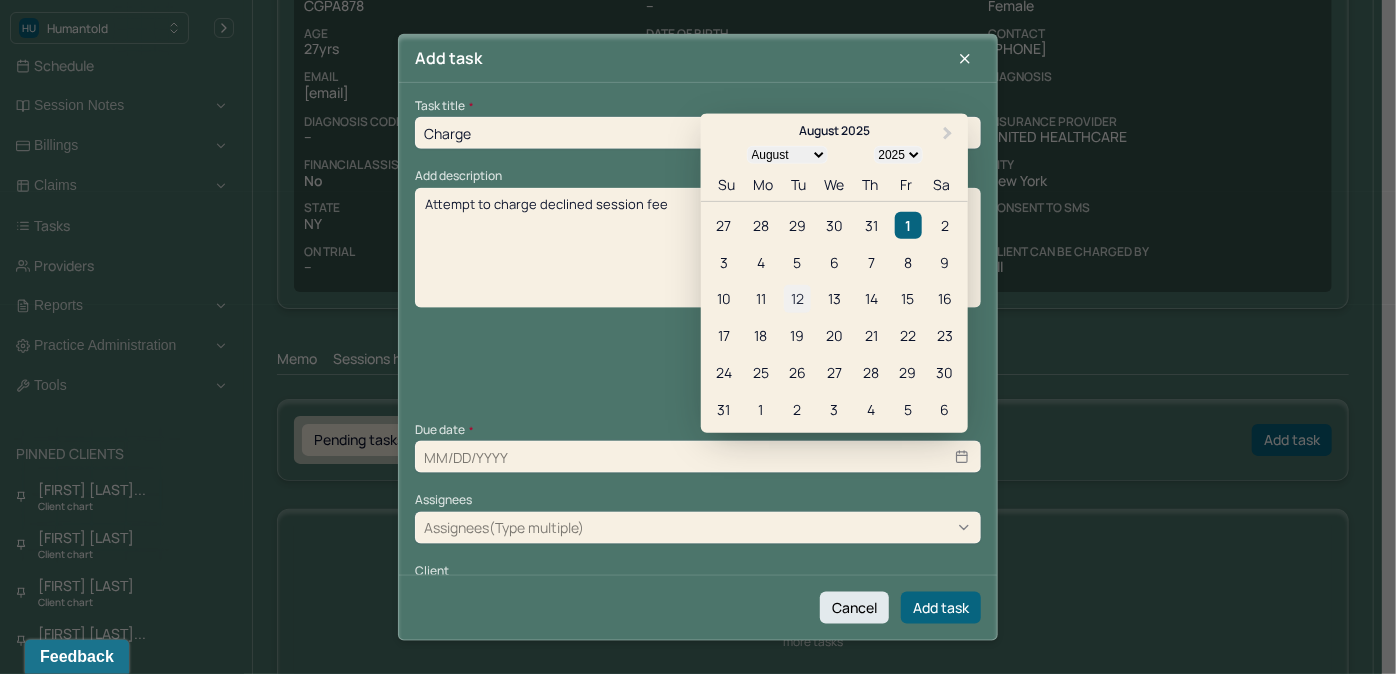 click on "12" at bounding box center [797, 298] 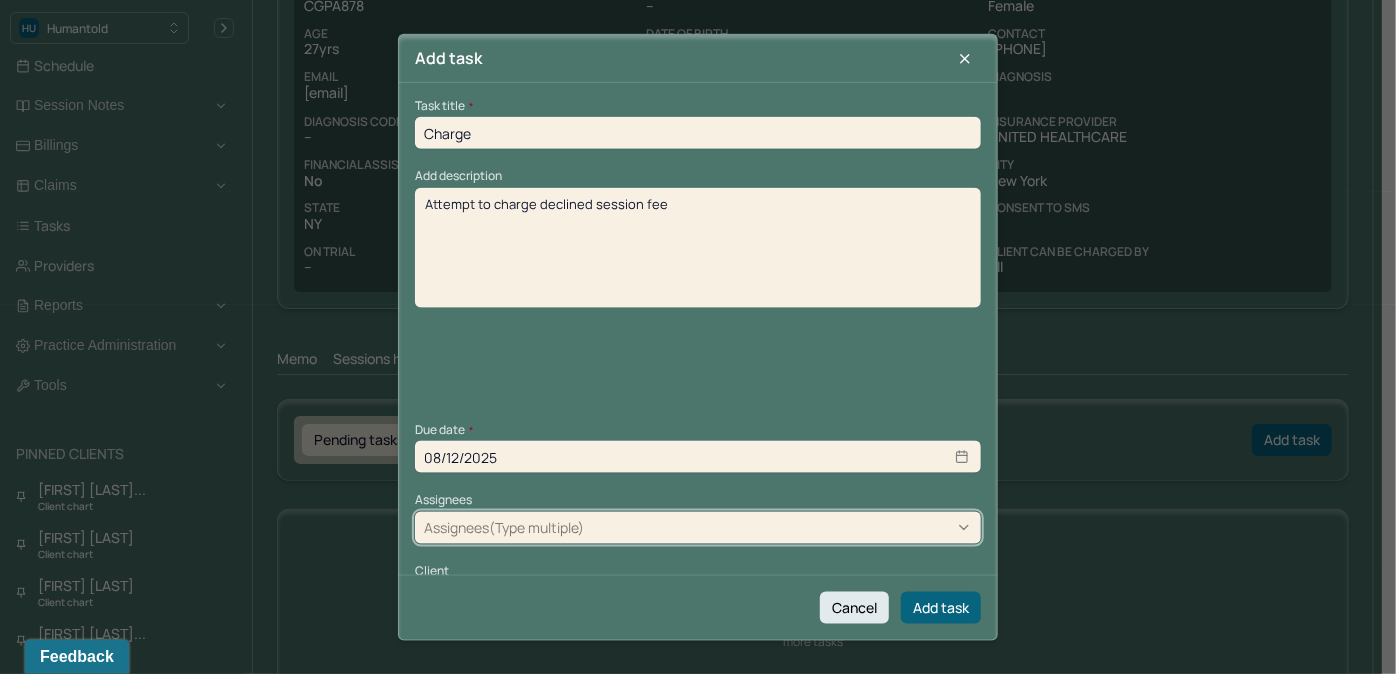 click at bounding box center (780, 527) 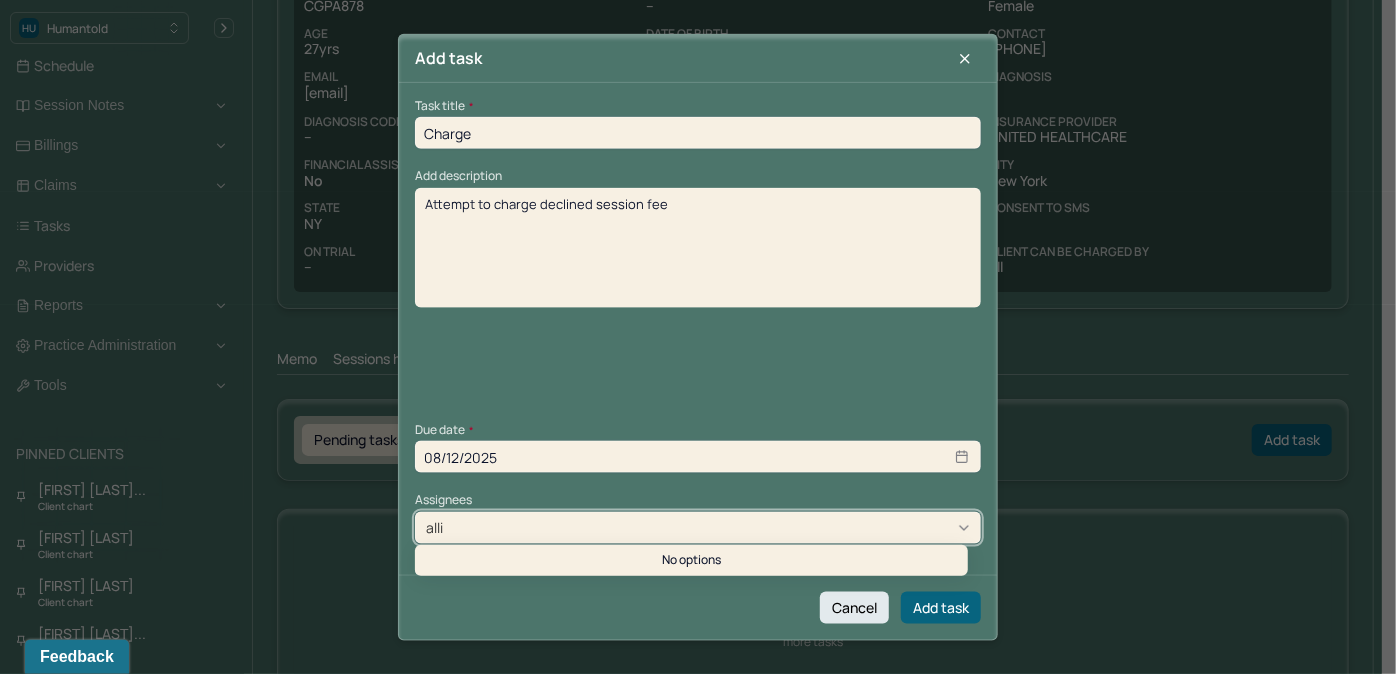 type on "allie" 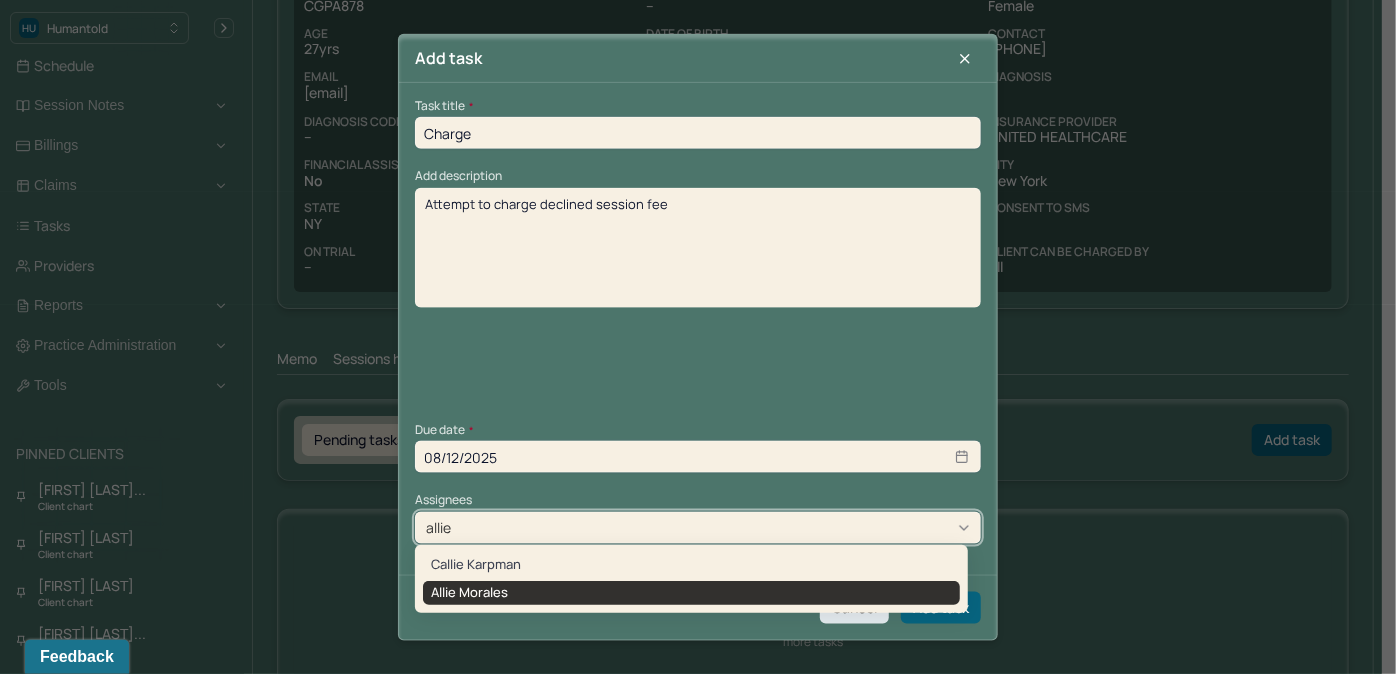 click on "Allie Morales" at bounding box center (691, 593) 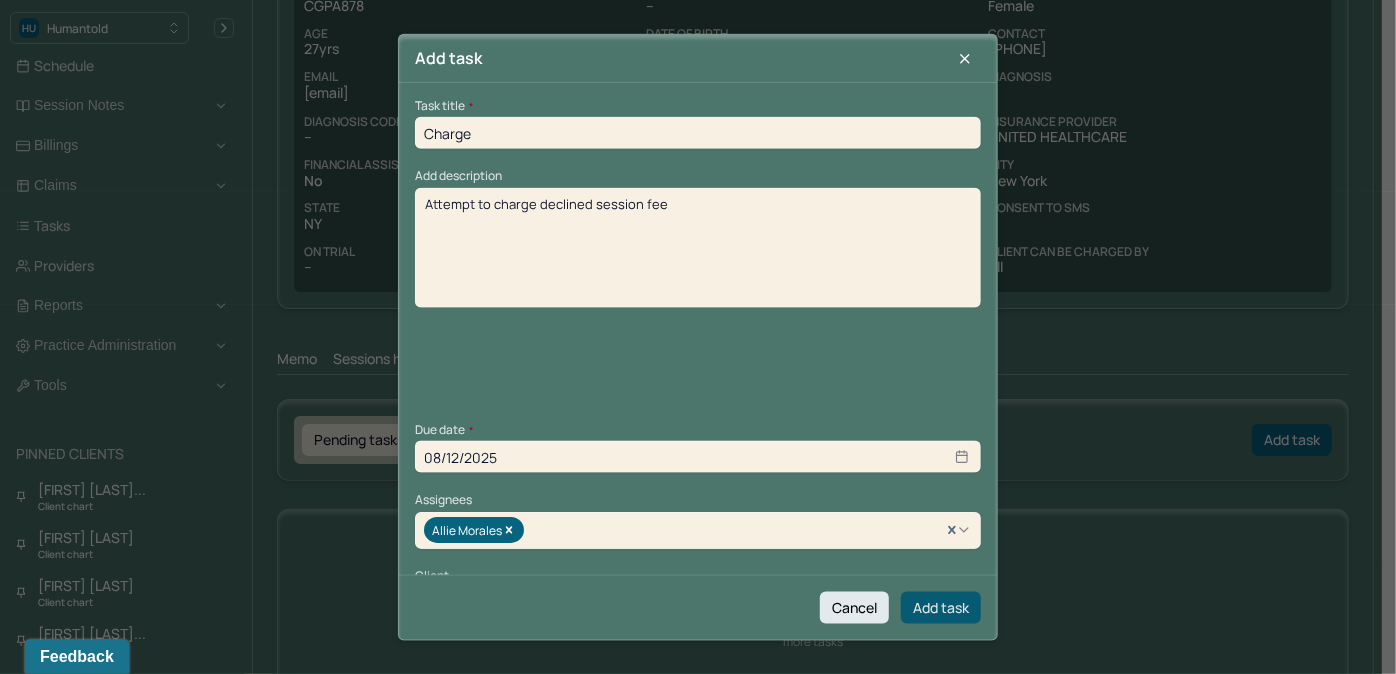 click on "Add task" at bounding box center [941, 607] 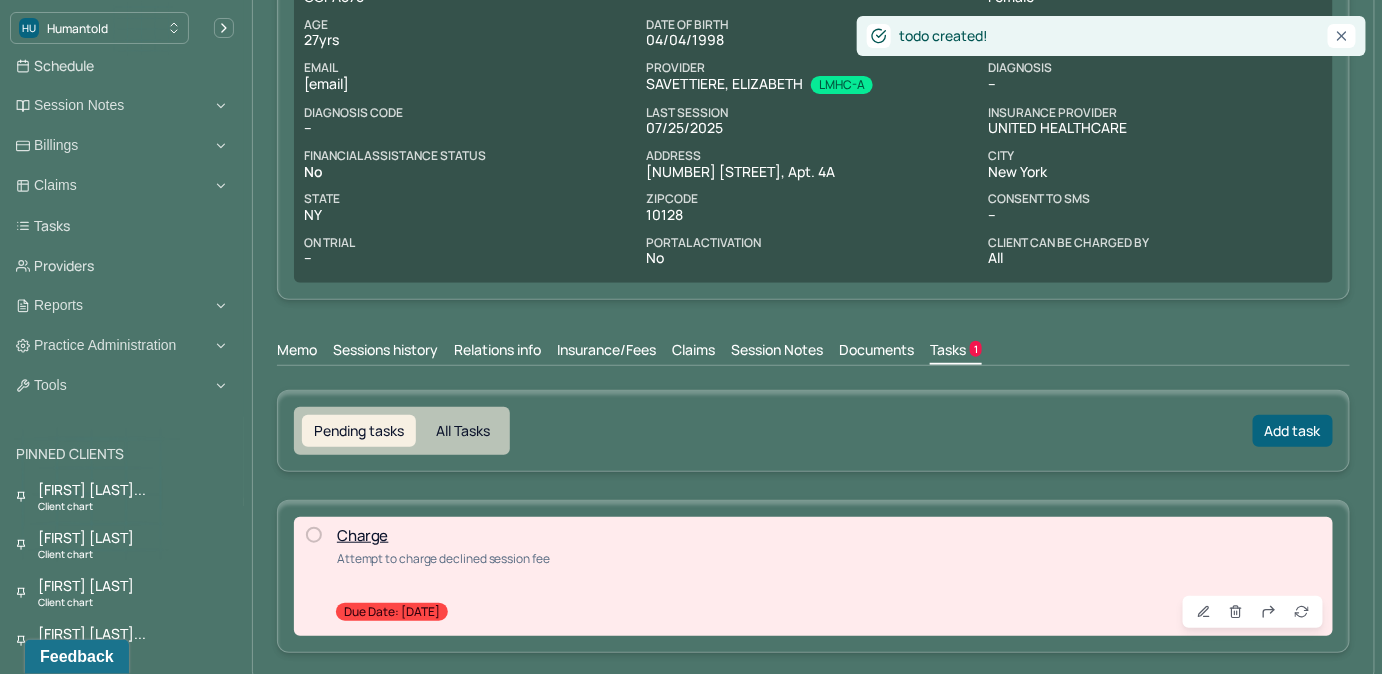 scroll, scrollTop: 228, scrollLeft: 0, axis: vertical 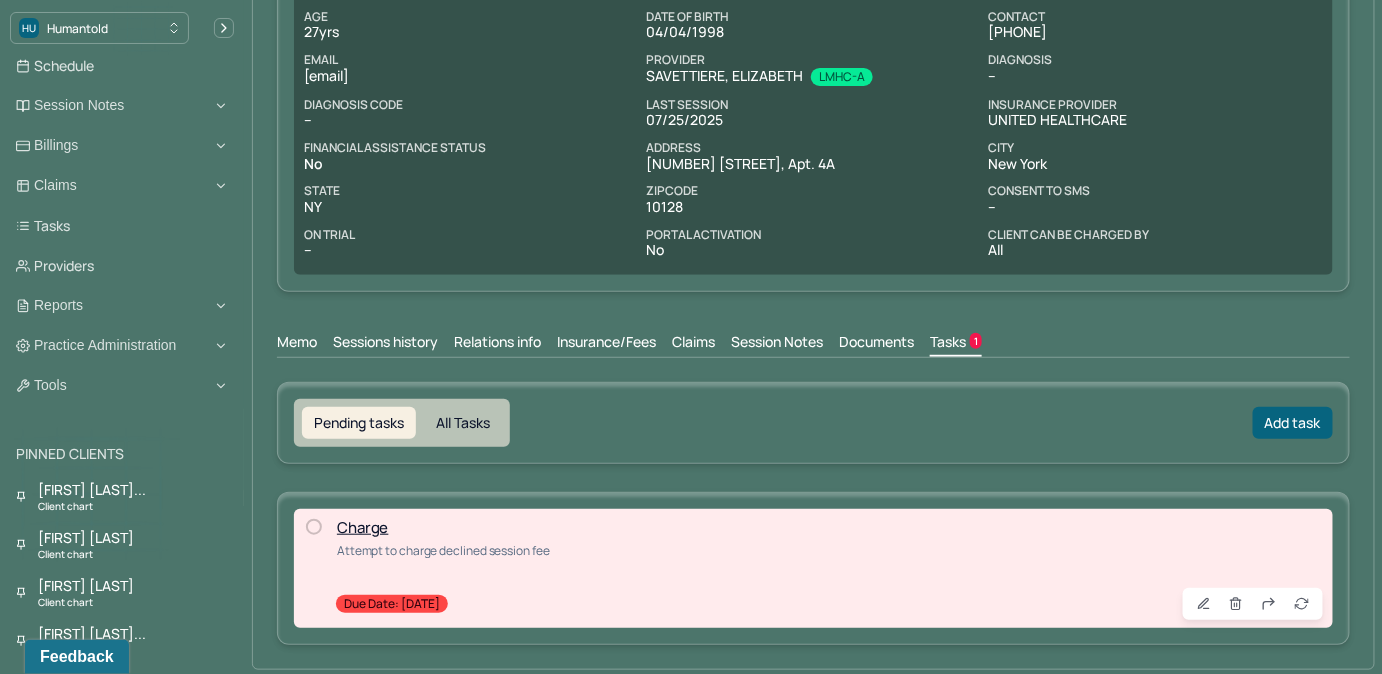 drag, startPoint x: 710, startPoint y: 339, endPoint x: 745, endPoint y: 210, distance: 133.66376 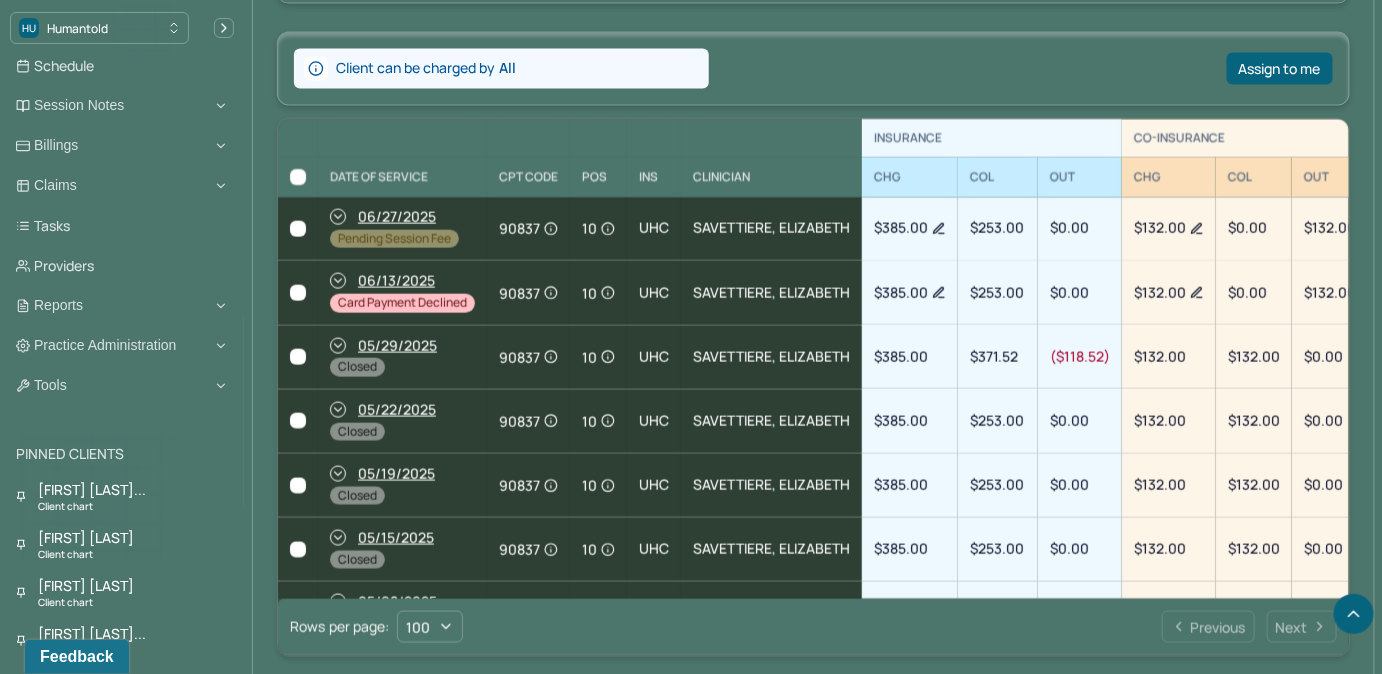 scroll, scrollTop: 955, scrollLeft: 0, axis: vertical 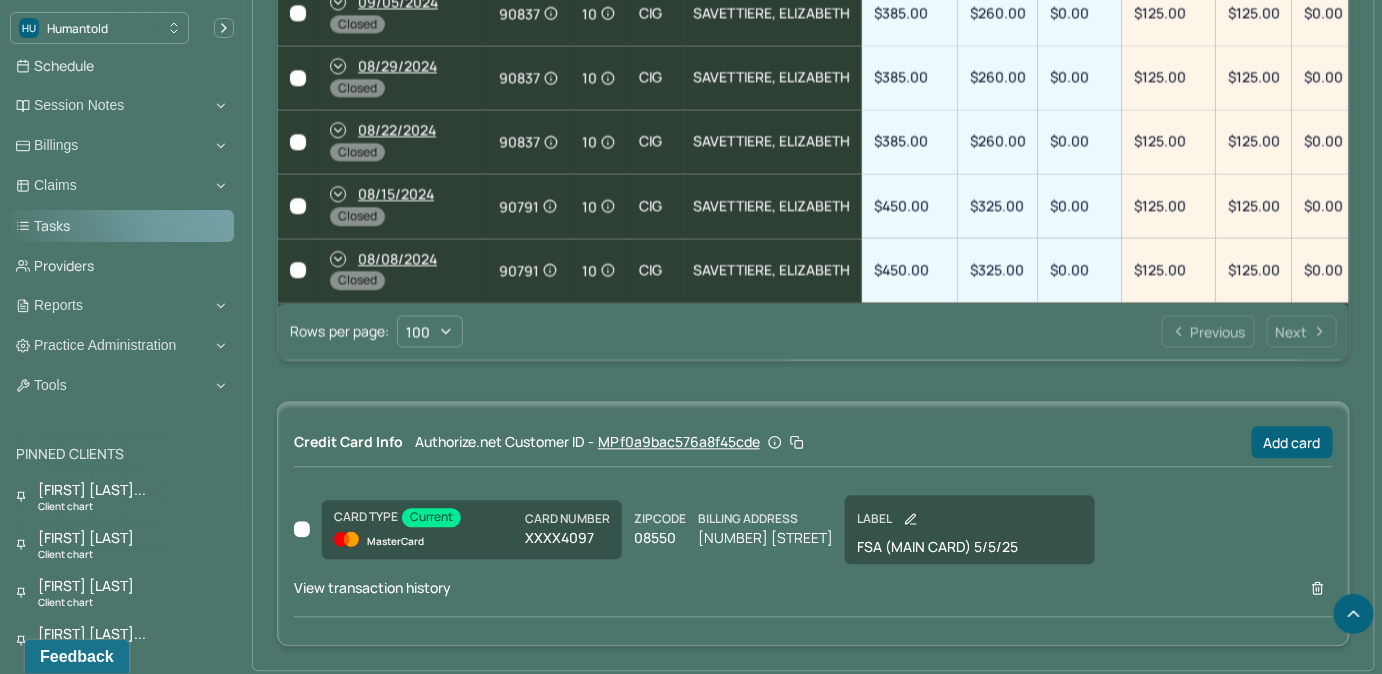 click on "Tasks" at bounding box center [122, 226] 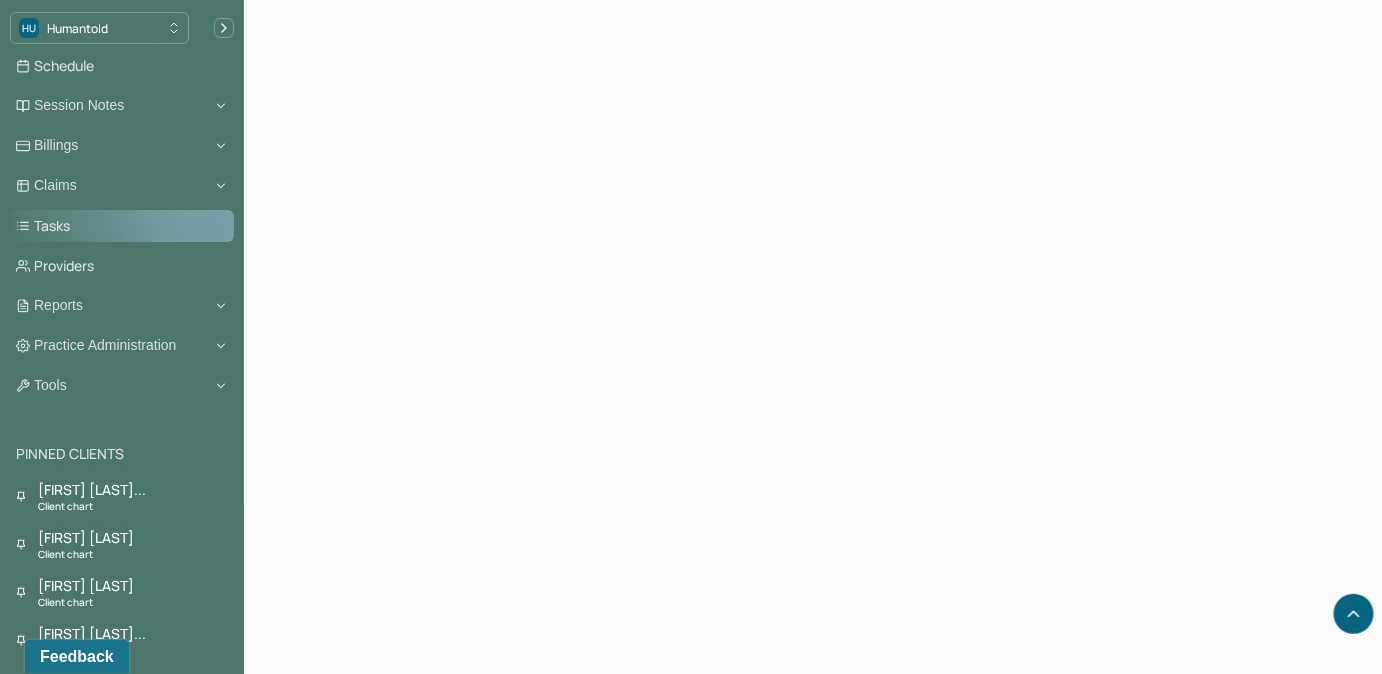 scroll, scrollTop: 0, scrollLeft: 0, axis: both 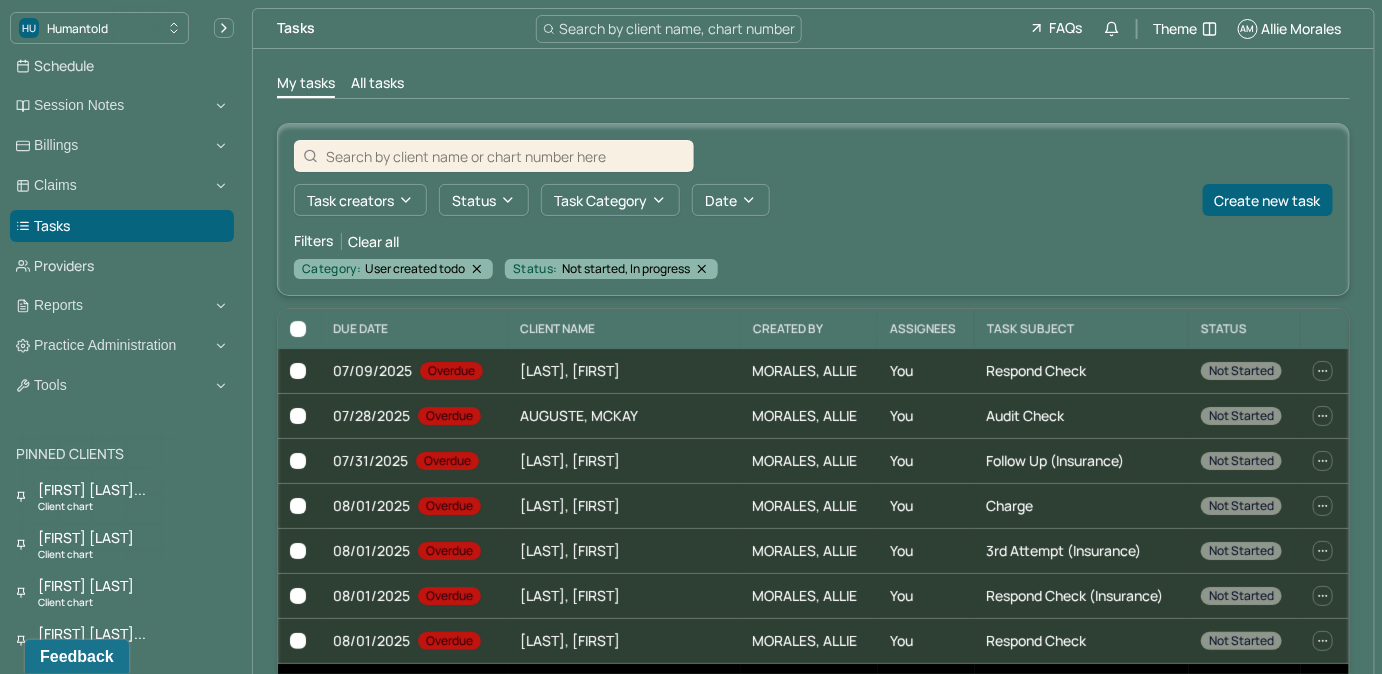 click on "Charge" at bounding box center (1082, 506) 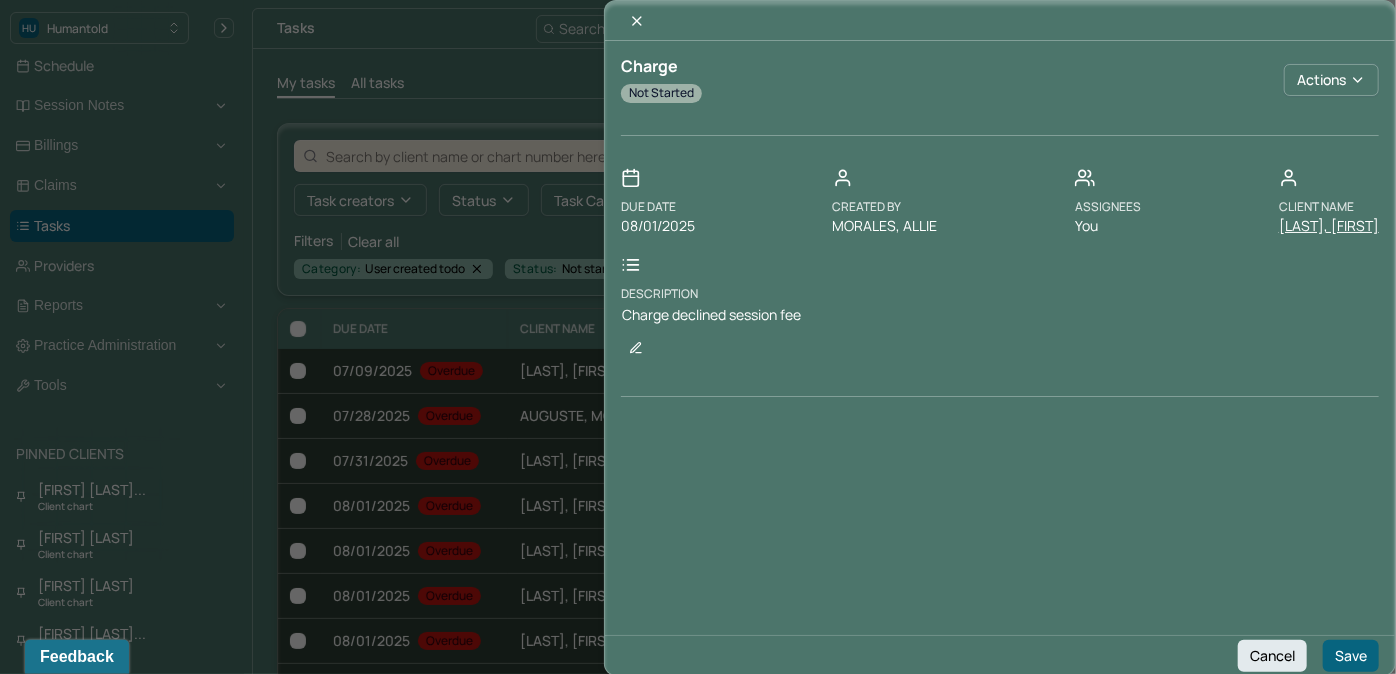 click on "ZELIK DIKER, AMY" at bounding box center [1329, 226] 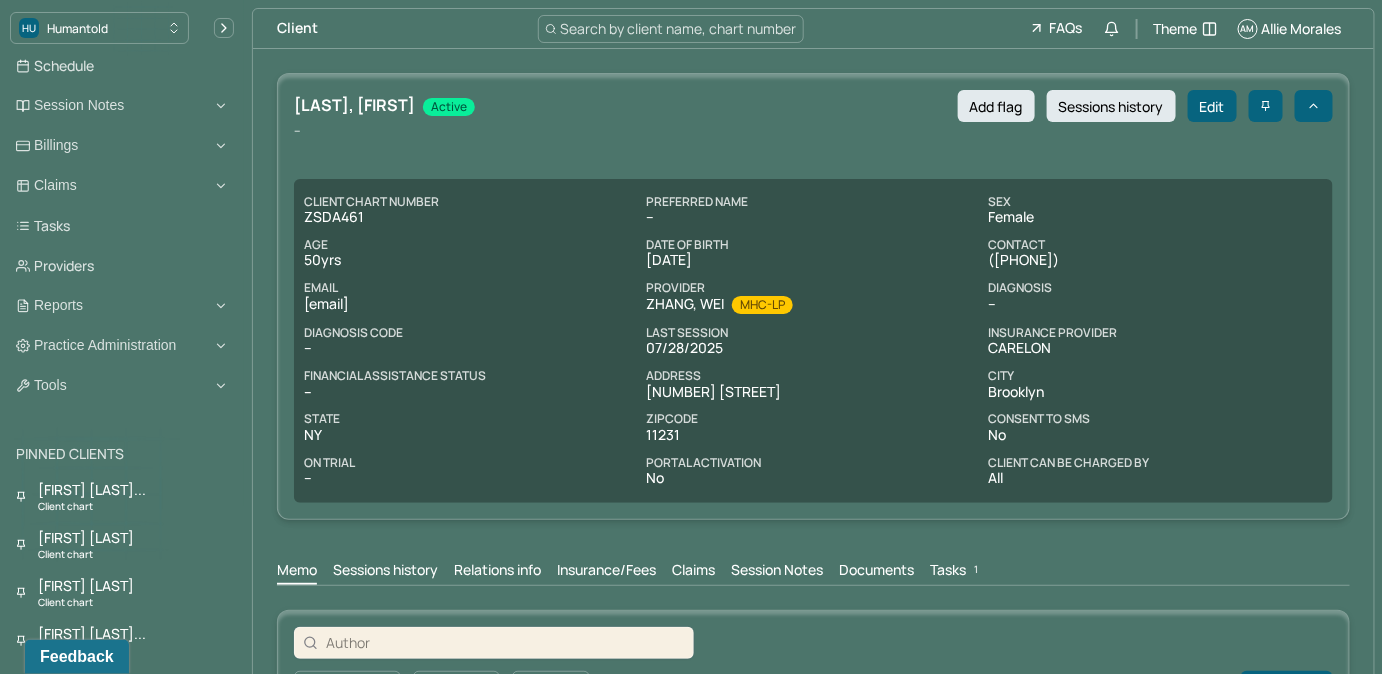 click on "Tasks 1" at bounding box center [956, 572] 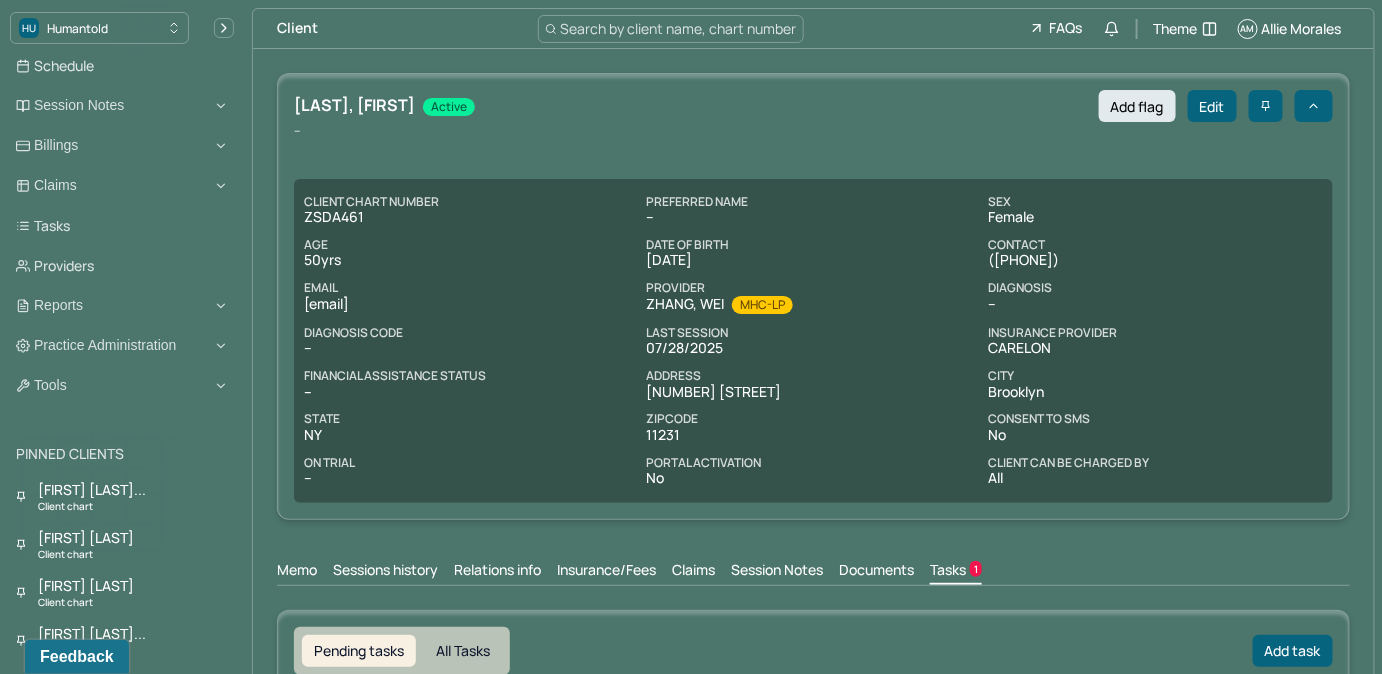 scroll, scrollTop: 0, scrollLeft: 0, axis: both 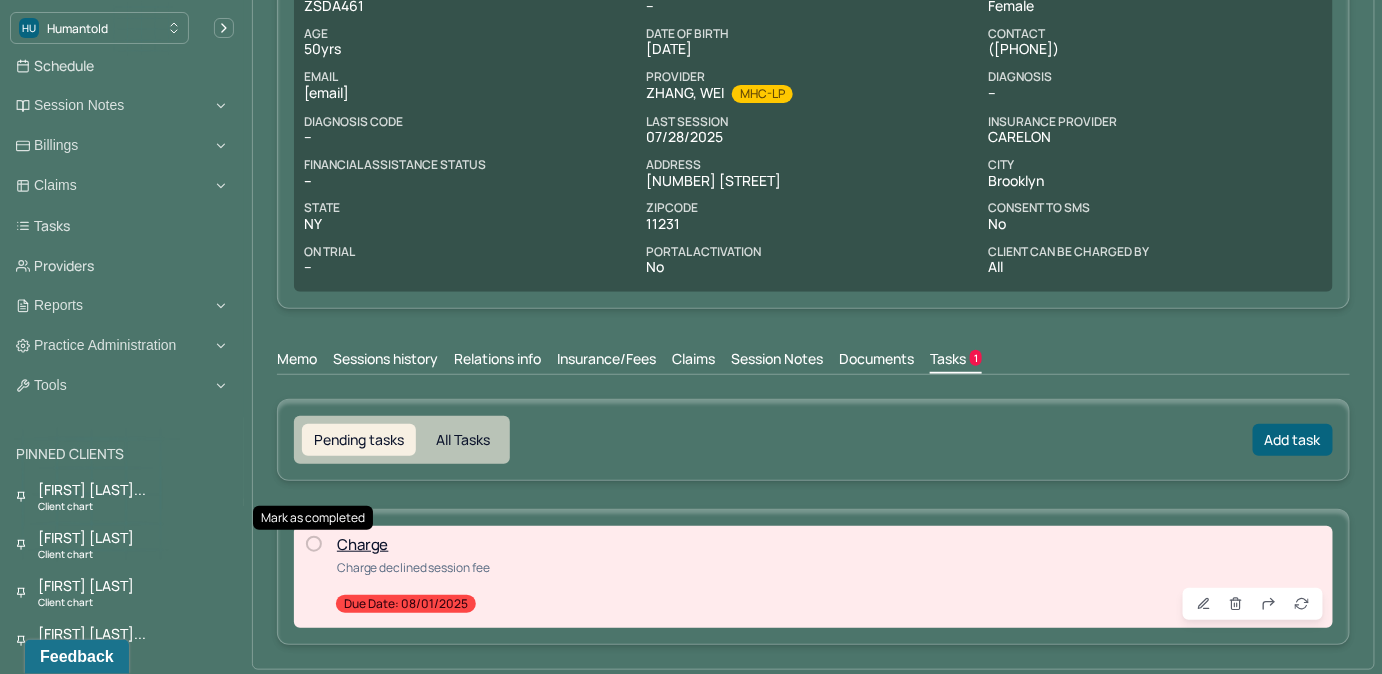 click at bounding box center (314, 544) 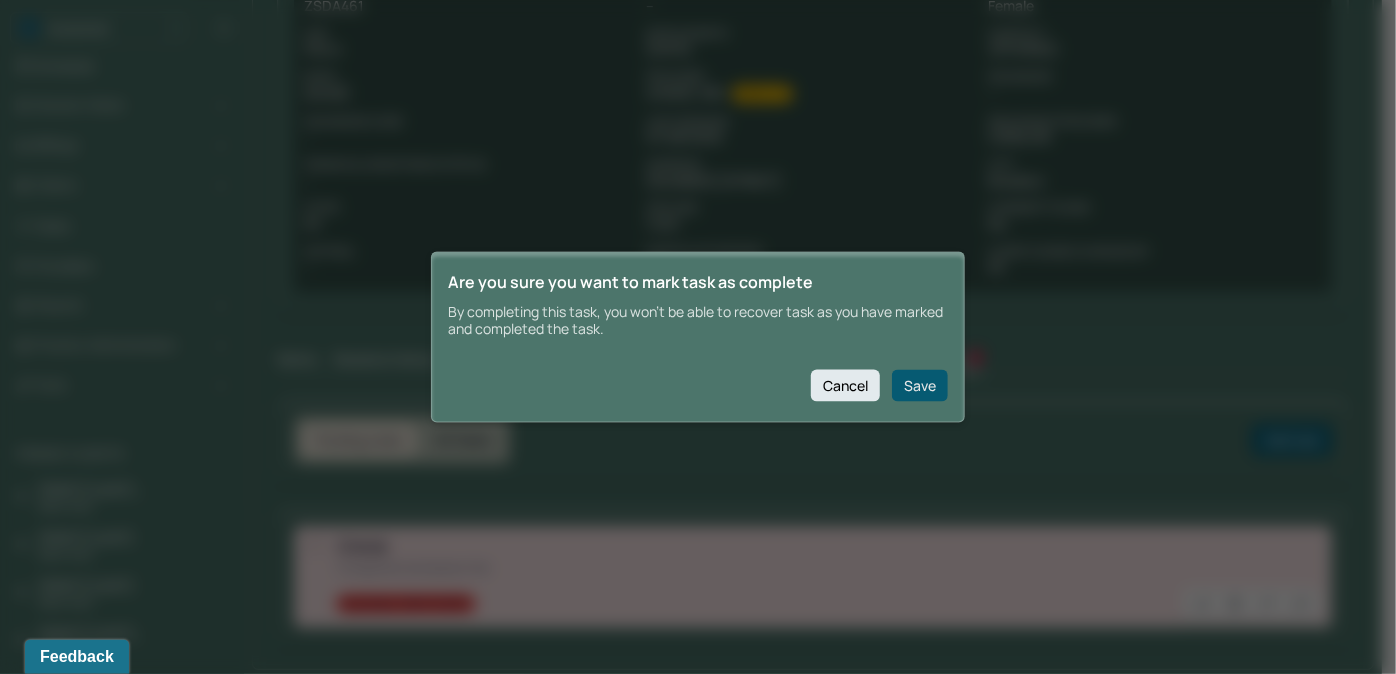 click on "Save" at bounding box center (920, 385) 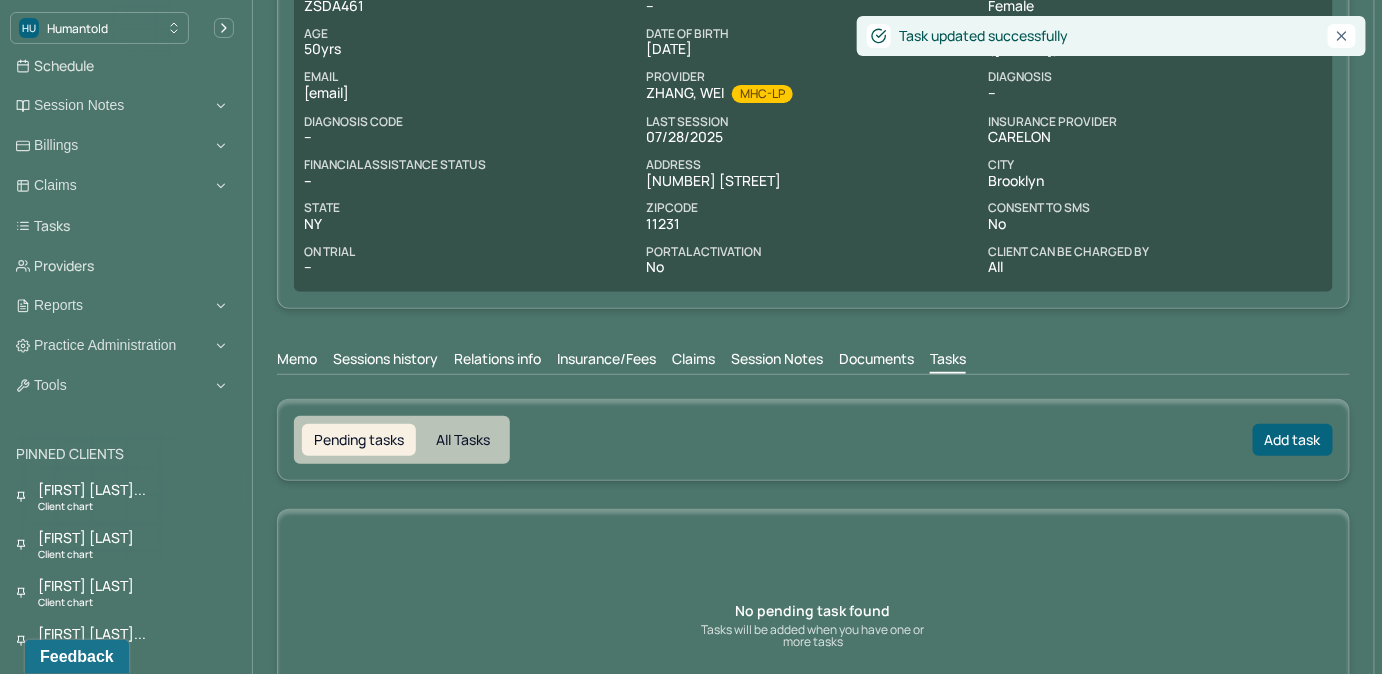 click on "Claims" at bounding box center [693, 361] 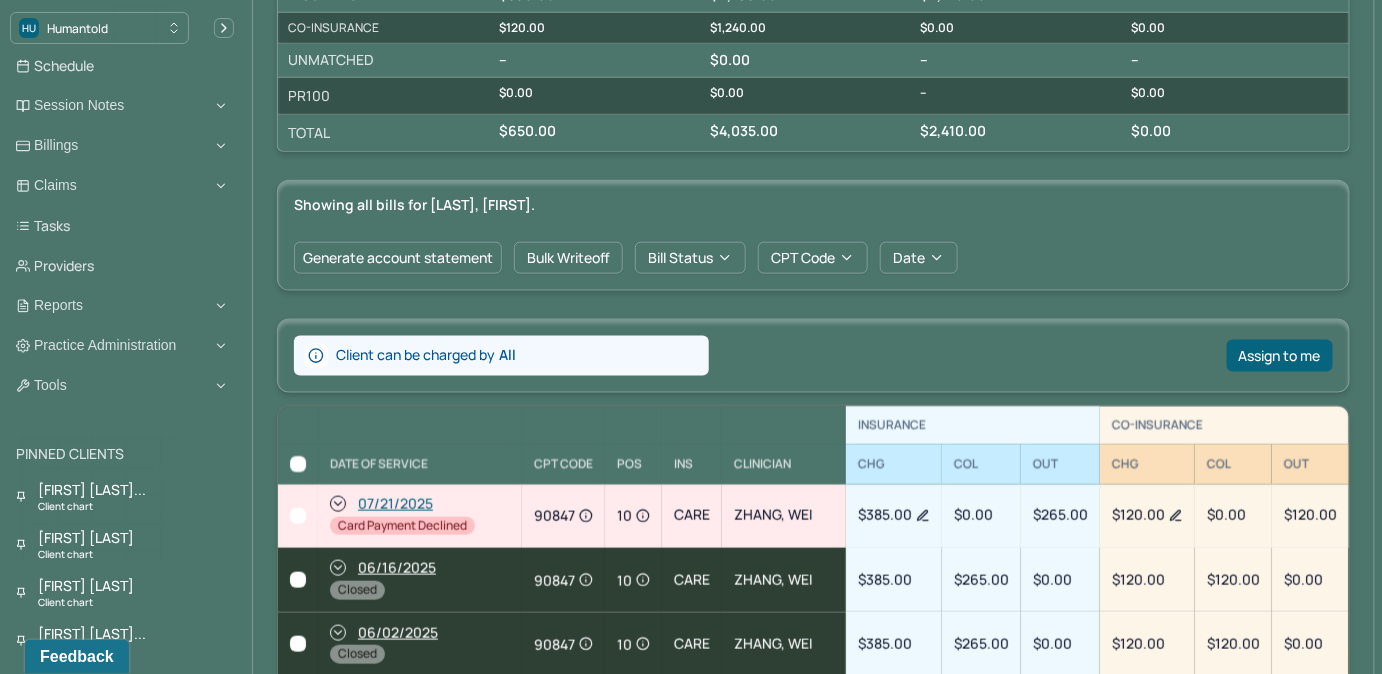 scroll, scrollTop: 666, scrollLeft: 0, axis: vertical 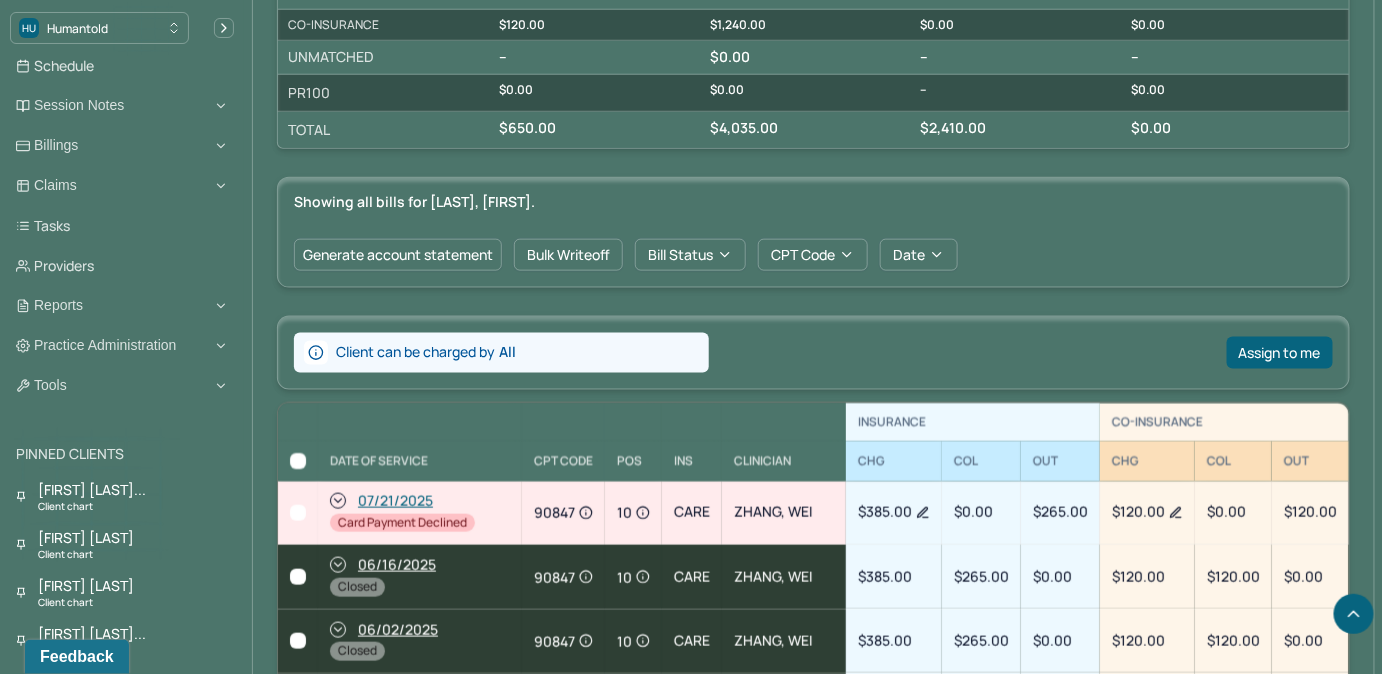 click at bounding box center (298, 513) 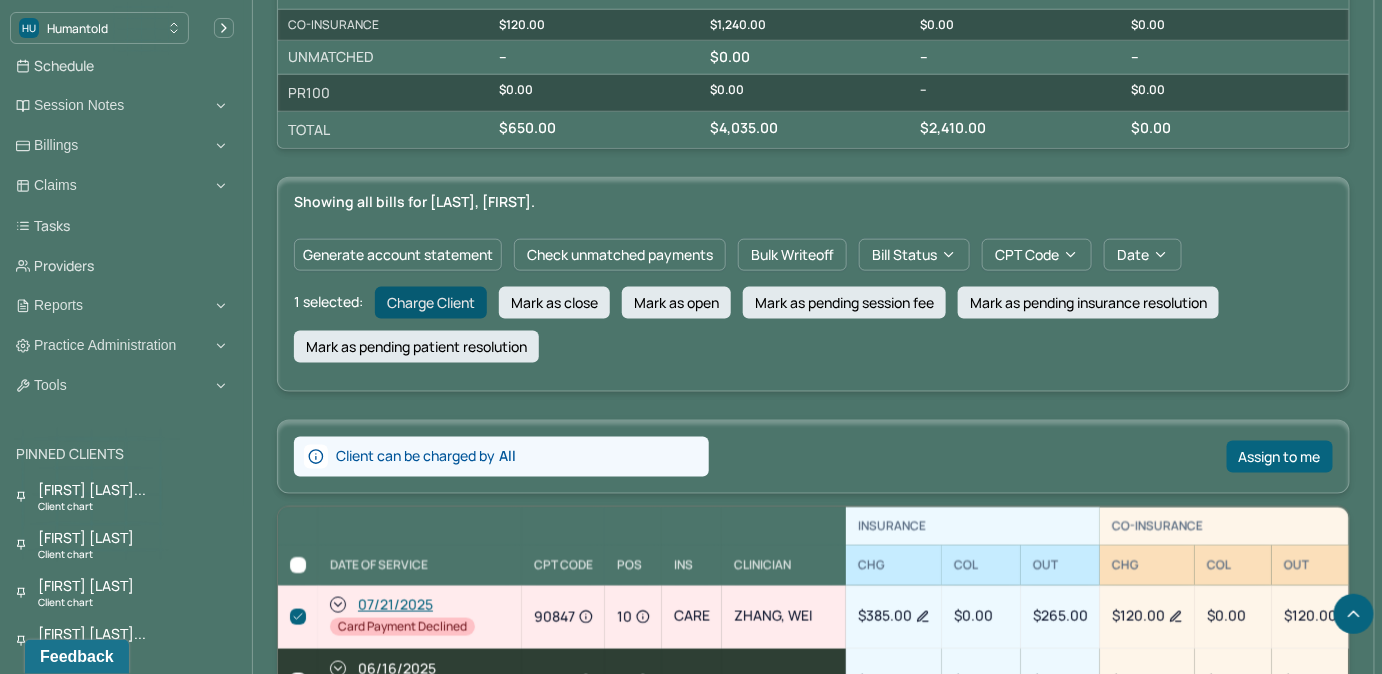 click on "Charge Client" at bounding box center (431, 303) 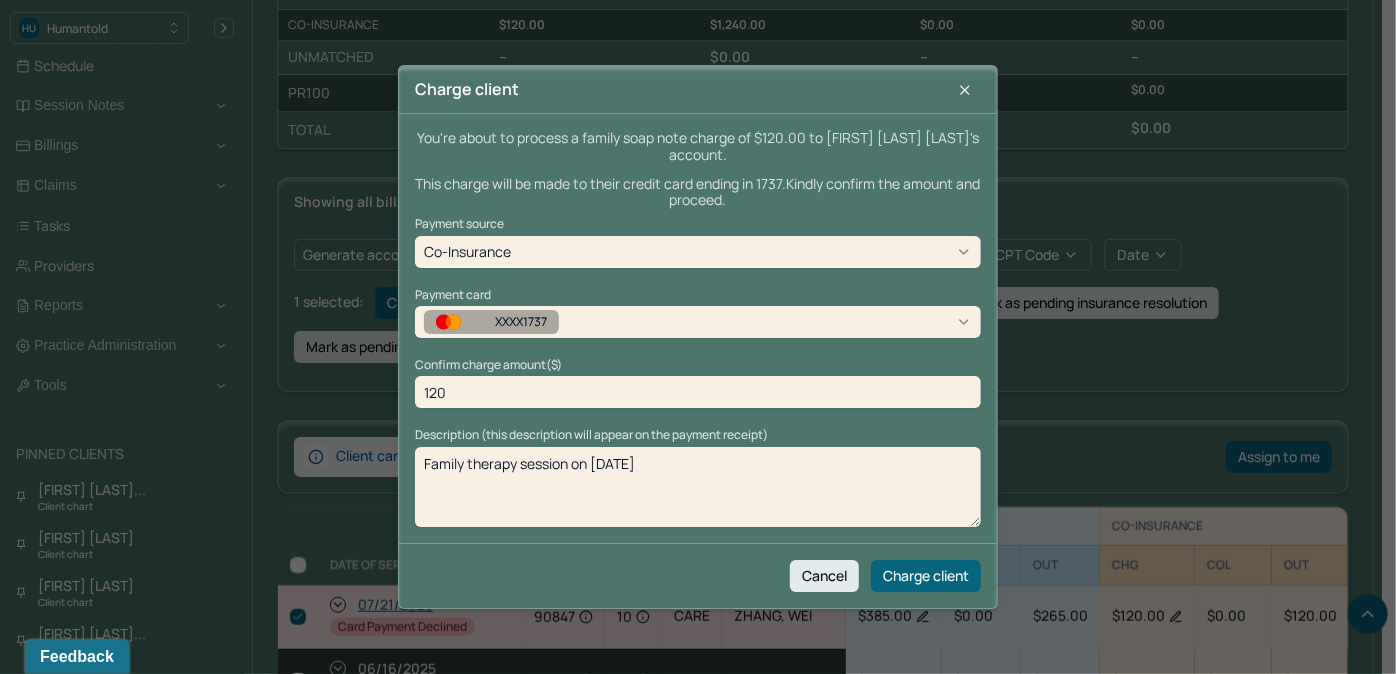 click on "XXXX1737" at bounding box center (526, 322) 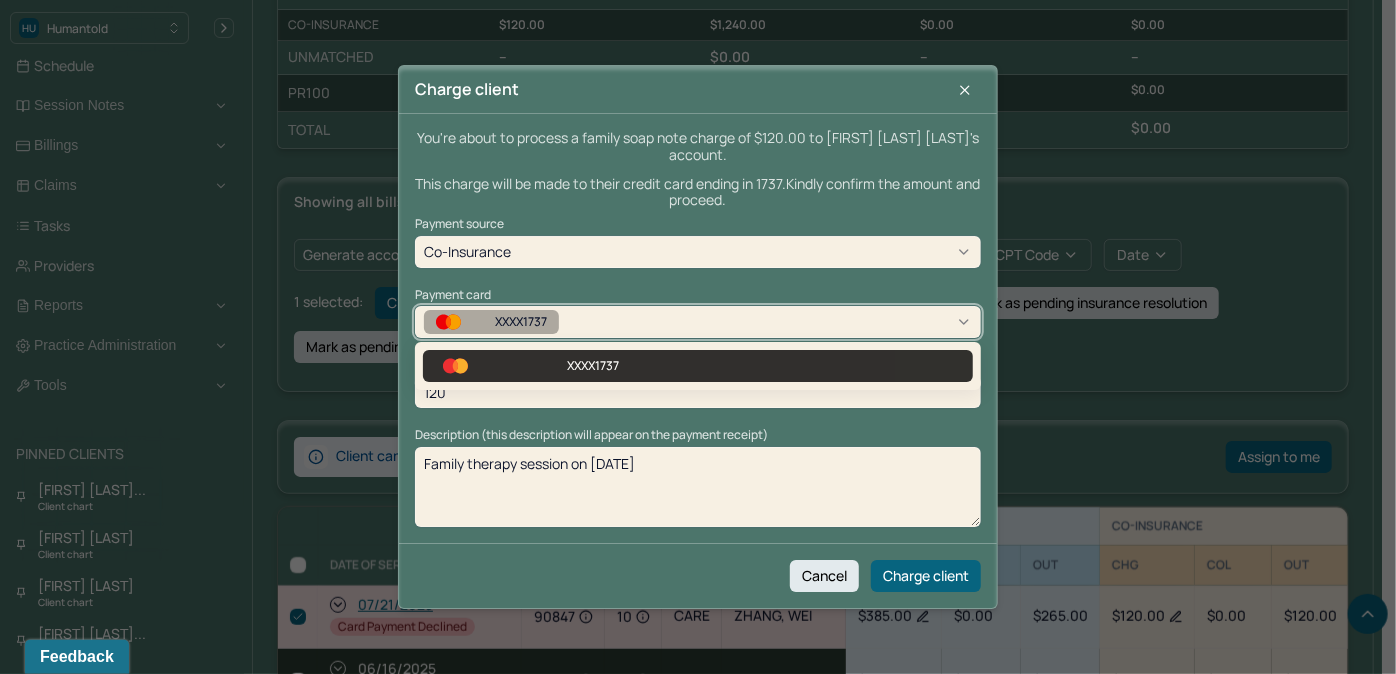 click on "XXXX1737" at bounding box center (526, 322) 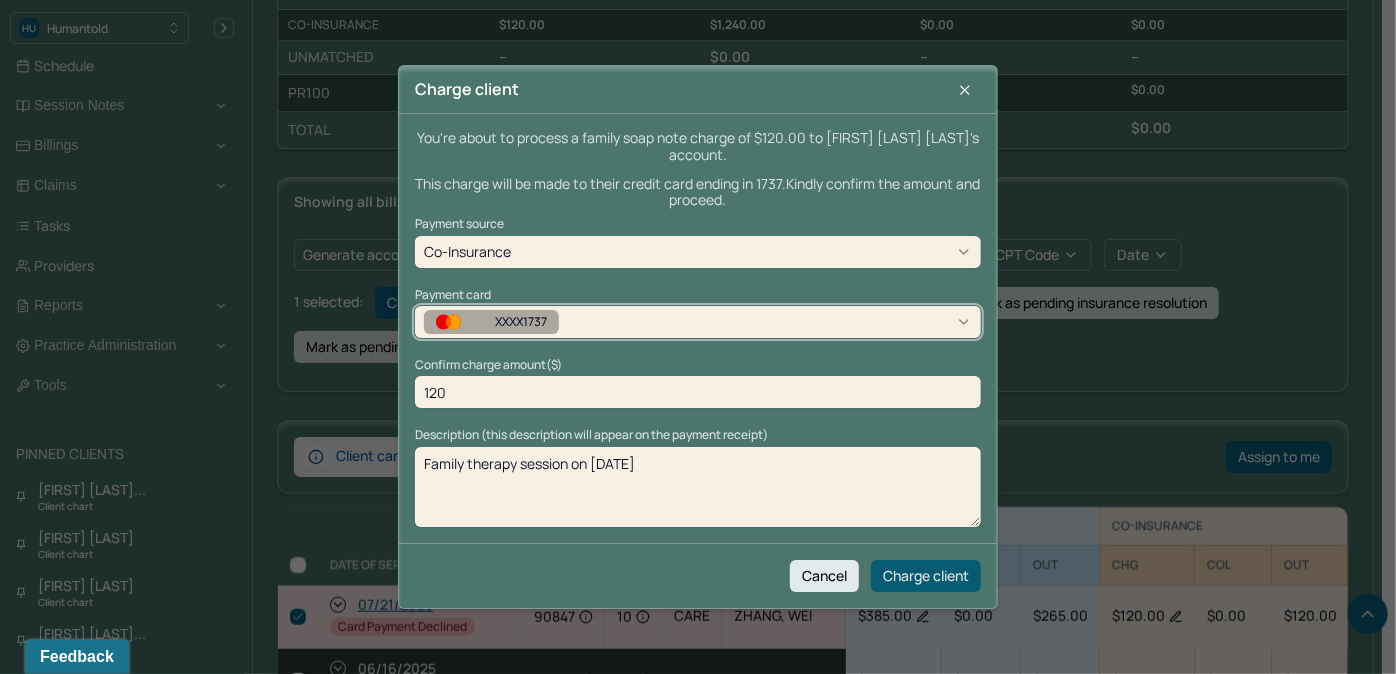 click on "Charge client" at bounding box center [926, 576] 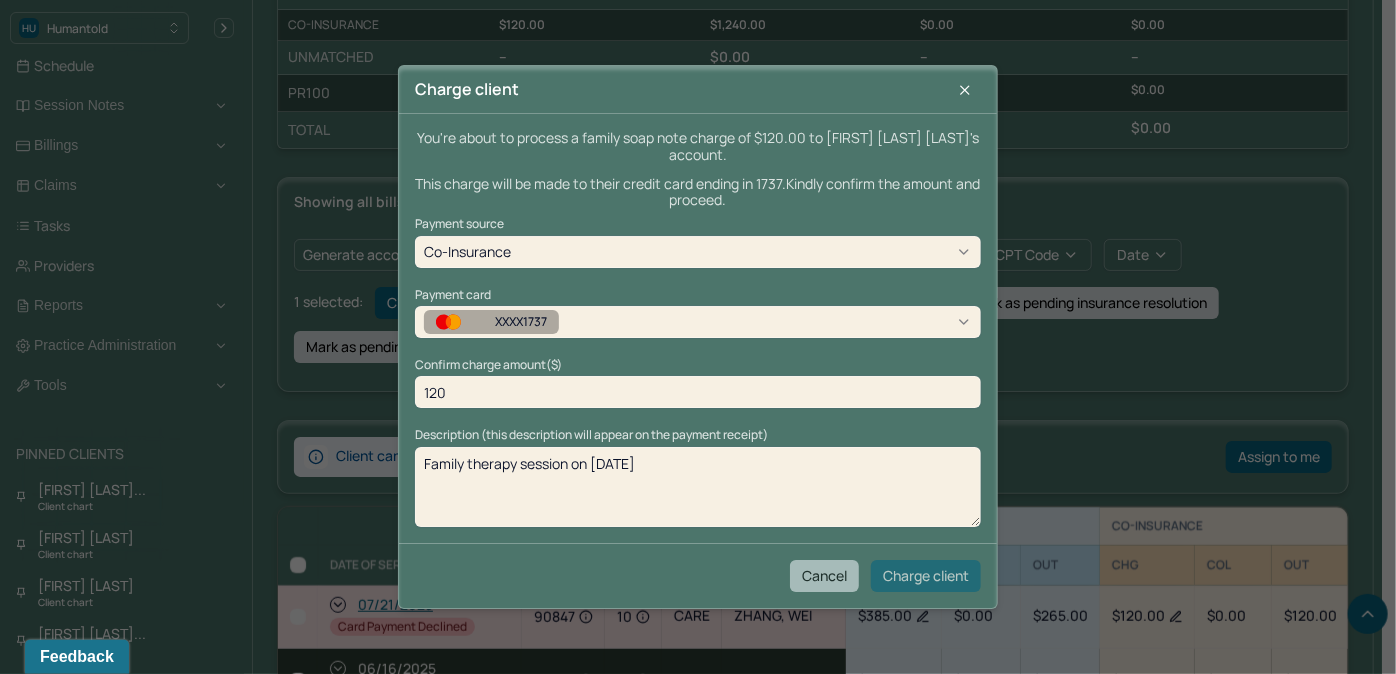 checkbox on "false" 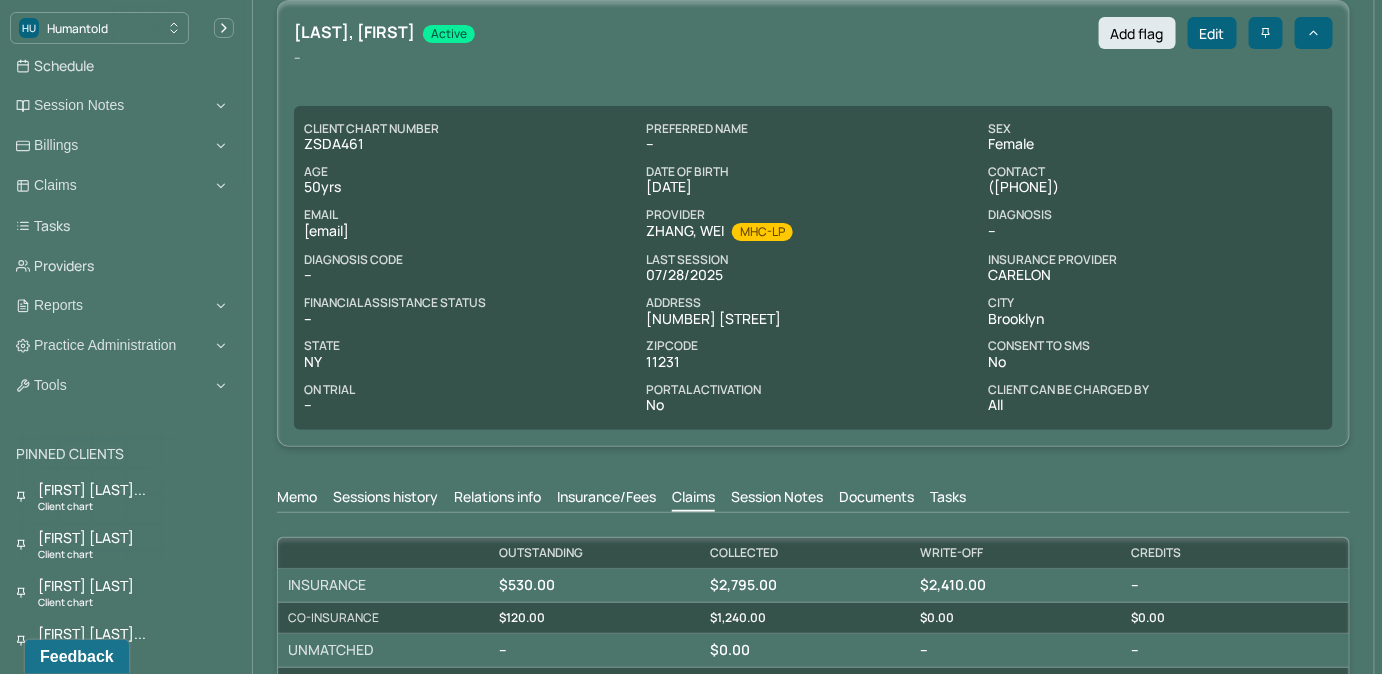 scroll, scrollTop: 29, scrollLeft: 0, axis: vertical 